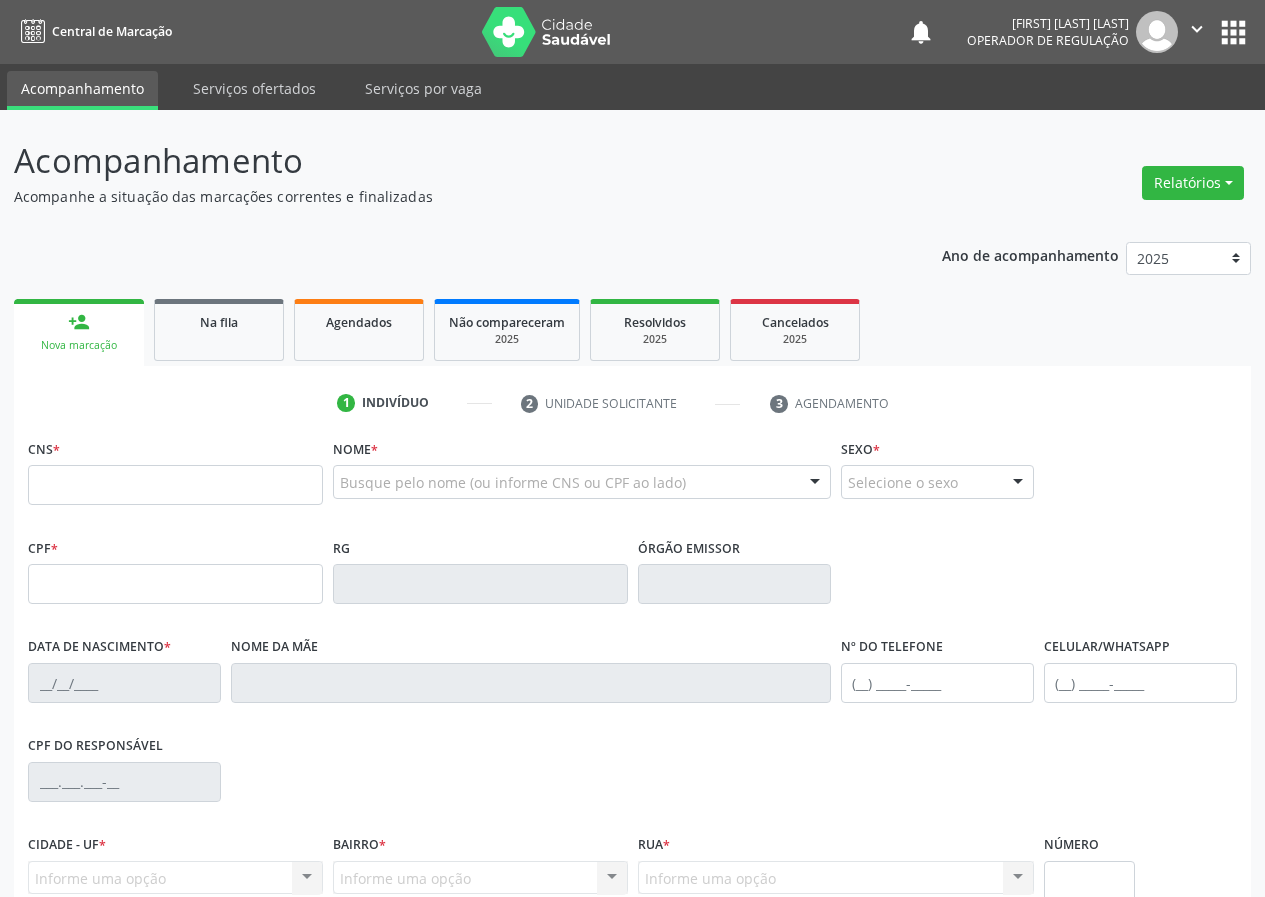 scroll, scrollTop: 0, scrollLeft: 0, axis: both 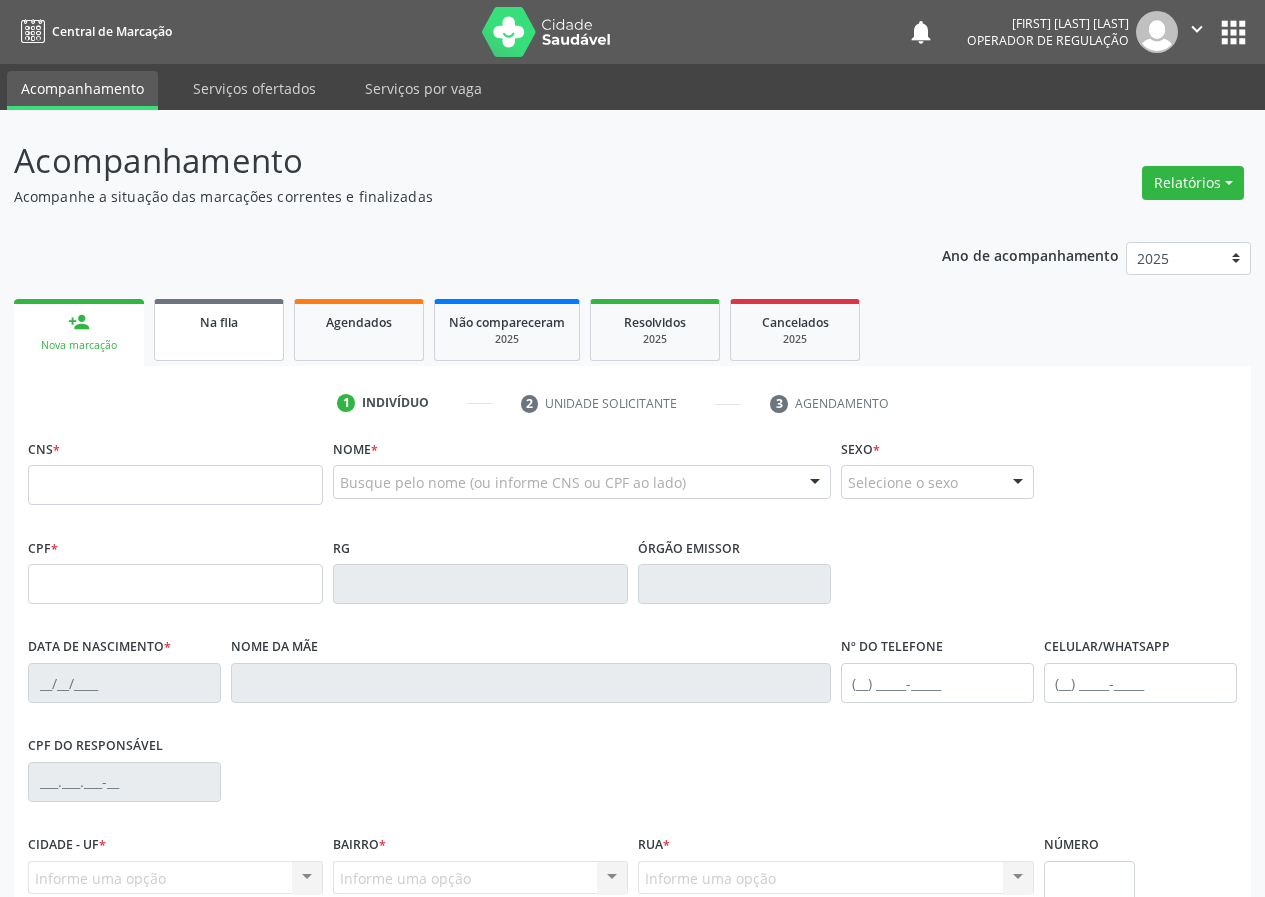 click on "Na fila" at bounding box center [219, 330] 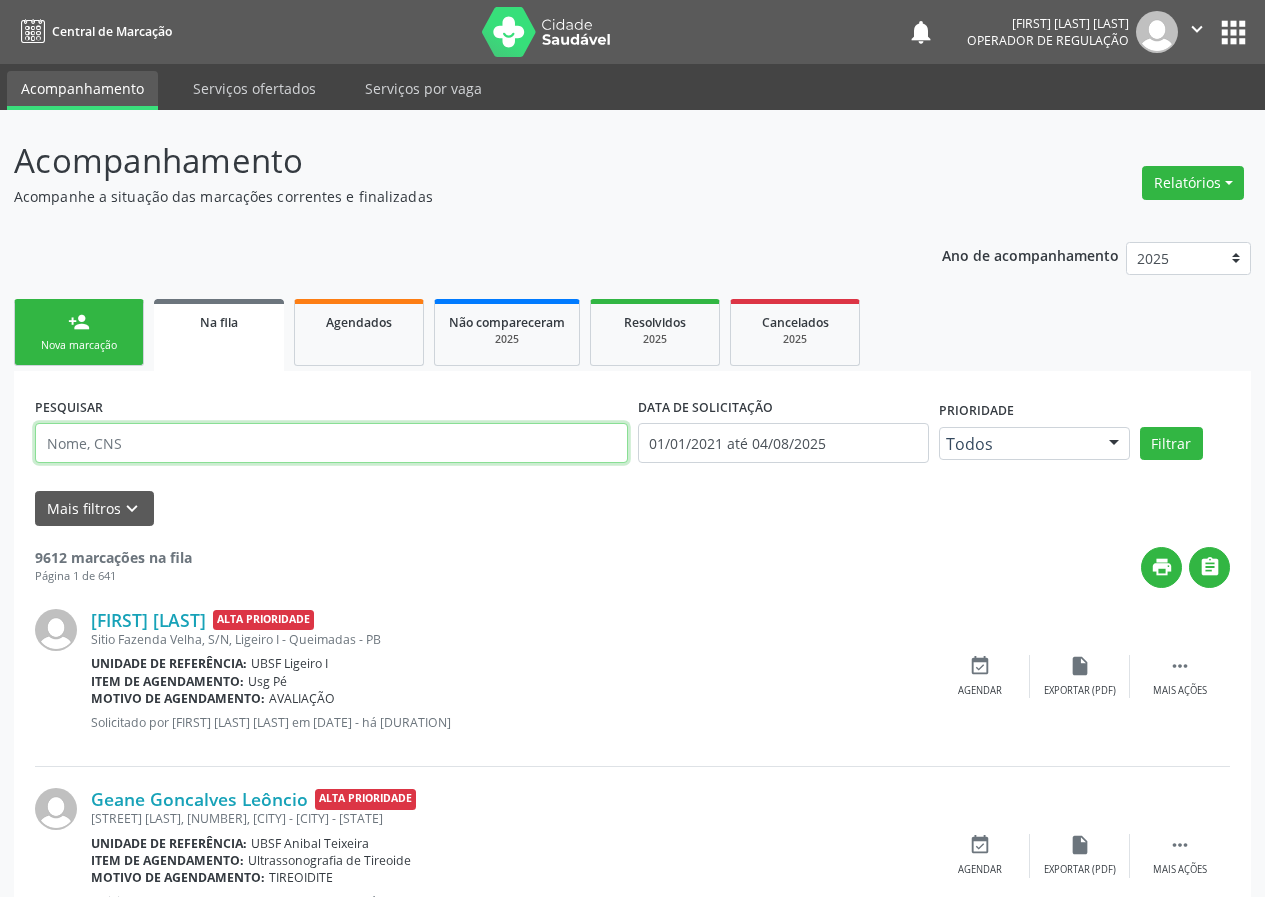 click at bounding box center (331, 443) 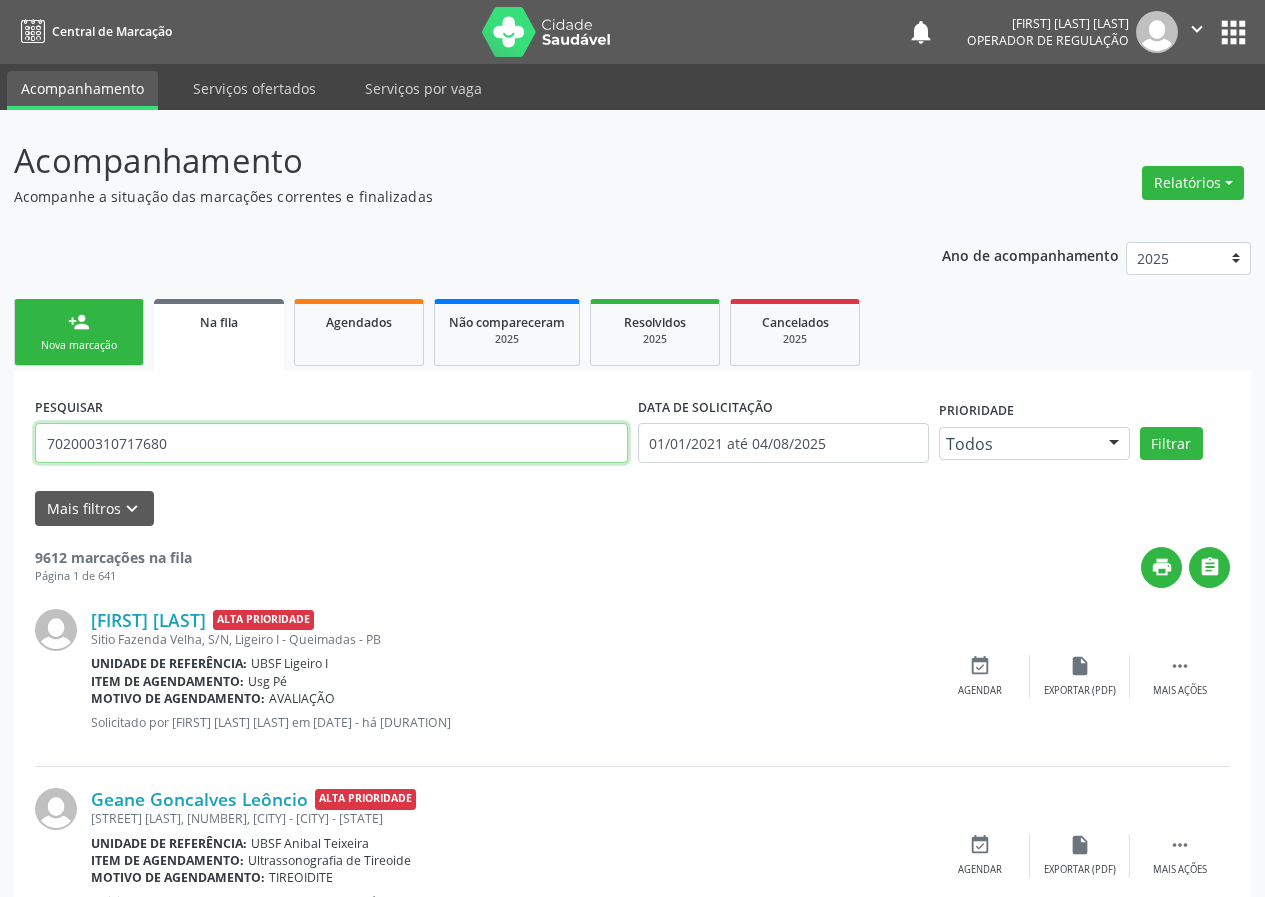 type on "702000310717680" 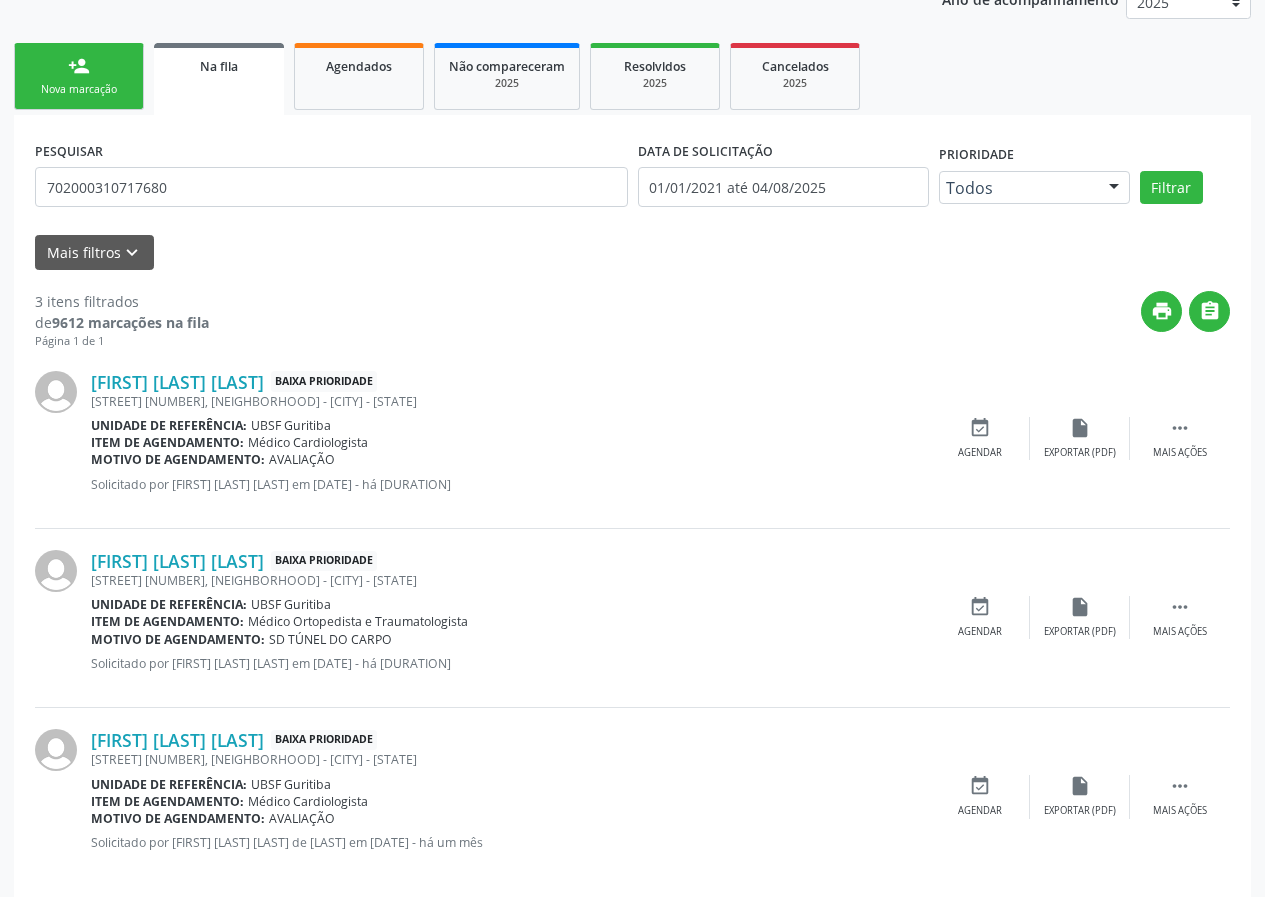 scroll, scrollTop: 280, scrollLeft: 0, axis: vertical 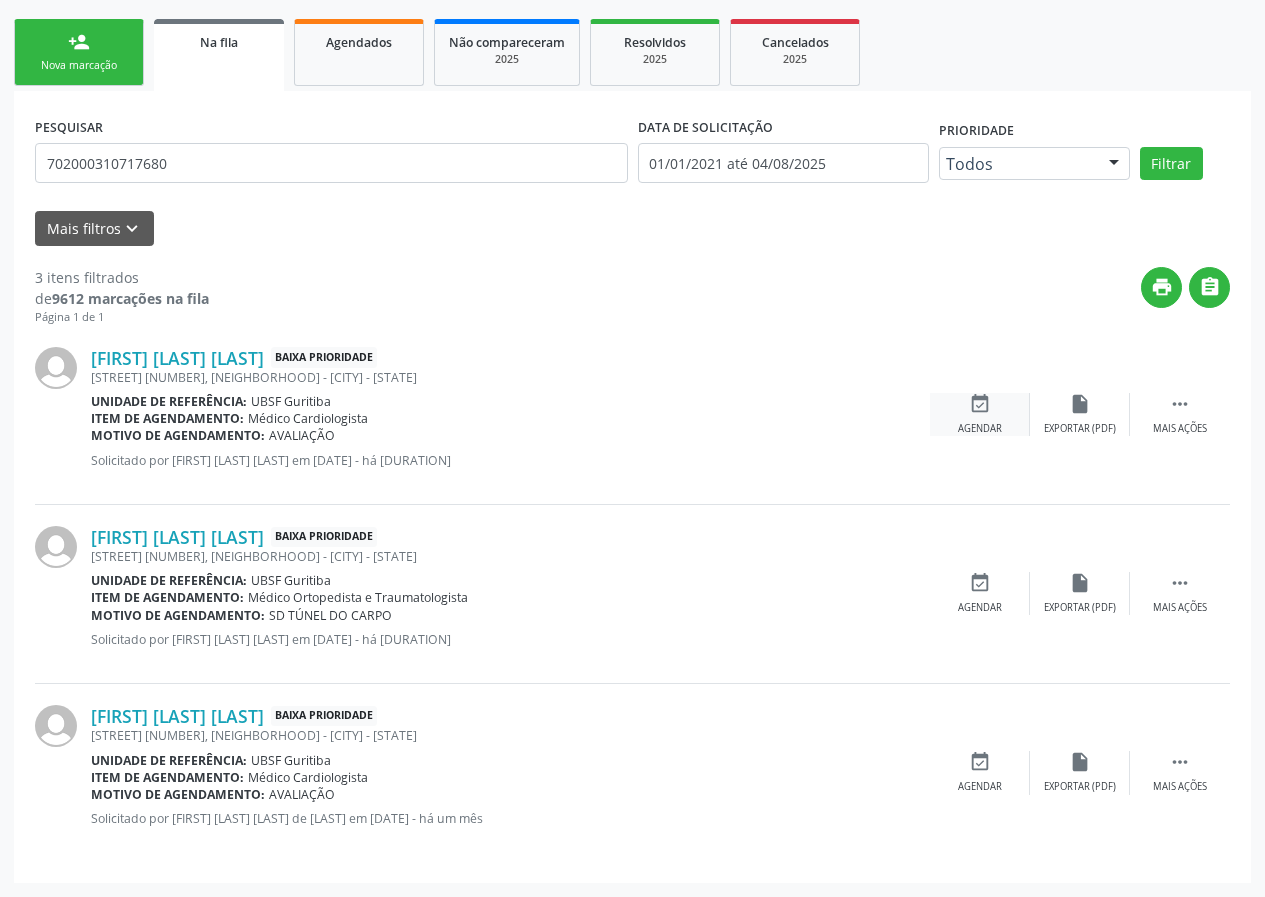 click on "event_available" at bounding box center (980, 404) 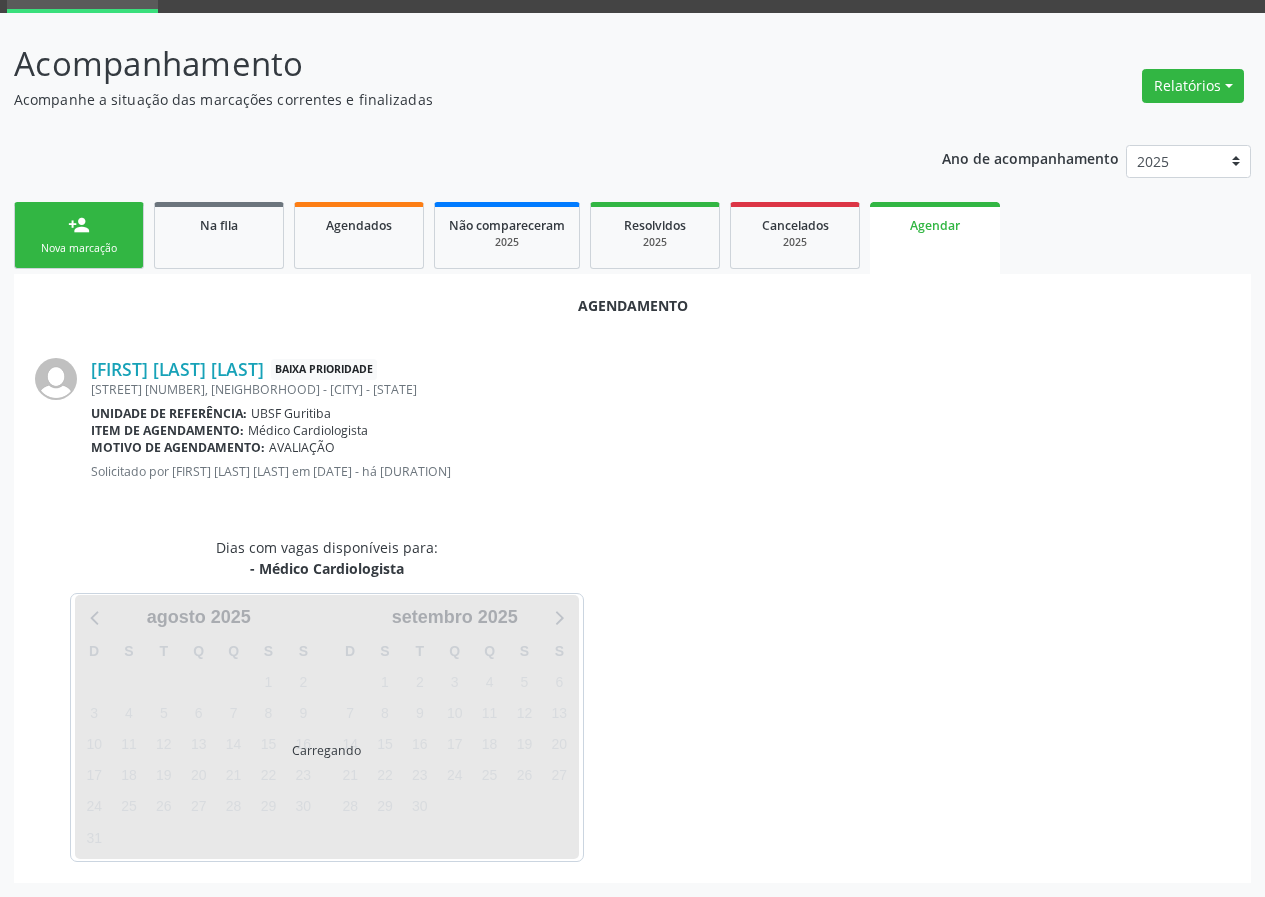 scroll, scrollTop: 144, scrollLeft: 0, axis: vertical 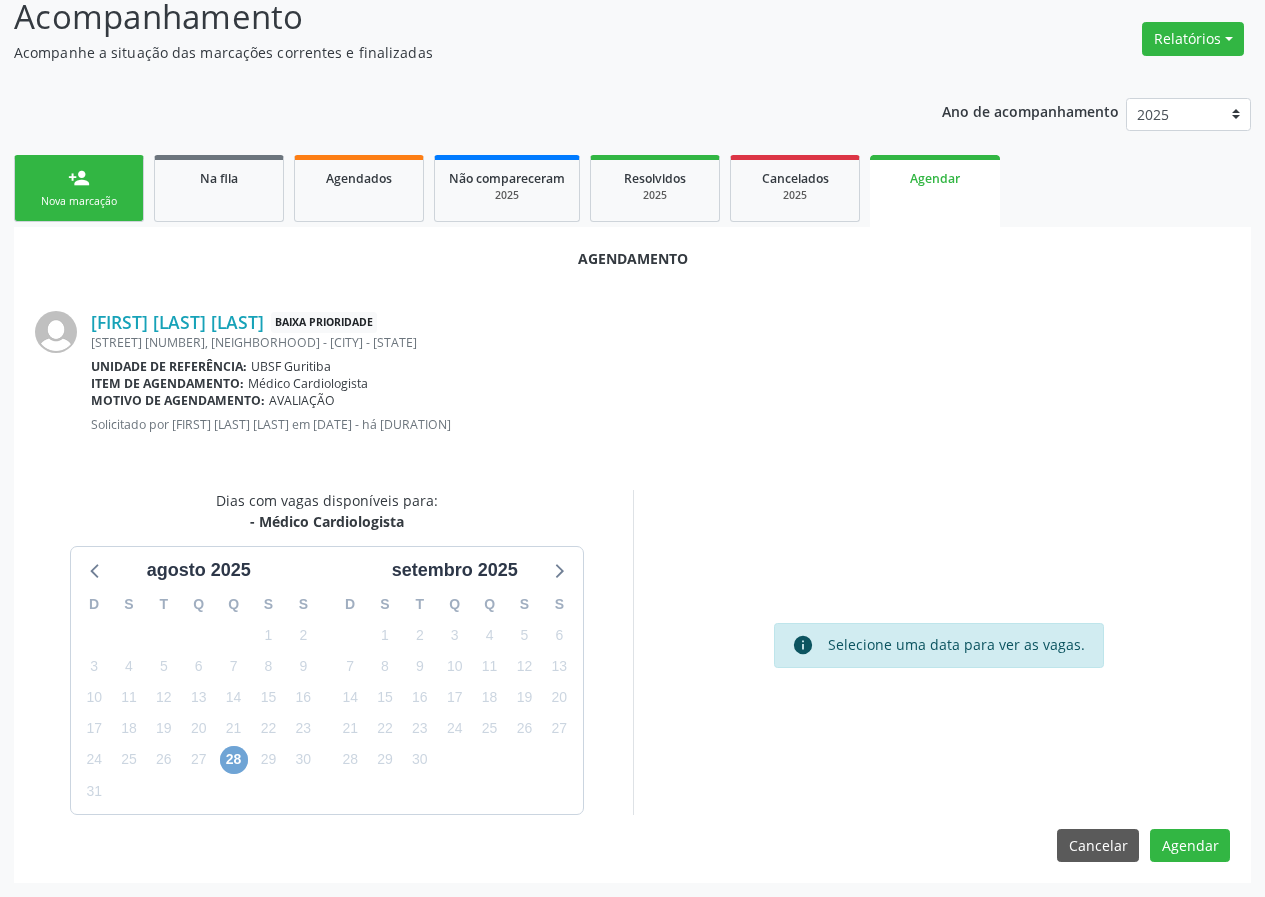 click on "28" at bounding box center (234, 760) 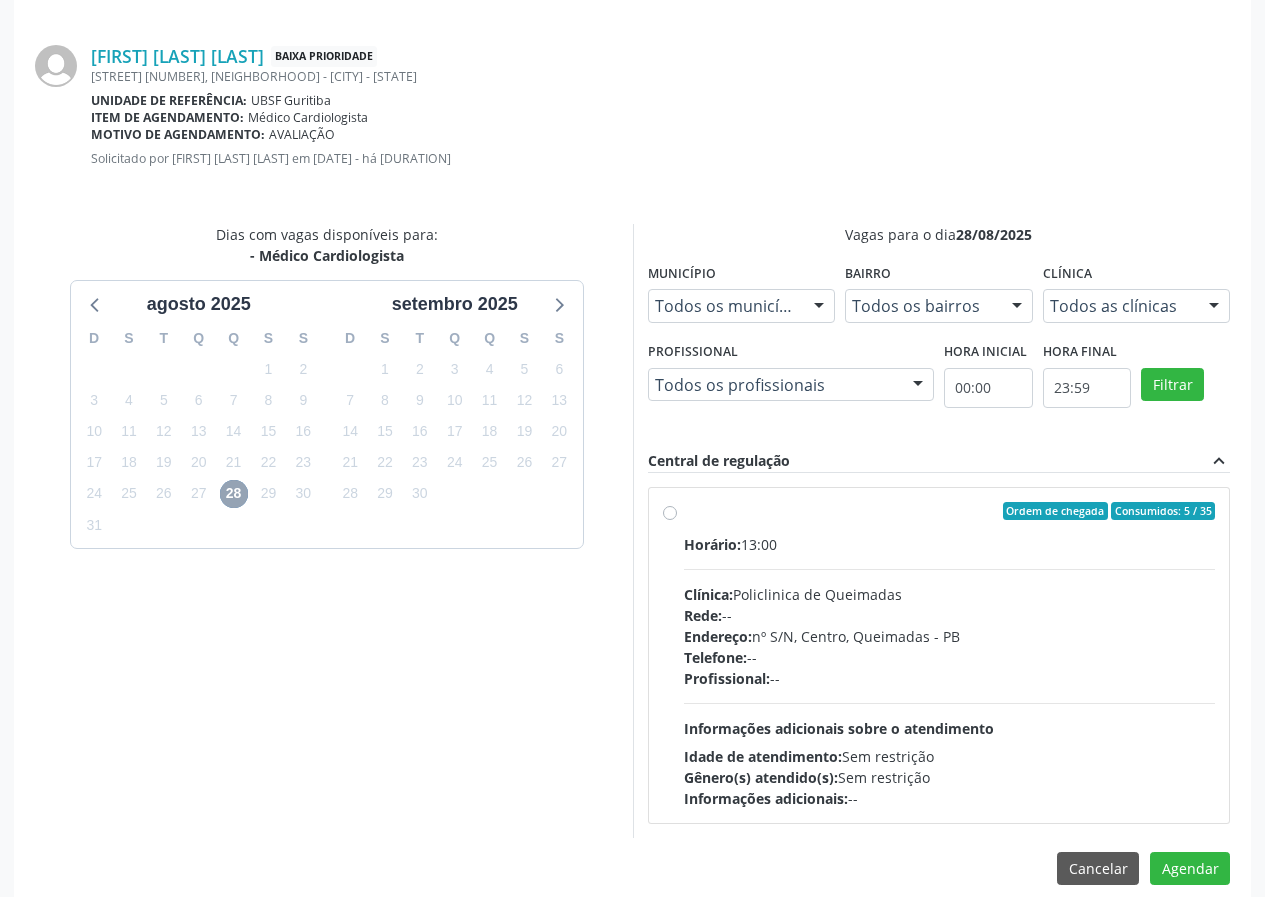scroll, scrollTop: 433, scrollLeft: 0, axis: vertical 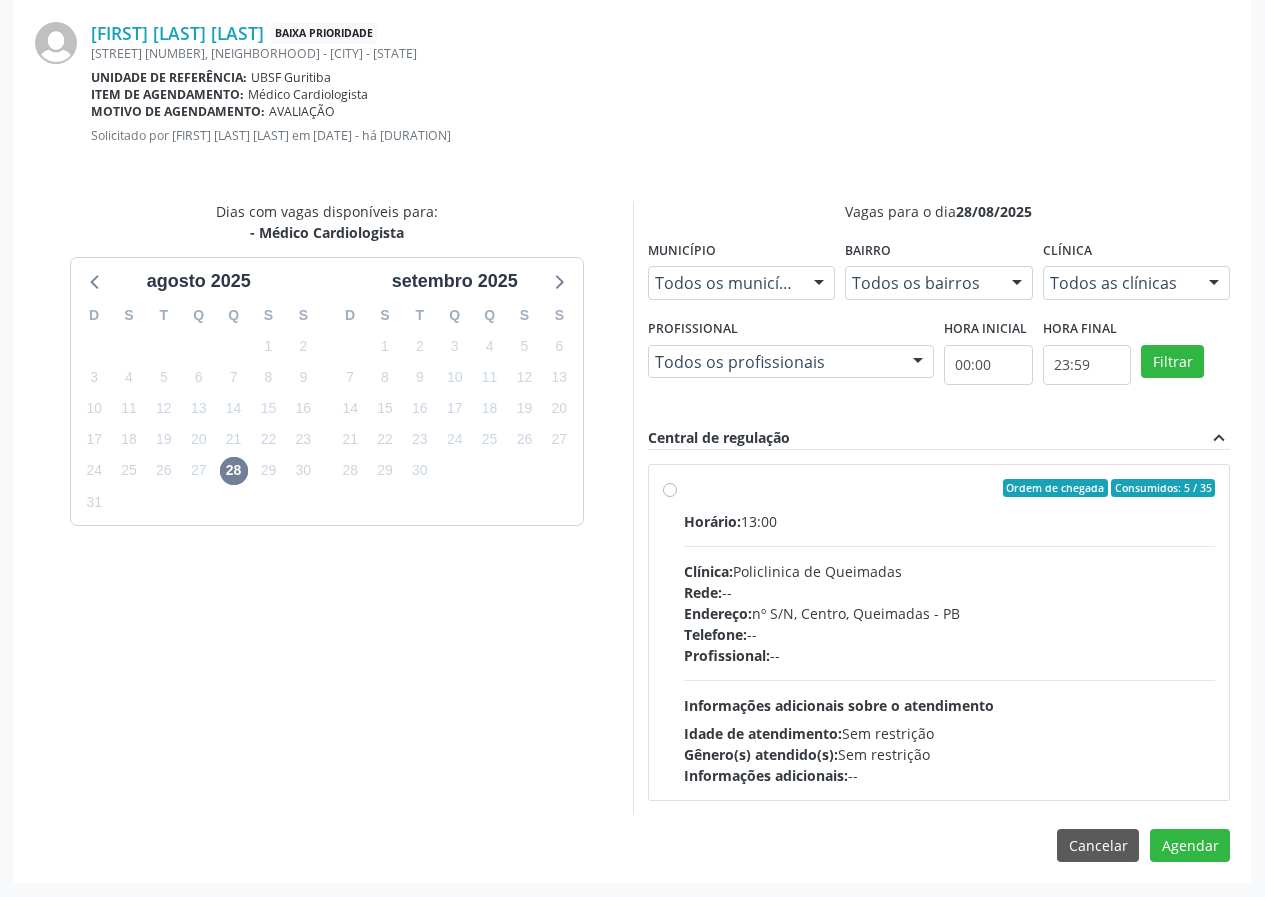 click on "Ordem de chegada
Consumidos: 5 / 35
Horário:   13:00
Clínica:  Policlinica de Queimadas
Rede:
--
Endereço:   nº S/N, Centro, [CITY] - [STATE]
Telefone:   --
Profissional:
--
Informações adicionais sobre o atendimento
Idade de atendimento:
Sem restrição
Gênero(s) atendido(s):
Sem restrição
Informações adicionais:
--" at bounding box center [939, 632] 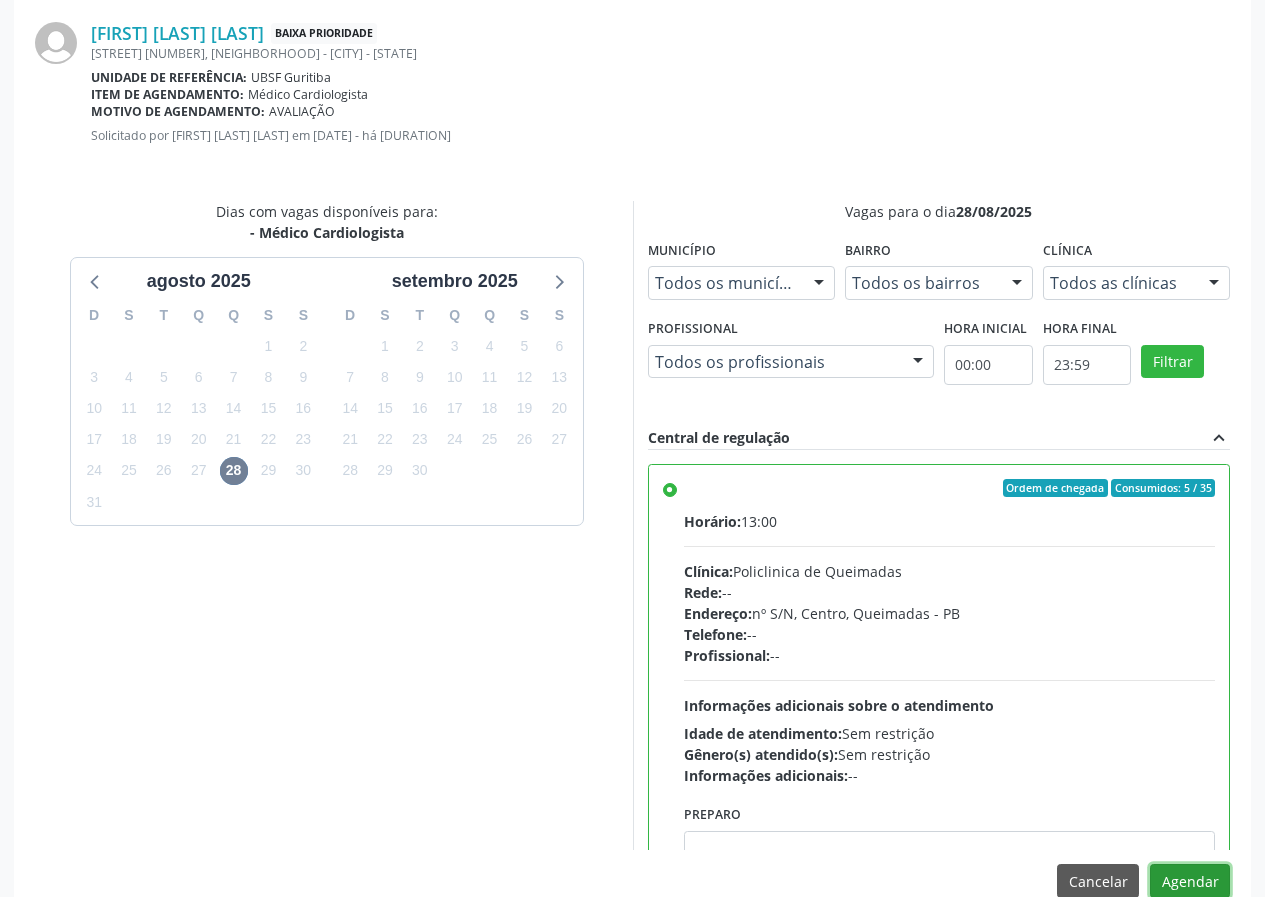 click on "Agendar" at bounding box center (1190, 881) 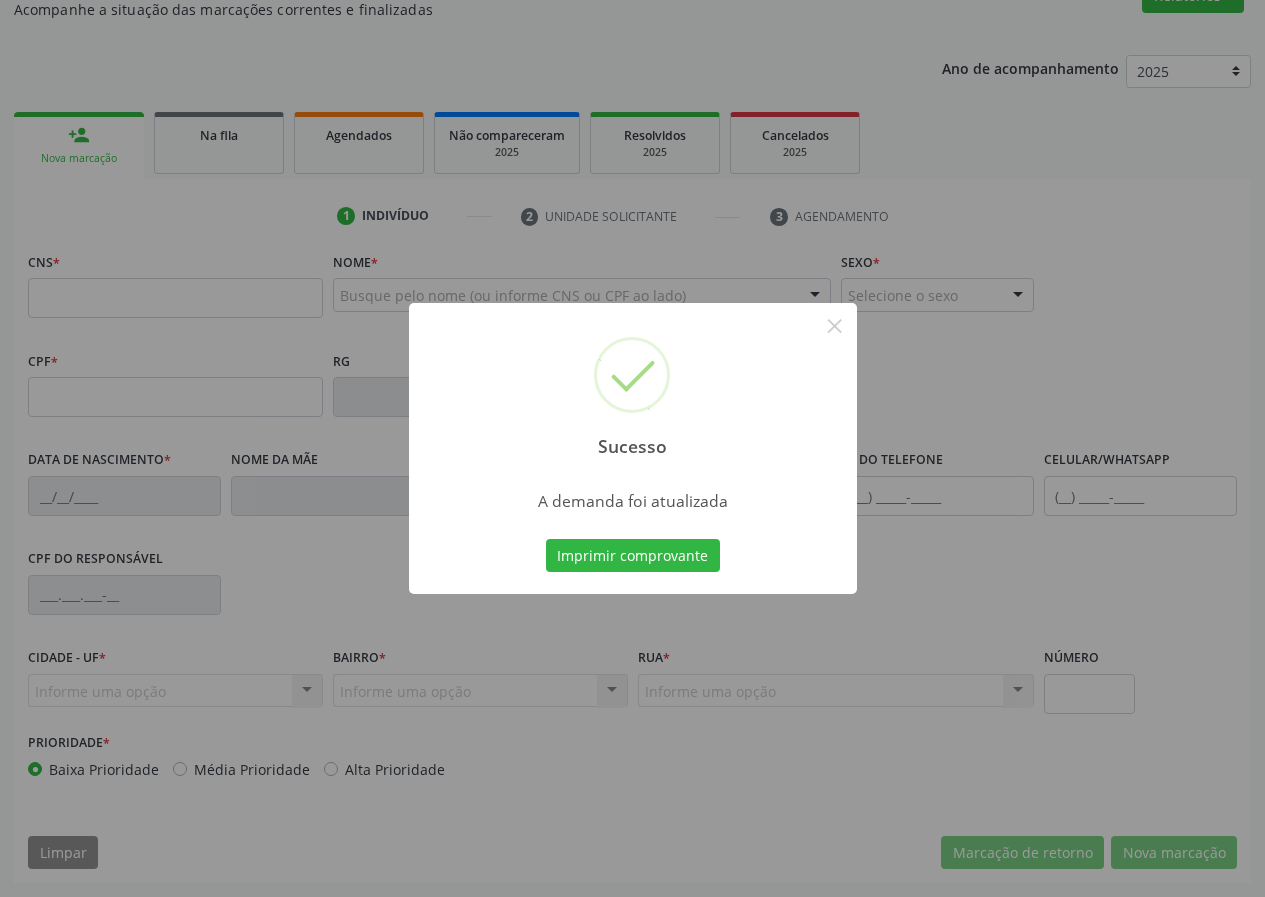 scroll, scrollTop: 187, scrollLeft: 0, axis: vertical 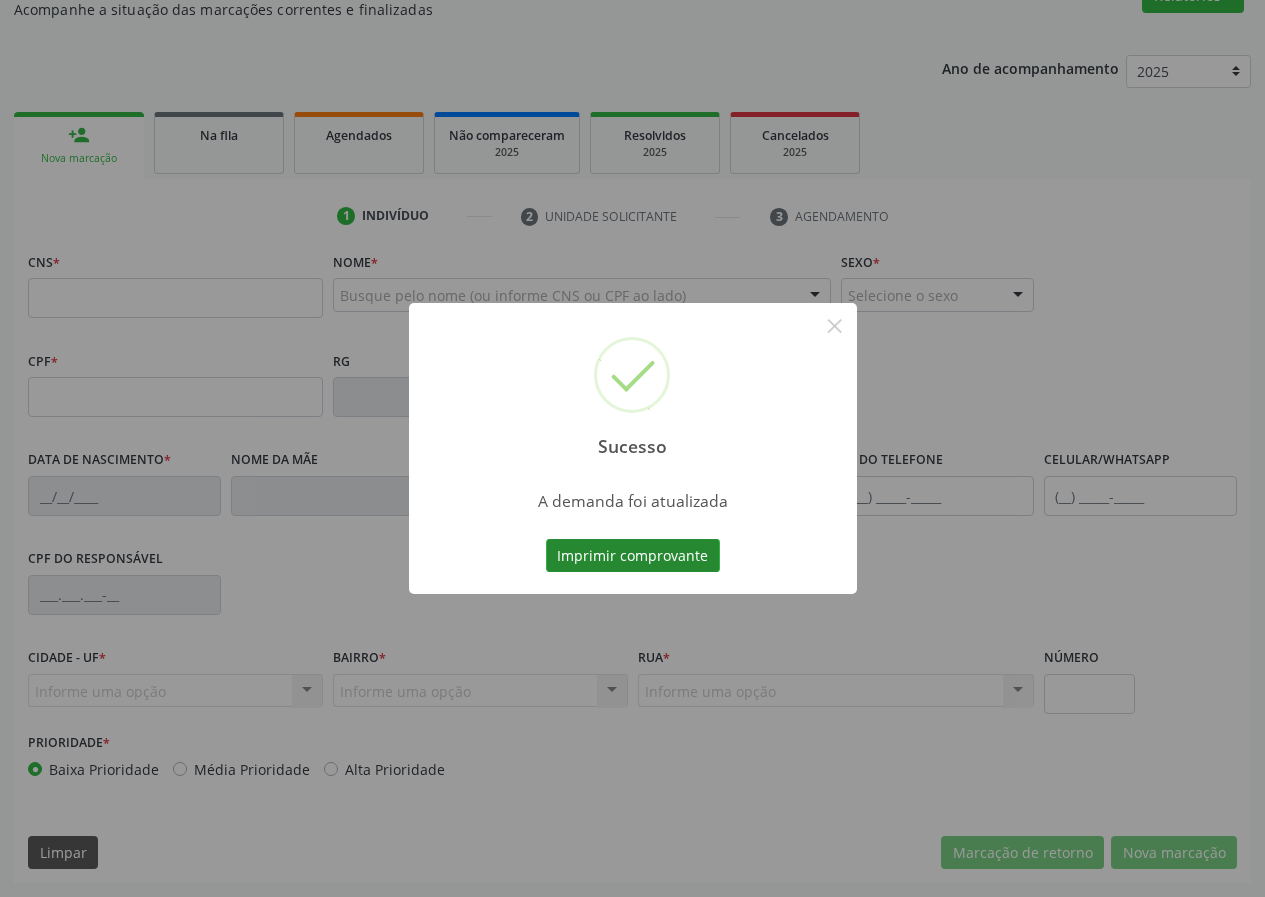 click on "Imprimir comprovante" at bounding box center (633, 556) 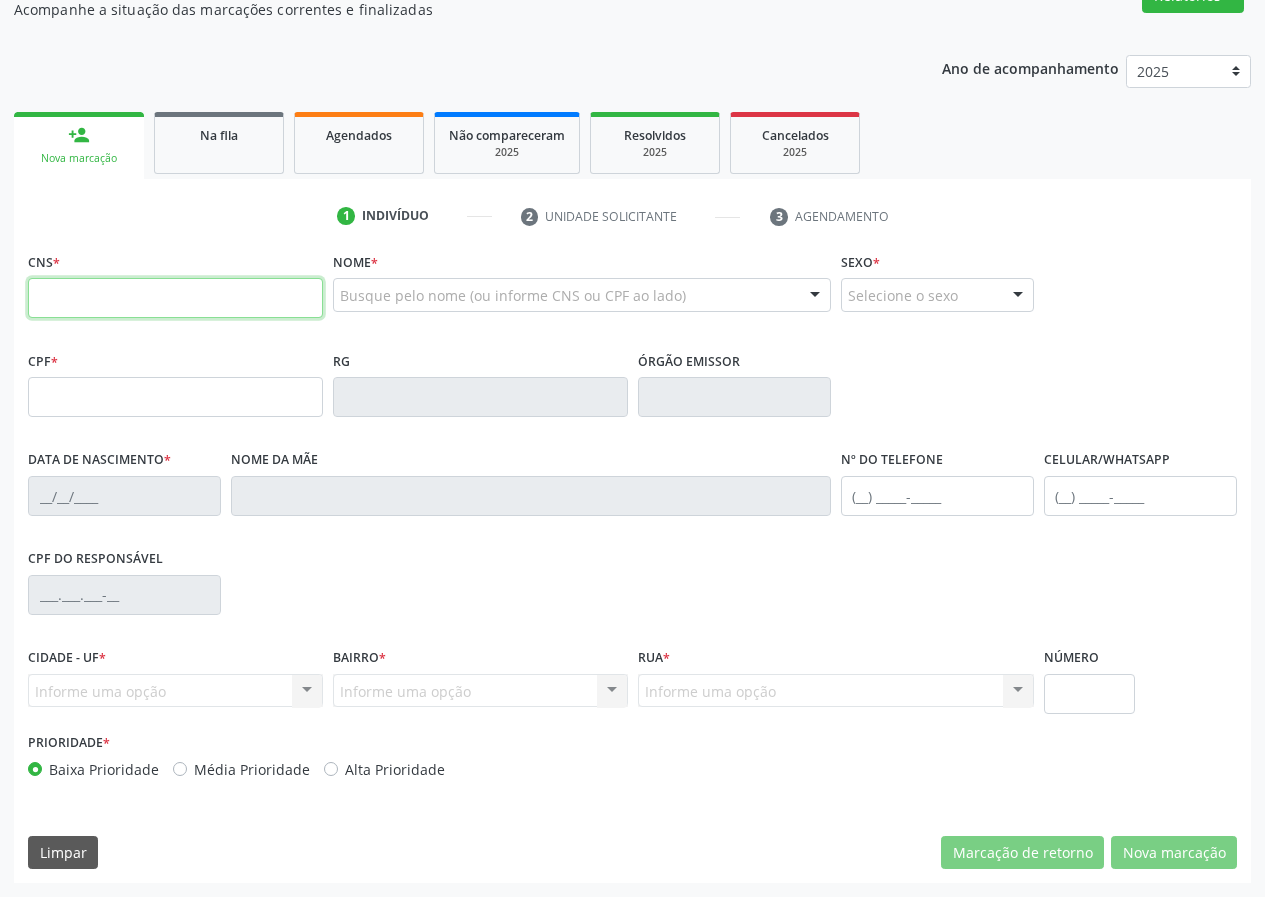 click at bounding box center (175, 298) 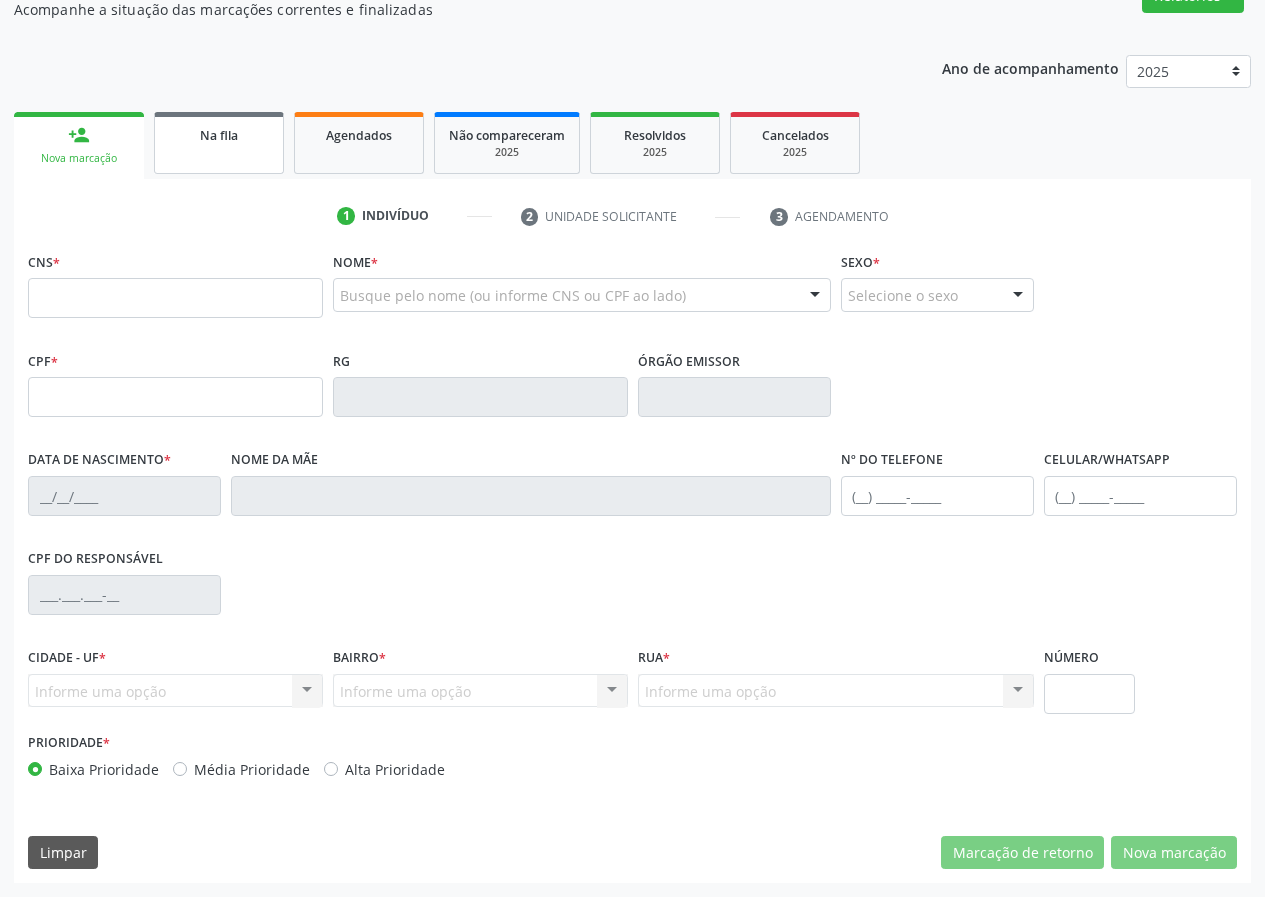 click on "Na fila" at bounding box center [219, 143] 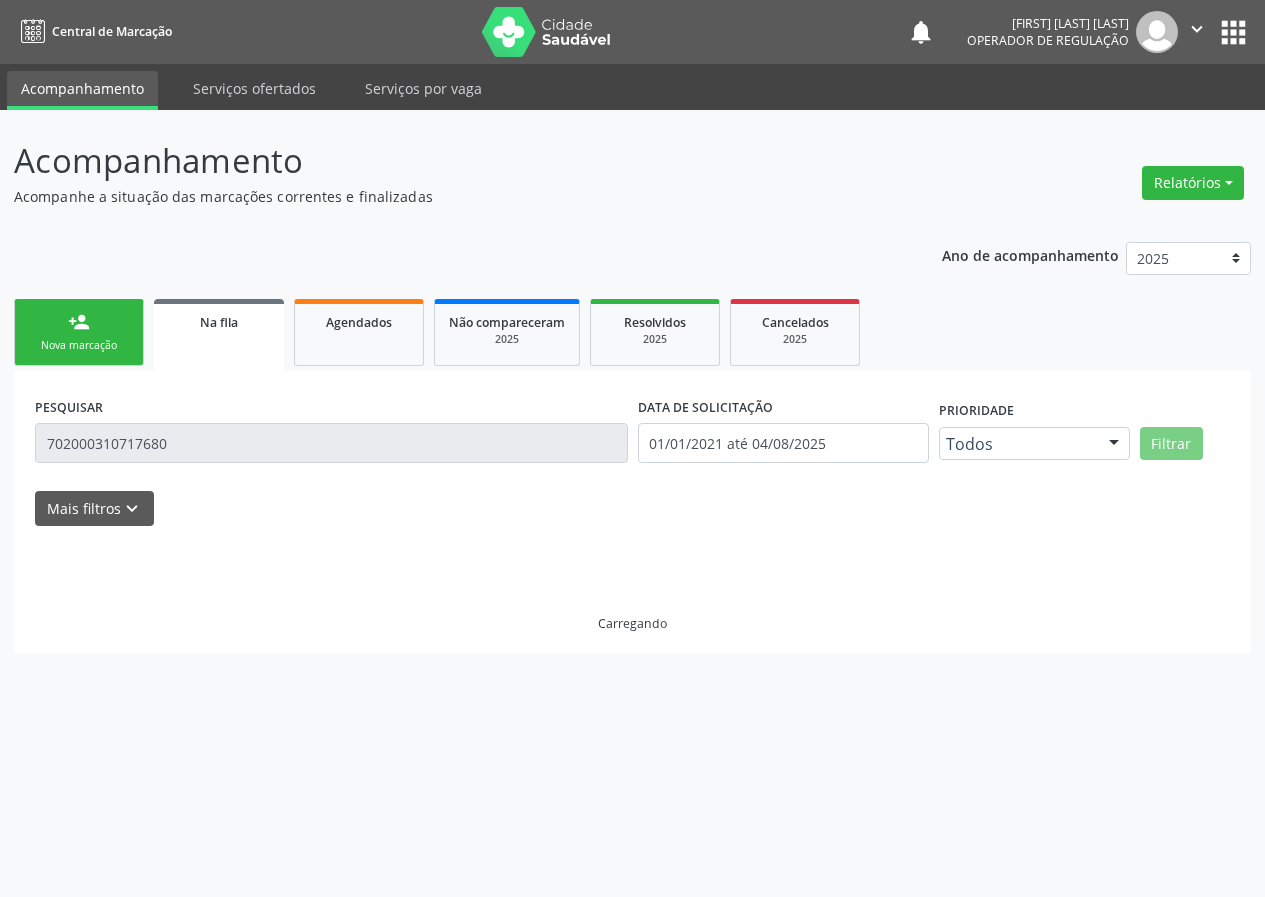 scroll, scrollTop: 0, scrollLeft: 0, axis: both 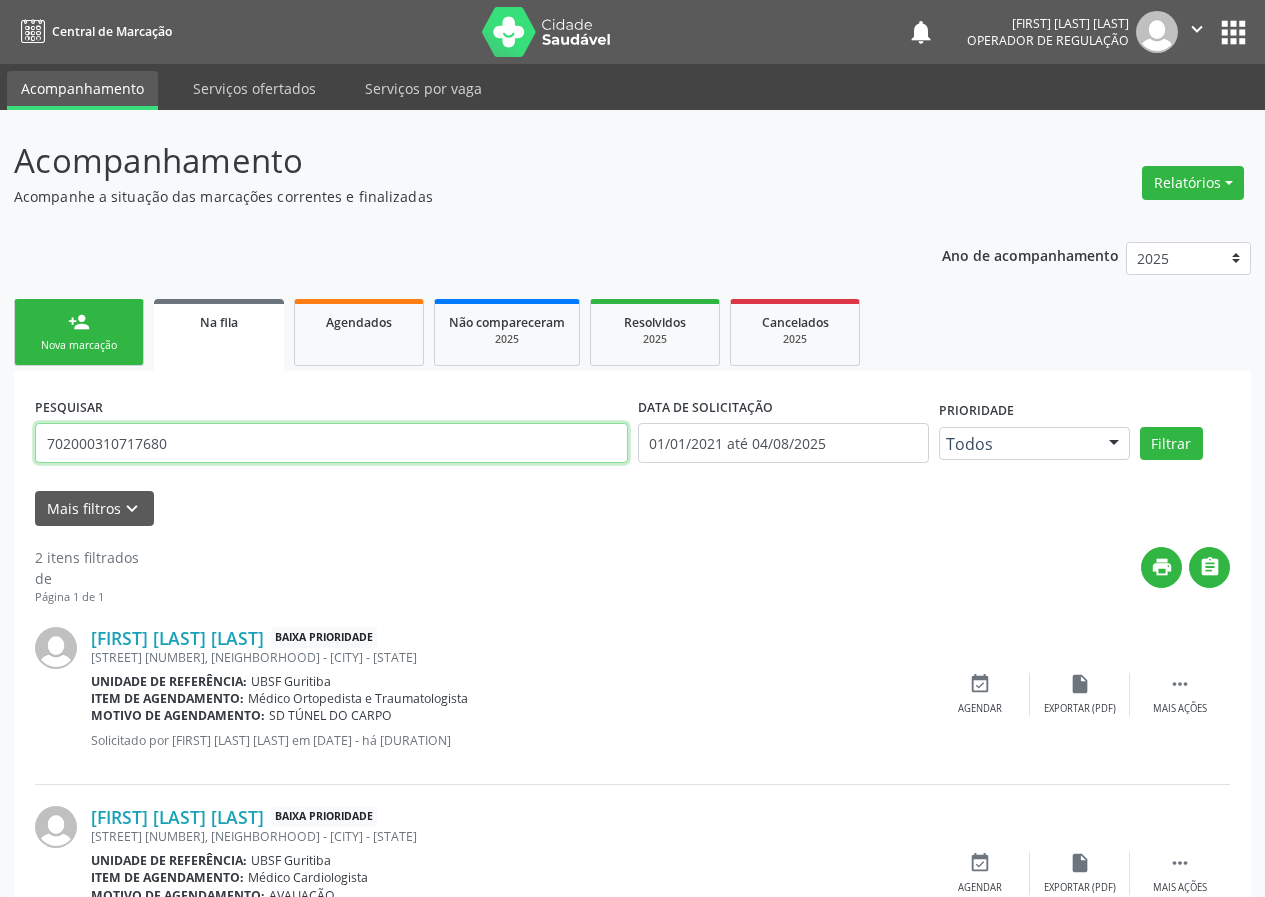 click on "Acompanhamento
Acompanhe a situação das marcações correntes e finalizadas
Relatórios
Acompanhamento
Consolidado
Procedimentos realizados
Ano de acompanhamento
2025 2024 2023 2022 2021
person_add
Nova marcação
Na fila   Agendados   Não compareceram
2025
Resolvidos
2025
Cancelados
2025
PESQUISAR
702000310717680
DATA DE SOLICITAÇÃO
01/01/2021 até 04/08/2025
Prioridade
Todos         Todos   Baixa Prioridade   Média Prioridade   Alta Prioridade
Nenhum resultado encontrado para: "   "
Não há nenhuma opção para ser exibida.
Filtrar
UNIDADE DE REFERÊNCIA
Selecione uma UBS
Todas as UBS   UBSF Ligeiro II   UBSF Saulo Leal Ernesto de Melo   UBSF Castanho   UBSF Baixa Verde   UBSF Ze Velho" at bounding box center (632, 554) 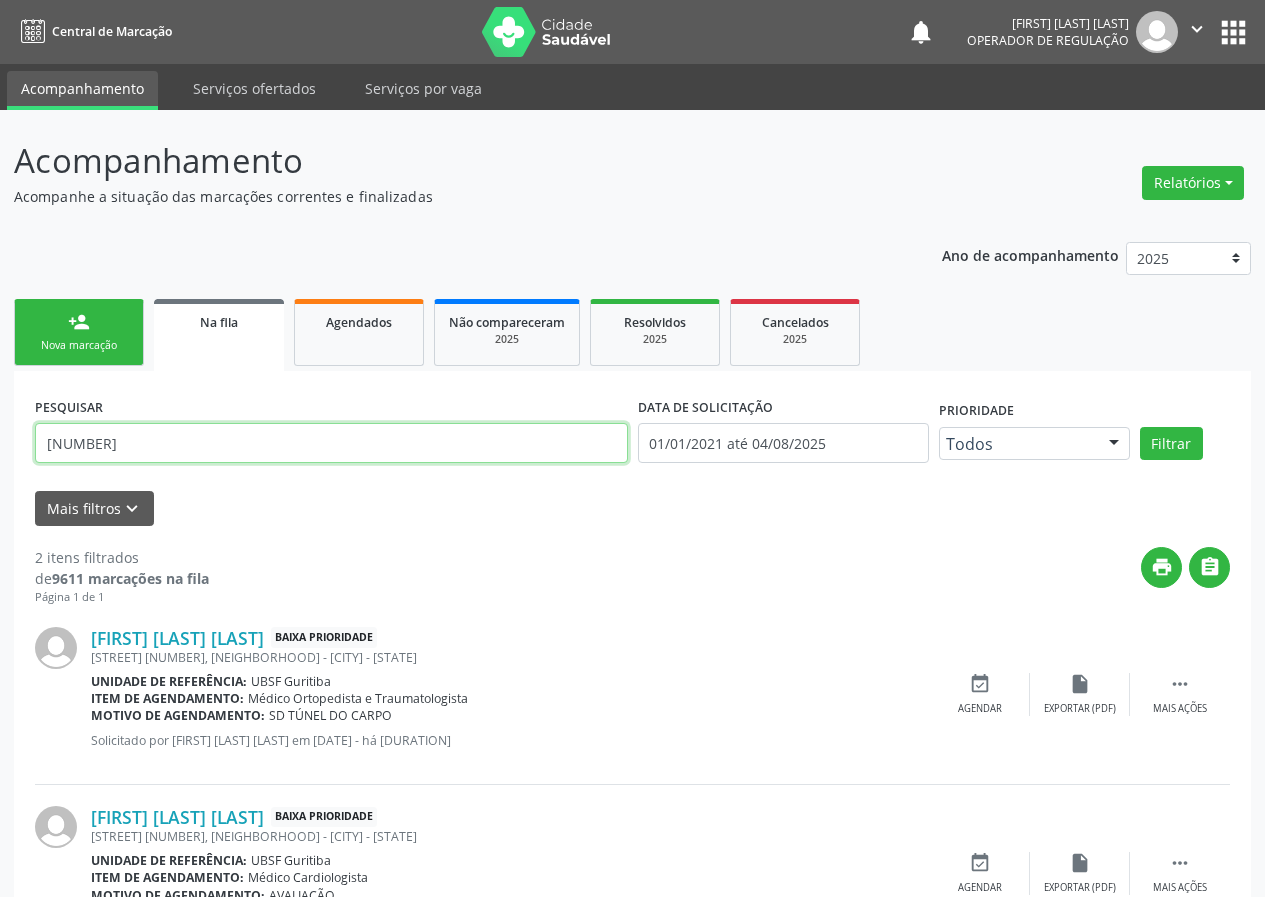 type on "[NUMBER]" 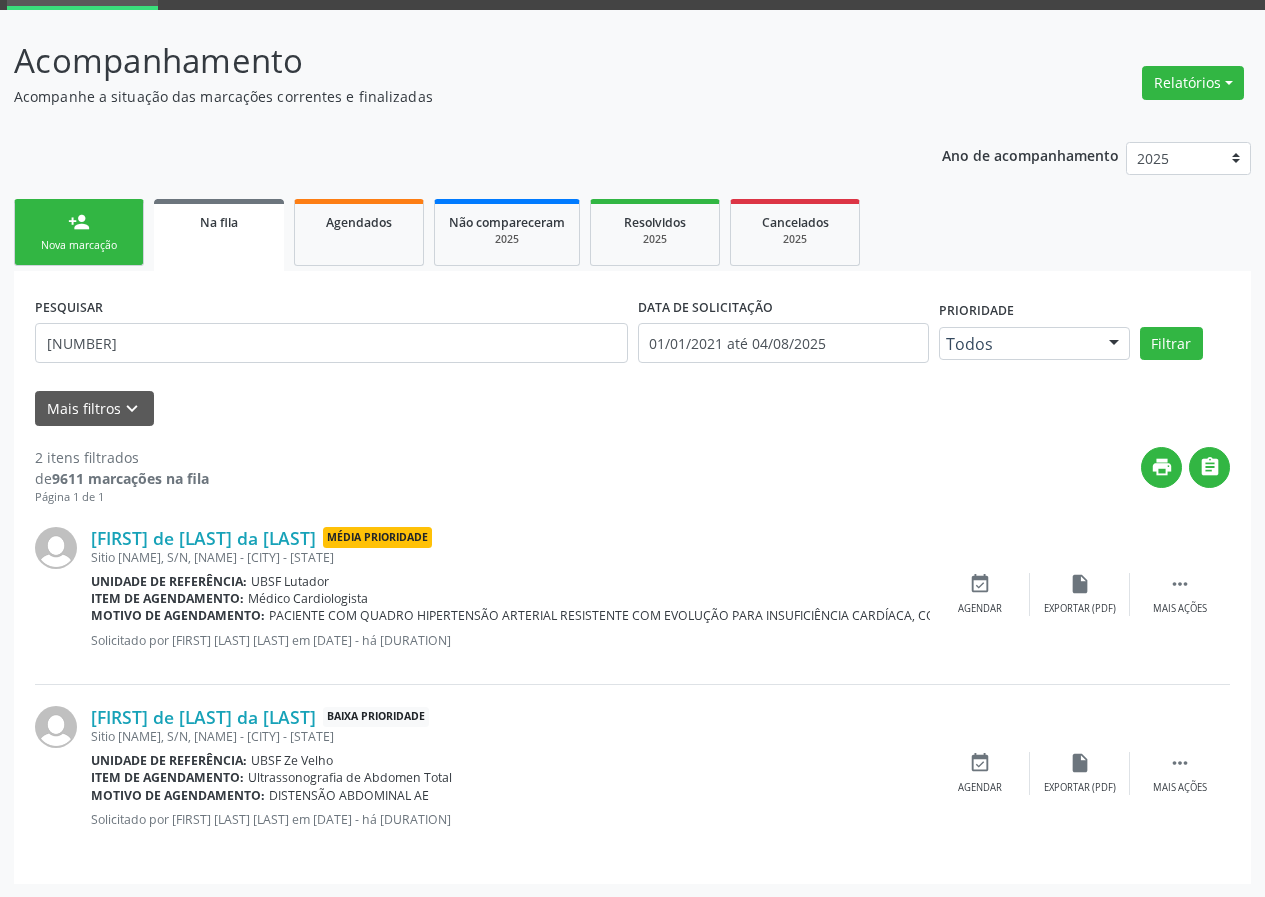 scroll, scrollTop: 101, scrollLeft: 0, axis: vertical 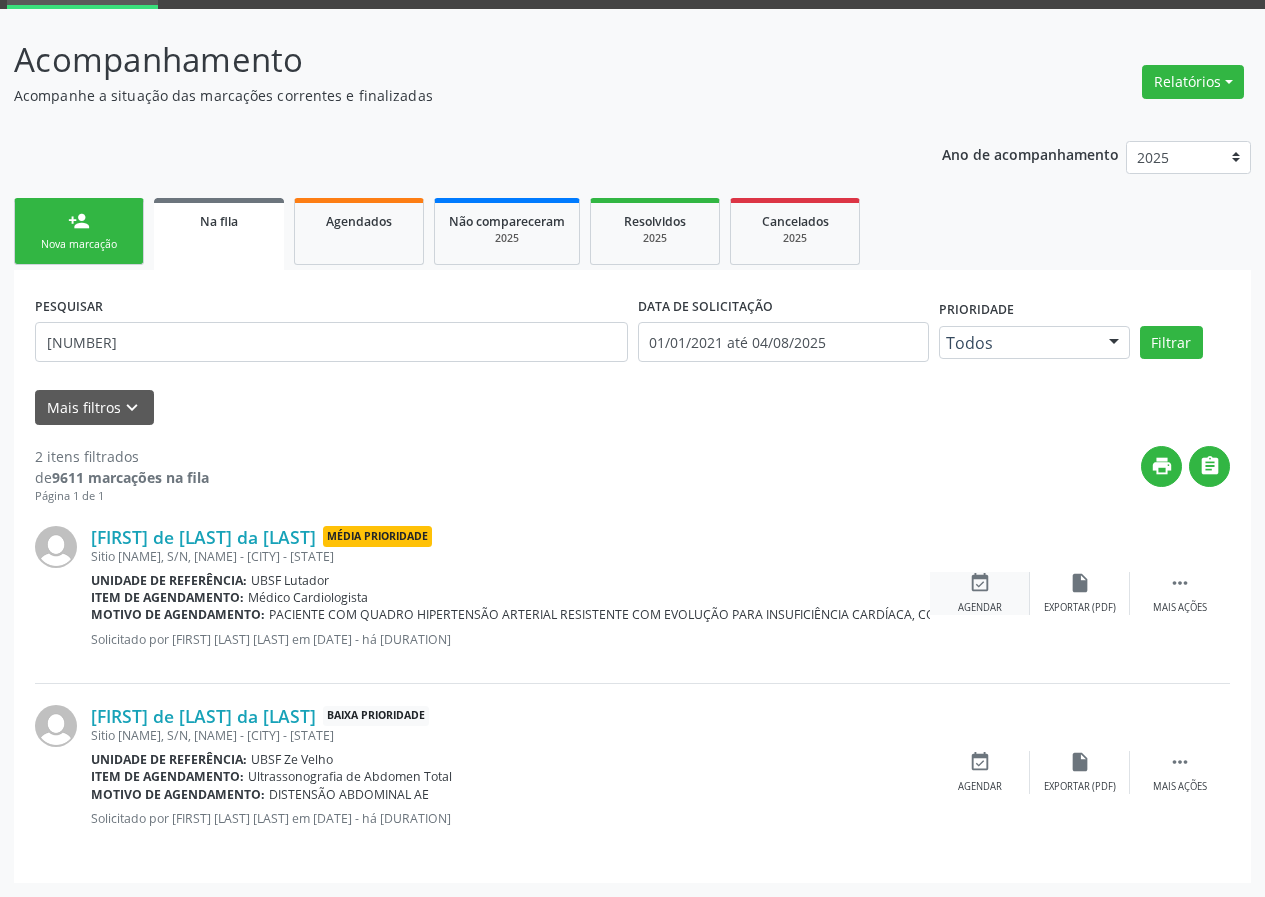 click on "event_available" at bounding box center (980, 583) 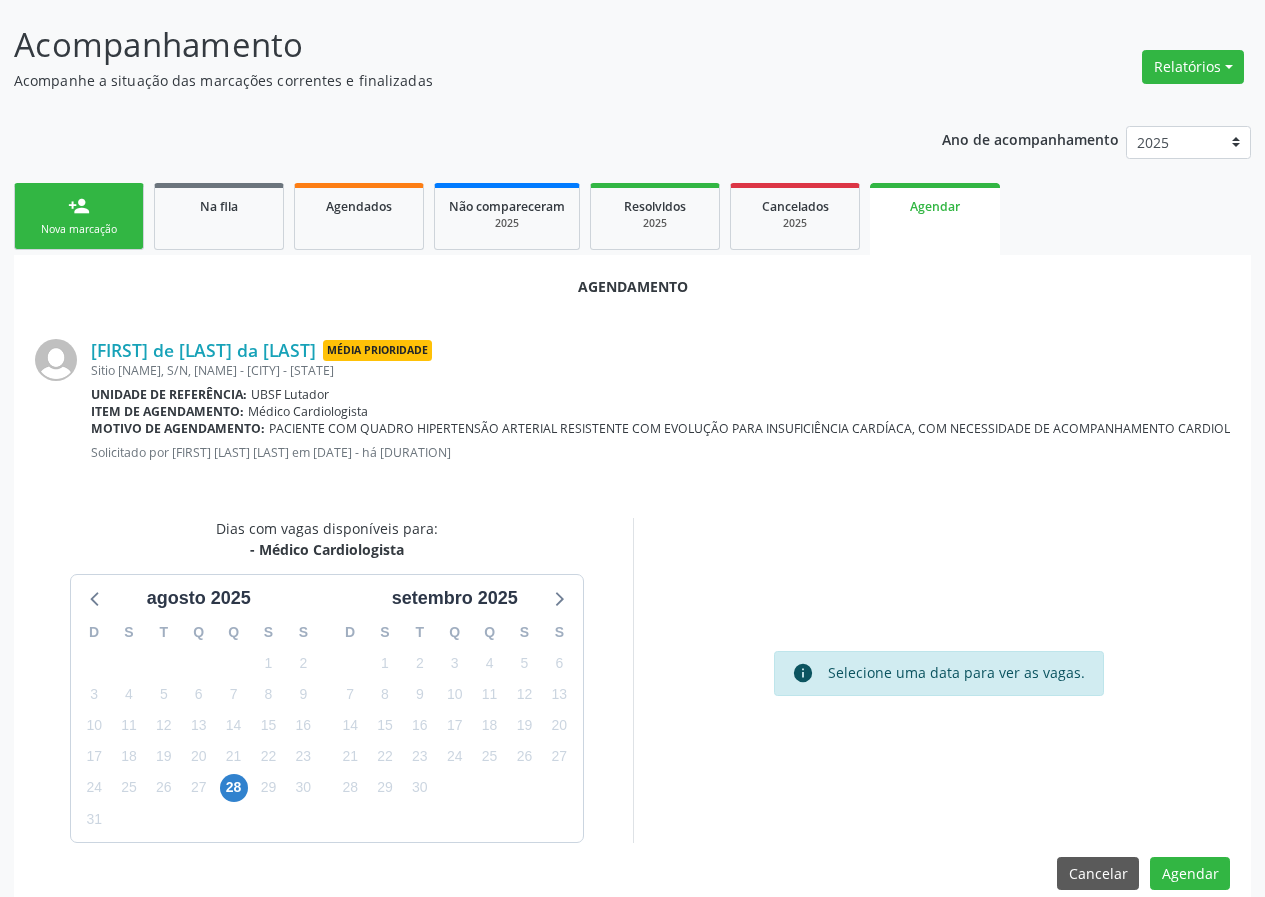 scroll, scrollTop: 144, scrollLeft: 0, axis: vertical 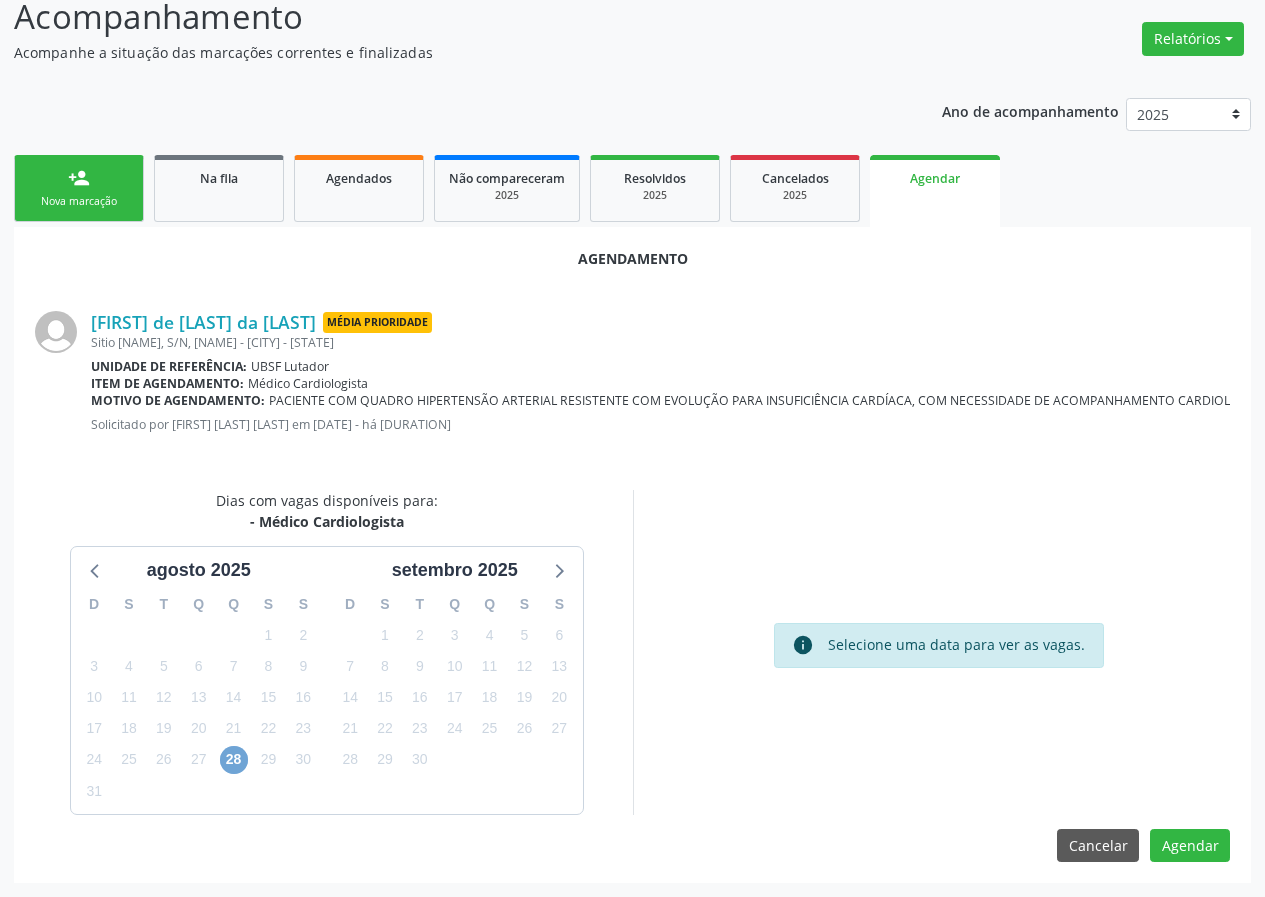 click on "28" at bounding box center [234, 760] 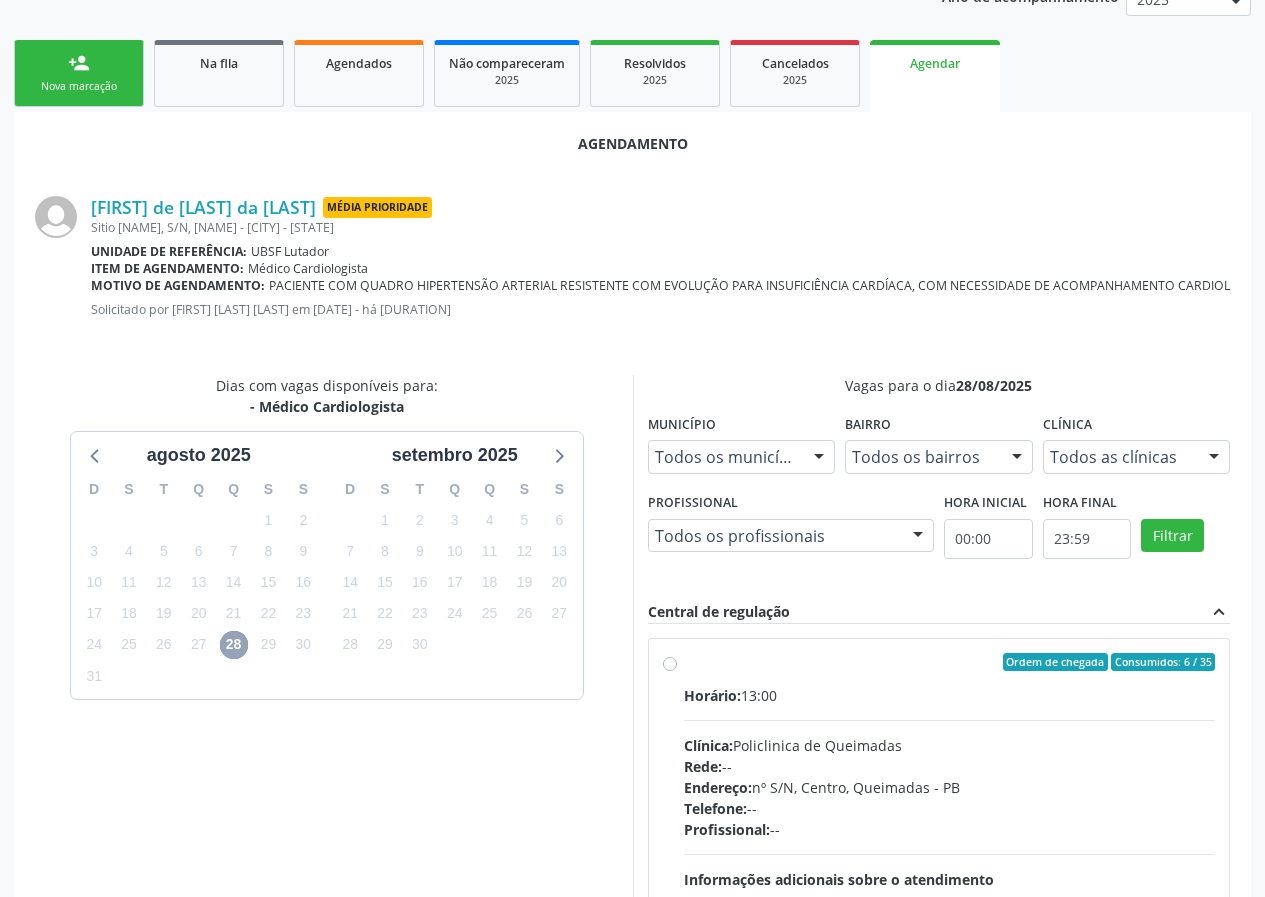 scroll, scrollTop: 433, scrollLeft: 0, axis: vertical 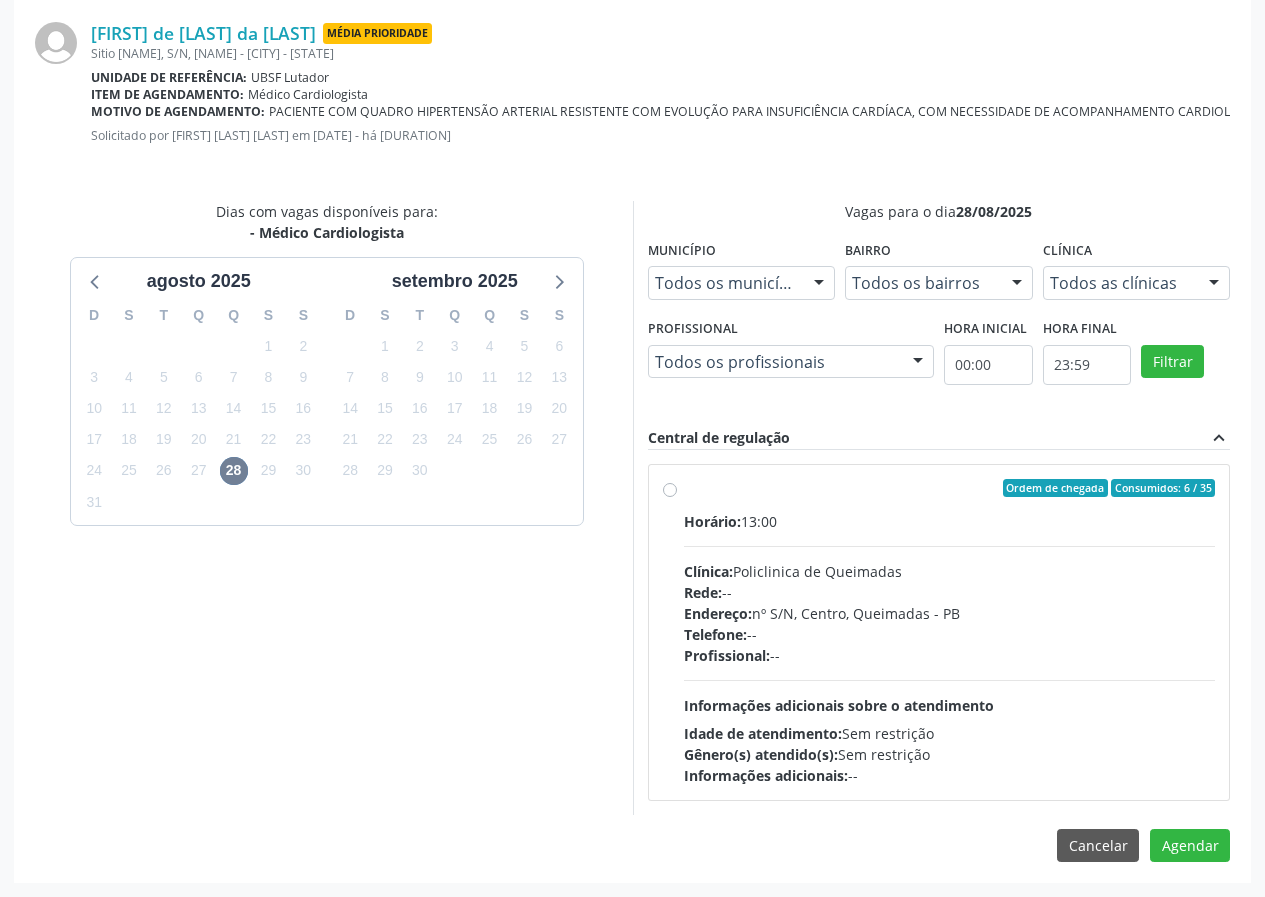 click on "Ordem de chegada
Consumidos: 6 / 35" at bounding box center [950, 488] 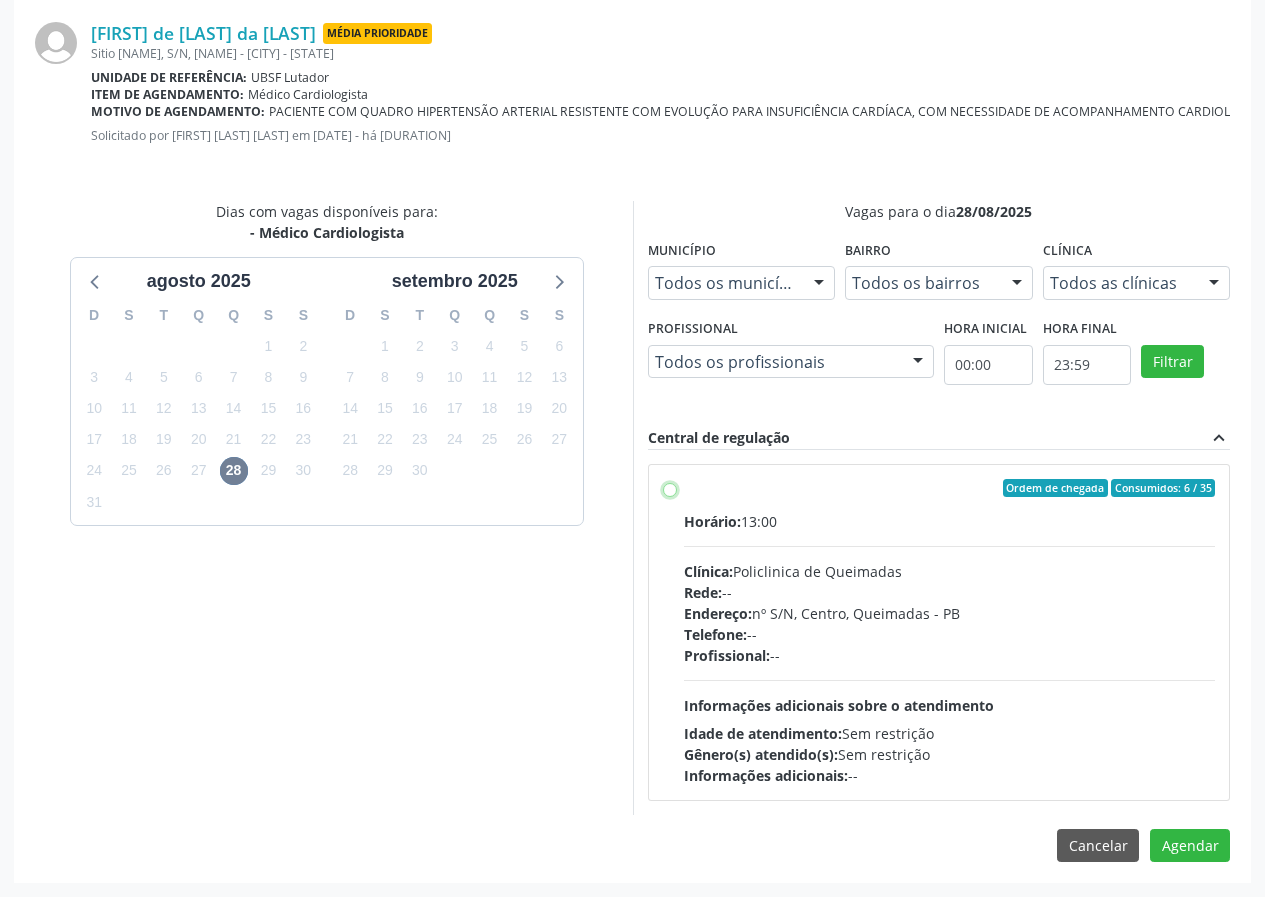 click on "Ordem de chegada
Consumidos: 6 / 35
Horário:   13:00
Clínica:  Policlinica de Queimadas
Rede:
--
Endereço:   nº S/N, [NEIGHBORHOOD], [CITY] - [STATE]
Telefone:   --
Profissional:
--
Informações adicionais sobre o atendimento
Idade de atendimento:
Sem restrição
Gênero(s) atendido(s):
Sem restrição
Informações adicionais:
--" at bounding box center (670, 488) 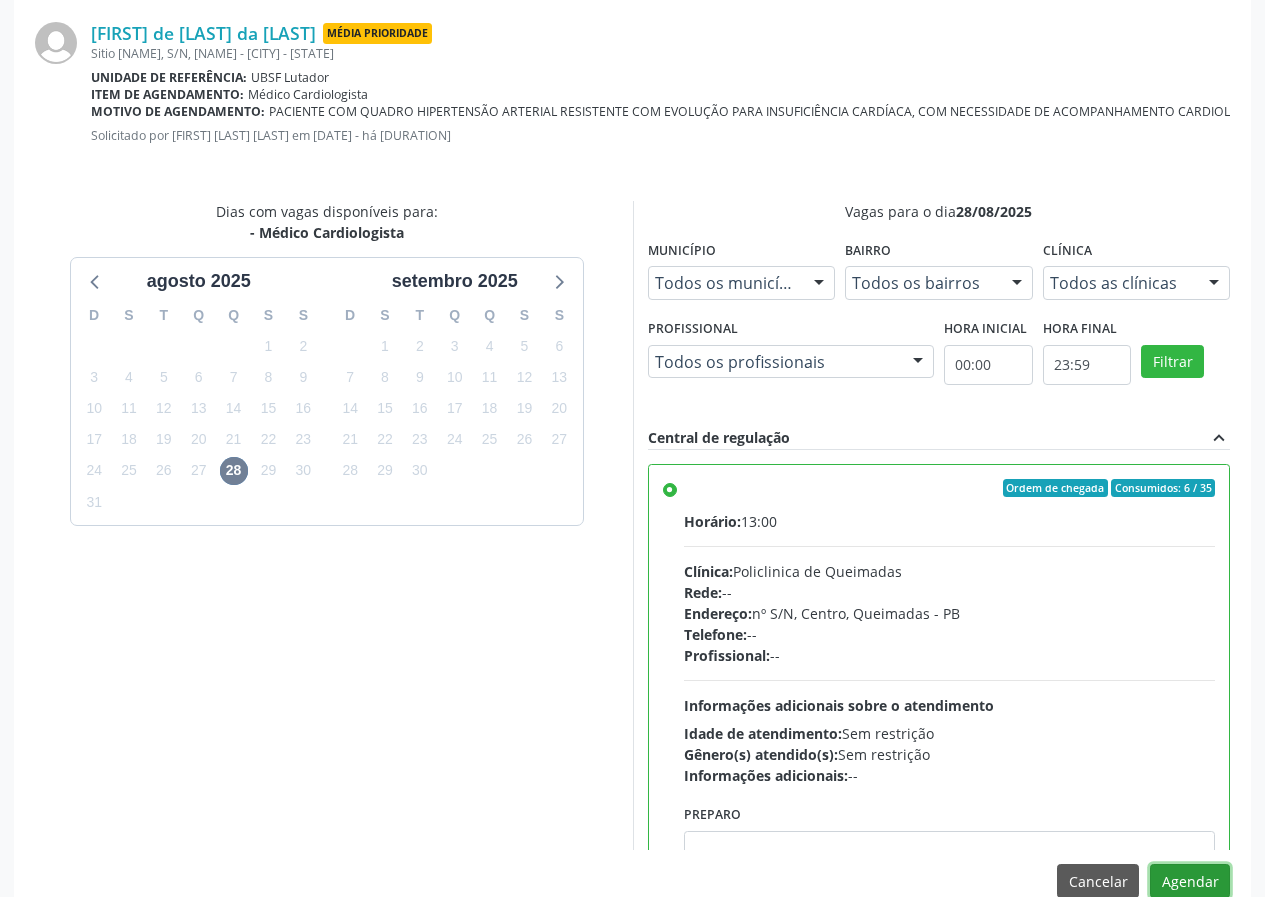 click on "Agendar" at bounding box center (1190, 881) 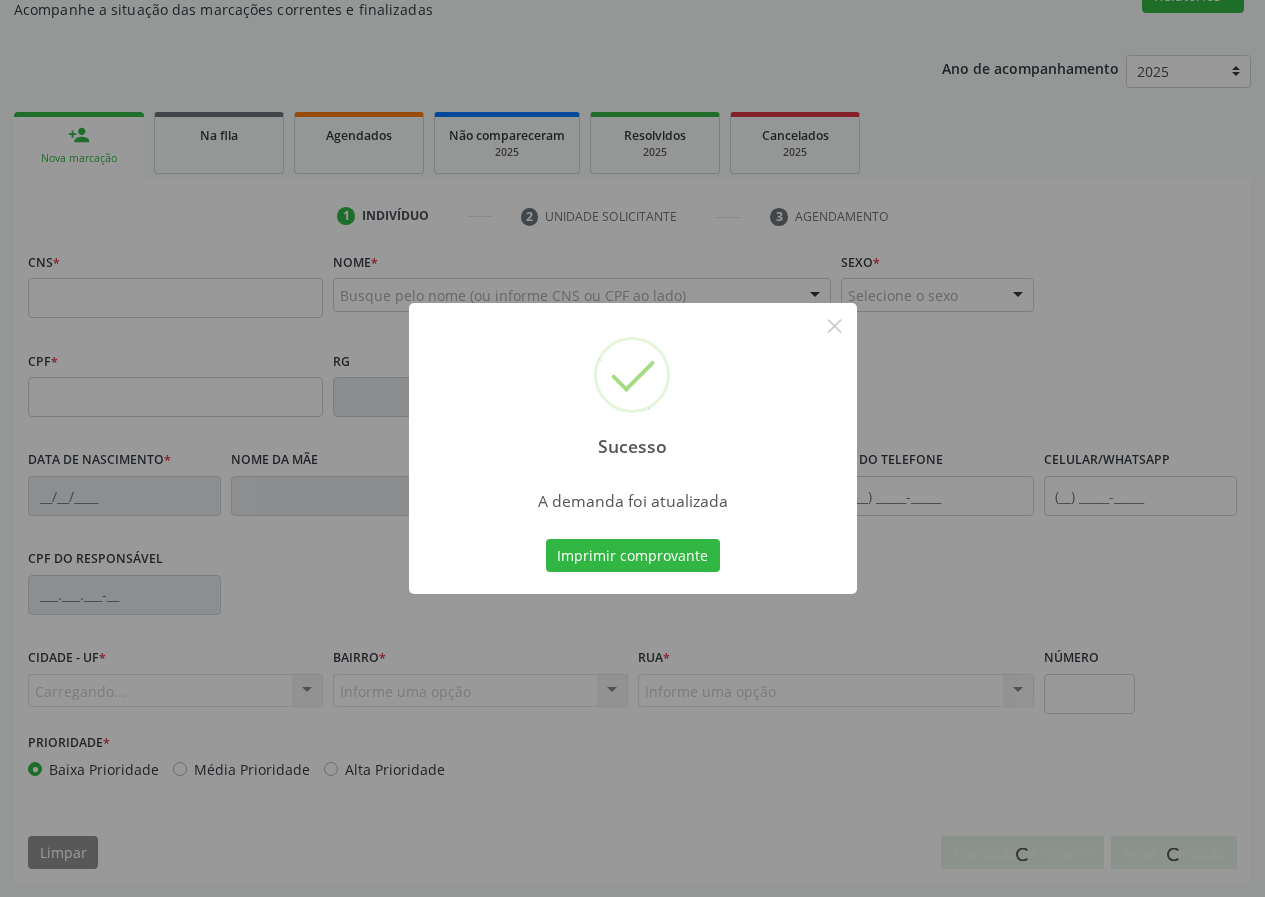 scroll, scrollTop: 187, scrollLeft: 0, axis: vertical 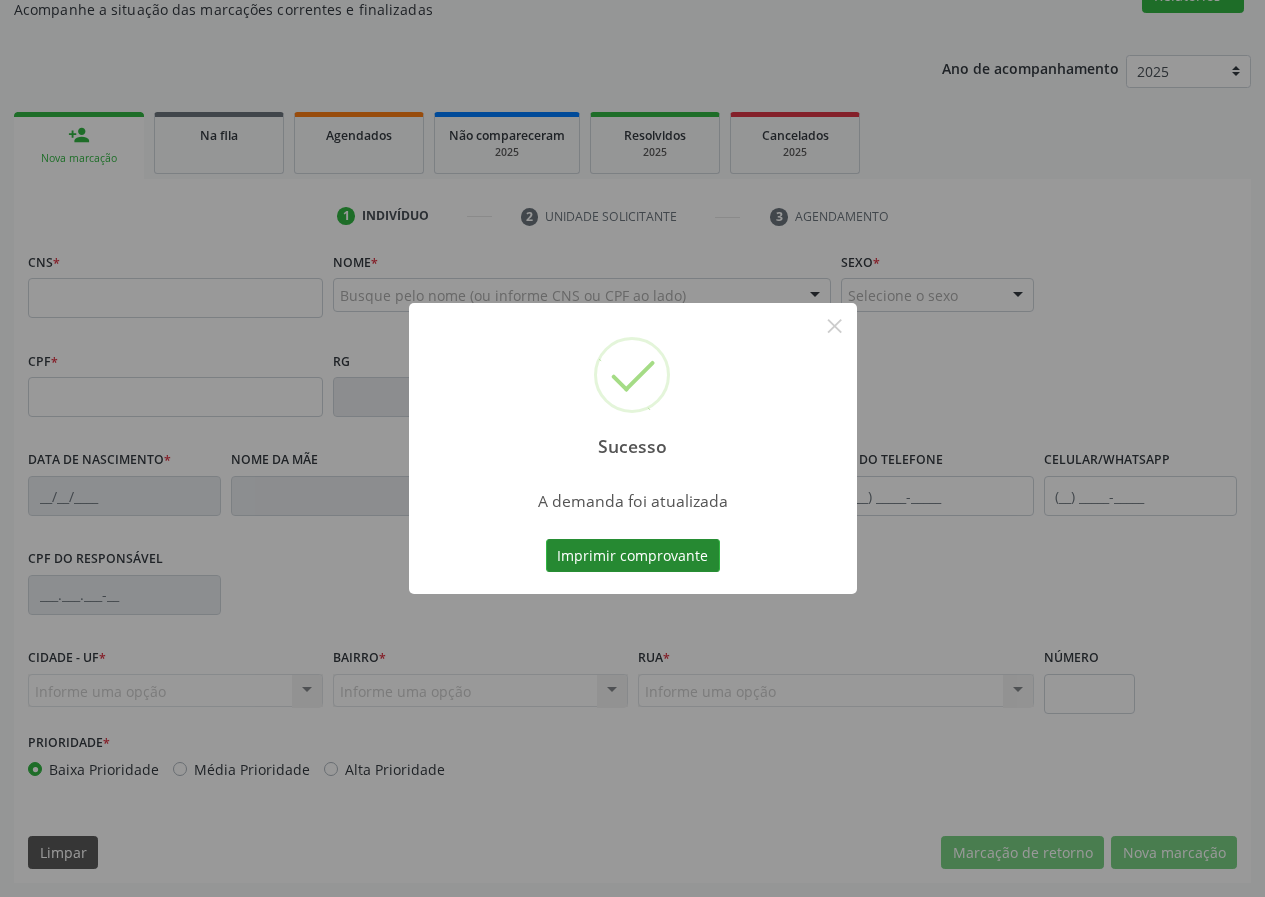 click on "Imprimir comprovante" at bounding box center [633, 556] 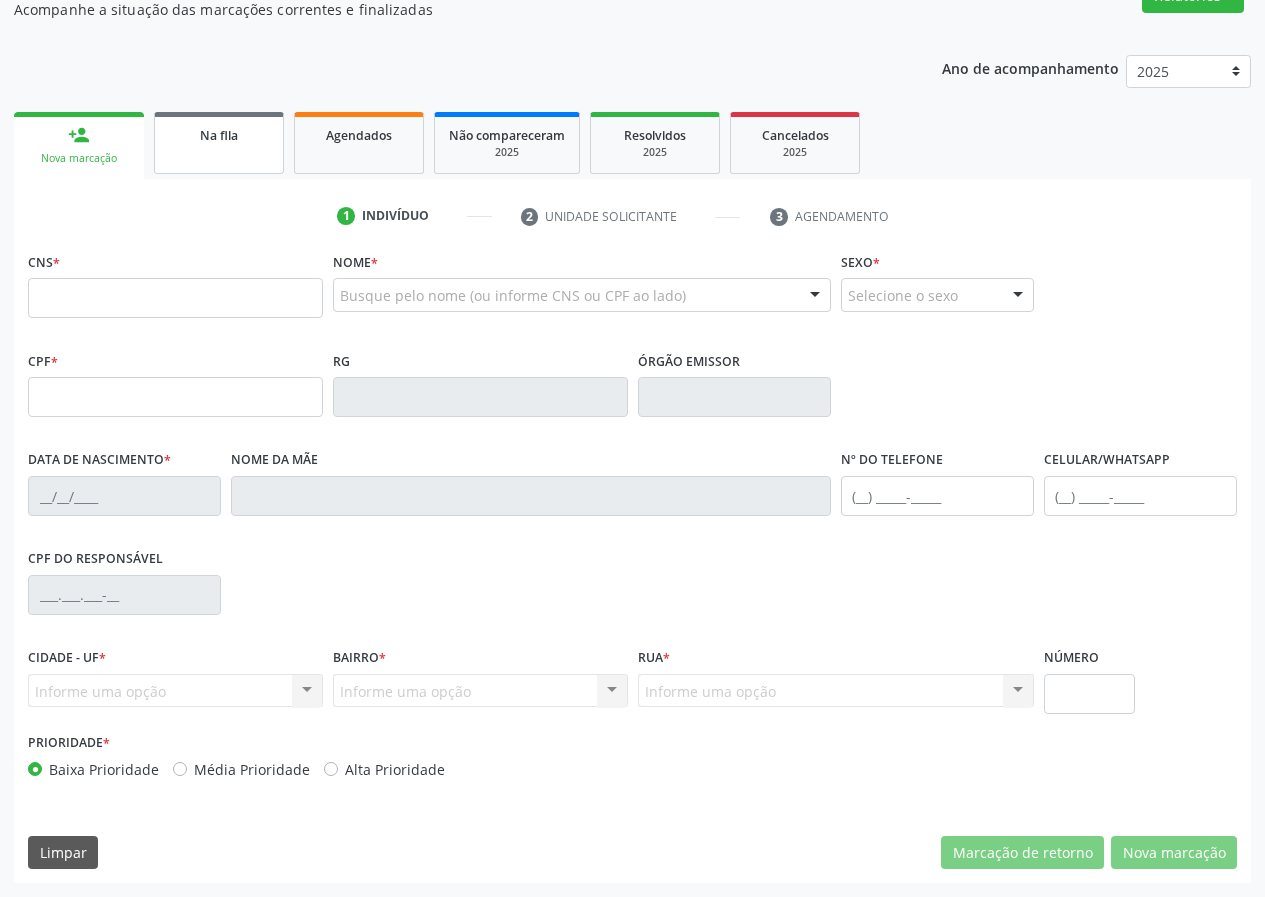 click on "Na fila" at bounding box center (219, 143) 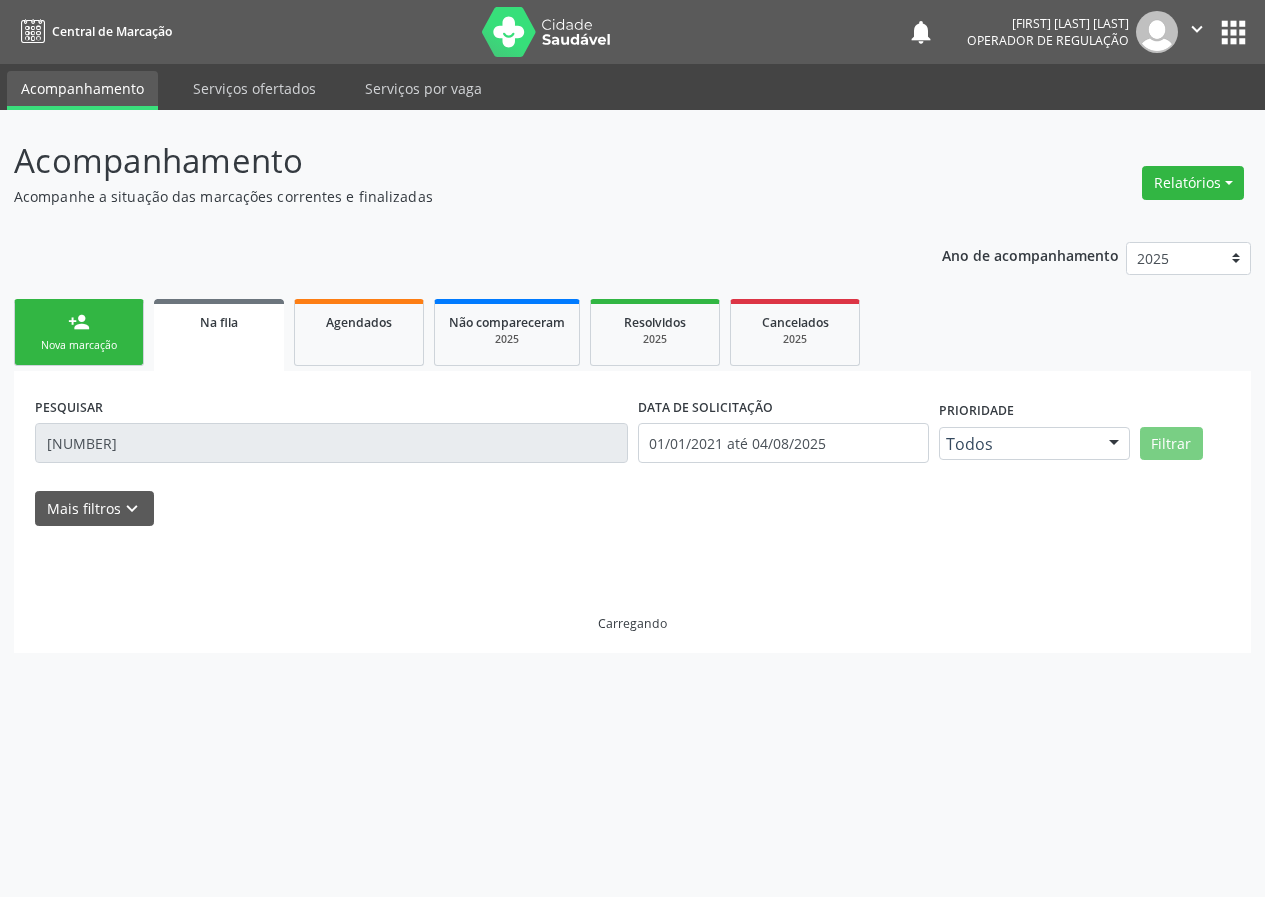 scroll, scrollTop: 0, scrollLeft: 0, axis: both 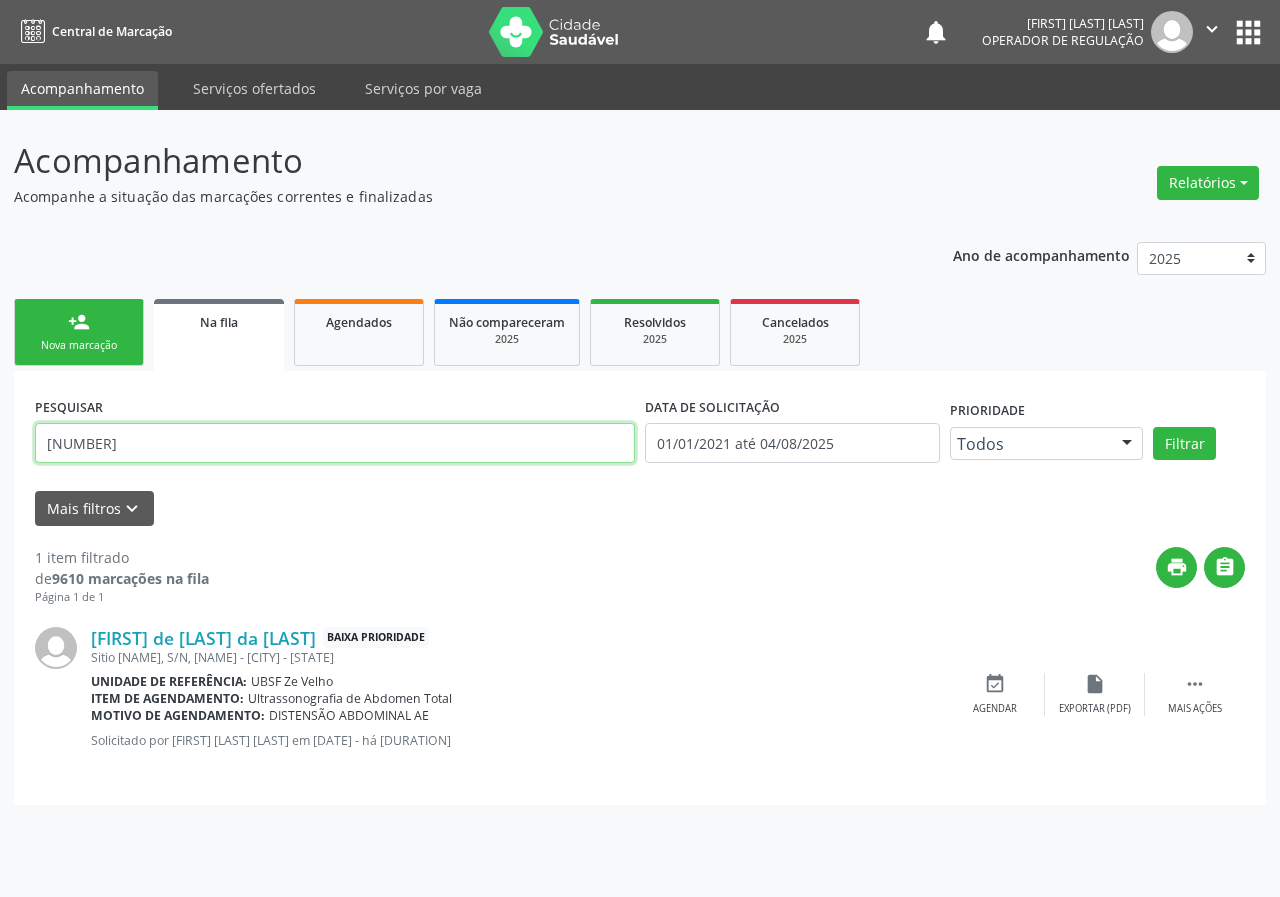 drag, startPoint x: 196, startPoint y: 444, endPoint x: 0, endPoint y: 398, distance: 201.3256 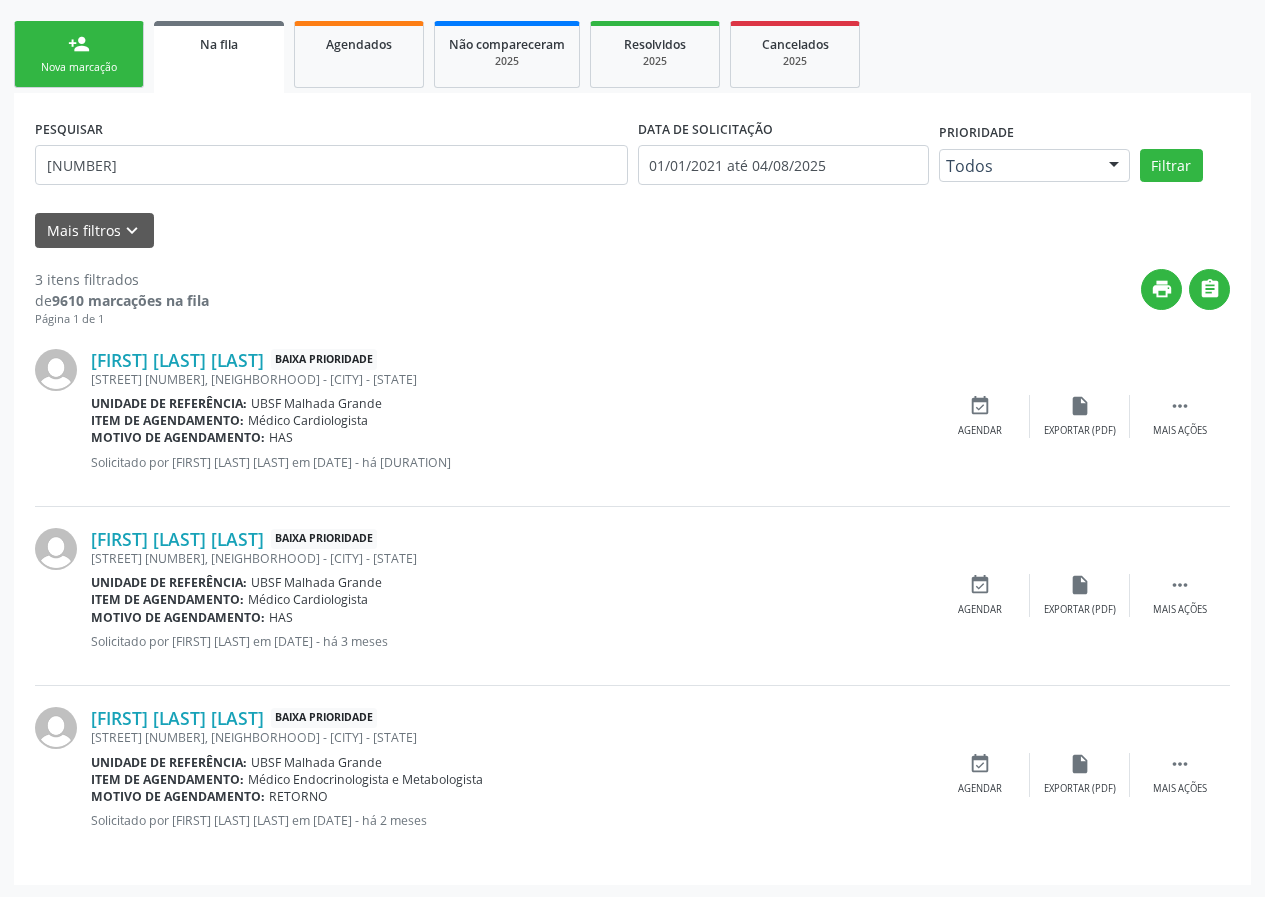 scroll, scrollTop: 280, scrollLeft: 0, axis: vertical 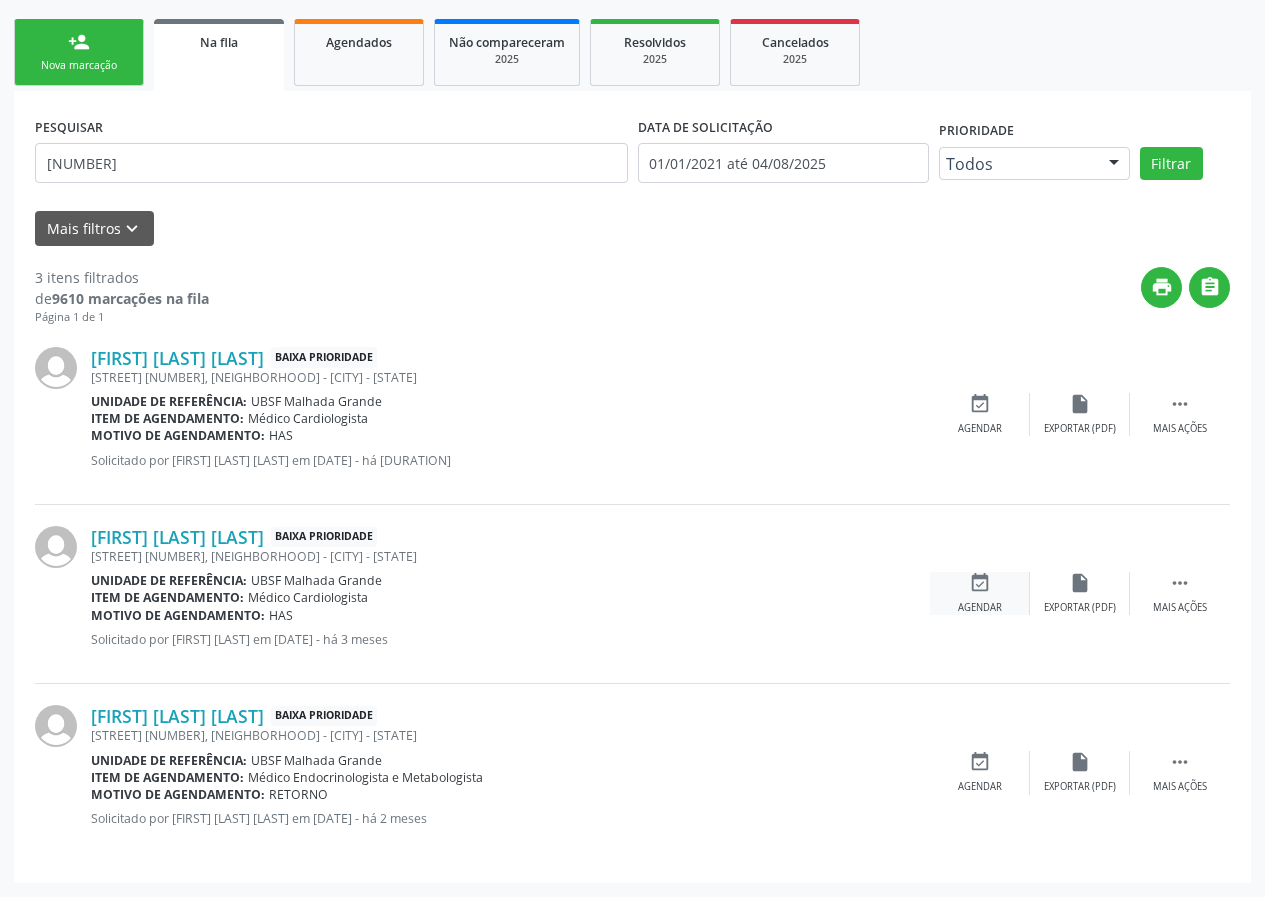 click on "event_available
Agendar" at bounding box center (980, 593) 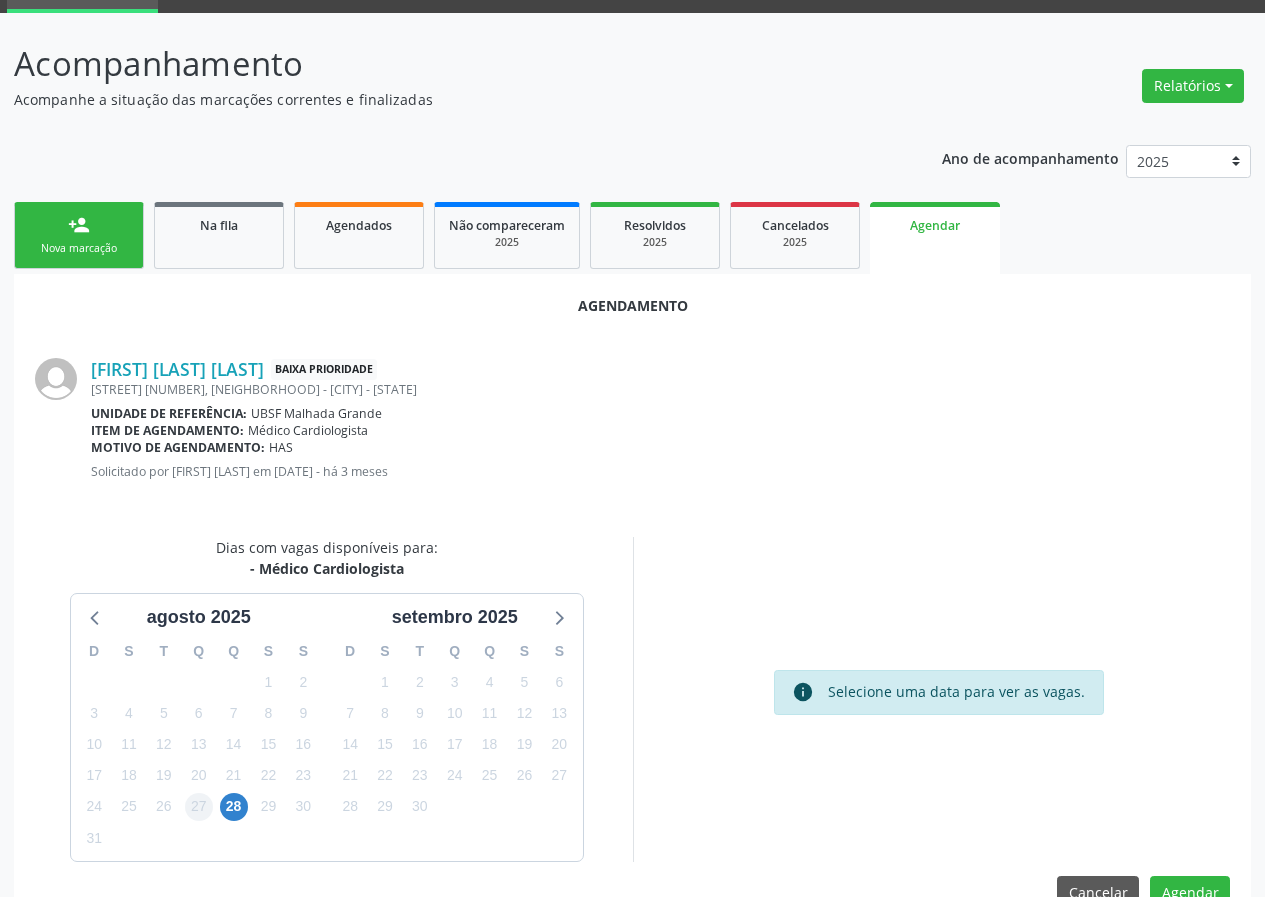 scroll, scrollTop: 144, scrollLeft: 0, axis: vertical 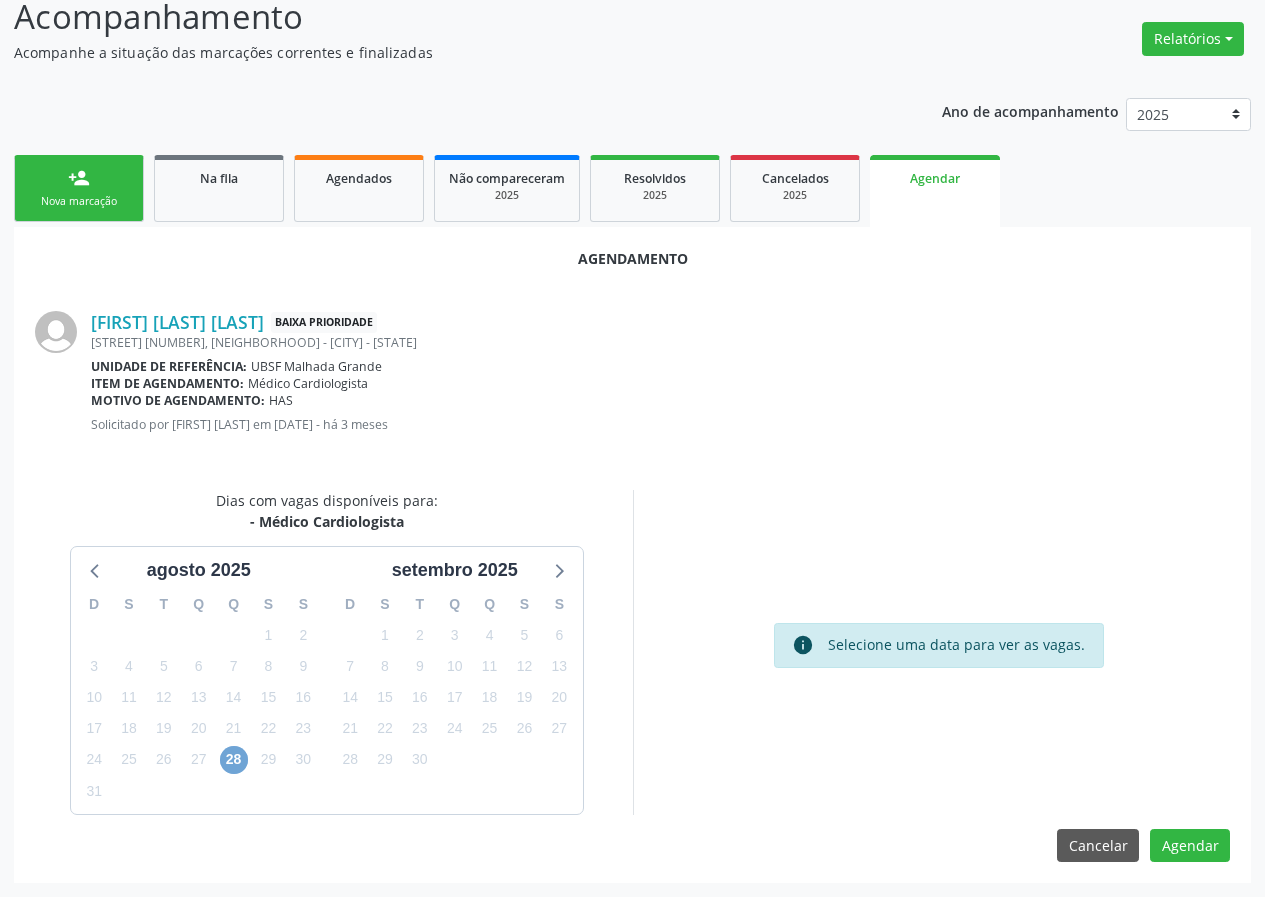 click on "28" at bounding box center [234, 760] 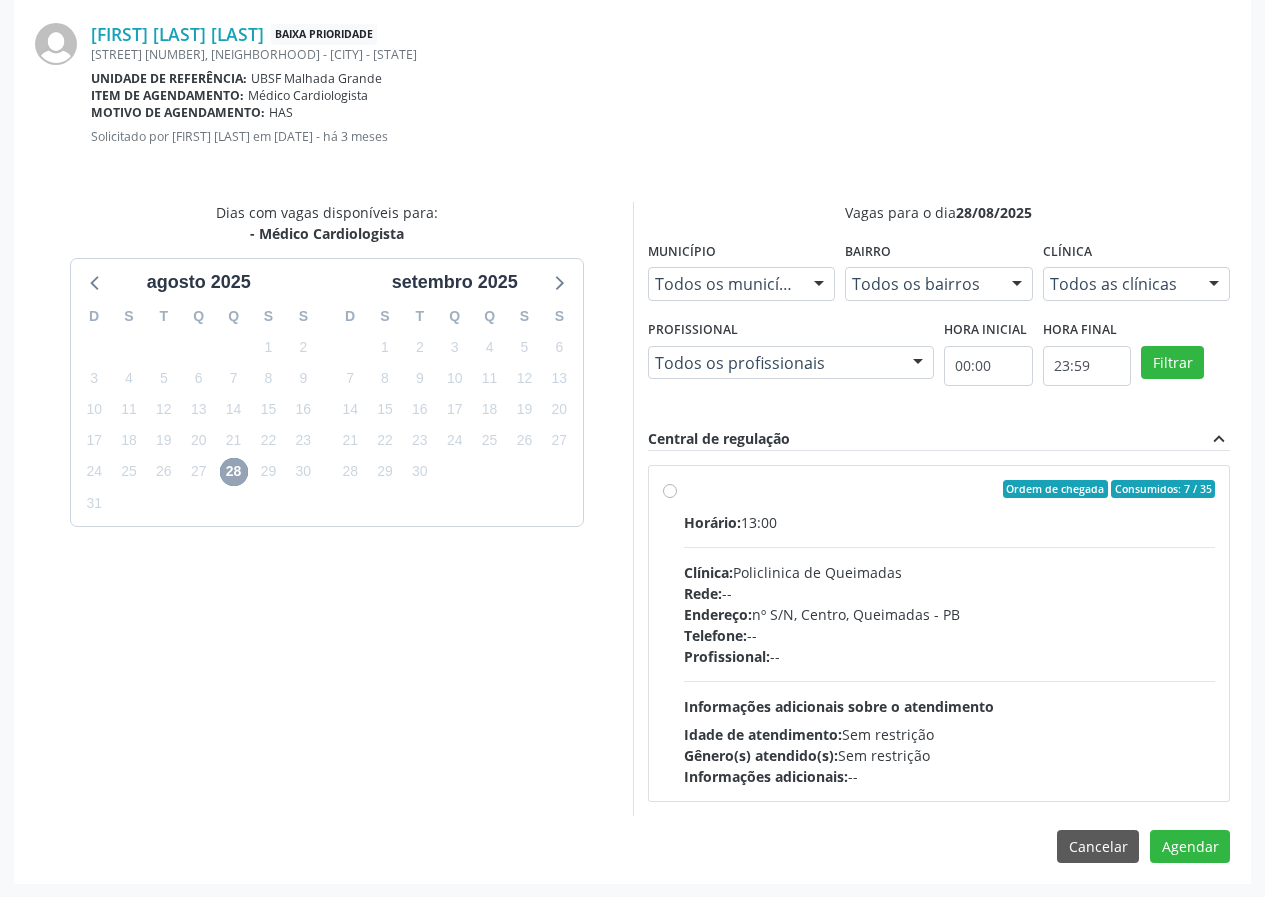 scroll, scrollTop: 433, scrollLeft: 0, axis: vertical 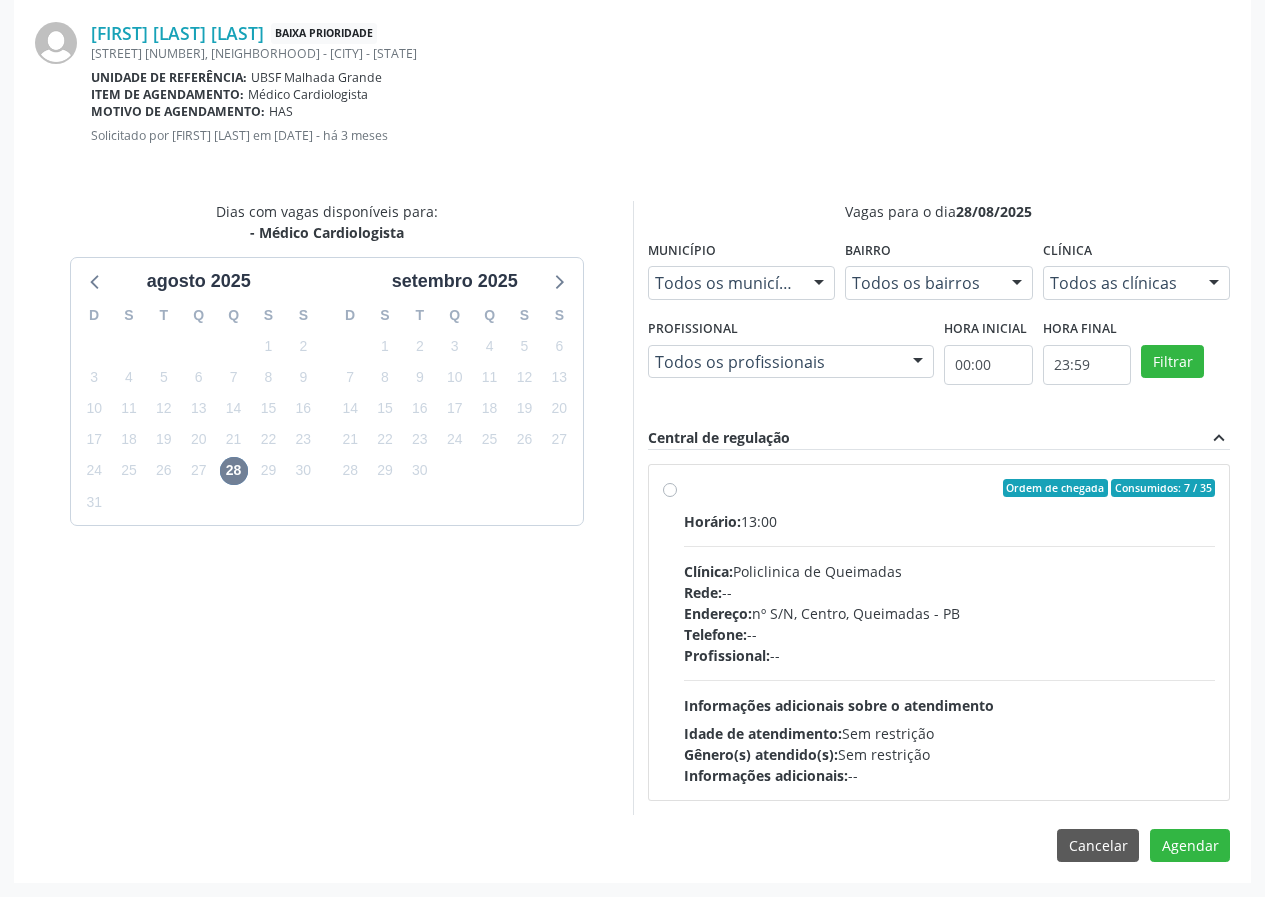 click on "Ordem de chegada
Consumidos: 7 / 35
Horário:   13:00
Clínica:  Policlinica de Queimadas
Rede:
--
Endereço:   nº S/N, Centro, [CITY] - [STATE]
Telefone:   --
Profissional:
--
Informações adicionais sobre o atendimento
Idade de atendimento:
Sem restrição
Gênero(s) atendido(s):
Sem restrição
Informações adicionais:
--" at bounding box center (939, 632) 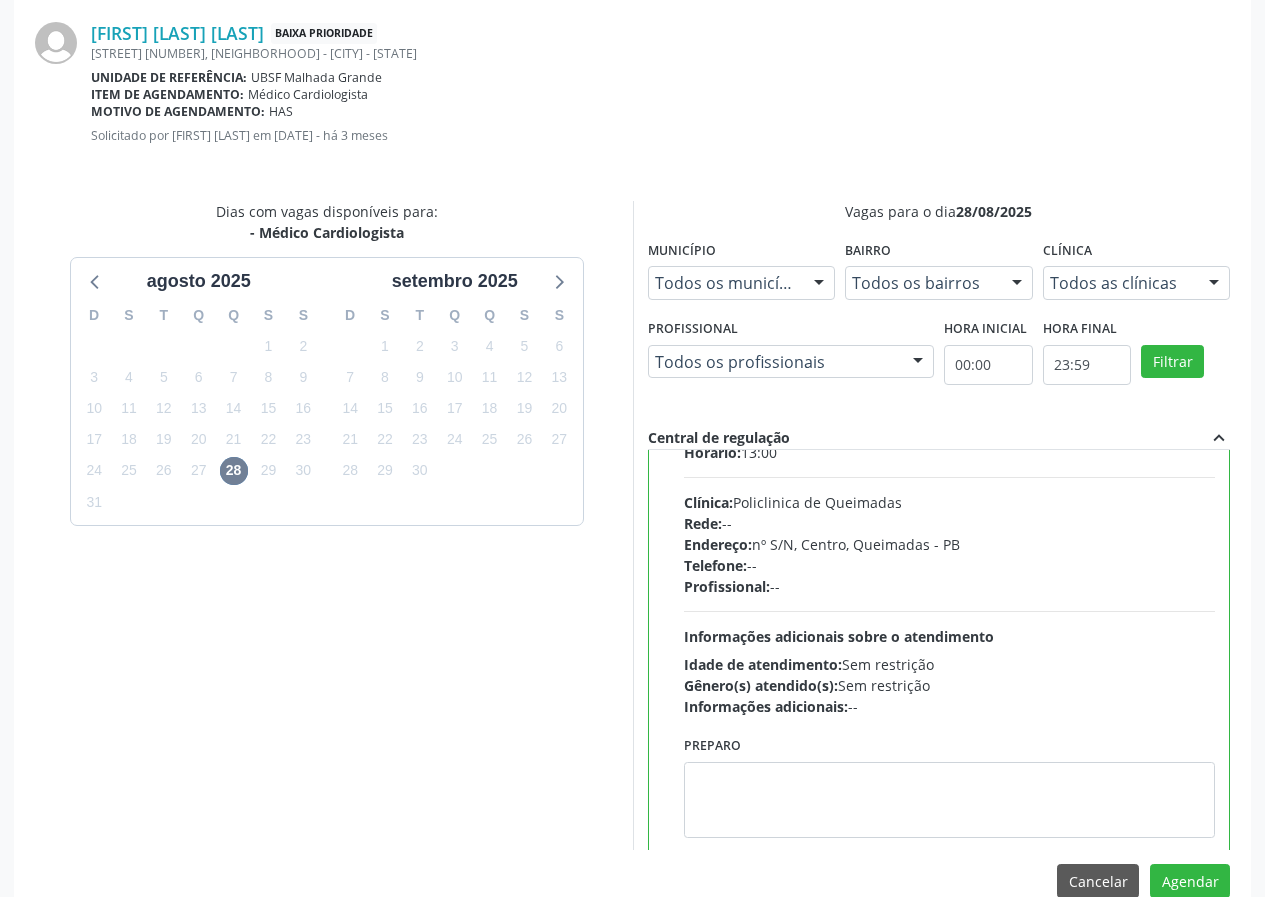 scroll, scrollTop: 99, scrollLeft: 0, axis: vertical 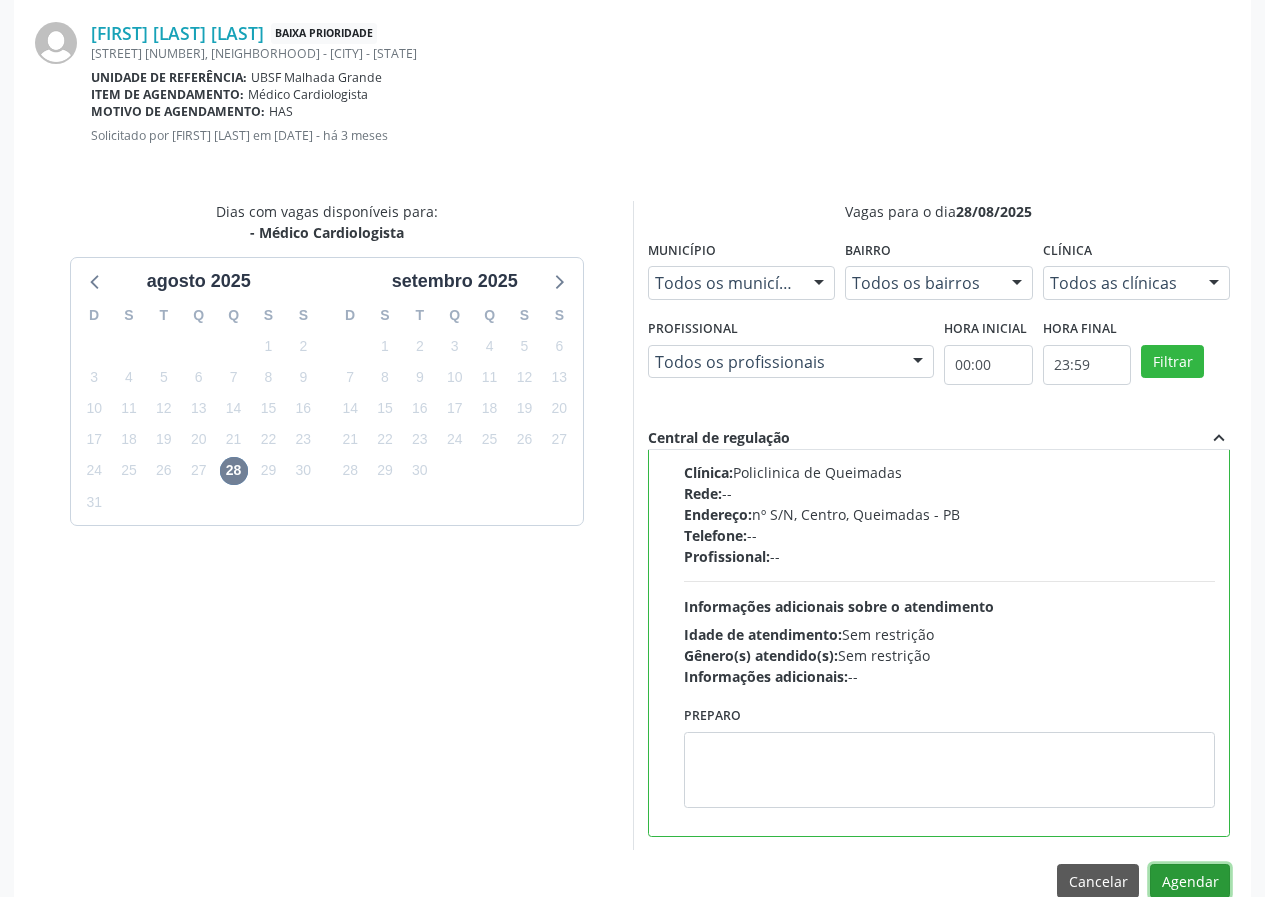 click on "Agendar" at bounding box center [1190, 881] 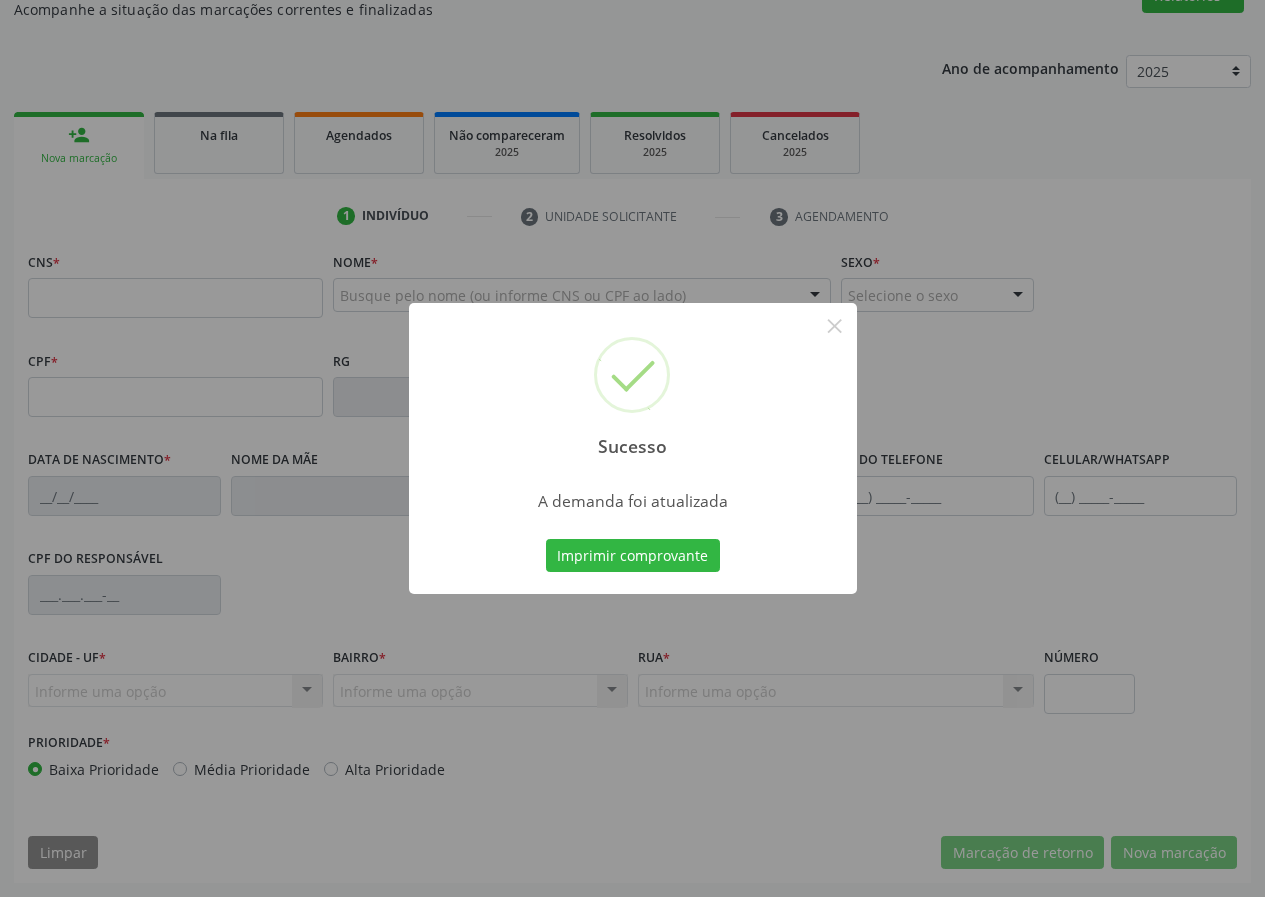 scroll, scrollTop: 187, scrollLeft: 0, axis: vertical 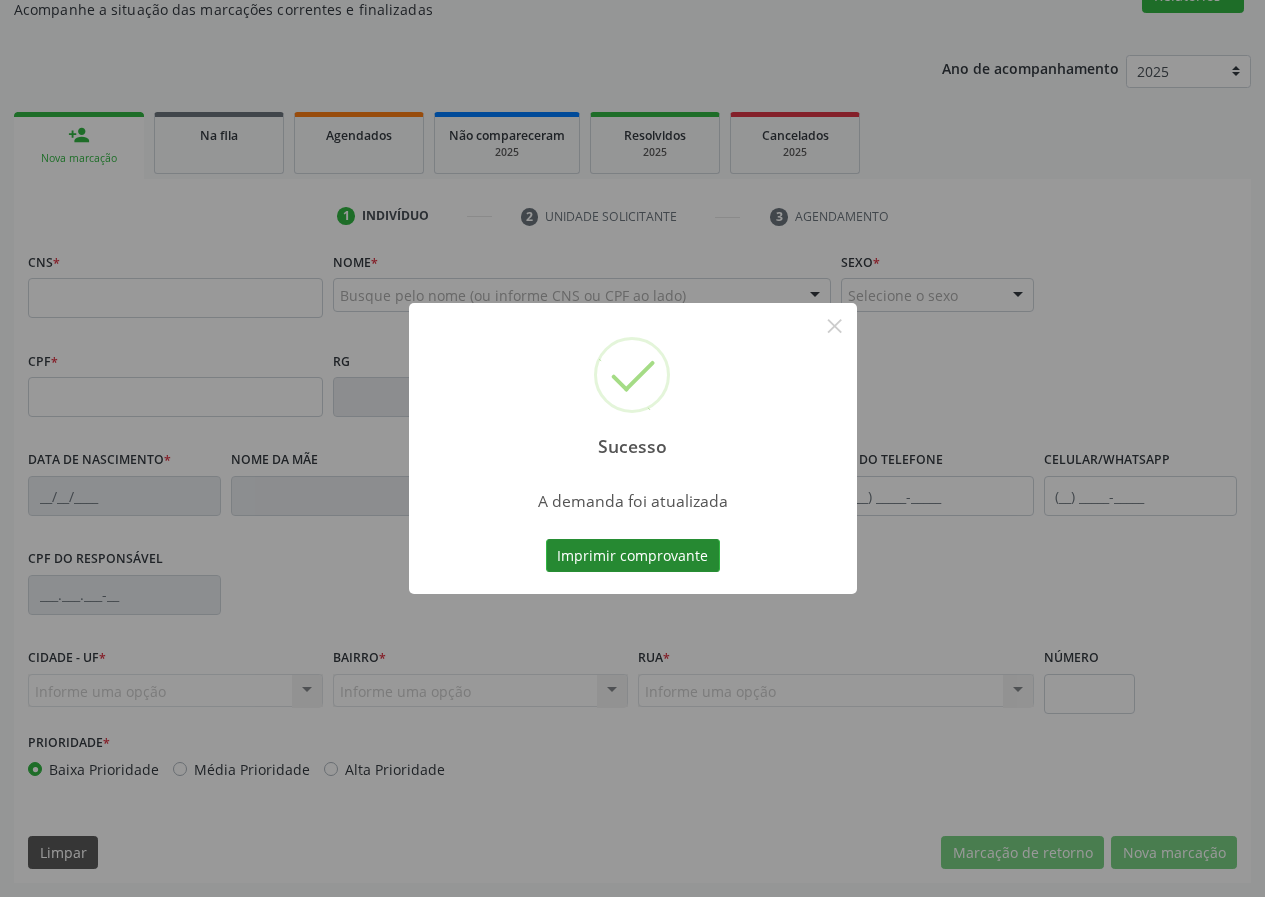 click on "Imprimir comprovante" at bounding box center (633, 556) 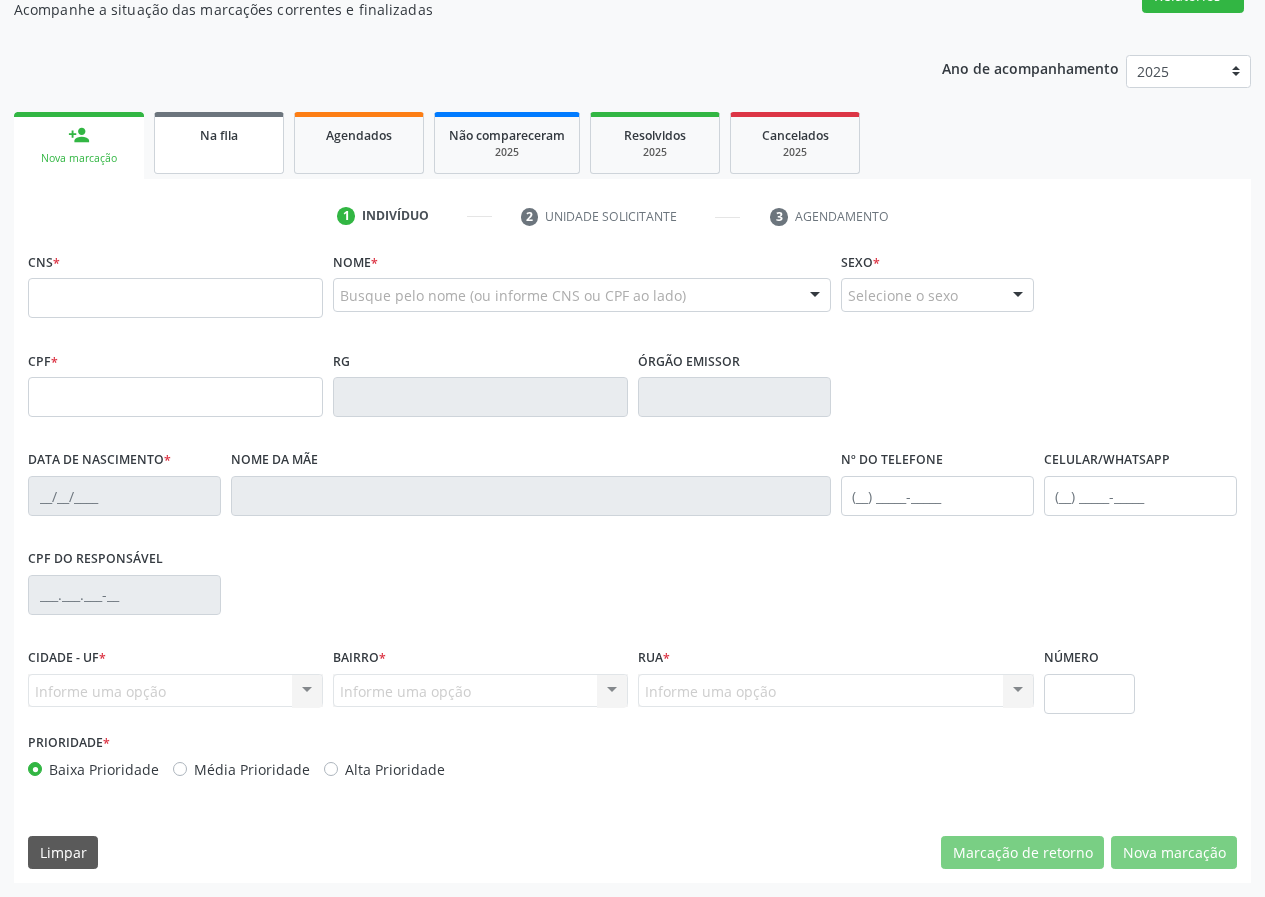 click on "Na fila" at bounding box center (219, 143) 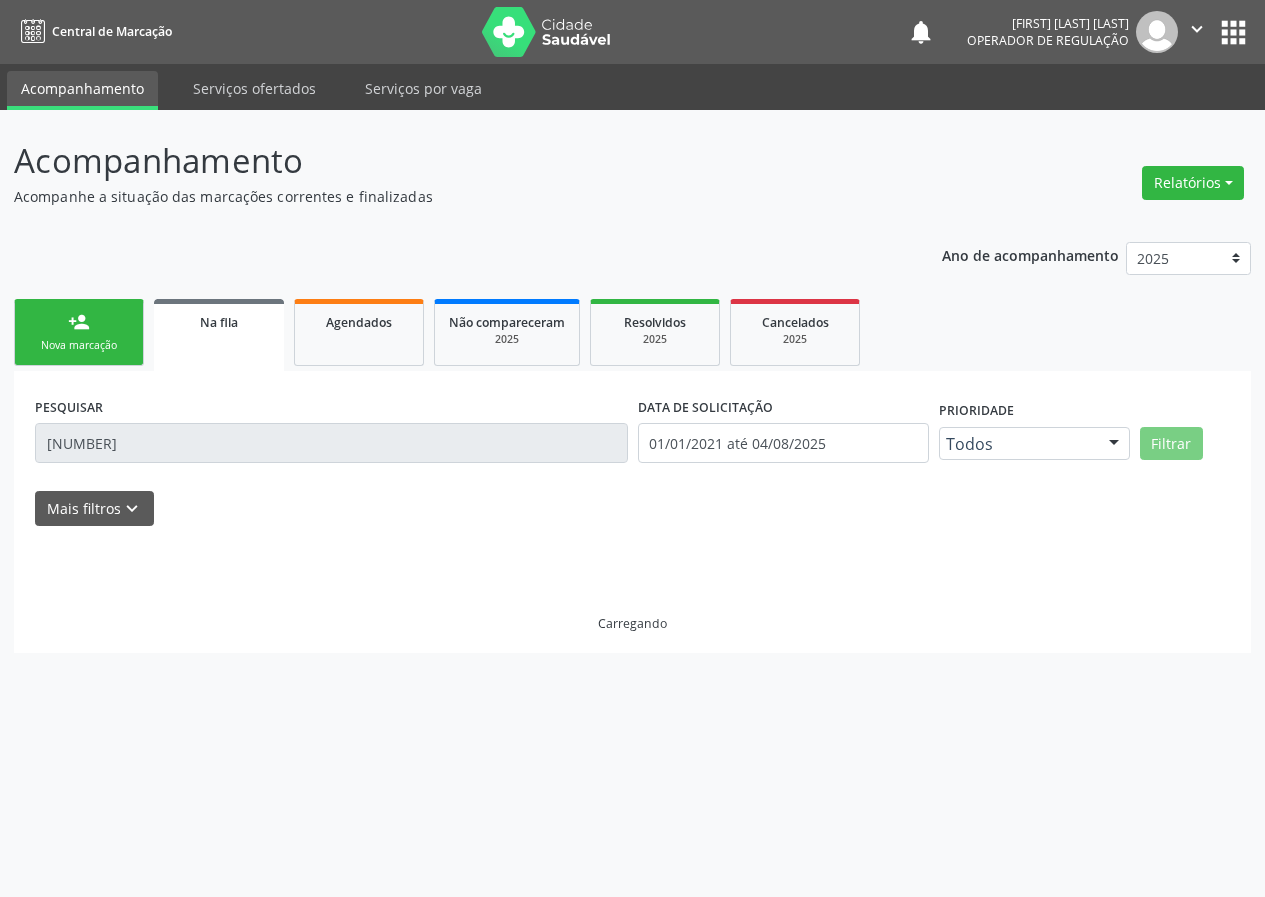 scroll, scrollTop: 0, scrollLeft: 0, axis: both 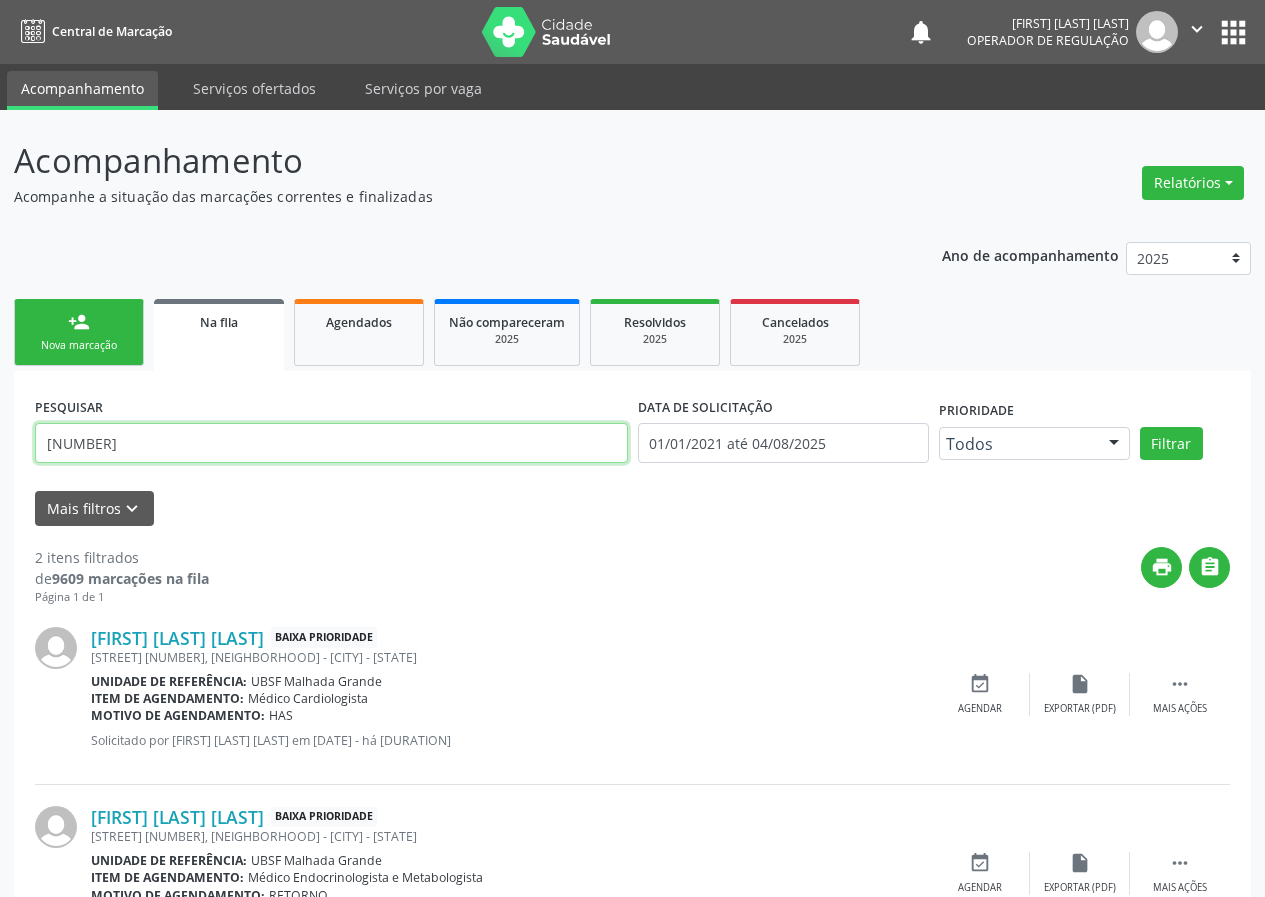 drag, startPoint x: 177, startPoint y: 442, endPoint x: 0, endPoint y: 447, distance: 177.0706 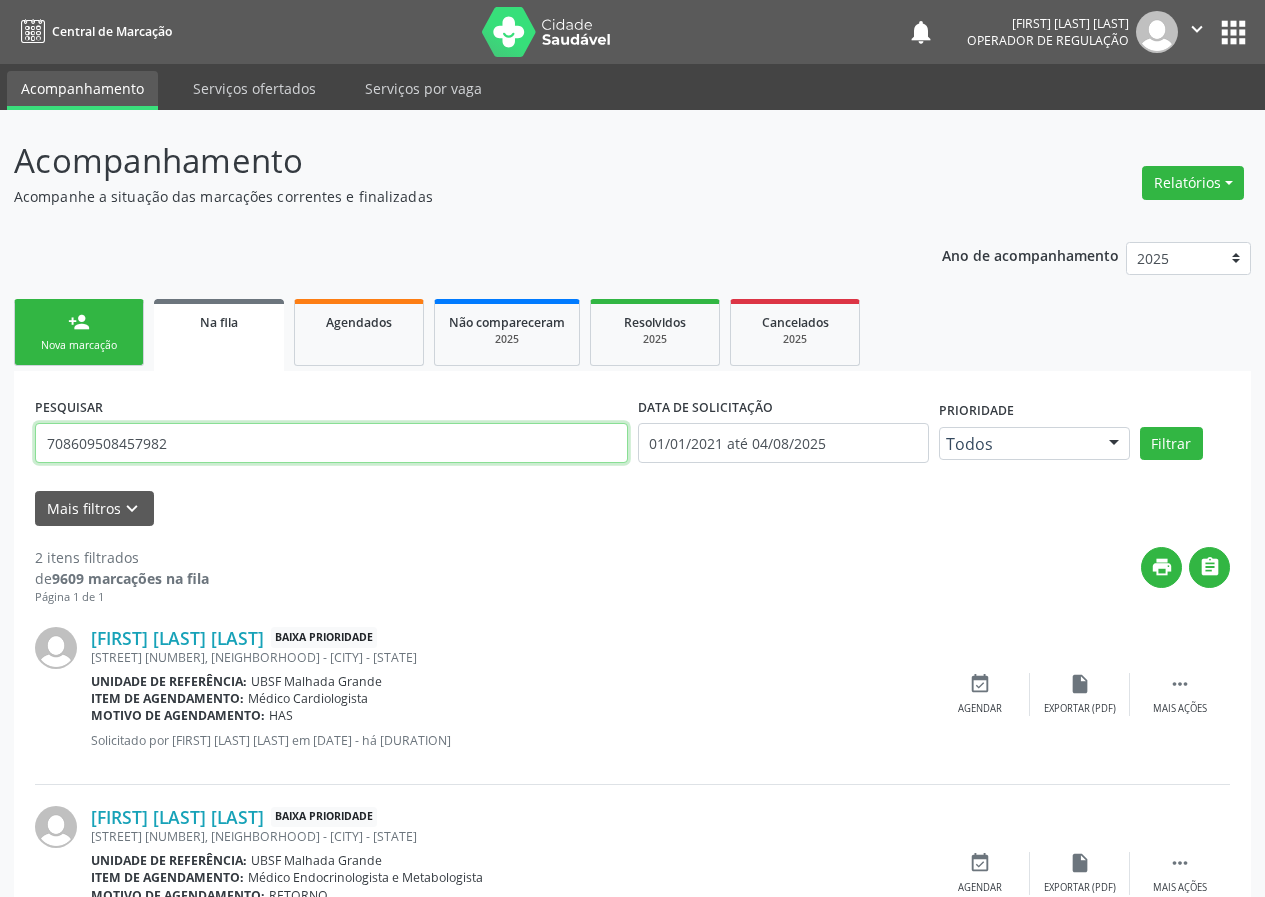 type on "708609508457982" 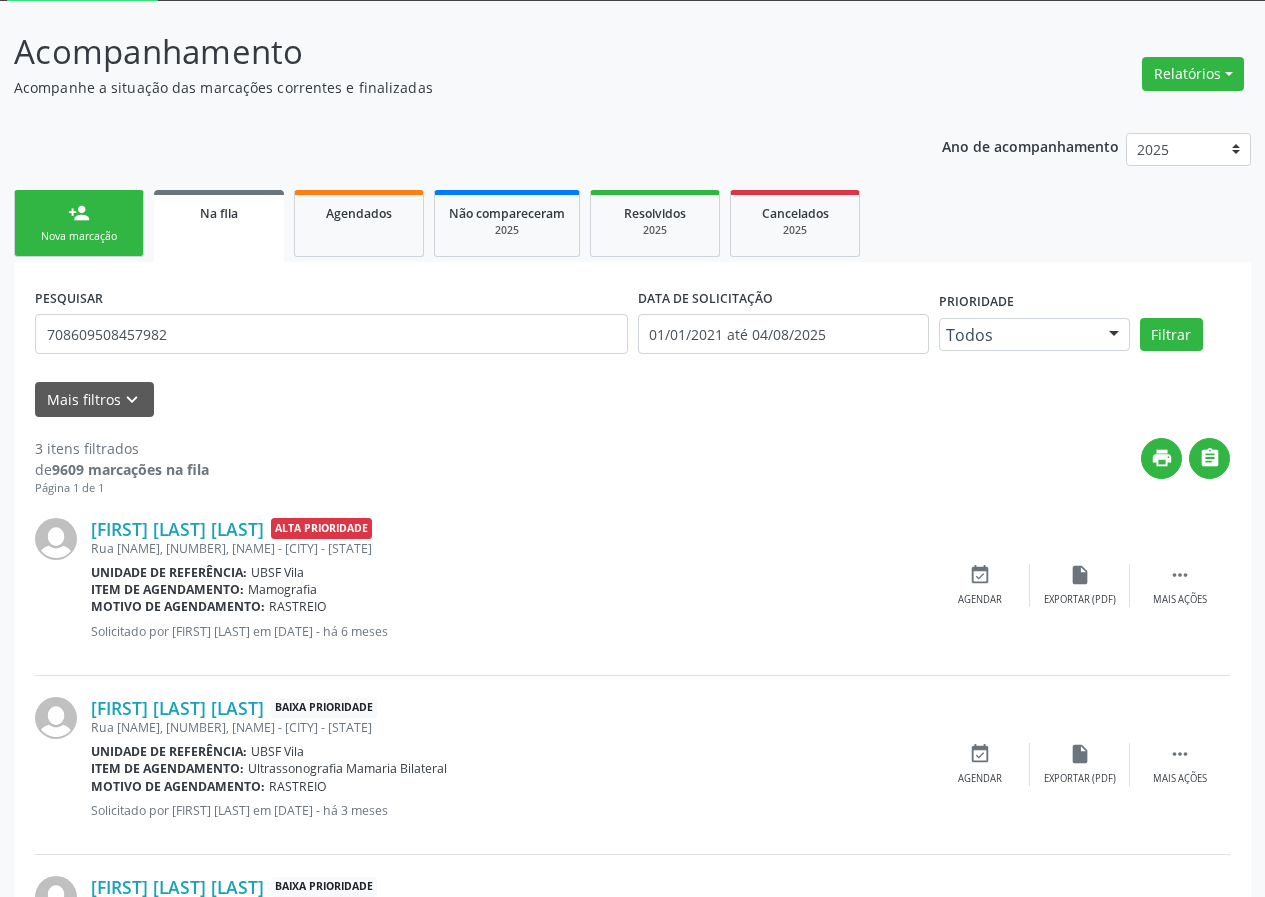 scroll, scrollTop: 280, scrollLeft: 0, axis: vertical 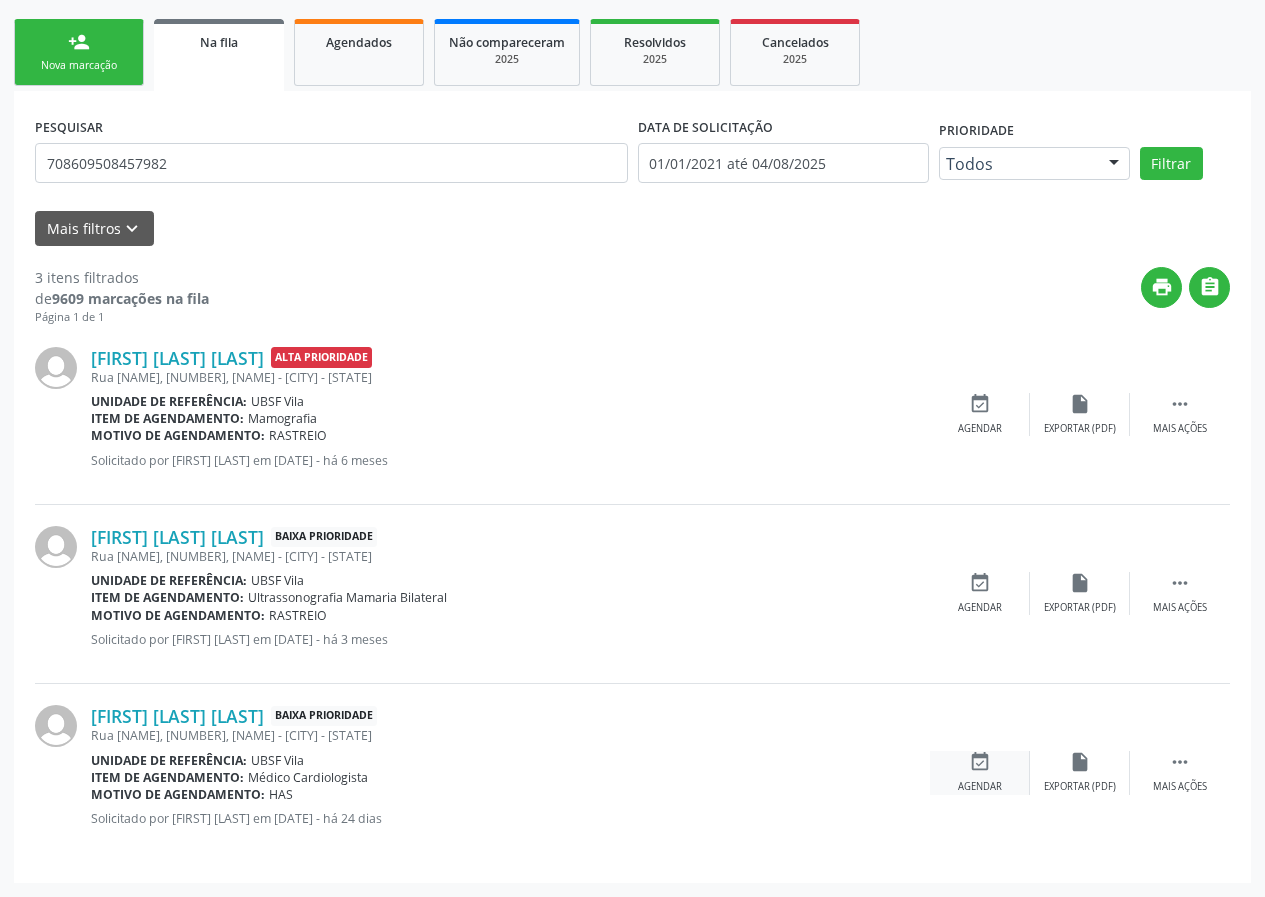 click on "event_available" at bounding box center [980, 762] 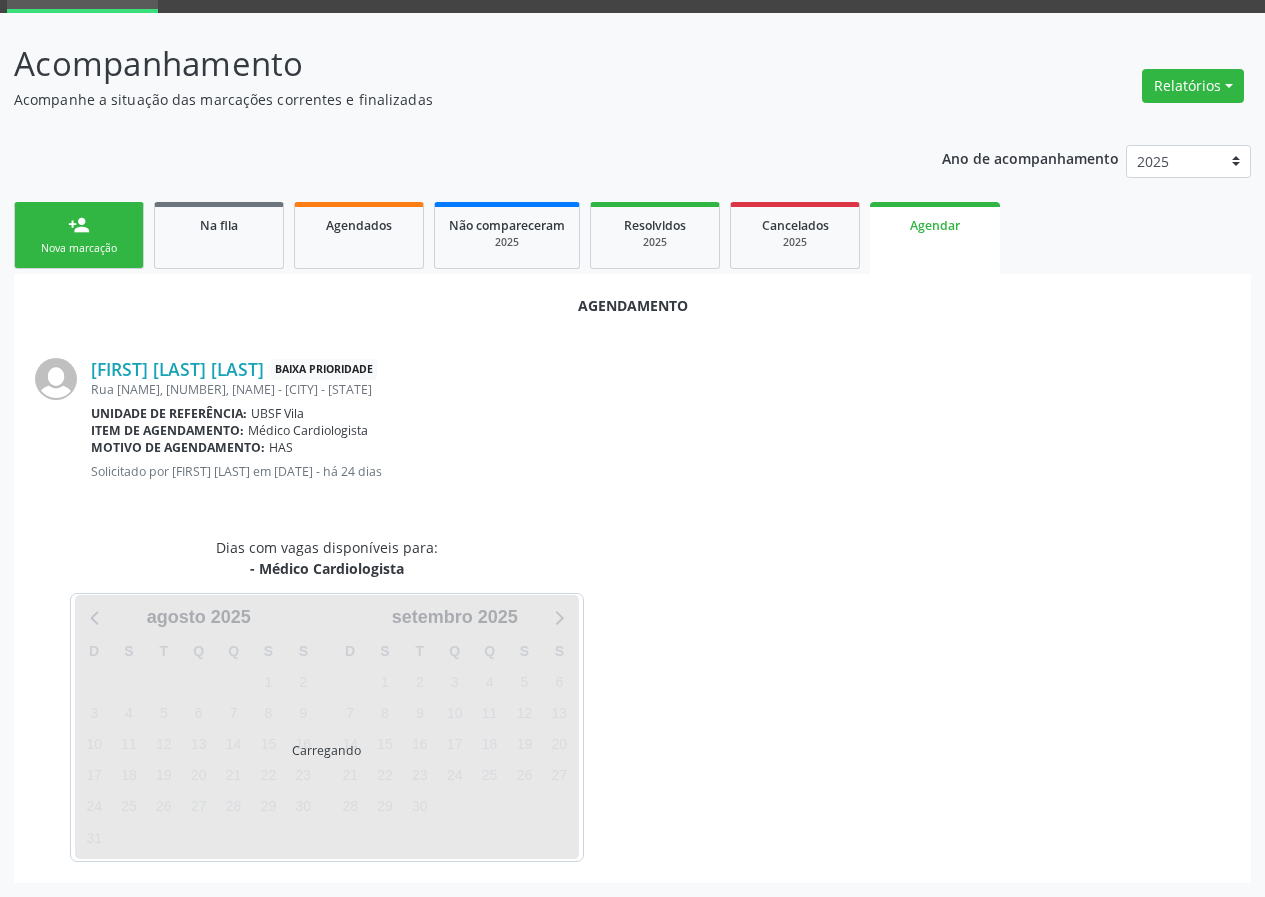 scroll, scrollTop: 144, scrollLeft: 0, axis: vertical 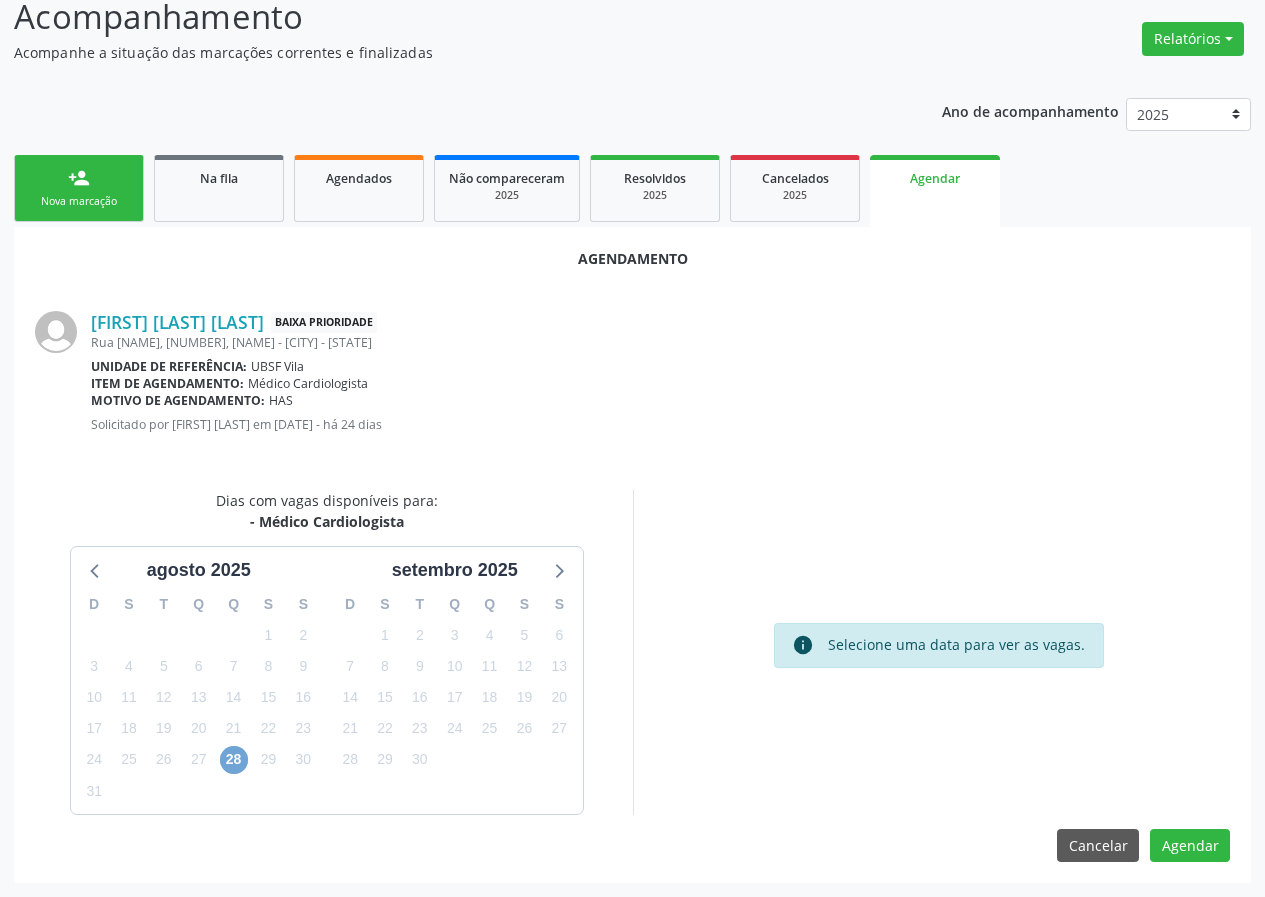 click on "28" at bounding box center (234, 760) 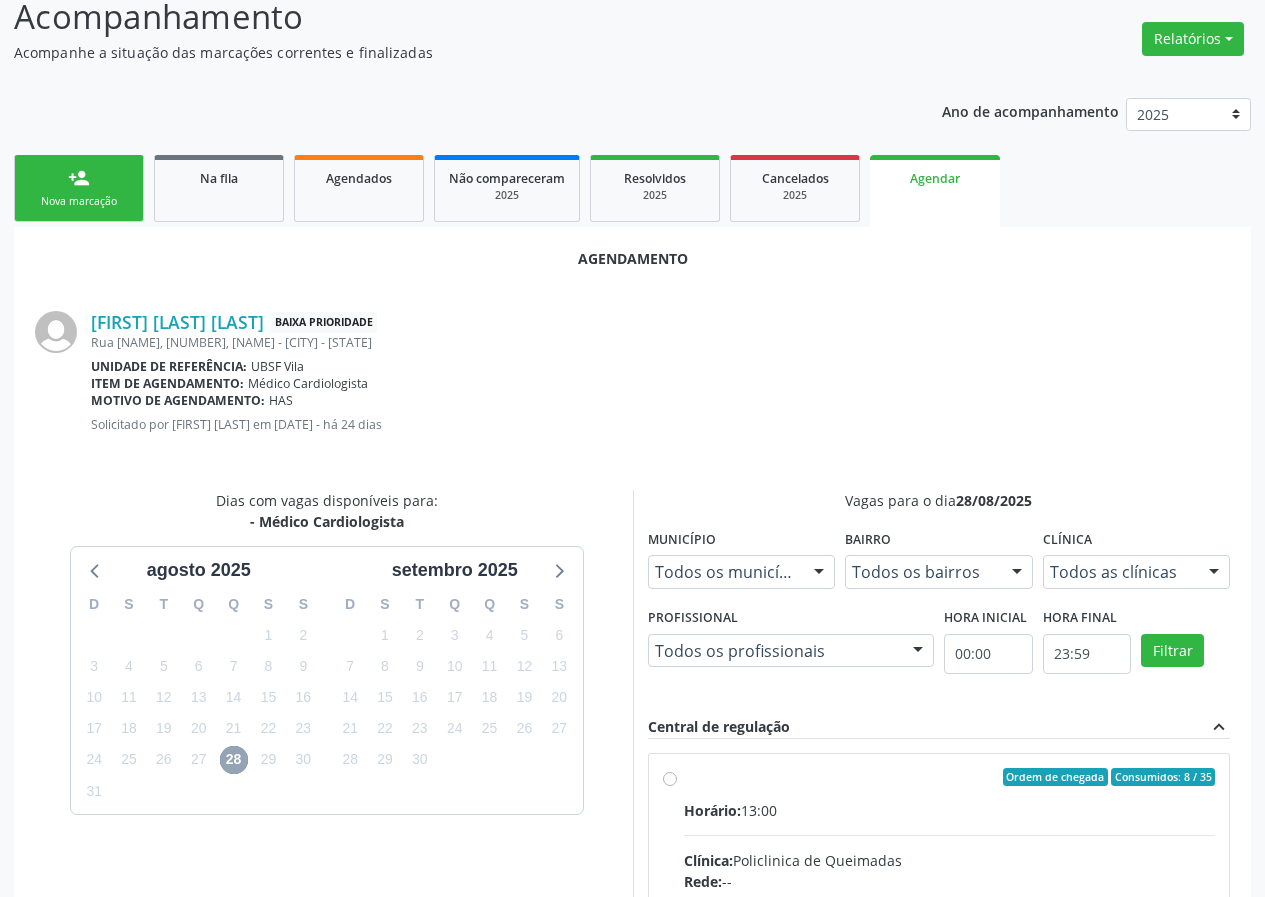 scroll, scrollTop: 433, scrollLeft: 0, axis: vertical 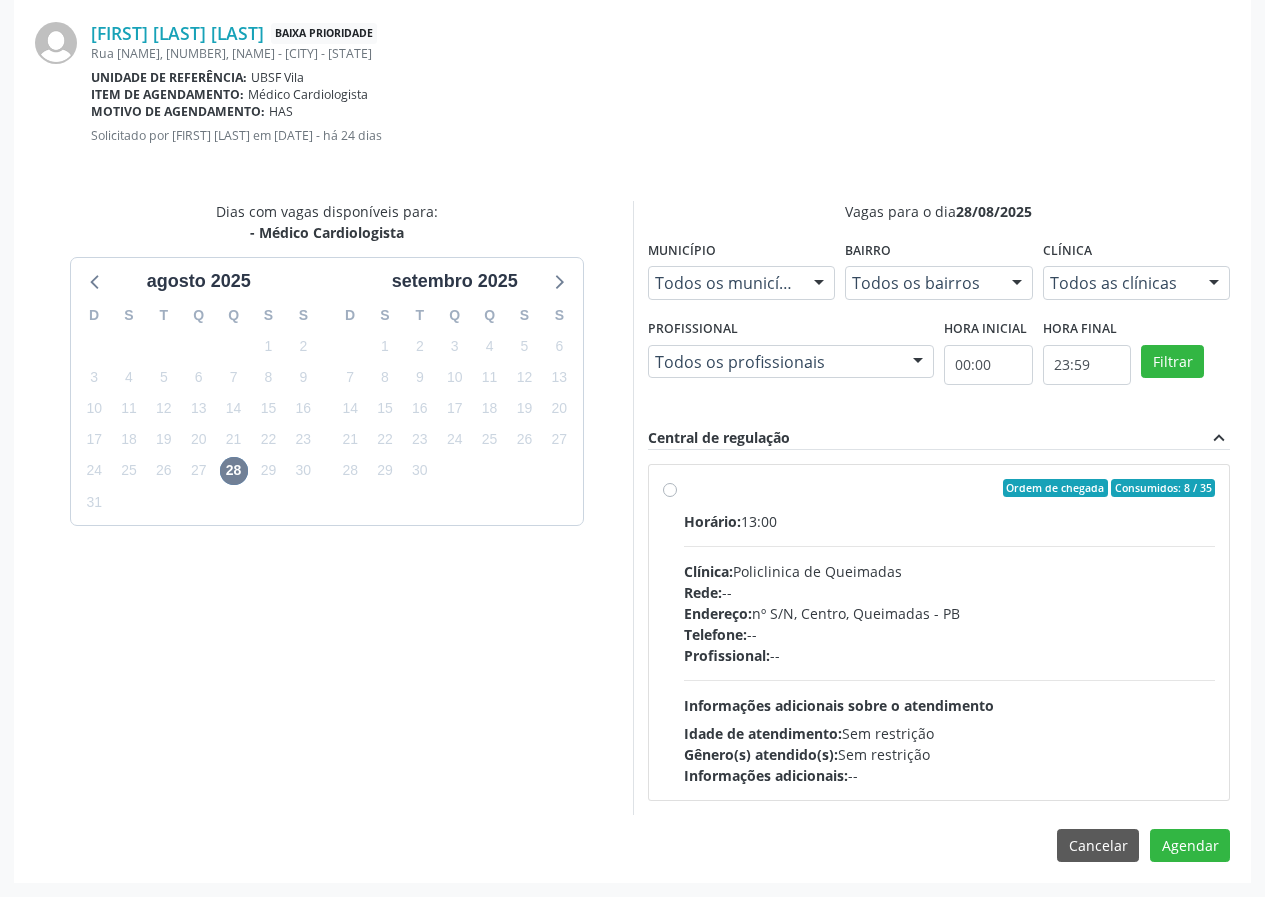 click on "Ordem de chegada
Consumidos: 8 / 35" at bounding box center (950, 488) 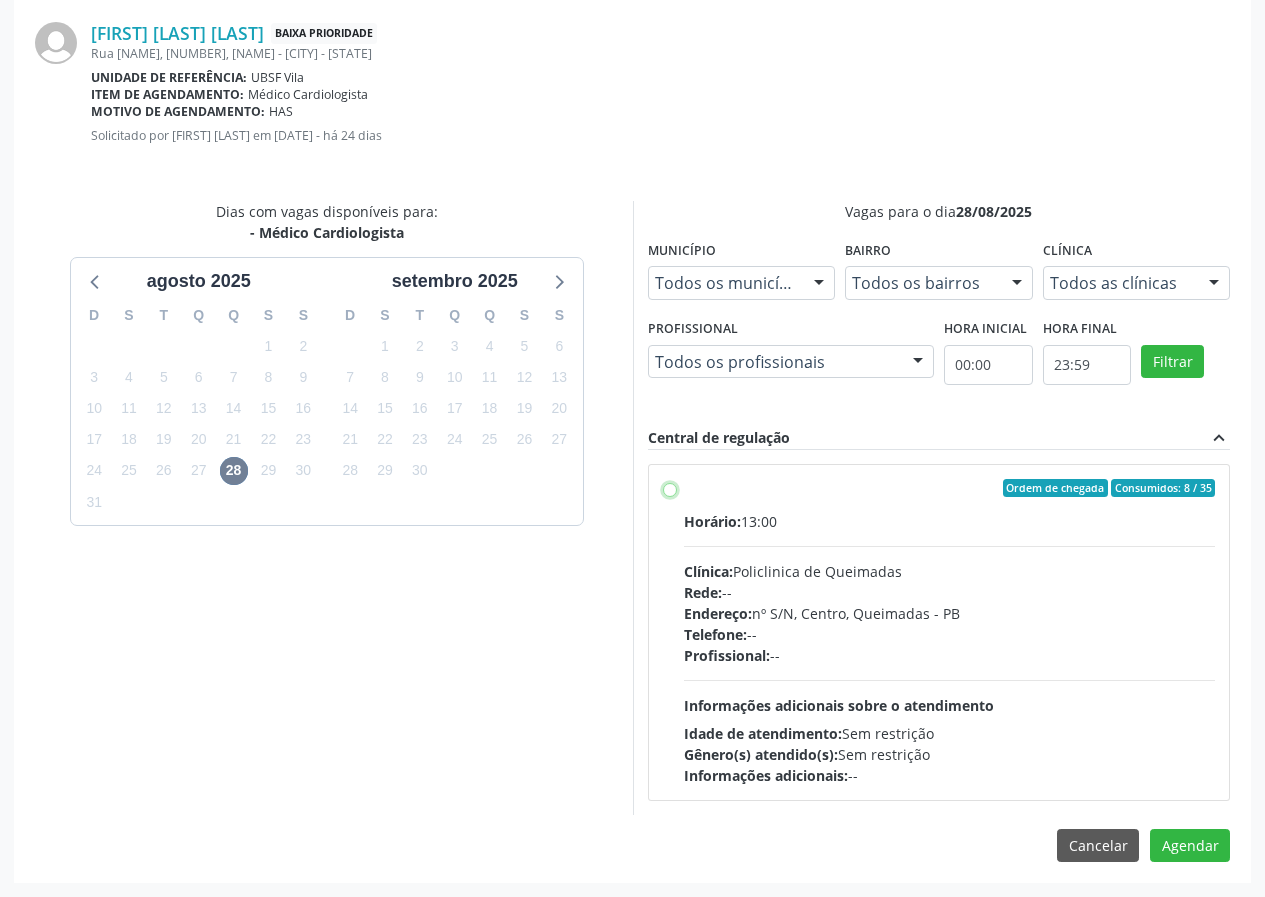 radio on "true" 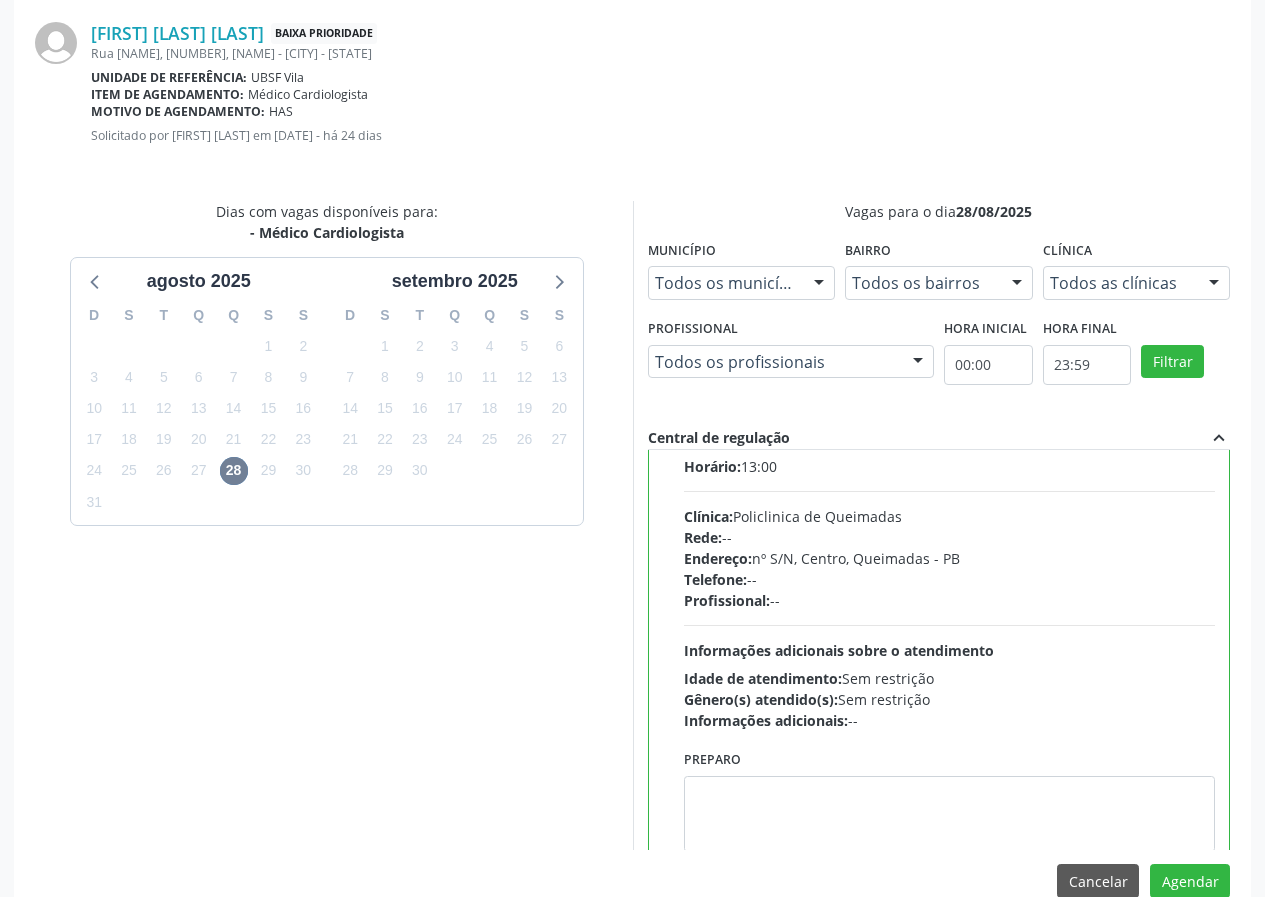 scroll, scrollTop: 99, scrollLeft: 0, axis: vertical 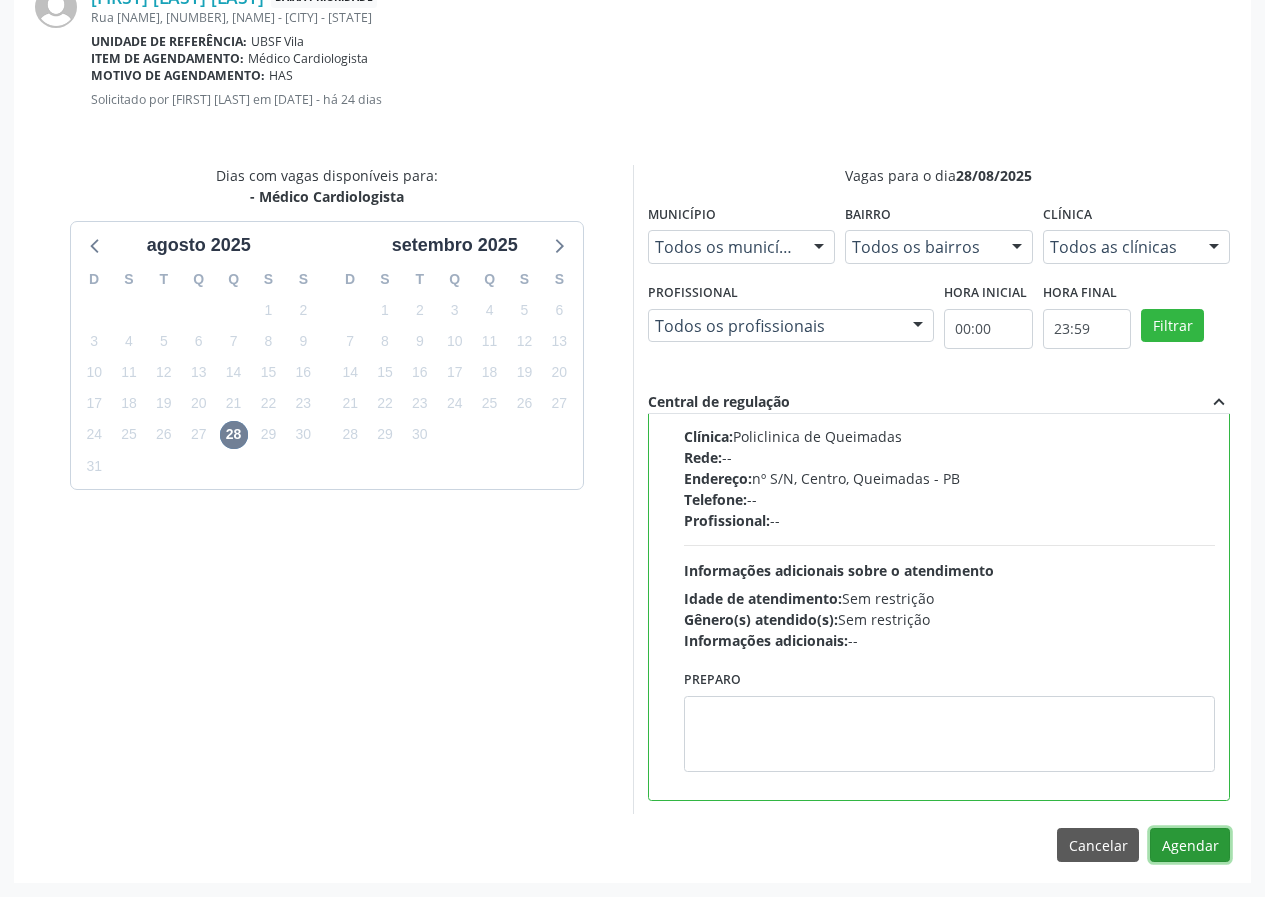 click on "Agendar" at bounding box center [1190, 845] 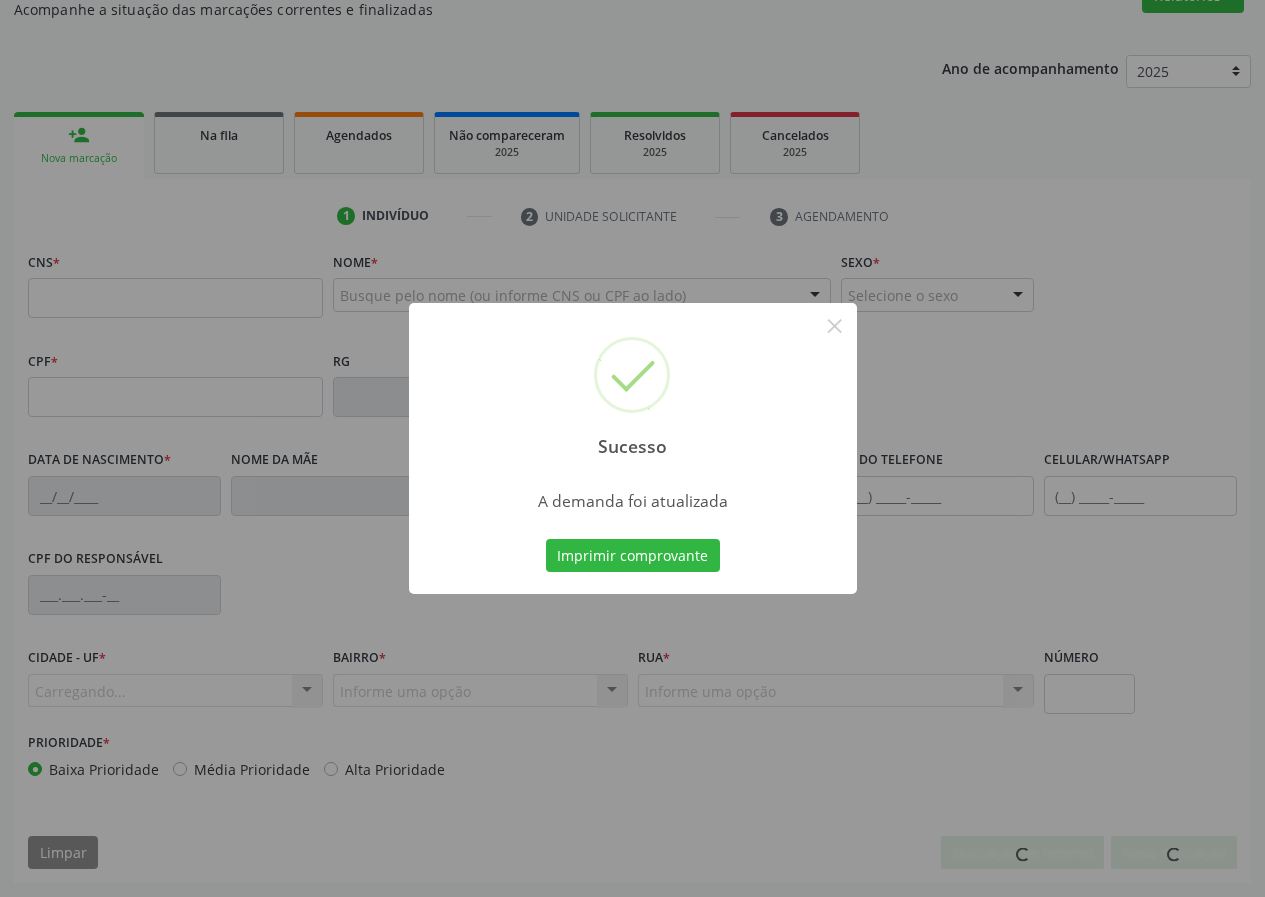 scroll, scrollTop: 187, scrollLeft: 0, axis: vertical 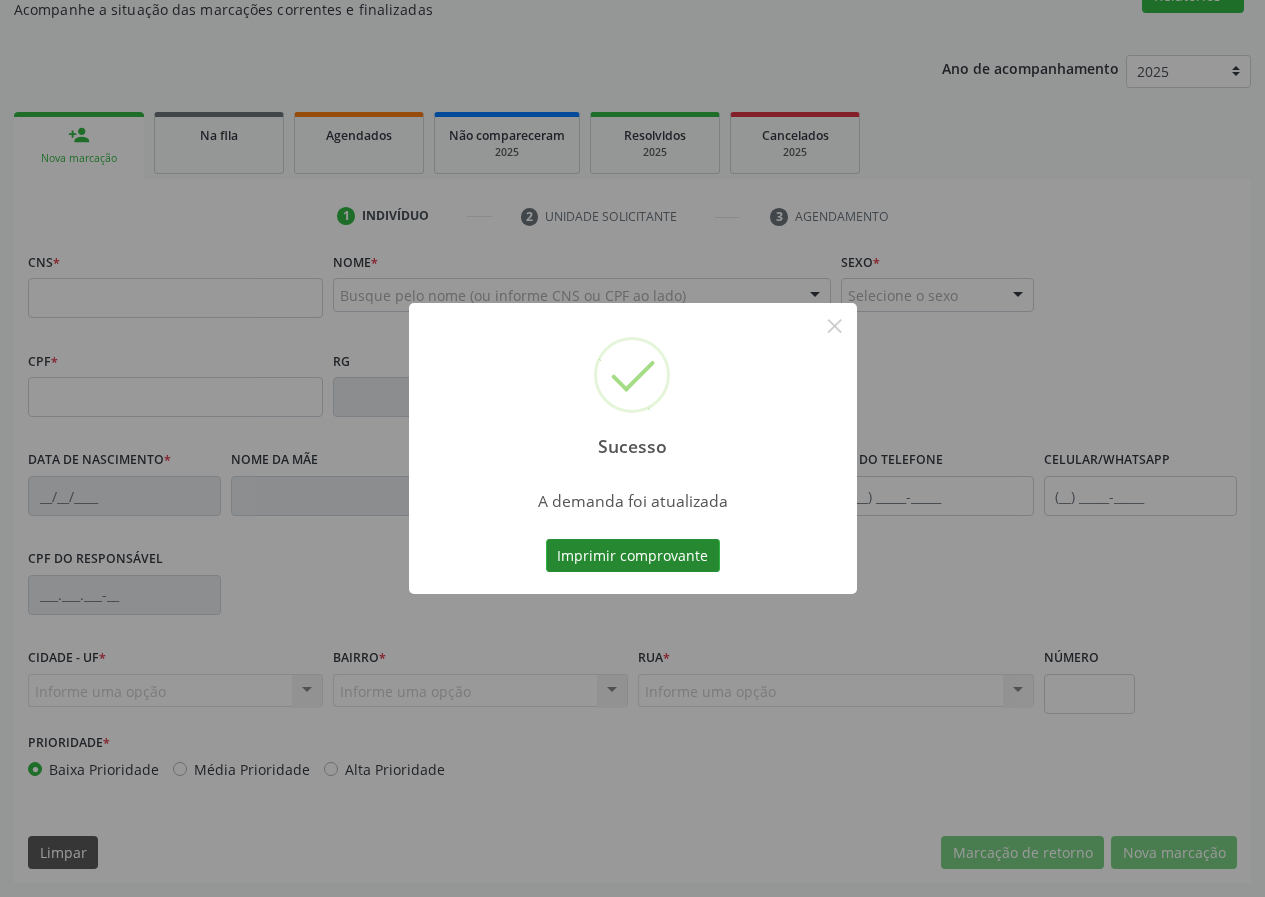 click on "Imprimir comprovante" at bounding box center [633, 556] 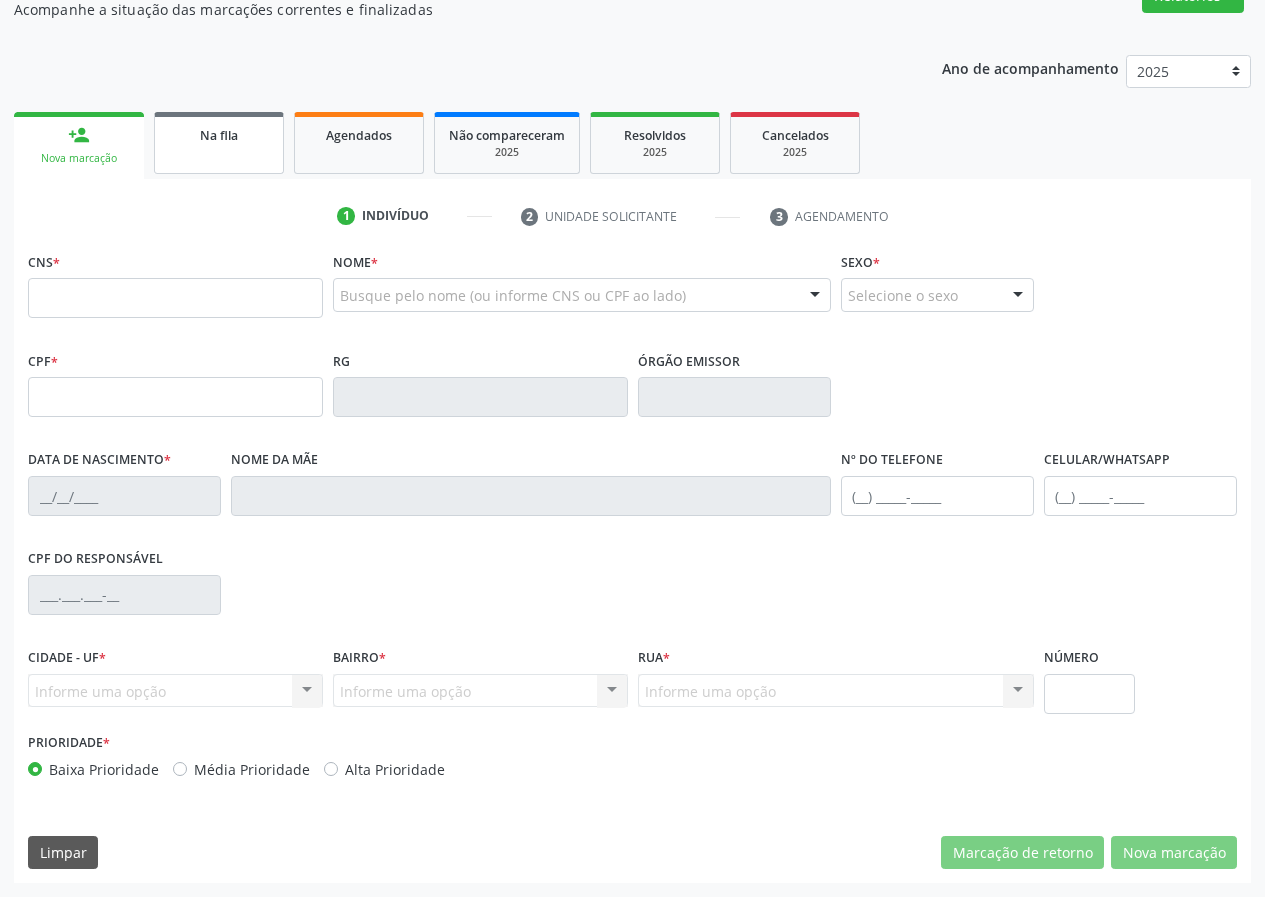 click on "Na fila" at bounding box center (219, 143) 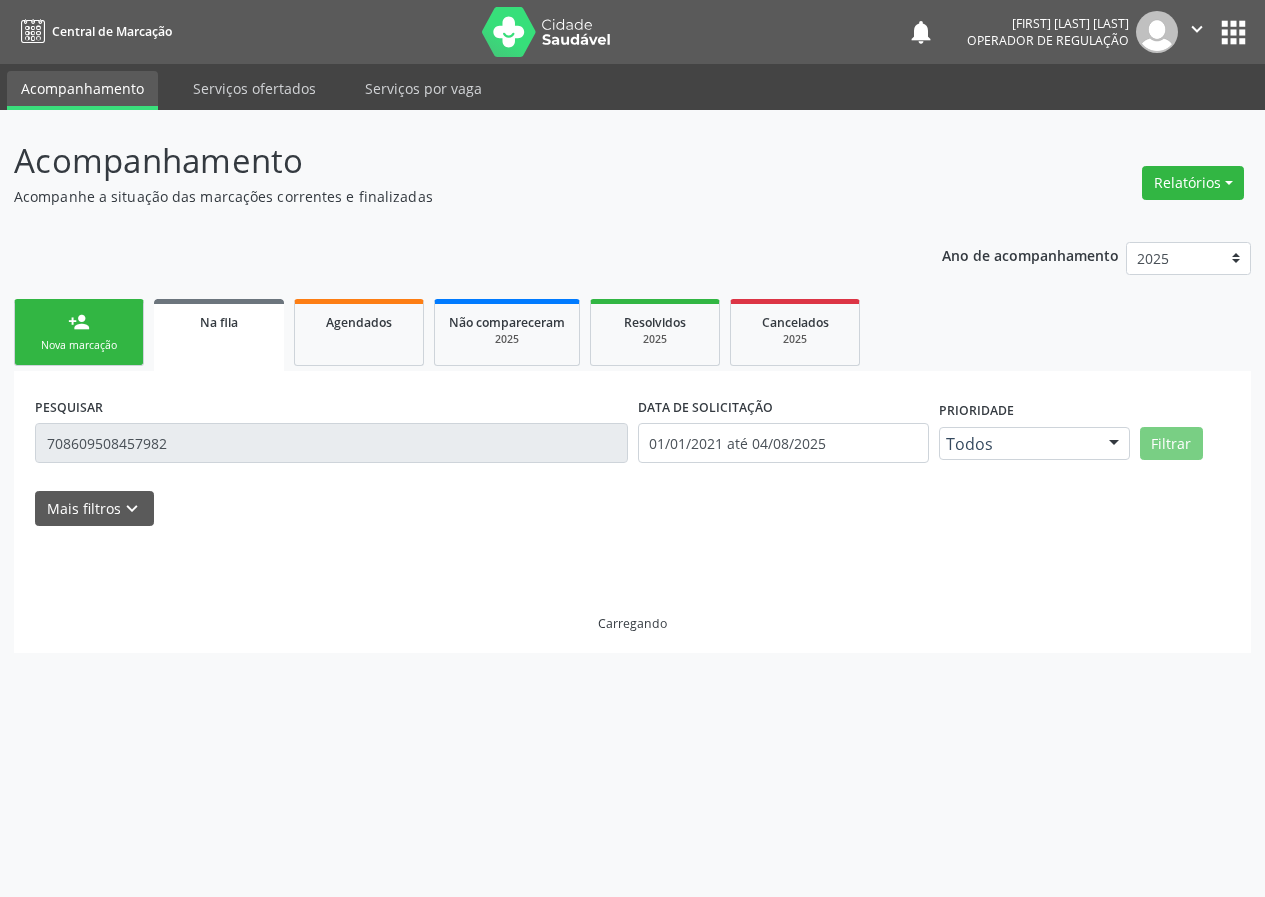 scroll, scrollTop: 0, scrollLeft: 0, axis: both 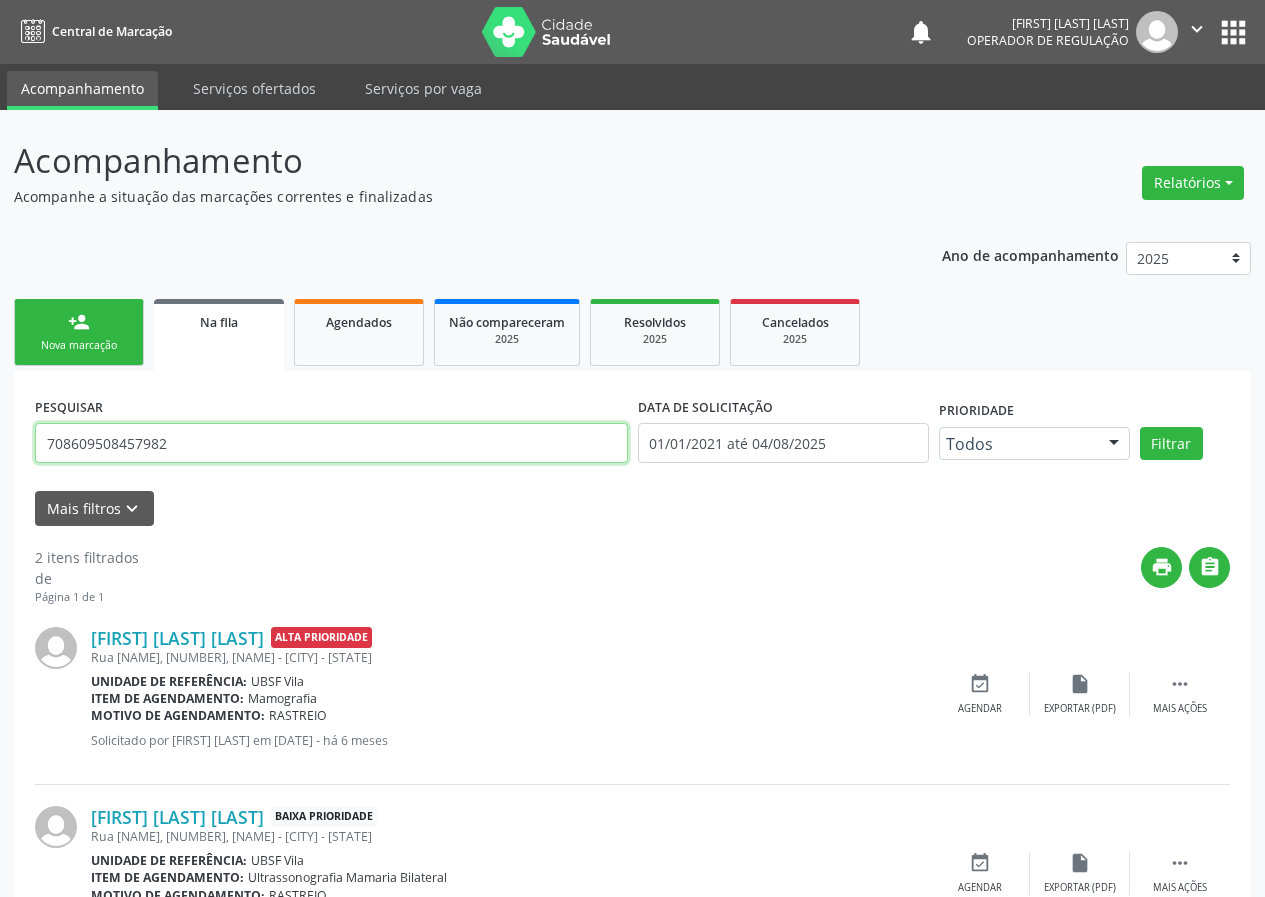 drag, startPoint x: 125, startPoint y: 450, endPoint x: 32, endPoint y: 459, distance: 93.43447 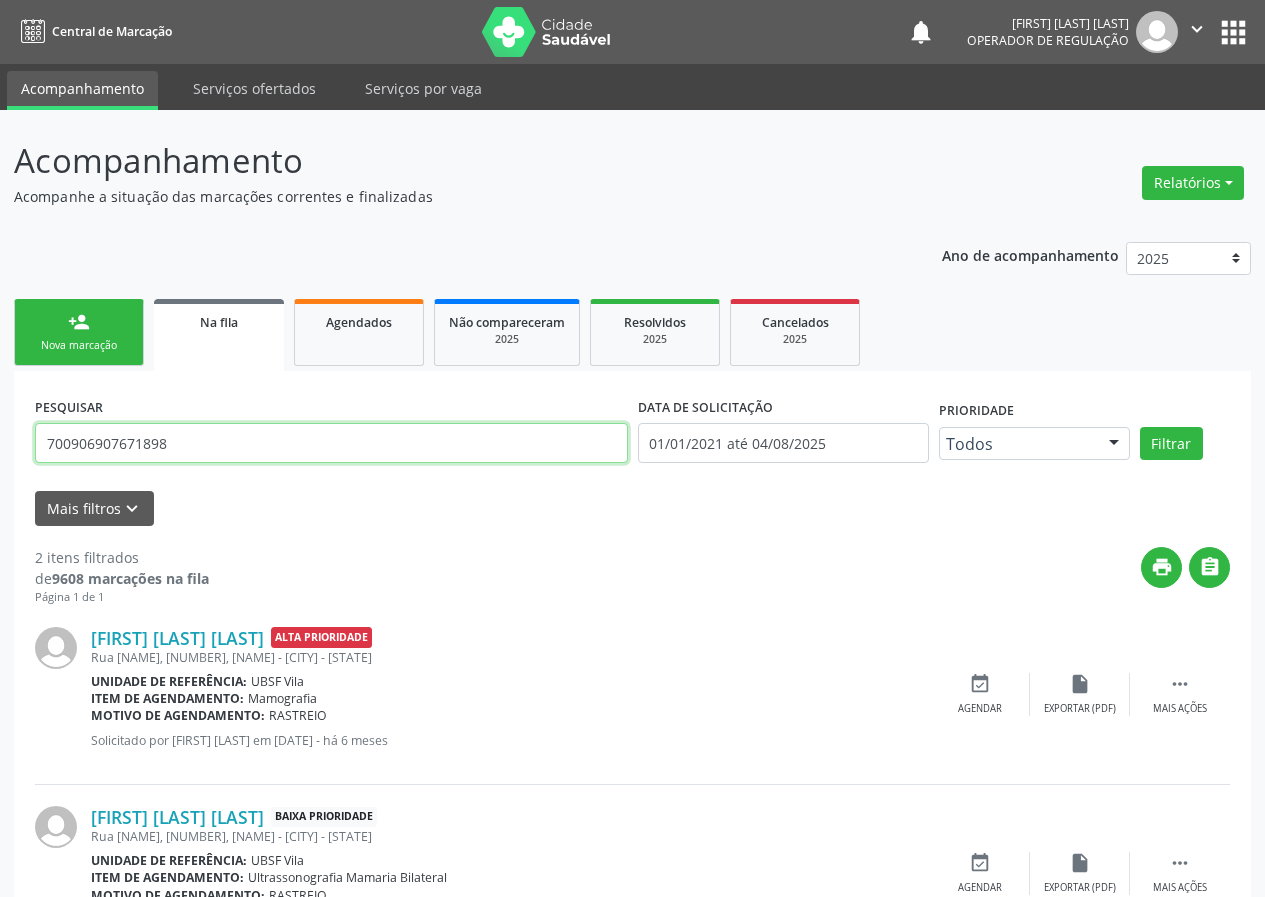 type on "700906907671898" 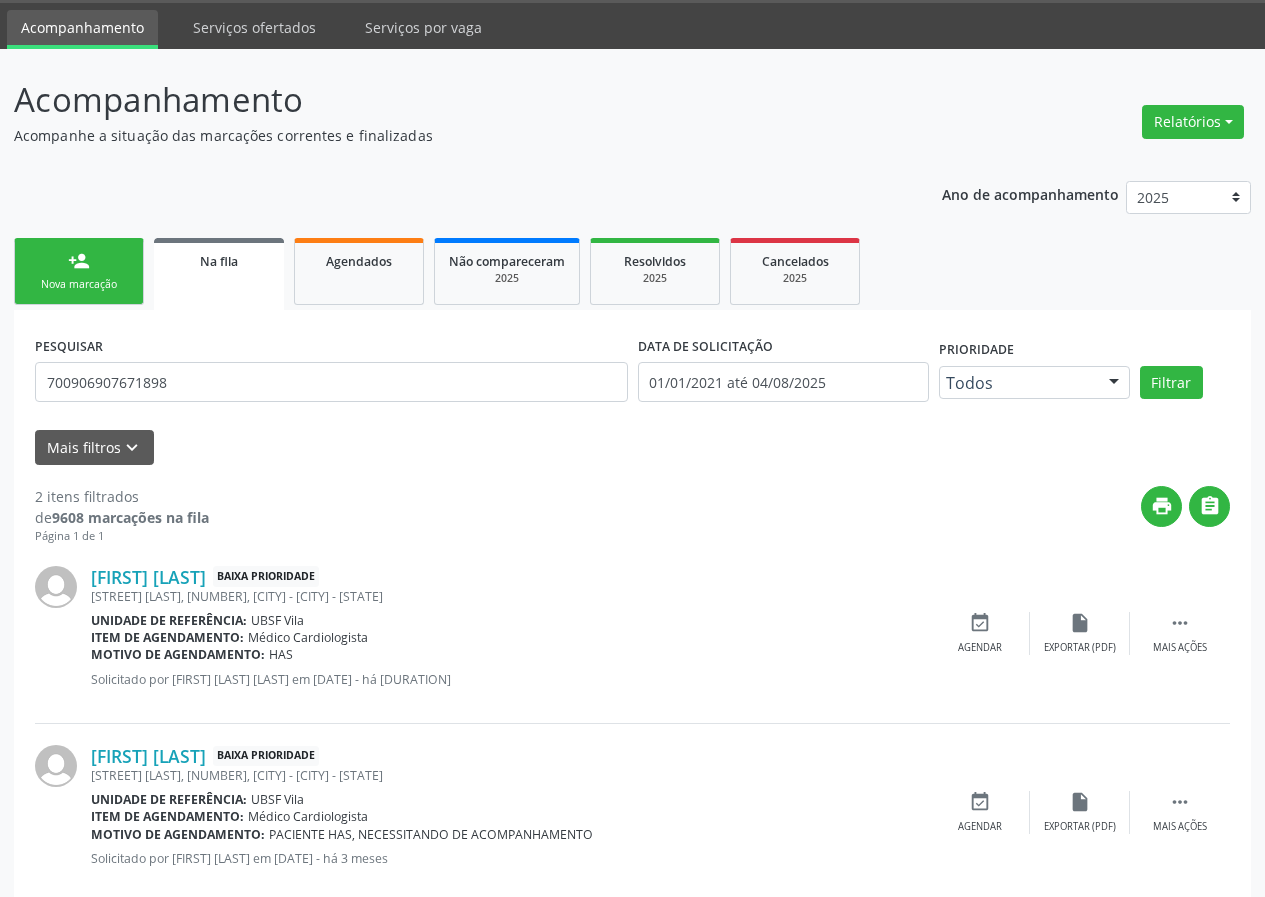 scroll, scrollTop: 101, scrollLeft: 0, axis: vertical 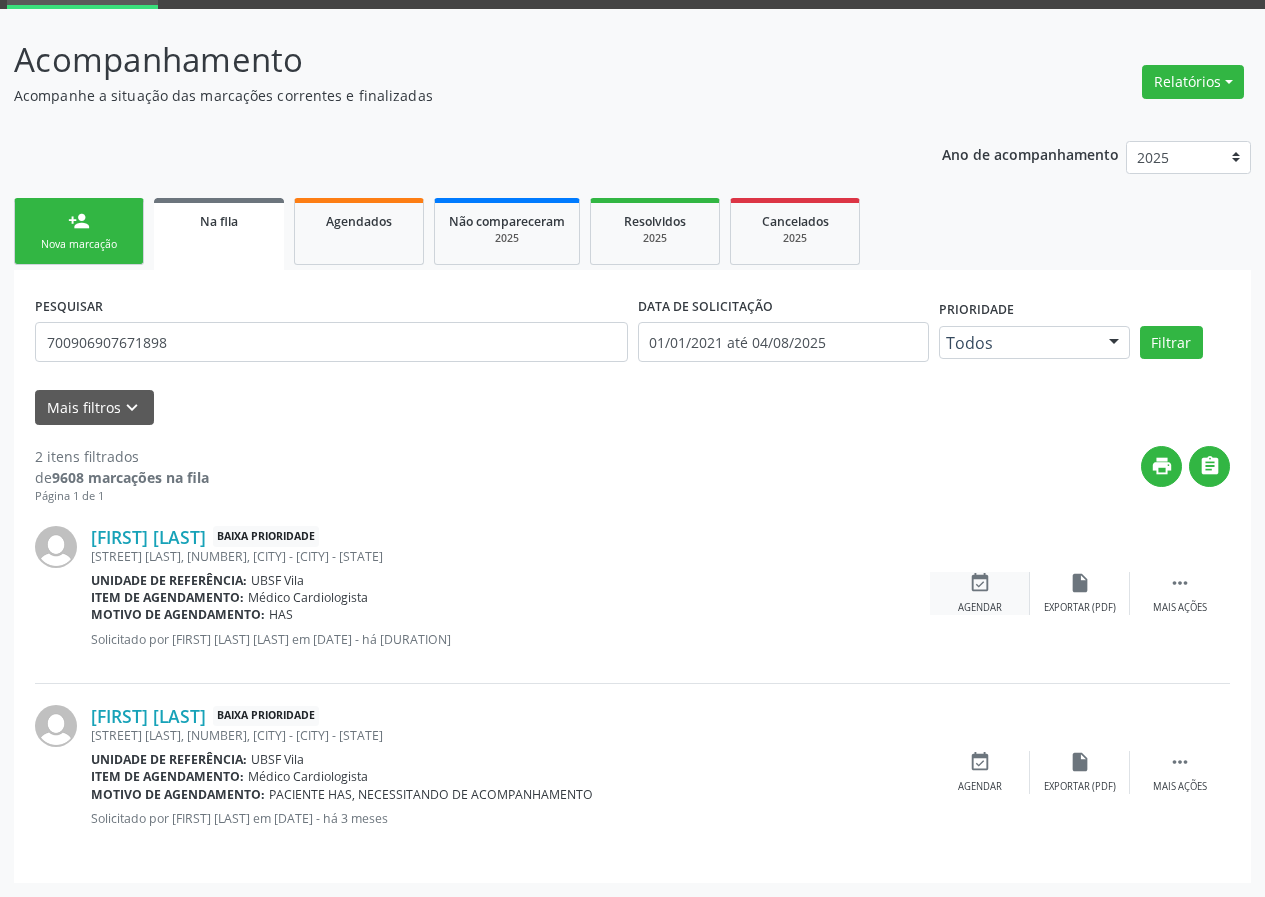 click on "event_available" at bounding box center (980, 583) 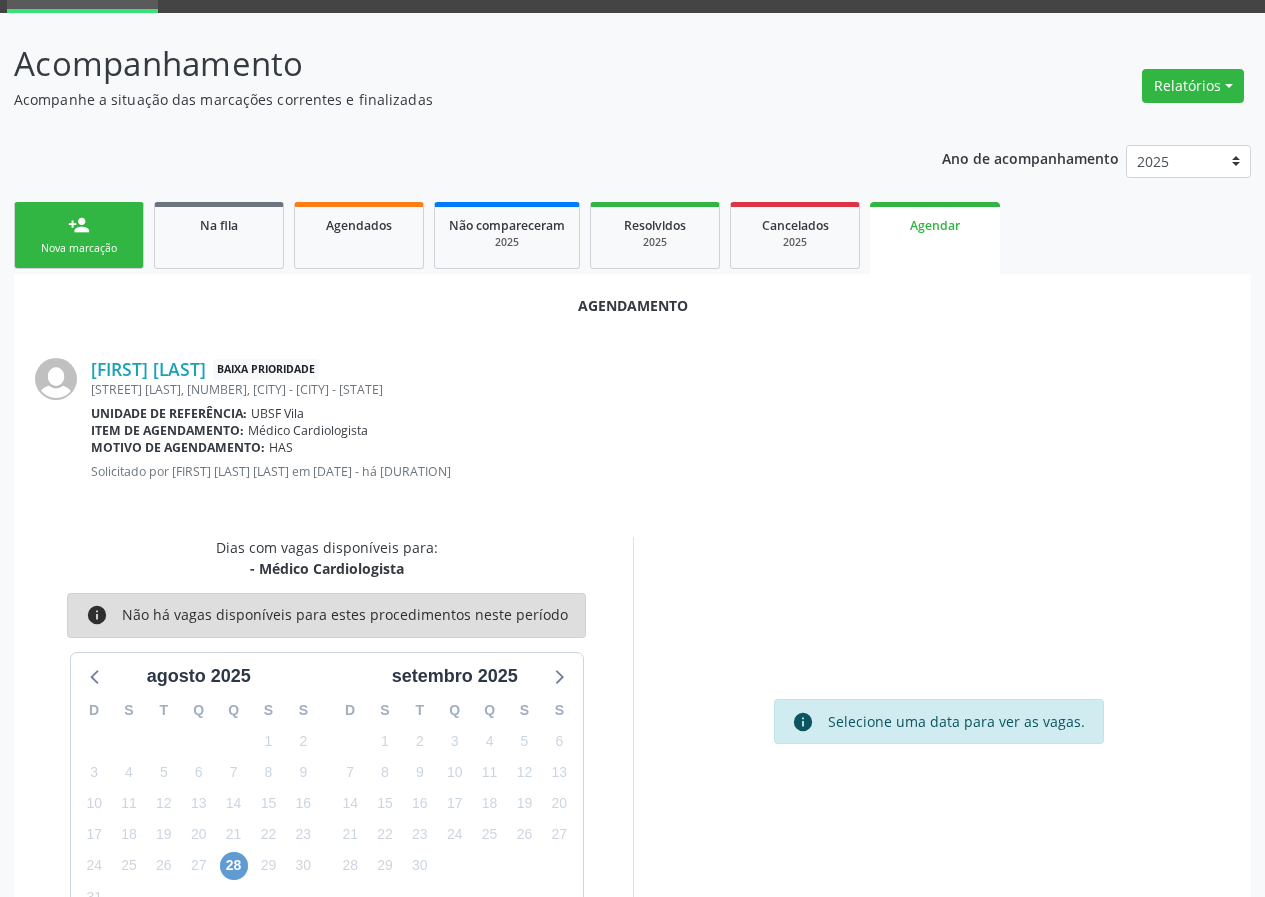 scroll, scrollTop: 101, scrollLeft: 0, axis: vertical 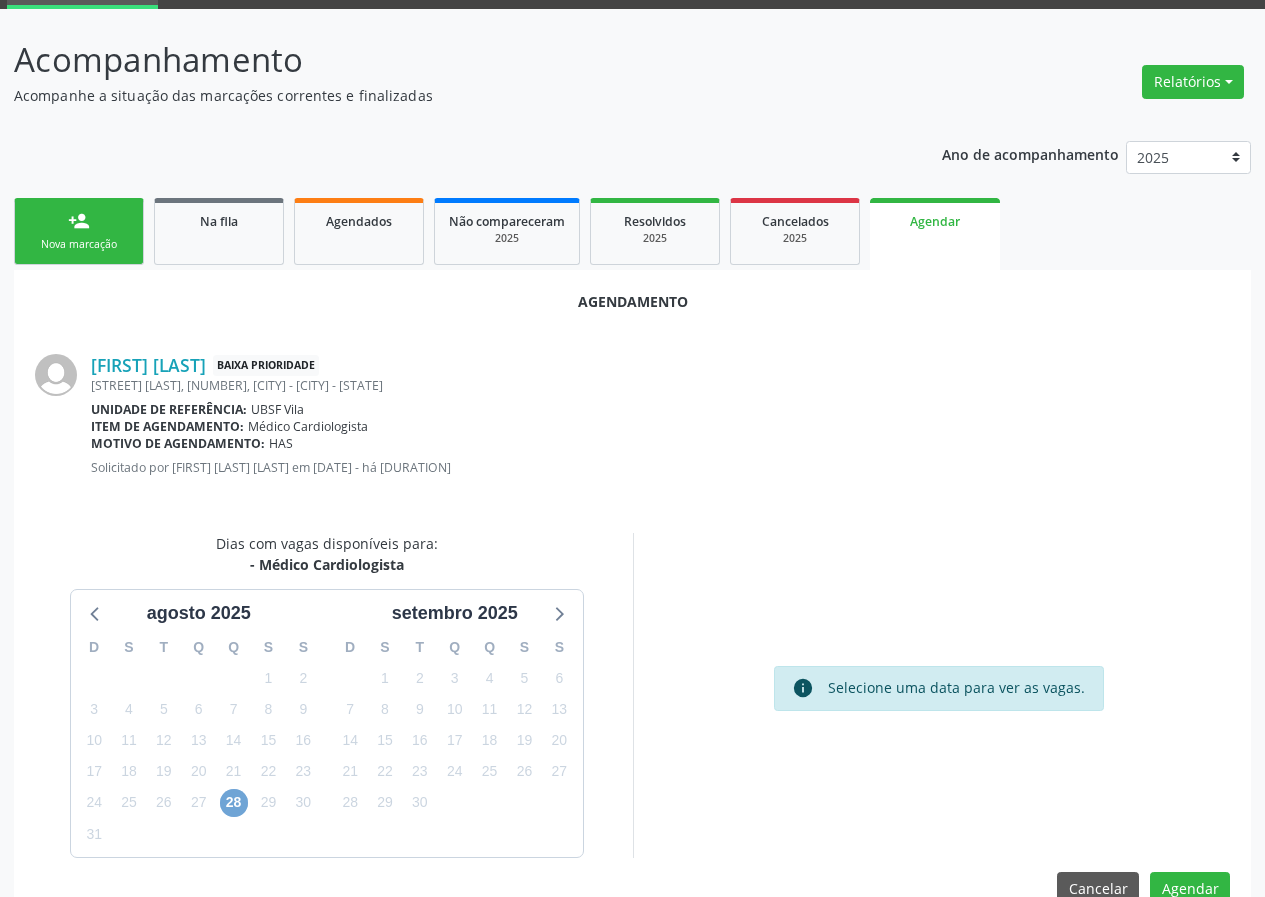click on "28" at bounding box center (234, 803) 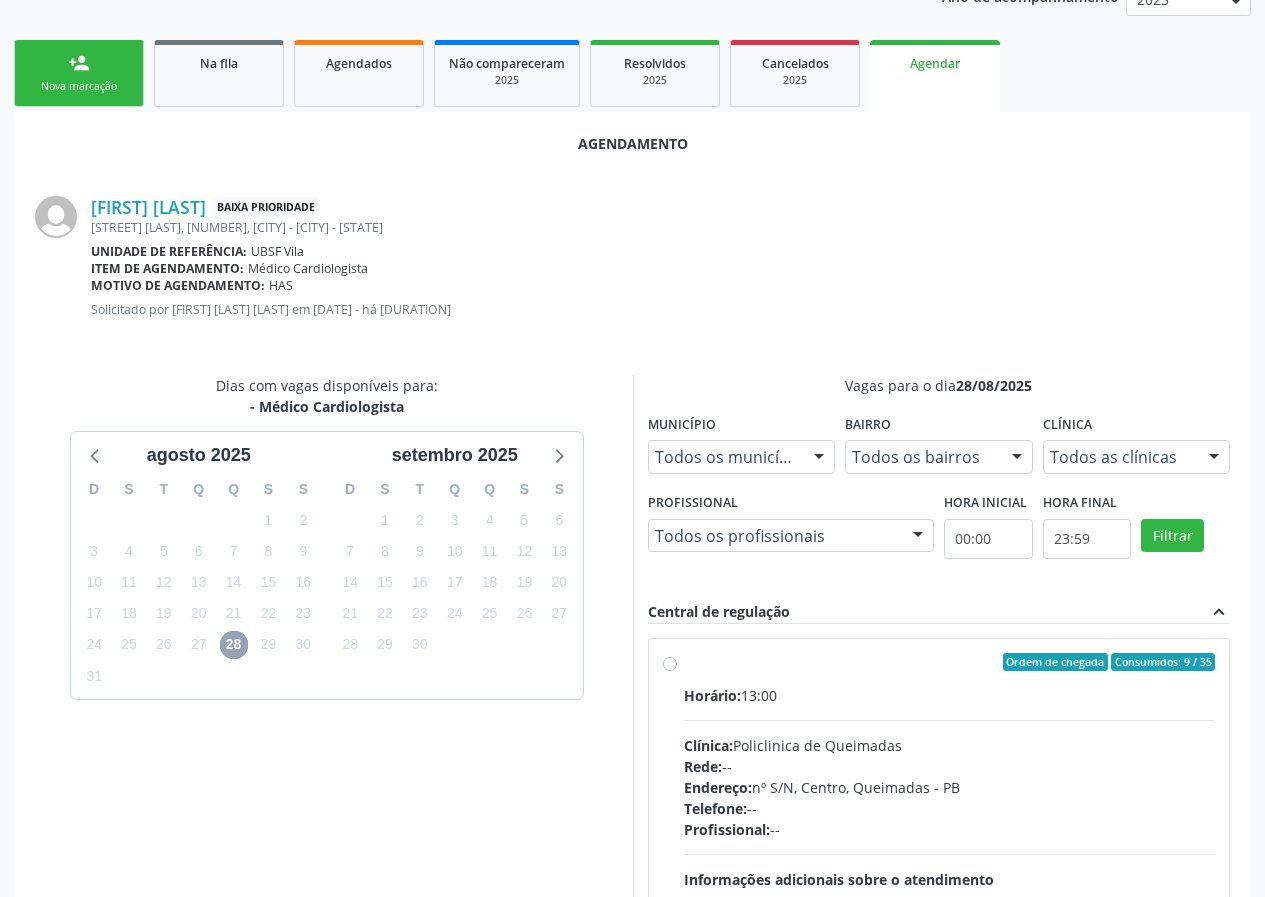 scroll, scrollTop: 433, scrollLeft: 0, axis: vertical 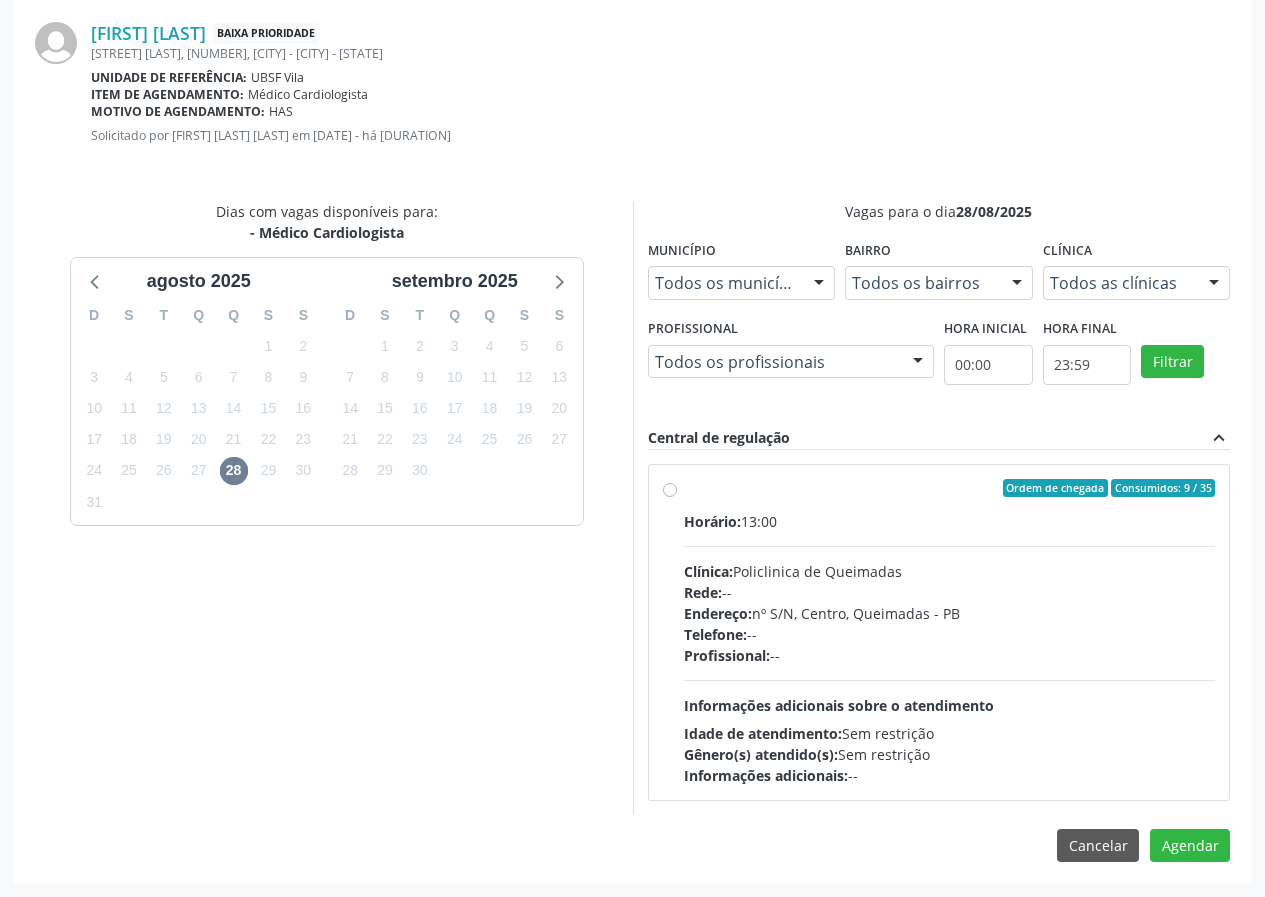 click on "Ordem de chegada
Consumidos: 9 / 35" at bounding box center (950, 488) 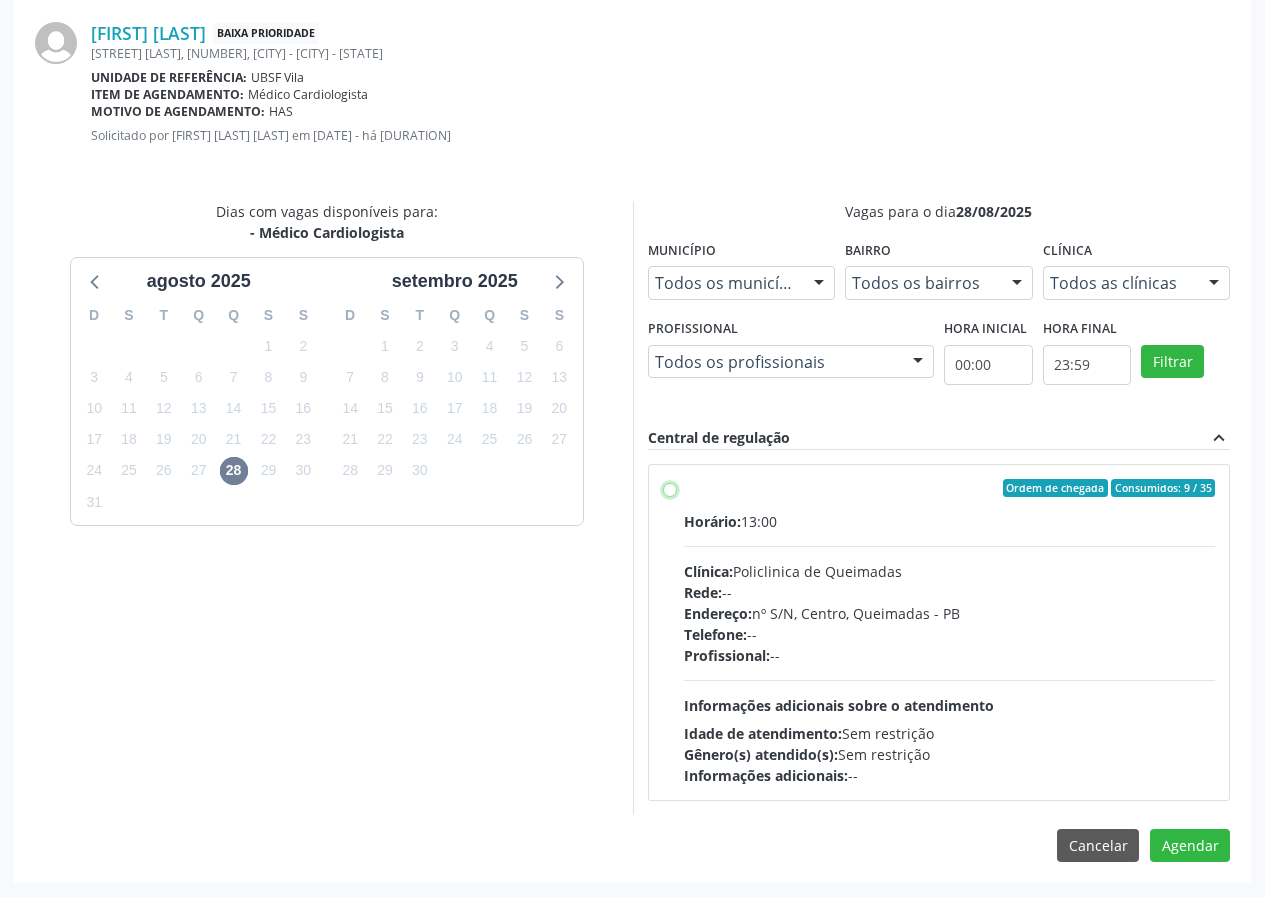 click on "Ordem de chegada
Consumidos: 9 / 35
Horário:   13:00
Clínica:  Policlinica de Queimadas
Rede:
--
Endereço:   nº S/N, [NEIGHBORHOOD], [CITY] - [STATE]
Telefone:   --
Profissional:
--
Informações adicionais sobre o atendimento
Idade de atendimento:
Sem restrição
Gênero(s) atendido(s):
Sem restrição
Informações adicionais:
--" at bounding box center (670, 488) 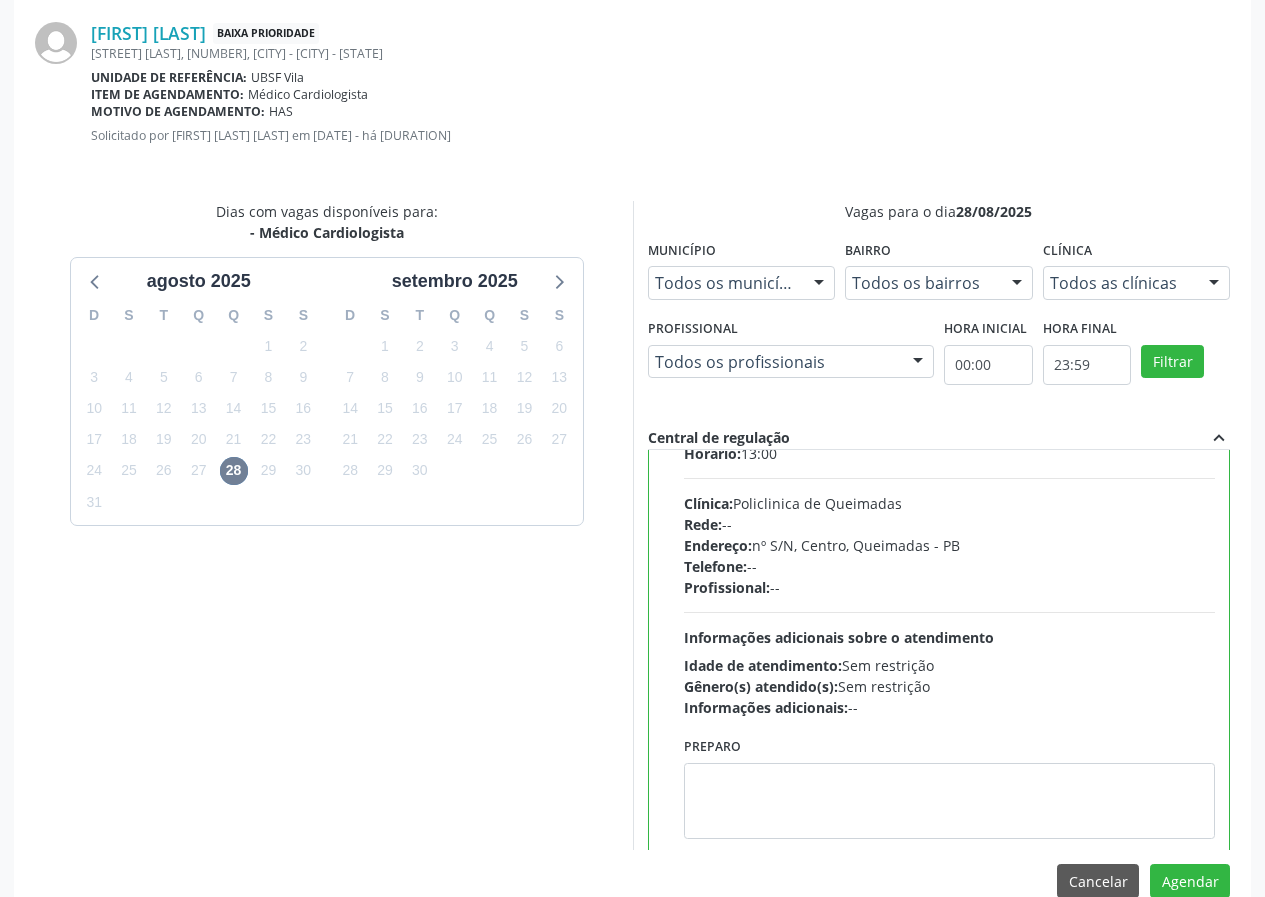 scroll, scrollTop: 99, scrollLeft: 0, axis: vertical 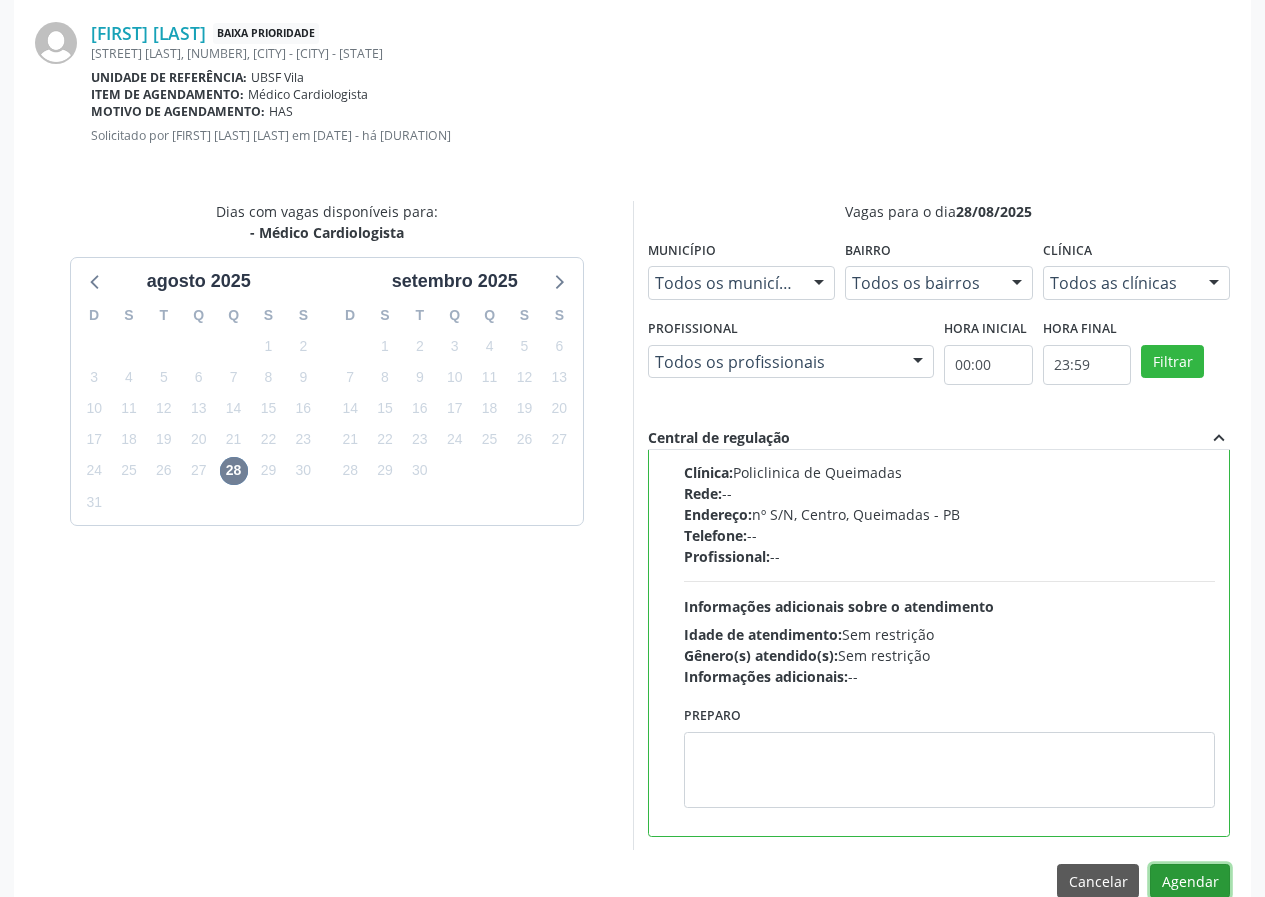 click on "Agendar" at bounding box center [1190, 881] 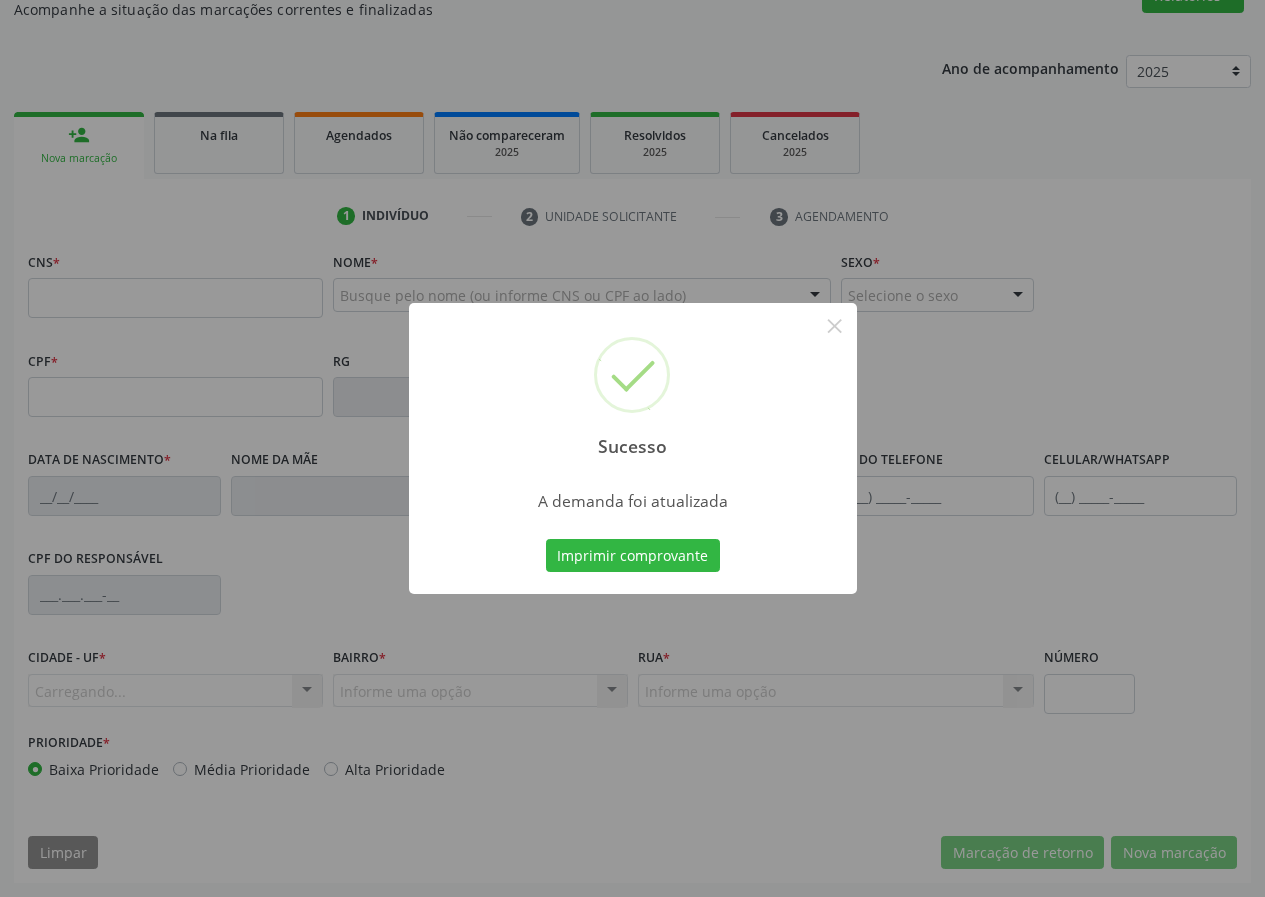 scroll, scrollTop: 187, scrollLeft: 0, axis: vertical 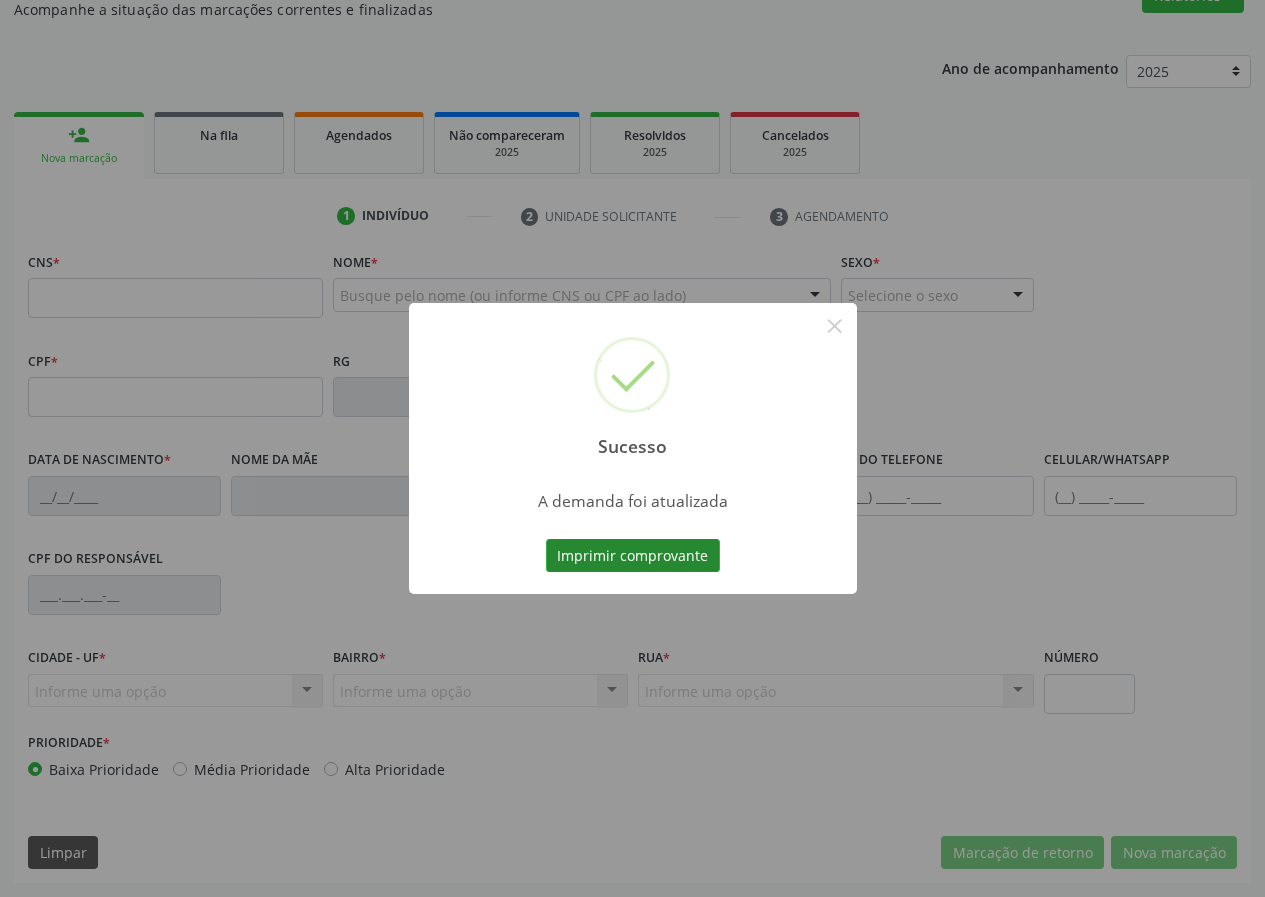 click on "Imprimir comprovante" at bounding box center (633, 556) 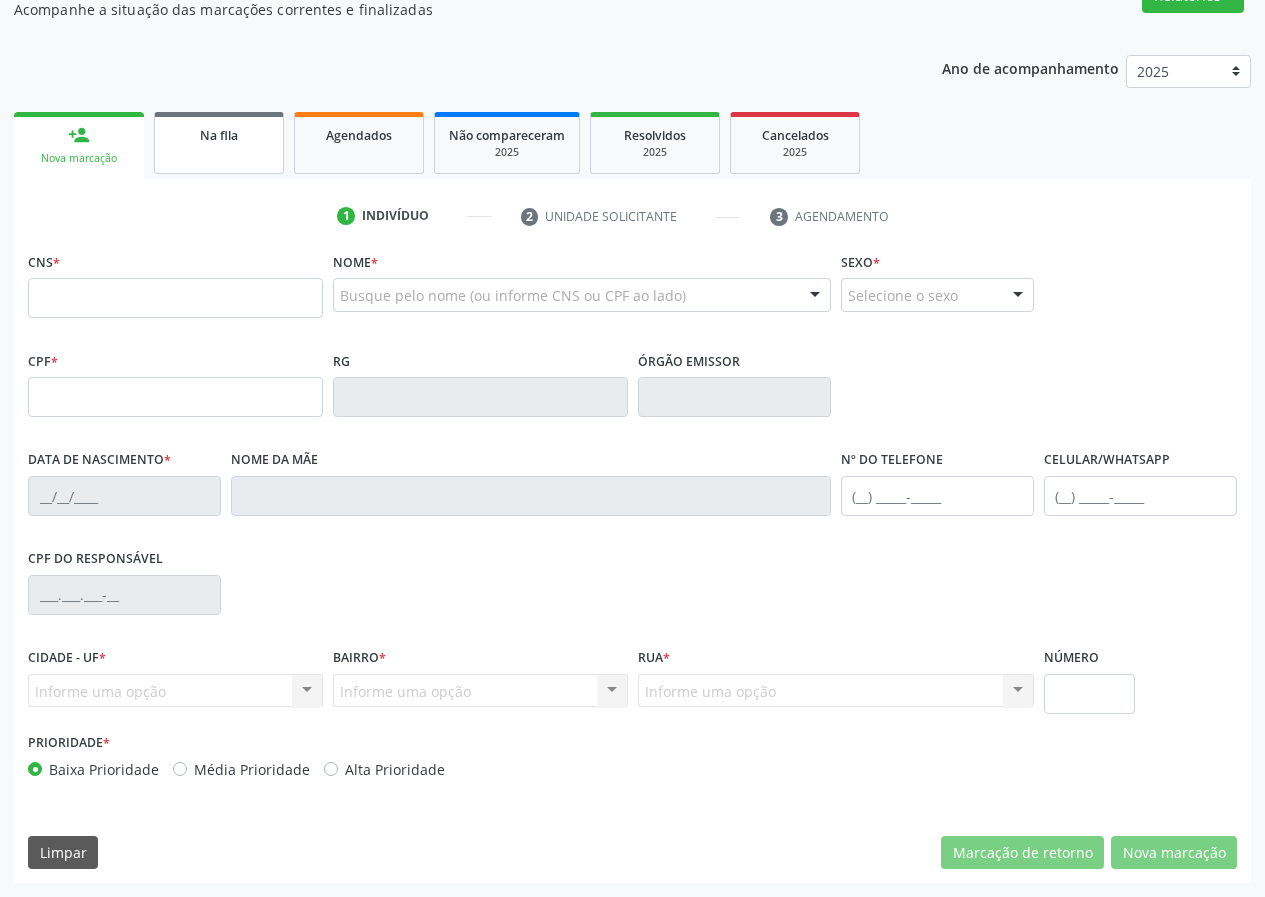 click on "Na fila" at bounding box center [219, 134] 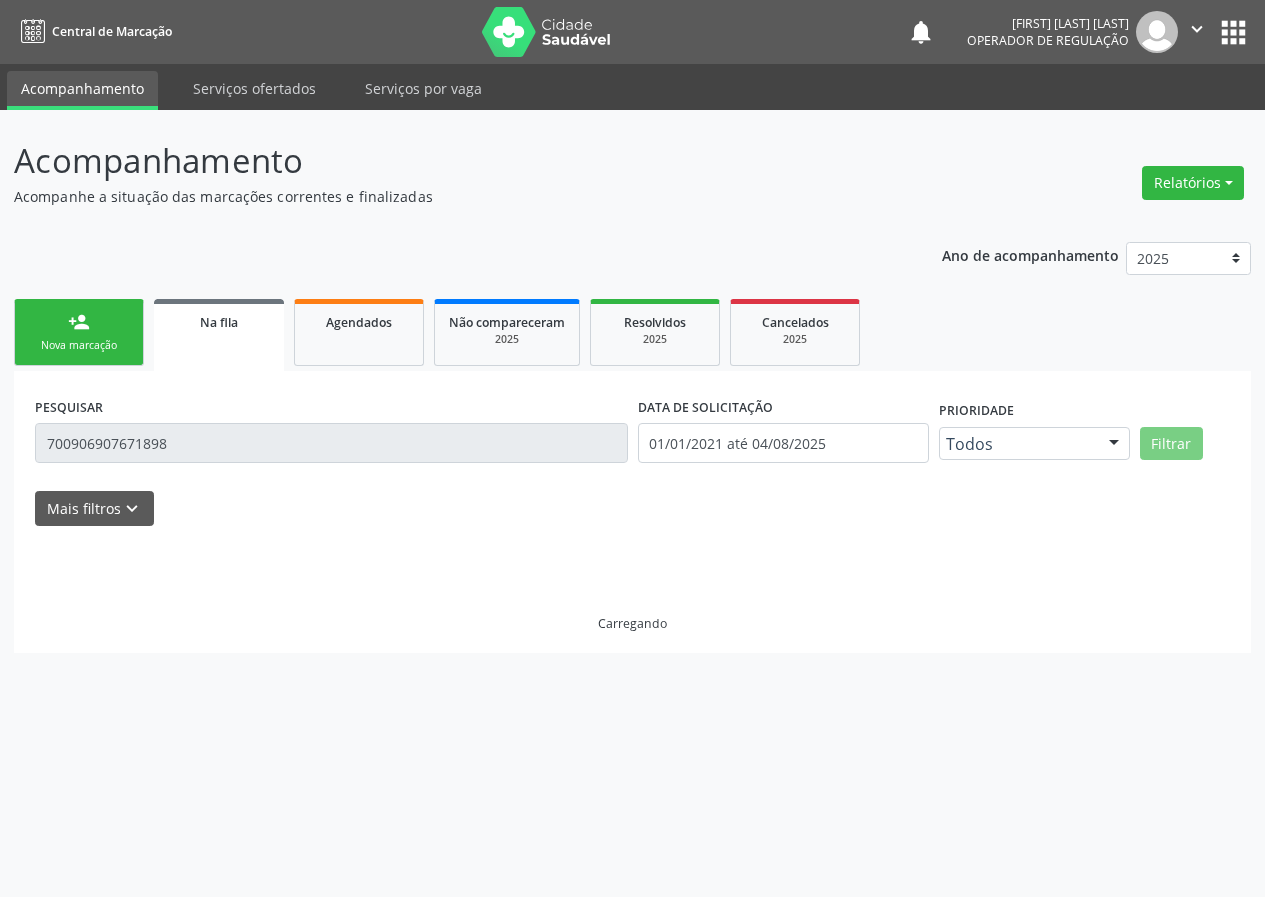 scroll, scrollTop: 0, scrollLeft: 0, axis: both 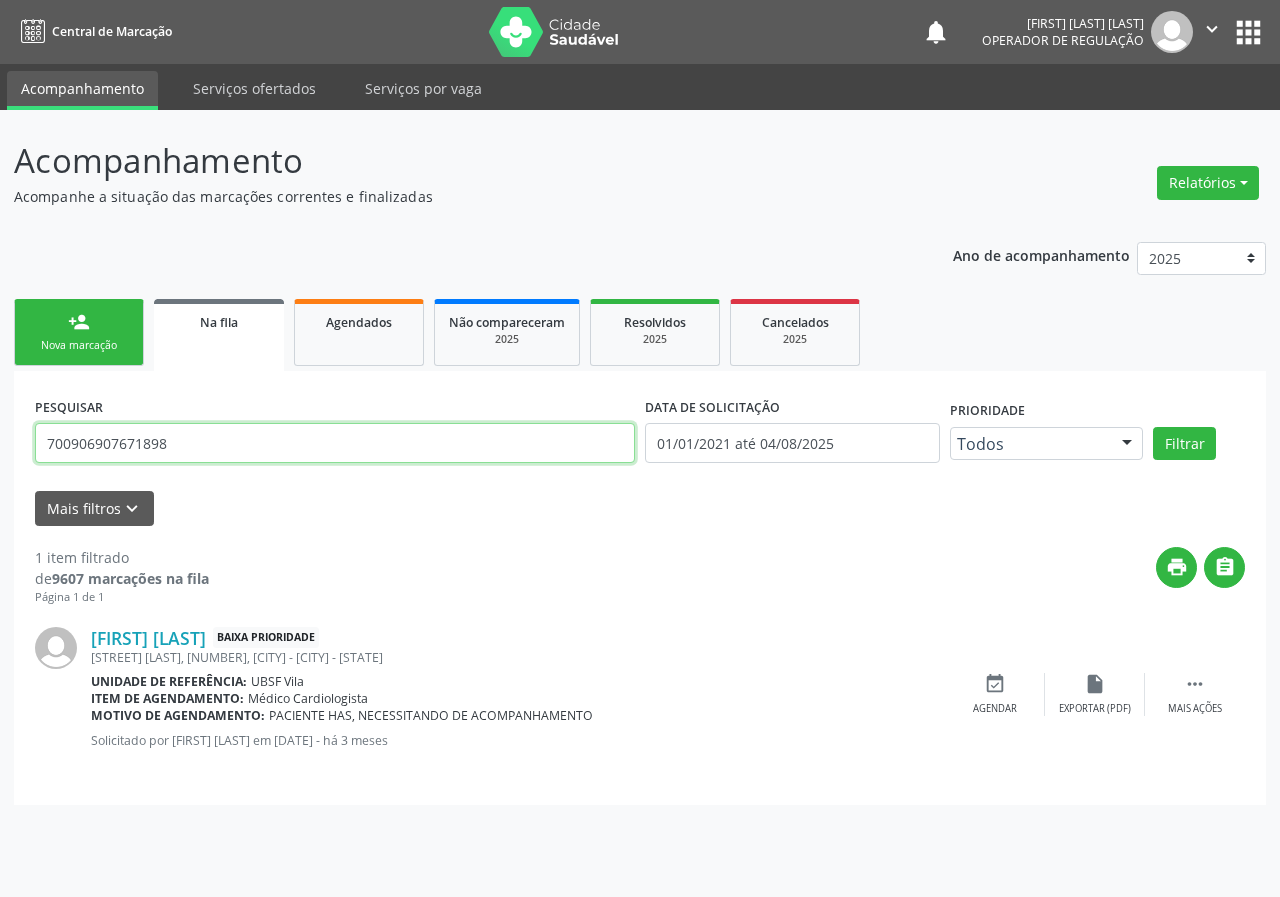 drag, startPoint x: 198, startPoint y: 439, endPoint x: 0, endPoint y: 461, distance: 199.21848 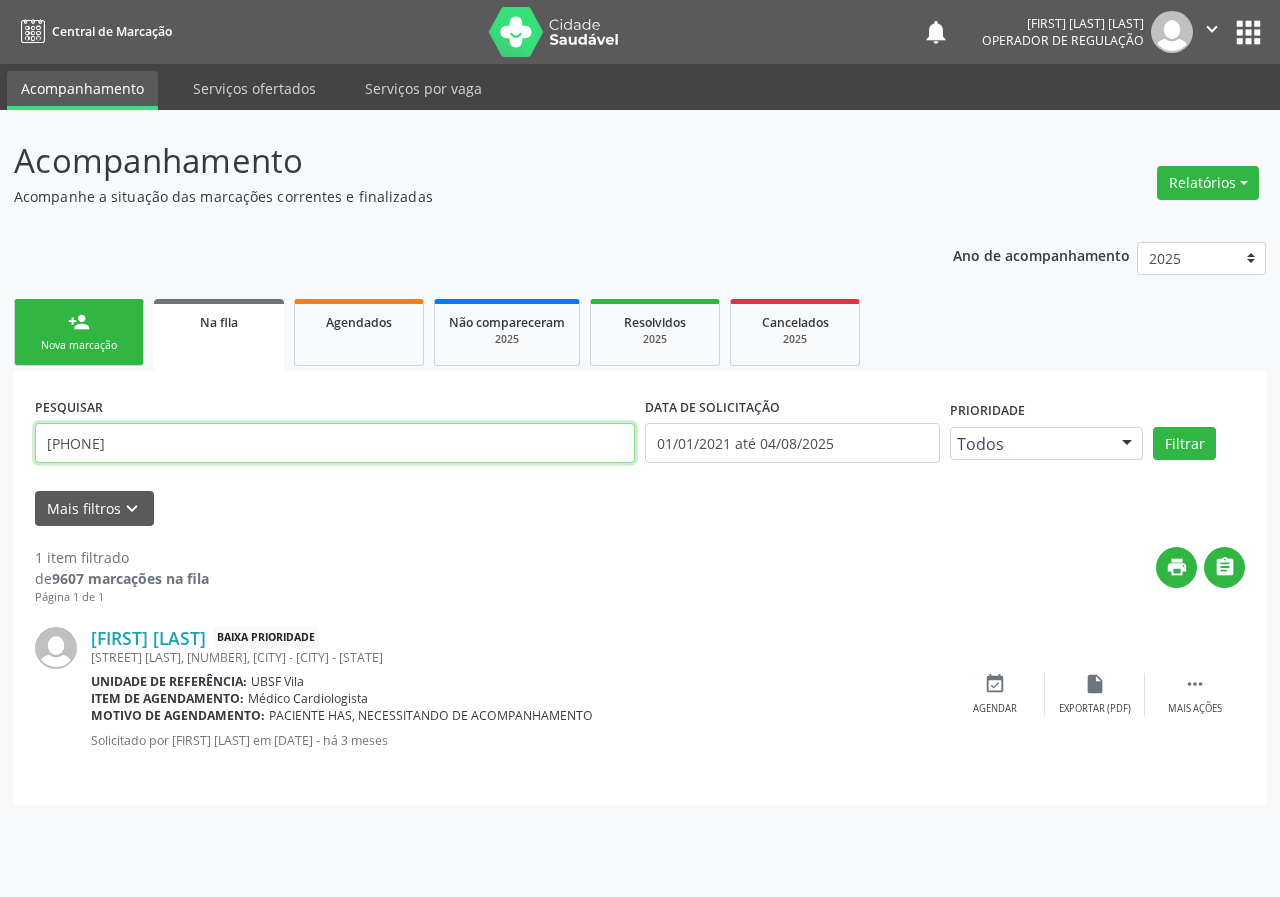 type on "[PHONE]" 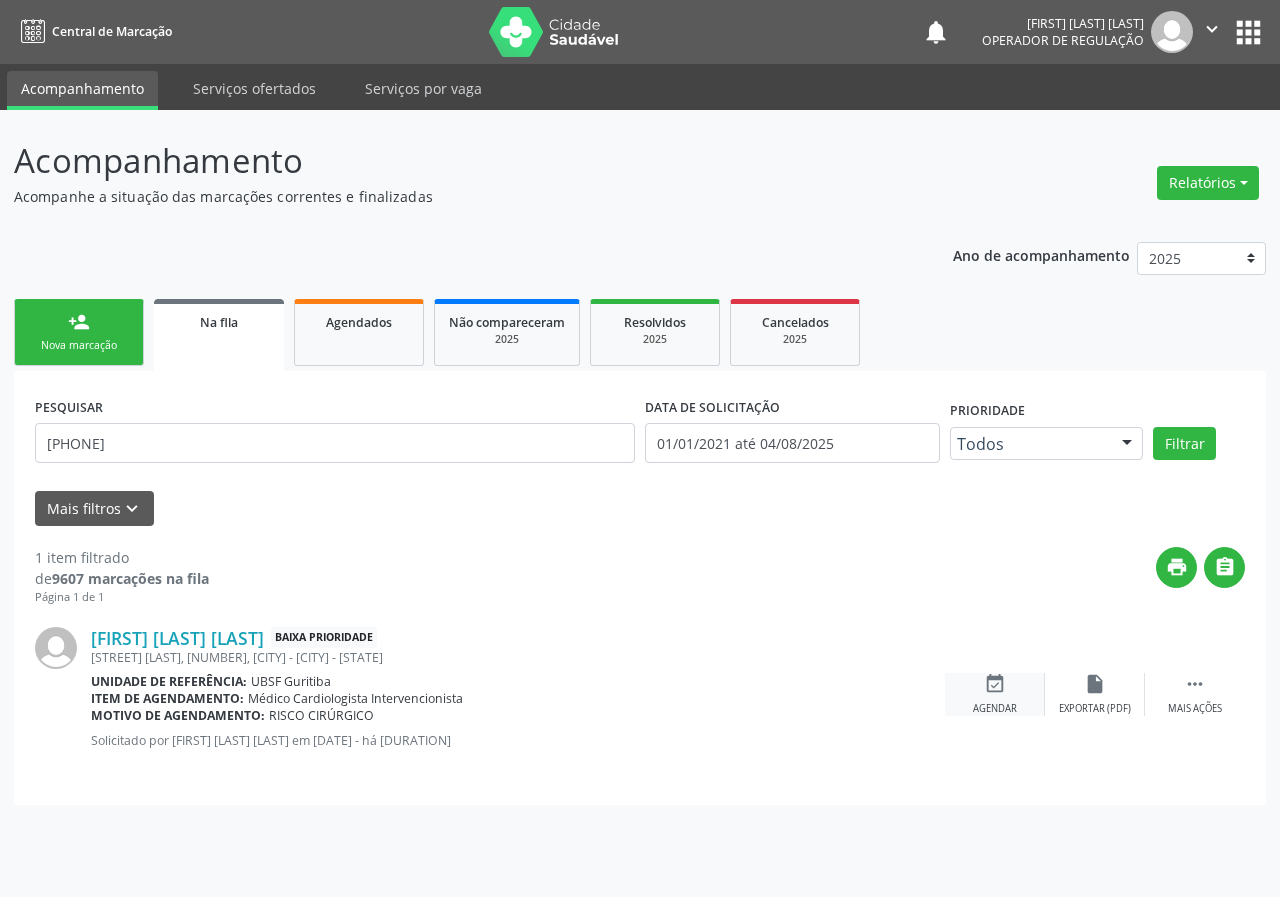 click on "event_available" at bounding box center (995, 684) 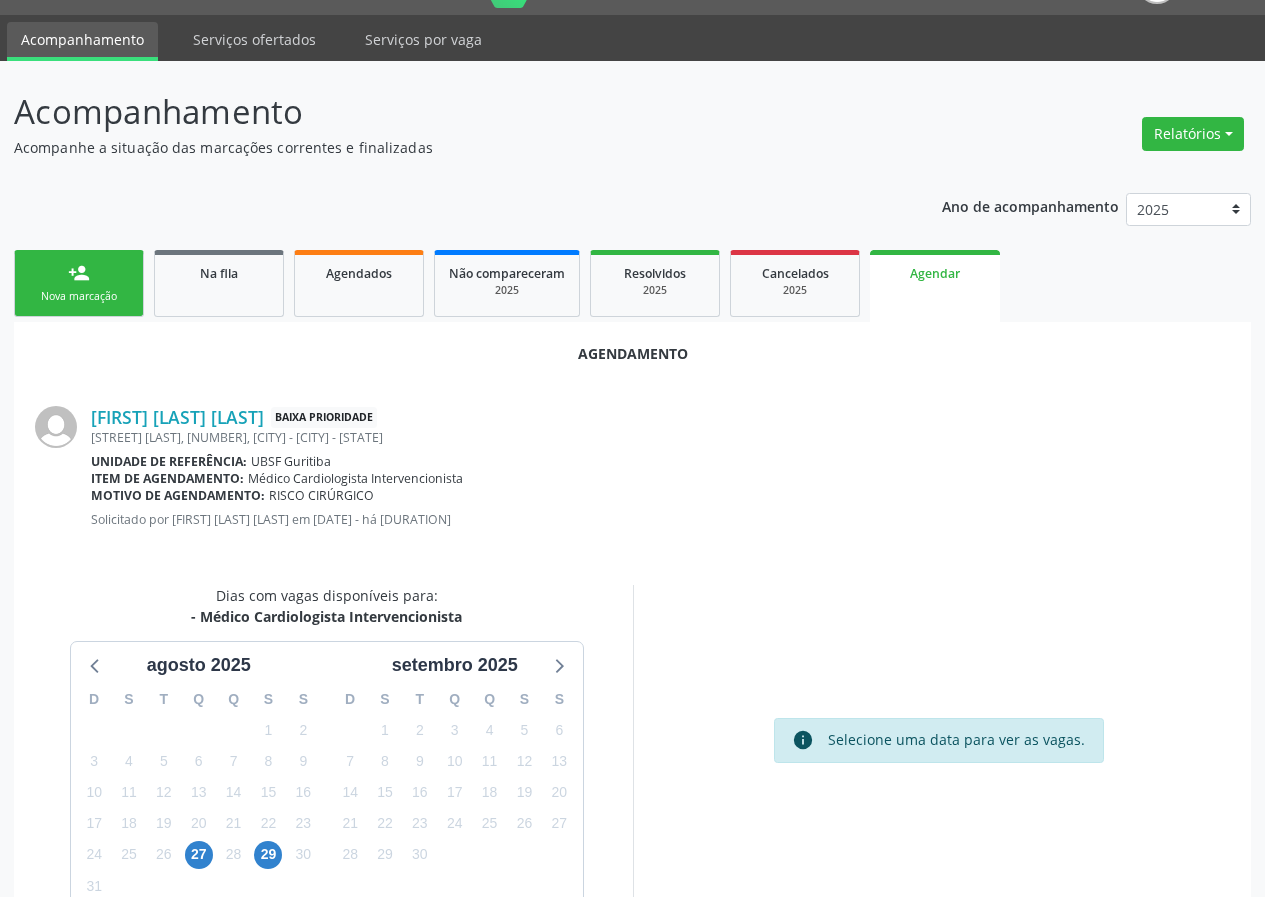 scroll, scrollTop: 144, scrollLeft: 0, axis: vertical 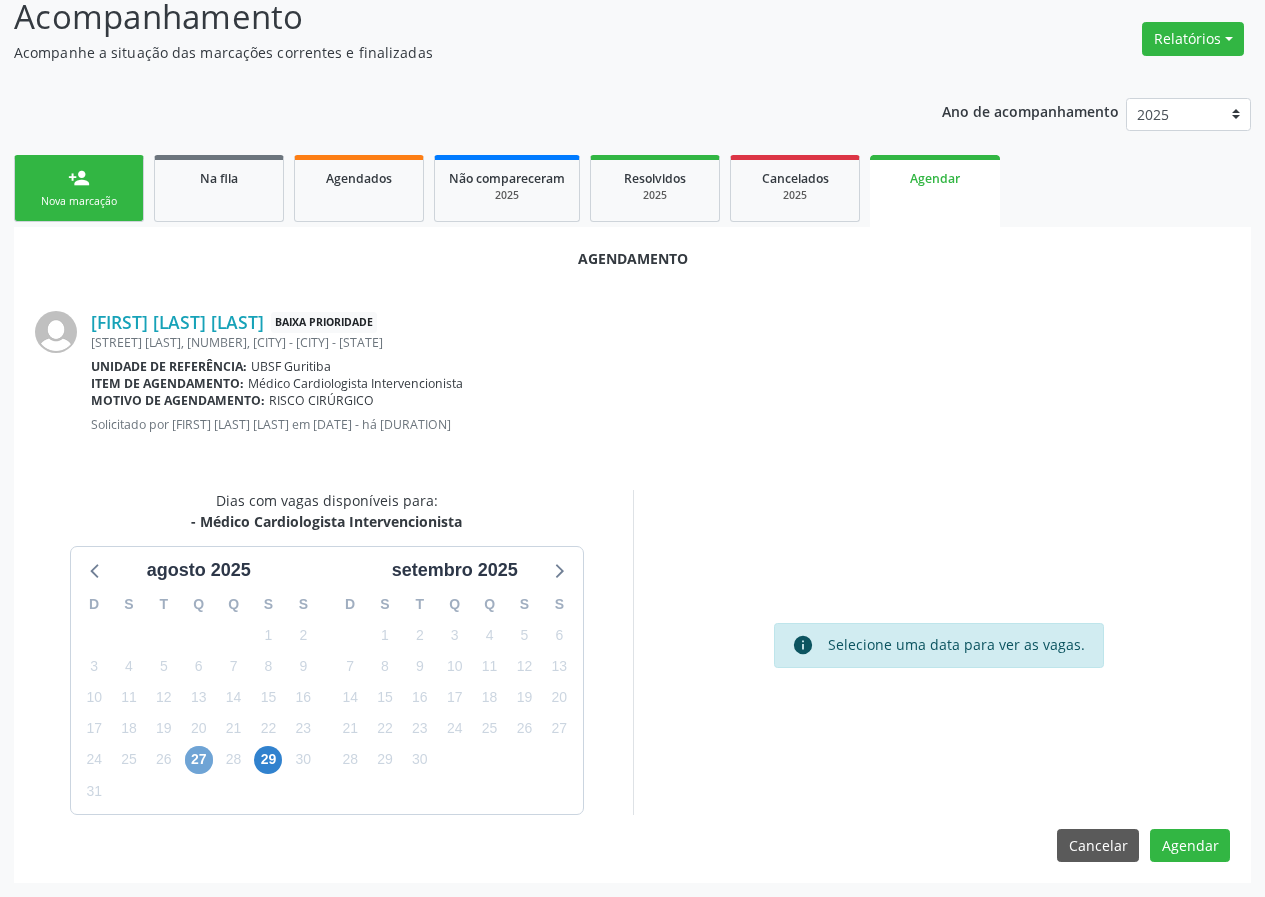click on "27" at bounding box center (199, 760) 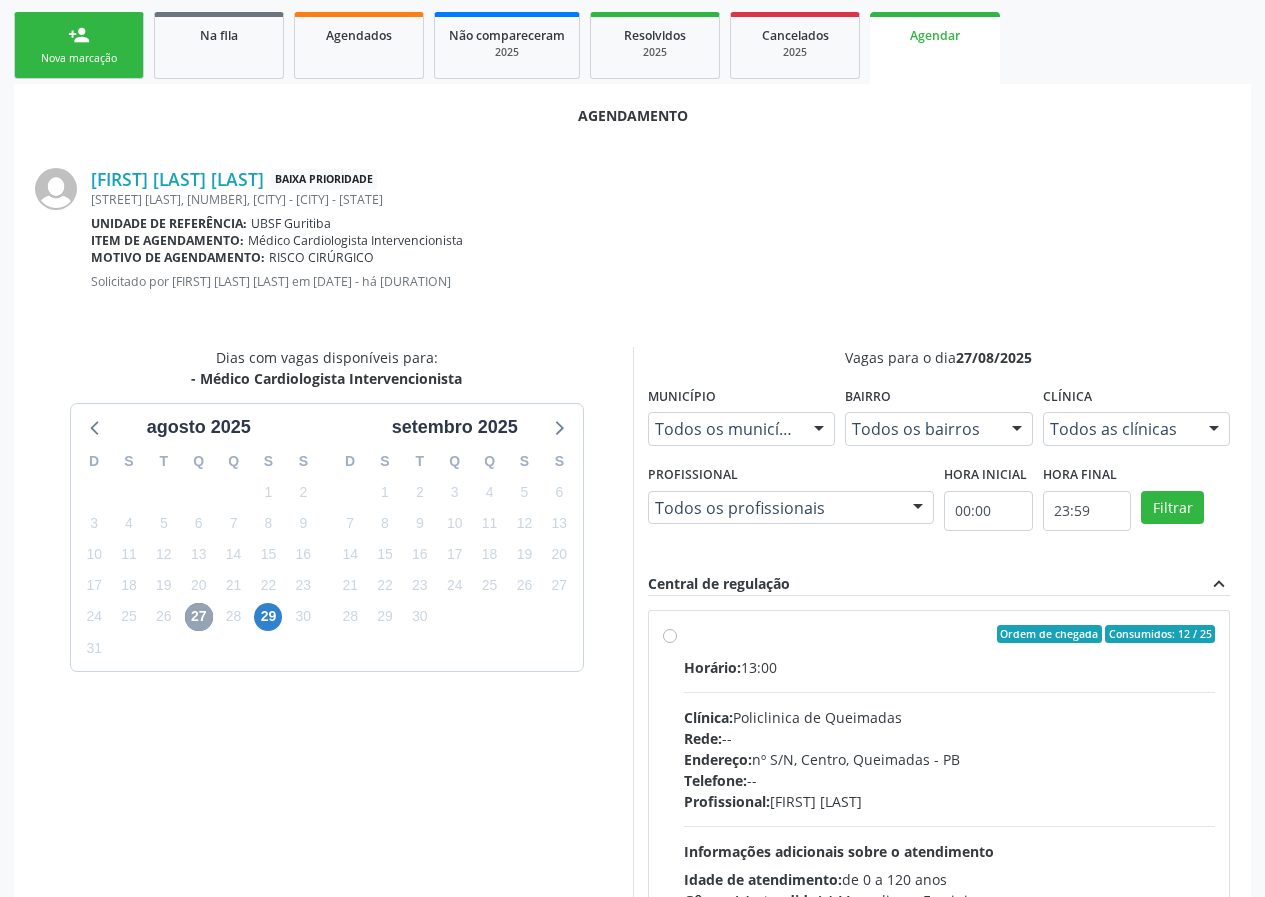 scroll, scrollTop: 433, scrollLeft: 0, axis: vertical 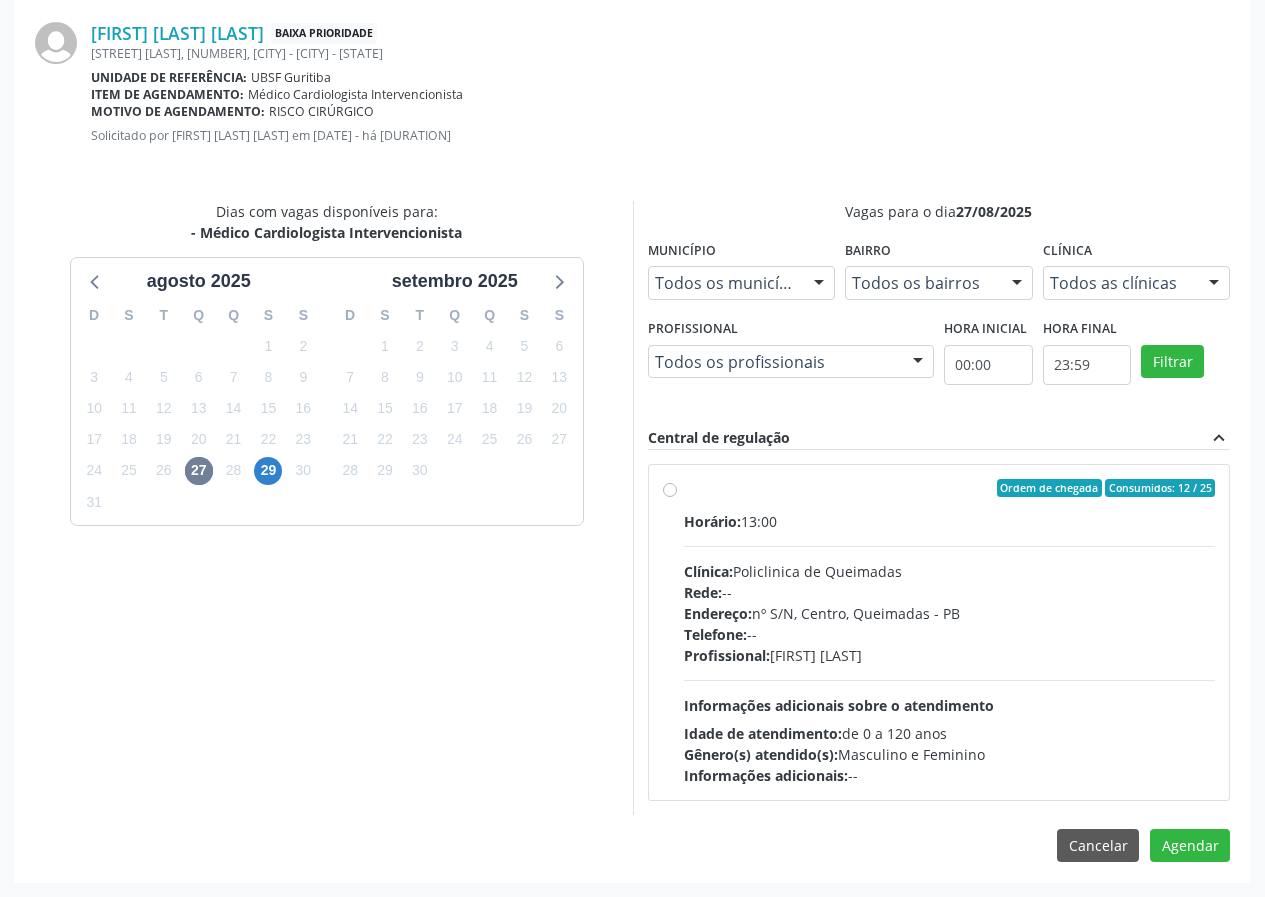 click on "Ordem de chegada
Consumidos: 12 / 25
Horário:   13:00
Clínica:  Policlinica de Queimadas
Rede:
--
Endereço:   nº S/N, Centro, [CITY] - [STATE]
Telefone:   --
Profissional:
Filipe Rodrigues Pinto
Informações adicionais sobre o atendimento
Idade de atendimento:
de 0 a 120 anos
Gênero(s) atendido(s):
Masculino e Feminino
Informações adicionais:
--" at bounding box center [950, 632] 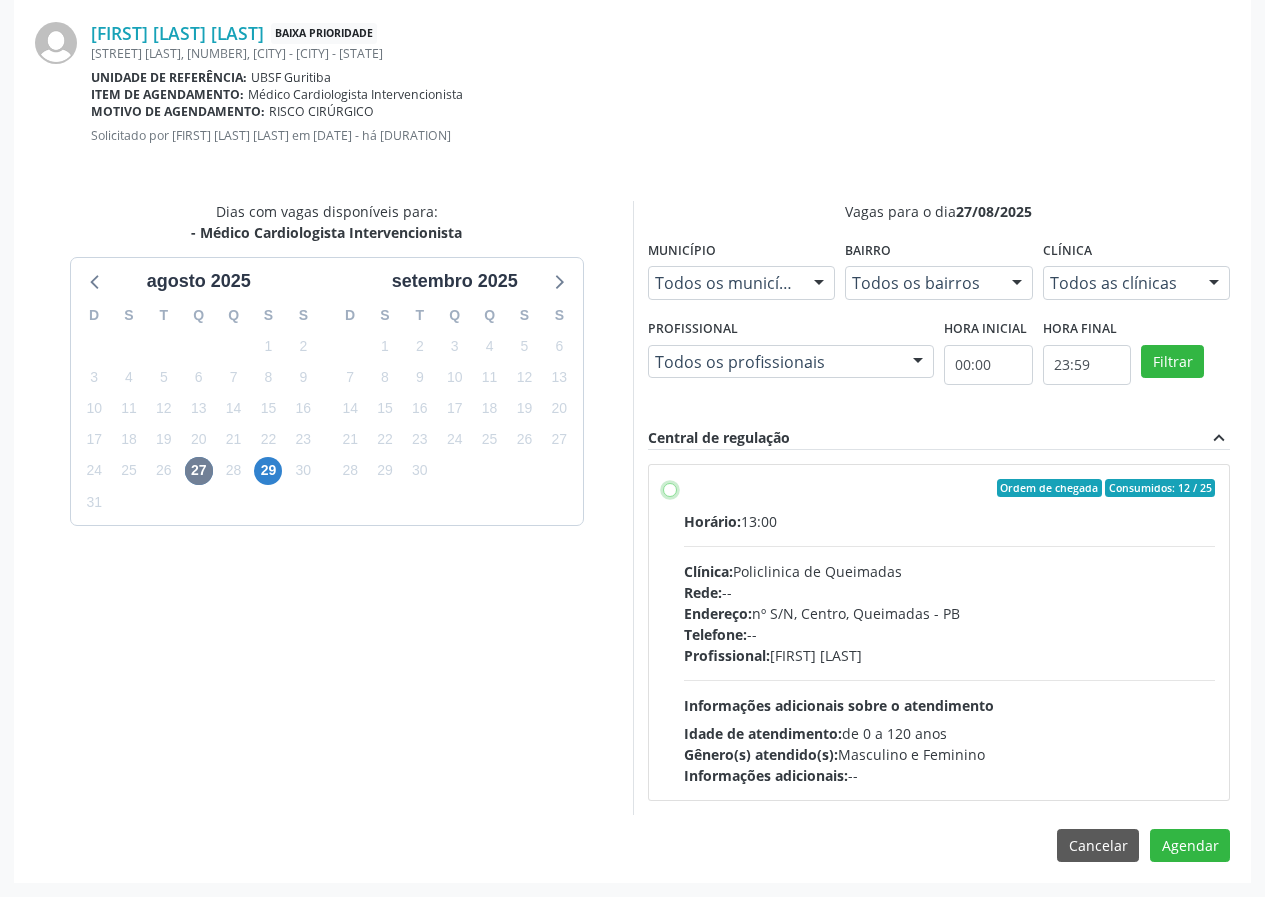 click on "Ordem de chegada
Consumidos: 12 / 25
Horário:   13:00
Clínica:  Policlinica de Queimadas
Rede:
--
Endereço:   nº S/N, Centro, [CITY] - [STATE]
Telefone:   --
Profissional:
Filipe Rodrigues Pinto
Informações adicionais sobre o atendimento
Idade de atendimento:
de 0 a 120 anos
Gênero(s) atendido(s):
Masculino e Feminino
Informações adicionais:
--" at bounding box center [670, 488] 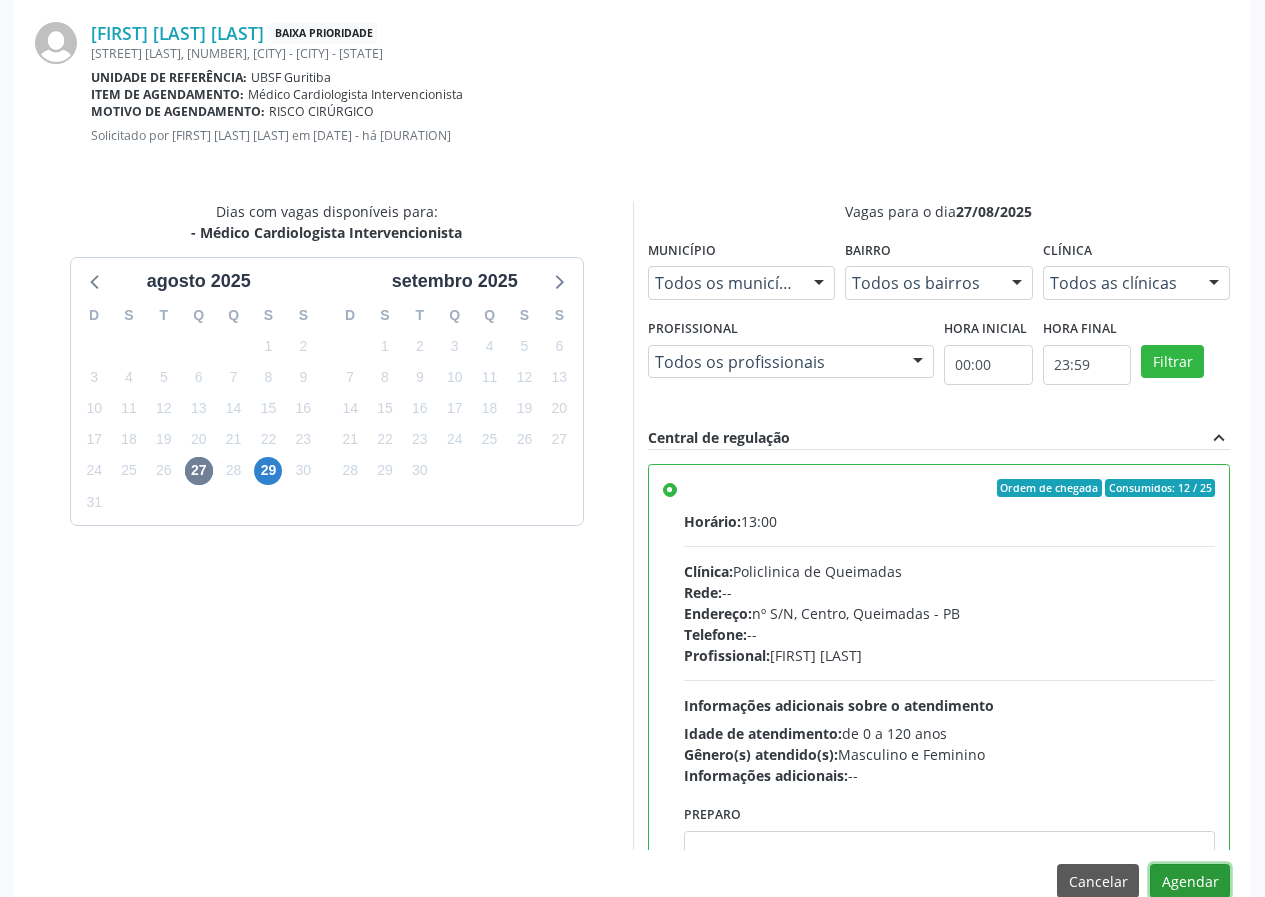 click on "Agendar" at bounding box center (1190, 881) 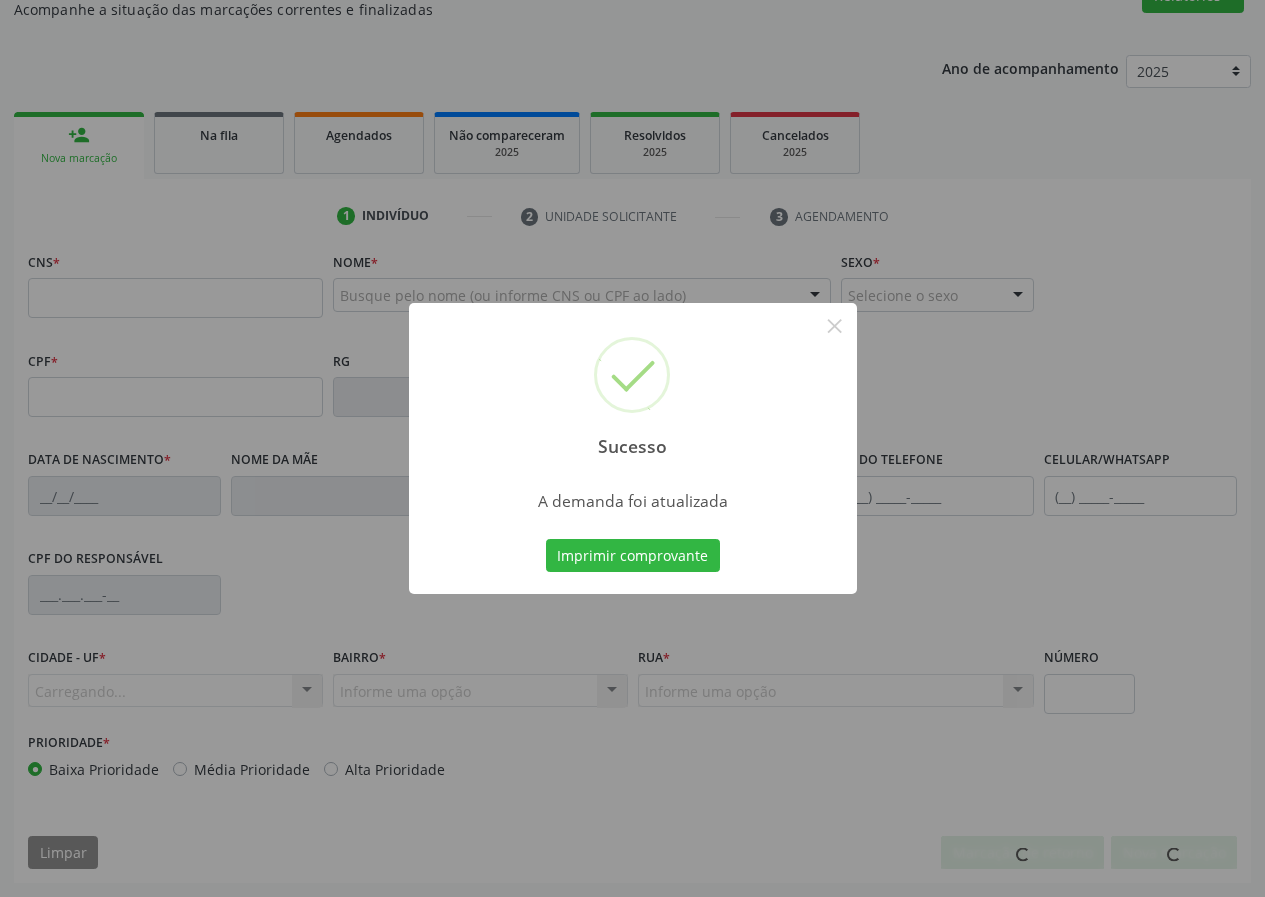 scroll, scrollTop: 187, scrollLeft: 0, axis: vertical 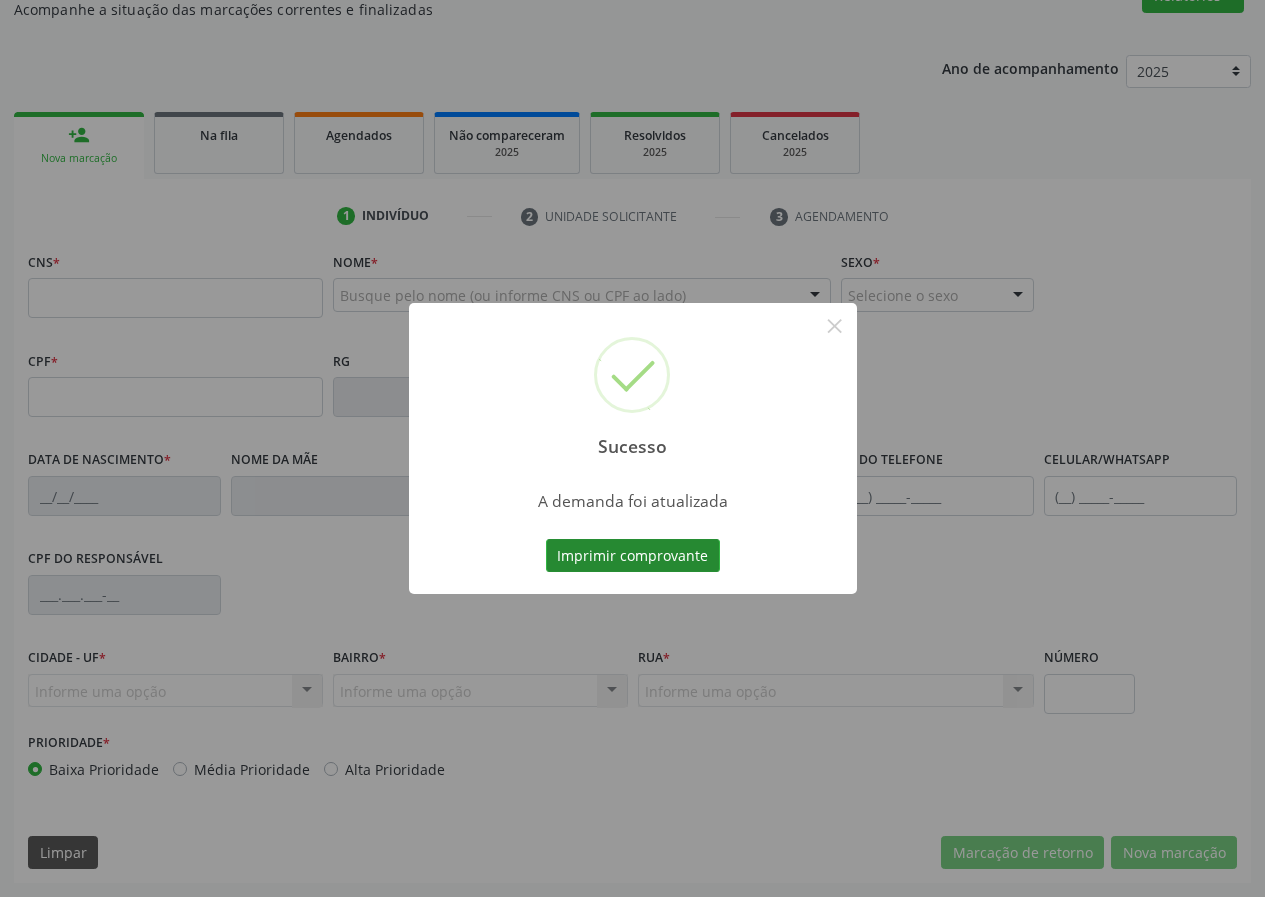 click on "Imprimir comprovante" at bounding box center (633, 556) 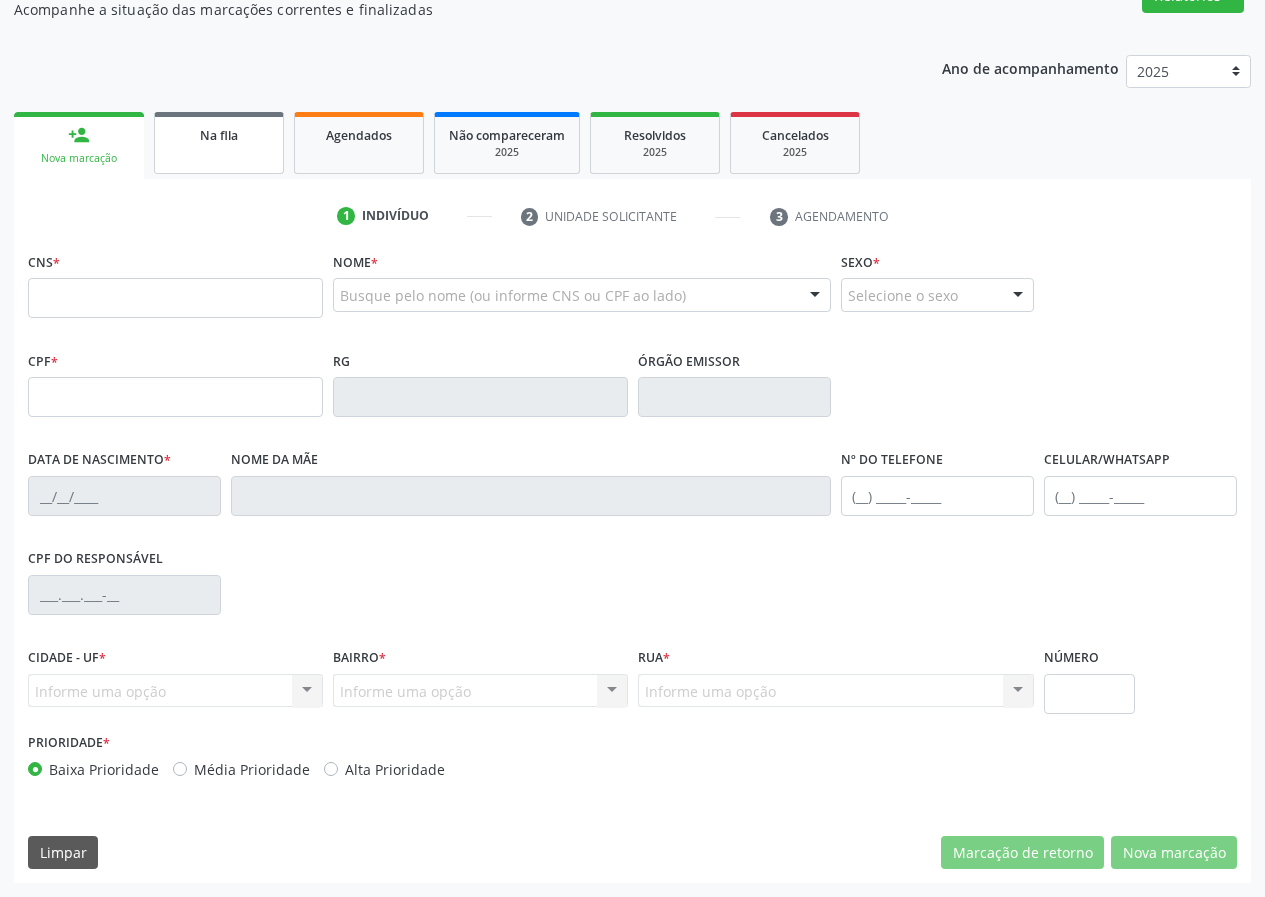 click on "Na fila" at bounding box center [219, 143] 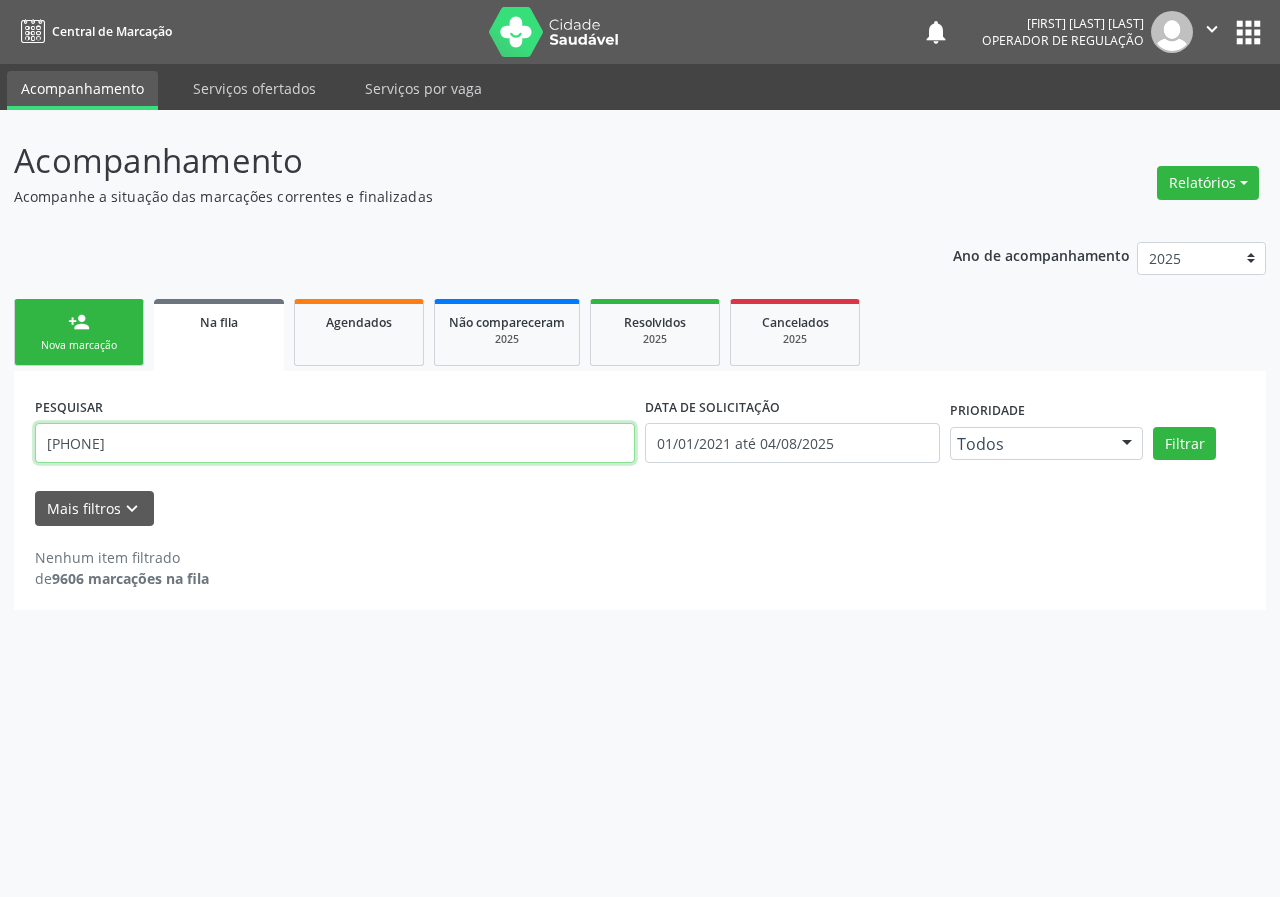 drag, startPoint x: 192, startPoint y: 460, endPoint x: 0, endPoint y: 503, distance: 196.7562 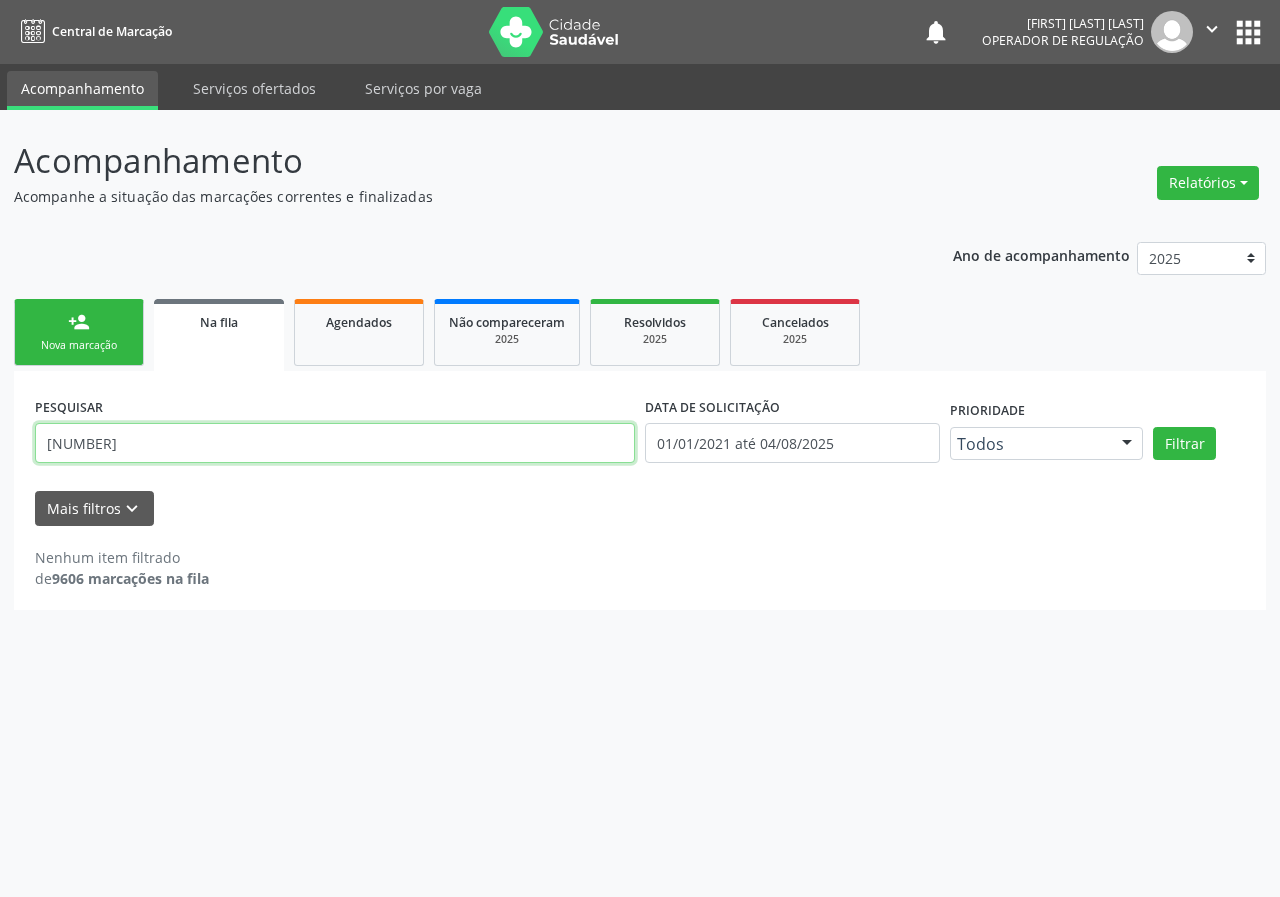 type on "[NUMBER]" 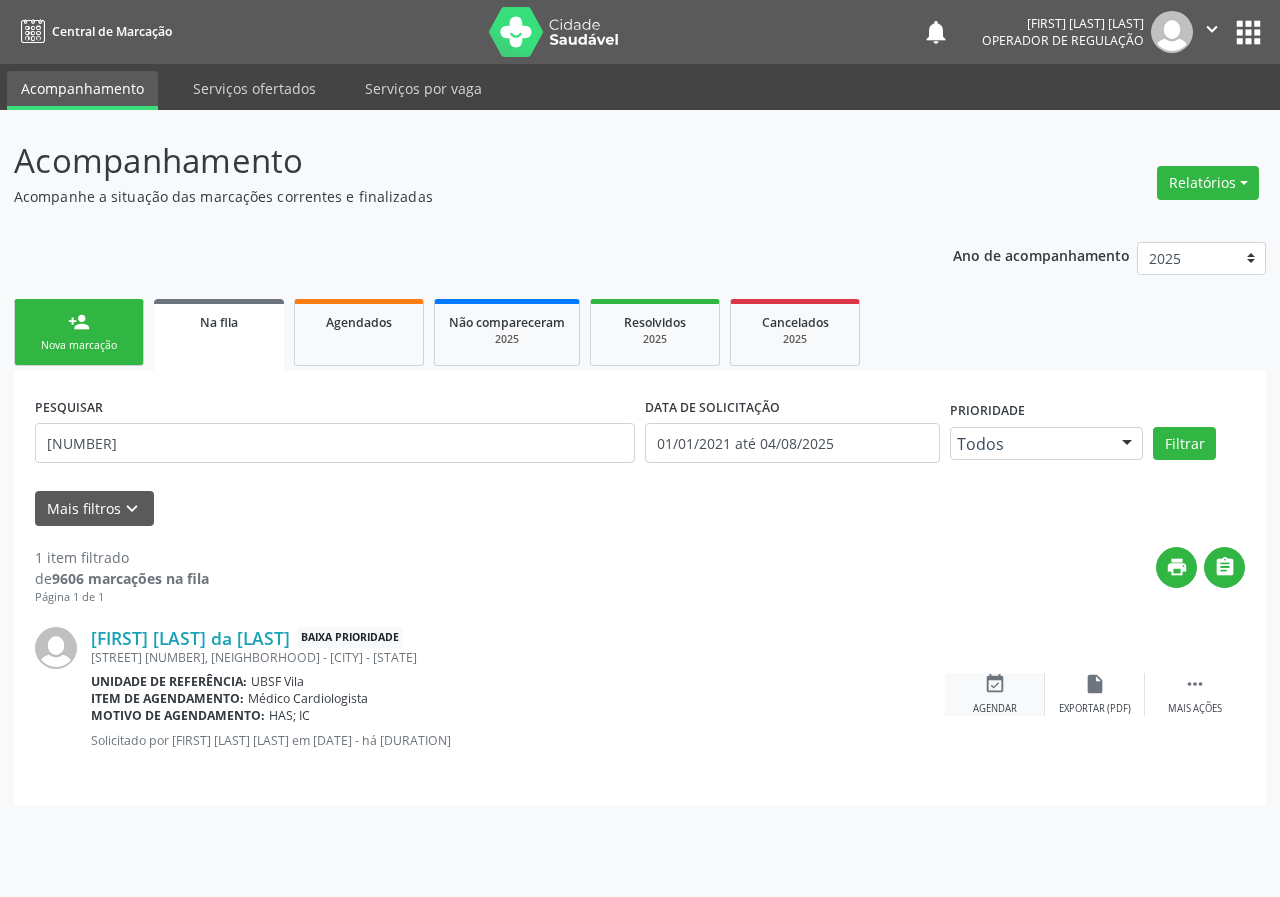 click on "event_available" at bounding box center (995, 684) 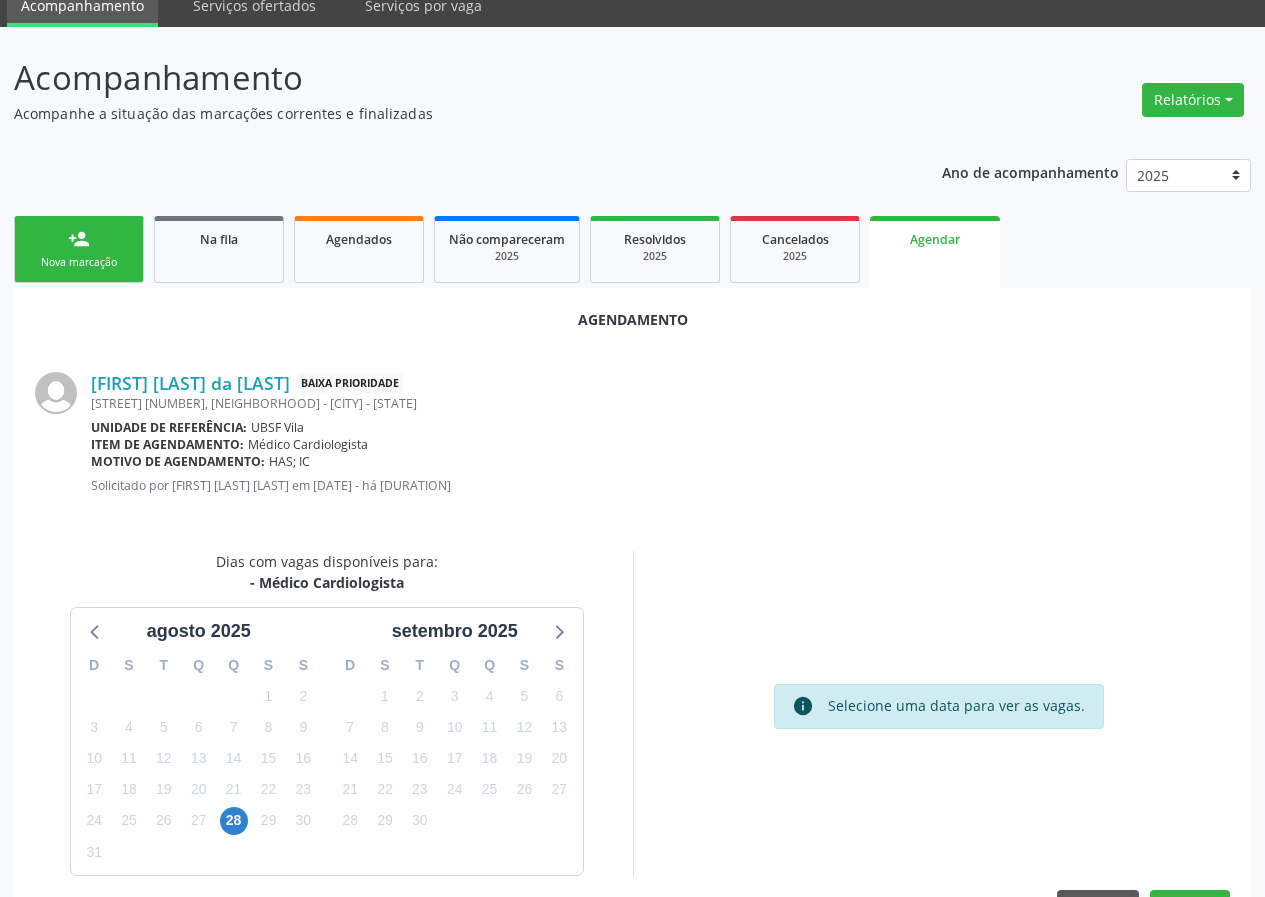 scroll, scrollTop: 144, scrollLeft: 0, axis: vertical 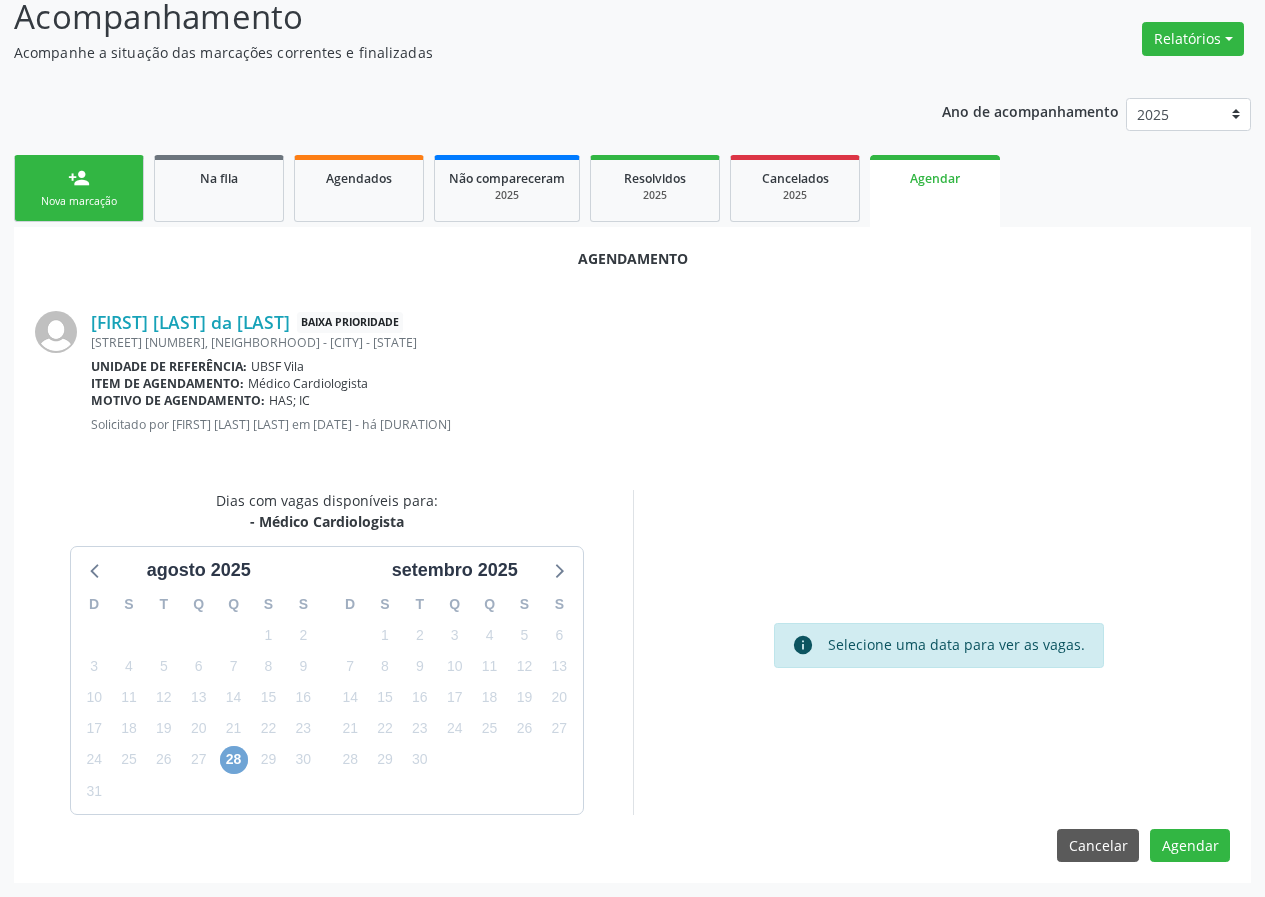 click on "28" at bounding box center (234, 760) 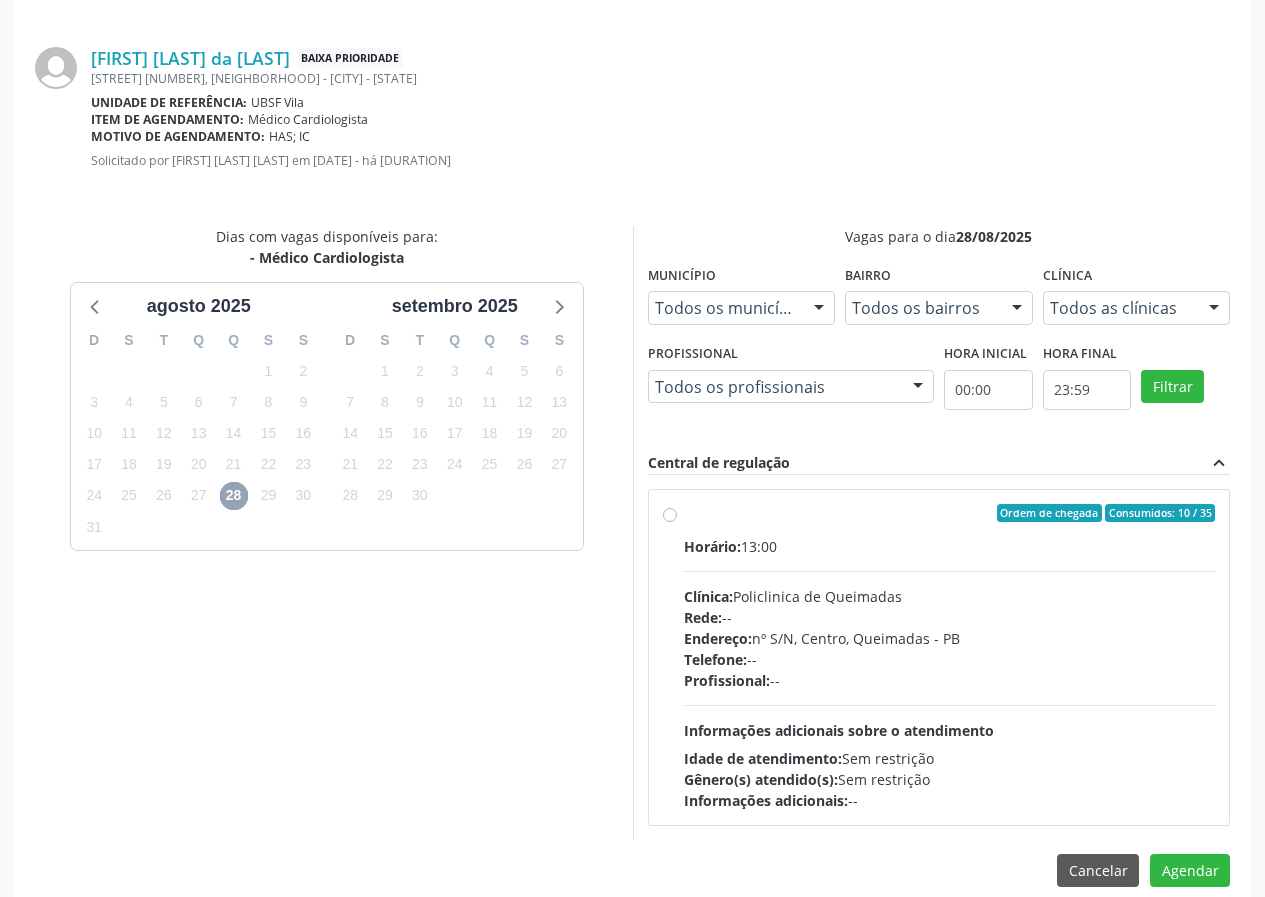 scroll, scrollTop: 433, scrollLeft: 0, axis: vertical 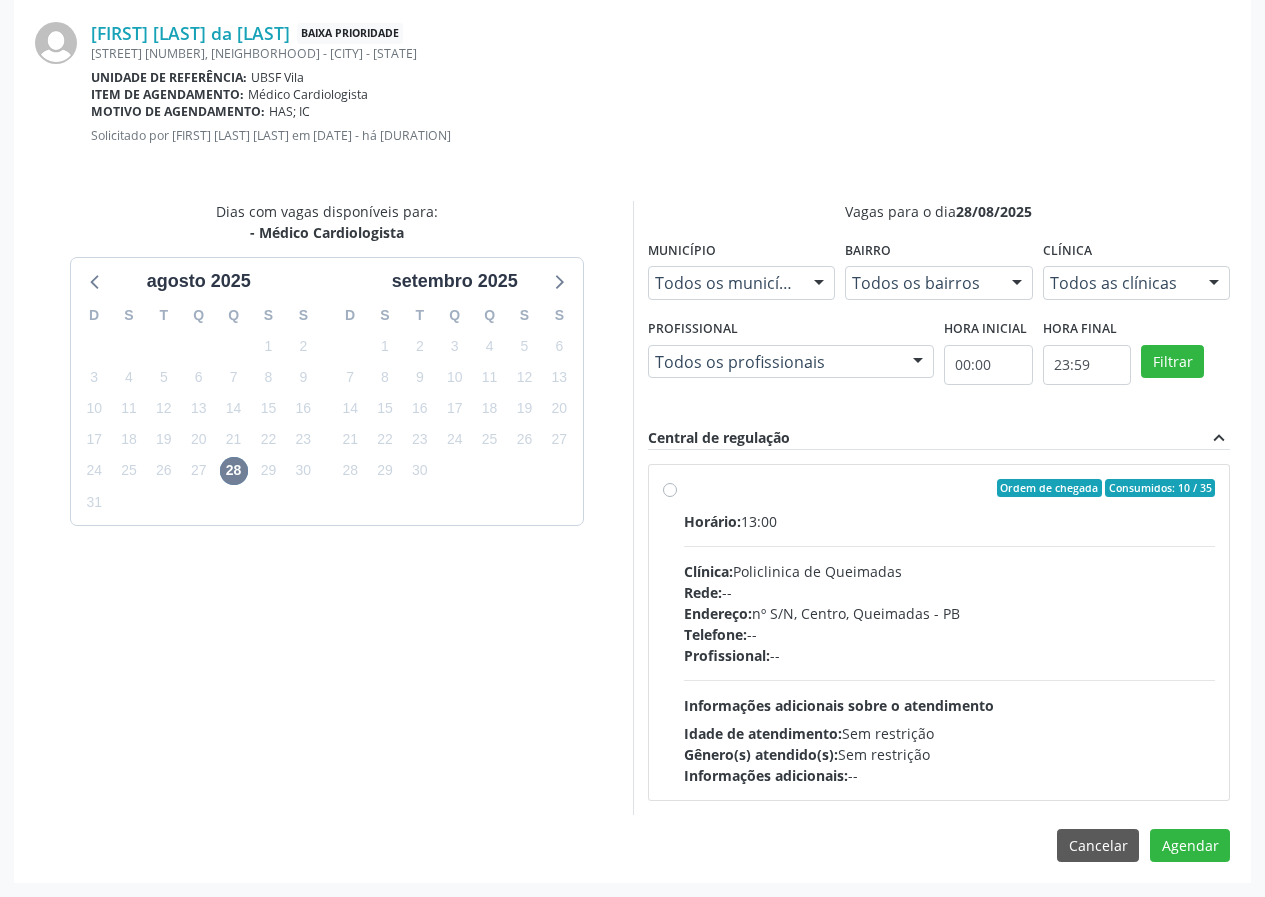 click on "Horário:   13:00" at bounding box center (950, 521) 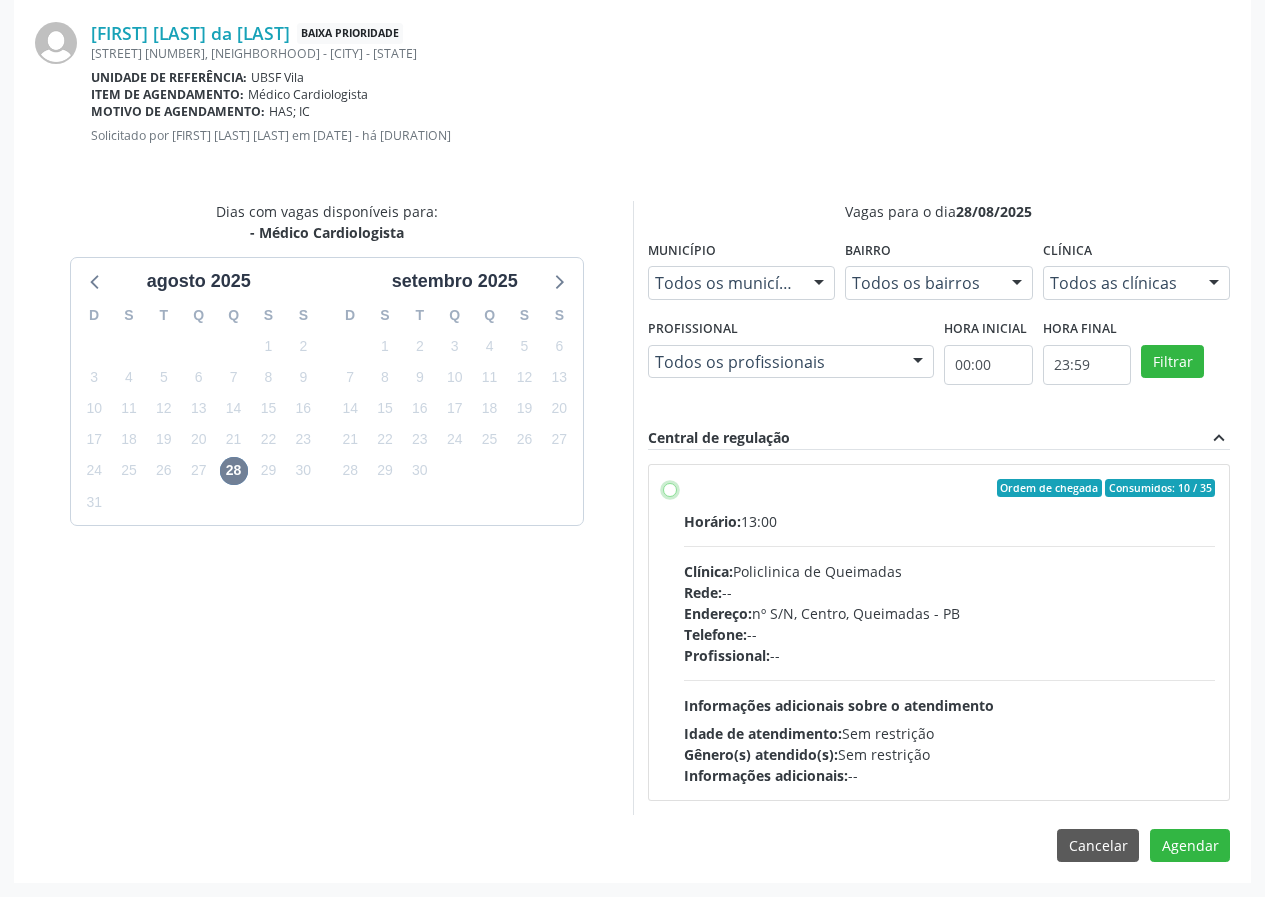 radio on "true" 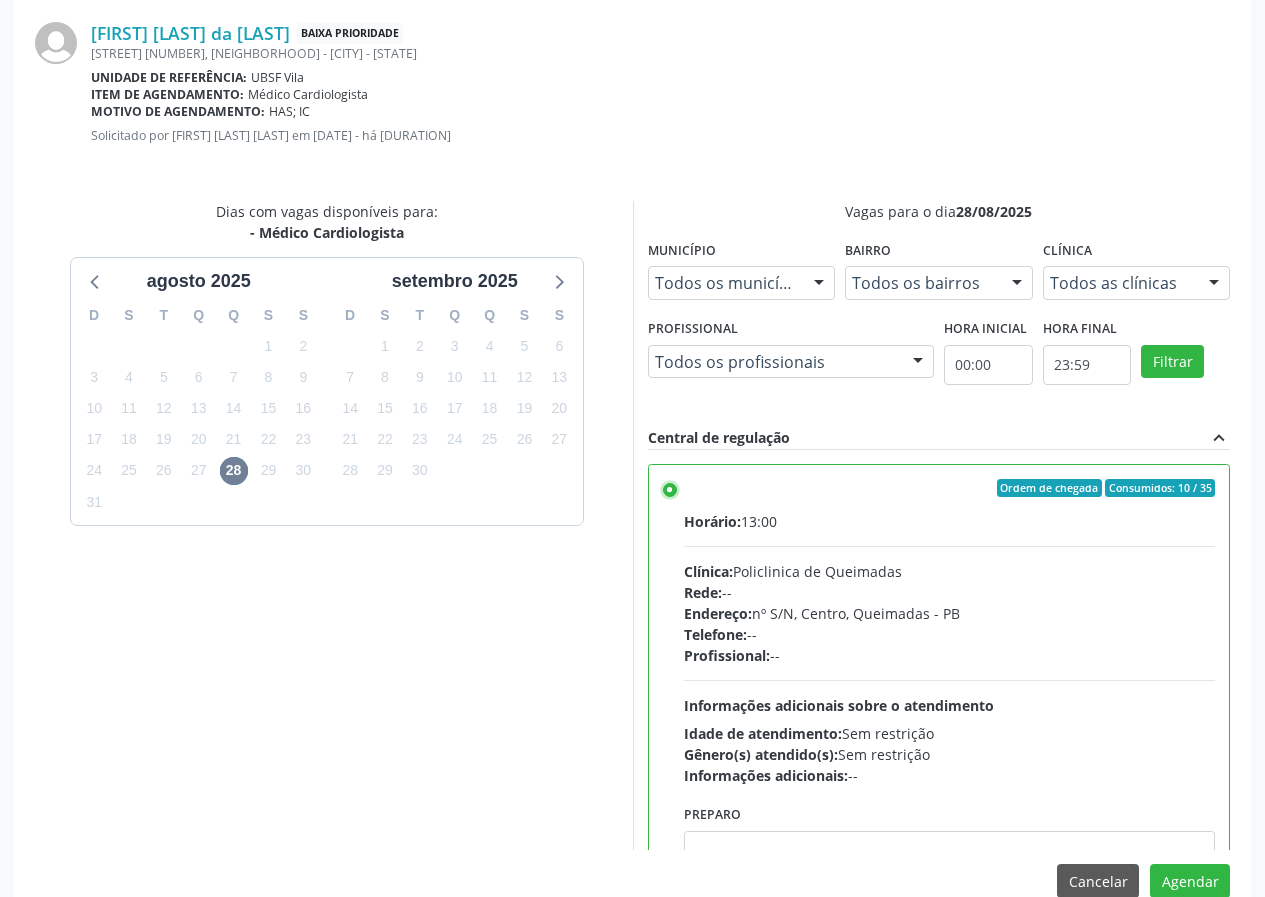 scroll, scrollTop: 99, scrollLeft: 0, axis: vertical 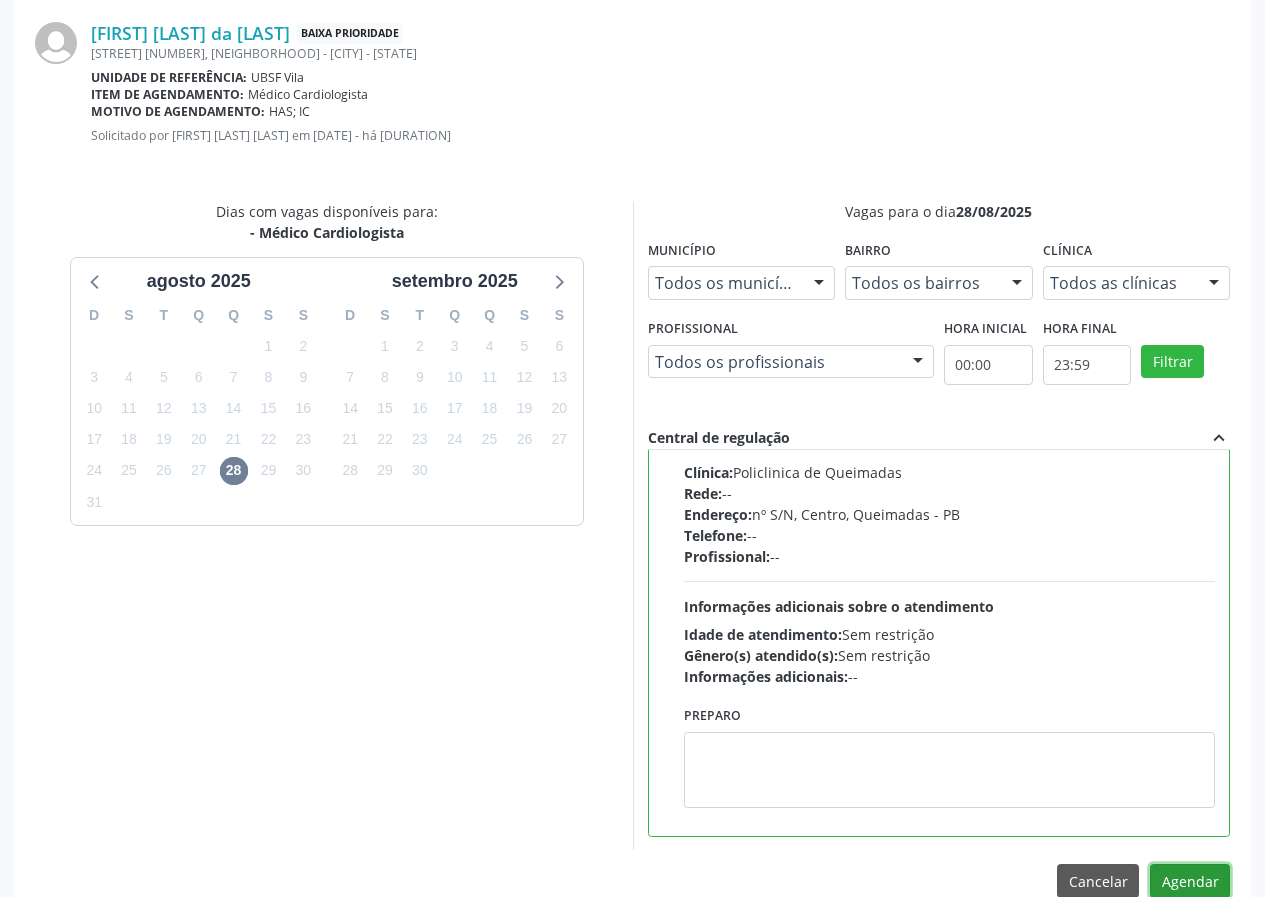 click on "Agendar" at bounding box center [1190, 881] 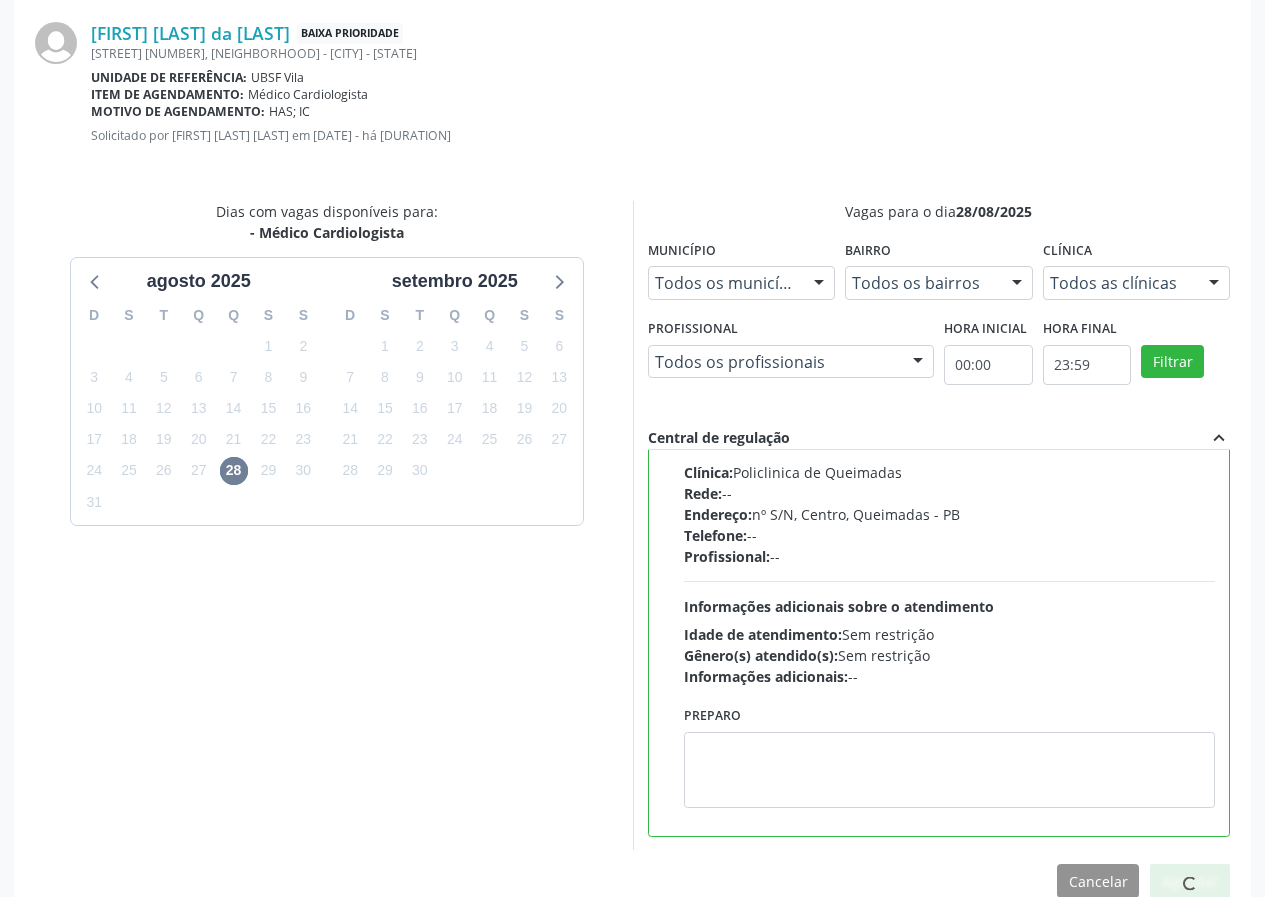 scroll, scrollTop: 187, scrollLeft: 0, axis: vertical 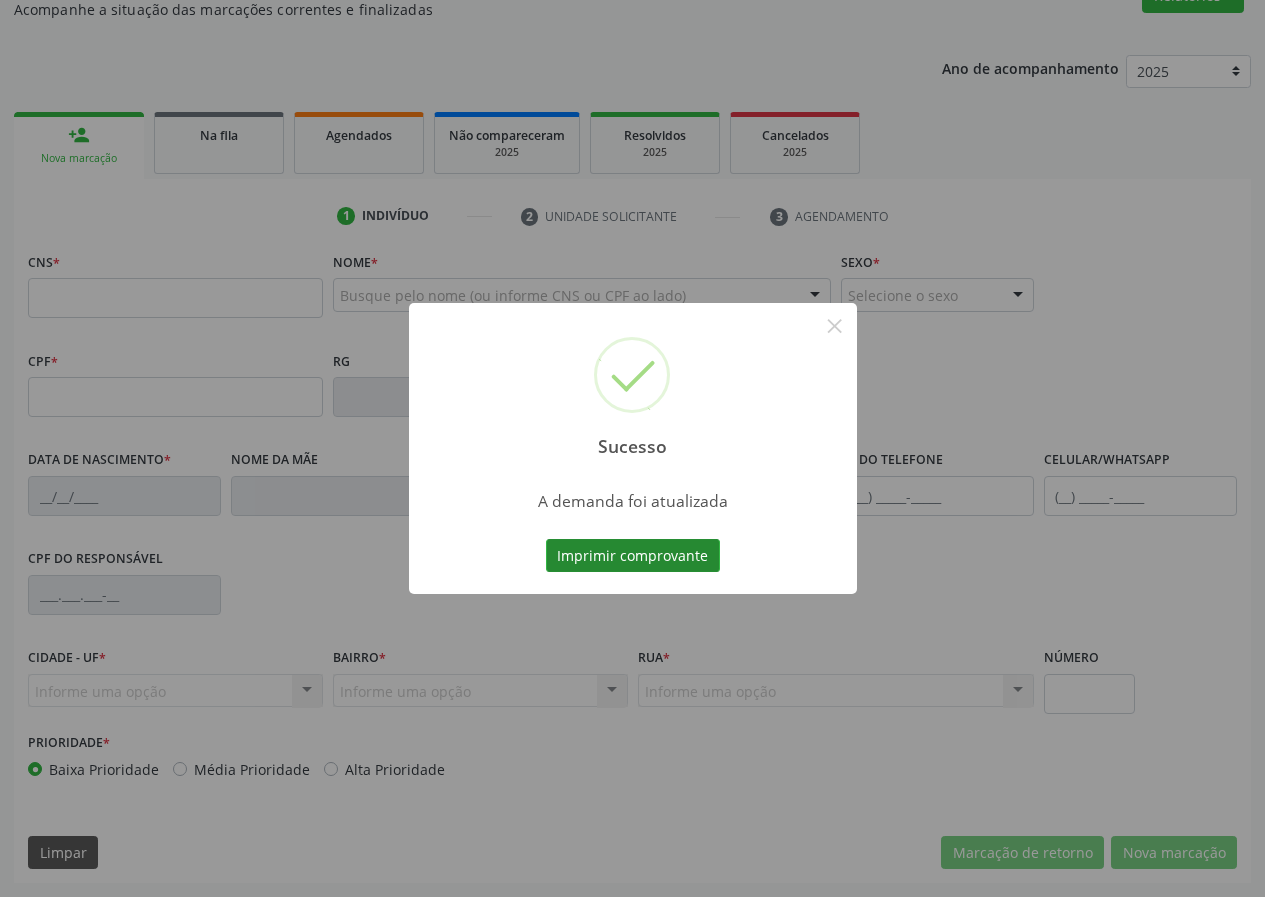 click on "Imprimir comprovante" at bounding box center [633, 556] 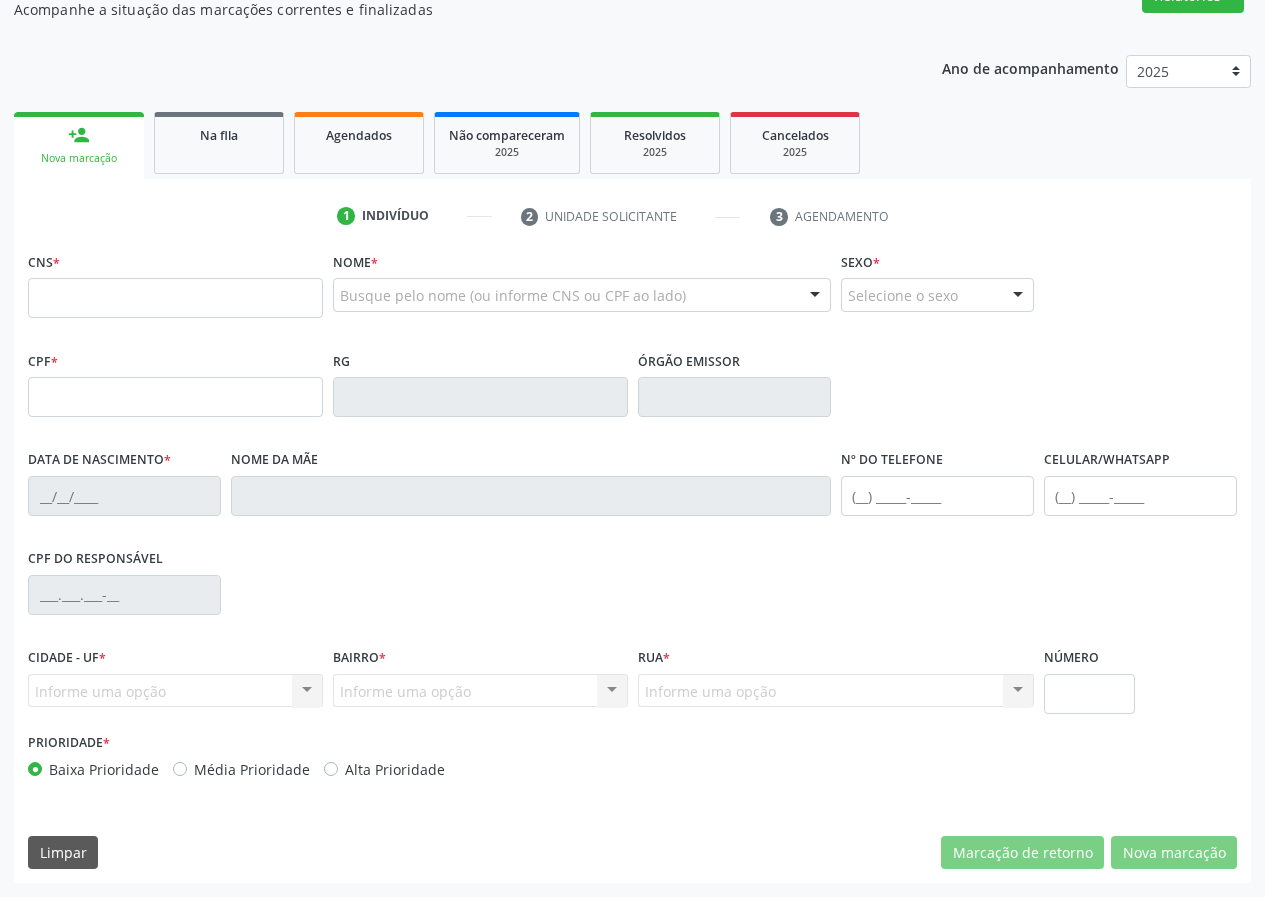 scroll, scrollTop: 0, scrollLeft: 0, axis: both 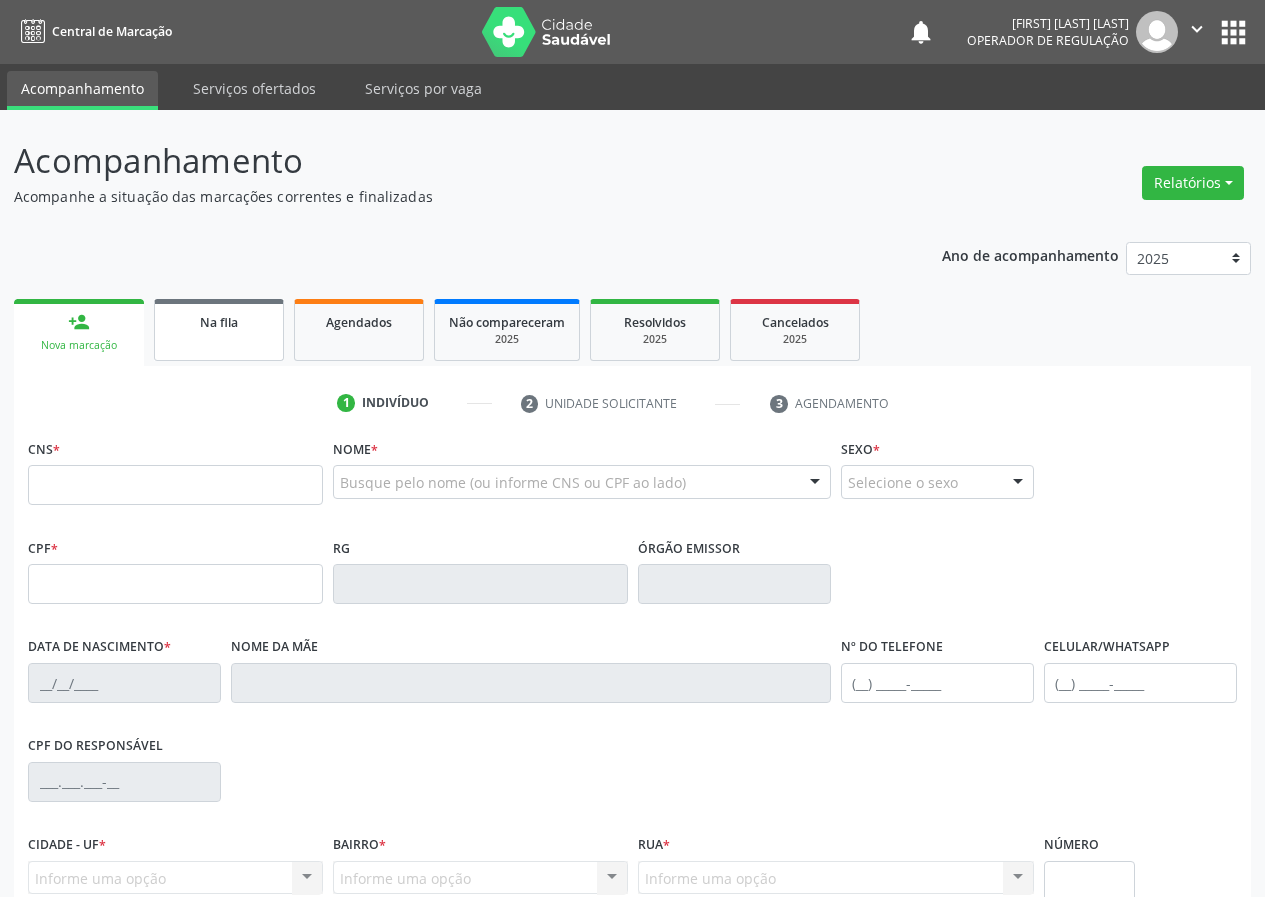 click on "Na fila" at bounding box center (219, 330) 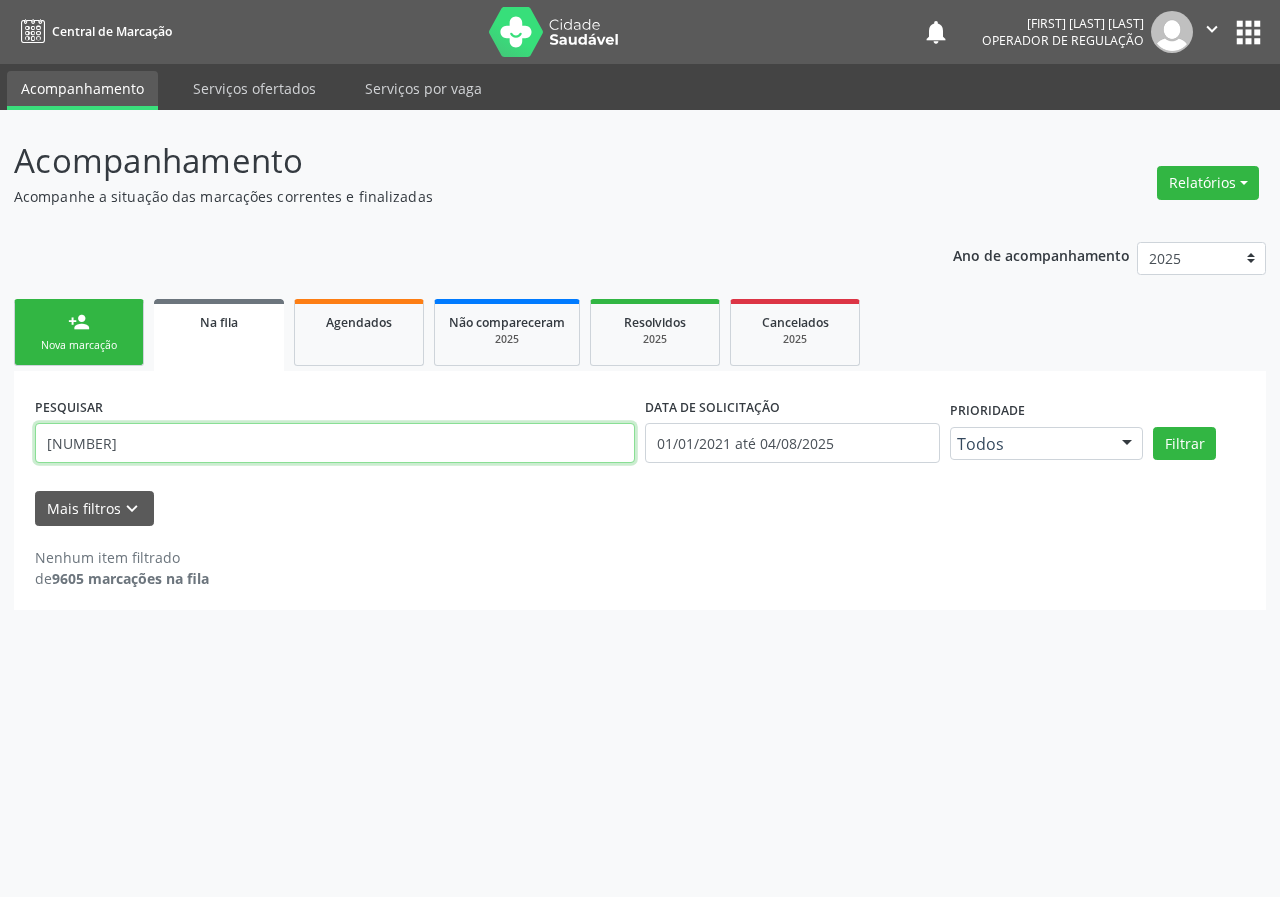 drag, startPoint x: 181, startPoint y: 434, endPoint x: 0, endPoint y: 479, distance: 186.51006 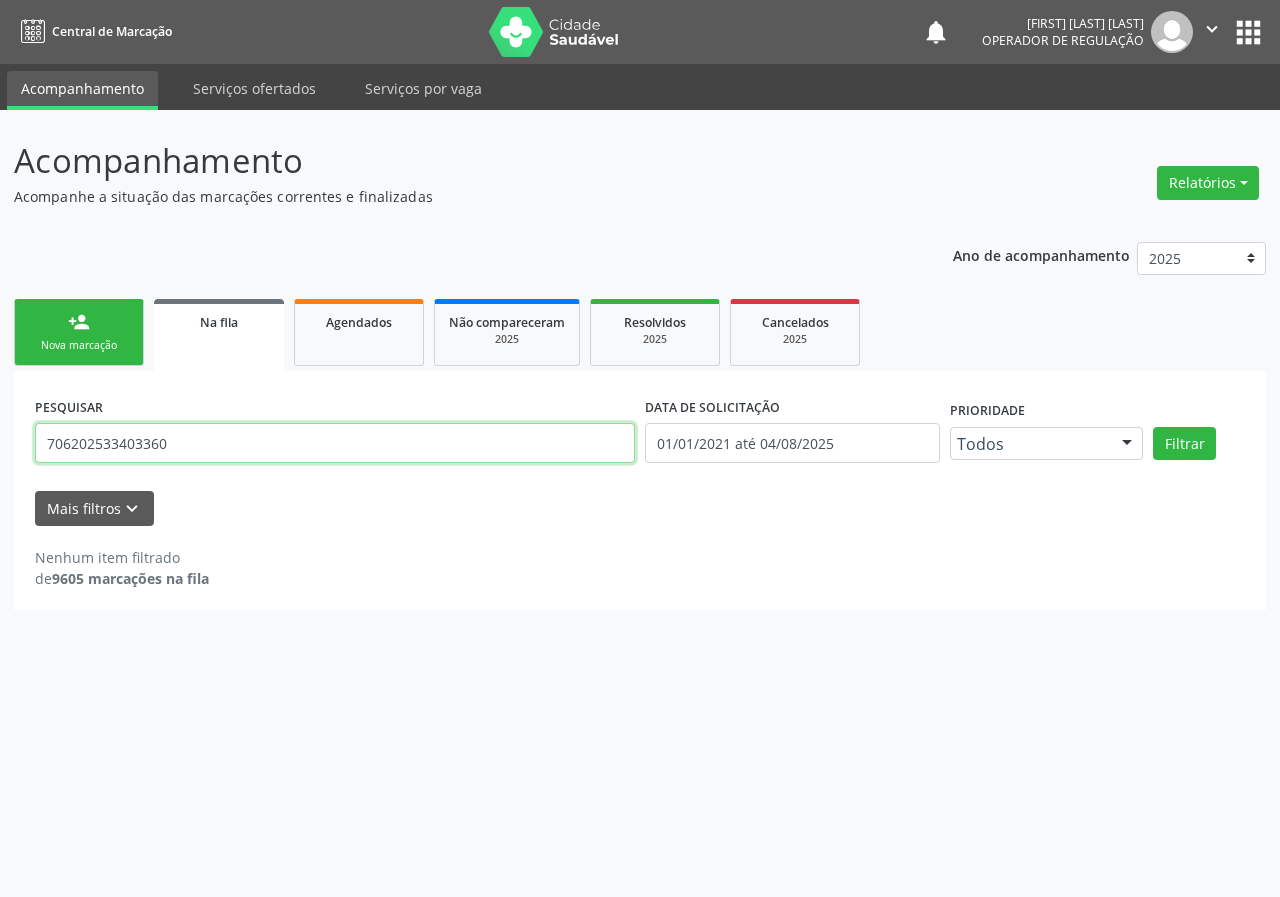 type on "706202533403360" 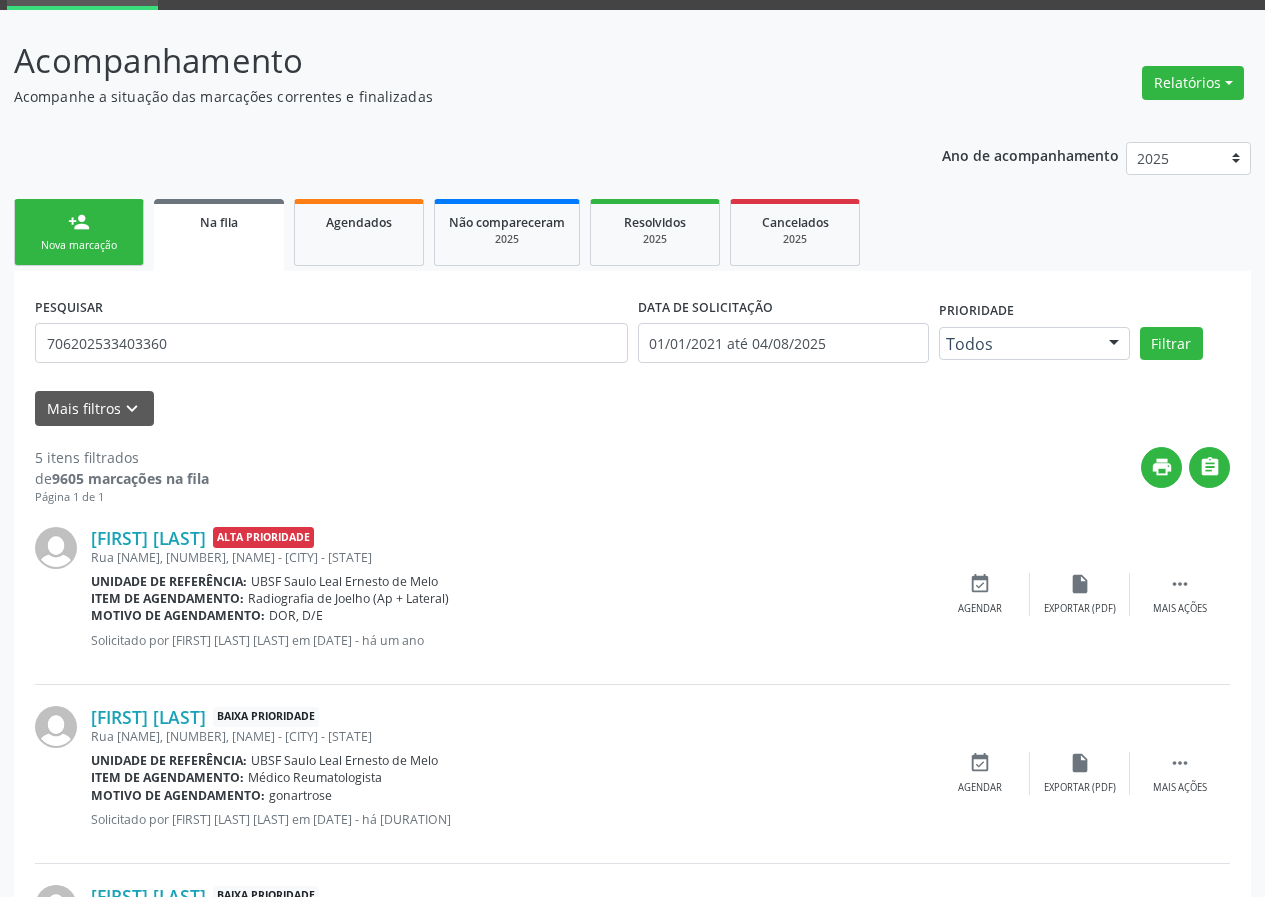 scroll, scrollTop: 639, scrollLeft: 0, axis: vertical 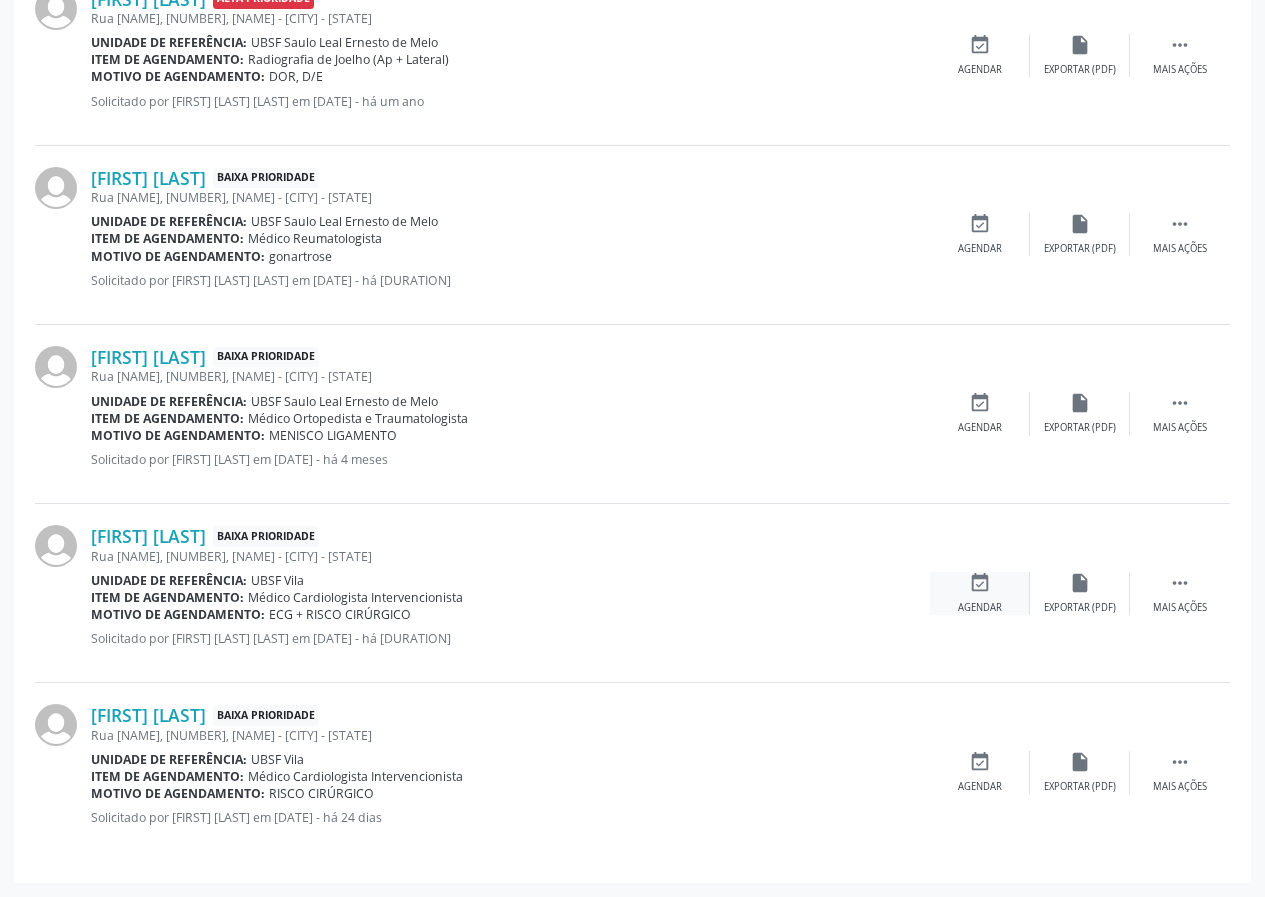 click on "event_available" at bounding box center [980, 583] 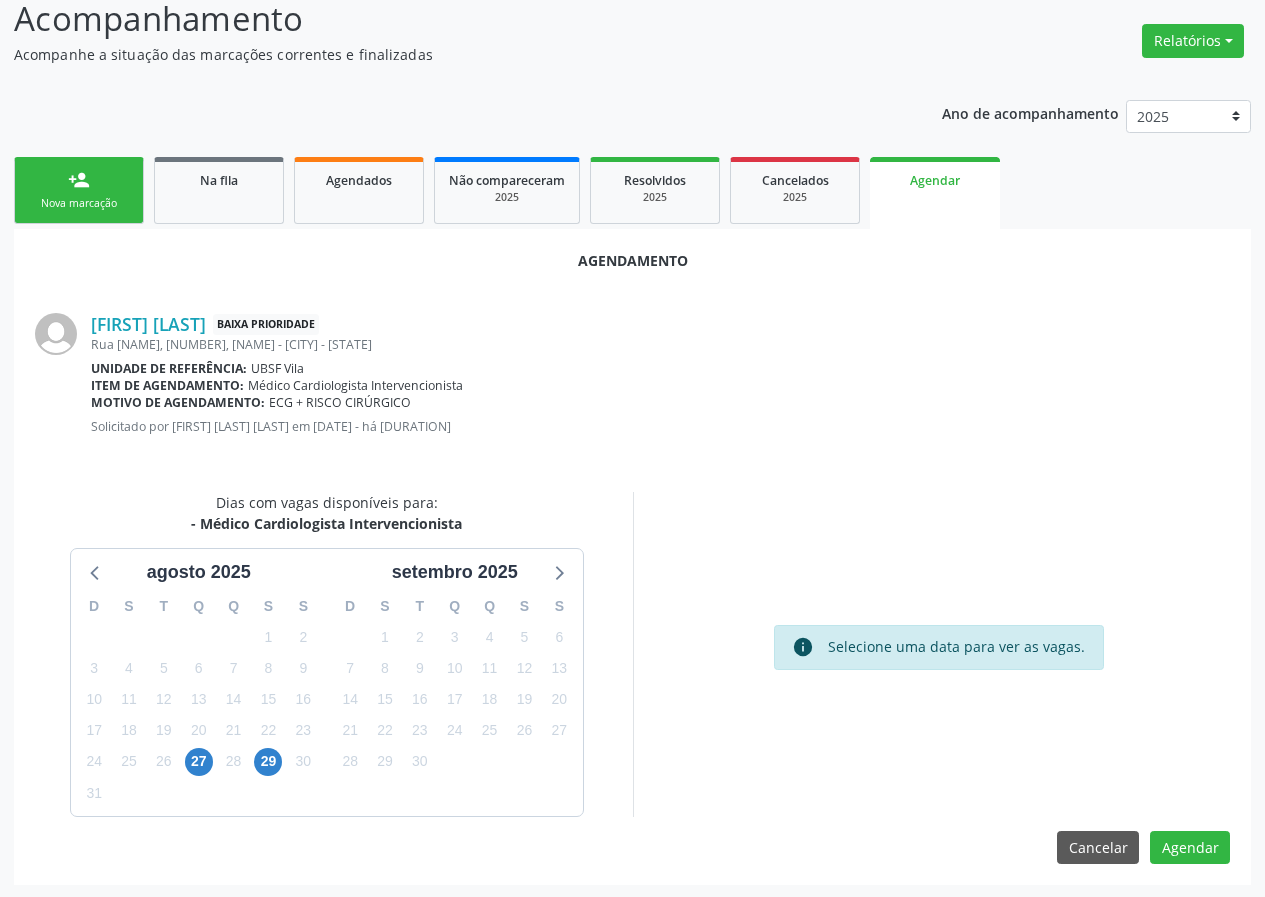 scroll, scrollTop: 144, scrollLeft: 0, axis: vertical 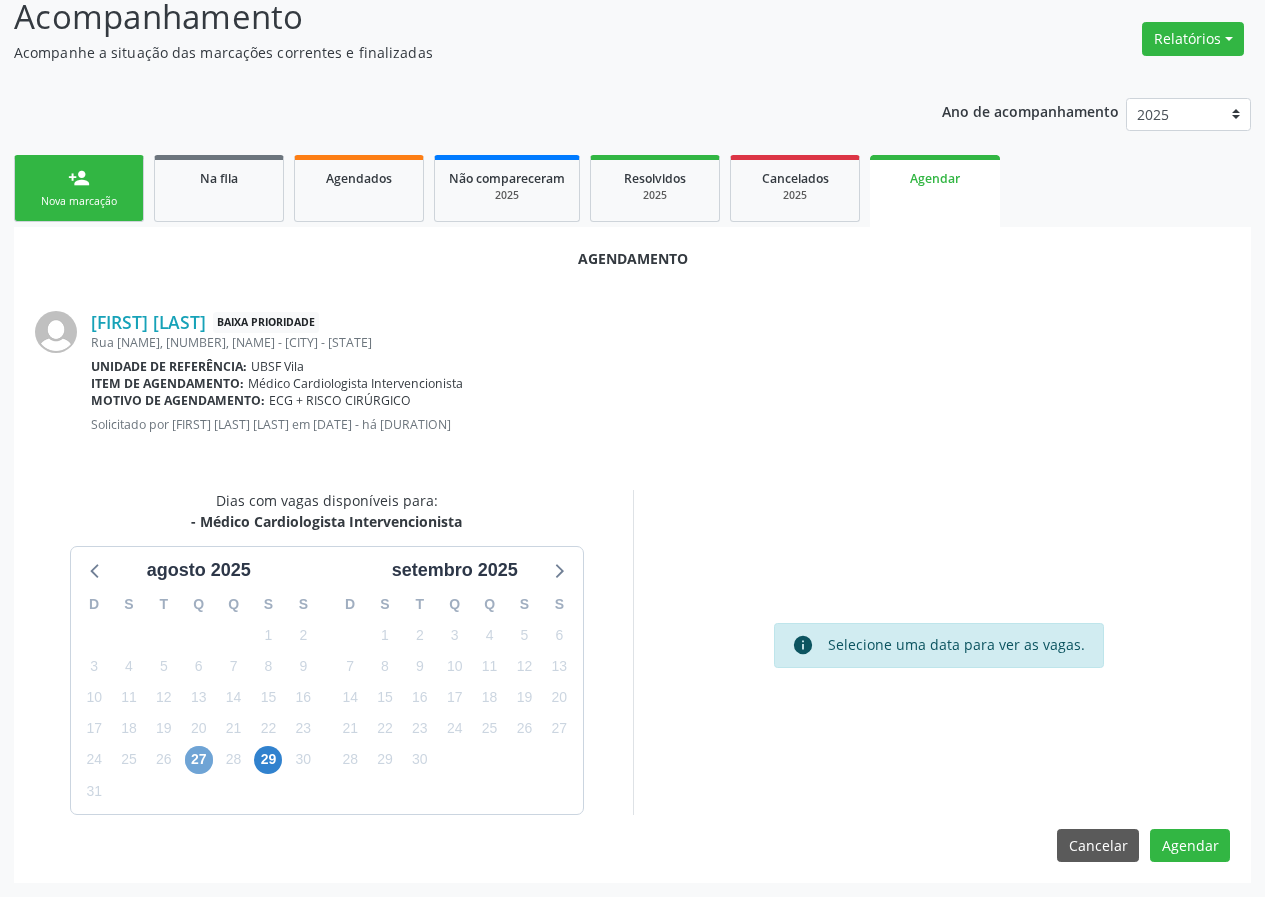 click on "27" at bounding box center (199, 760) 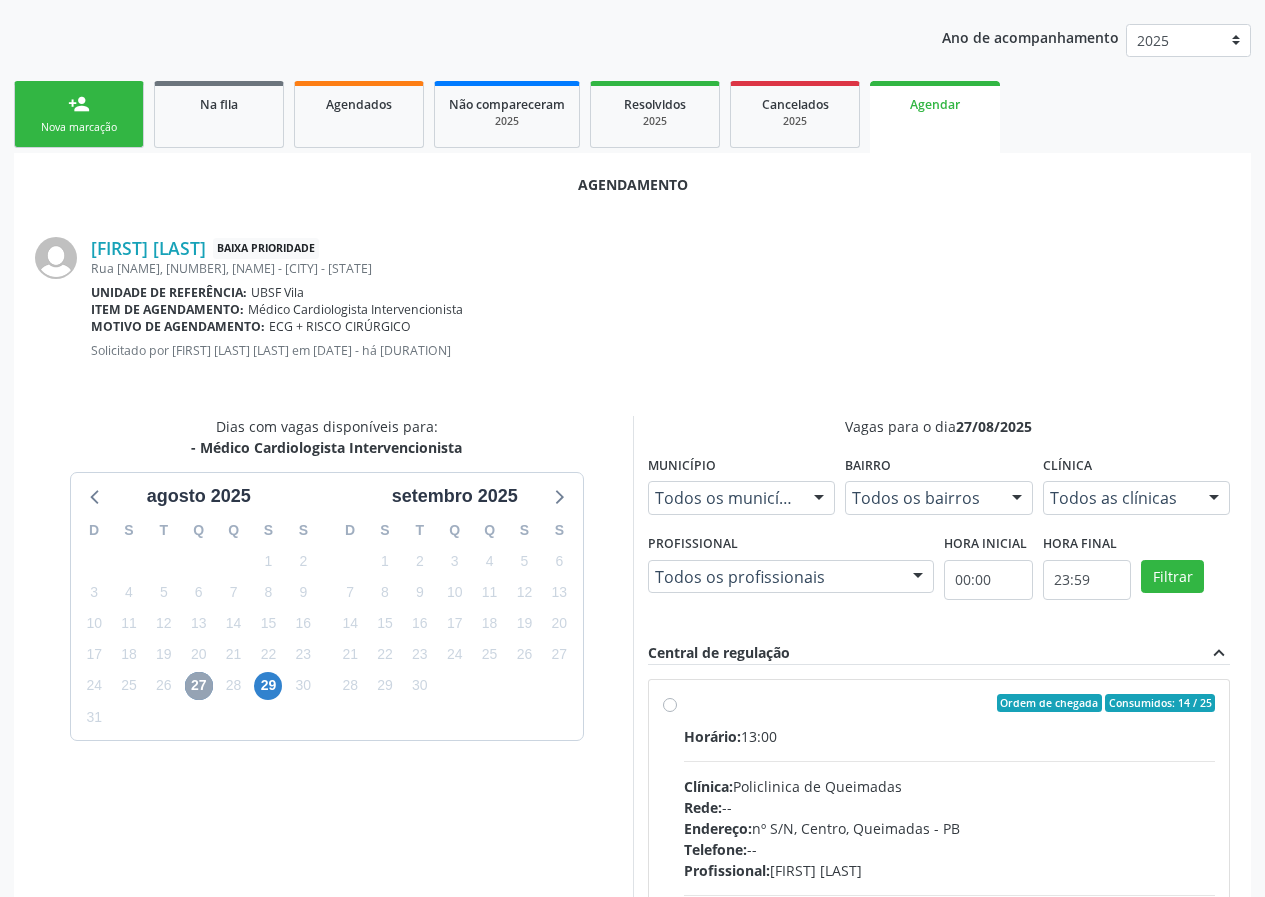 scroll, scrollTop: 433, scrollLeft: 0, axis: vertical 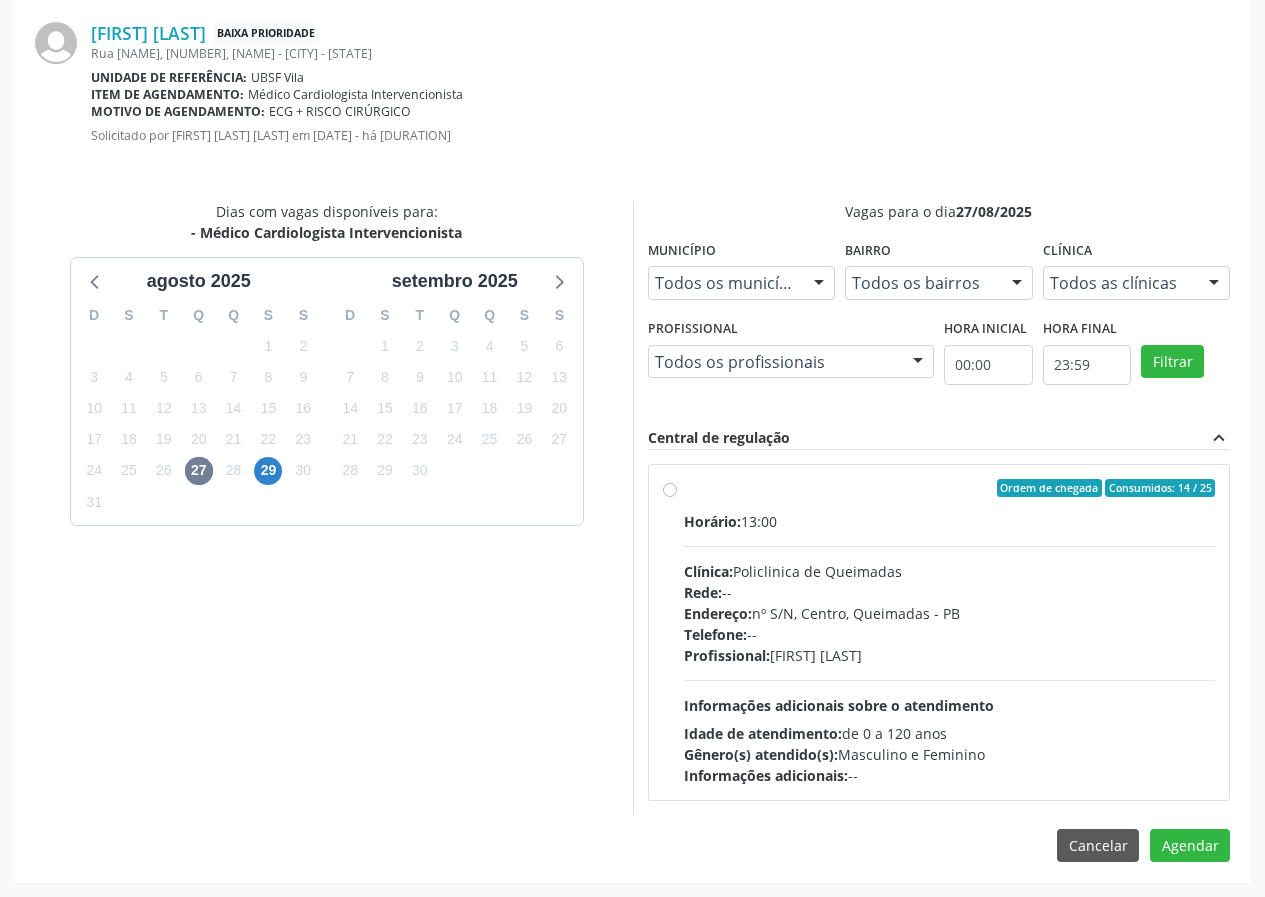 click on "Ordem de chegada
Consumidos: 14 / 25" at bounding box center (950, 488) 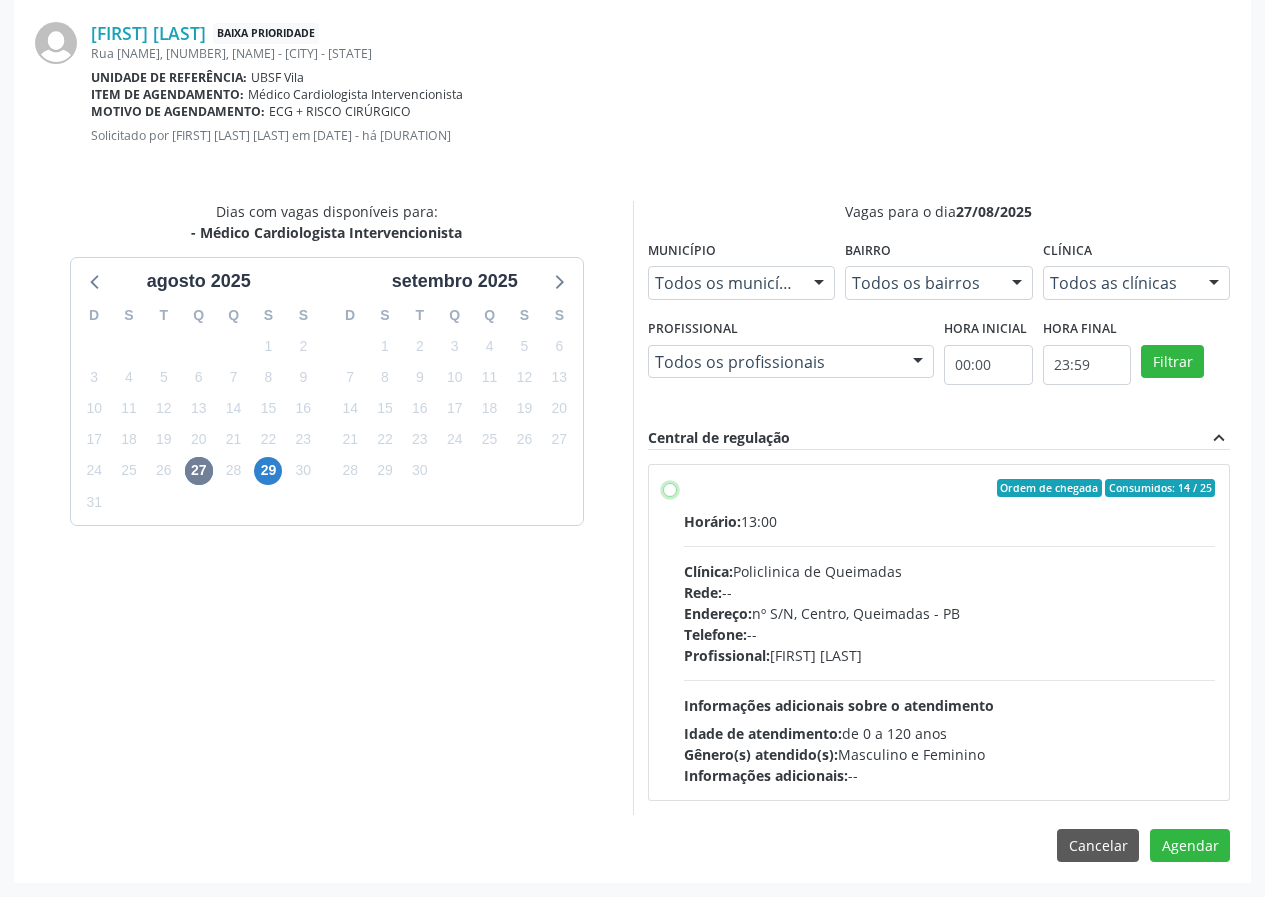 click on "Ordem de chegada
Consumidos: 14 / 25
Horário:   13:00
Clínica:  Policlinica de Queimadas
Rede:
--
Endereço:   nº S/N, Centro, [CITY] - [STATE]
Telefone:   --
Profissional:
[FIRST] [LAST]
Informações adicionais sobre o atendimento
Idade de atendimento:
de 0 a 120 anos
Gênero(s) atendido(s):
Masculino e Feminino
Informações adicionais:
--" at bounding box center (670, 488) 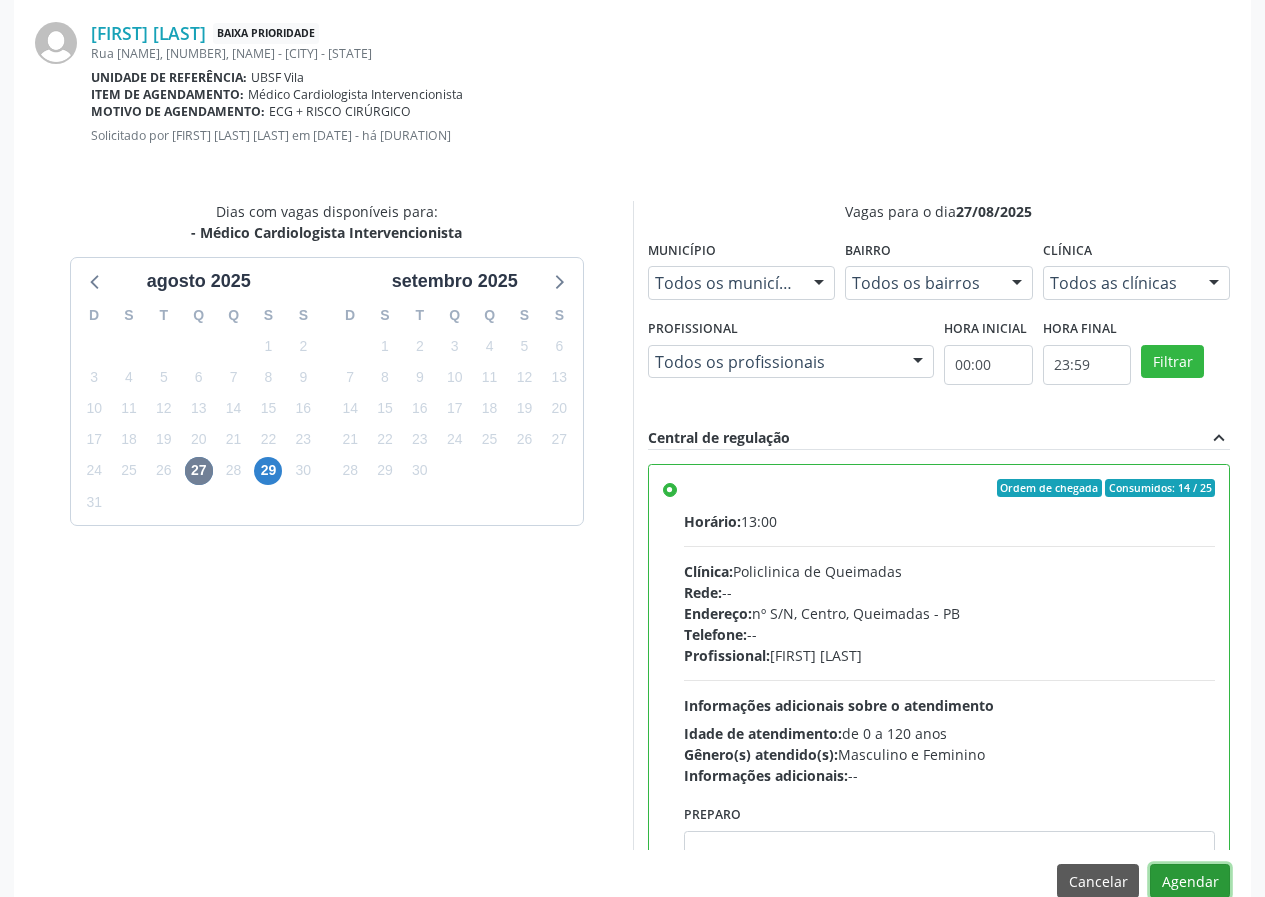 click on "Agendar" at bounding box center [1190, 881] 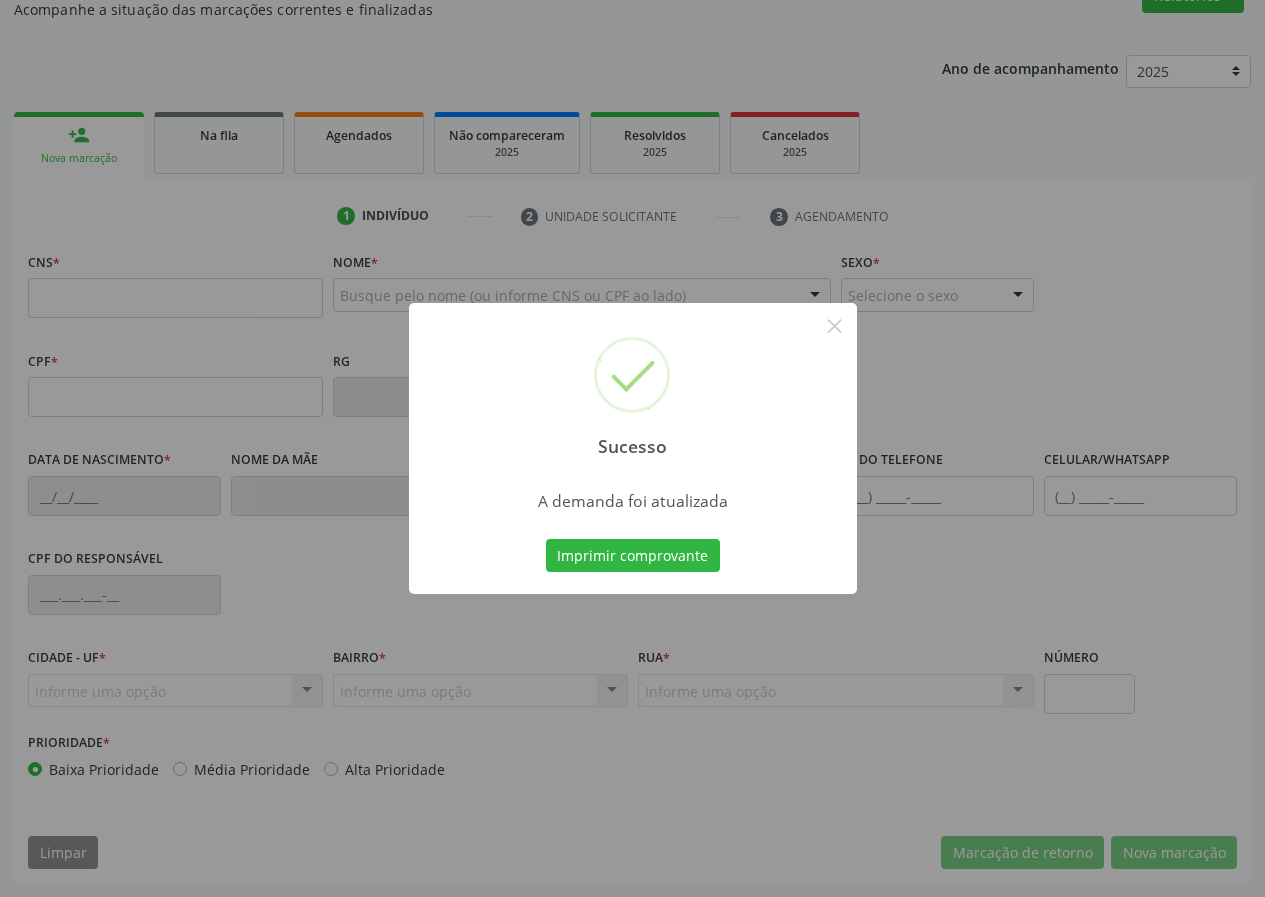 scroll, scrollTop: 187, scrollLeft: 0, axis: vertical 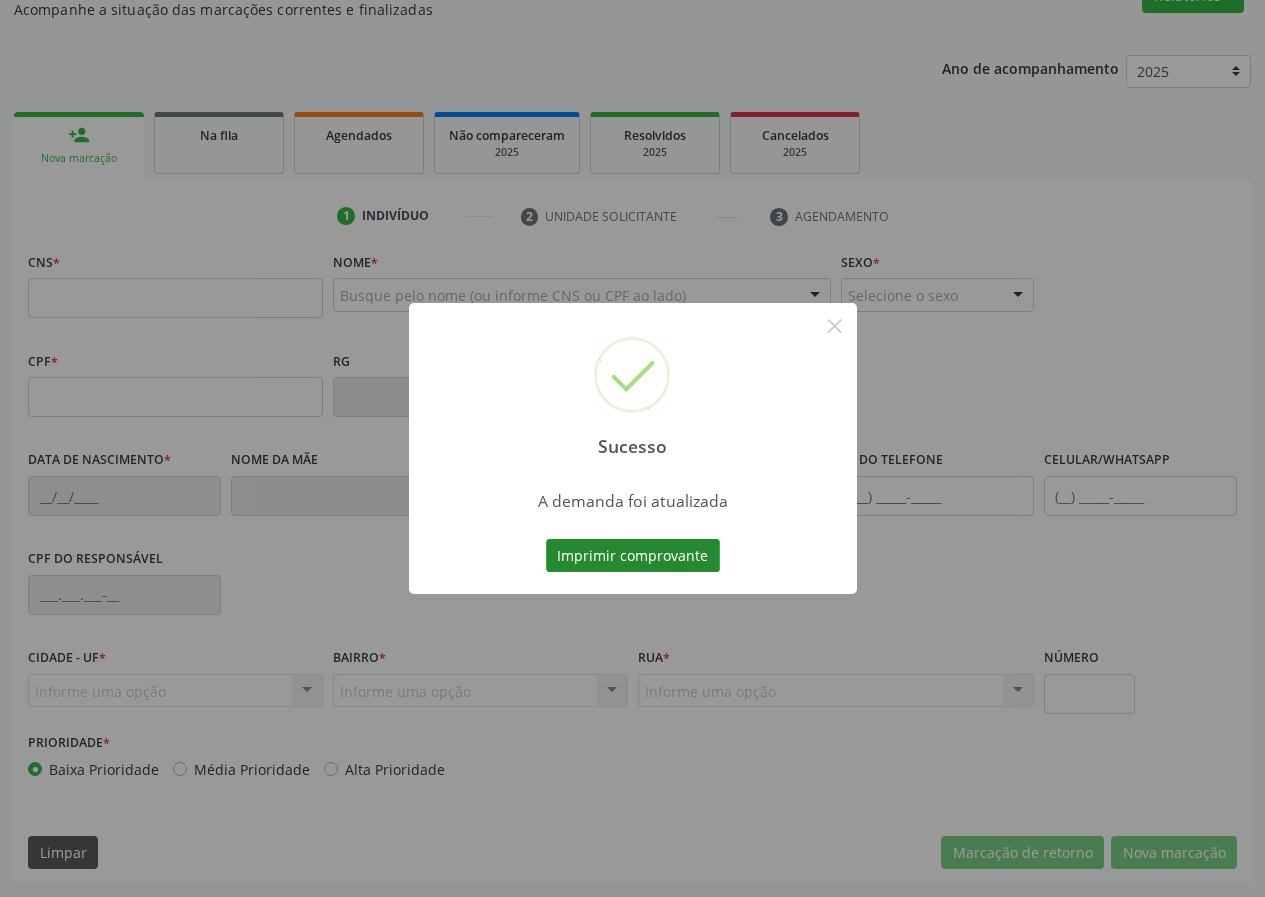 click on "Imprimir comprovante" at bounding box center (633, 556) 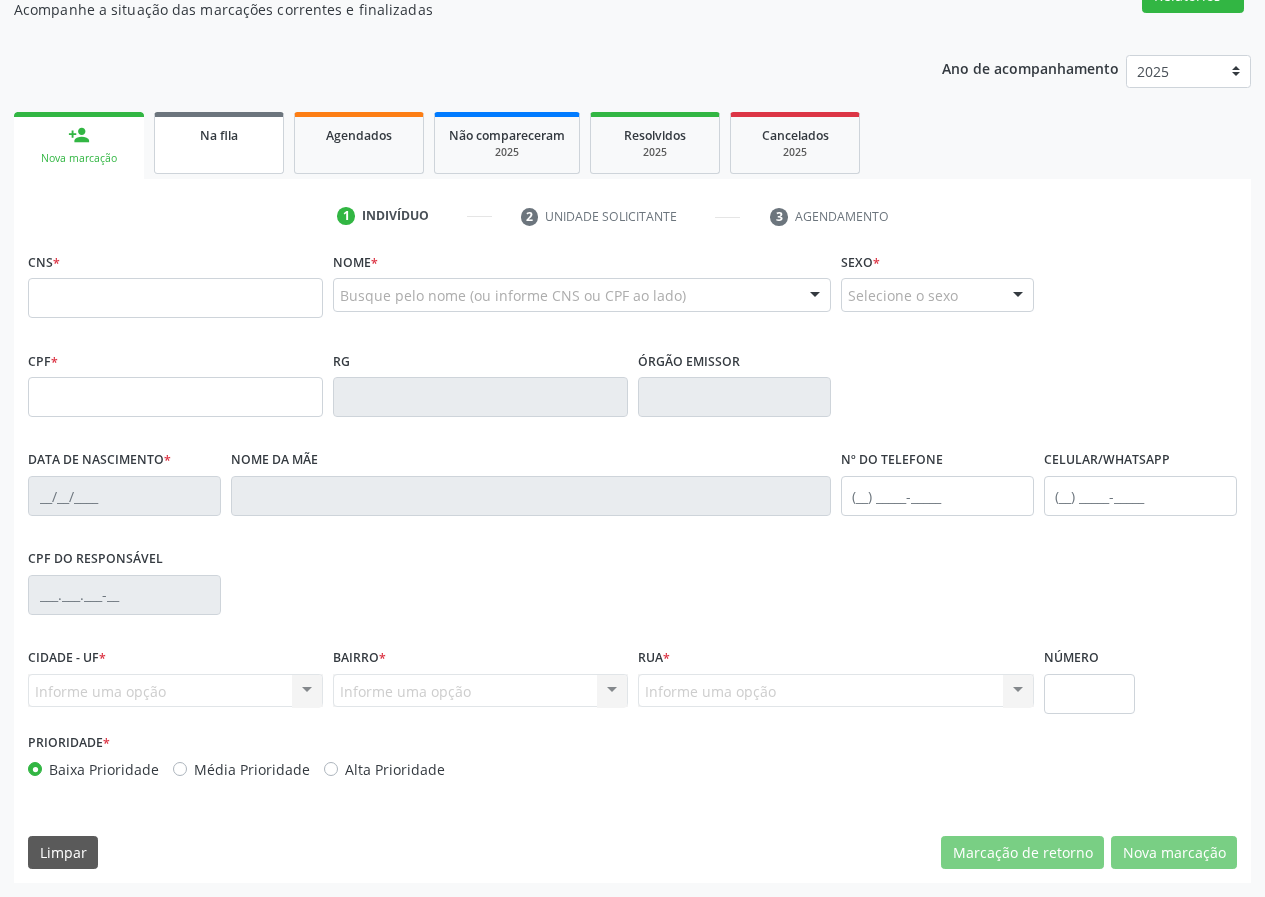 click on "Na fila" at bounding box center (219, 135) 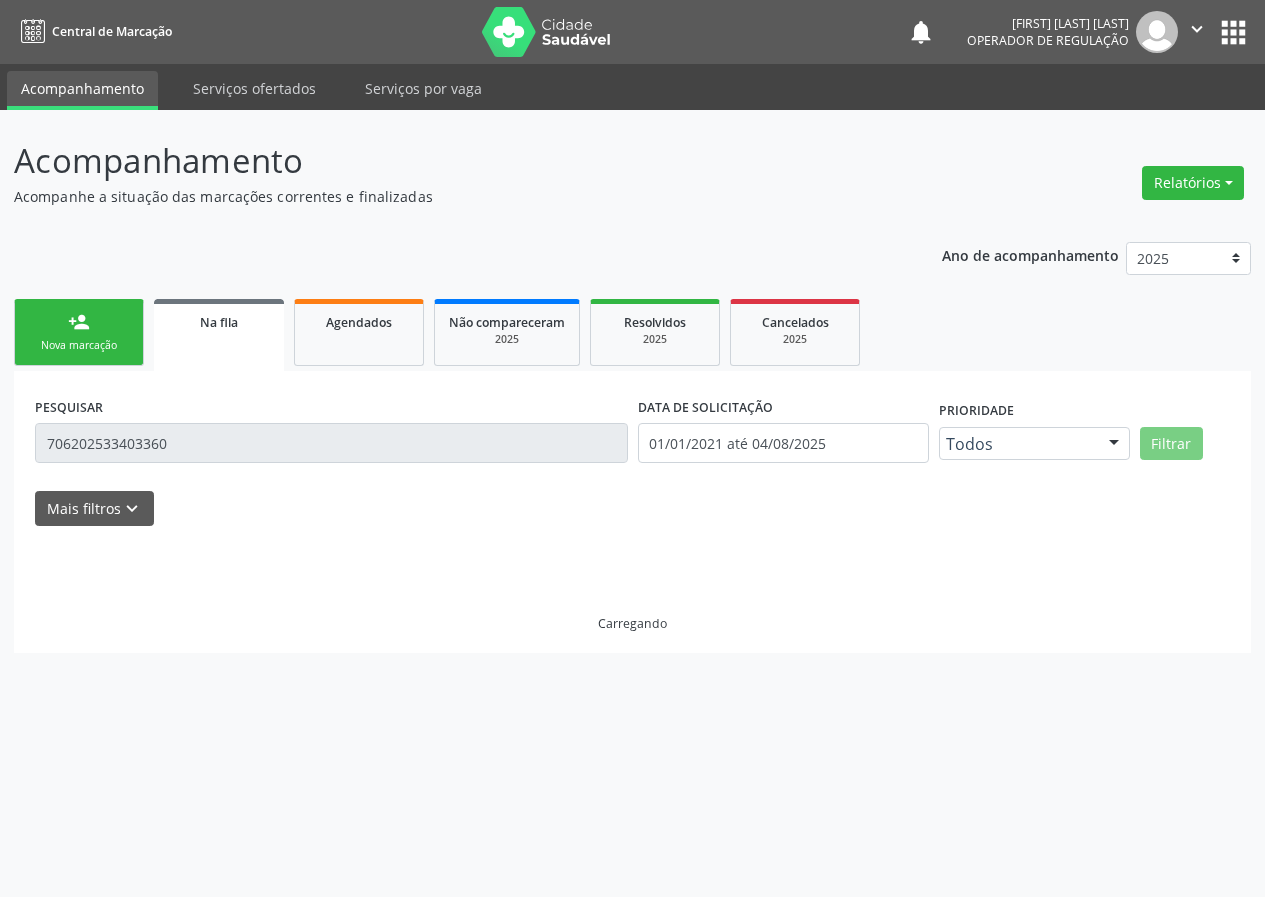 scroll, scrollTop: 0, scrollLeft: 0, axis: both 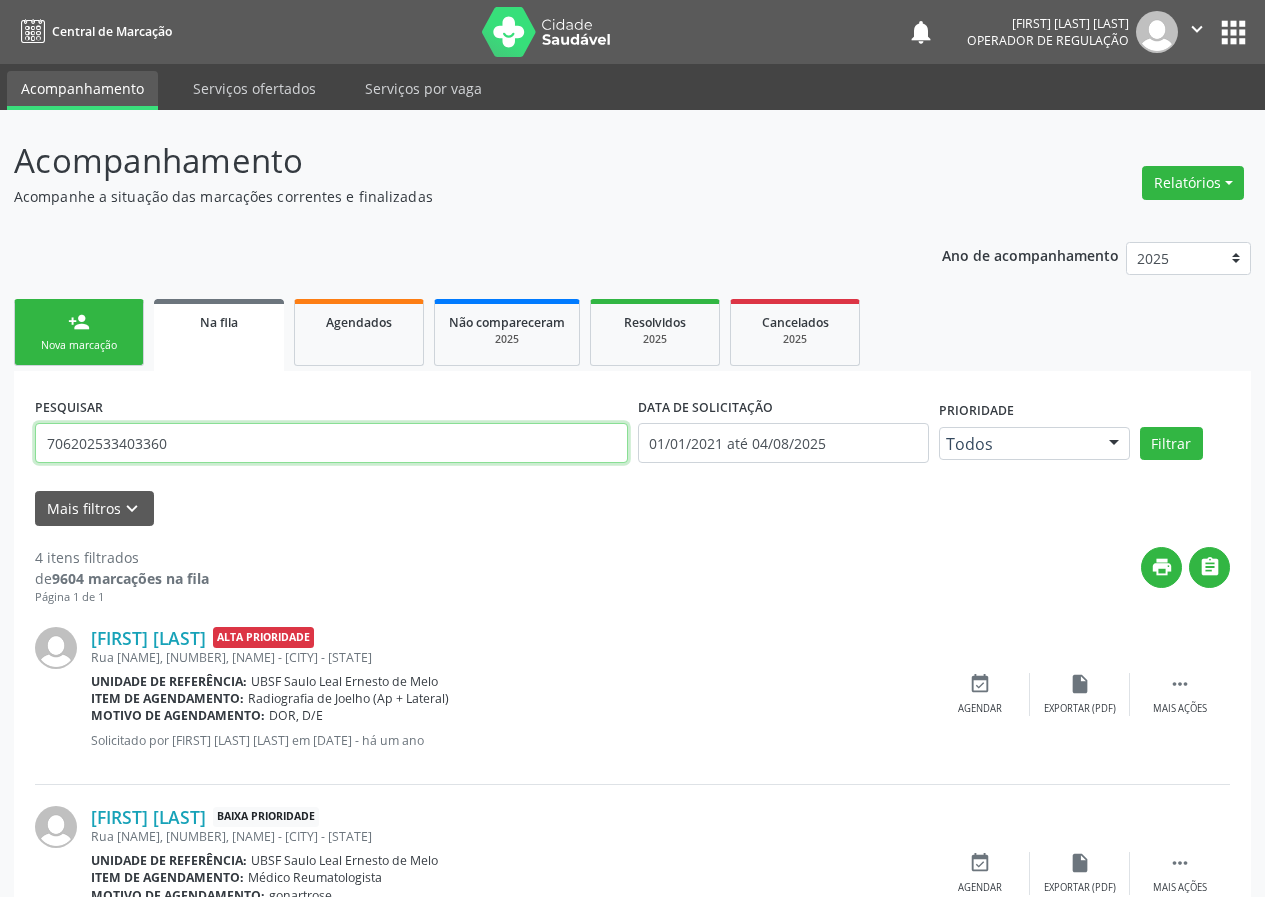 drag, startPoint x: 259, startPoint y: 455, endPoint x: 99, endPoint y: 455, distance: 160 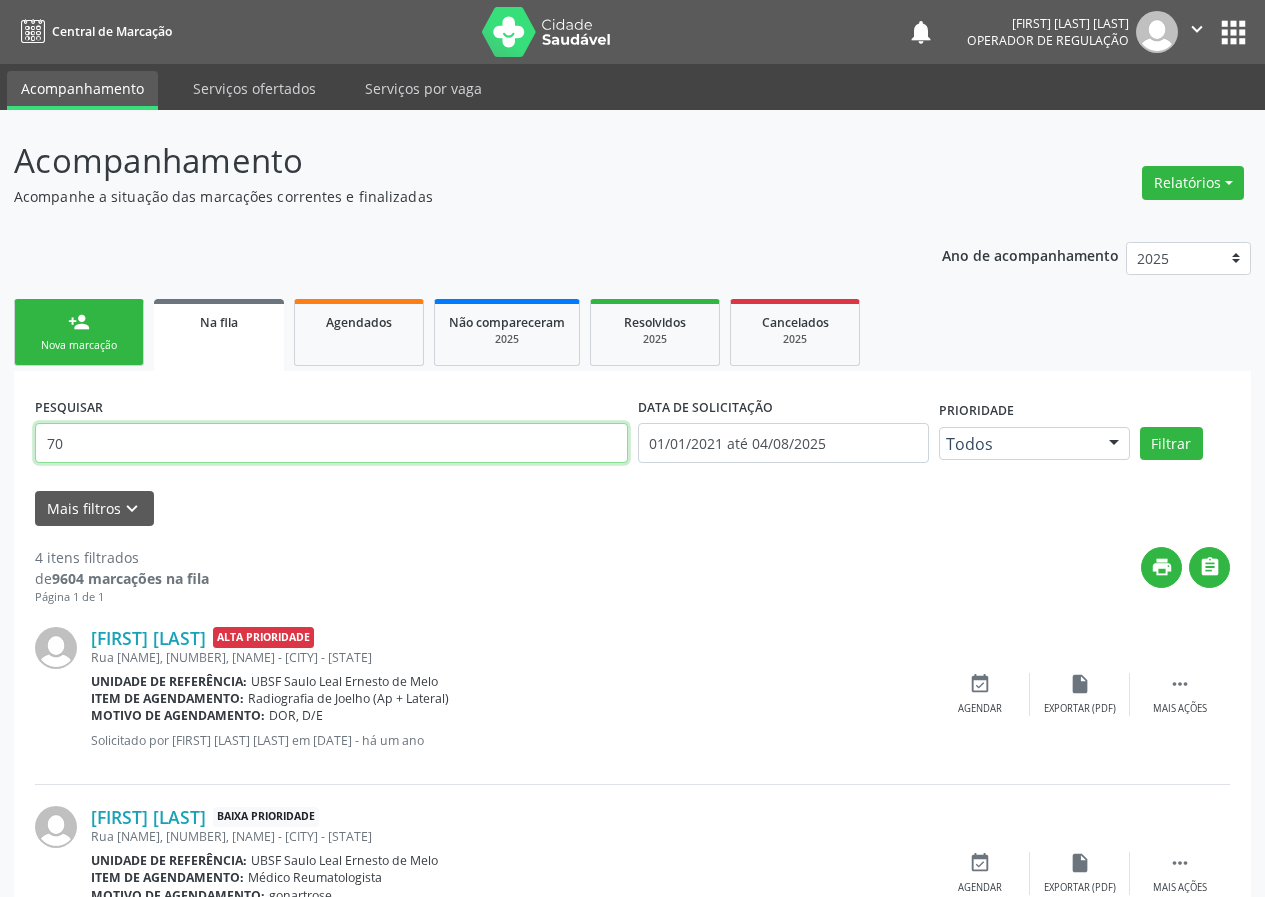 type on "7" 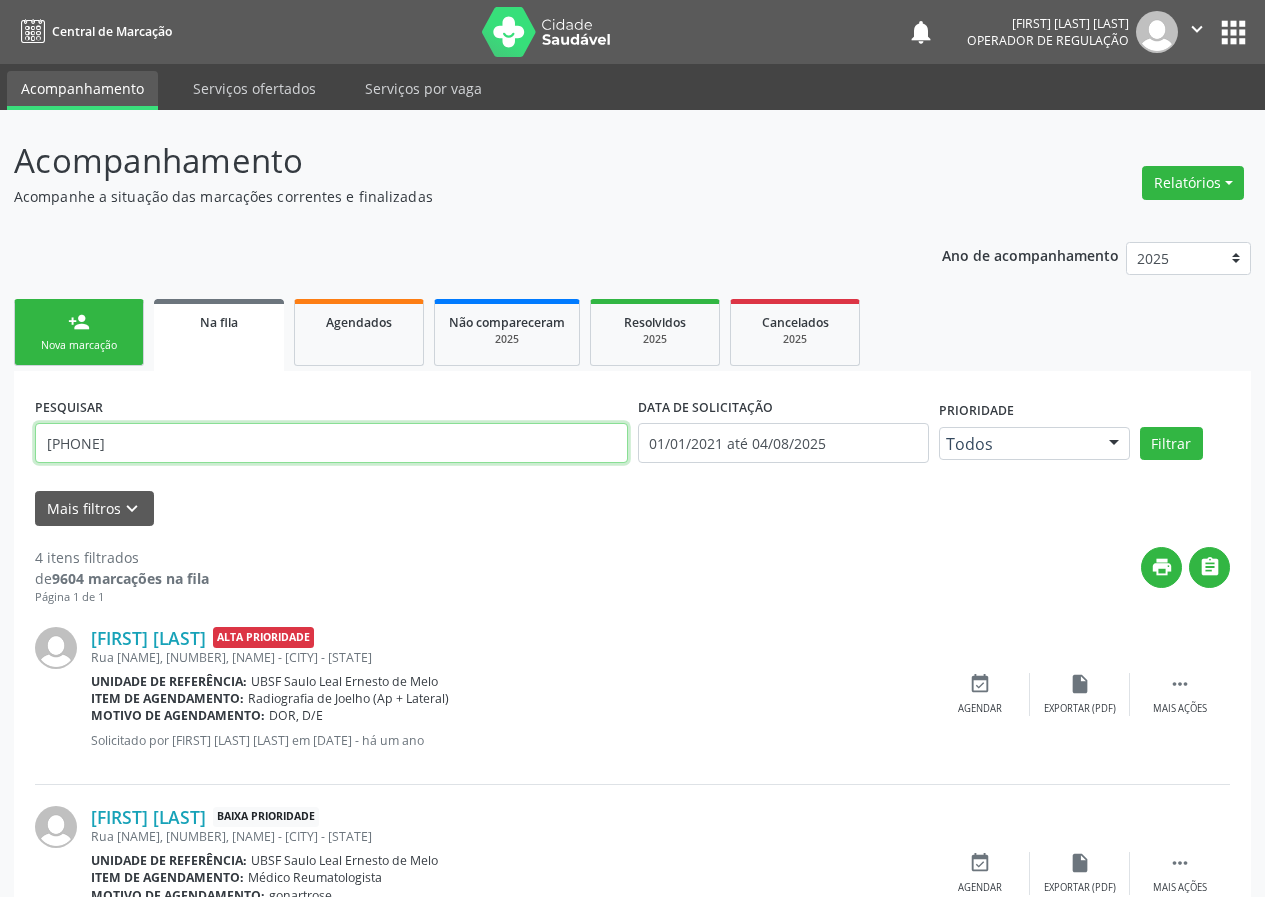 type on "[PHONE]" 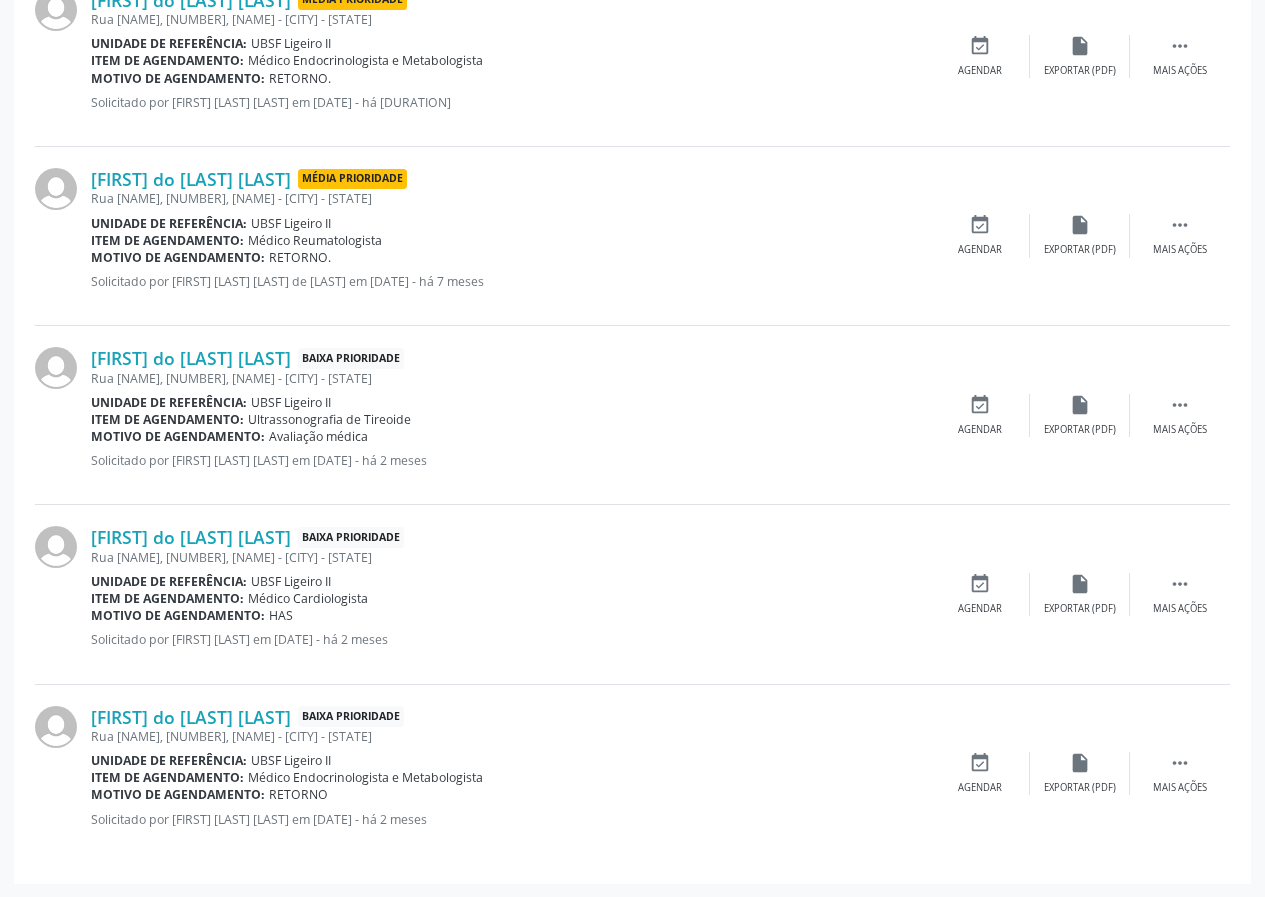 scroll, scrollTop: 818, scrollLeft: 0, axis: vertical 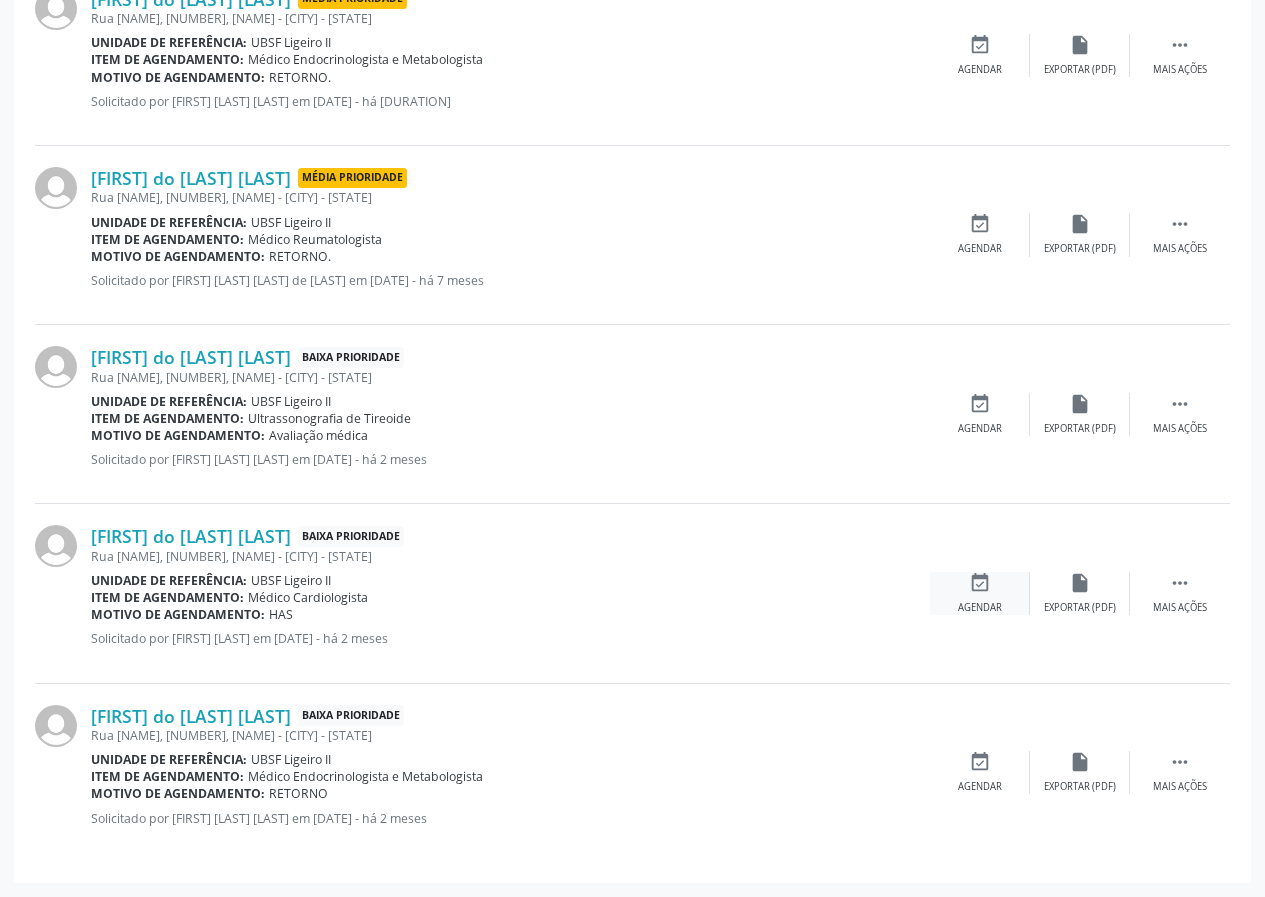 click on "event_available
Agendar" at bounding box center [980, 593] 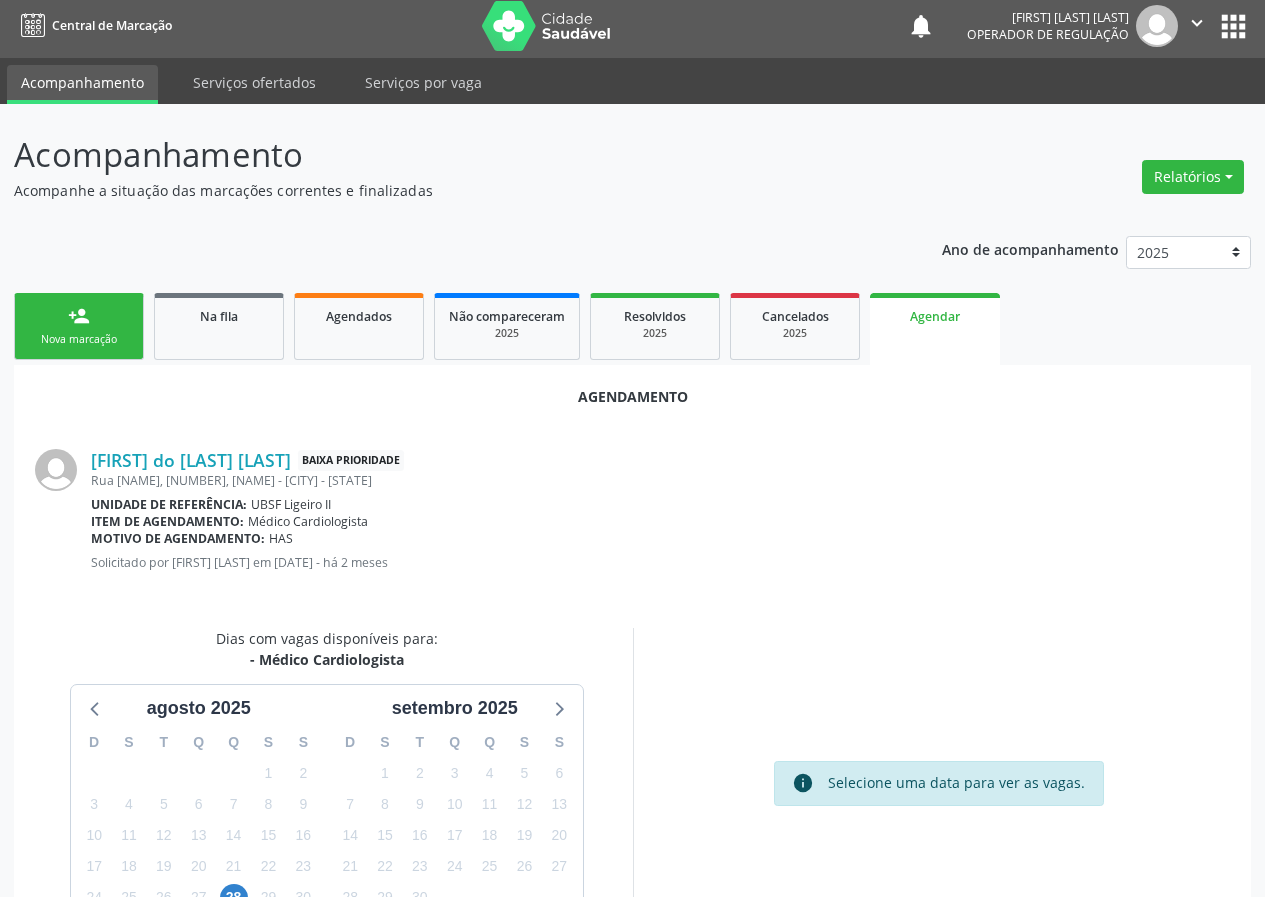 scroll, scrollTop: 144, scrollLeft: 0, axis: vertical 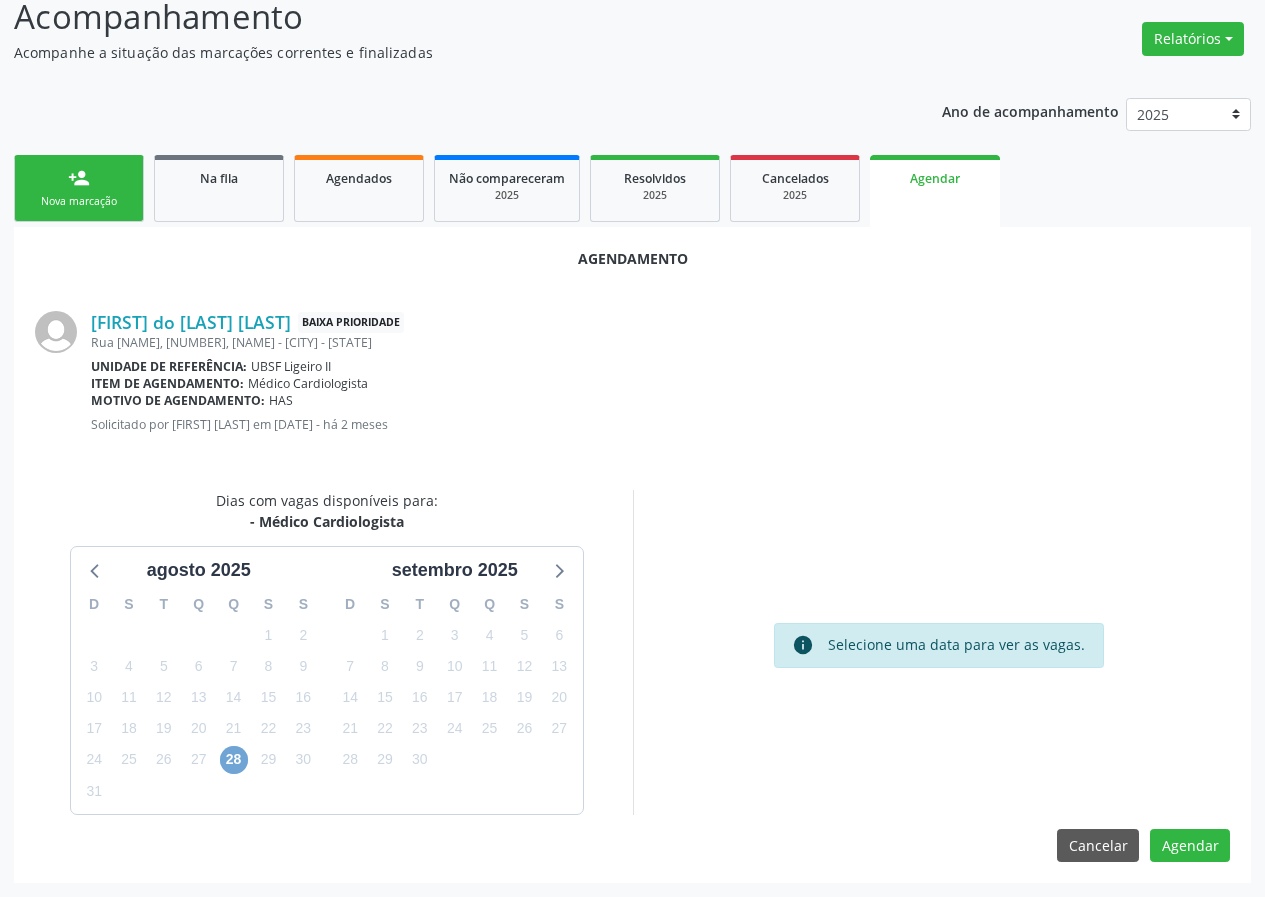 click on "28" at bounding box center (234, 760) 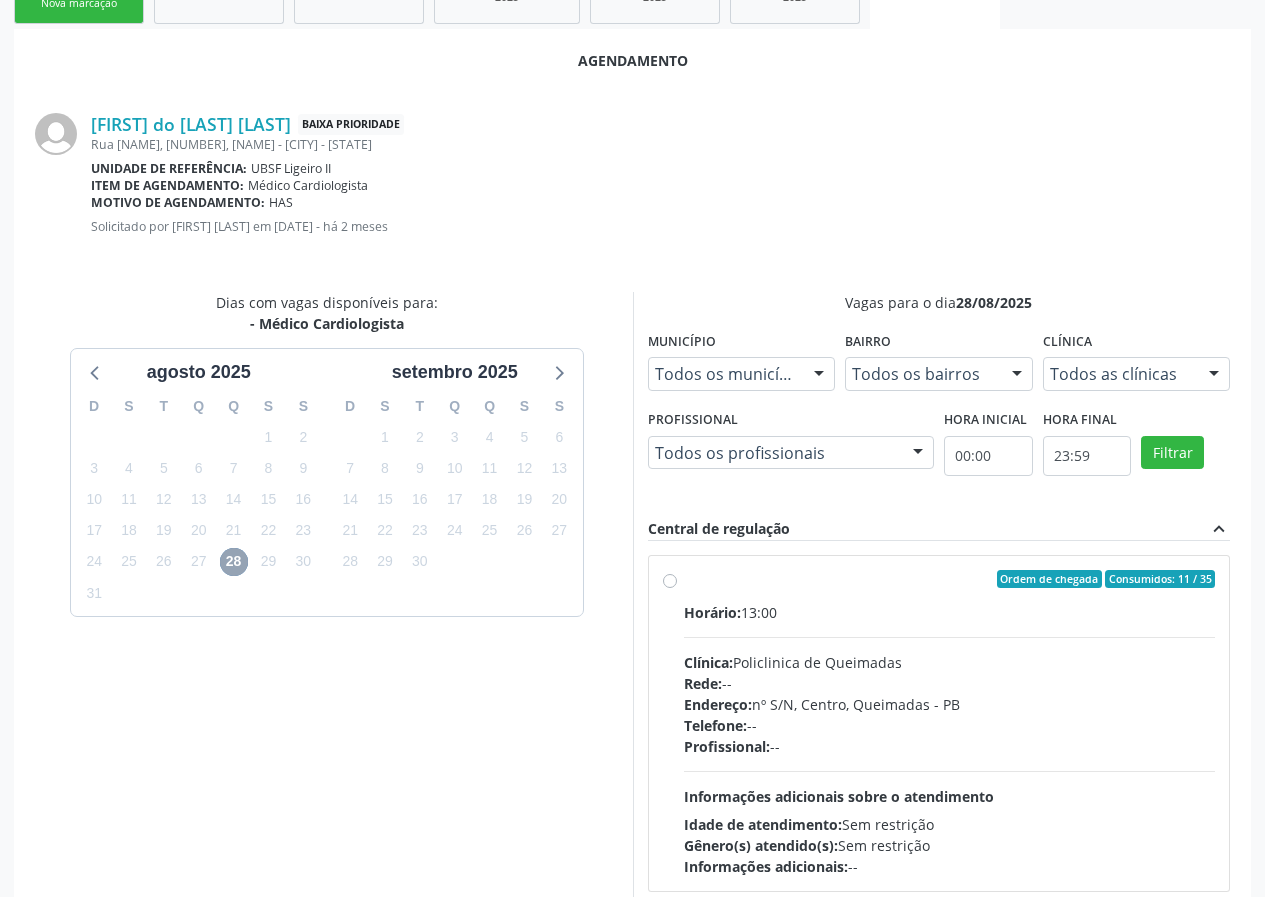 scroll, scrollTop: 344, scrollLeft: 0, axis: vertical 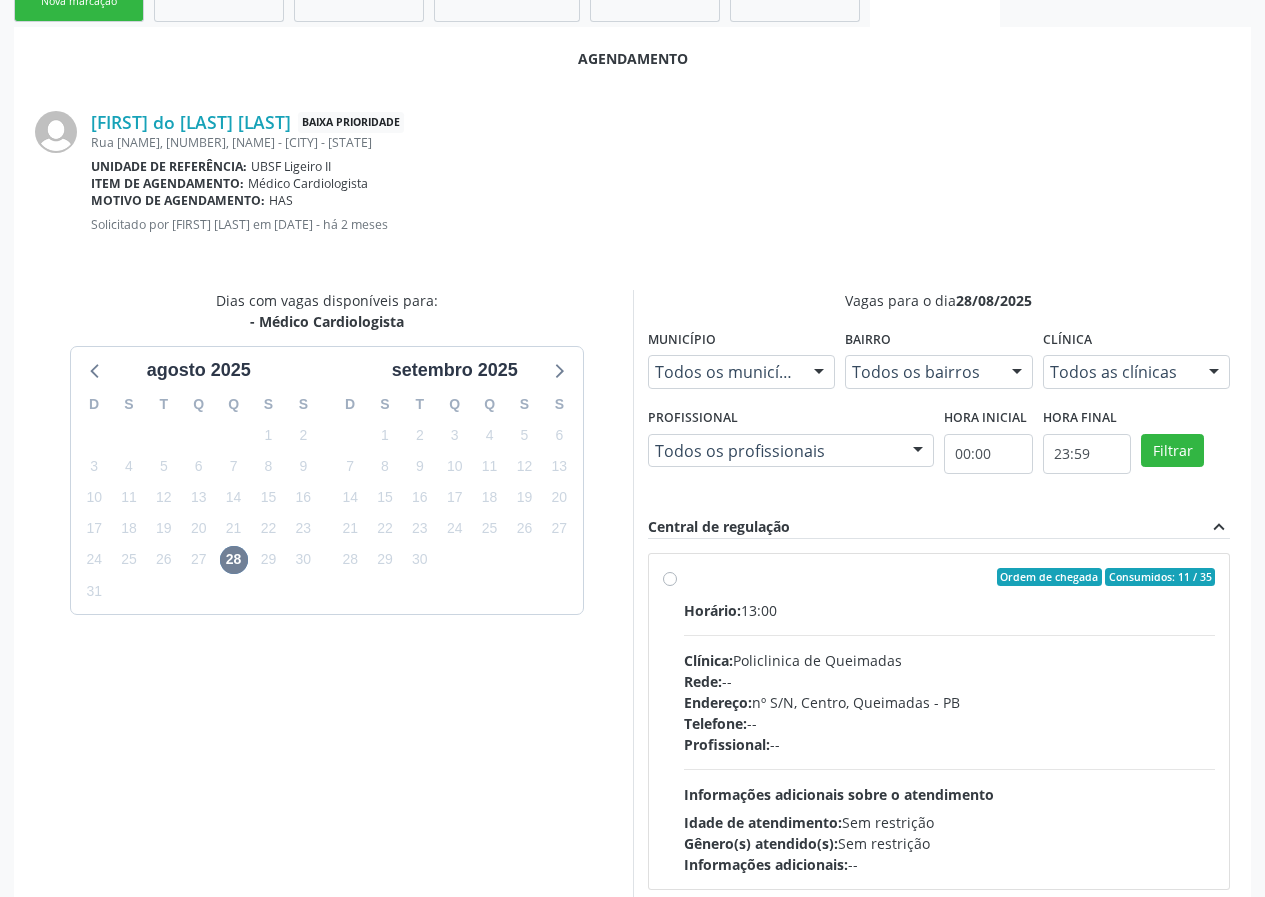 click on "Ordem de chegada
Consumidos: 11 / 35" at bounding box center (950, 577) 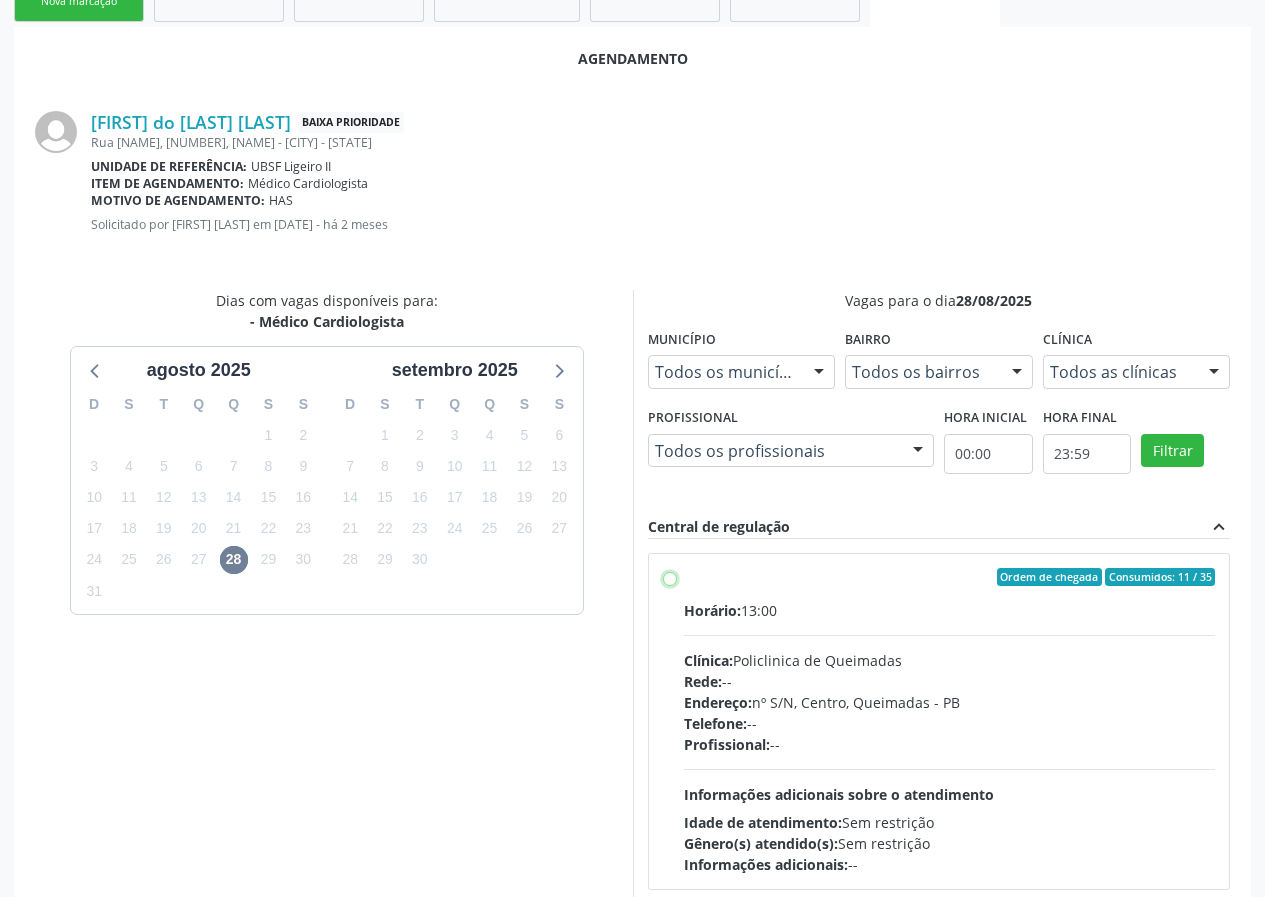radio on "true" 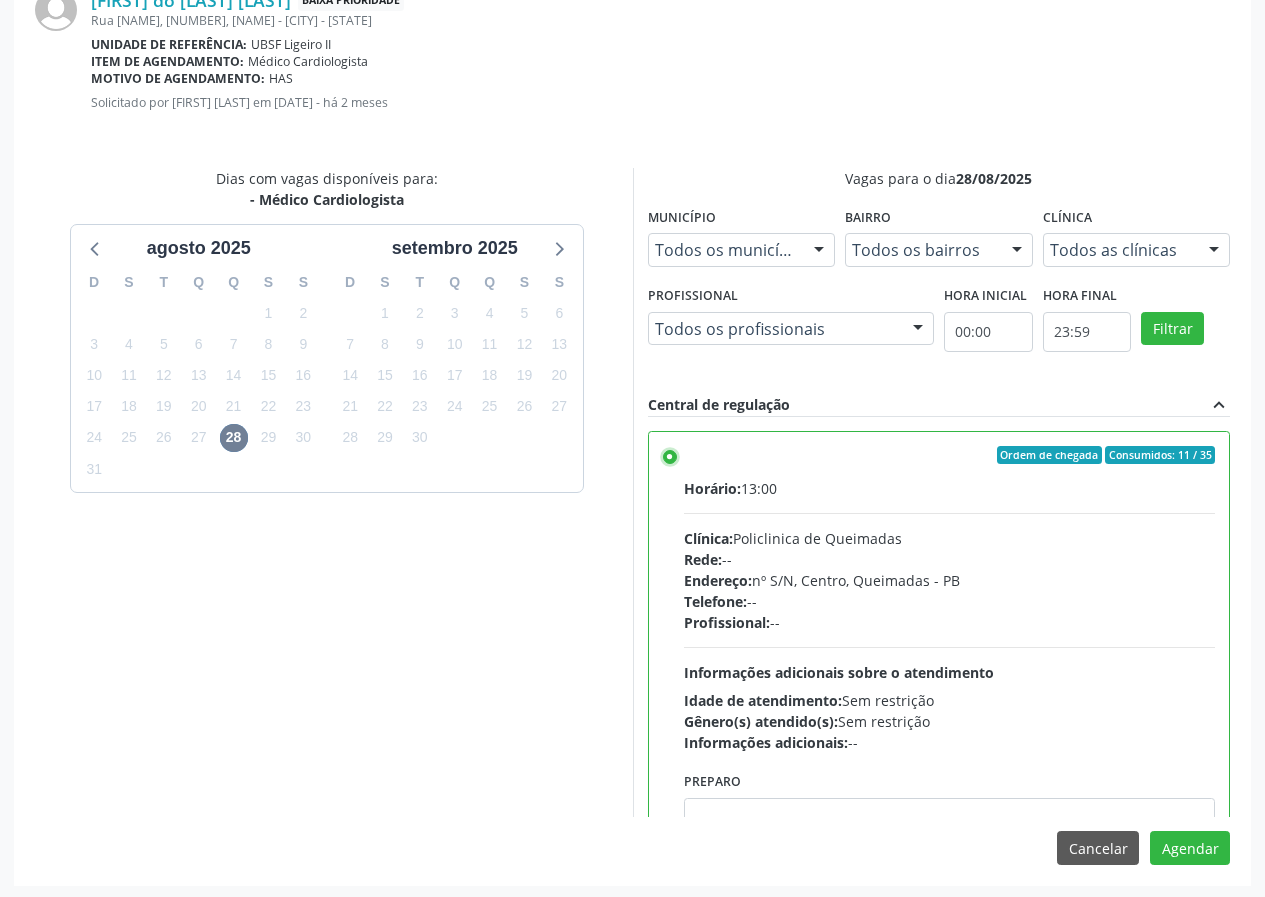 scroll, scrollTop: 469, scrollLeft: 0, axis: vertical 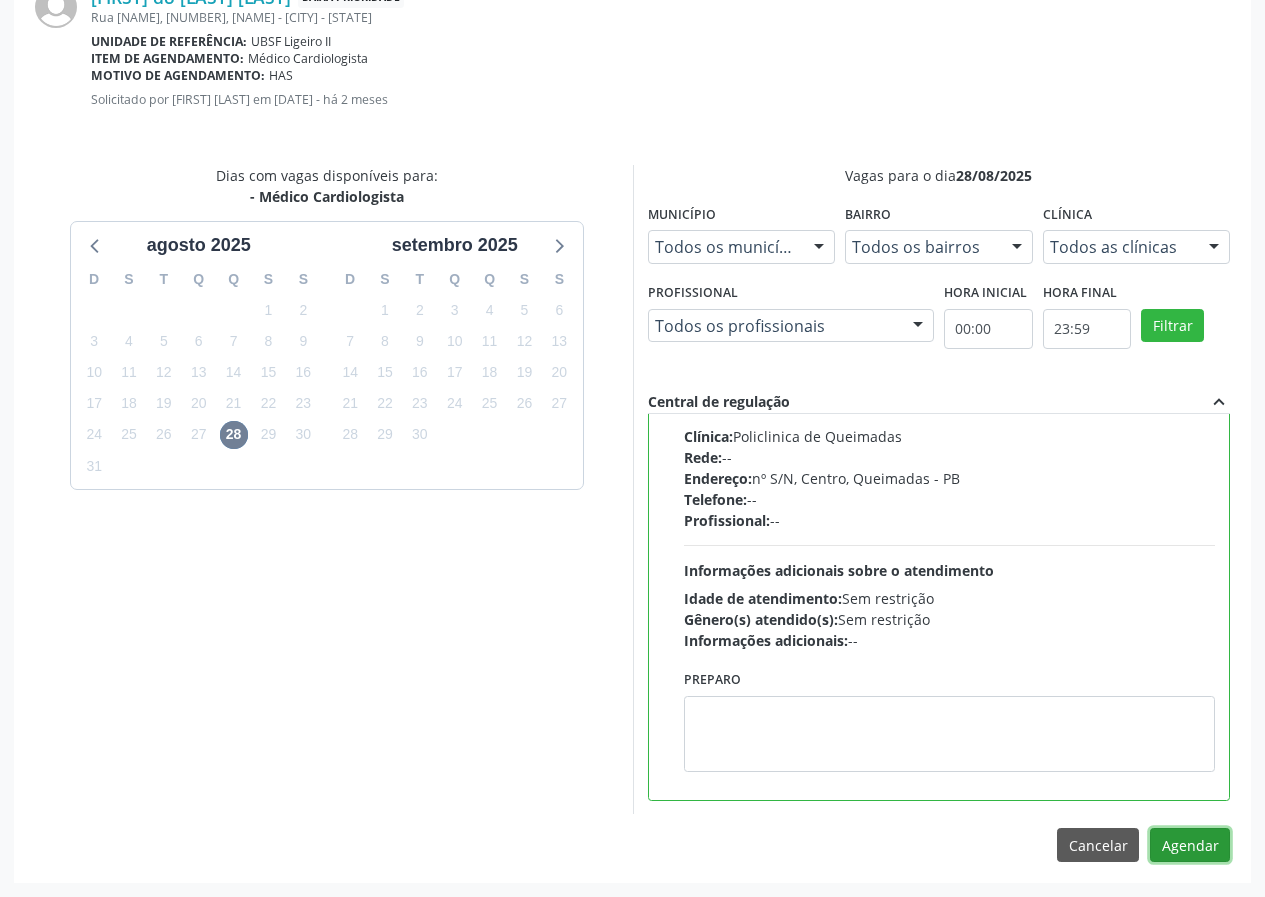 click on "Agendar" at bounding box center [1190, 845] 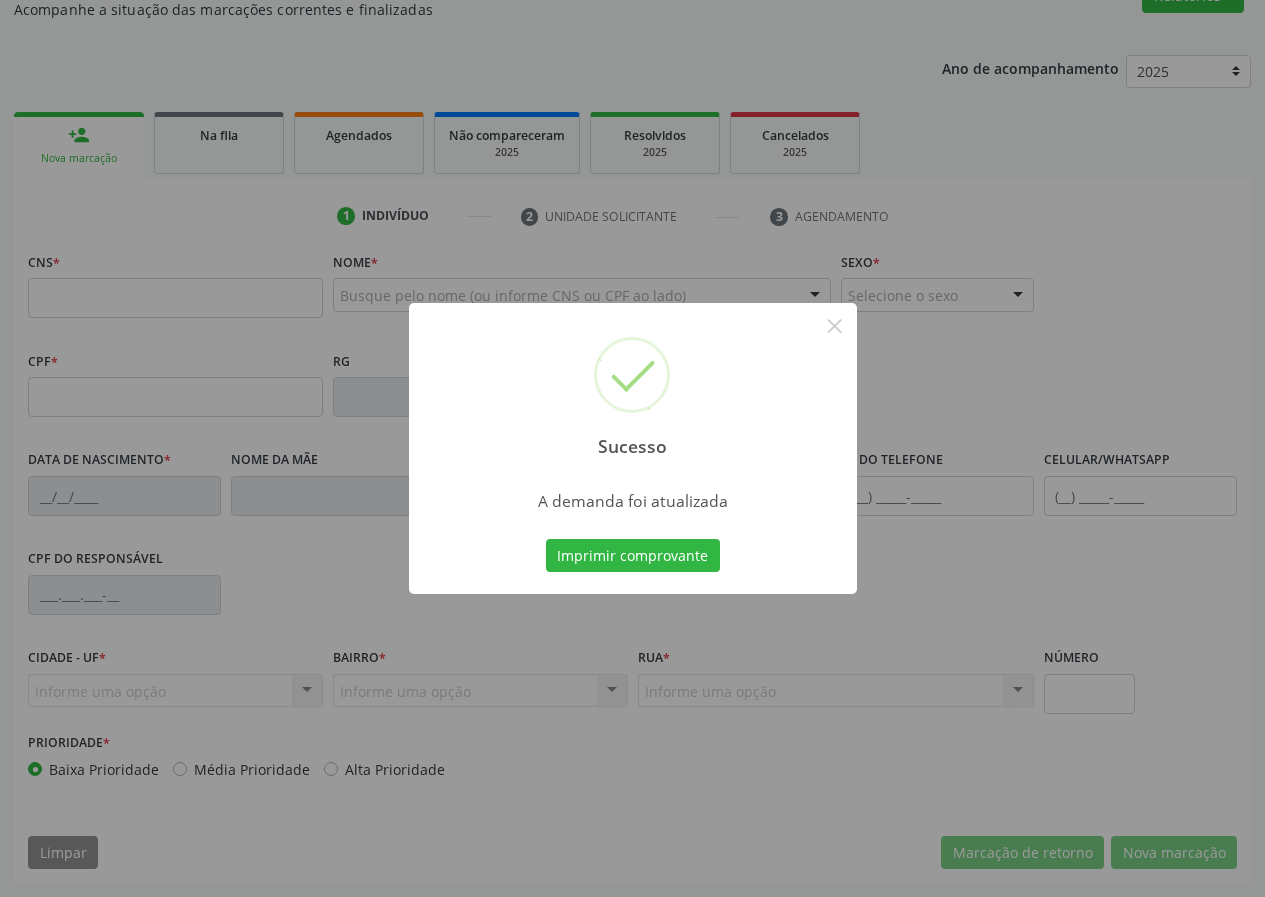 scroll, scrollTop: 187, scrollLeft: 0, axis: vertical 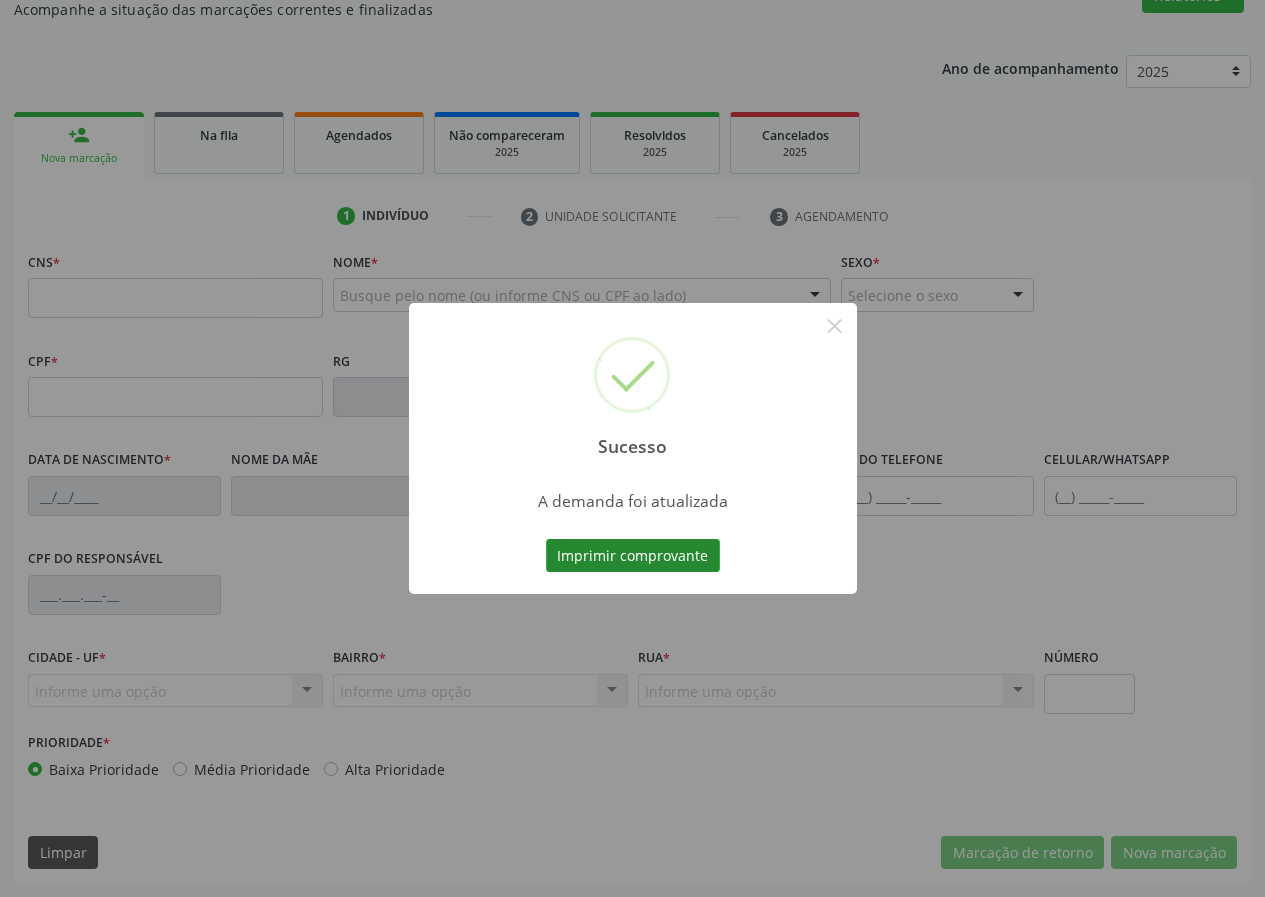 click on "Imprimir comprovante" at bounding box center (633, 556) 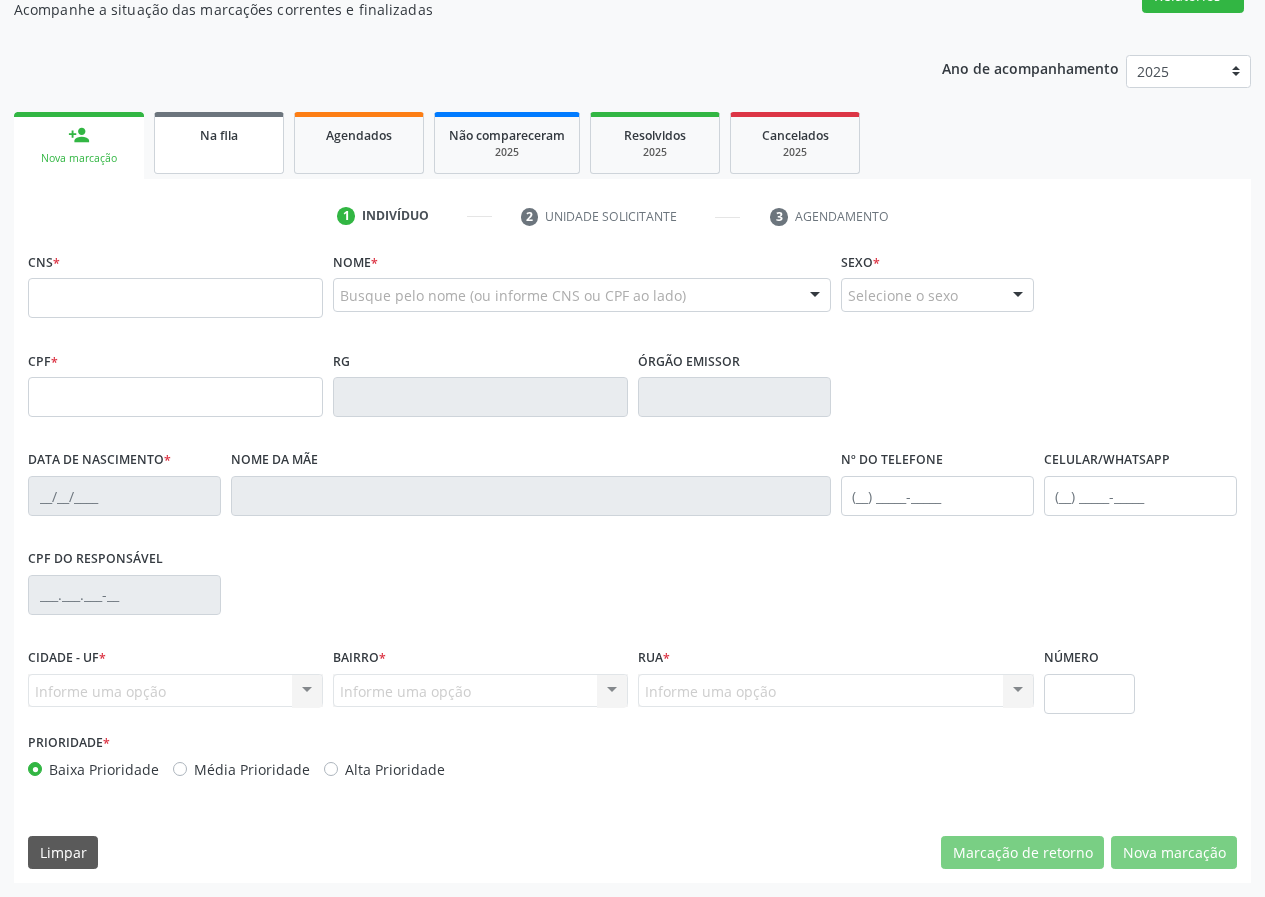 click on "Na fila" at bounding box center [219, 143] 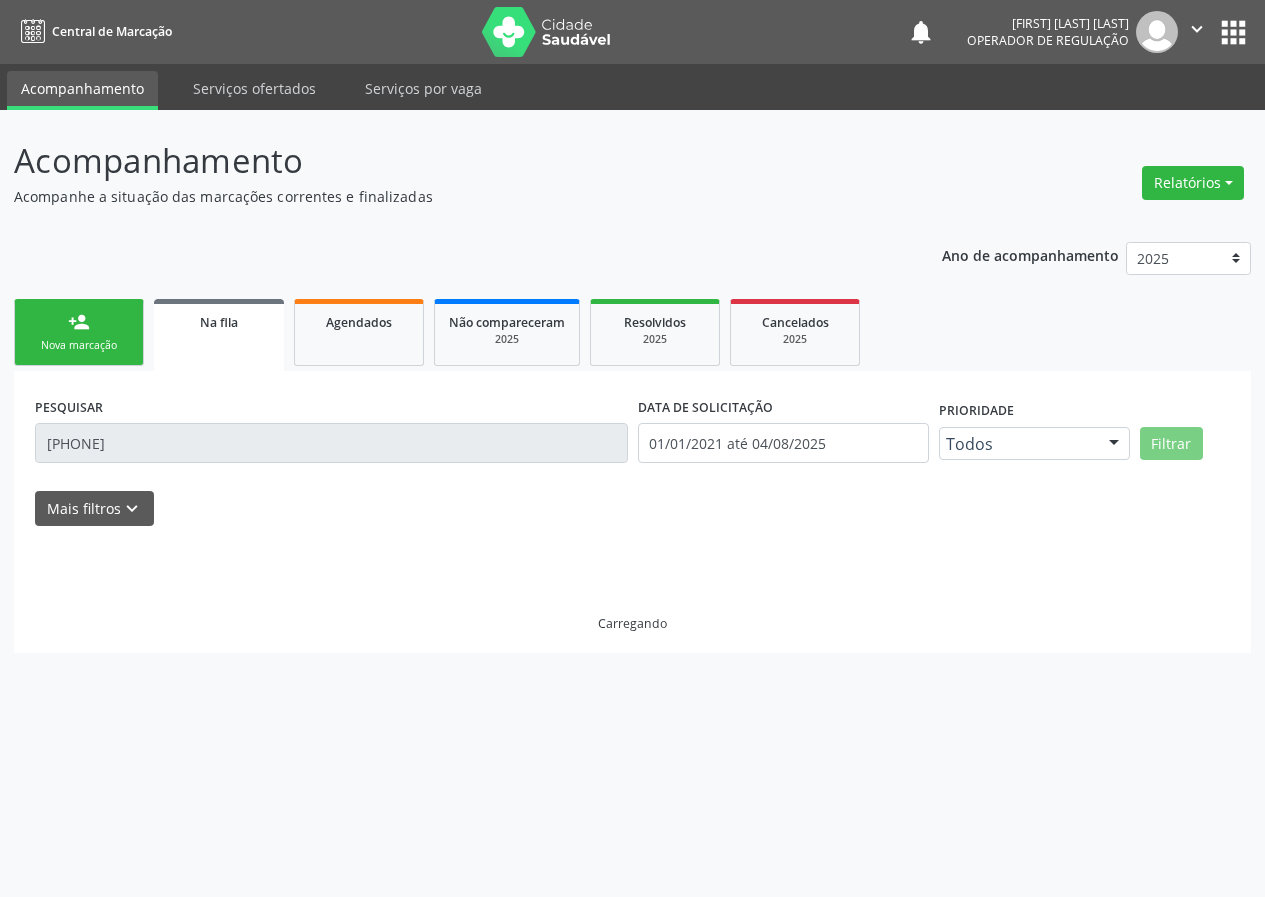 scroll, scrollTop: 0, scrollLeft: 0, axis: both 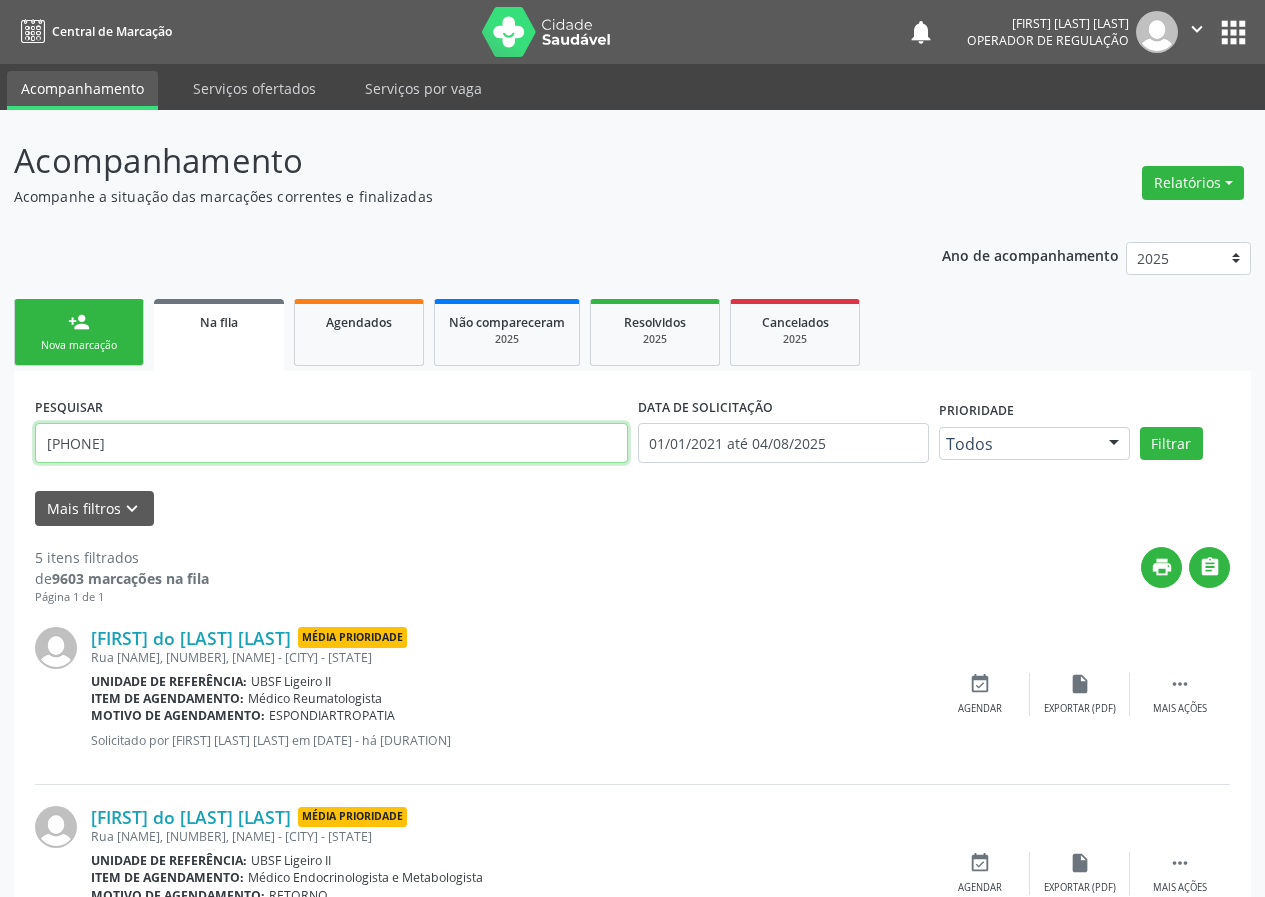 drag, startPoint x: 193, startPoint y: 436, endPoint x: 4, endPoint y: 440, distance: 189.04233 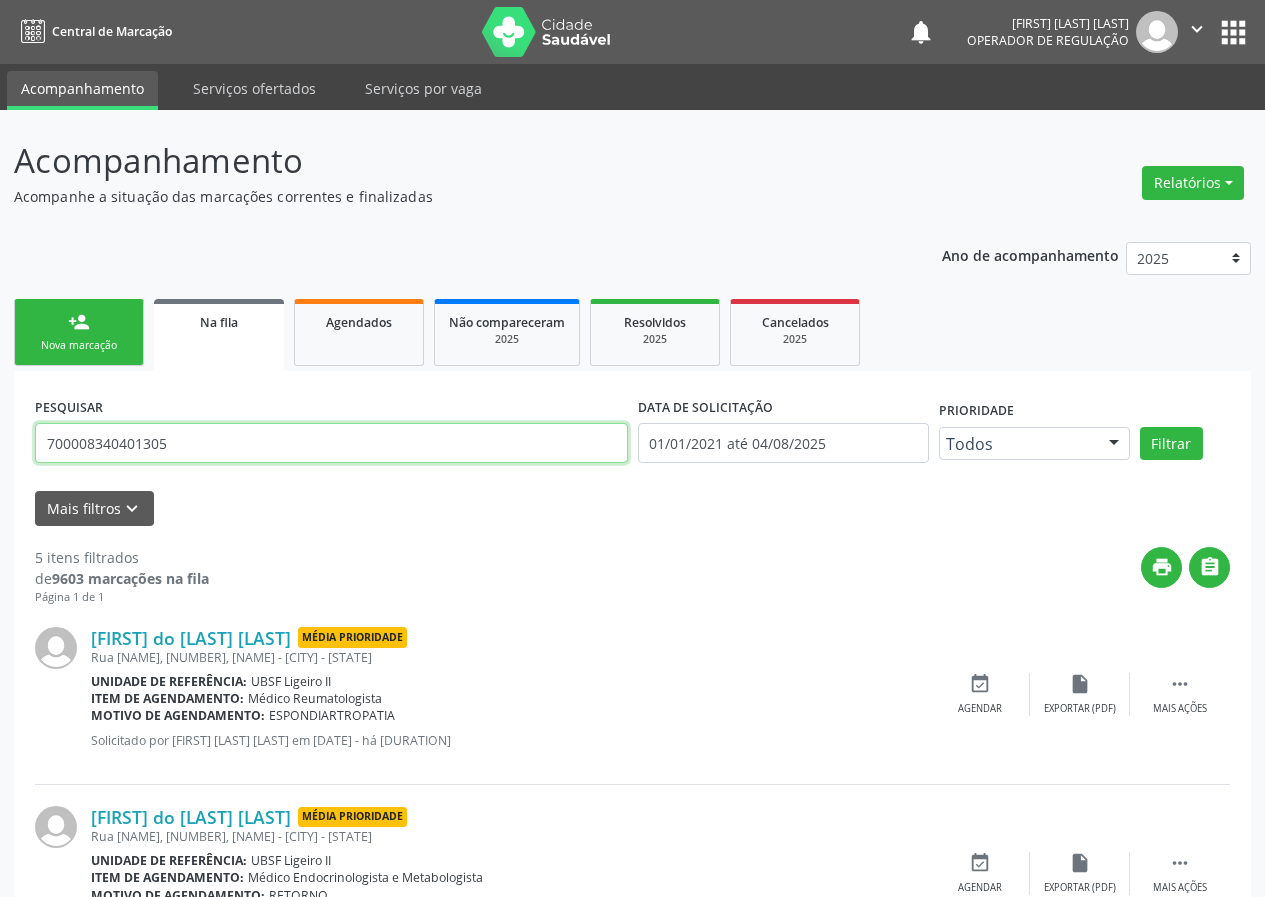 type on "700008340401305" 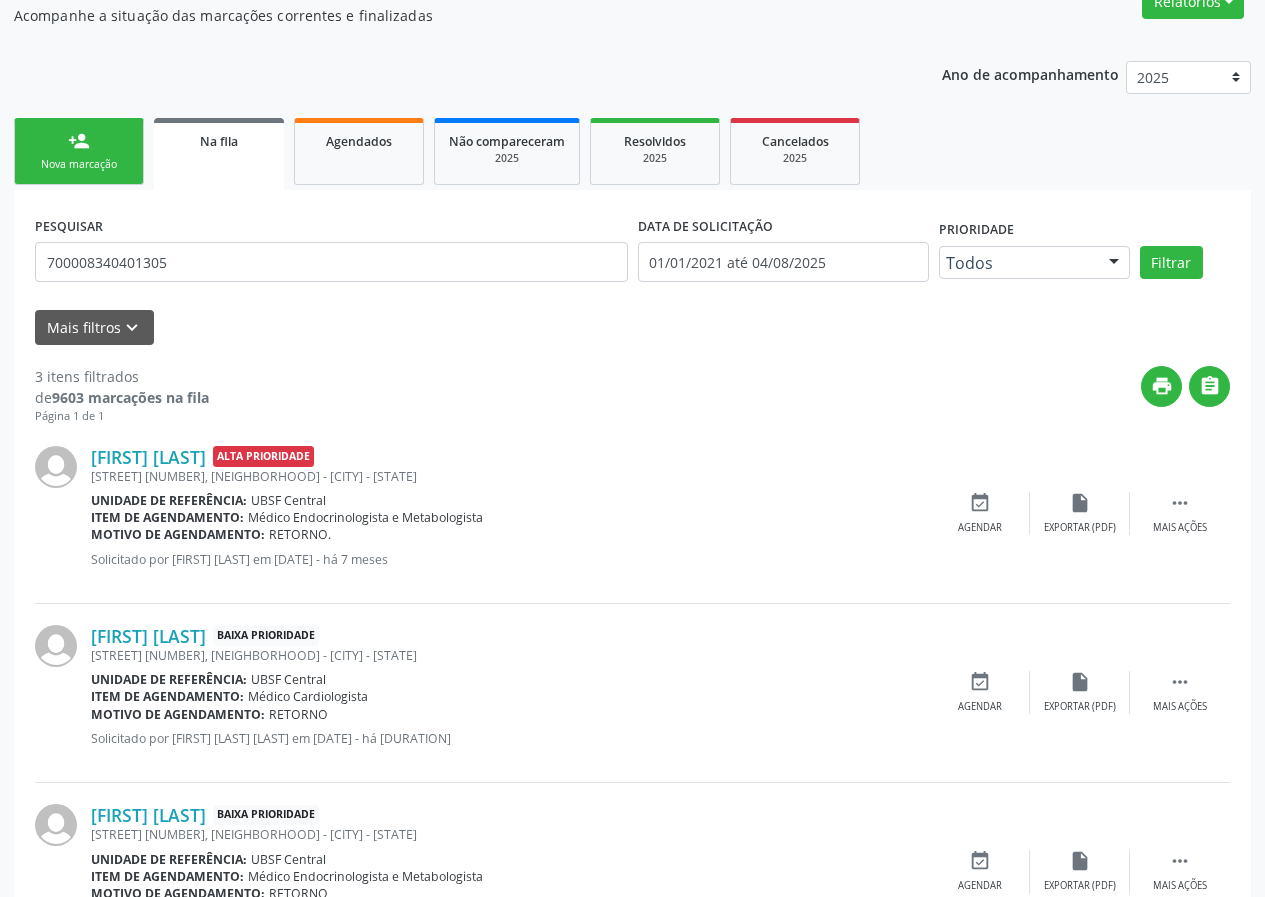 scroll, scrollTop: 280, scrollLeft: 0, axis: vertical 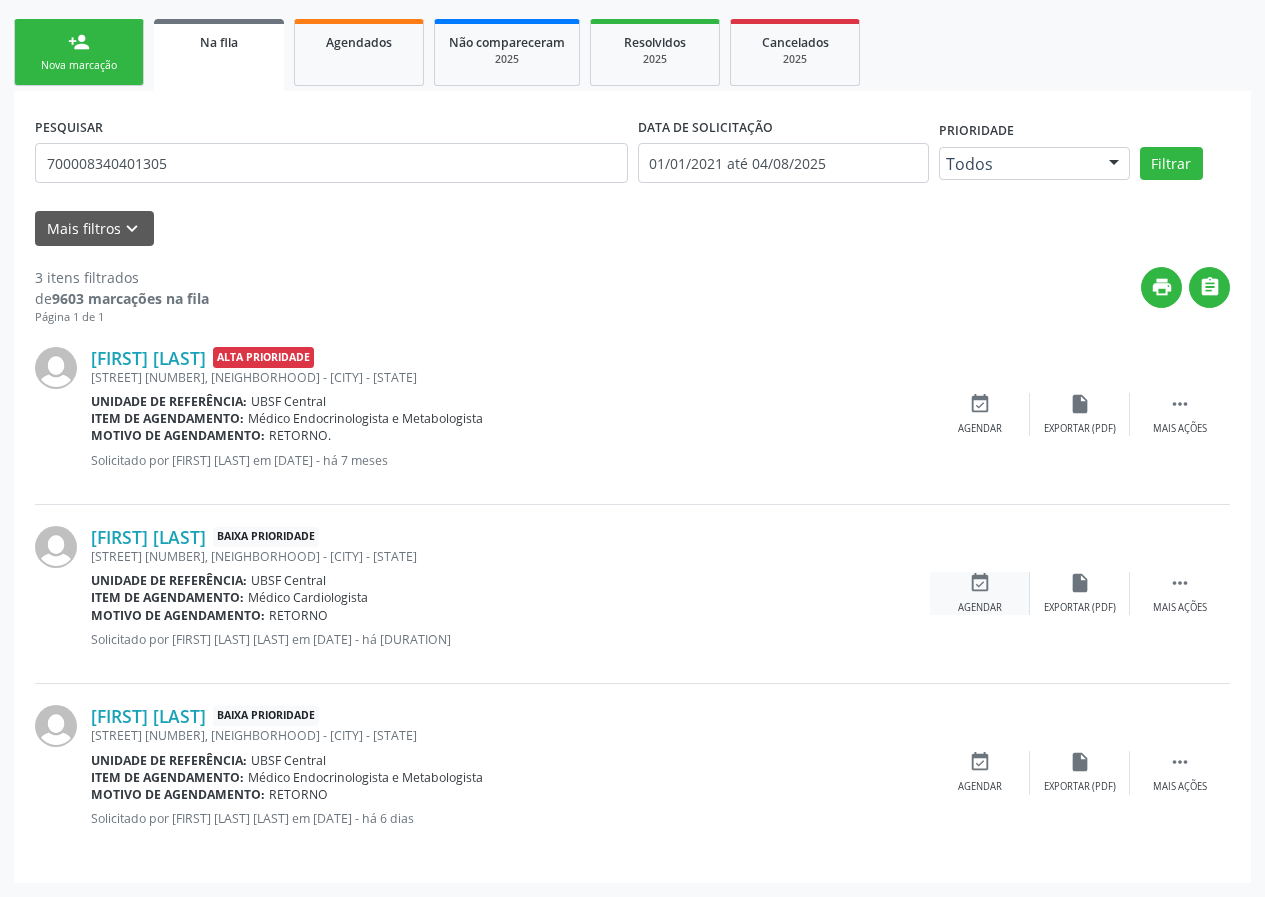 click on "event_available
Agendar" at bounding box center [980, 593] 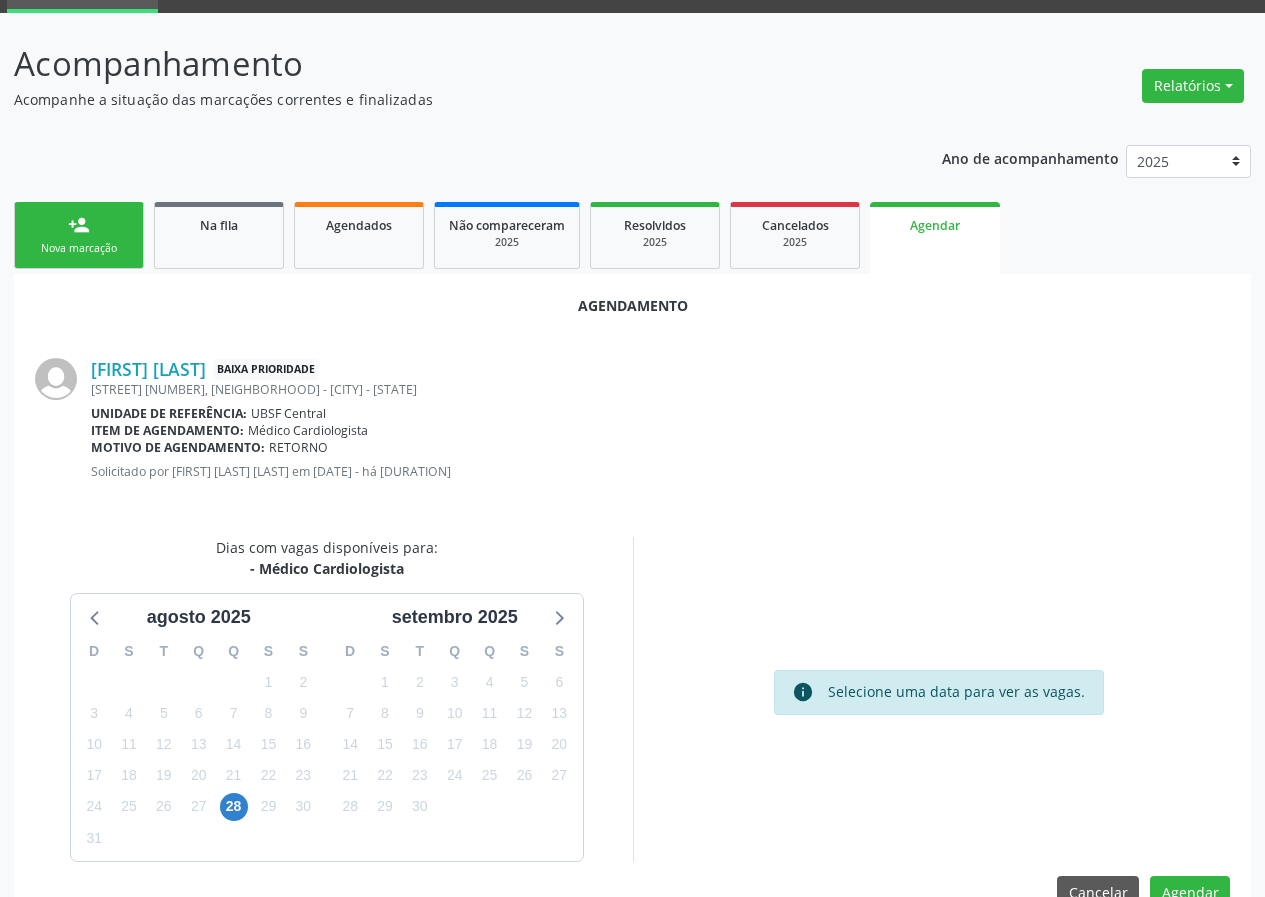 scroll, scrollTop: 144, scrollLeft: 0, axis: vertical 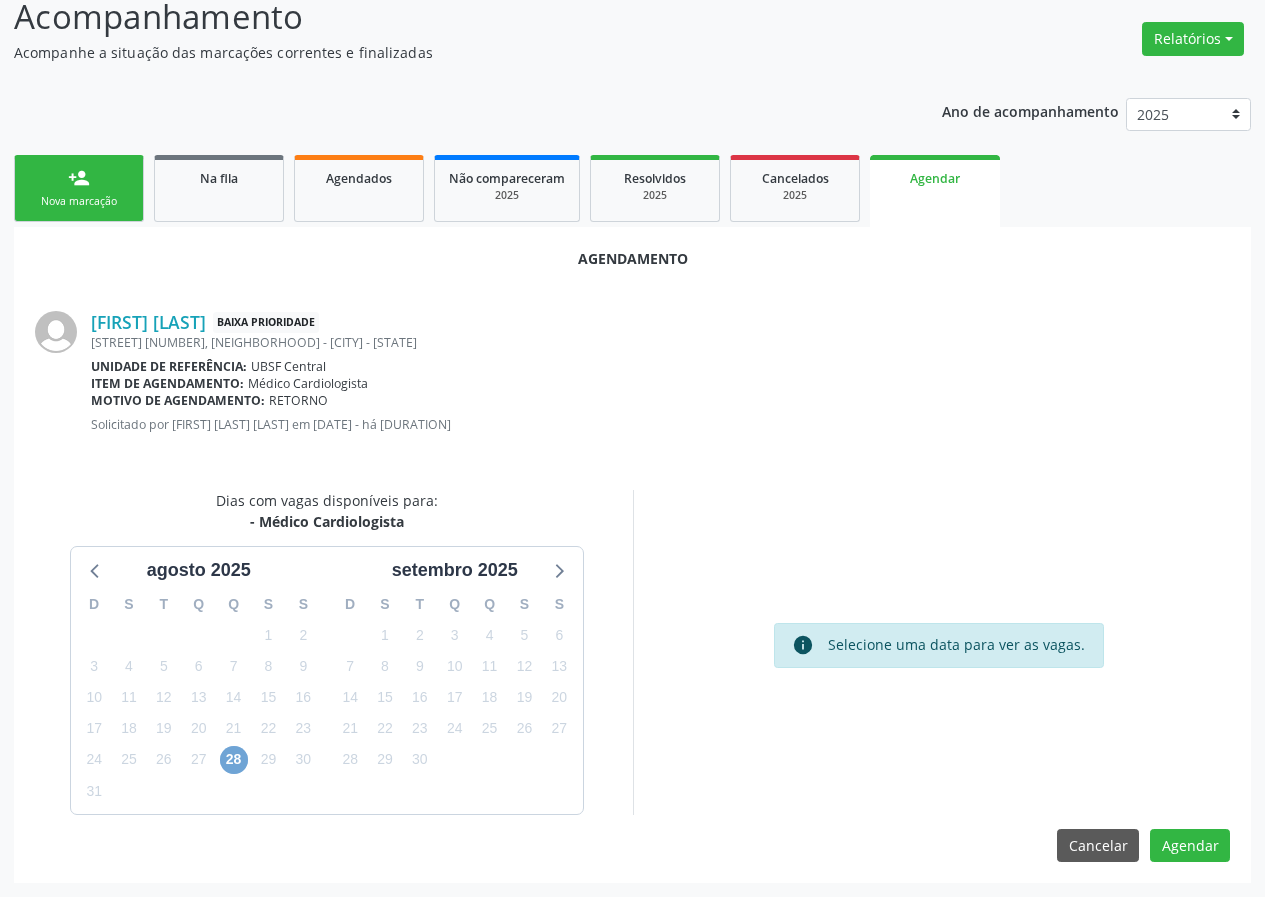 click on "28" at bounding box center (234, 760) 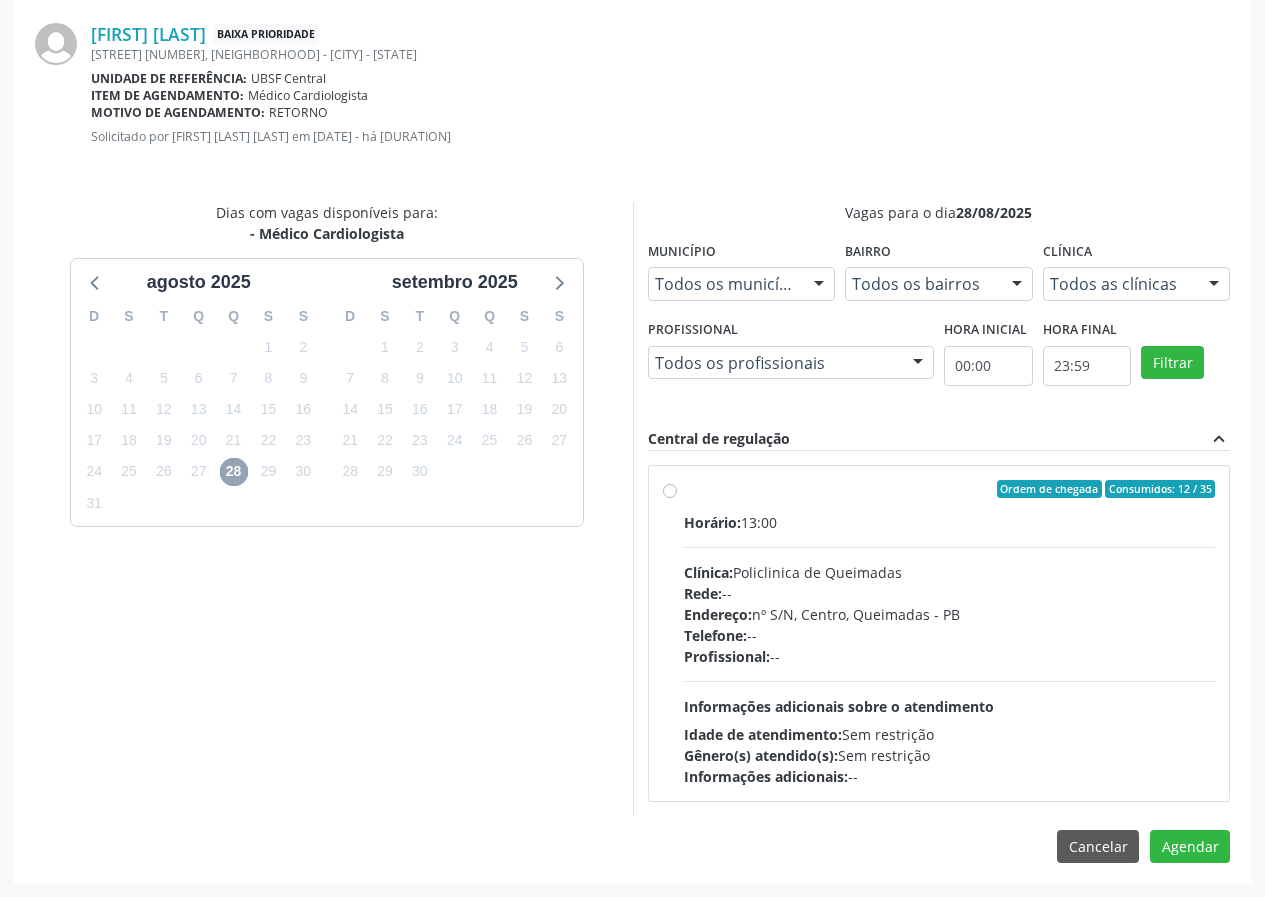 scroll, scrollTop: 433, scrollLeft: 0, axis: vertical 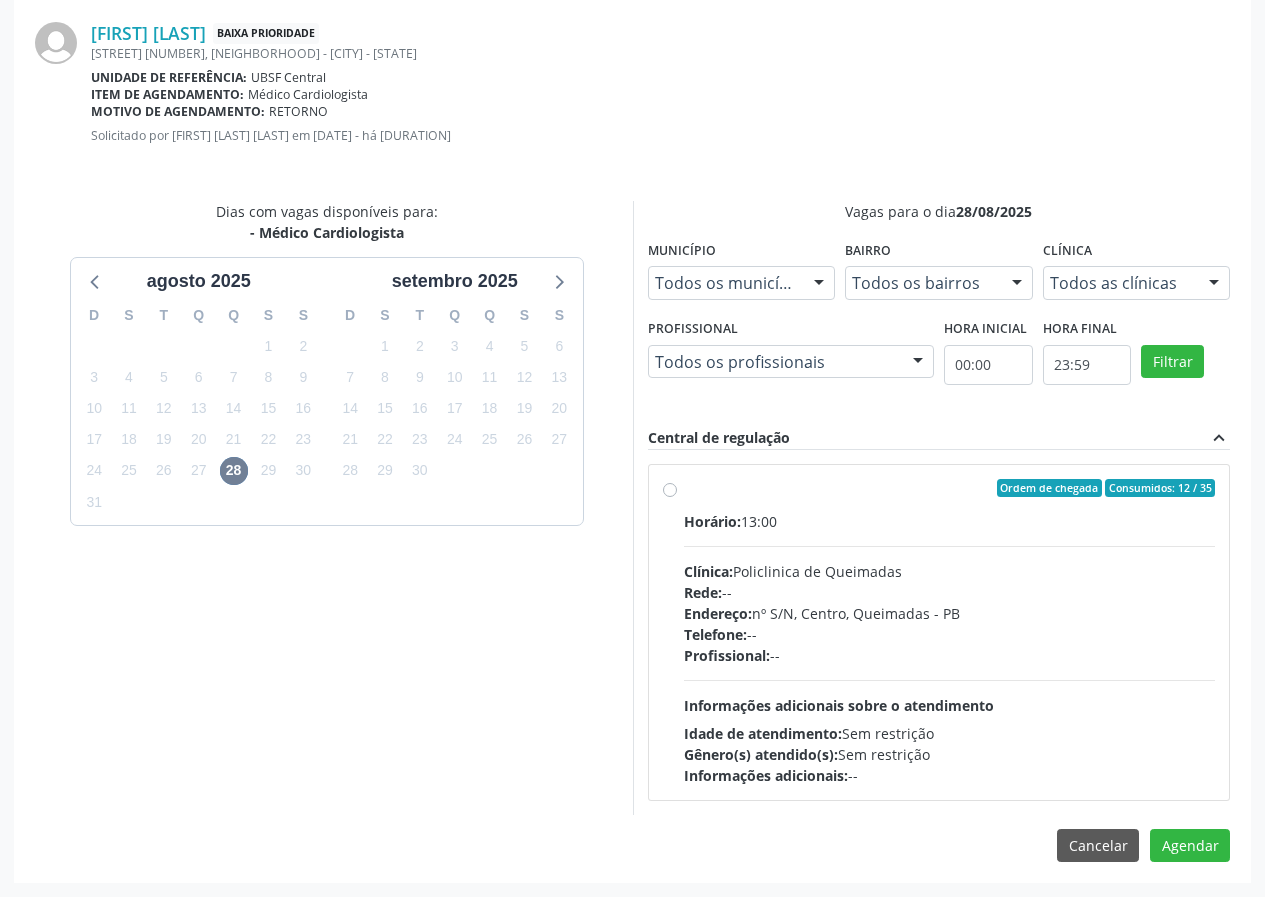 click on "Ordem de chegada
Consumidos: 12 / 35
Horário:   13:00
Clínica:  Policlinica de Queimadas
Rede:
--
Endereço:   nº S/N, [NEIGHBORHOOD], [CITY] - [STATE]
Telefone:   --
Profissional:
--
Informações adicionais sobre o atendimento
Idade de atendimento:
Sem restrição
Gênero(s) atendido(s):
Sem restrição
Informações adicionais:
--" at bounding box center [939, 632] 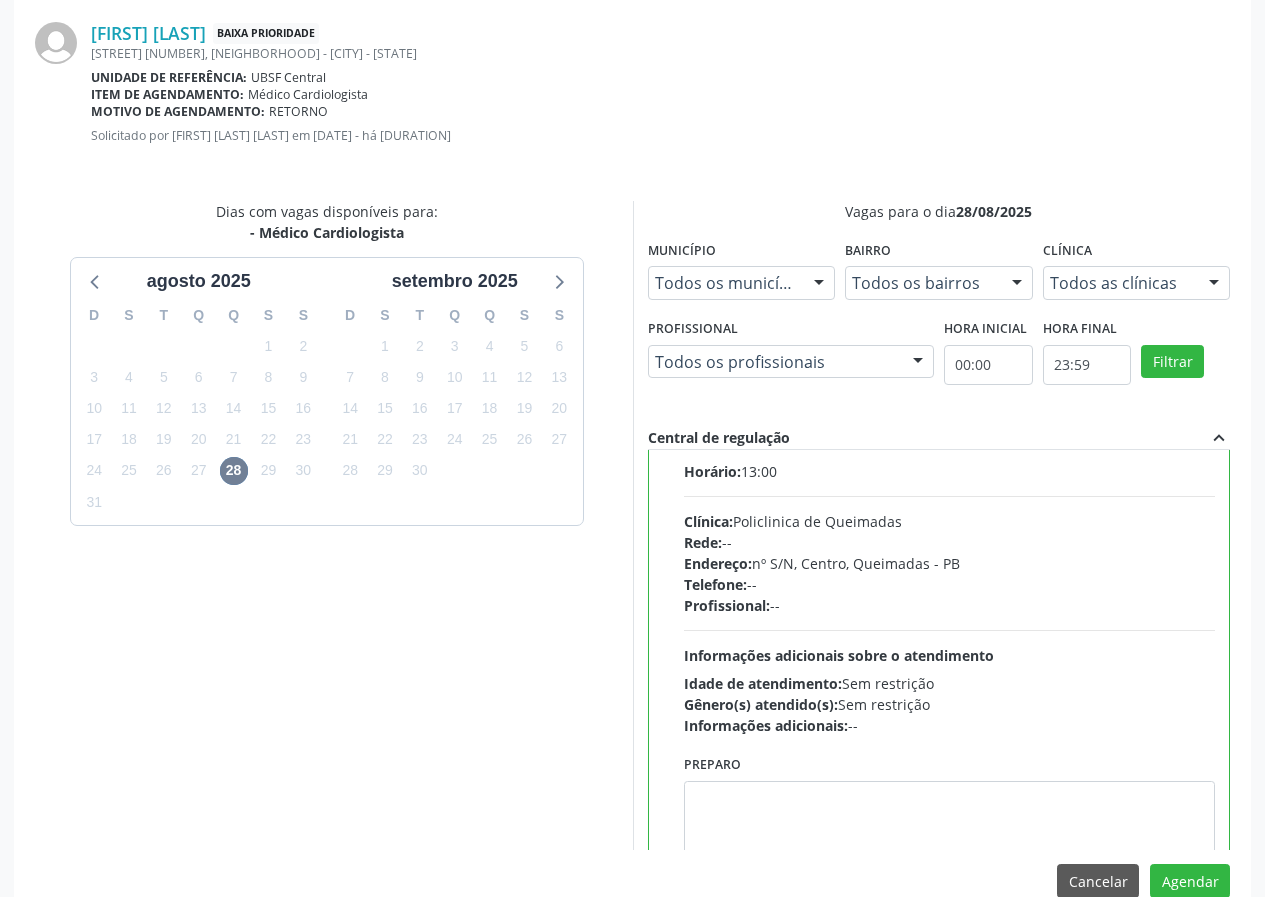 scroll, scrollTop: 99, scrollLeft: 0, axis: vertical 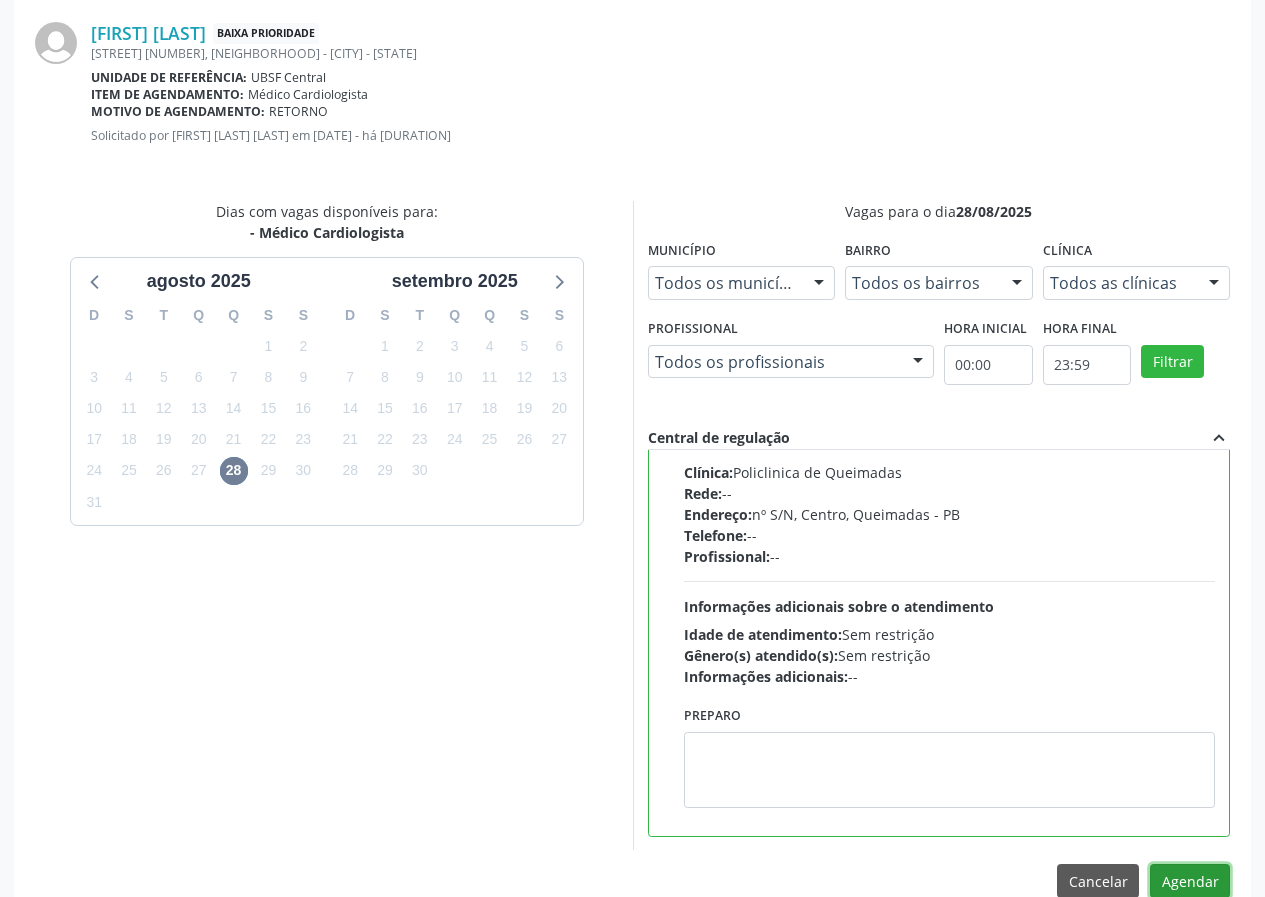 click on "Agendar" at bounding box center [1190, 881] 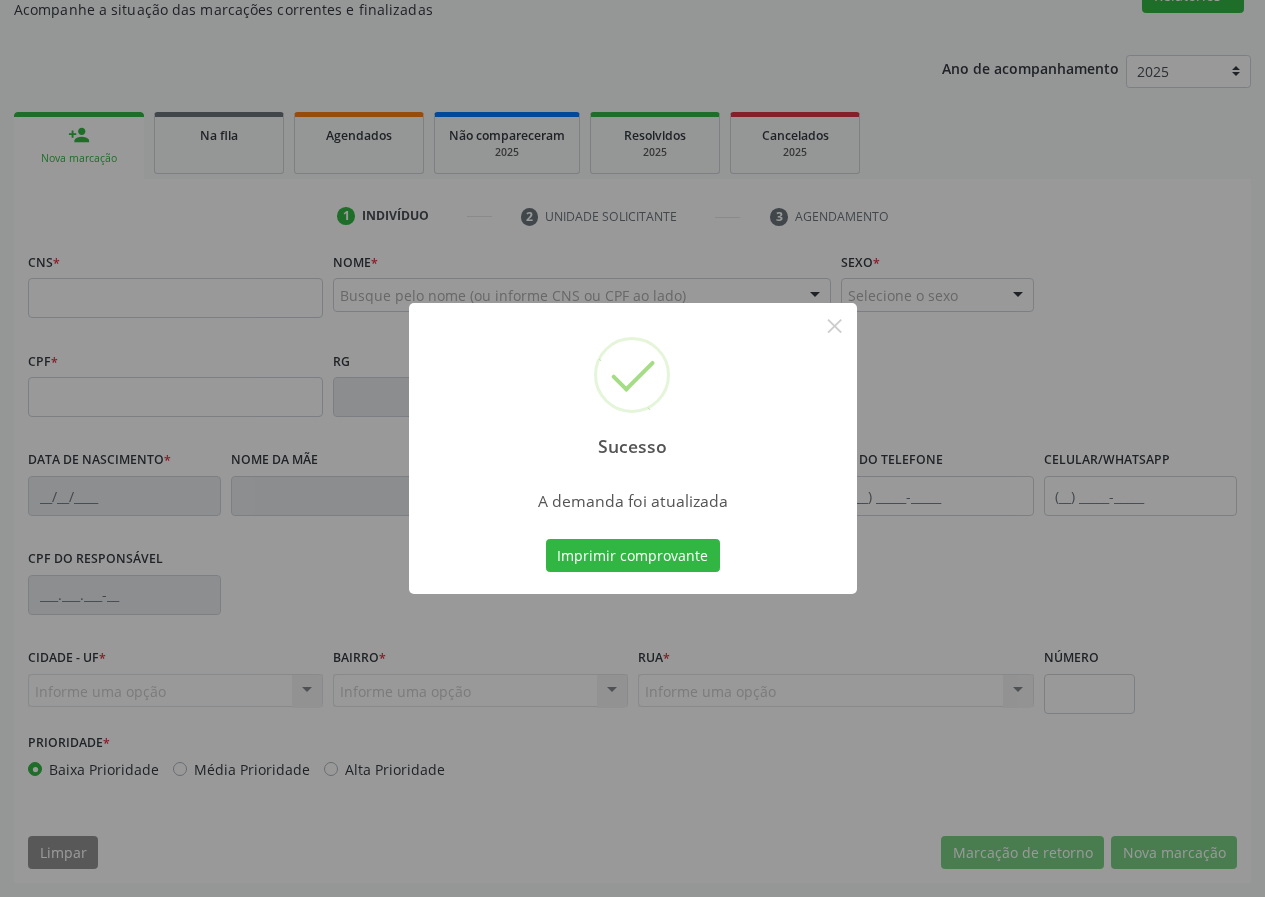 scroll, scrollTop: 187, scrollLeft: 0, axis: vertical 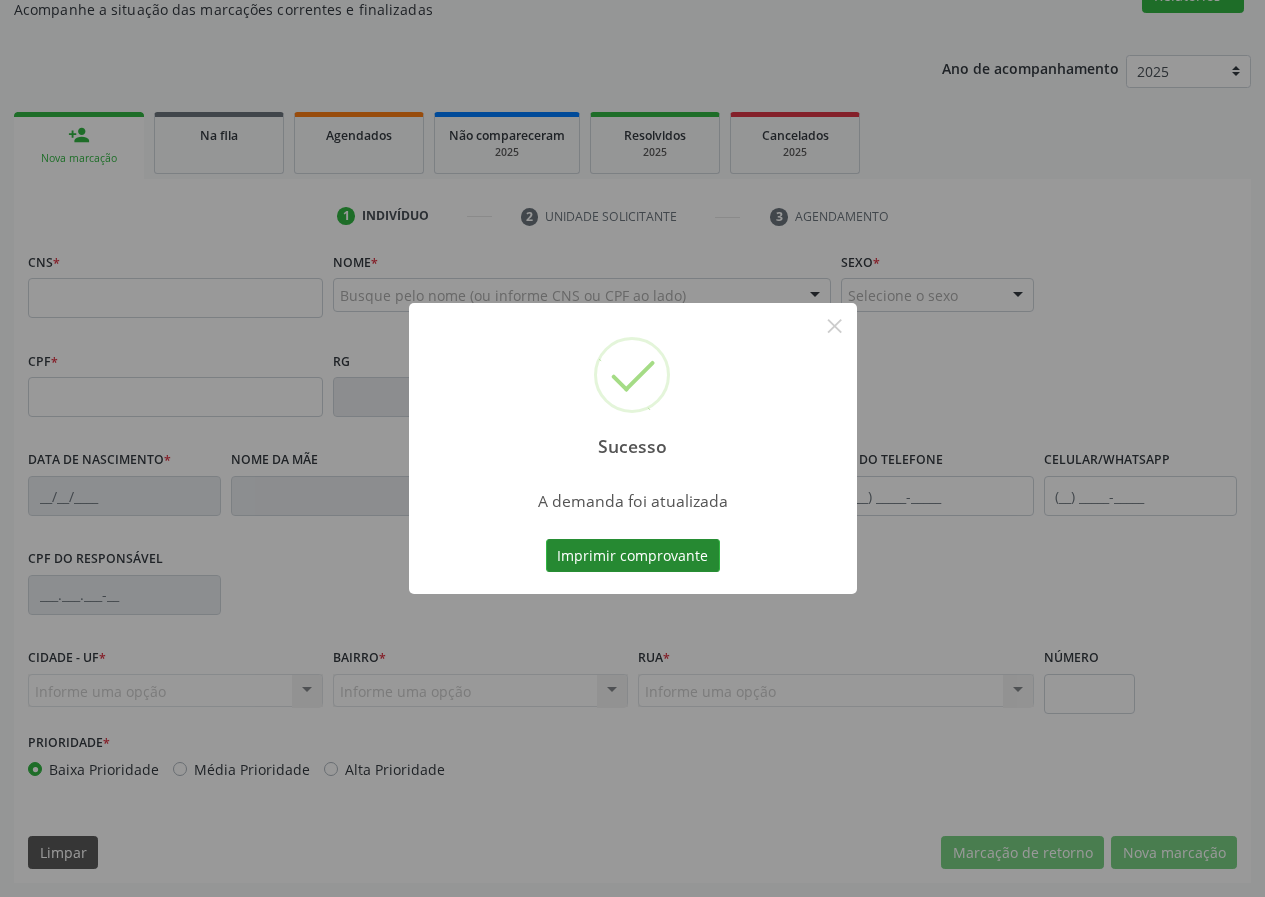 click on "Imprimir comprovante" at bounding box center (633, 556) 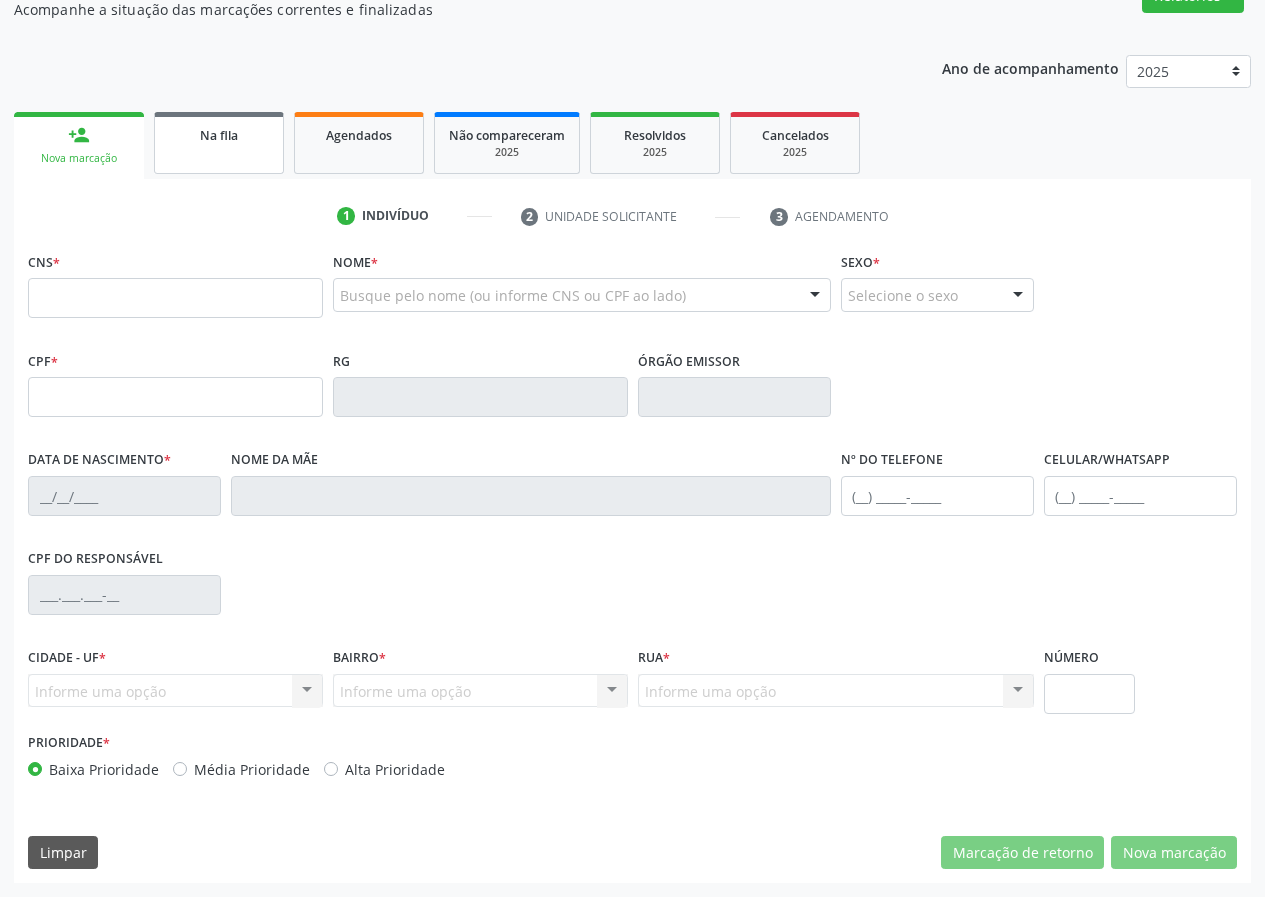 click on "Na fila" at bounding box center [219, 143] 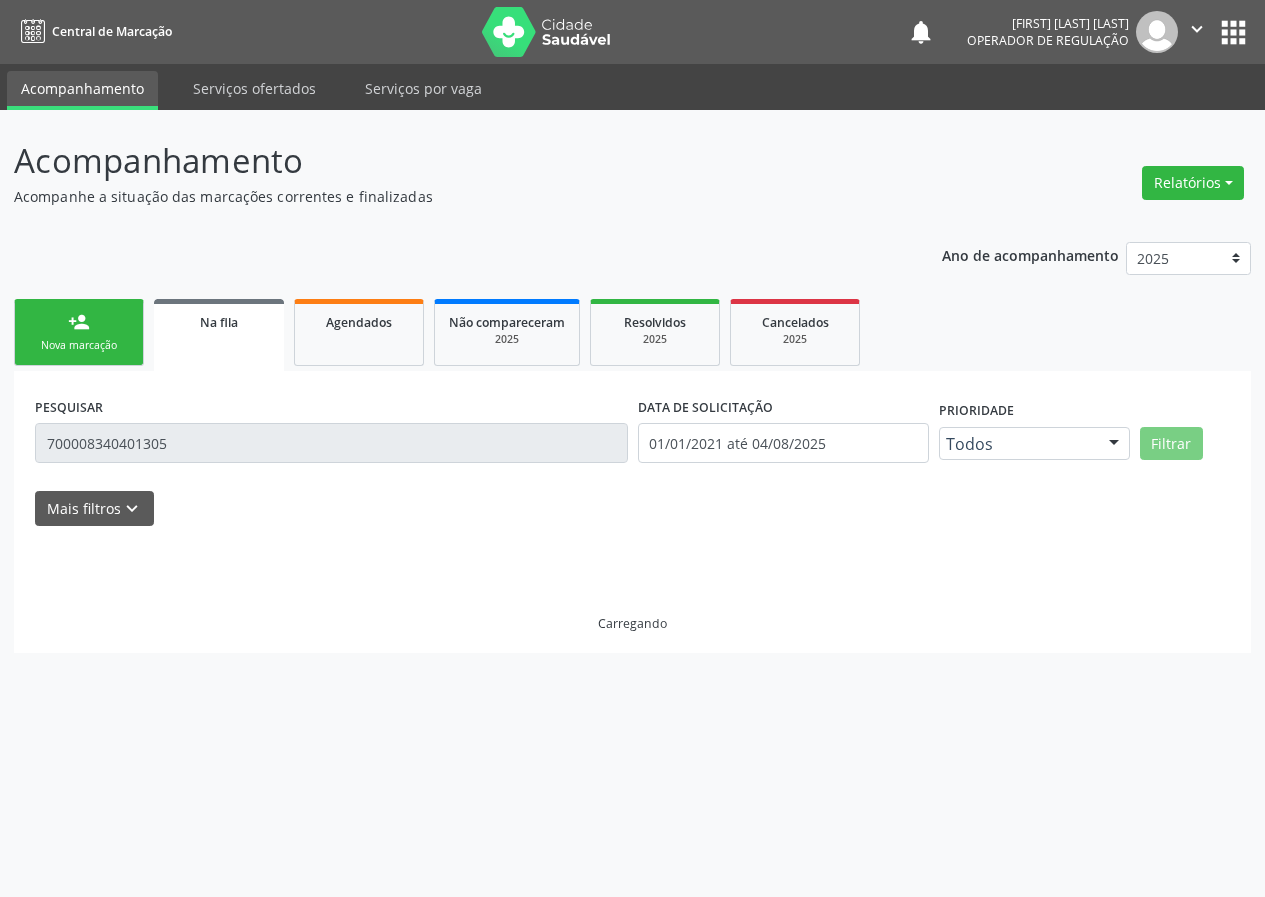 scroll, scrollTop: 0, scrollLeft: 0, axis: both 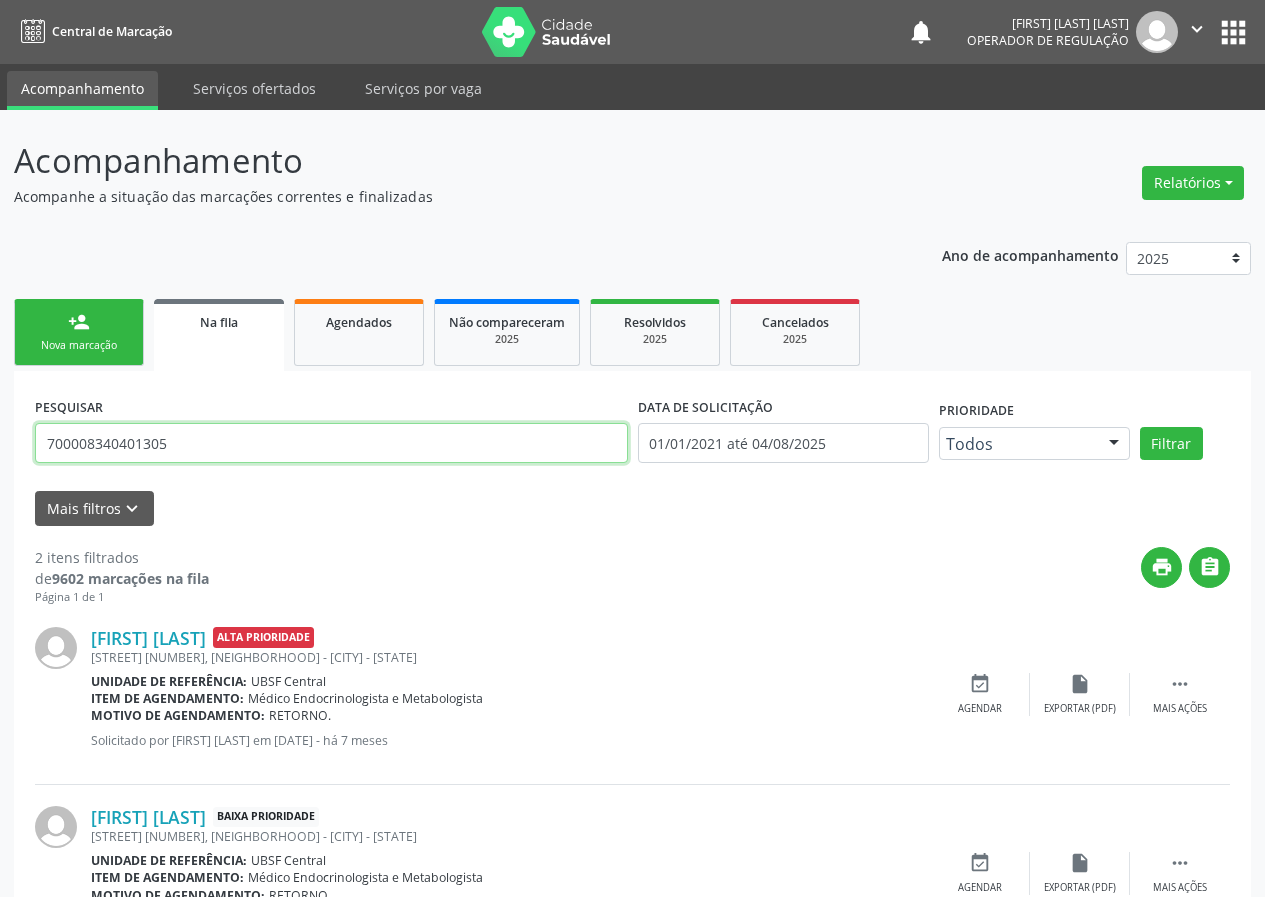 drag, startPoint x: 205, startPoint y: 434, endPoint x: 0, endPoint y: 422, distance: 205.35092 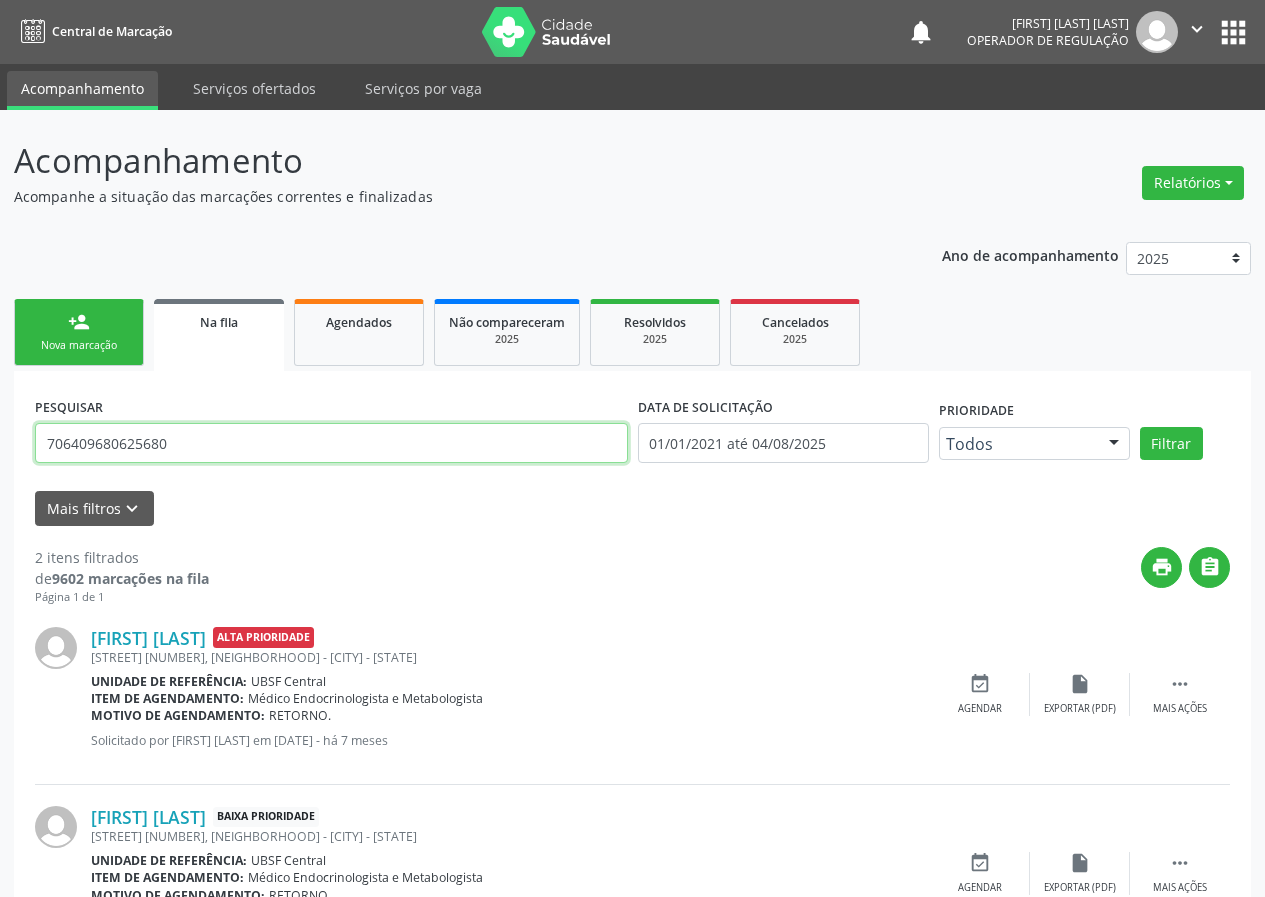 type on "706409680625680" 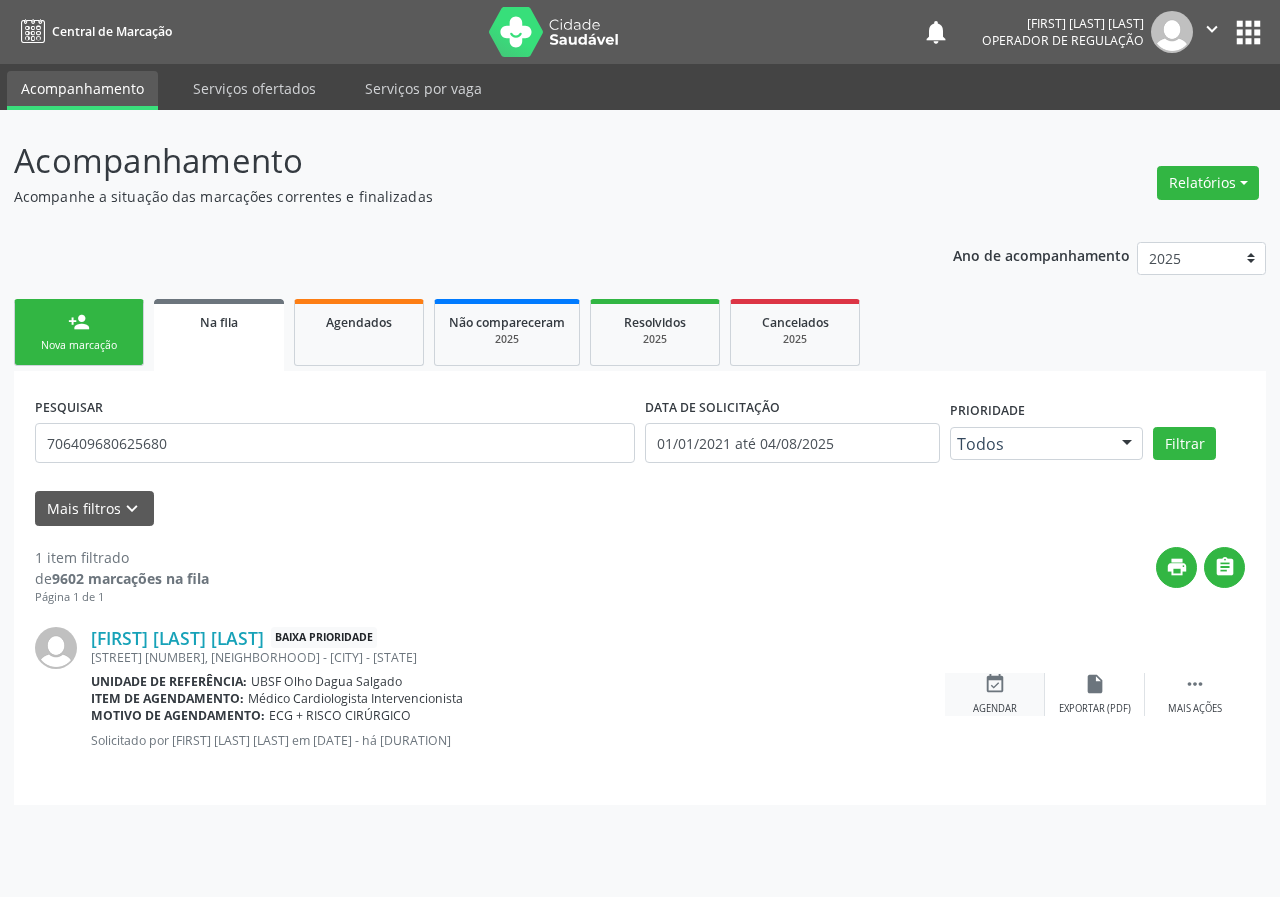 click on "Agendar" at bounding box center [995, 709] 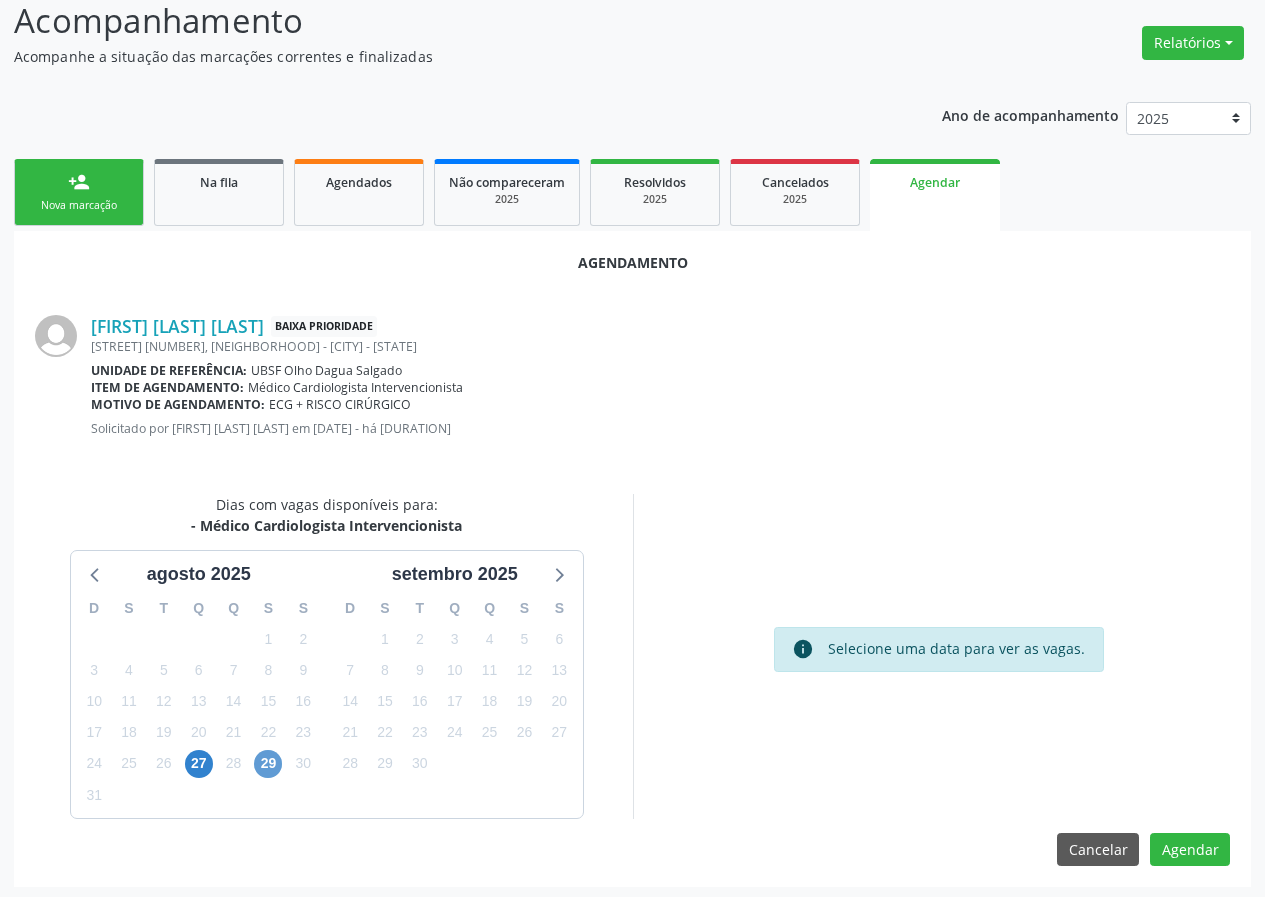 scroll, scrollTop: 144, scrollLeft: 0, axis: vertical 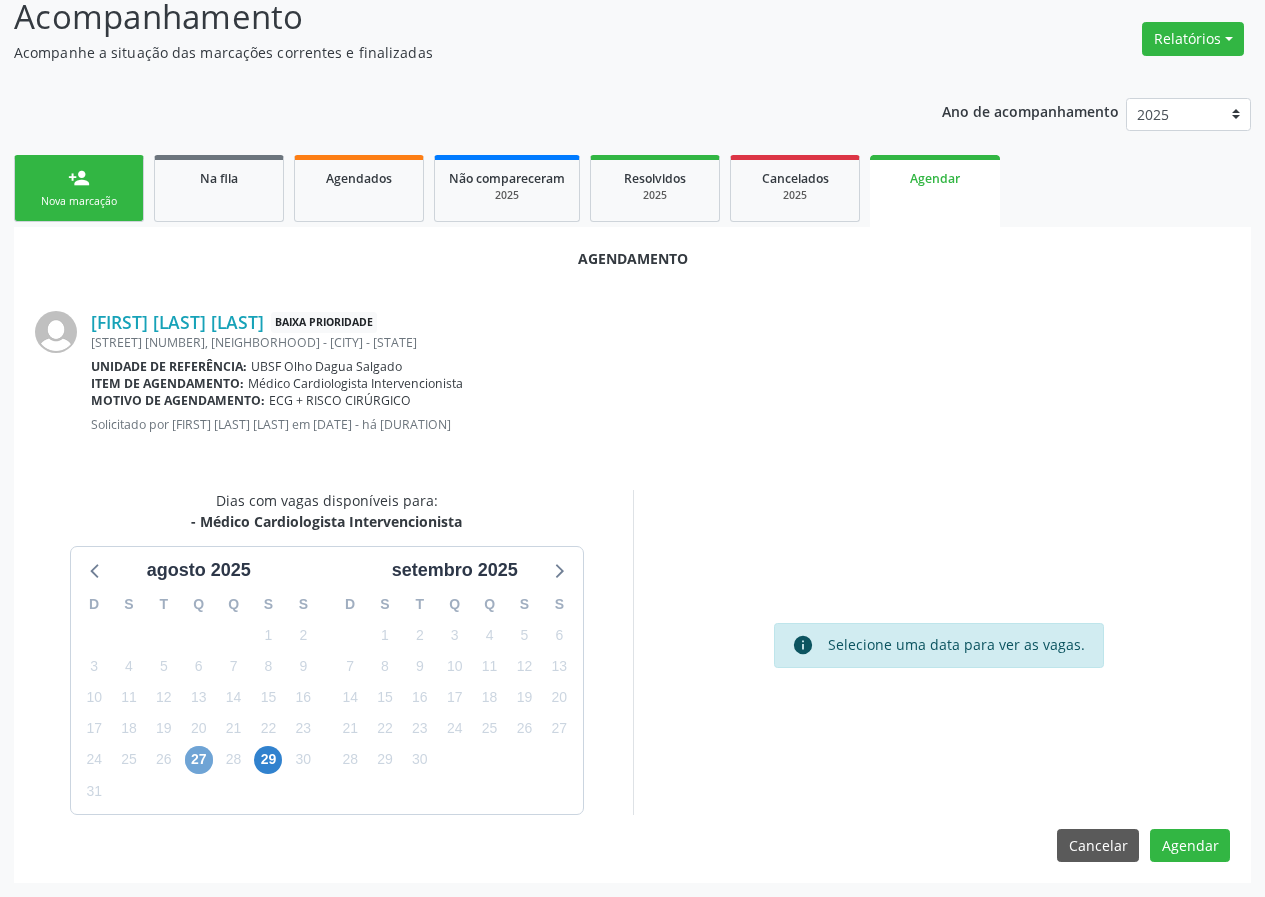 click on "27" at bounding box center (199, 760) 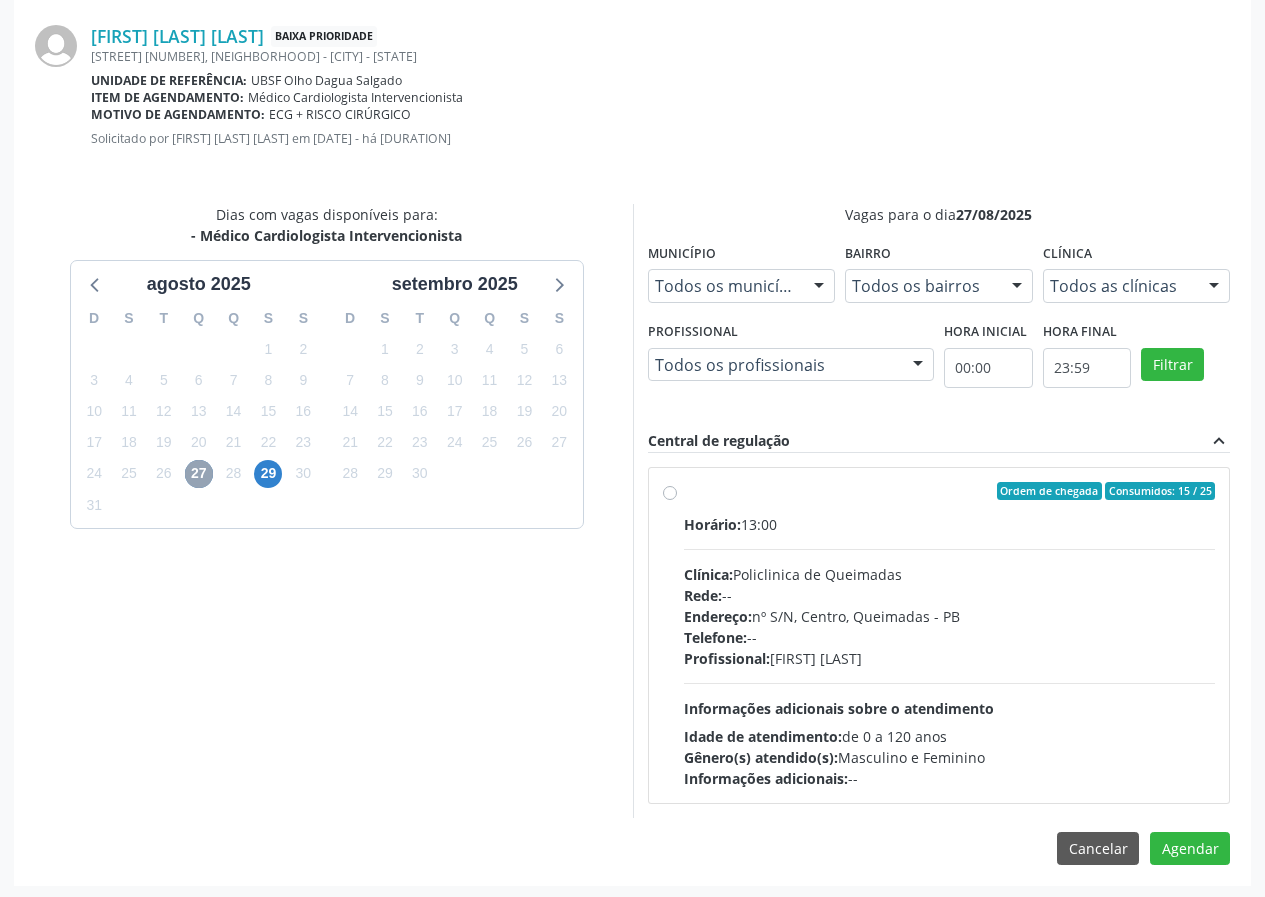 scroll, scrollTop: 433, scrollLeft: 0, axis: vertical 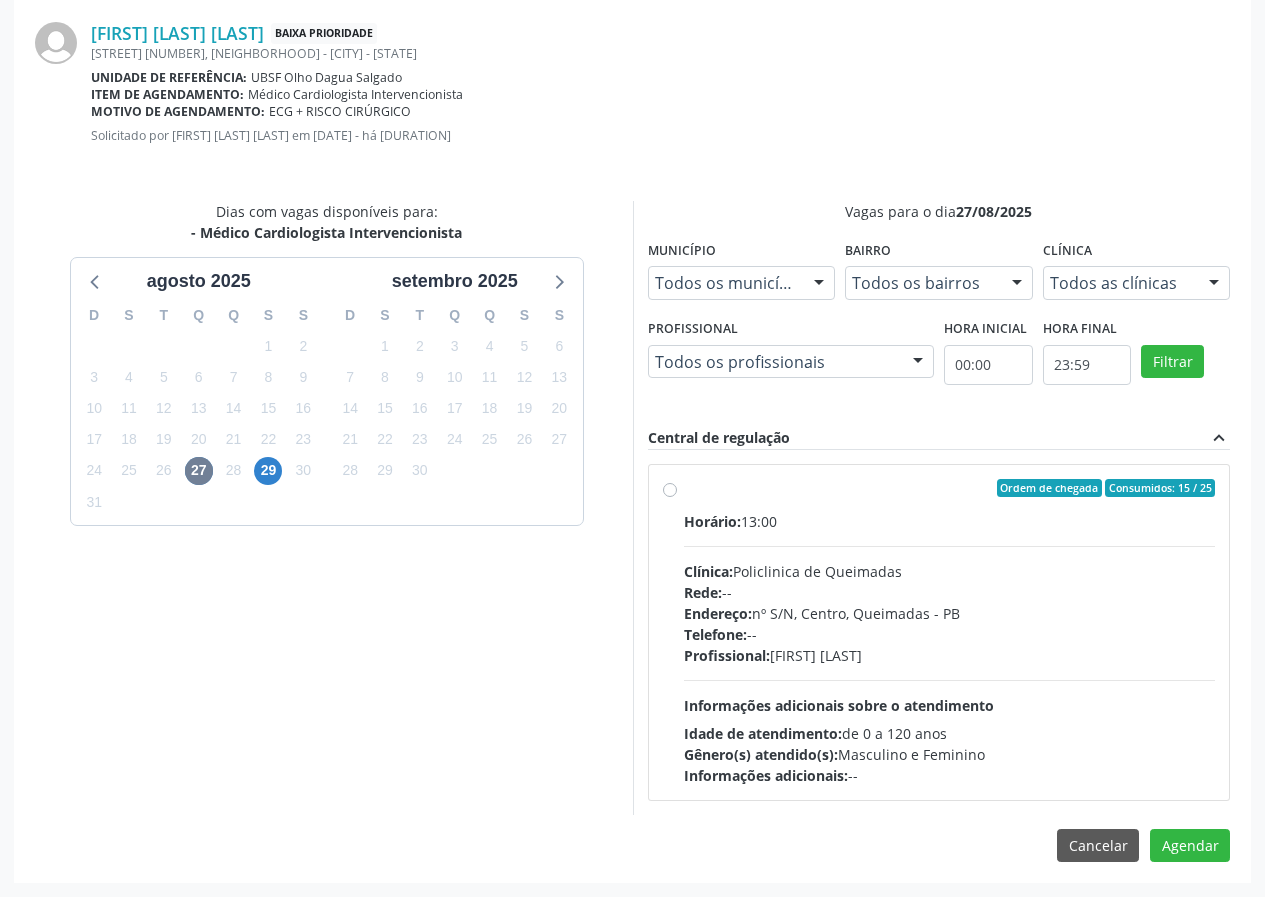 click on "Ordem de chegada
Consumidos: 15 / 25
Horário:   13:00
Clínica:  Policlinica de Queimadas
Rede:
--
Endereço:   nº S/N, Centro, [CITY] - [STATE]
Telefone:   --
Profissional:
Filipe Rodrigues Pinto
Informações adicionais sobre o atendimento
Idade de atendimento:
de 0 a 120 anos
Gênero(s) atendido(s):
Masculino e Feminino
Informações adicionais:
--" at bounding box center (950, 632) 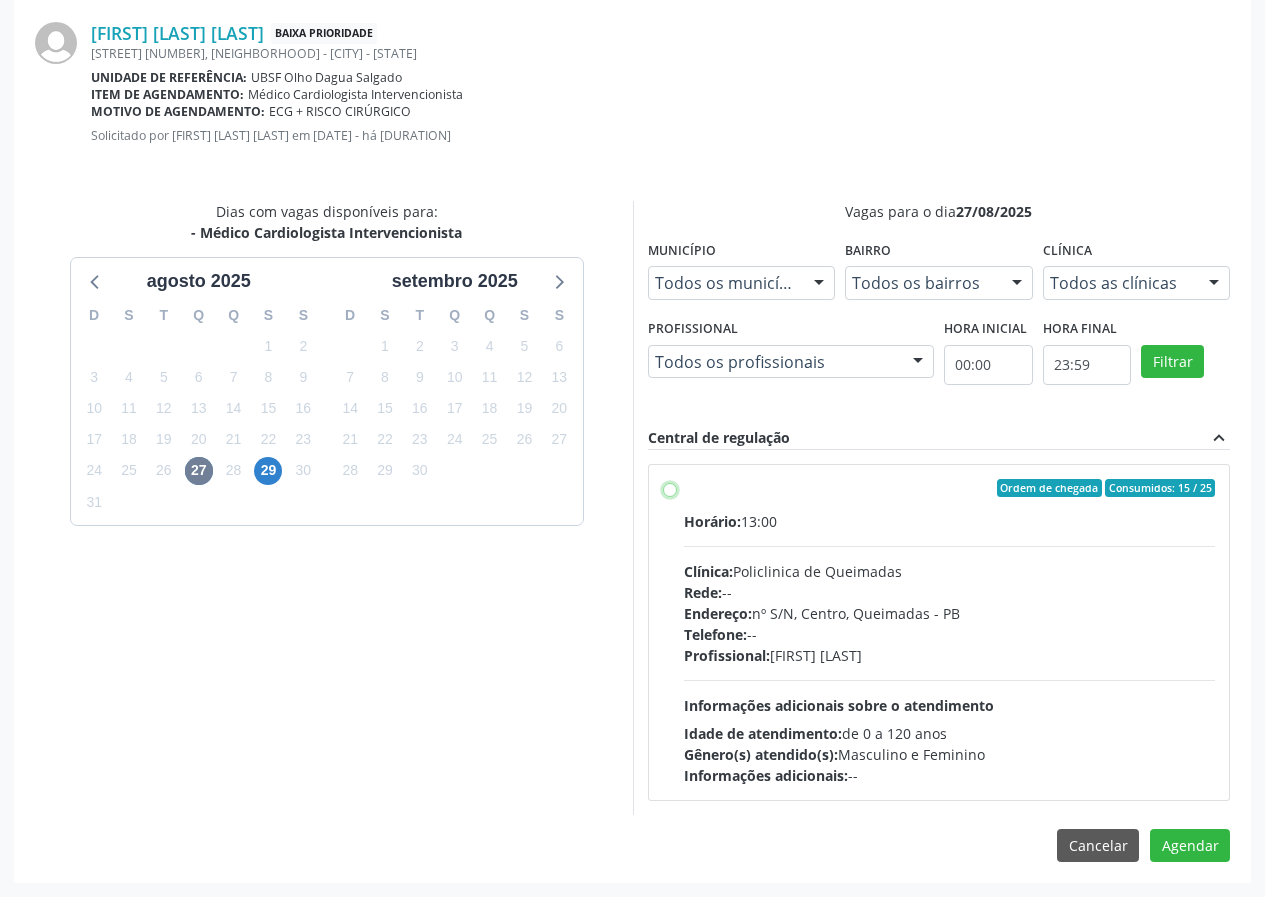 click on "Ordem de chegada
Consumidos: 15 / 25
Horário:   13:00
Clínica:  Policlinica de Queimadas
Rede:
--
Endereço:   nº S/N, Centro, [CITY] - [STATE]
Telefone:   --
Profissional:
Filipe Rodrigues Pinto
Informações adicionais sobre o atendimento
Idade de atendimento:
de 0 a 120 anos
Gênero(s) atendido(s):
Masculino e Feminino
Informações adicionais:
--" at bounding box center (670, 488) 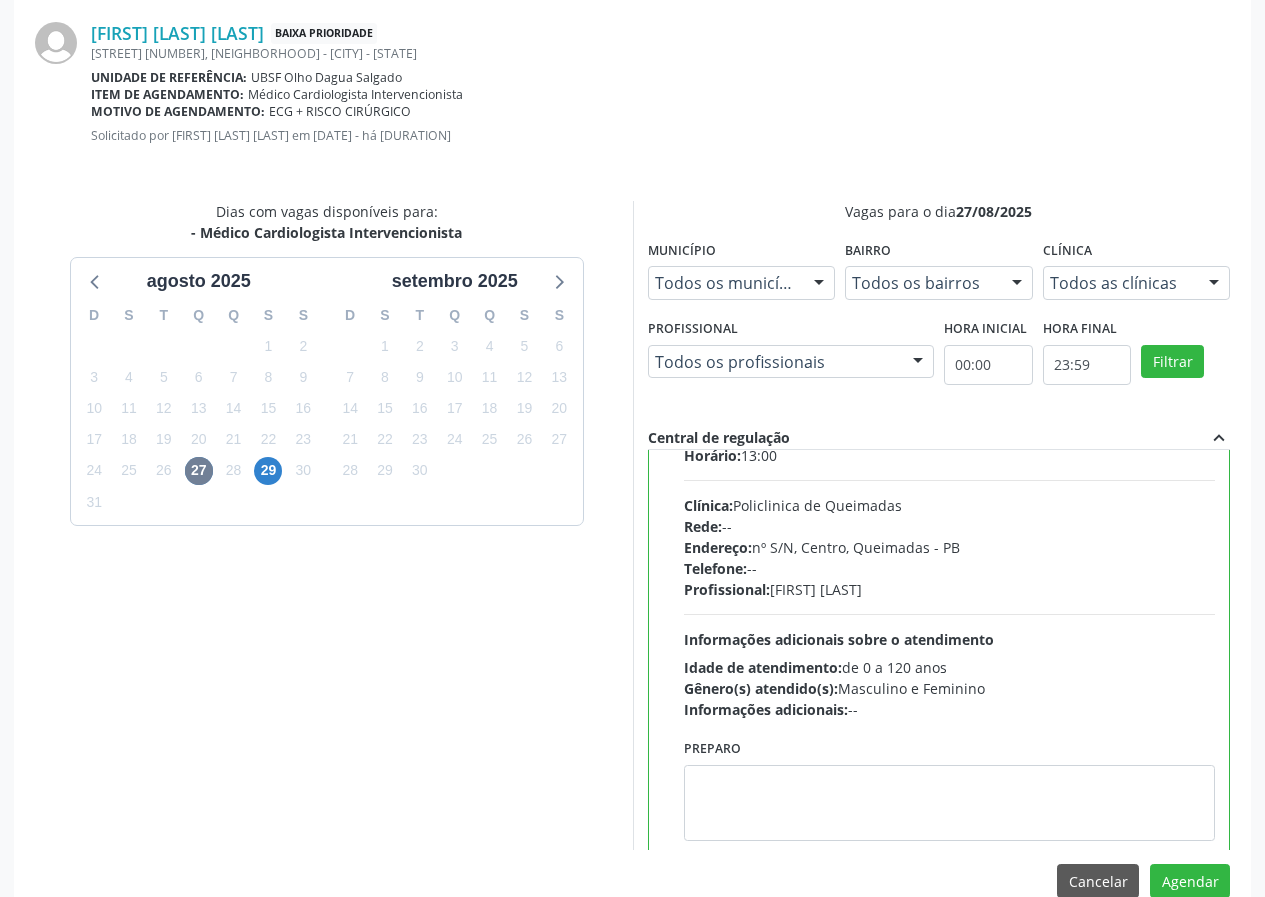 scroll, scrollTop: 99, scrollLeft: 0, axis: vertical 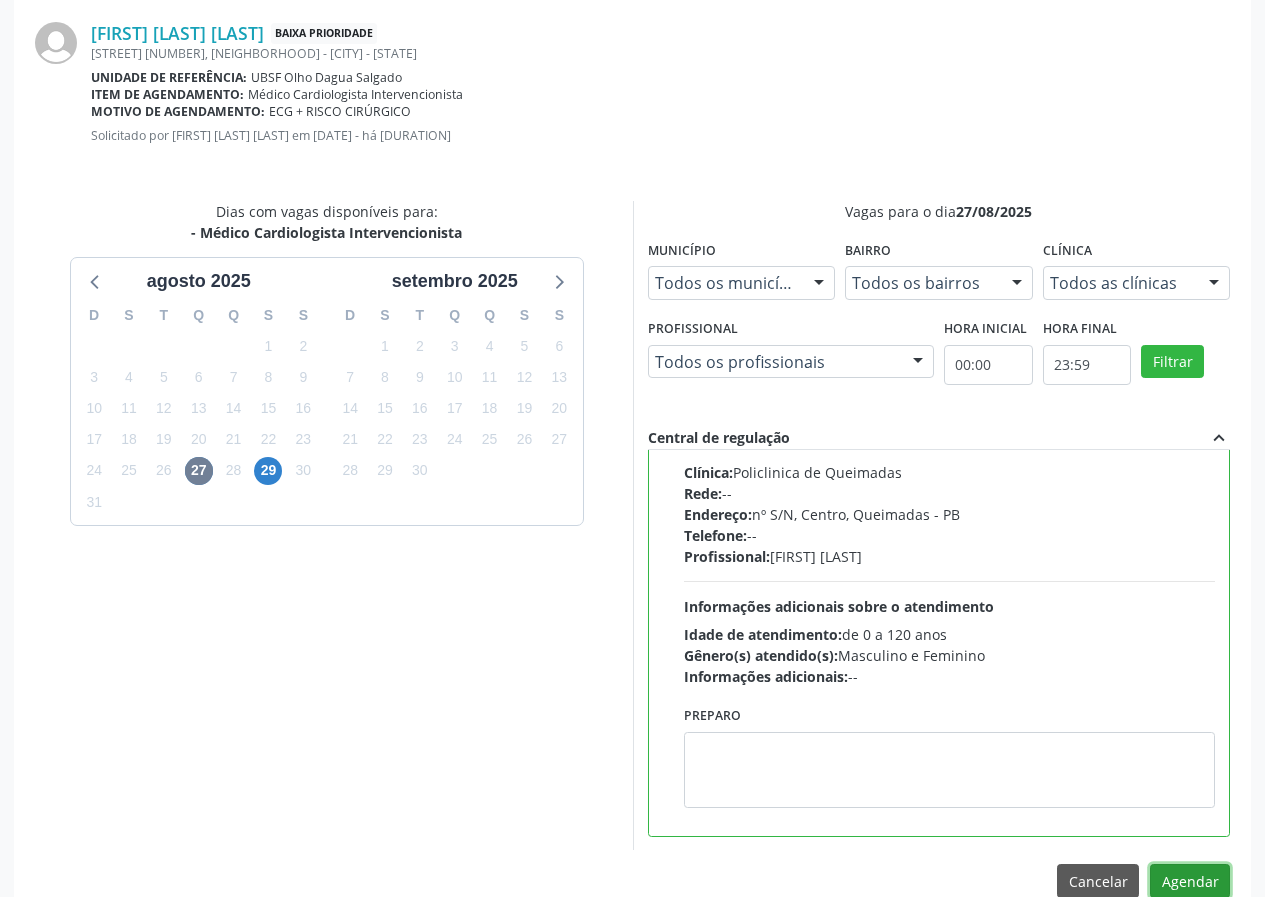 click on "Agendar" at bounding box center [1190, 881] 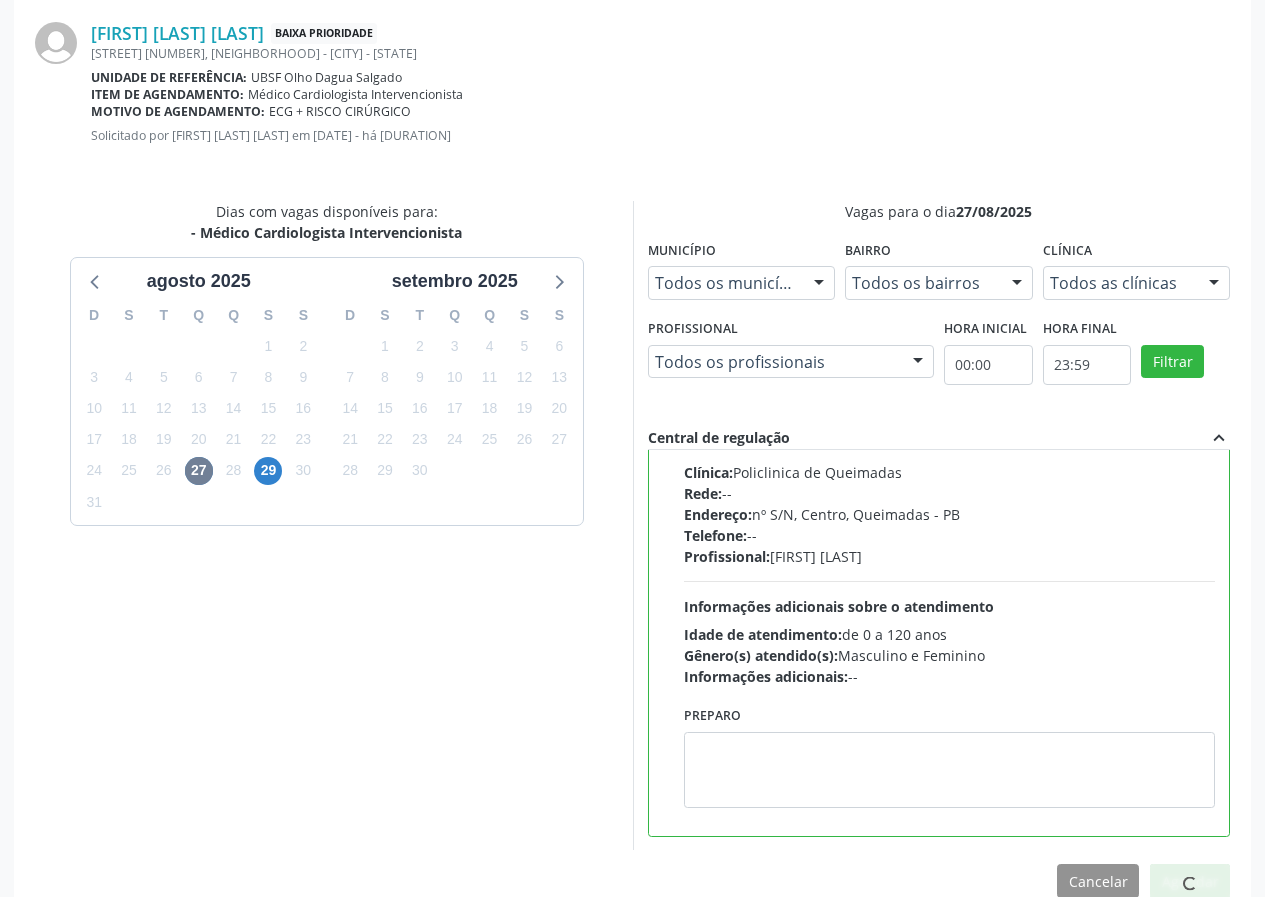 scroll, scrollTop: 187, scrollLeft: 0, axis: vertical 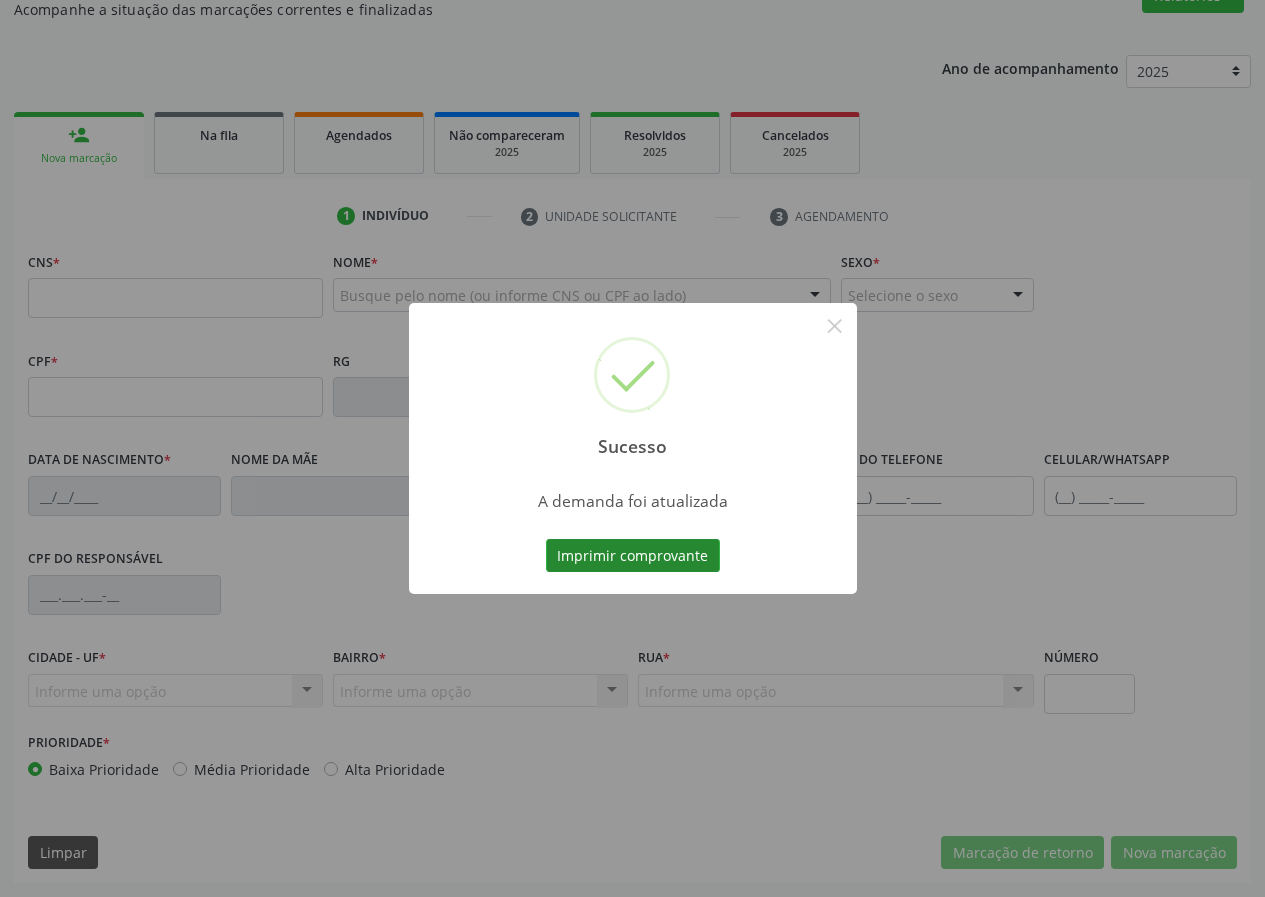 click on "Imprimir comprovante" at bounding box center [633, 556] 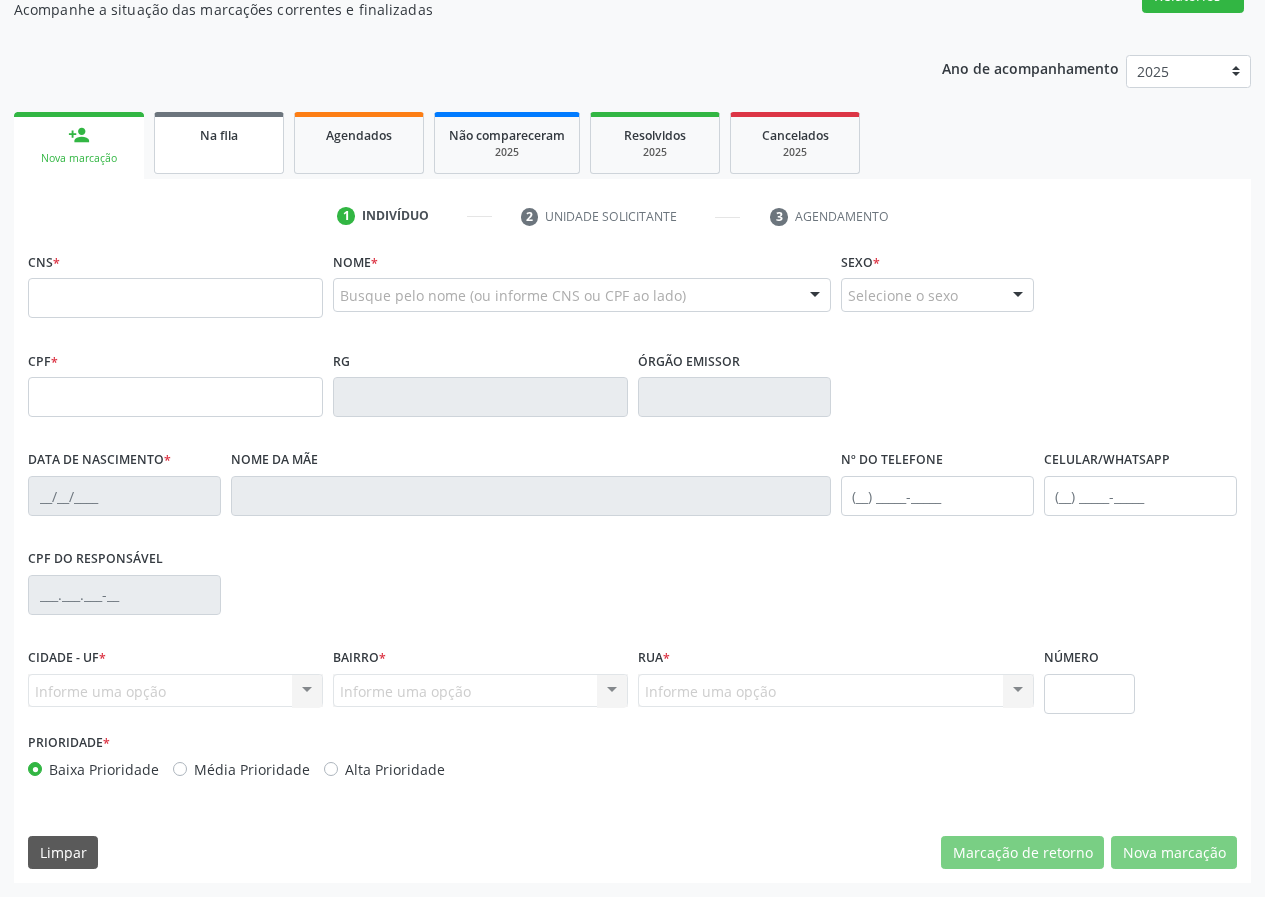 click on "Na fila" at bounding box center [219, 135] 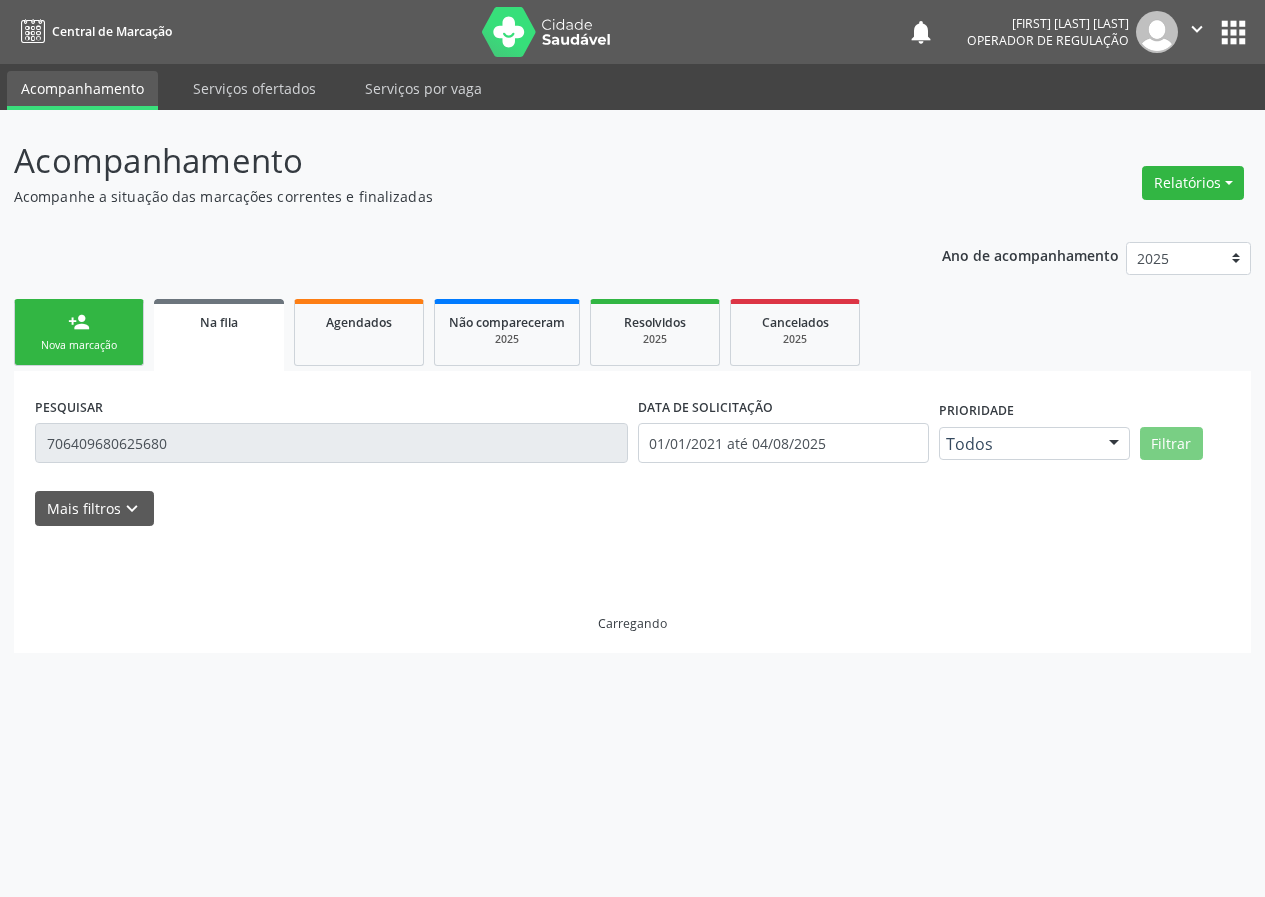 scroll, scrollTop: 0, scrollLeft: 0, axis: both 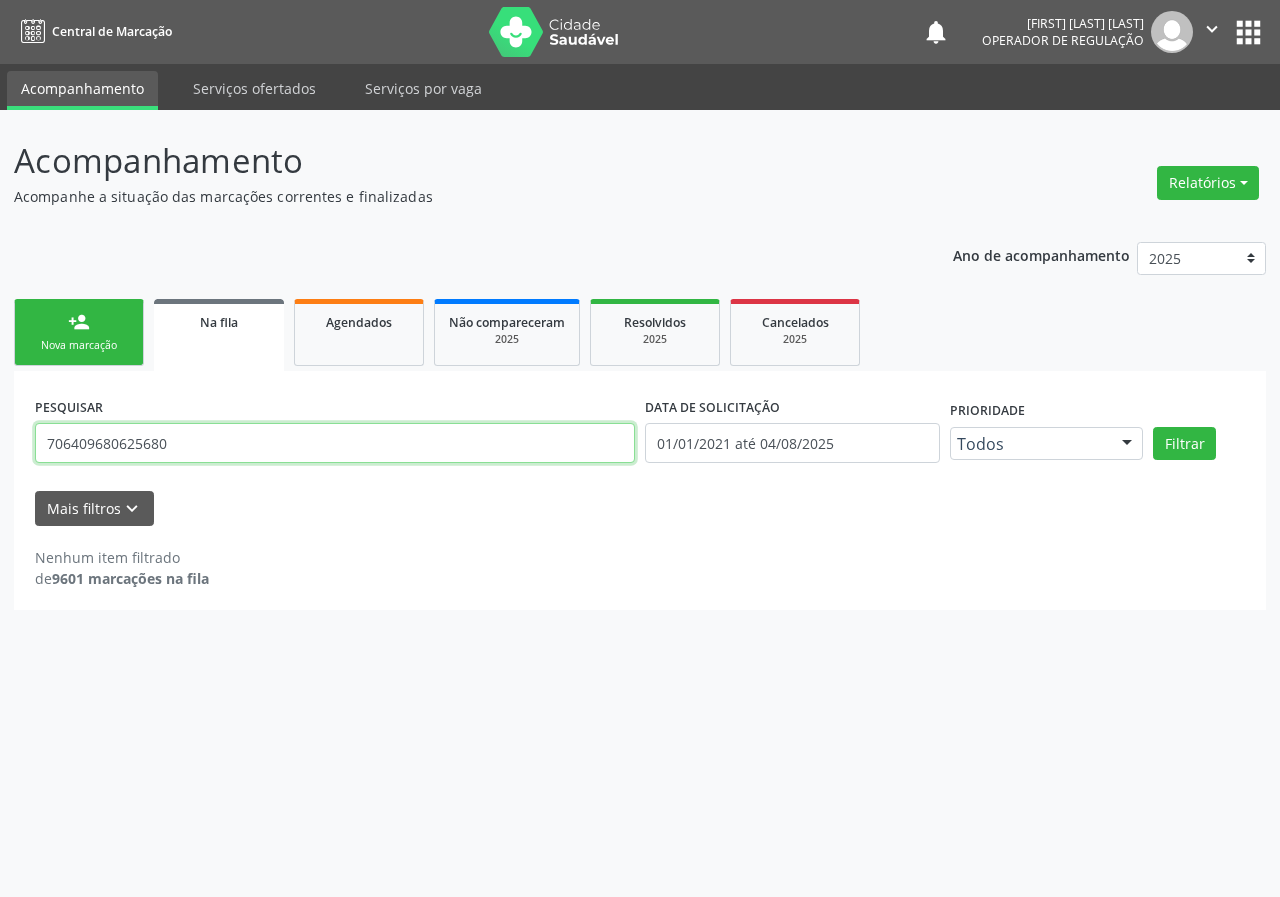 click on "Acompanhamento
Acompanhe a situação das marcações correntes e finalizadas
Relatórios
Acompanhamento
Consolidado
Procedimentos realizados
Ano de acompanhamento
2025 2024 2023 2022 2021
person_add
Nova marcação
Na fila   Agendados   Não compareceram
2025
Resolvidos
2025
Cancelados
2025
PESQUISAR
706409680625680
DATA DE SOLICITAÇÃO
01/01/2021 até 04/08/2025
Prioridade
Todos         Todos   Baixa Prioridade   Média Prioridade   Alta Prioridade
Nenhum resultado encontrado para: "   "
Não há nenhuma opção para ser exibida.
Filtrar
UNIDADE DE REFERÊNCIA
Selecione uma UBS
Todas as UBS   UBSF Ligeiro II   UBSF Saulo Leal Ernesto de Melo   UBSF Castanho   UBSF Baixa Verde   UBSF Ze Velho" at bounding box center [640, 503] 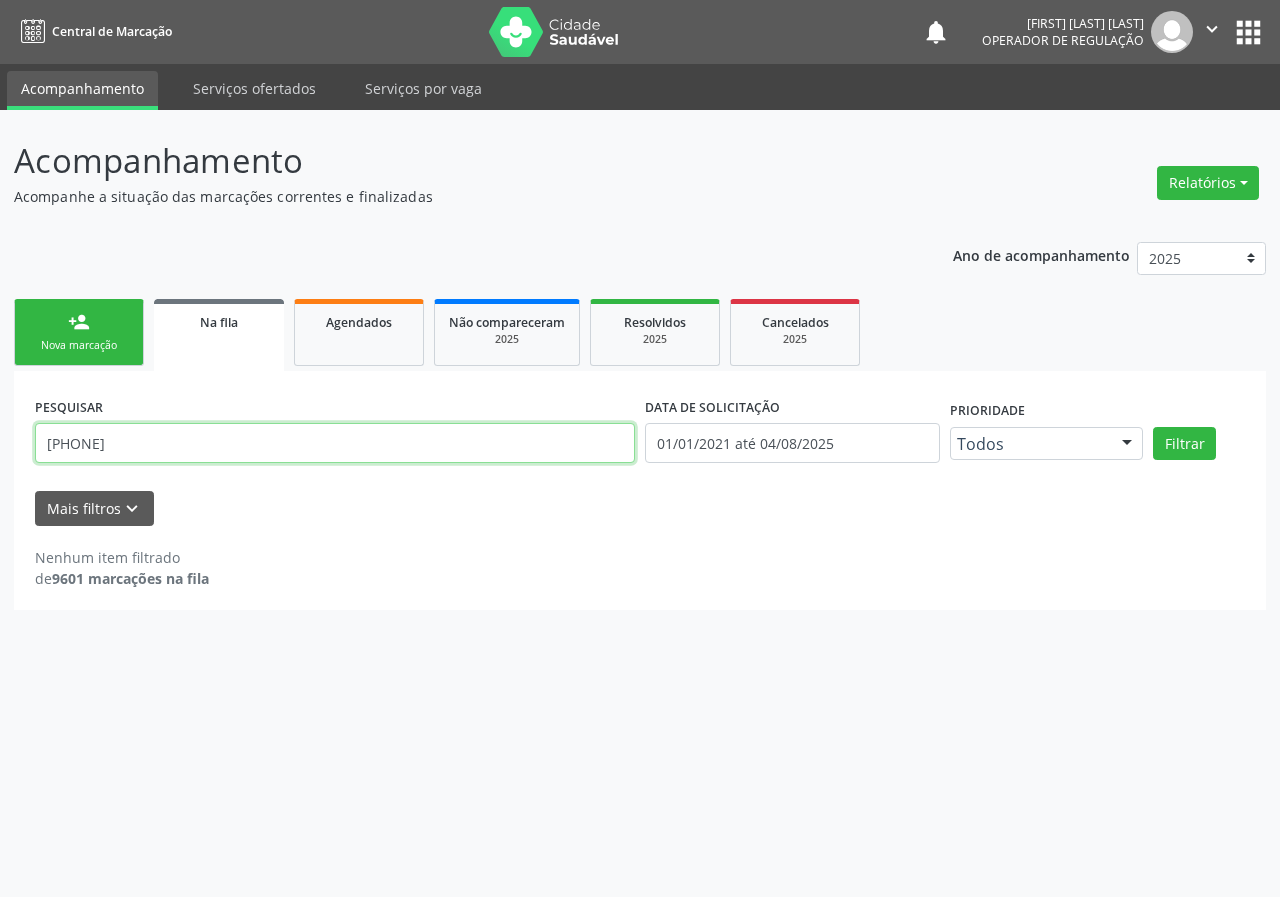 type on "[PHONE]" 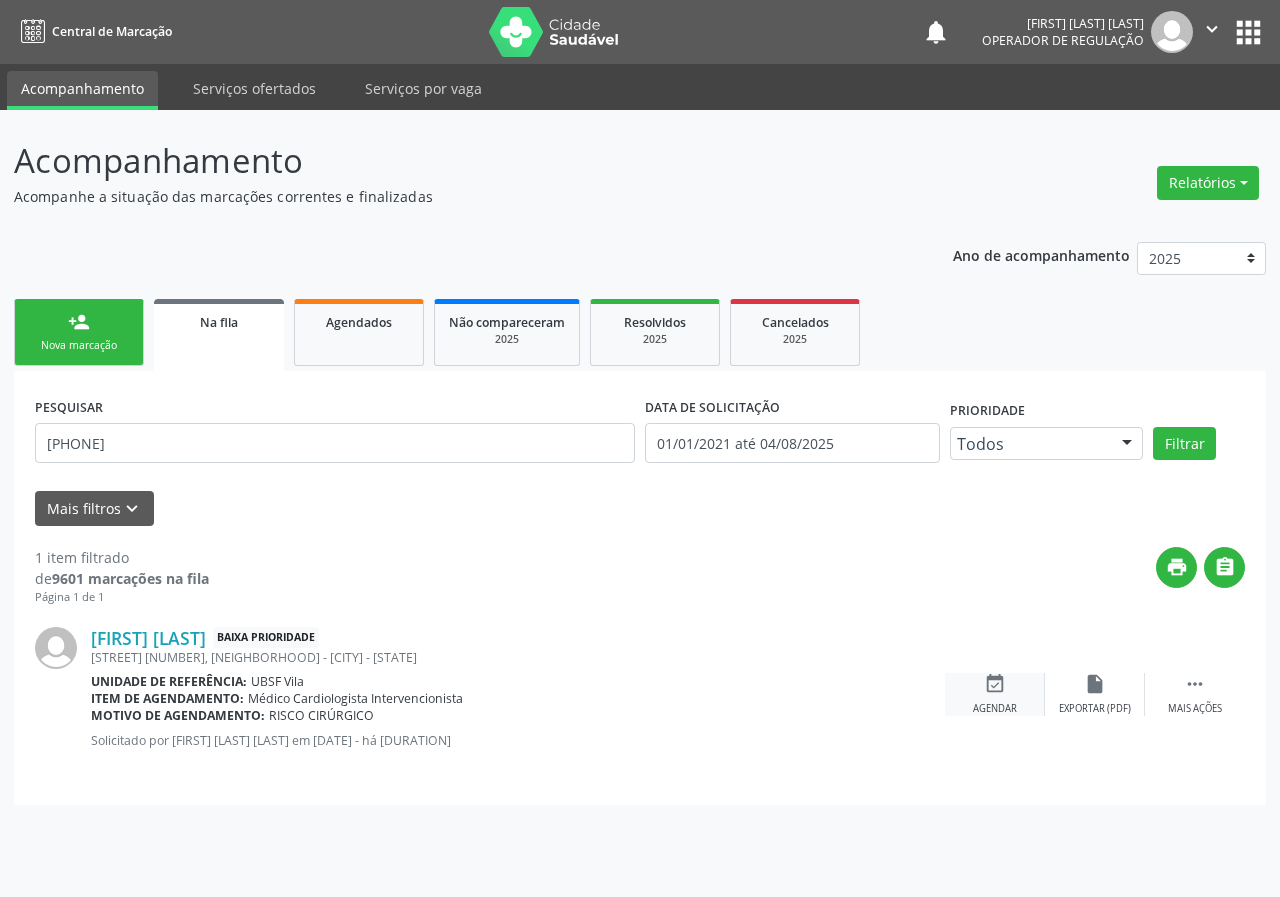 click on "event_available" at bounding box center [995, 684] 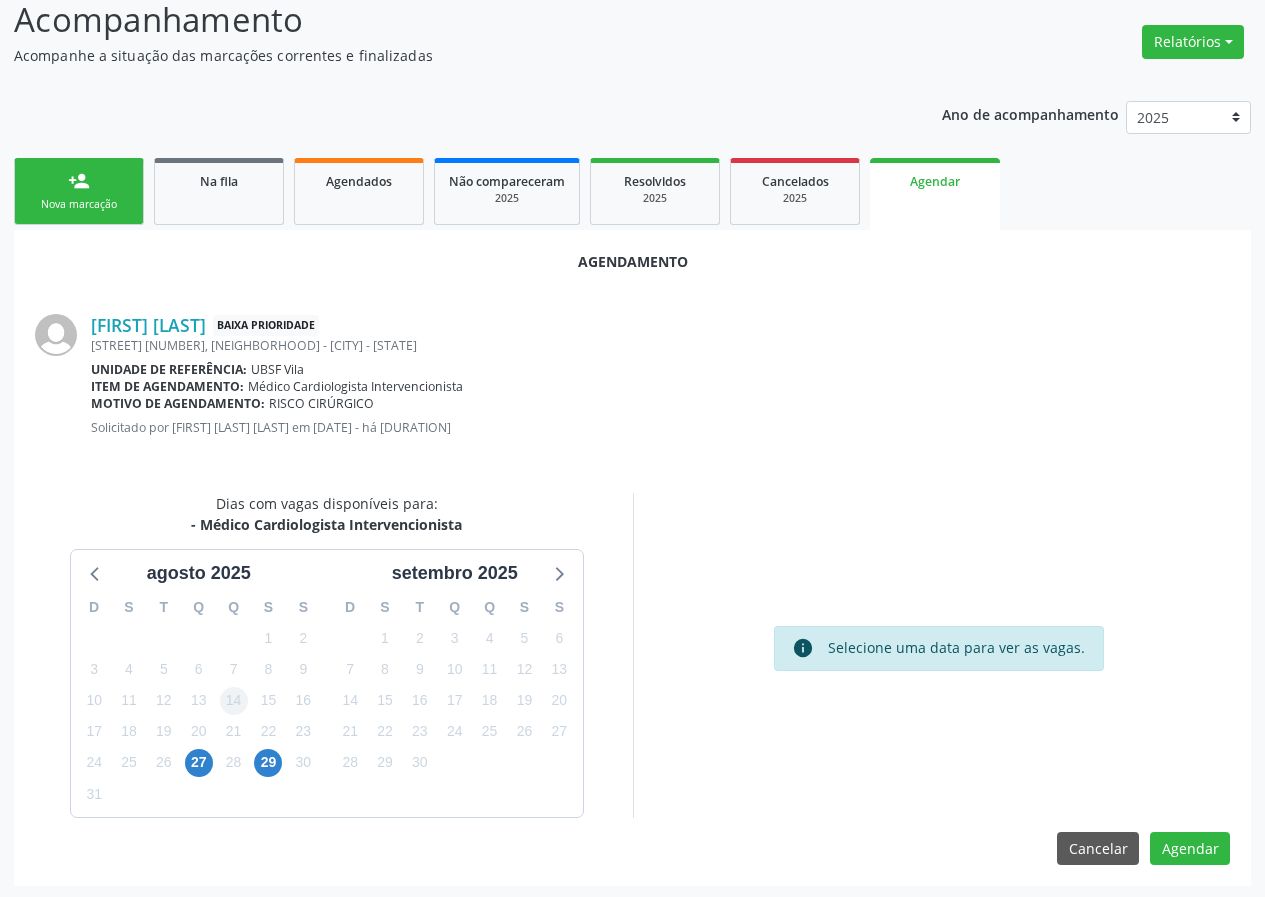 scroll, scrollTop: 144, scrollLeft: 0, axis: vertical 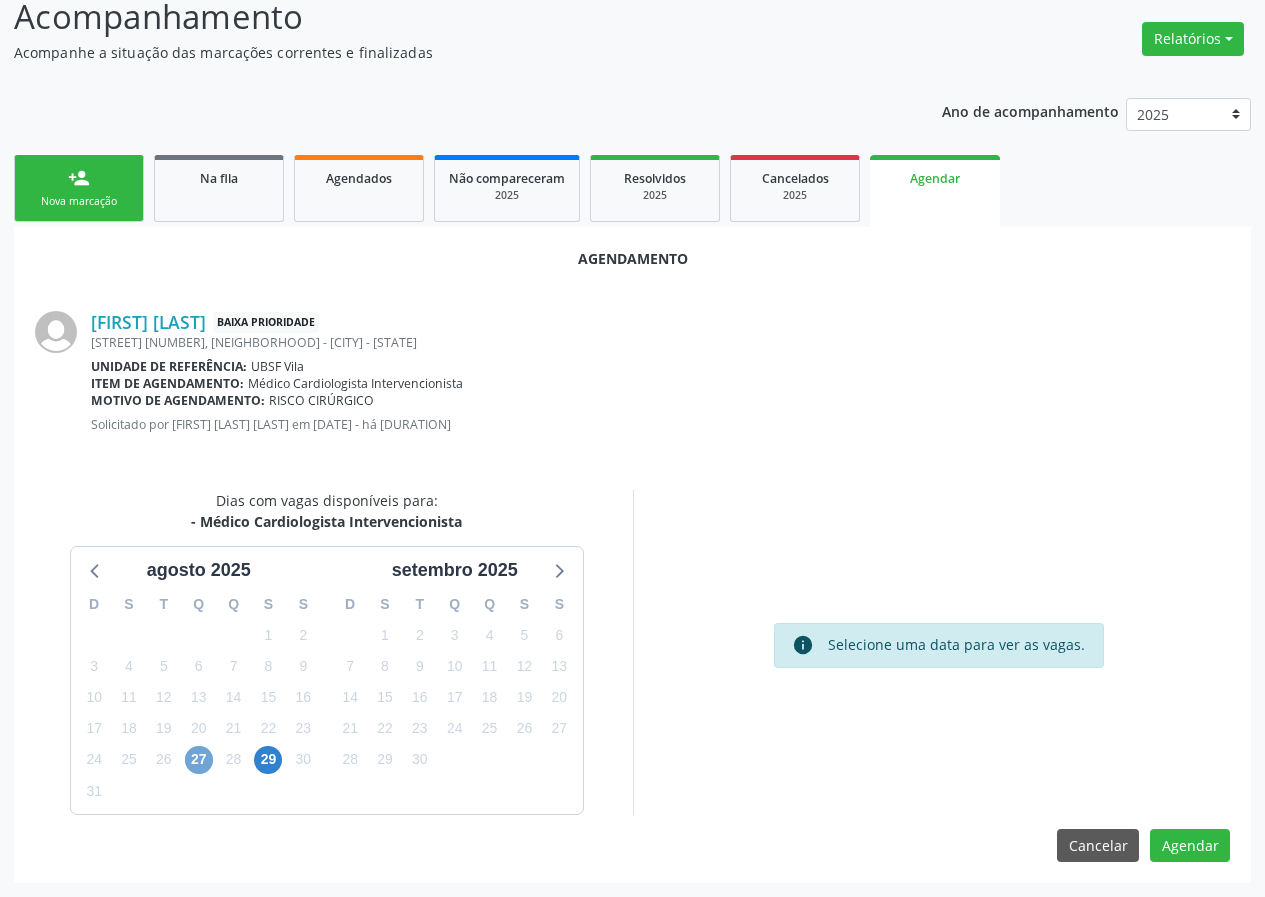 click on "27" at bounding box center [199, 760] 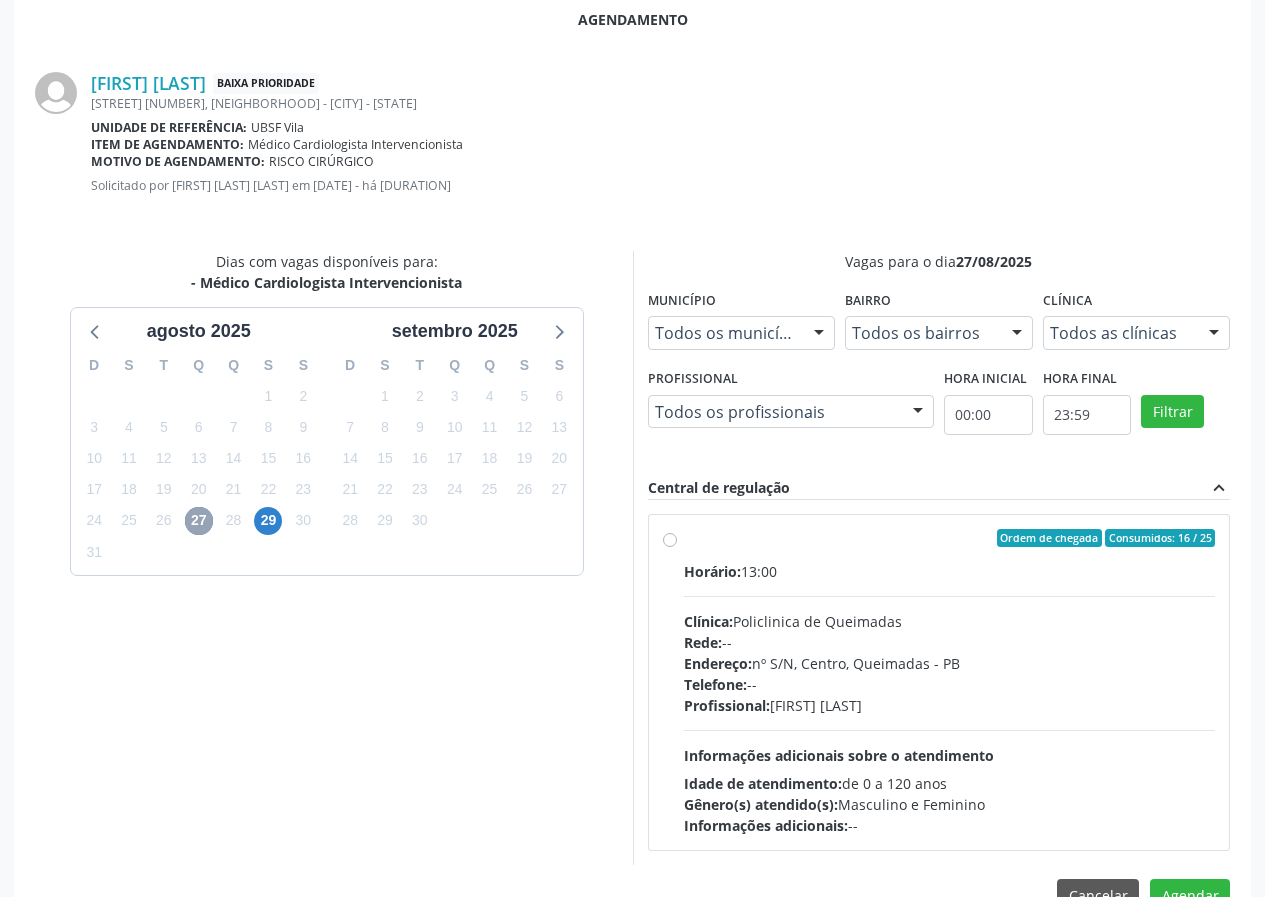 scroll, scrollTop: 433, scrollLeft: 0, axis: vertical 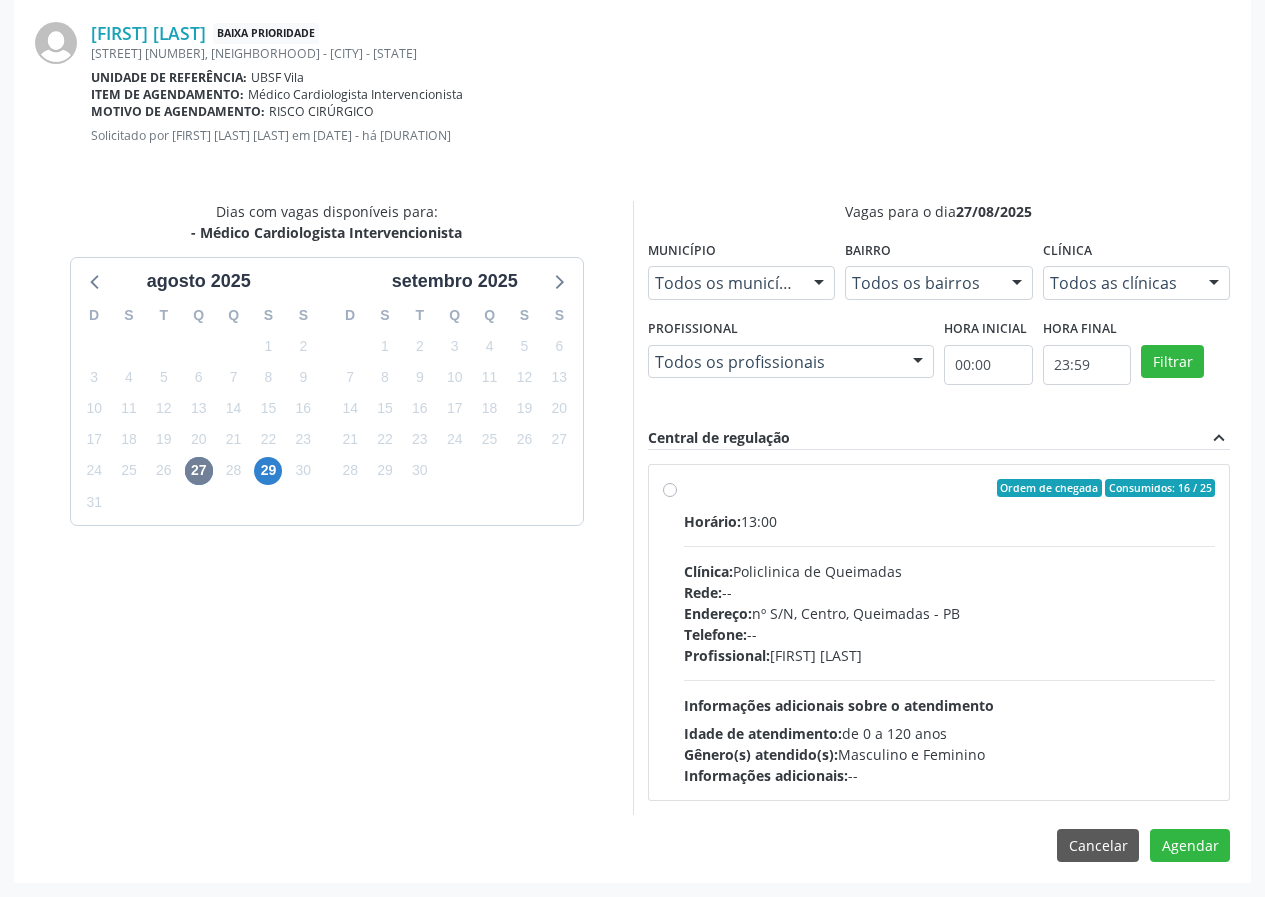 click on "Ordem de chegada
Consumidos: 16 / 25" at bounding box center (950, 488) 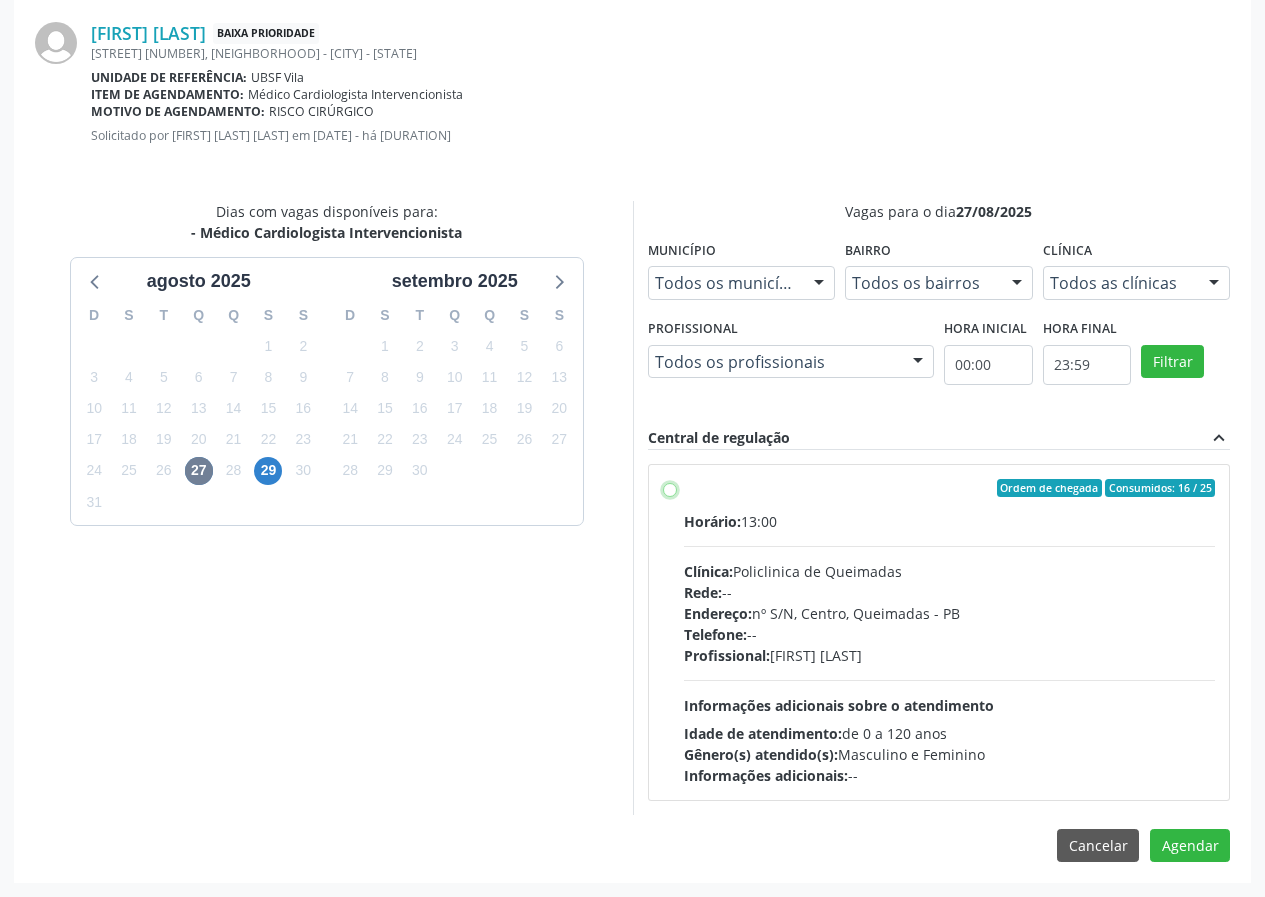 click on "Ordem de chegada
Consumidos: 16 / 25
Horário:   13:00
Clínica:  Policlinica de Queimadas
Rede:
--
Endereço:   nº S/N, [NEIGHBORHOOD], [CITY] - [STATE]
Telefone:   --
Profissional:
[FIRST] [LAST] [LAST]
Informações adicionais sobre o atendimento
Idade de atendimento:
de 0 a 120 anos
Gênero(s) atendido(s):
Masculino e Feminino
Informações adicionais:
--" at bounding box center (670, 488) 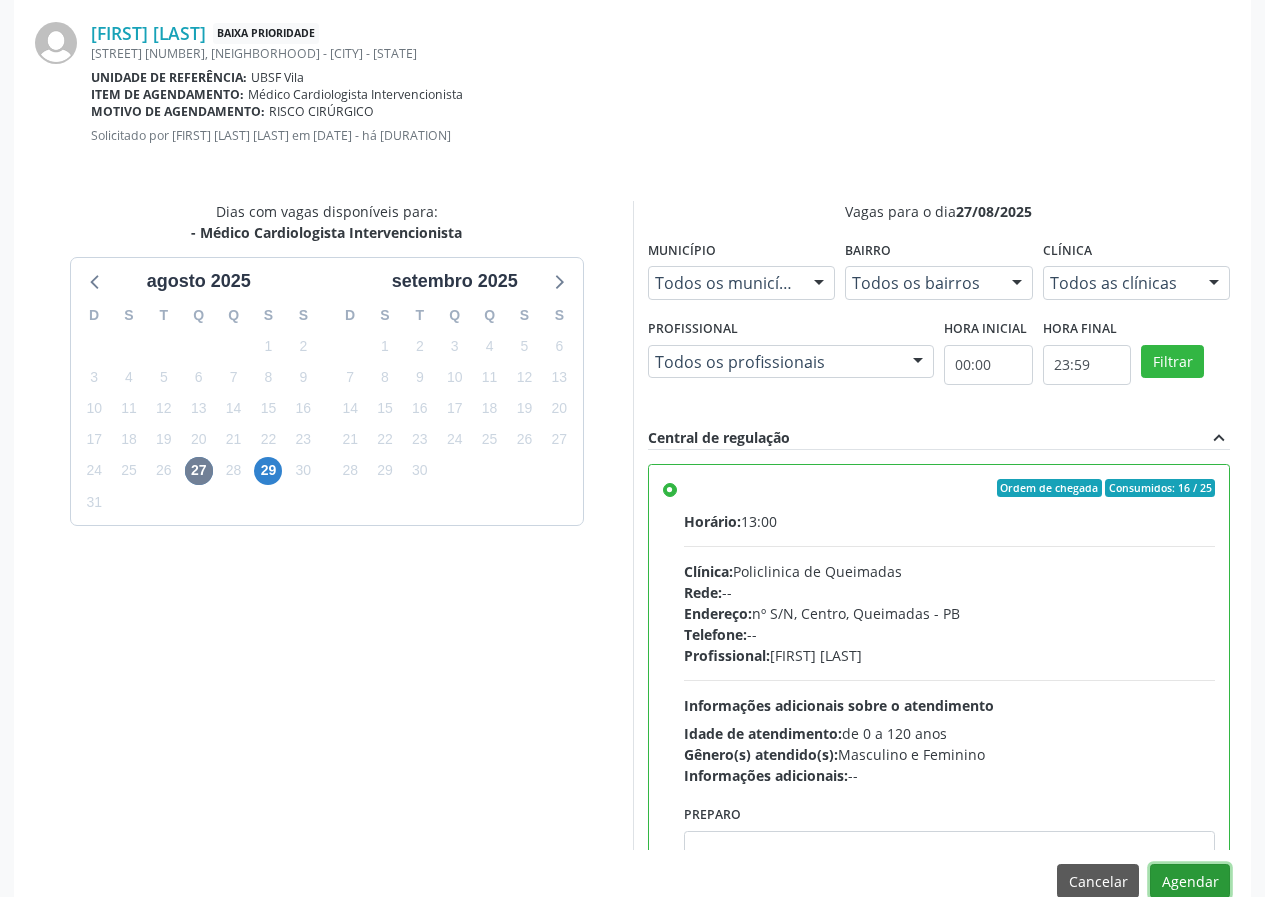 click on "Agendar" at bounding box center [1190, 881] 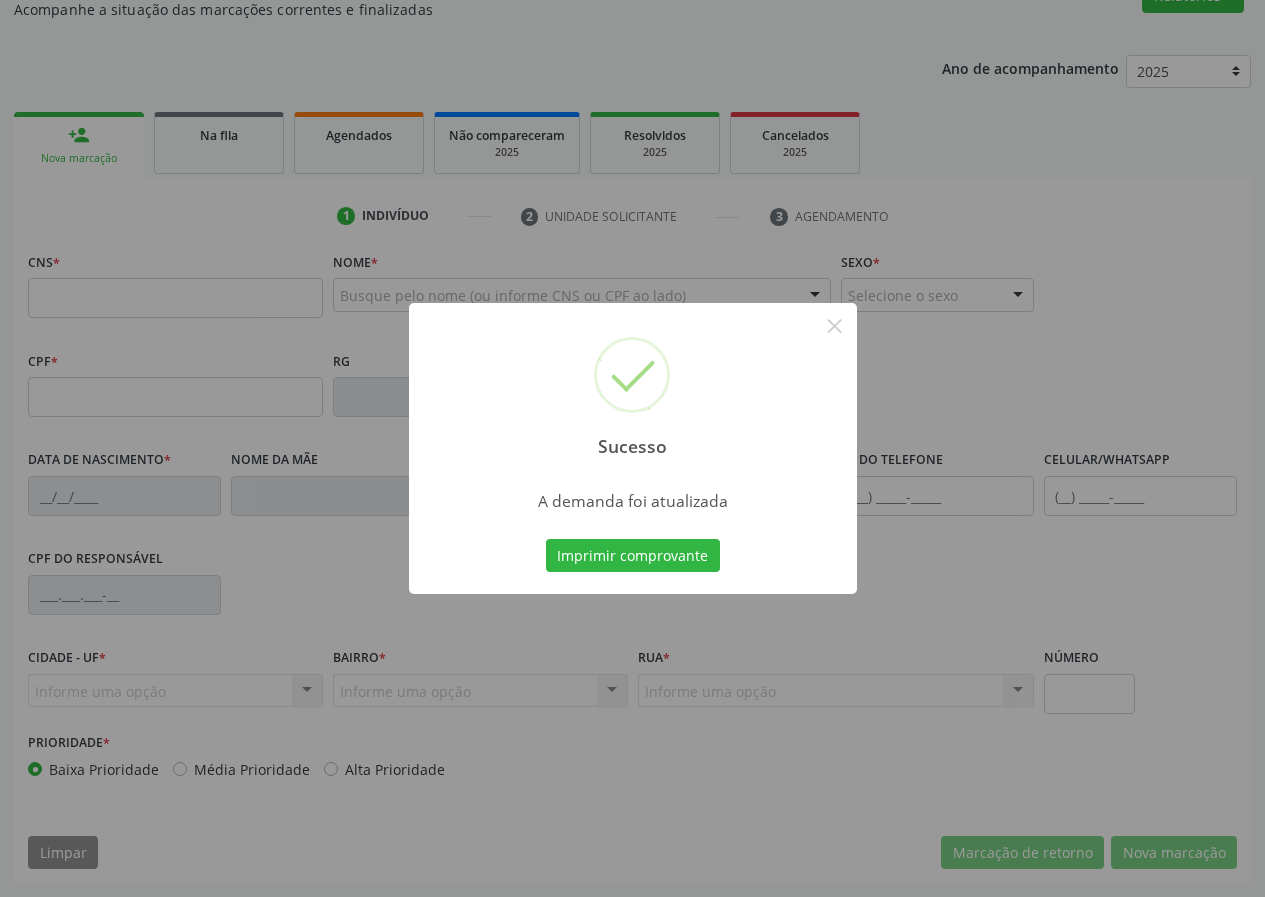 scroll, scrollTop: 187, scrollLeft: 0, axis: vertical 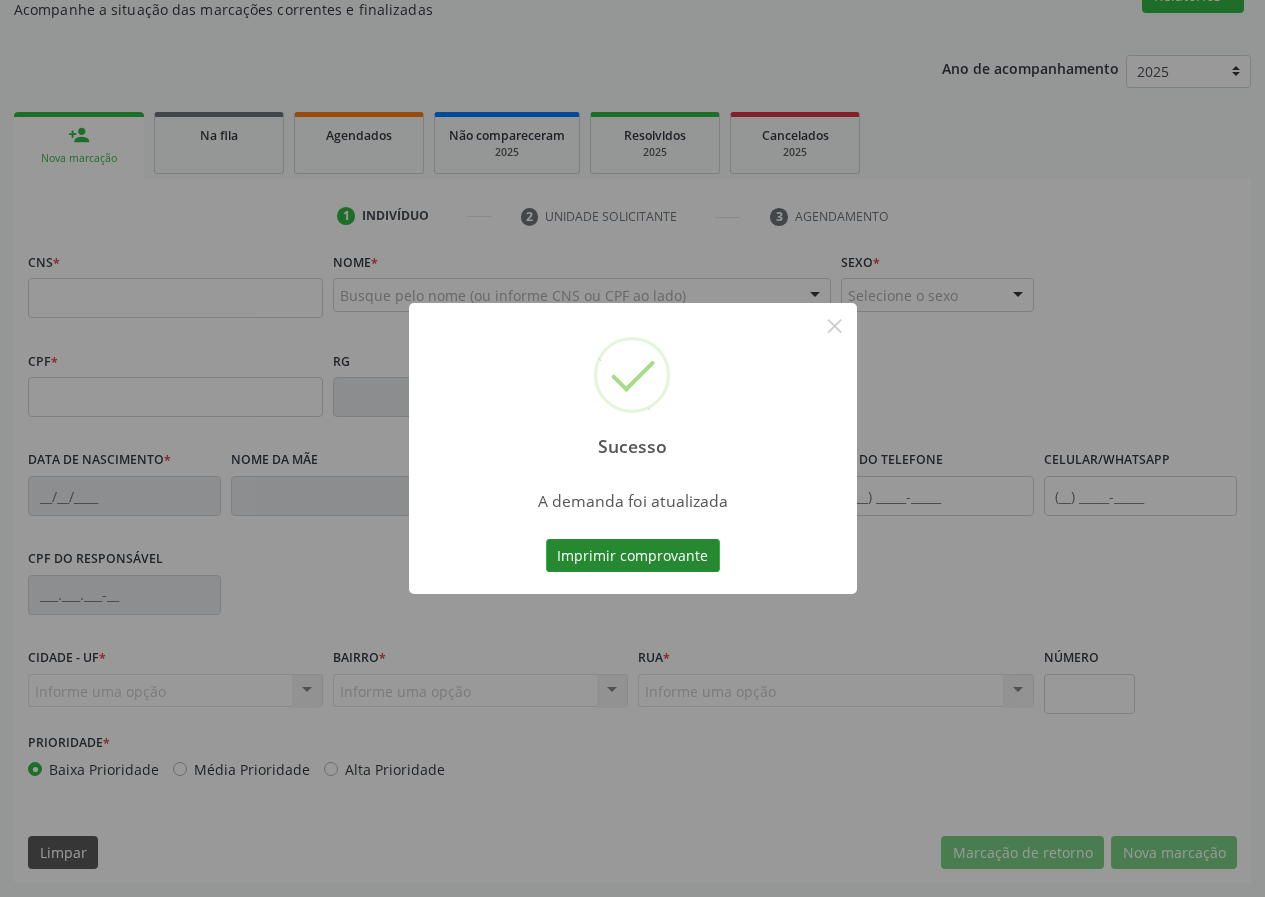 click on "Imprimir comprovante" at bounding box center [633, 556] 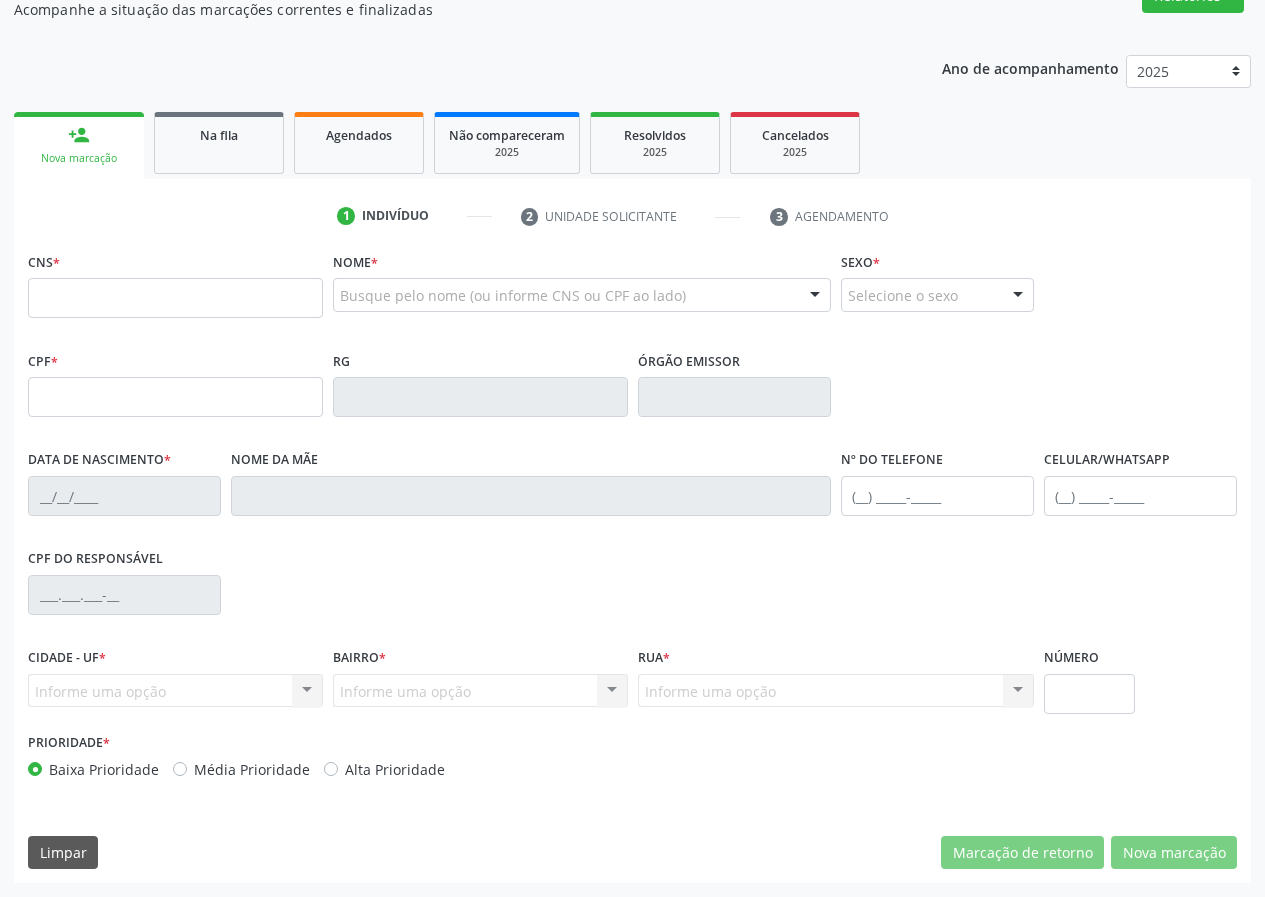 drag, startPoint x: 222, startPoint y: 186, endPoint x: 232, endPoint y: 151, distance: 36.40055 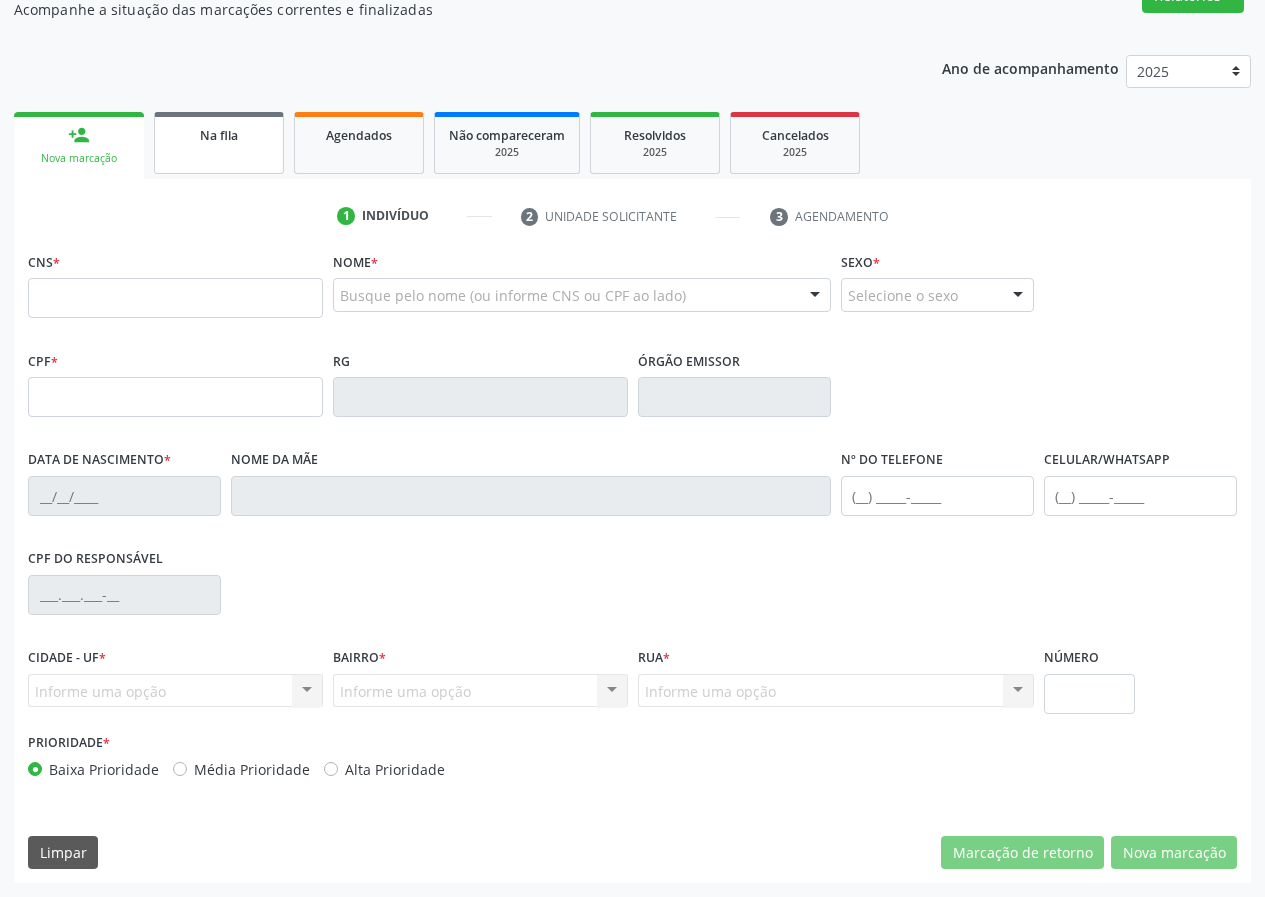 click on "Na fila" at bounding box center [219, 143] 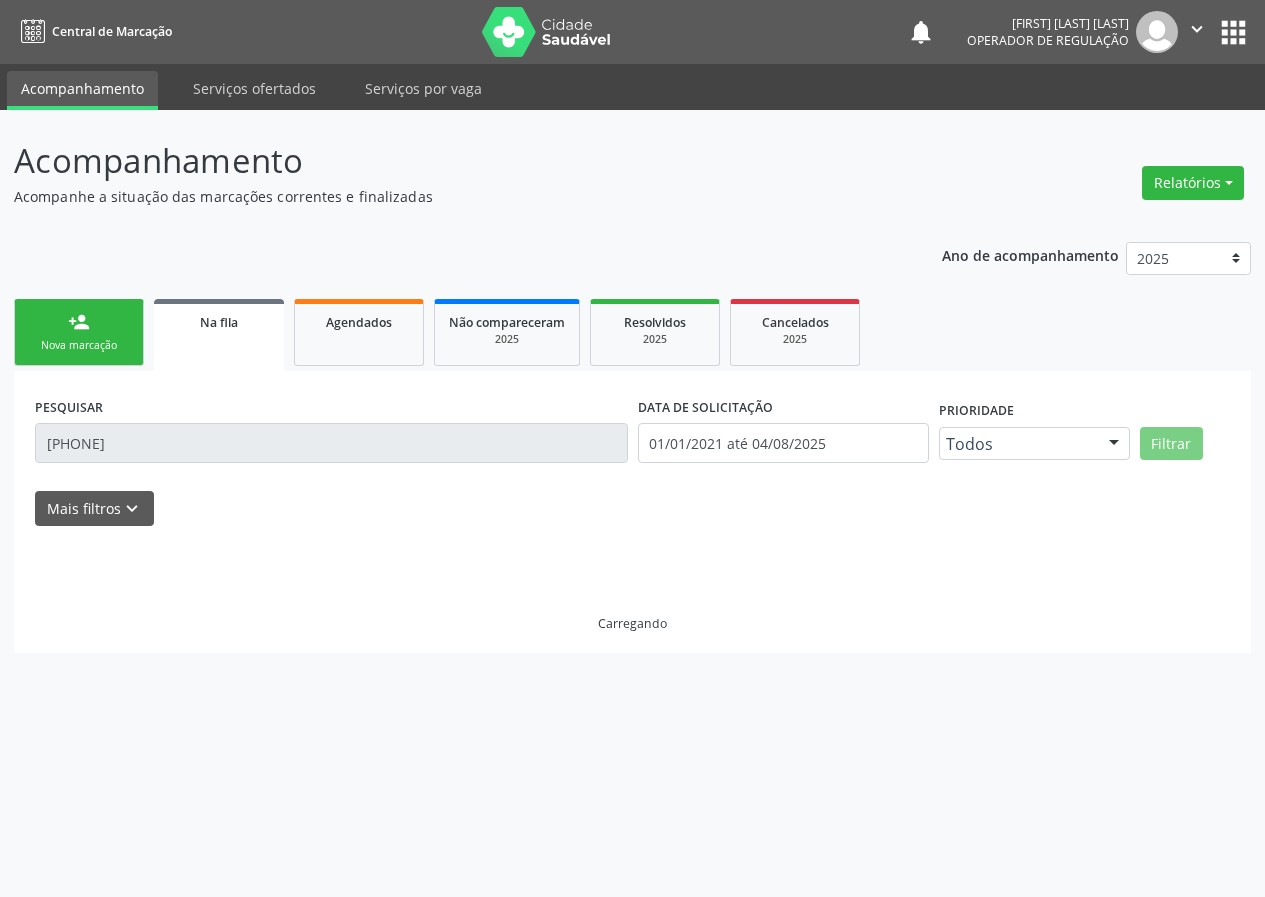 scroll, scrollTop: 0, scrollLeft: 0, axis: both 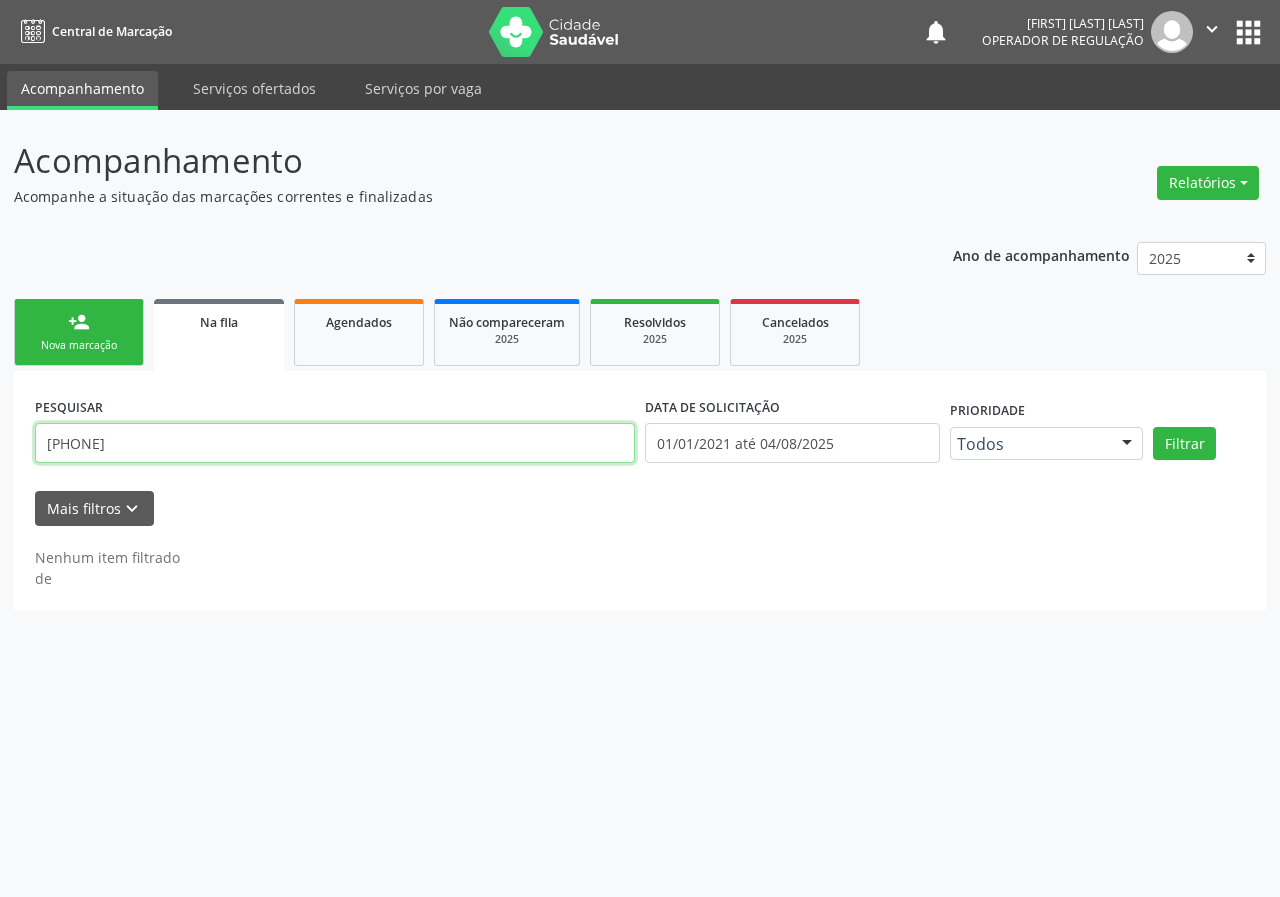 drag, startPoint x: 15, startPoint y: 457, endPoint x: 0, endPoint y: 447, distance: 18.027756 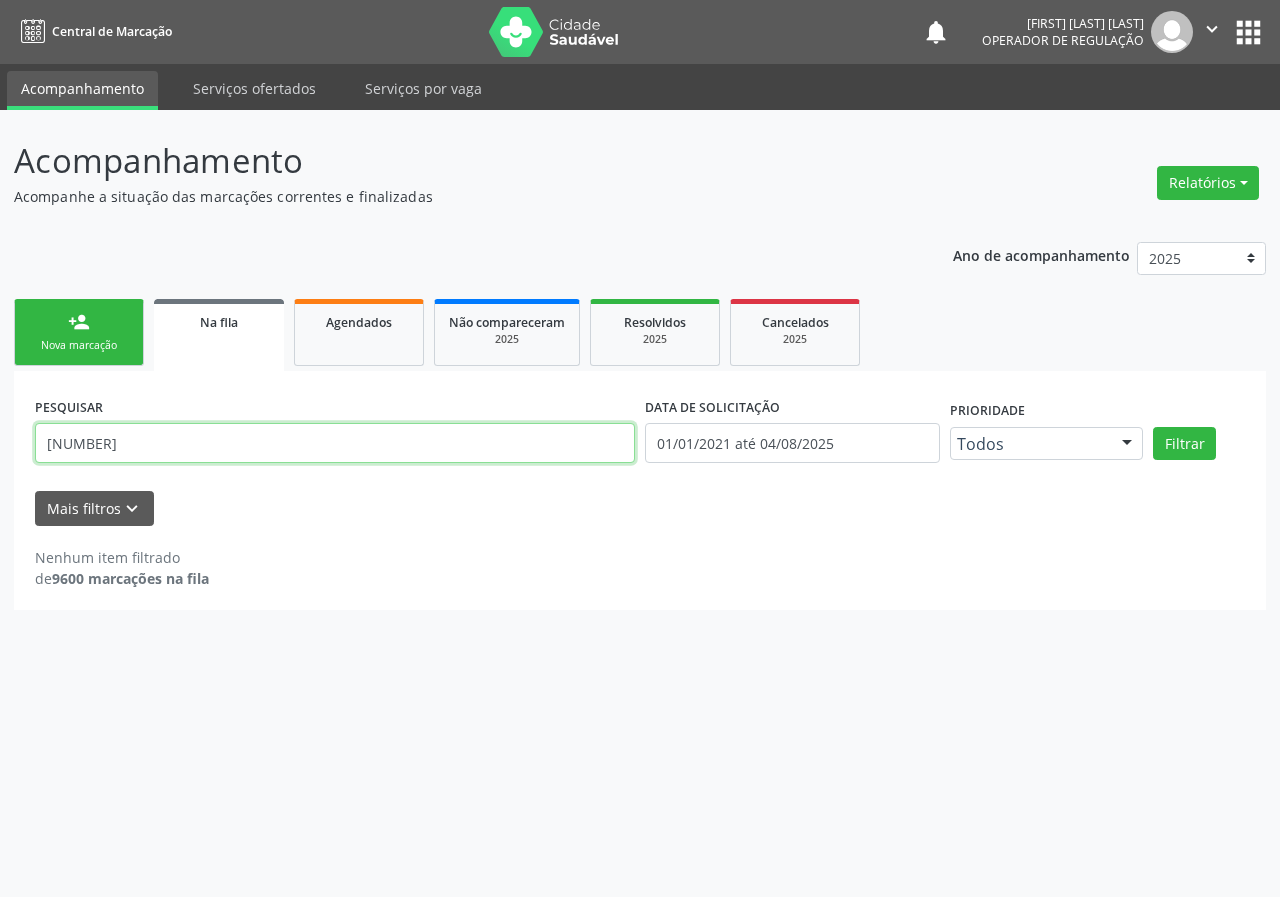 type on "[NUMBER]" 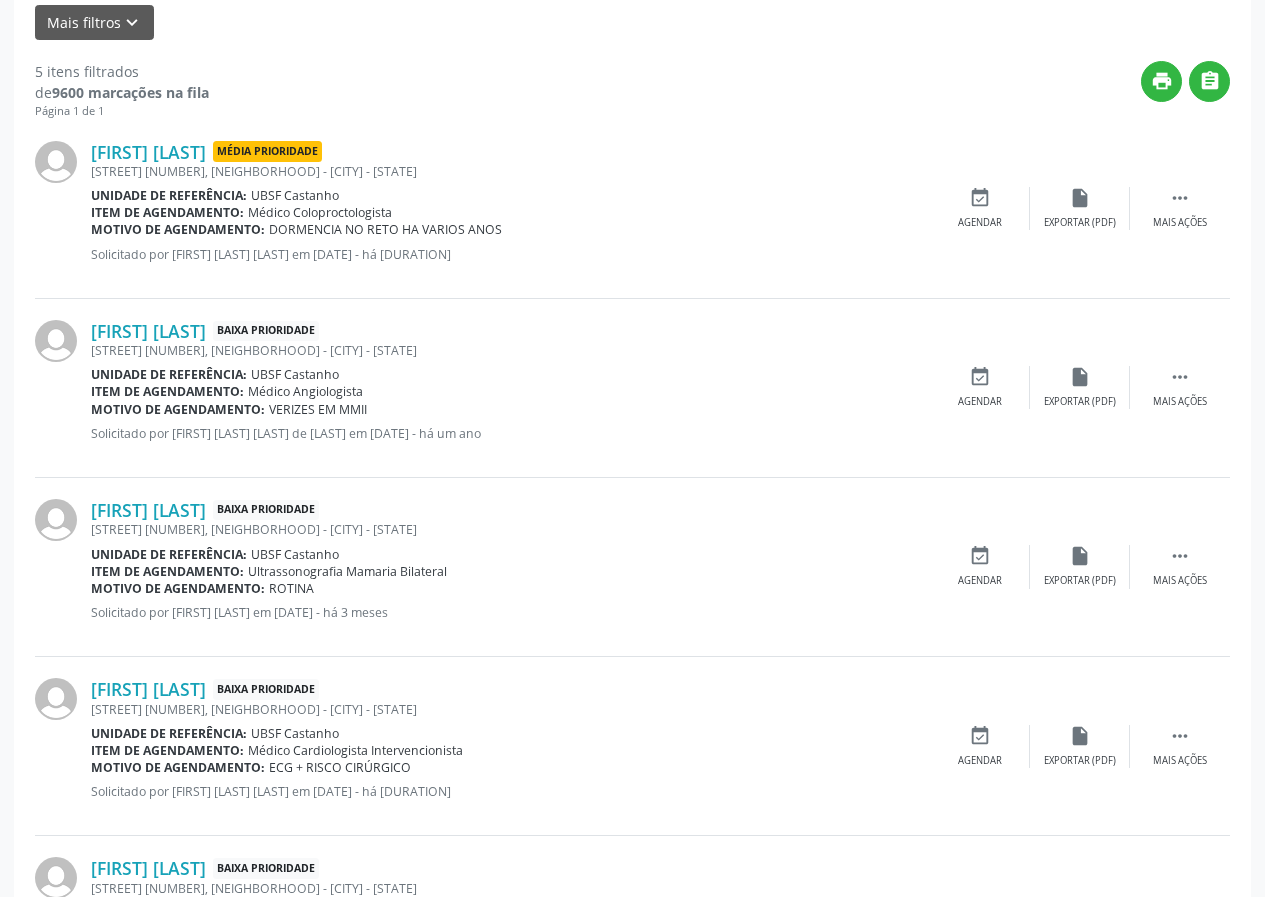 scroll, scrollTop: 639, scrollLeft: 0, axis: vertical 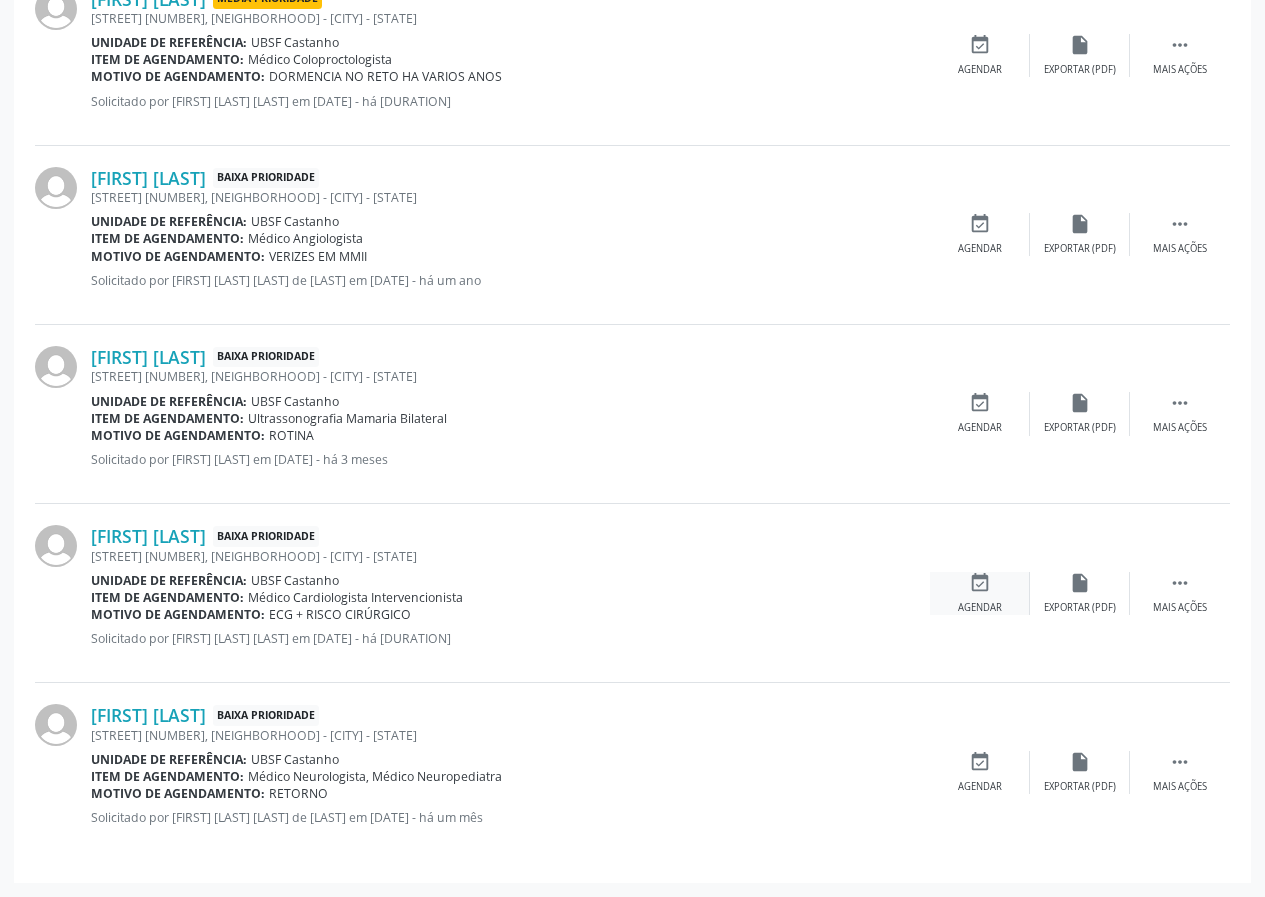 click on "event_available
Agendar" at bounding box center (980, 593) 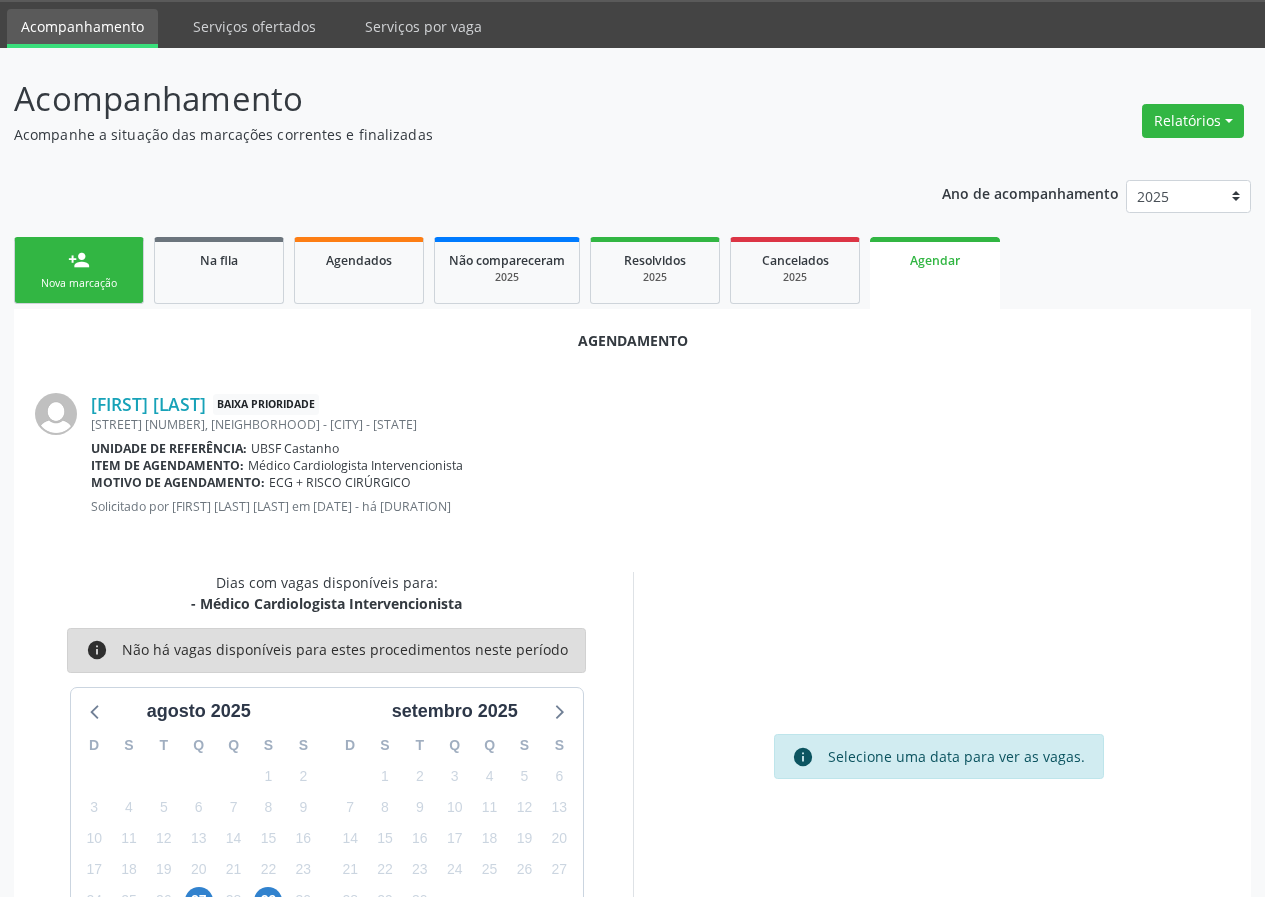 scroll, scrollTop: 97, scrollLeft: 0, axis: vertical 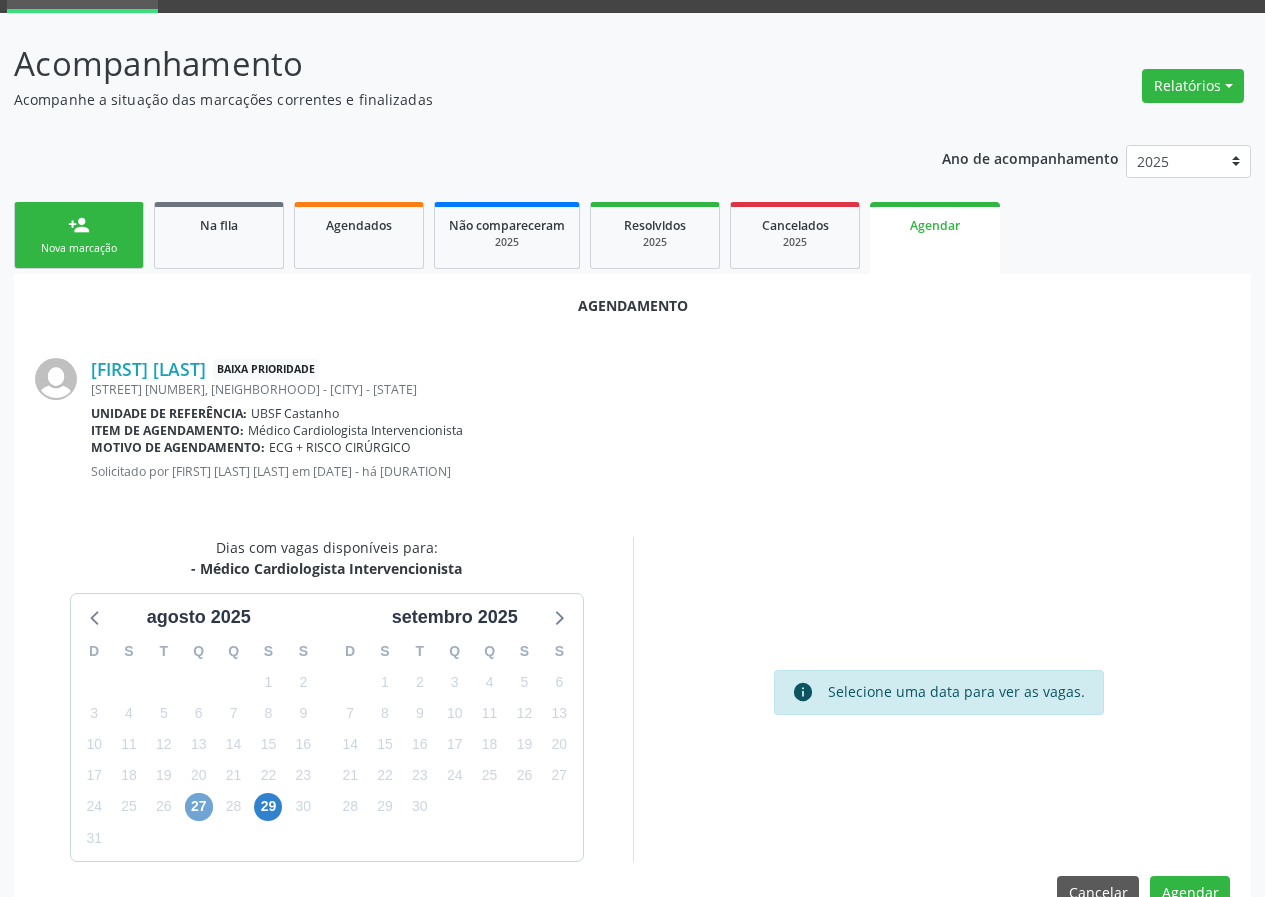click on "27" at bounding box center [199, 807] 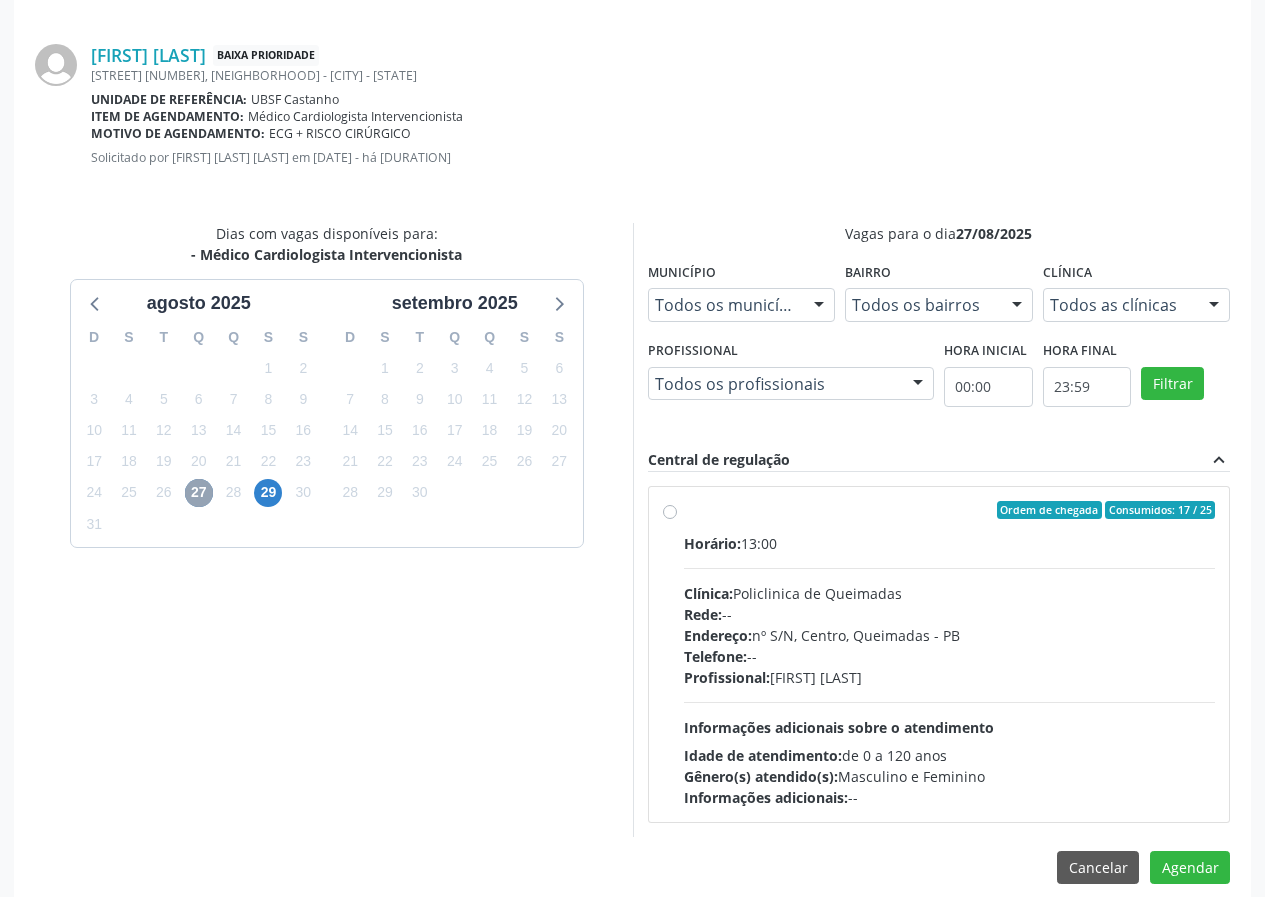 scroll, scrollTop: 433, scrollLeft: 0, axis: vertical 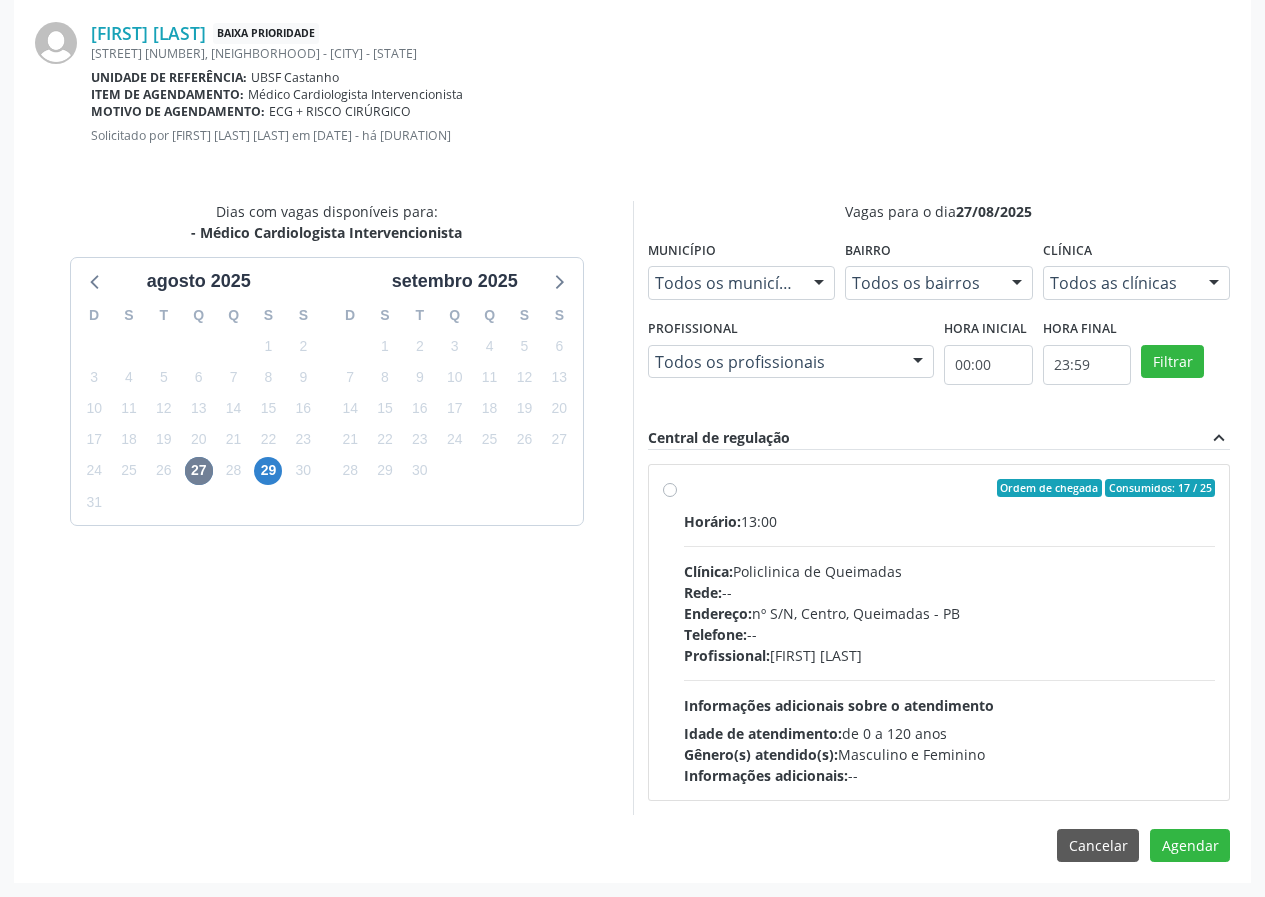 click on "Ordem de chegada
Consumidos: 17 / 25
Horário:   13:00
Clínica:  Policlinica de Queimadas
Rede:
--
Endereço:   nº S/N, [NEIGHBORHOOD], [CITY] - [STATE]
Telefone:   --
Profissional:
[FIRST] [LAST] [LAST]
Informações adicionais sobre o atendimento
Idade de atendimento:
de 0 a 120 anos
Gênero(s) atendido(s):
Masculino e Feminino
Informações adicionais:
--" at bounding box center [950, 632] 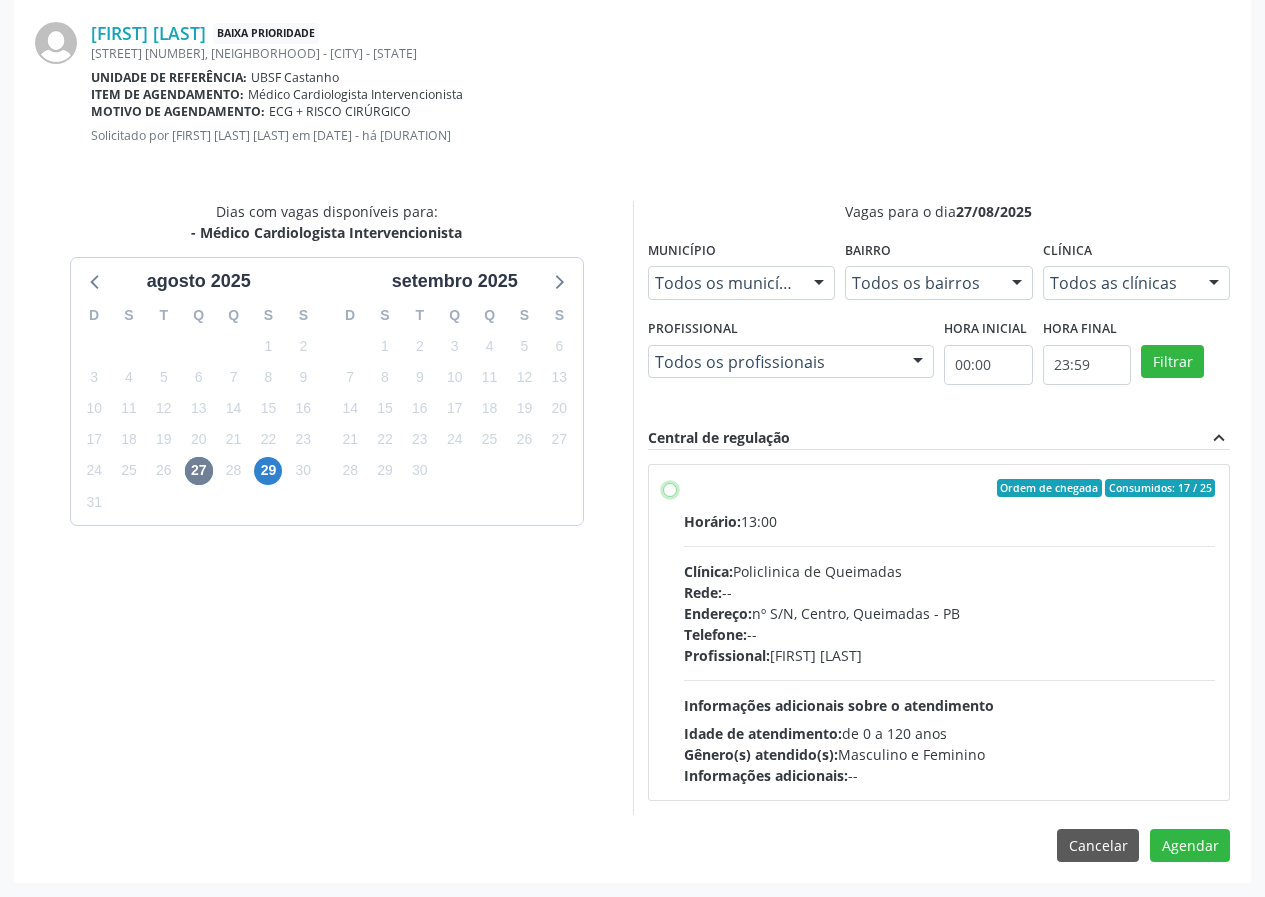 radio on "true" 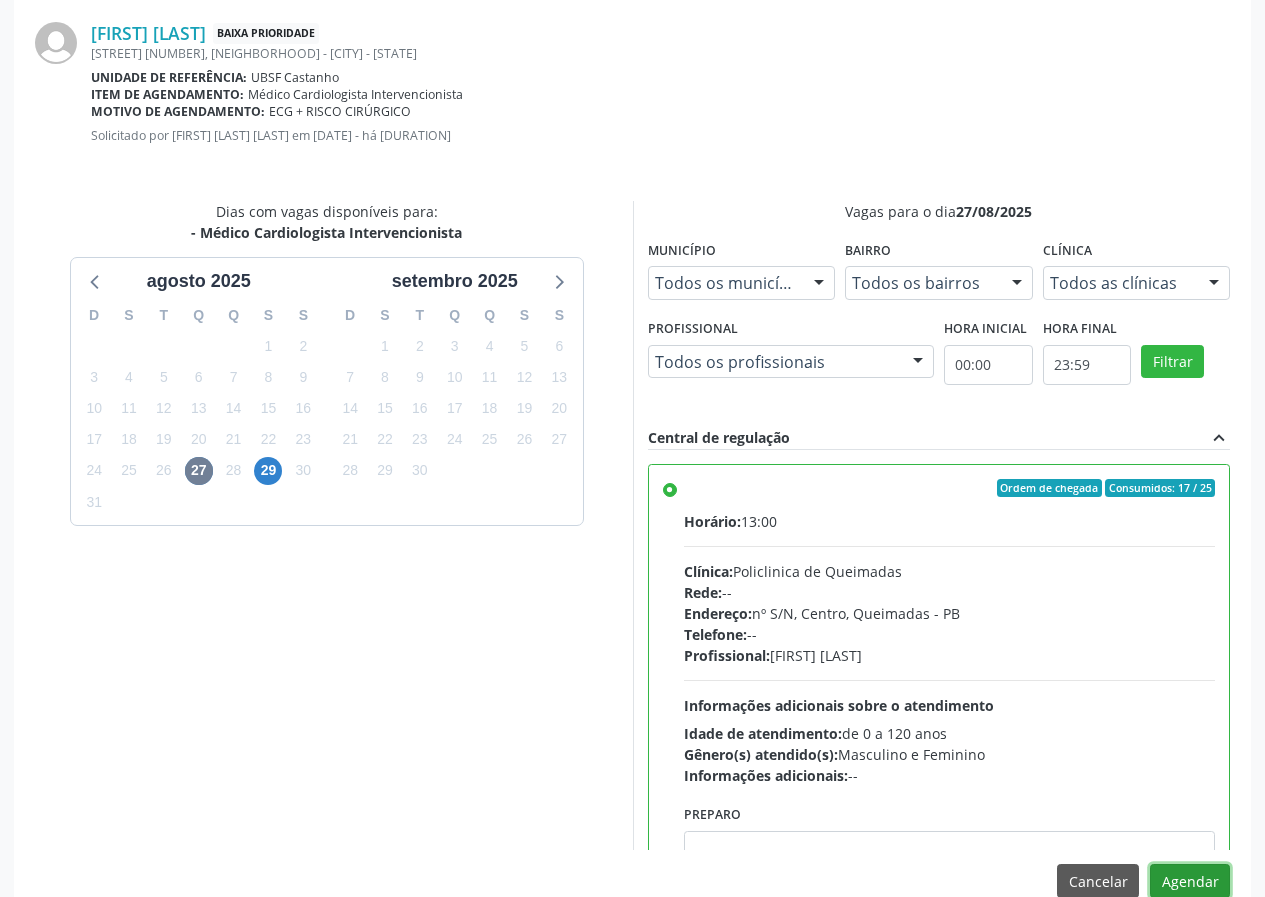 click on "Agendar" at bounding box center (1190, 881) 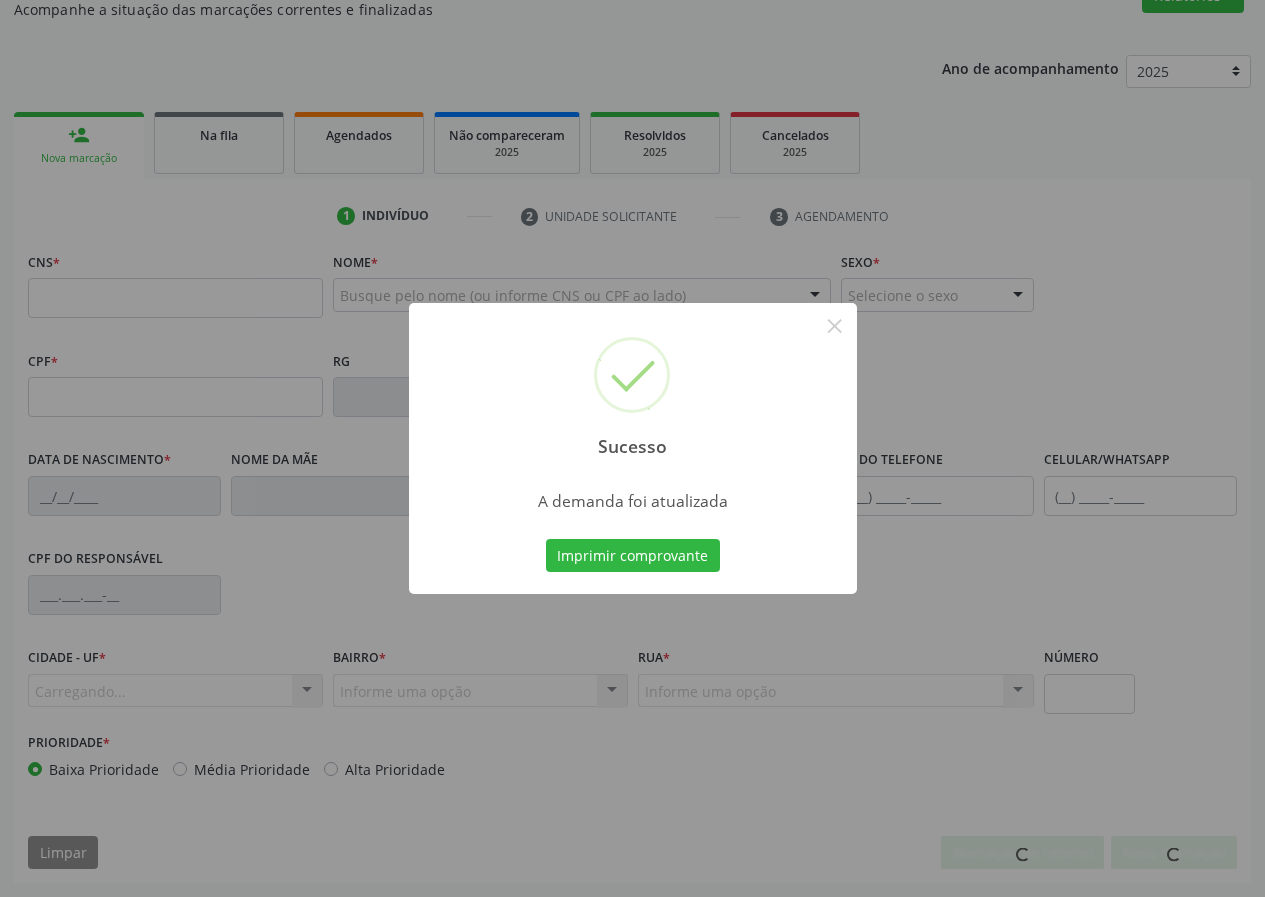 scroll, scrollTop: 187, scrollLeft: 0, axis: vertical 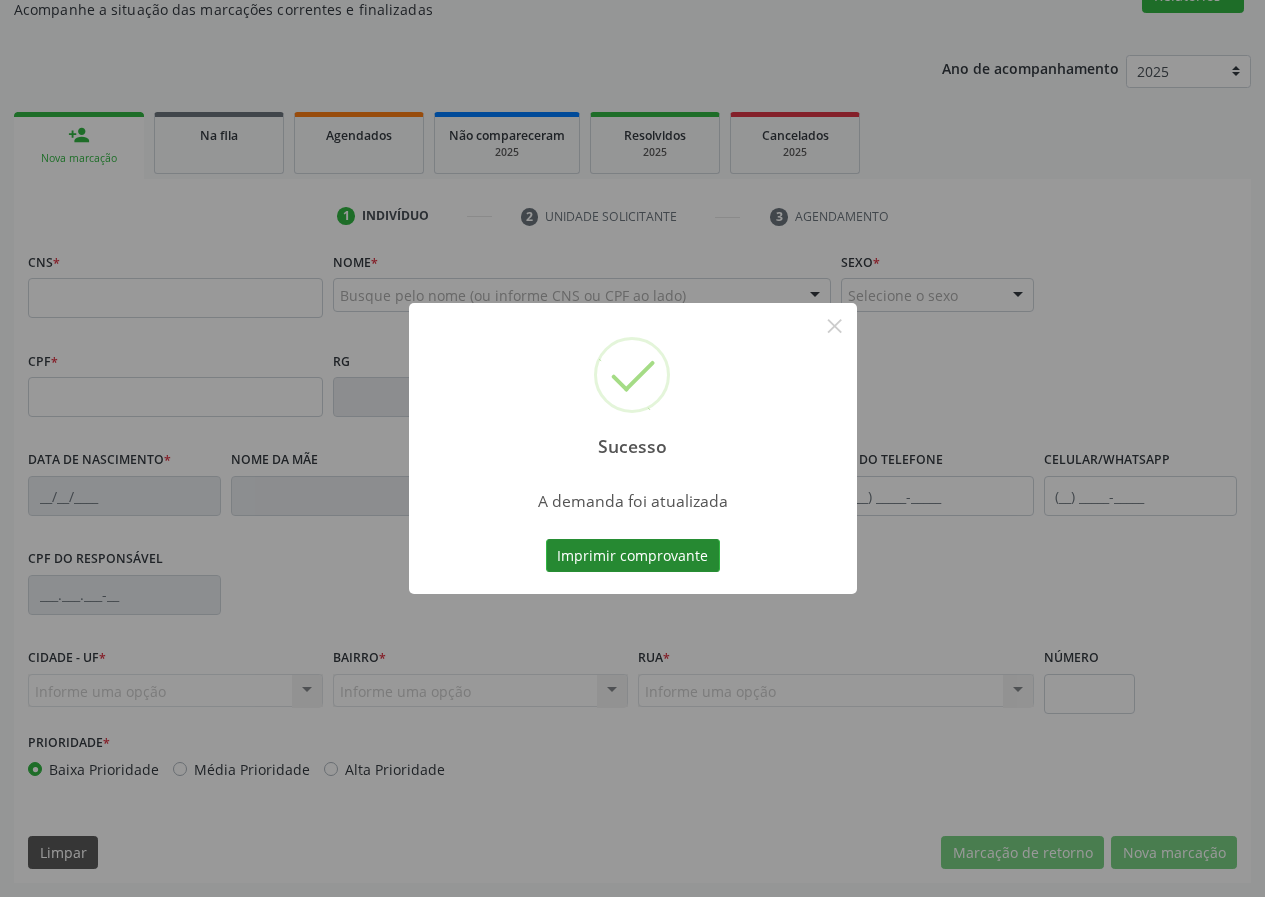 click on "Imprimir comprovante" at bounding box center [633, 556] 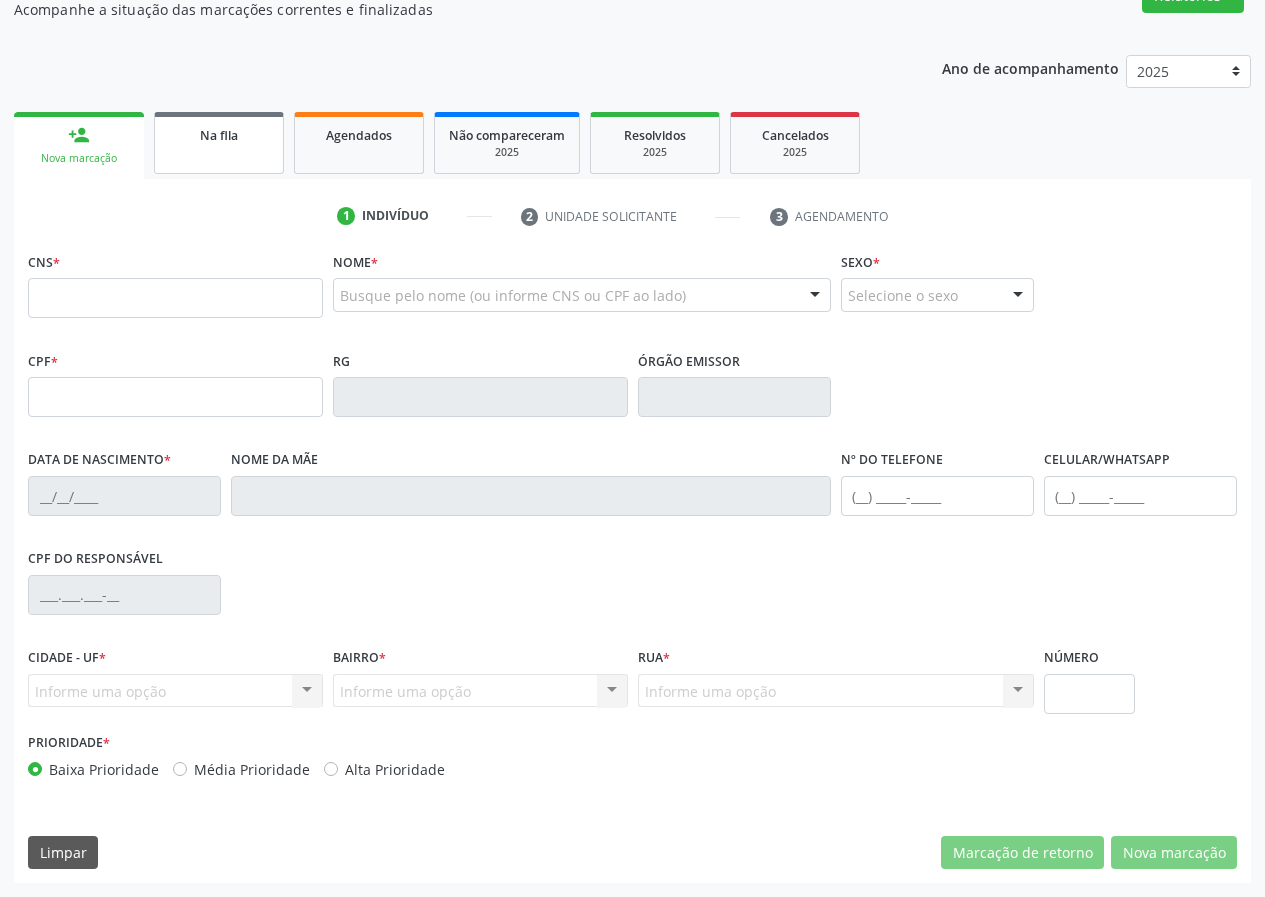 click on "Na fila" at bounding box center (219, 143) 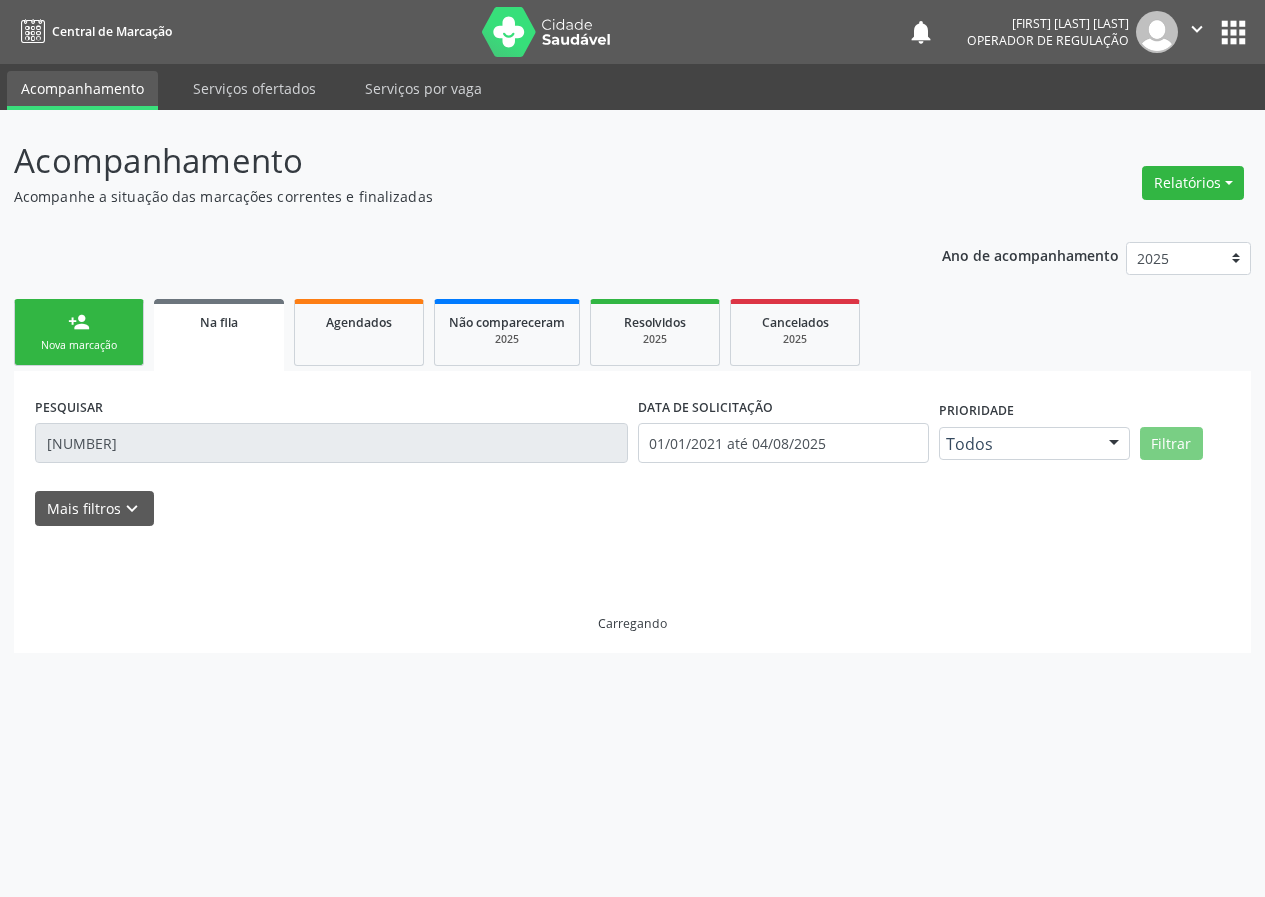 scroll, scrollTop: 0, scrollLeft: 0, axis: both 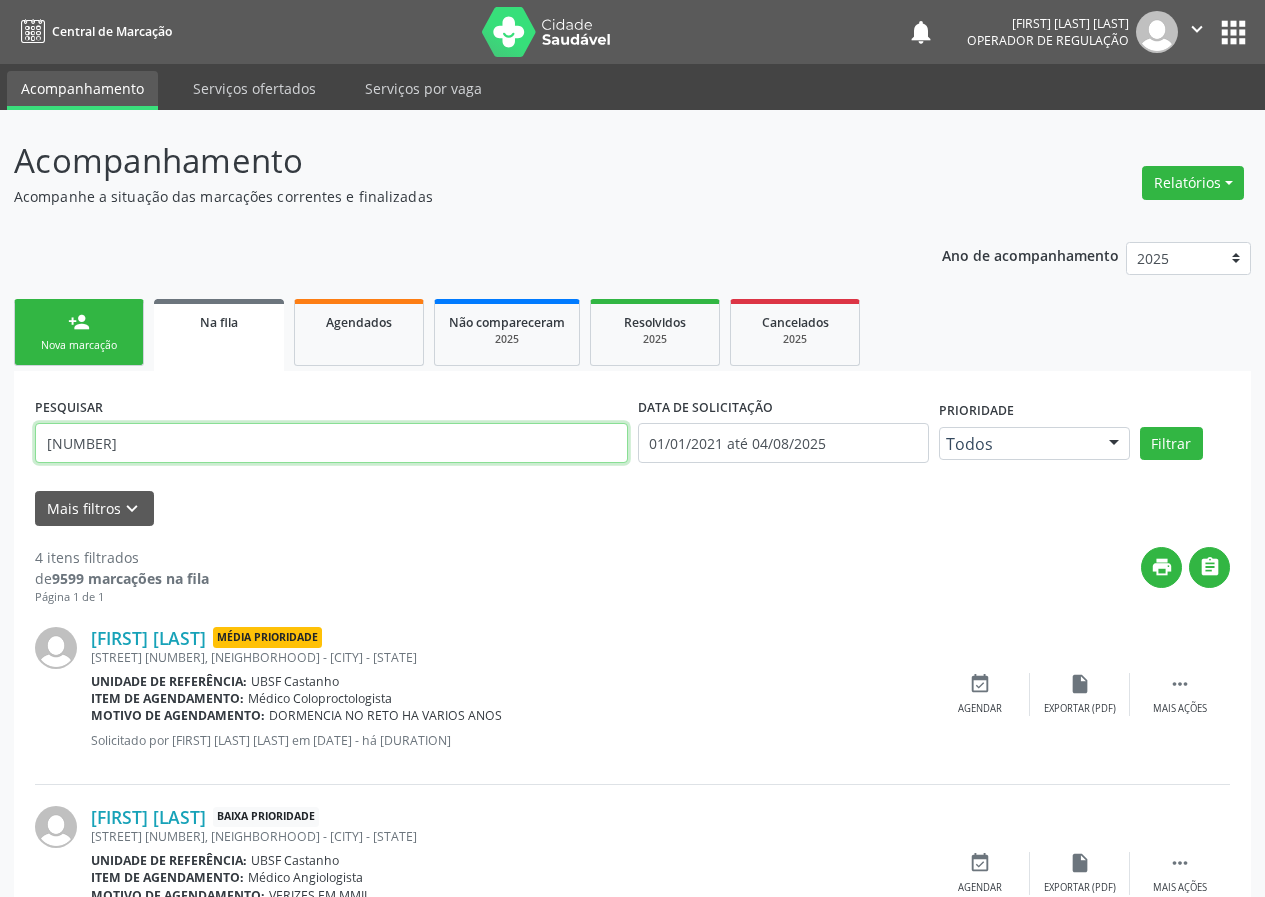 drag, startPoint x: 142, startPoint y: 454, endPoint x: 30, endPoint y: 443, distance: 112.53888 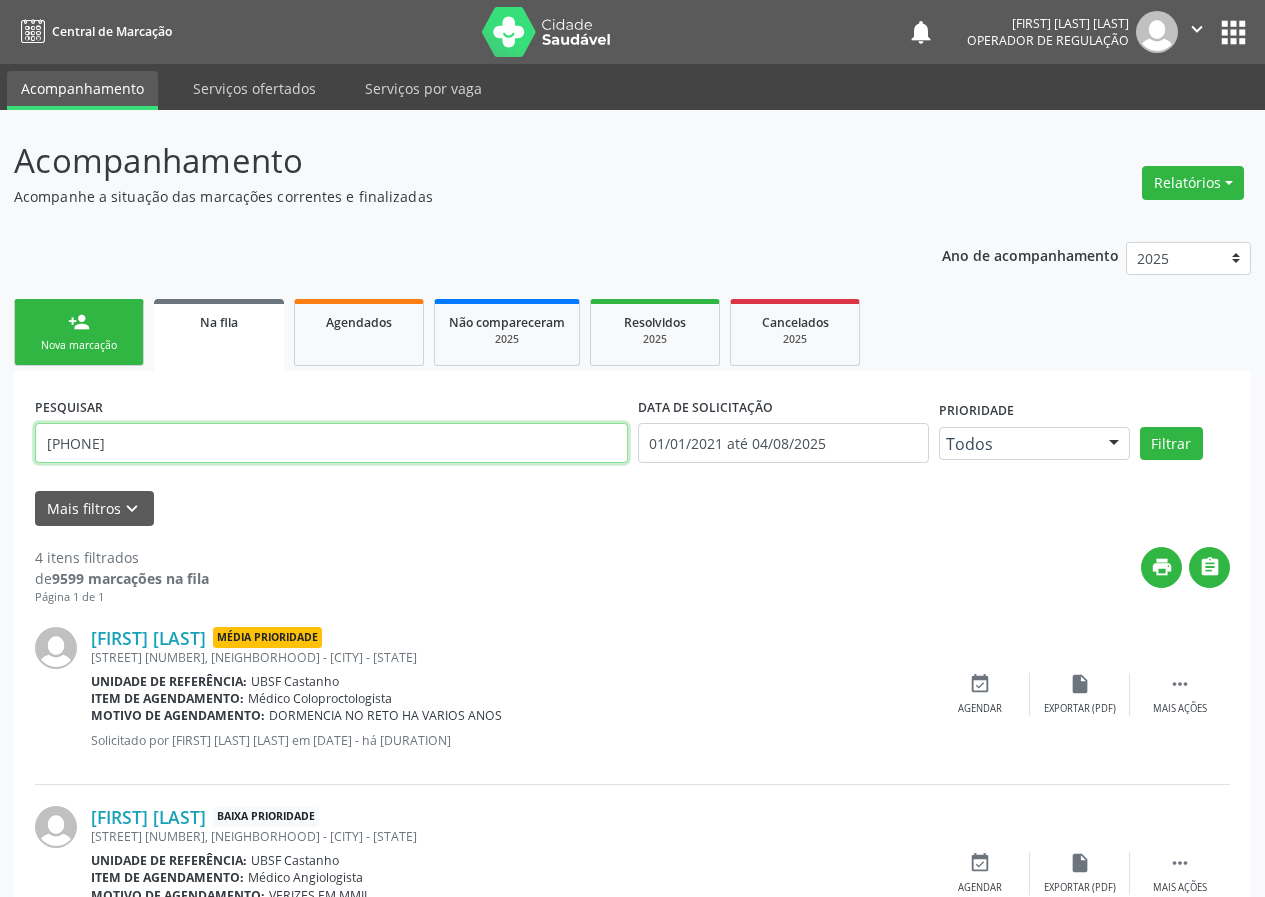 type on "[PHONE]" 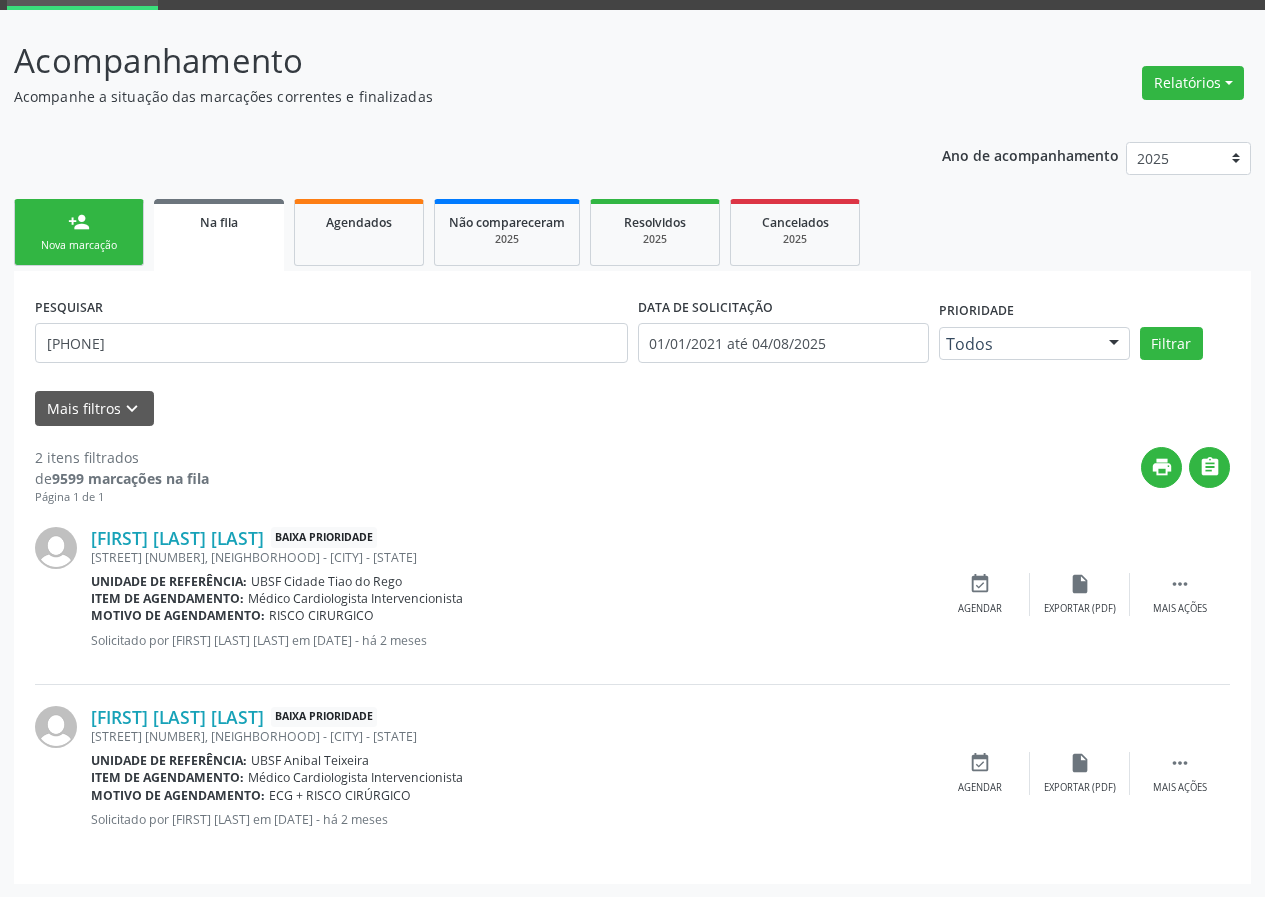 scroll, scrollTop: 101, scrollLeft: 0, axis: vertical 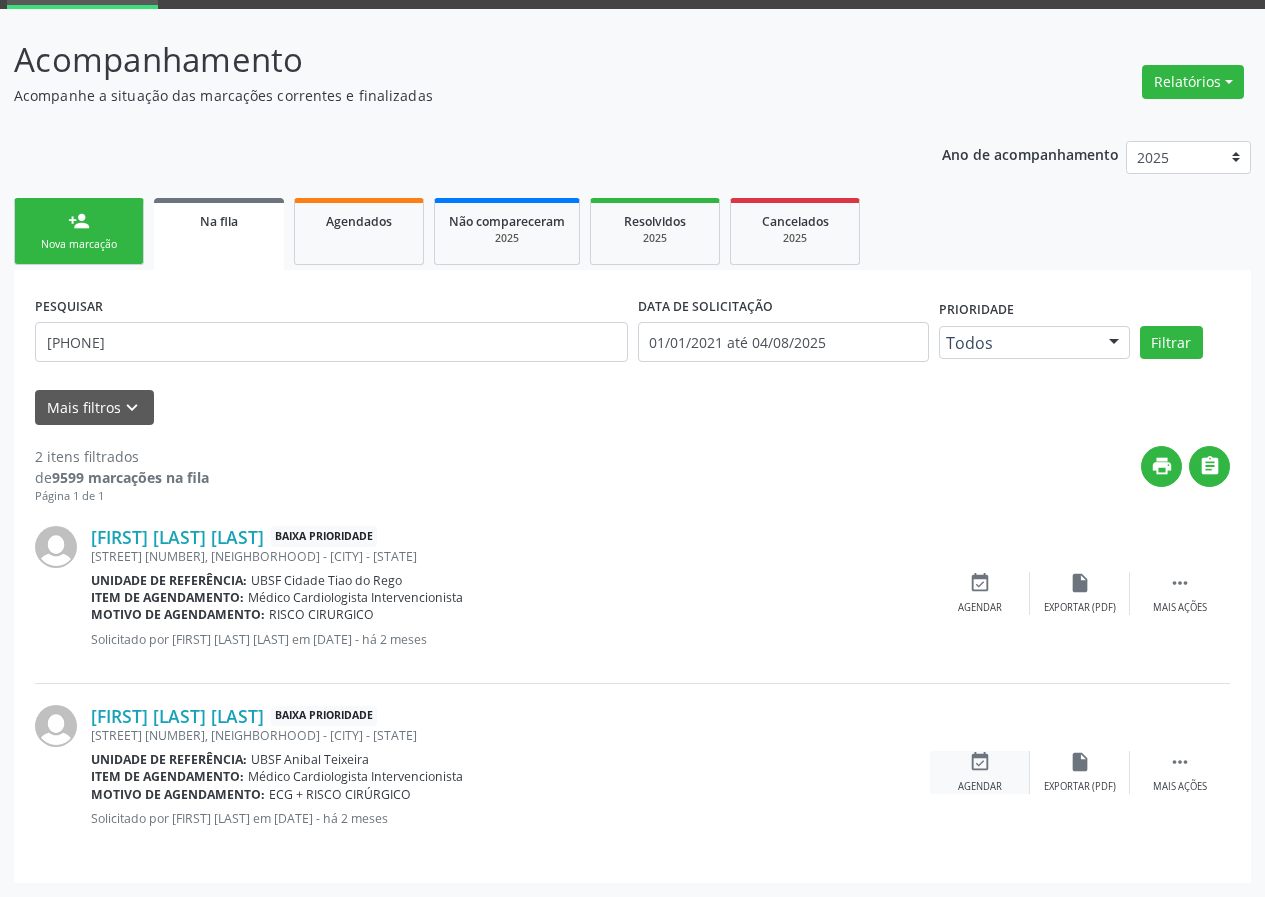 click on "event_available
Agendar" at bounding box center [980, 772] 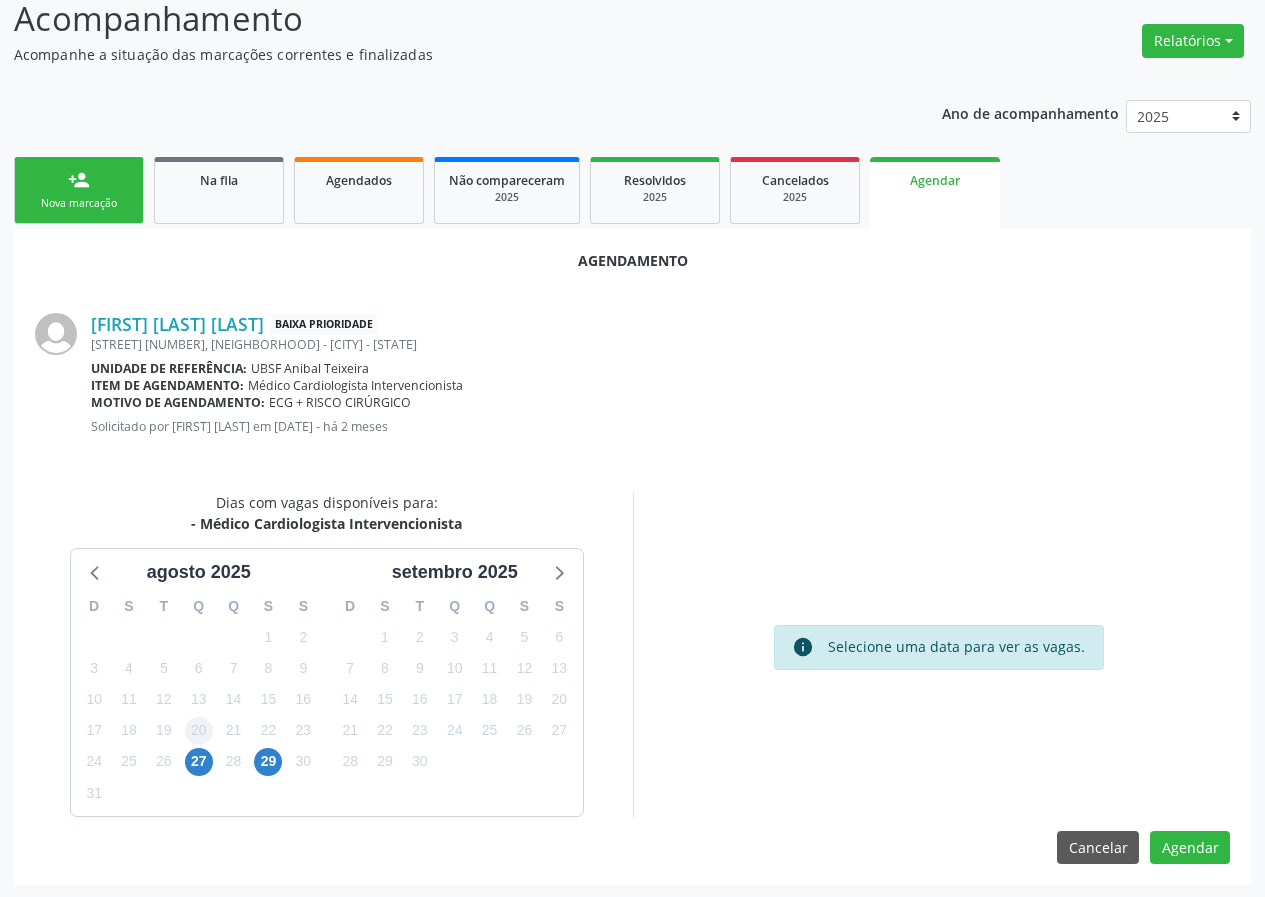 scroll, scrollTop: 144, scrollLeft: 0, axis: vertical 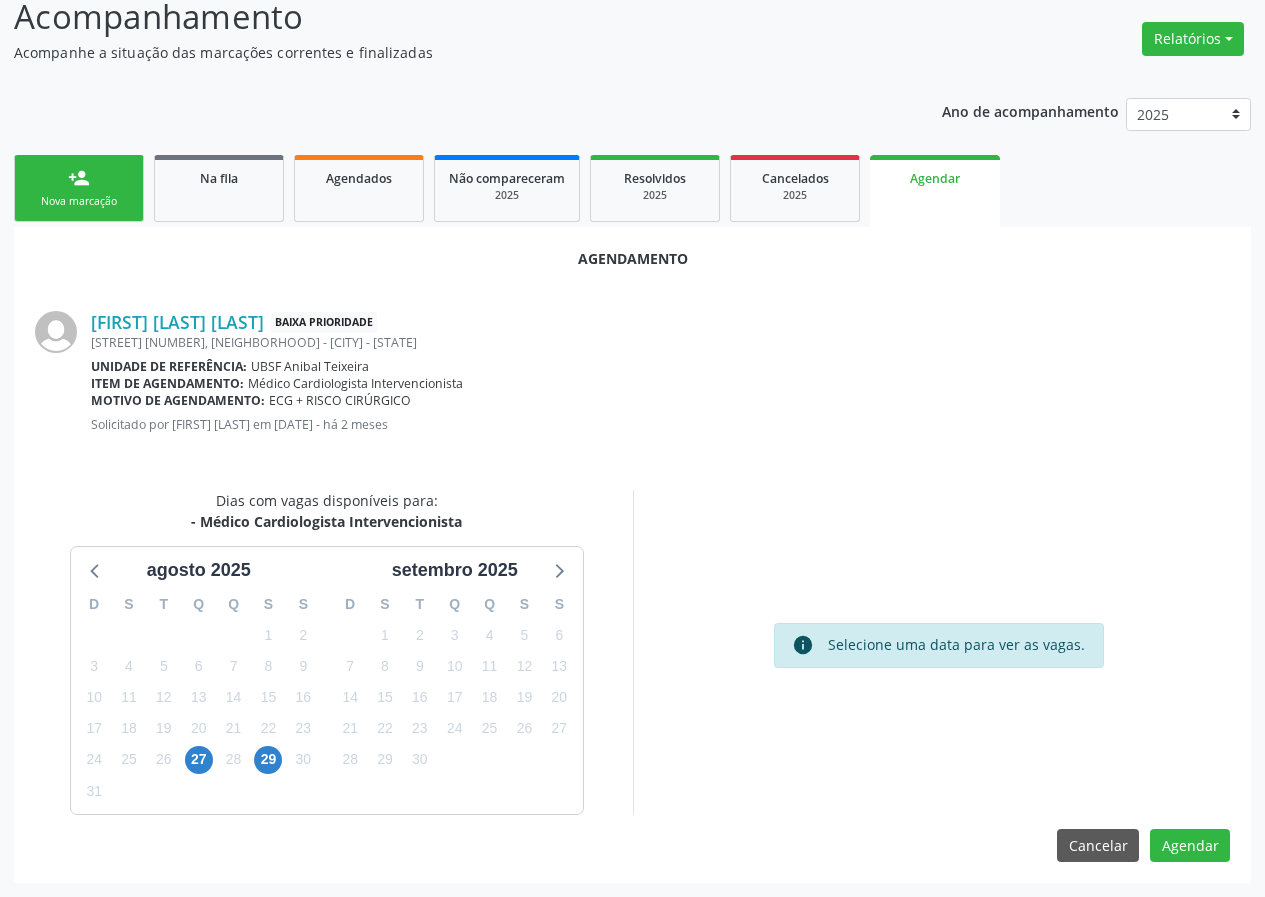 click on "26" at bounding box center [163, 759] 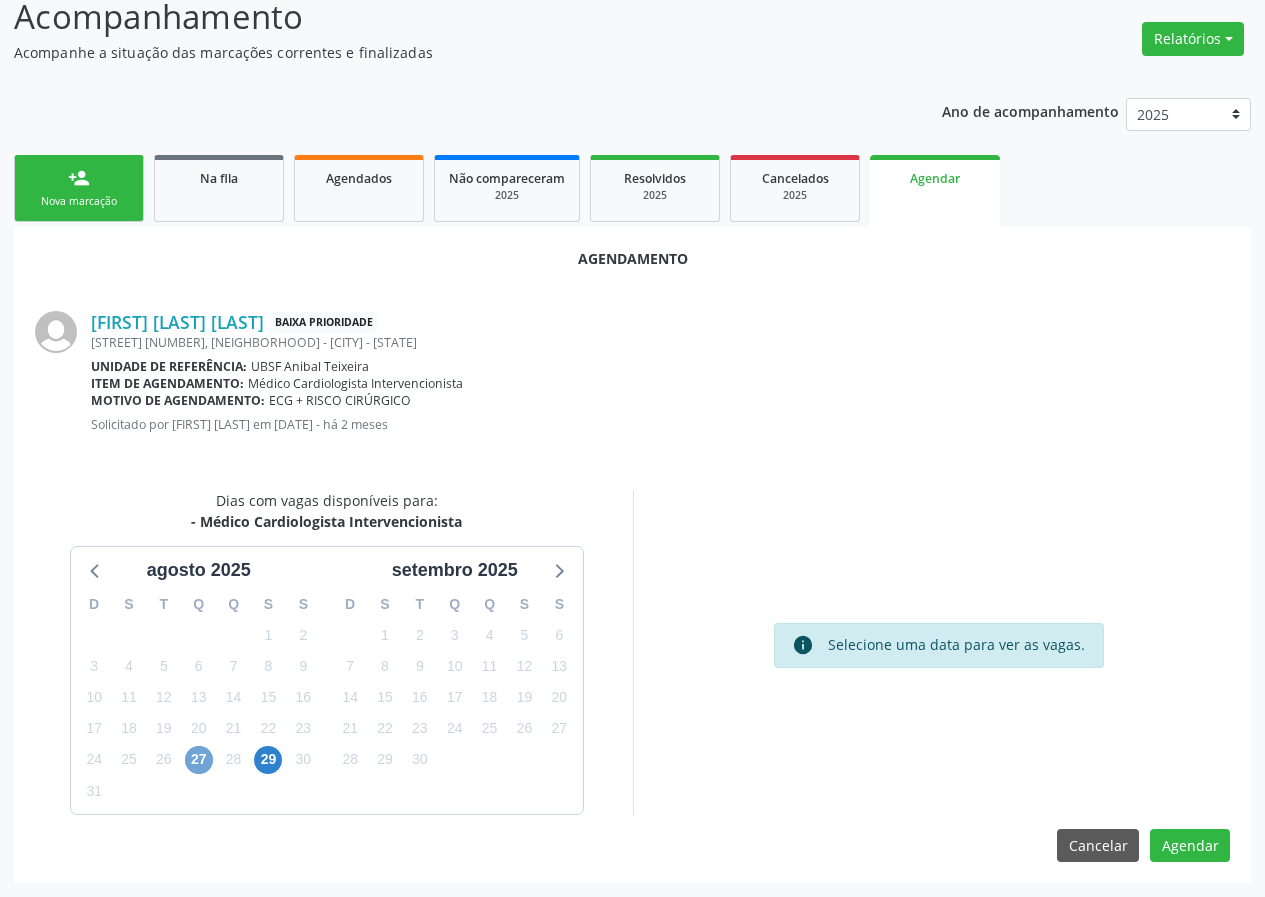 click on "27" at bounding box center (199, 760) 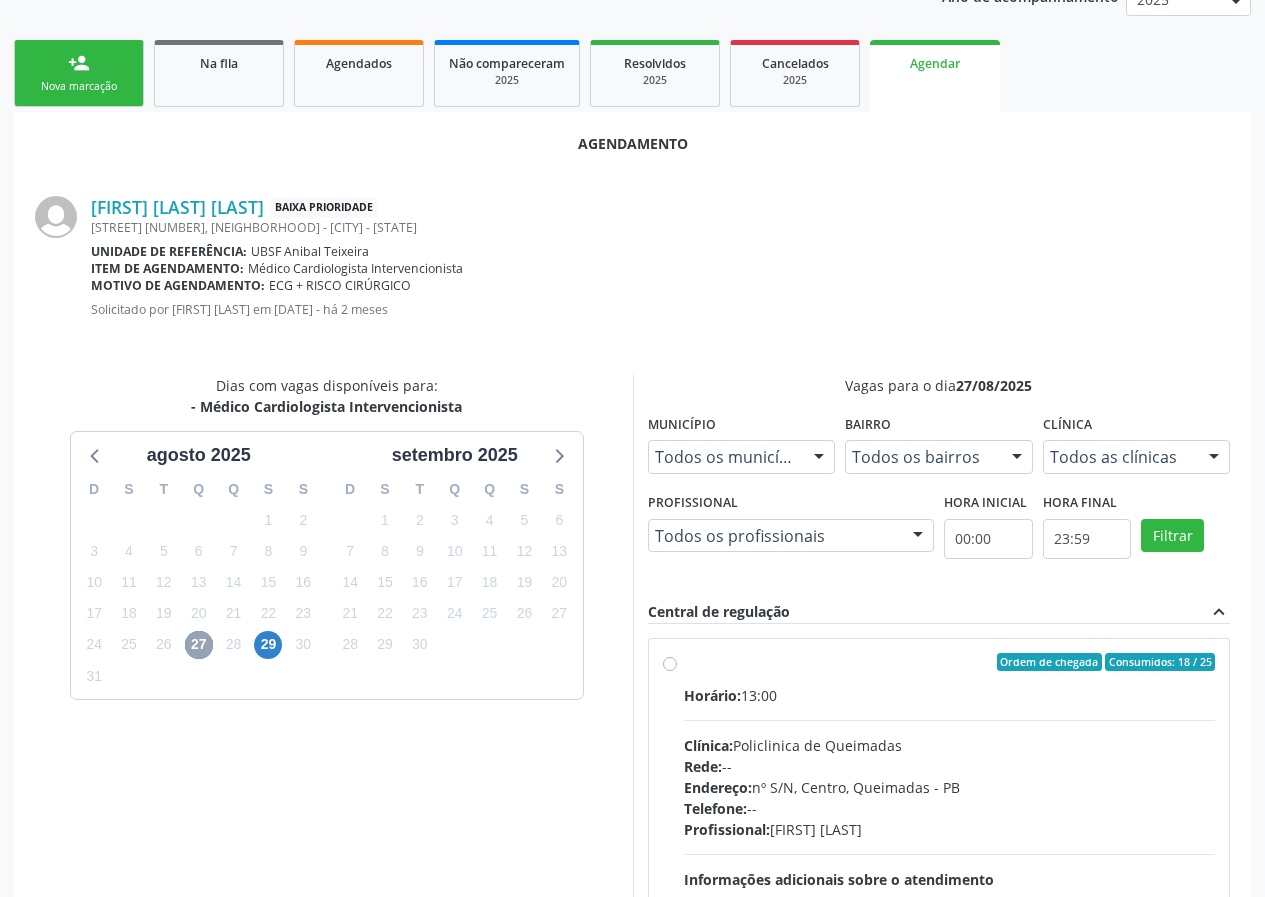 scroll, scrollTop: 433, scrollLeft: 0, axis: vertical 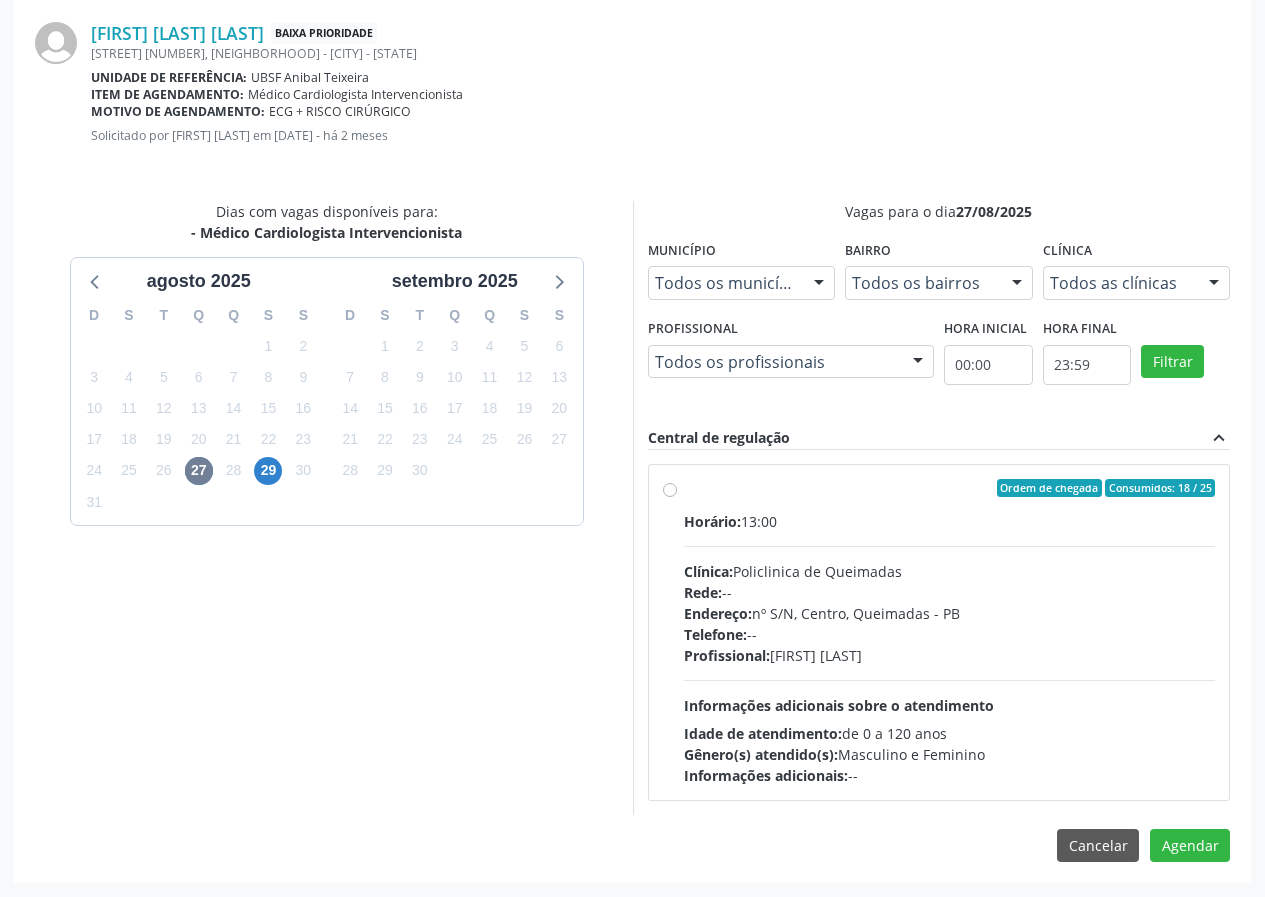 click on "Ordem de chegada
Consumidos: 18 / 25
Horário:   13:00
Clínica:  Policlinica de Queimadas
Rede:
--
Endereço:   nº S/N, Centro, [CITY] - [STATE]
Telefone:   --
Profissional:
[FIRST] [LAST]
Informações adicionais sobre o atendimento
Idade de atendimento:
de 0 a 120 anos
Gênero(s) atendido(s):
Masculino e Feminino
Informações adicionais:
--" at bounding box center (939, 632) 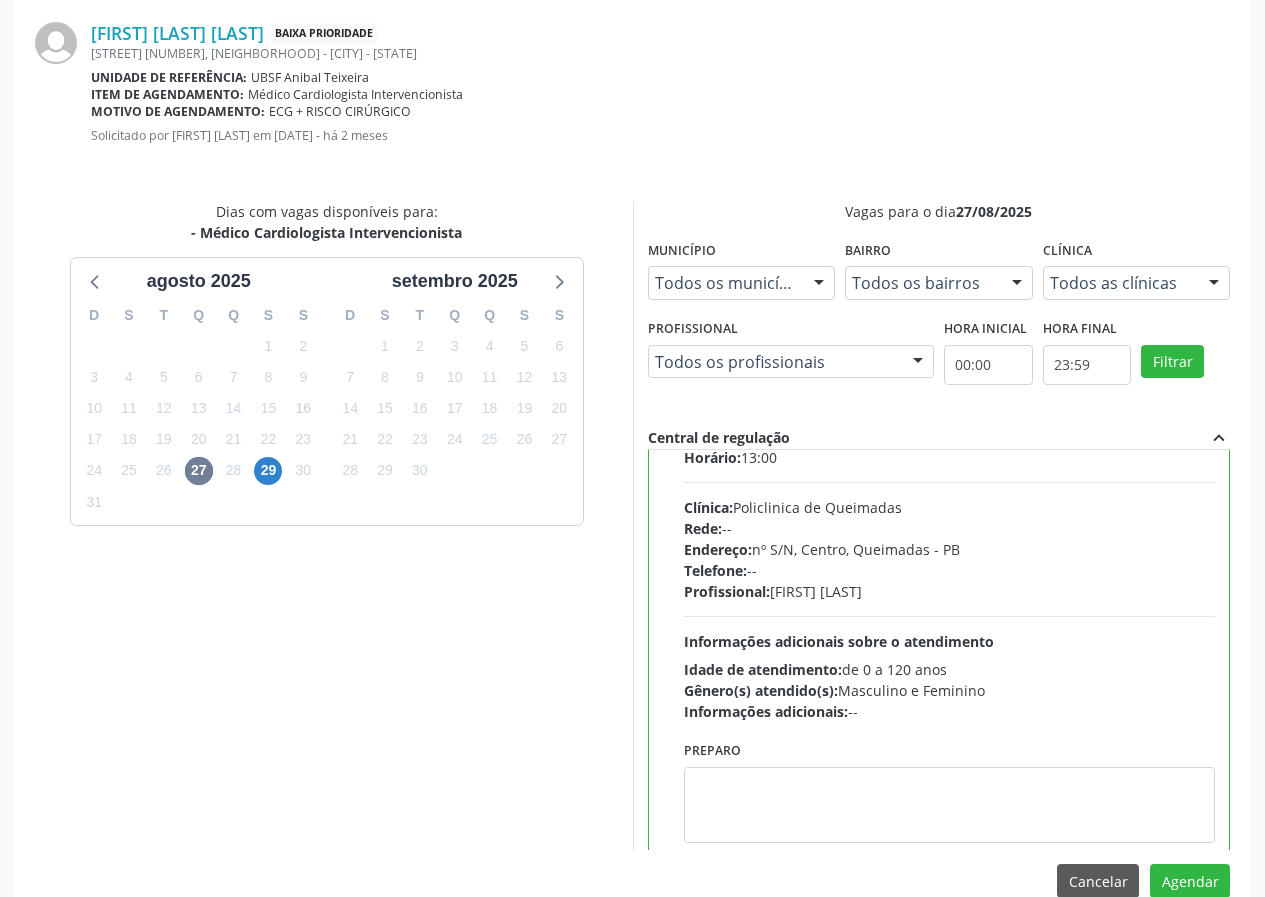 scroll, scrollTop: 99, scrollLeft: 0, axis: vertical 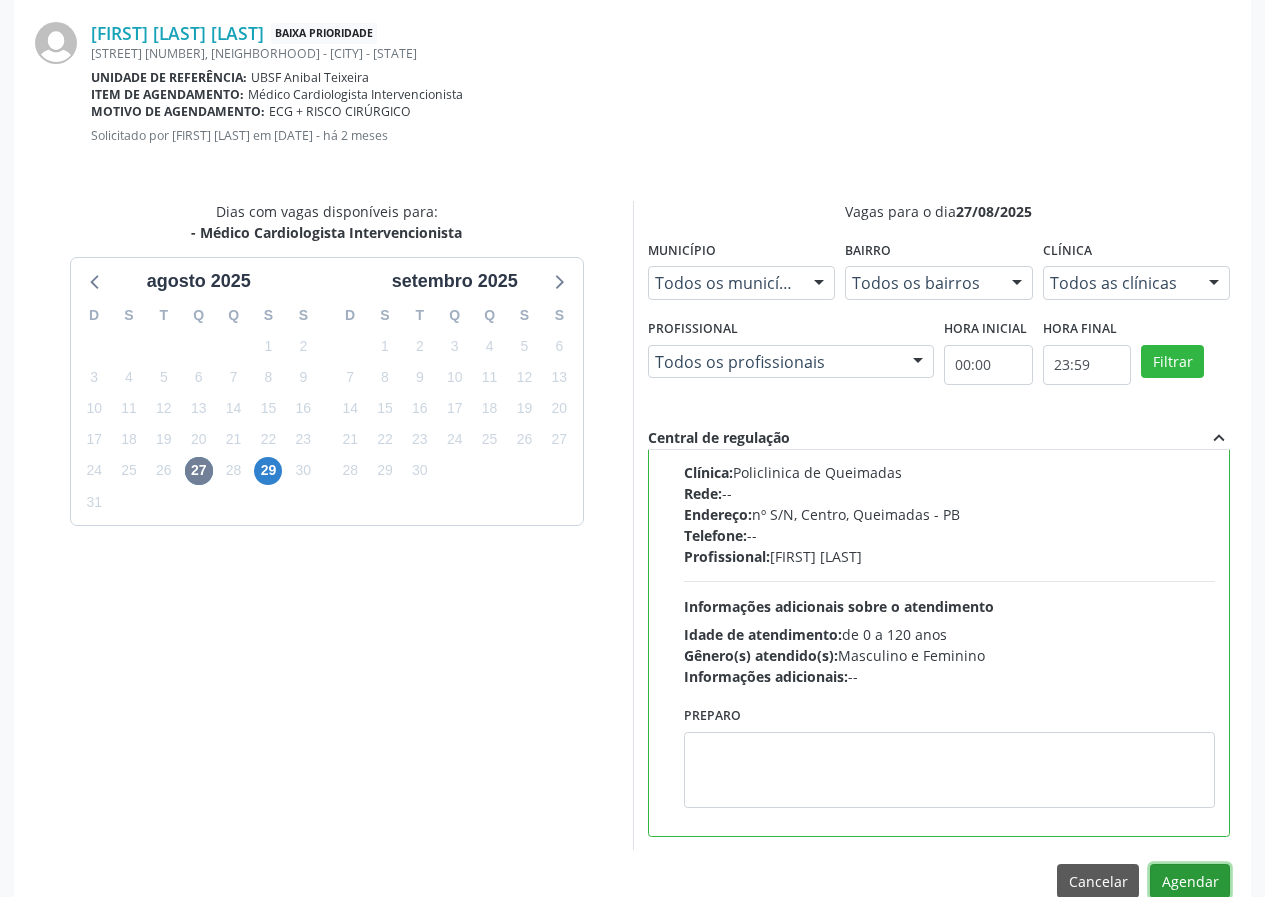 click on "Agendar" at bounding box center (1190, 881) 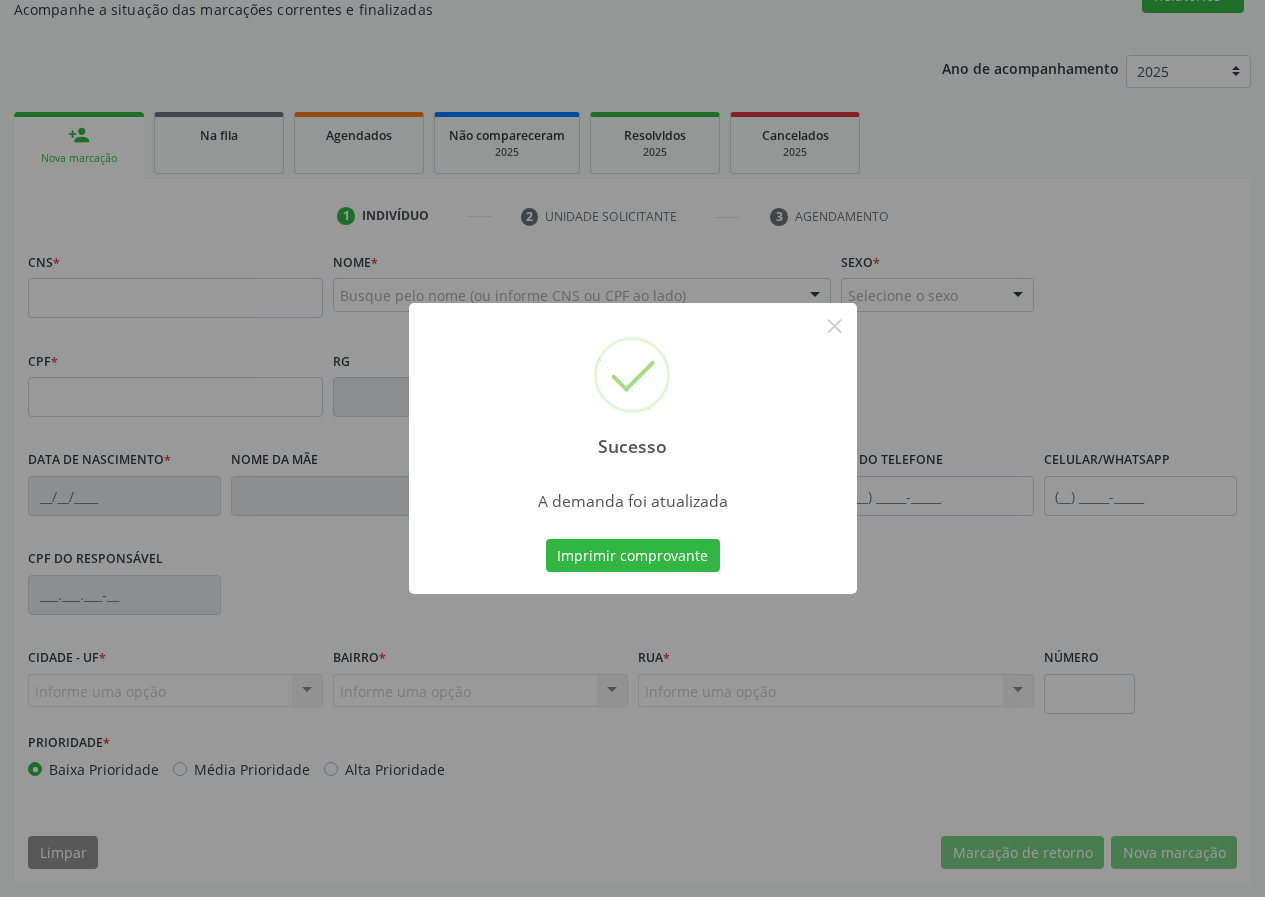 scroll, scrollTop: 187, scrollLeft: 0, axis: vertical 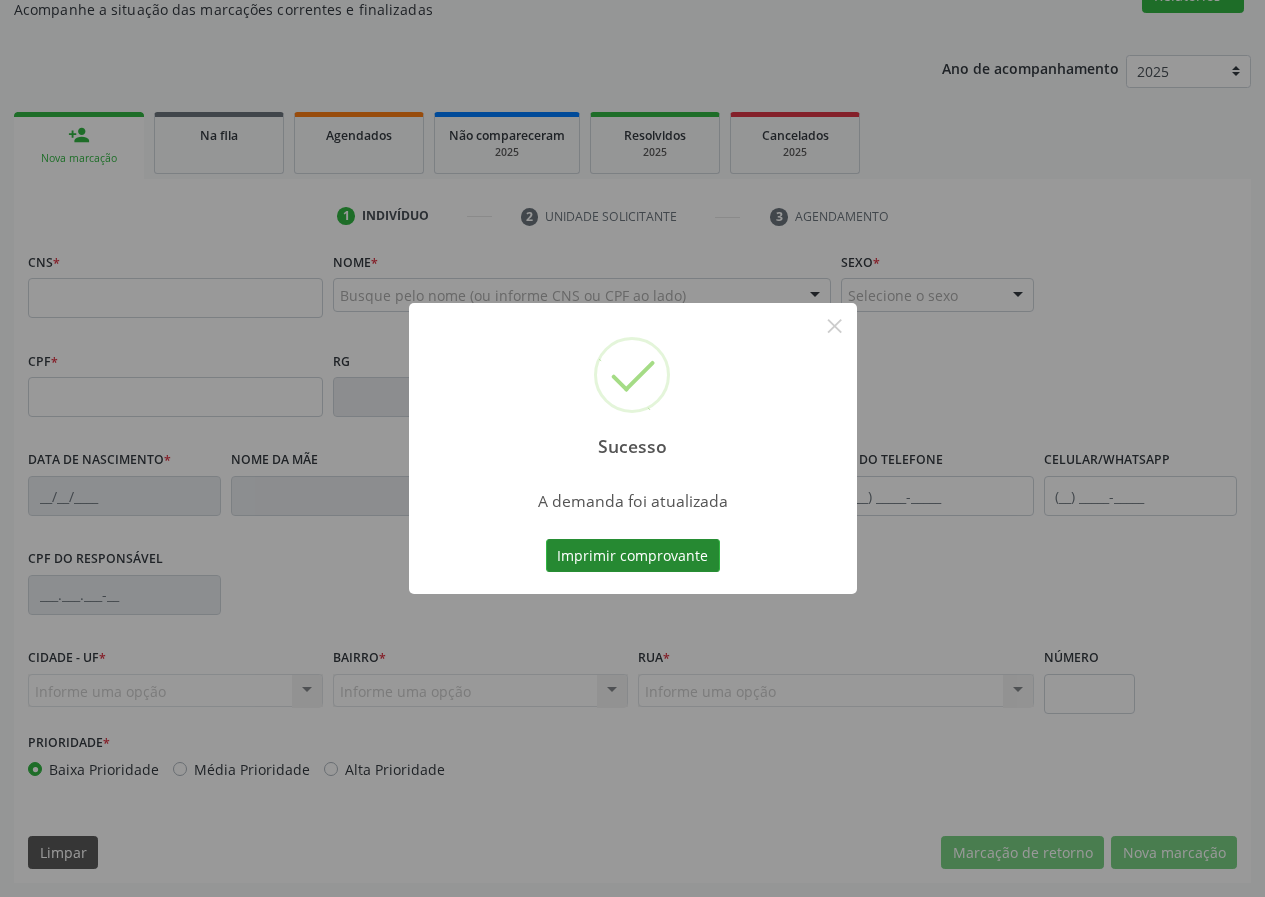 click on "Imprimir comprovante" at bounding box center [633, 556] 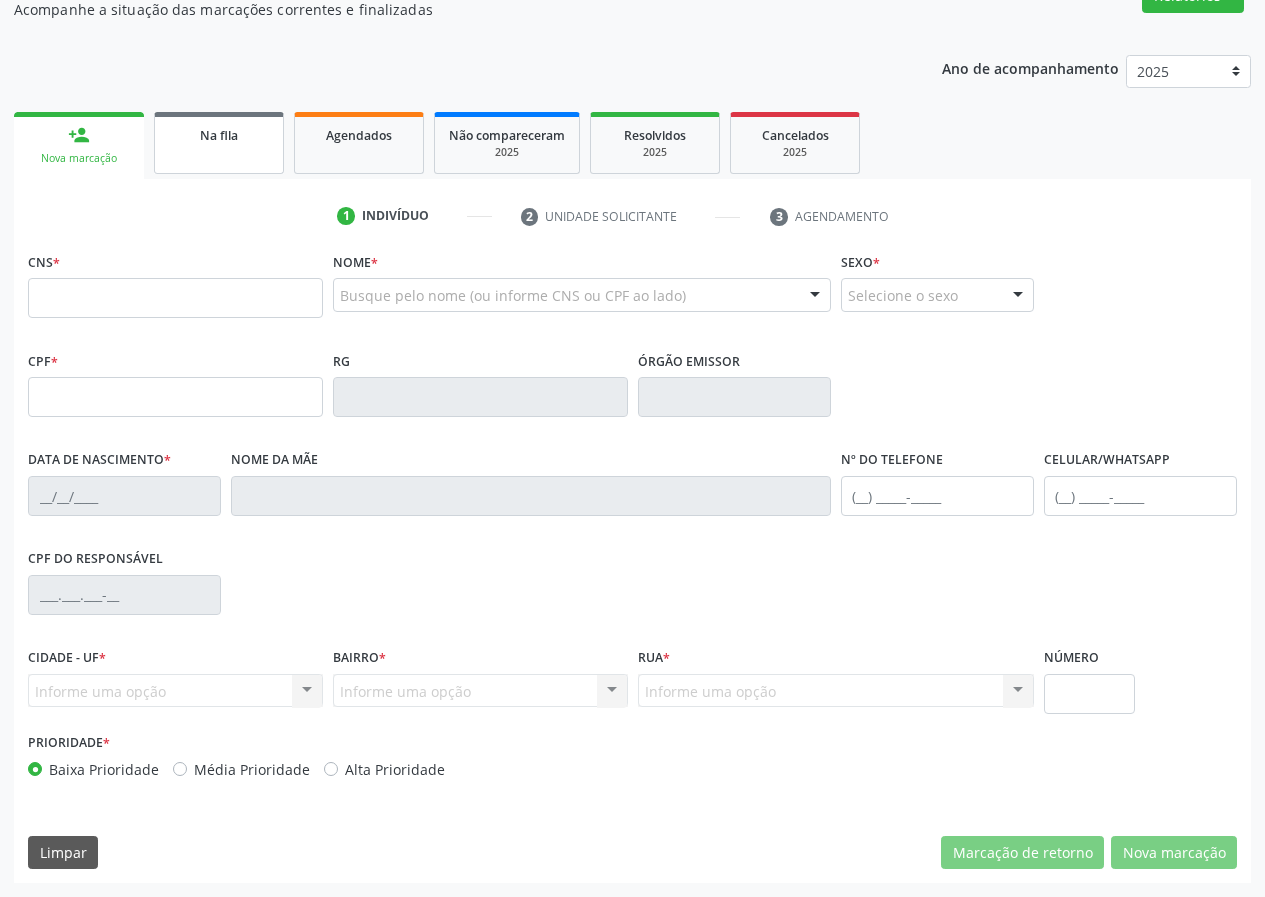 click on "Na fila" at bounding box center (219, 143) 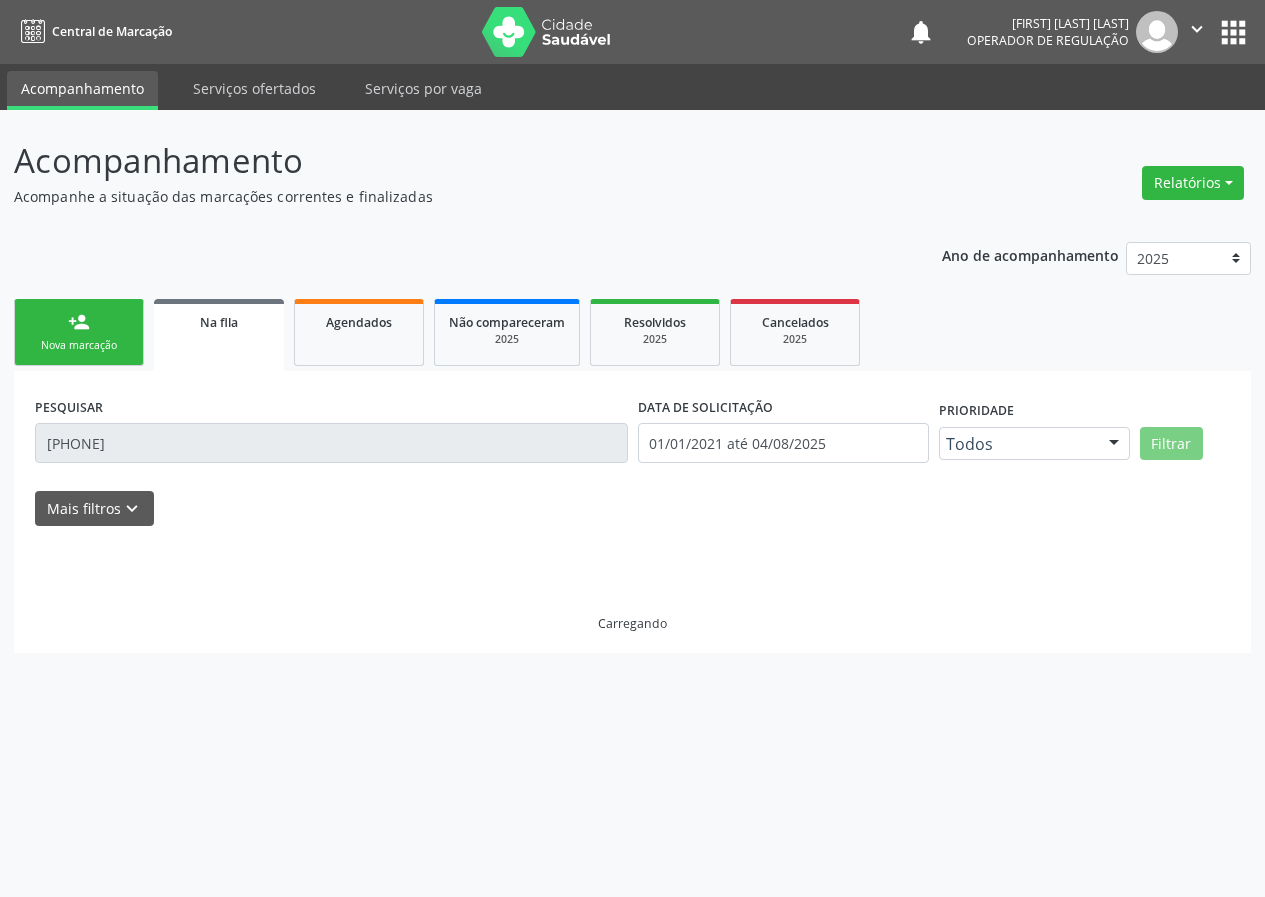 scroll, scrollTop: 0, scrollLeft: 0, axis: both 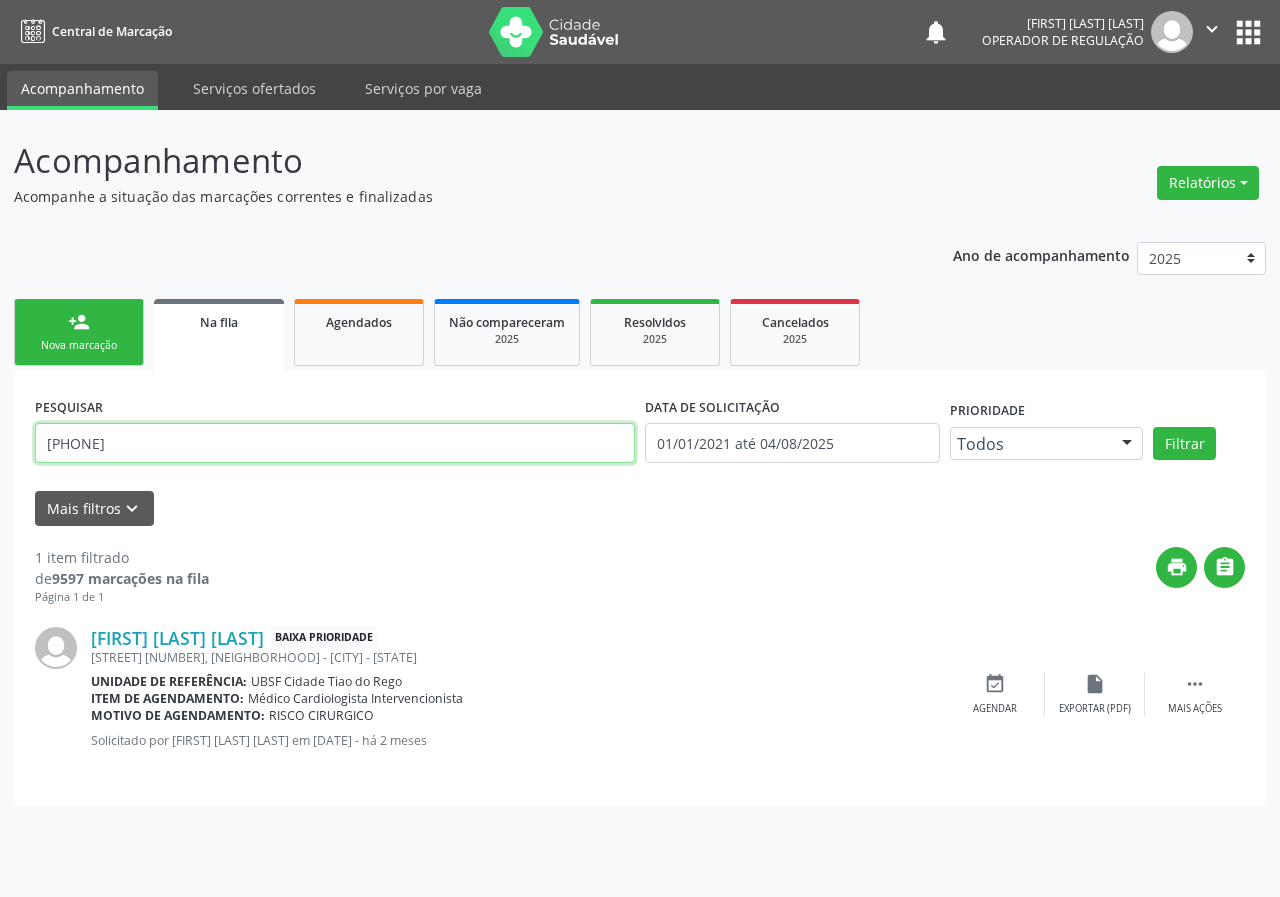drag, startPoint x: 204, startPoint y: 441, endPoint x: 0, endPoint y: 450, distance: 204.19843 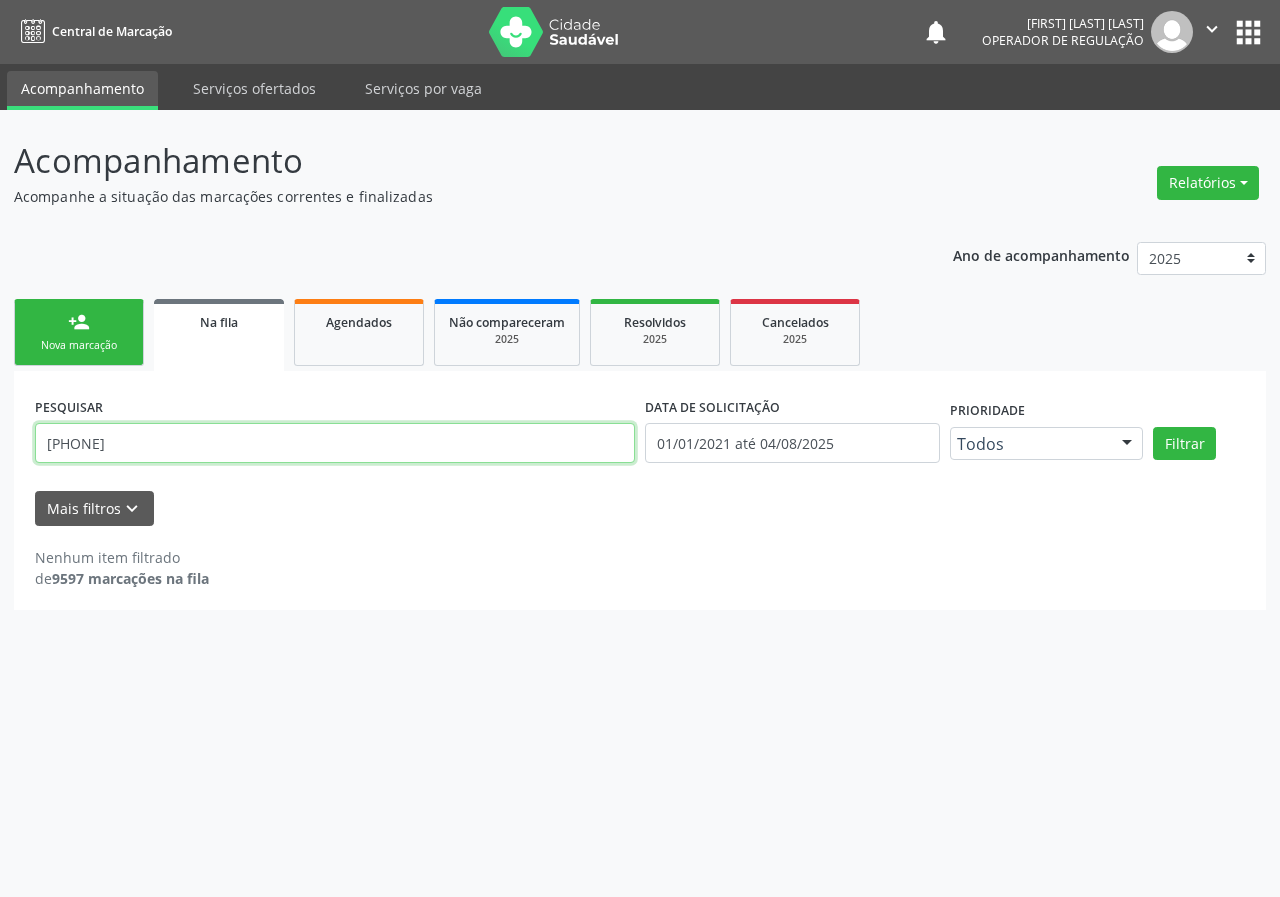 click on "[PHONE]" at bounding box center [335, 443] 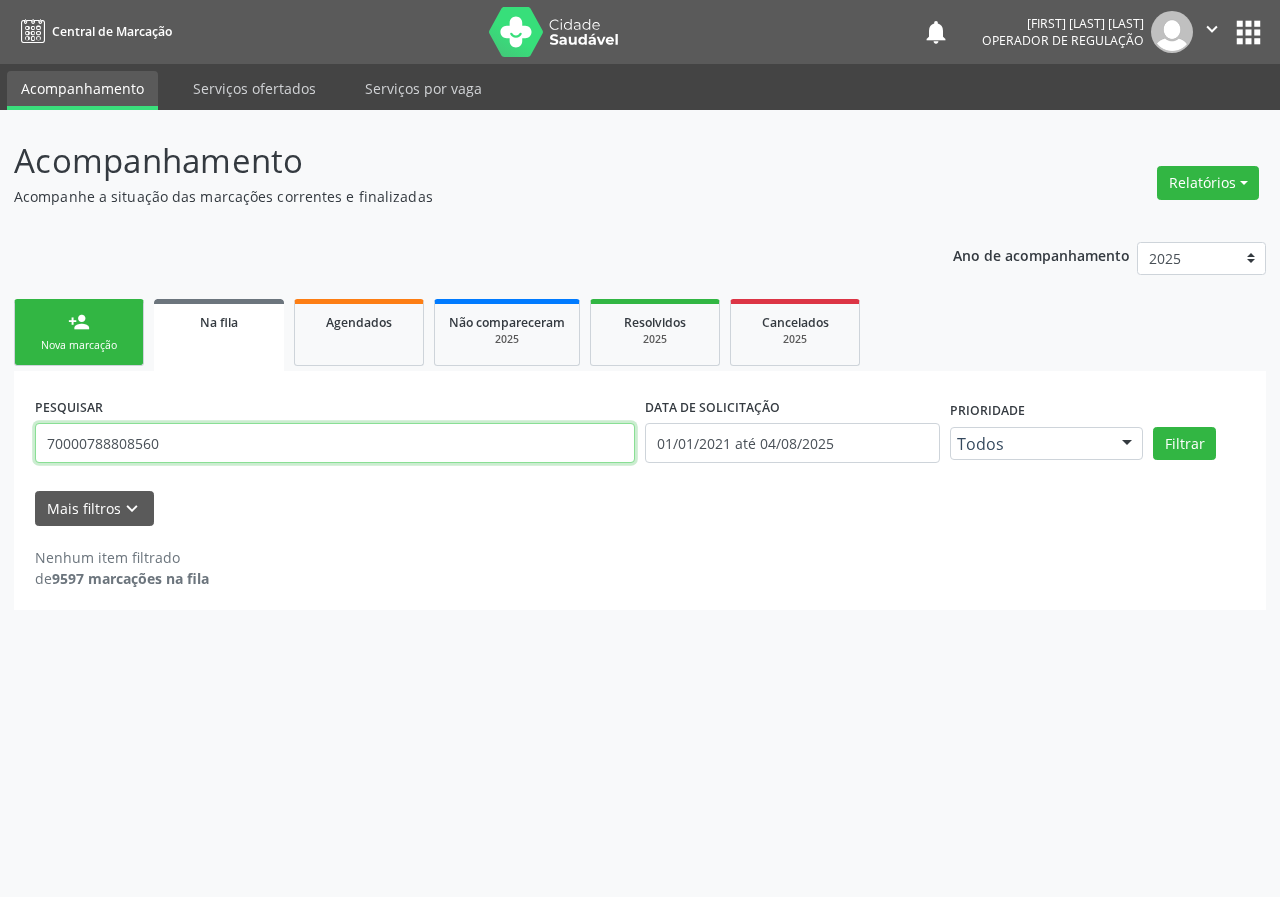 type on "[PHONE]" 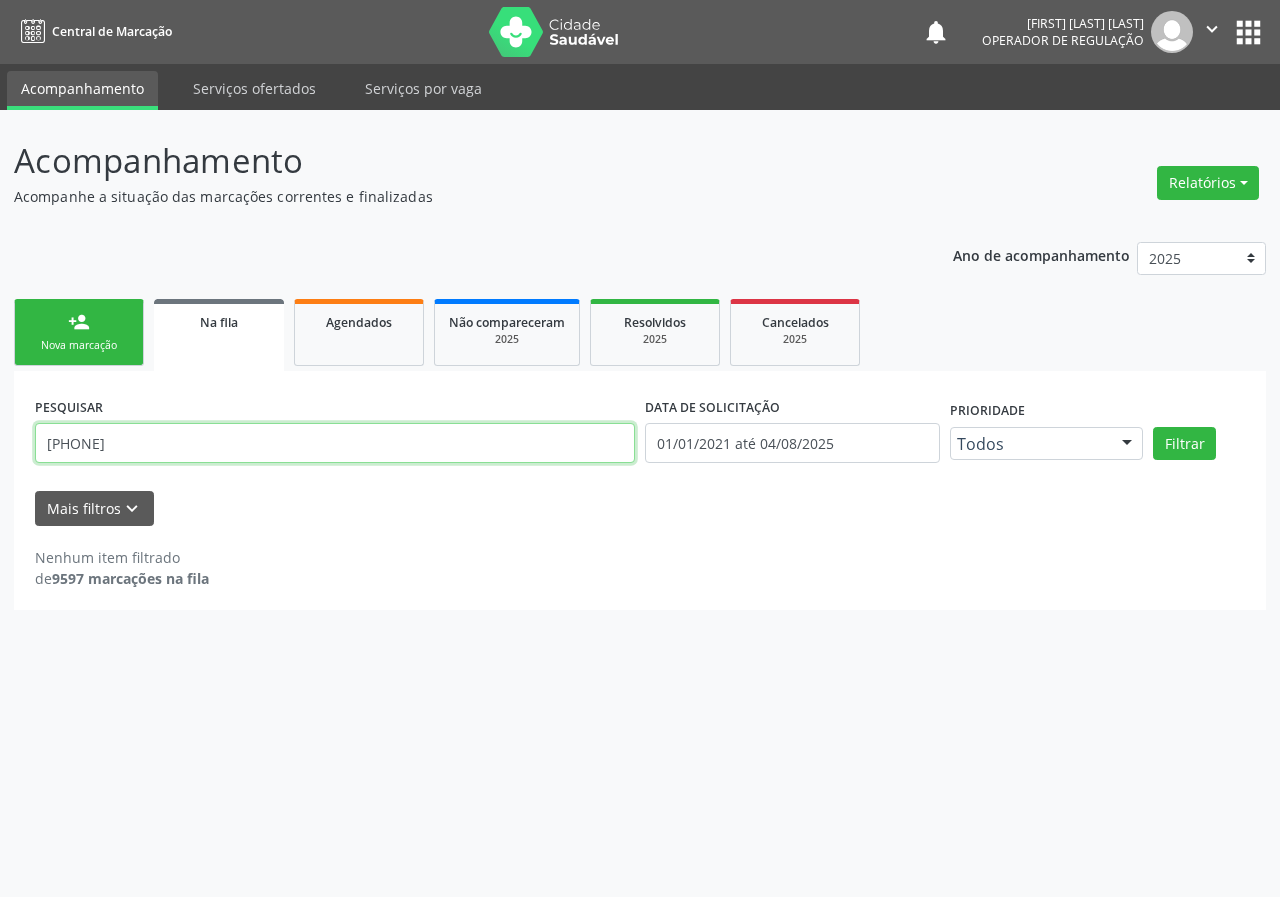 click on "Filtrar" at bounding box center (1184, 444) 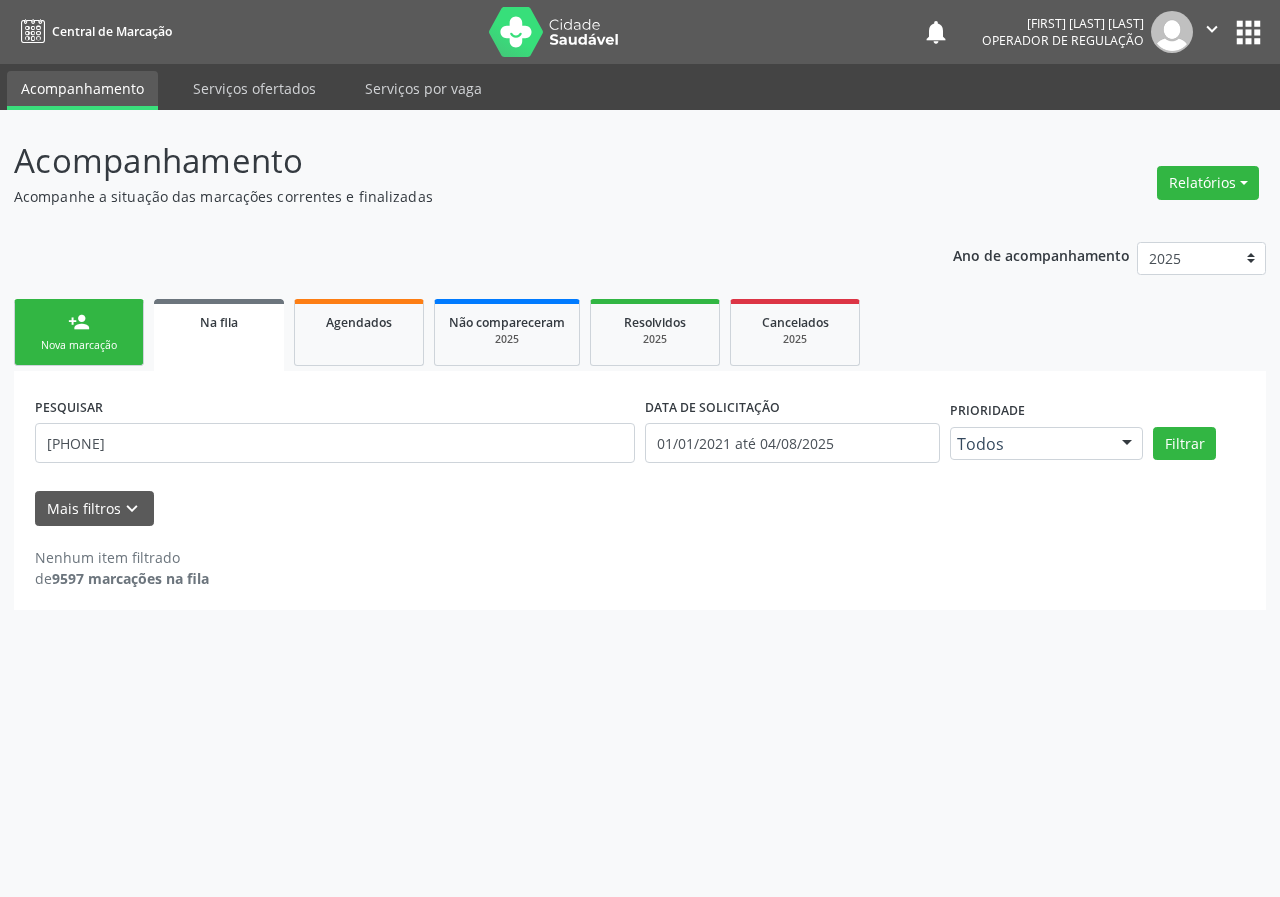 click on "person_add" at bounding box center [79, 322] 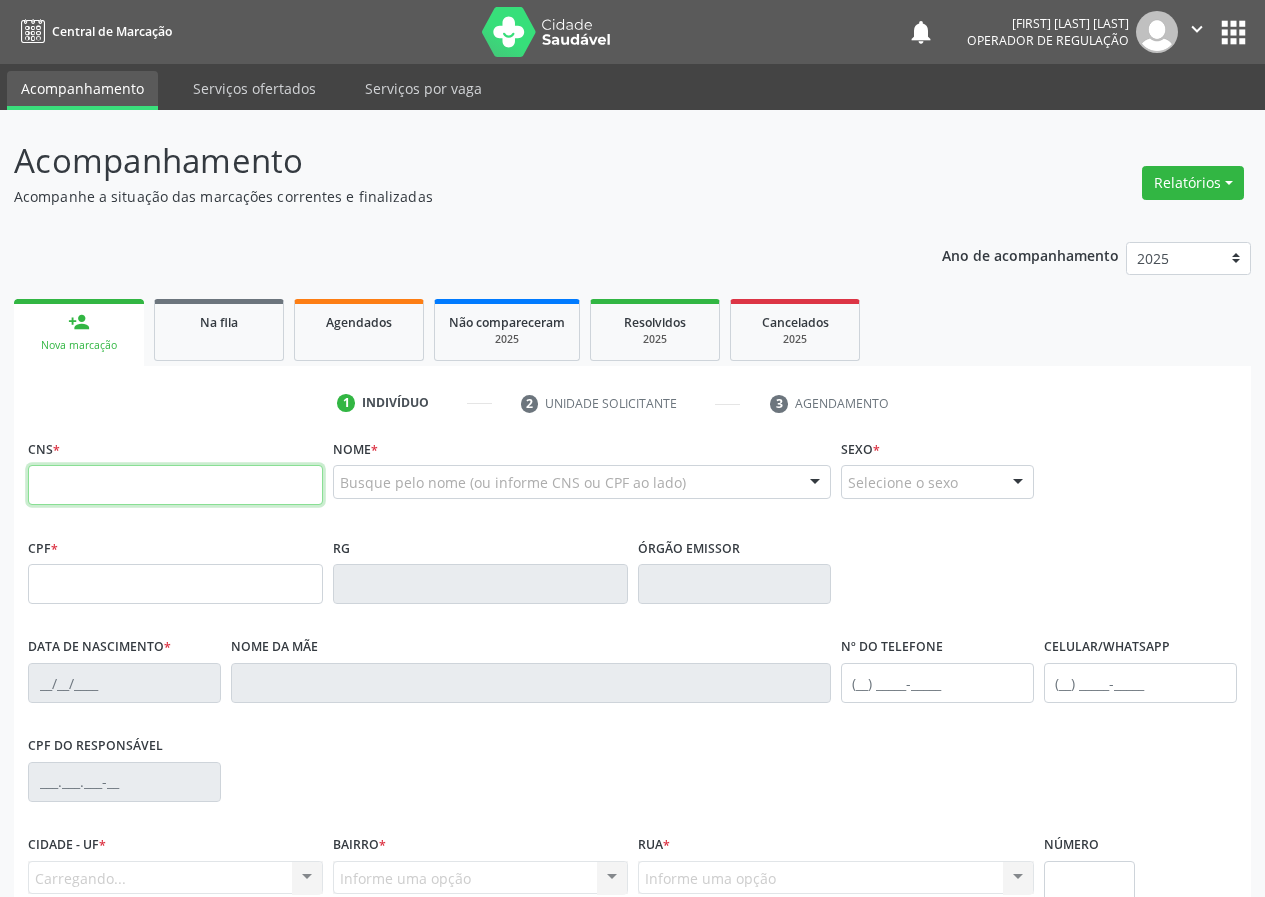 click at bounding box center (175, 485) 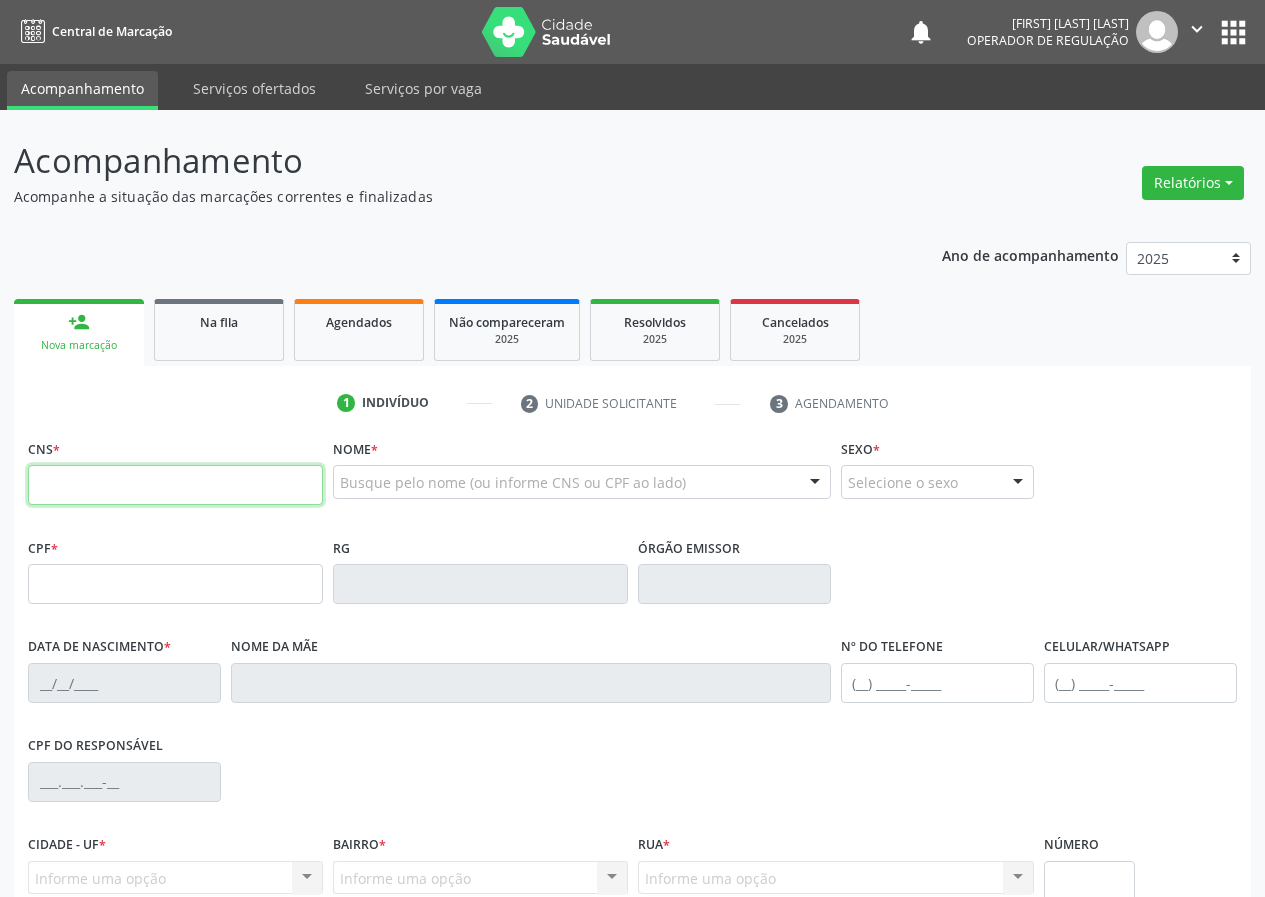 paste on "[PHONE]" 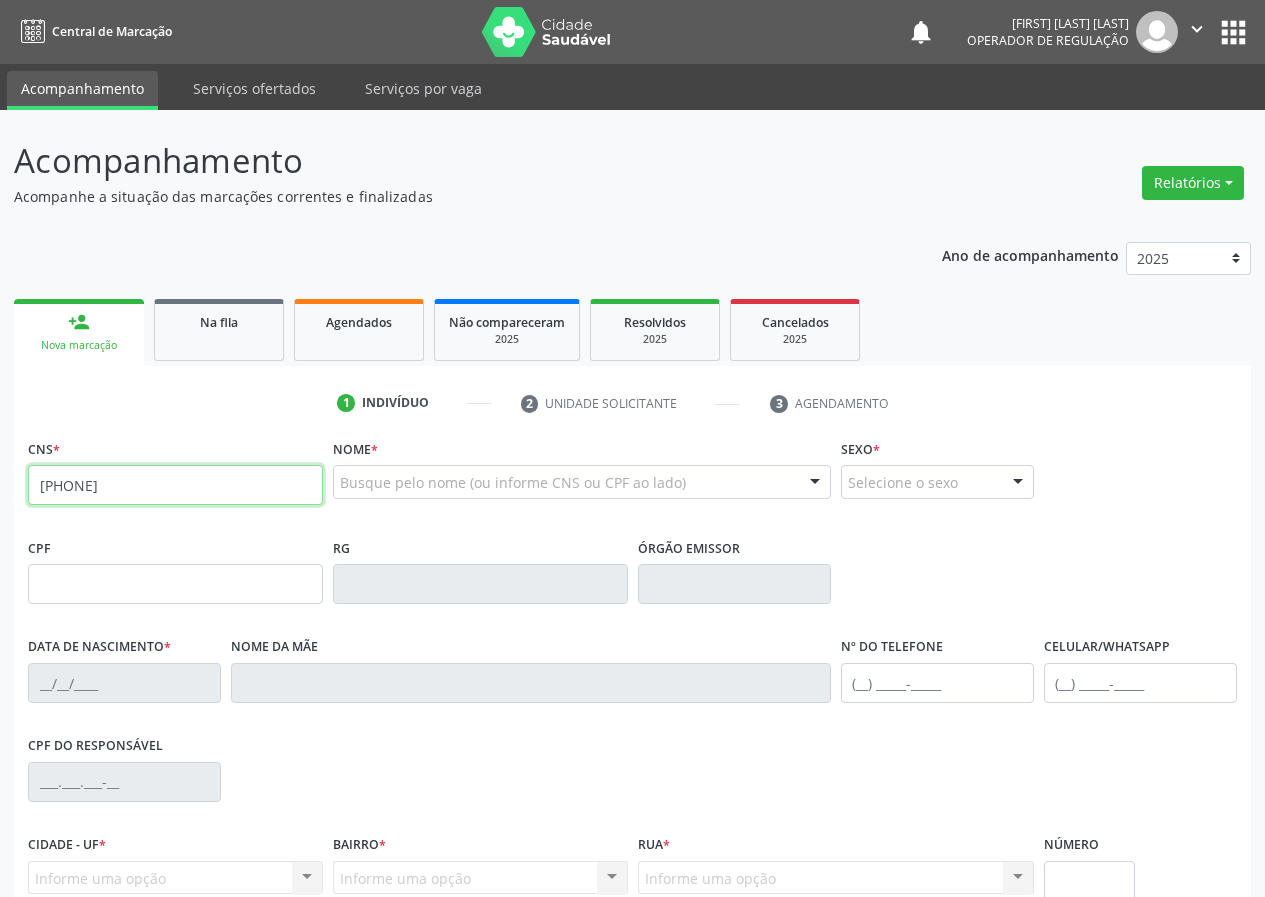 type on "[PHONE]" 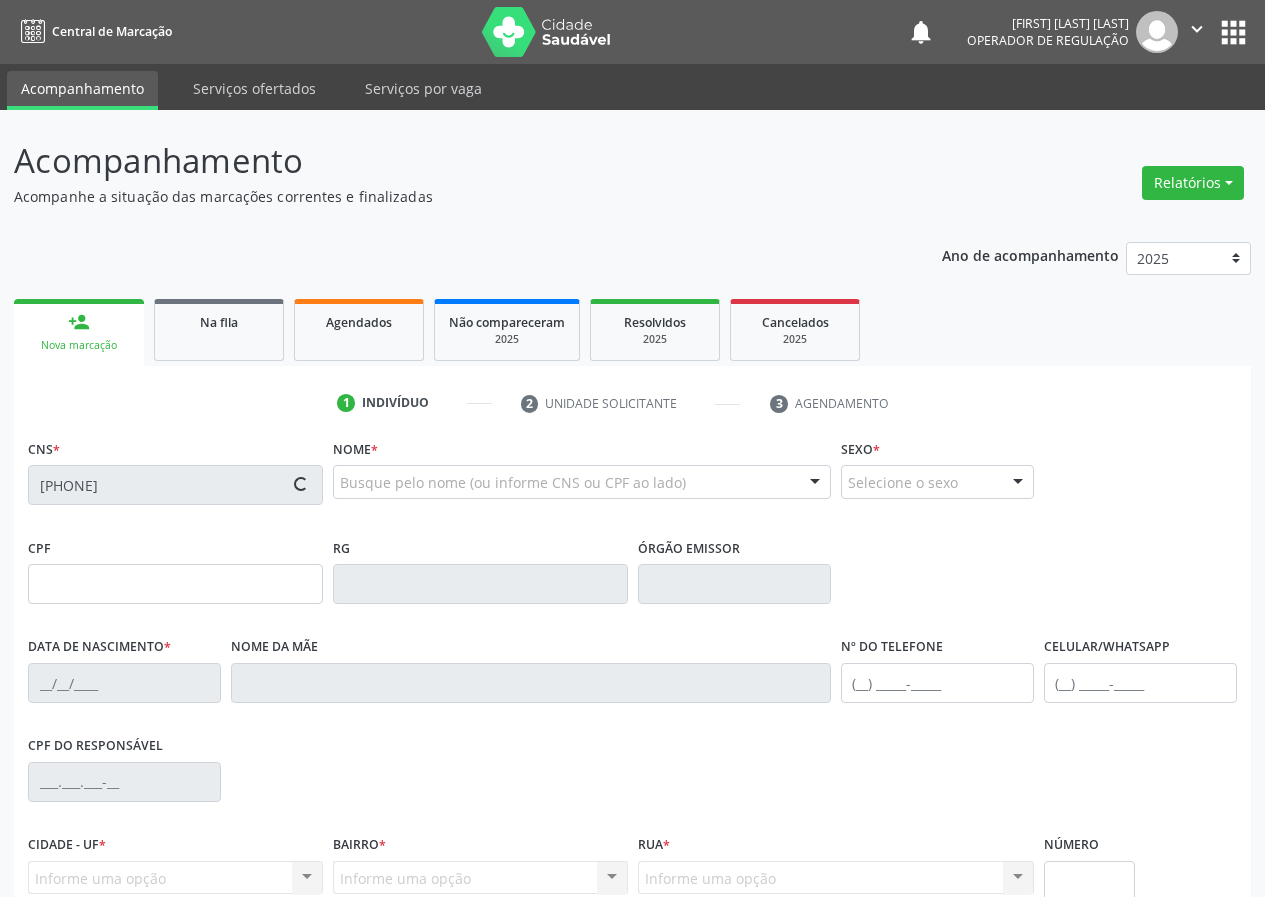 type on "[DOCUMENT]" 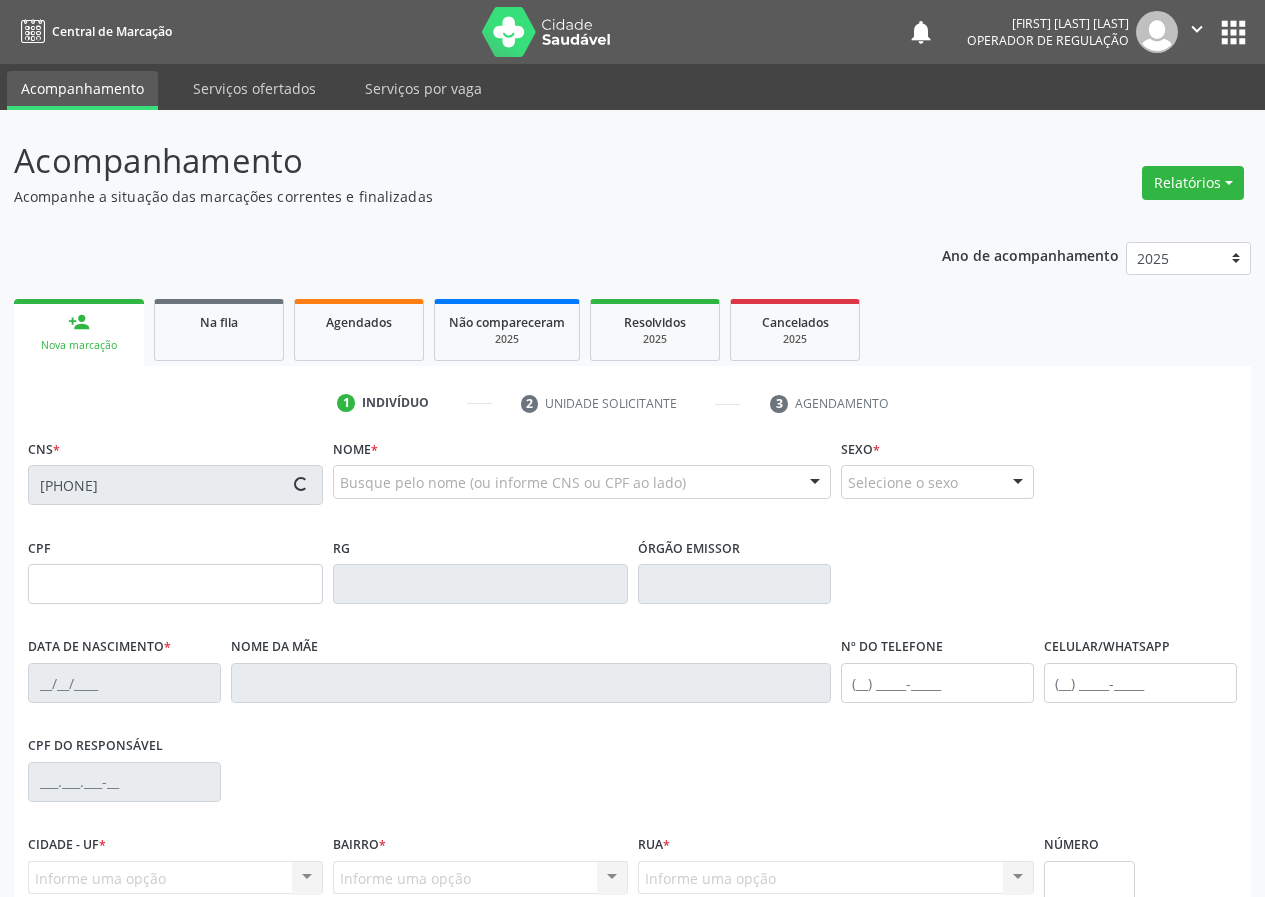 type on "[DATE]" 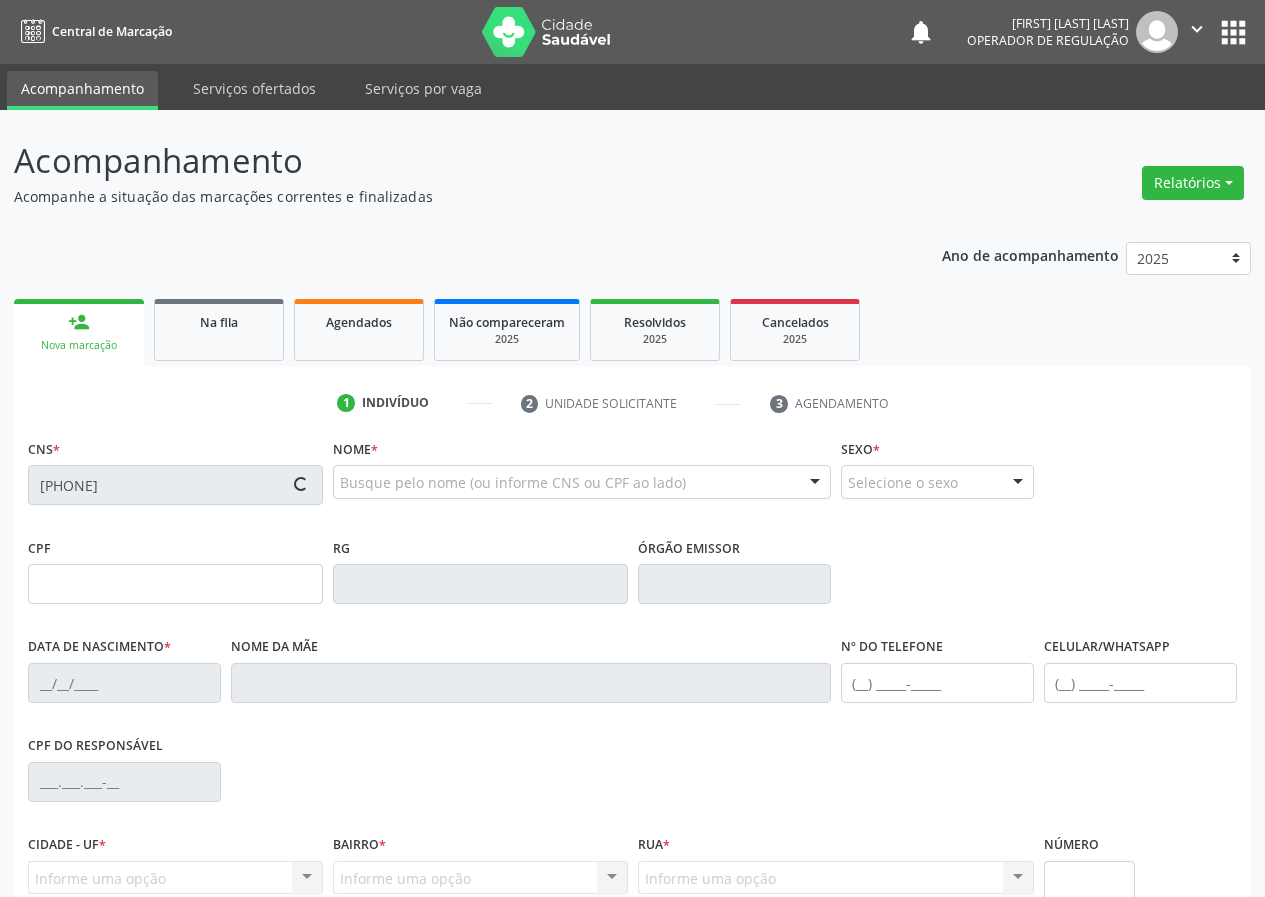 type on "[FIRST] [LAST] [LAST]" 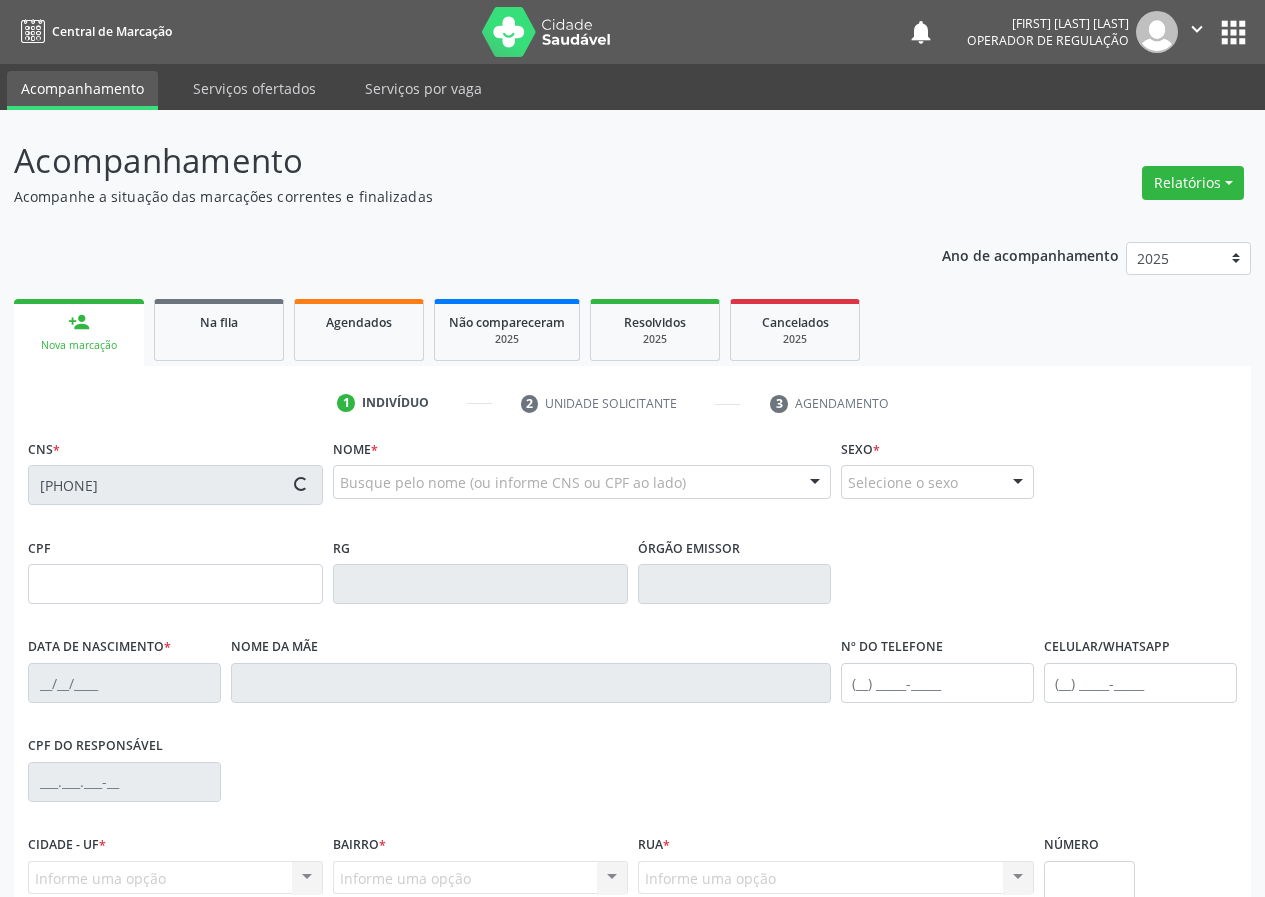 type on "([PHONE]) [PHONE]" 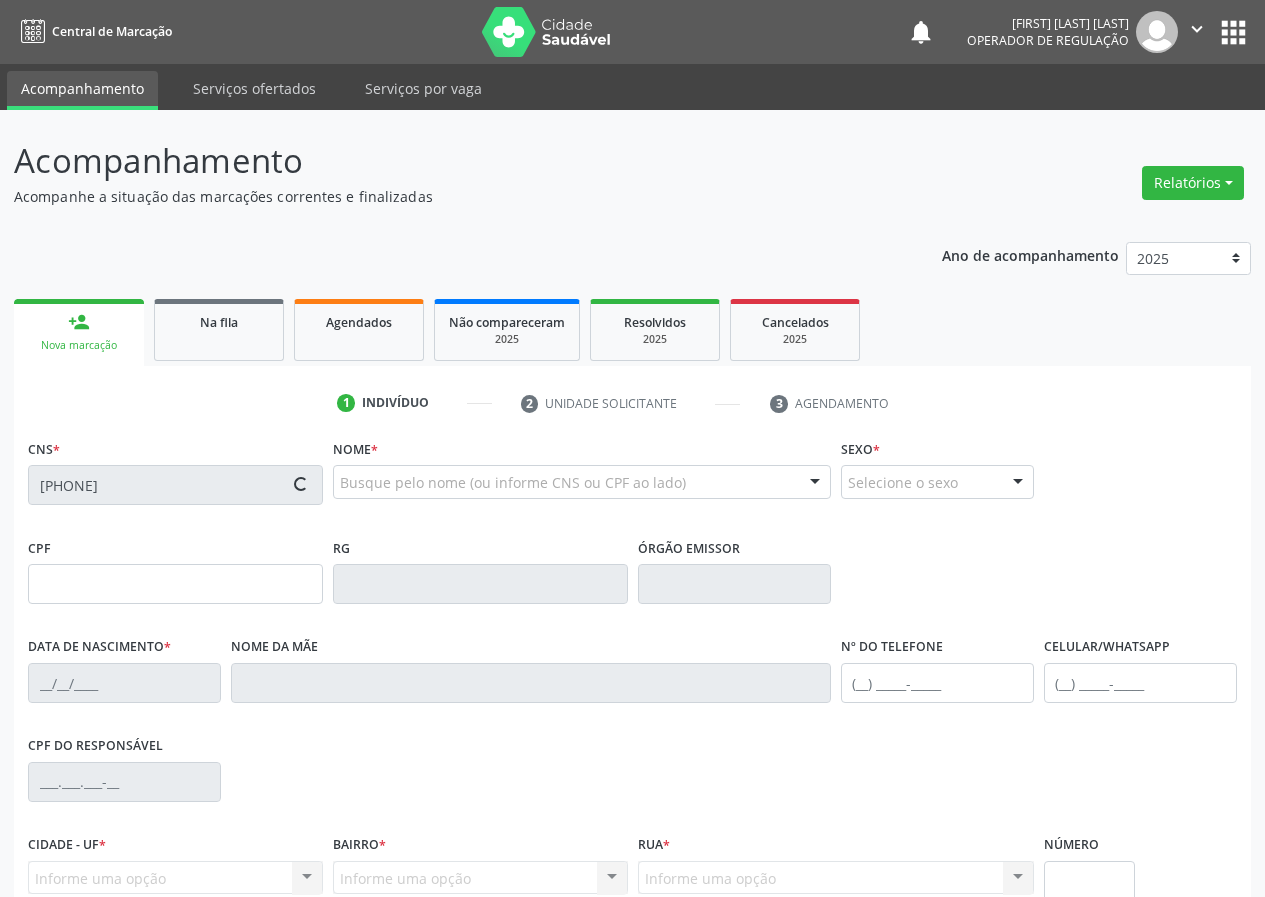type on "([PHONE]) [PHONE]" 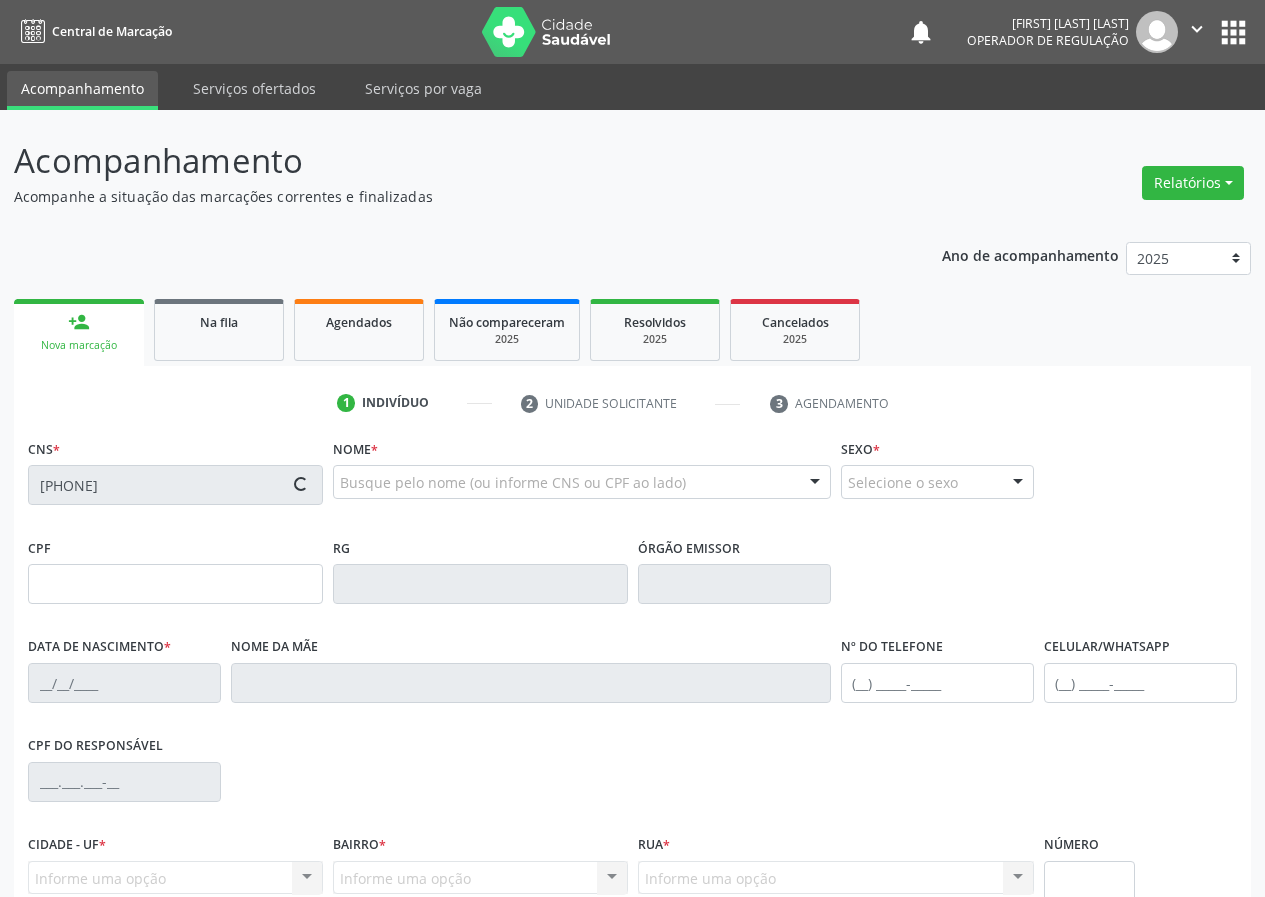 type on "[SSN]" 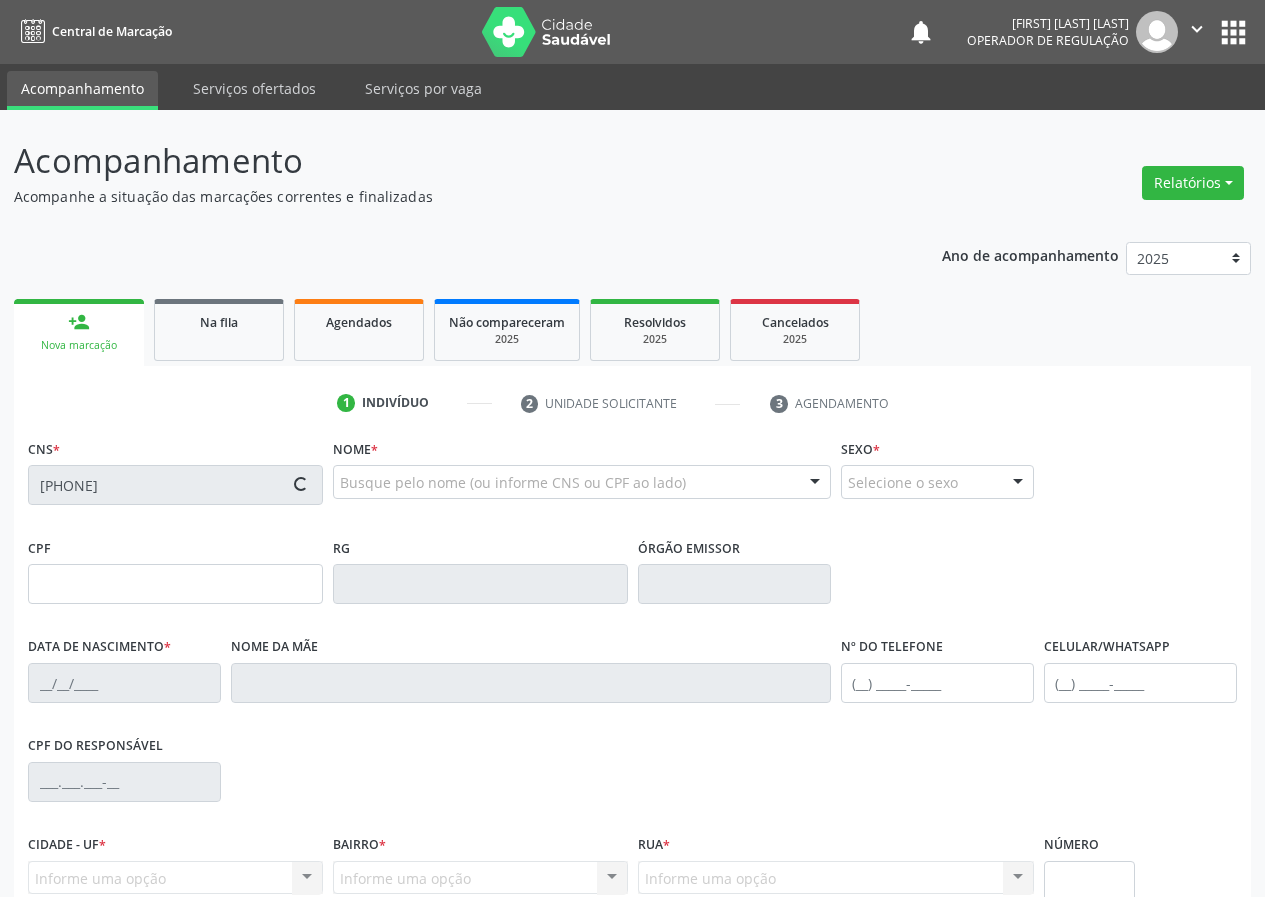 type on "1331" 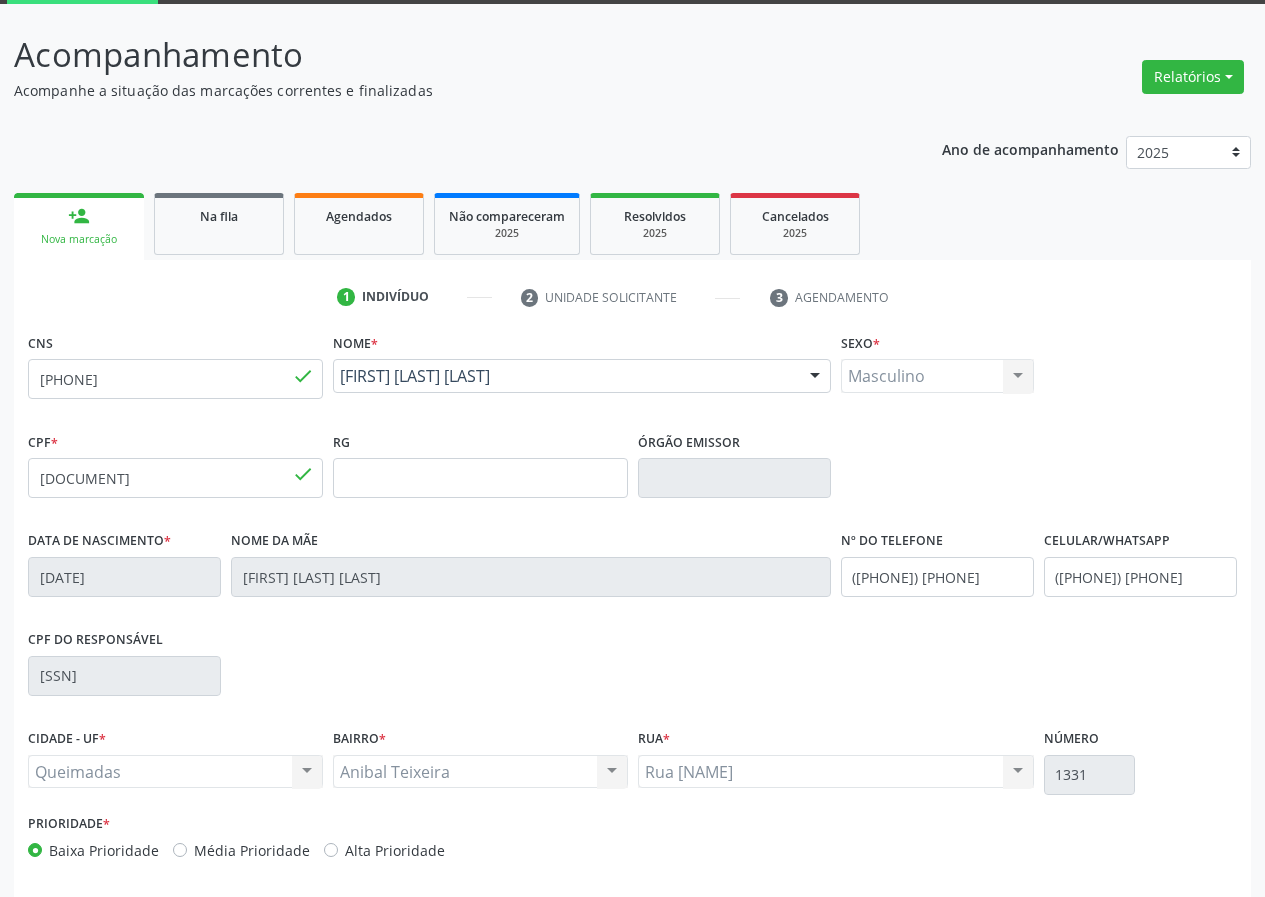 scroll, scrollTop: 187, scrollLeft: 0, axis: vertical 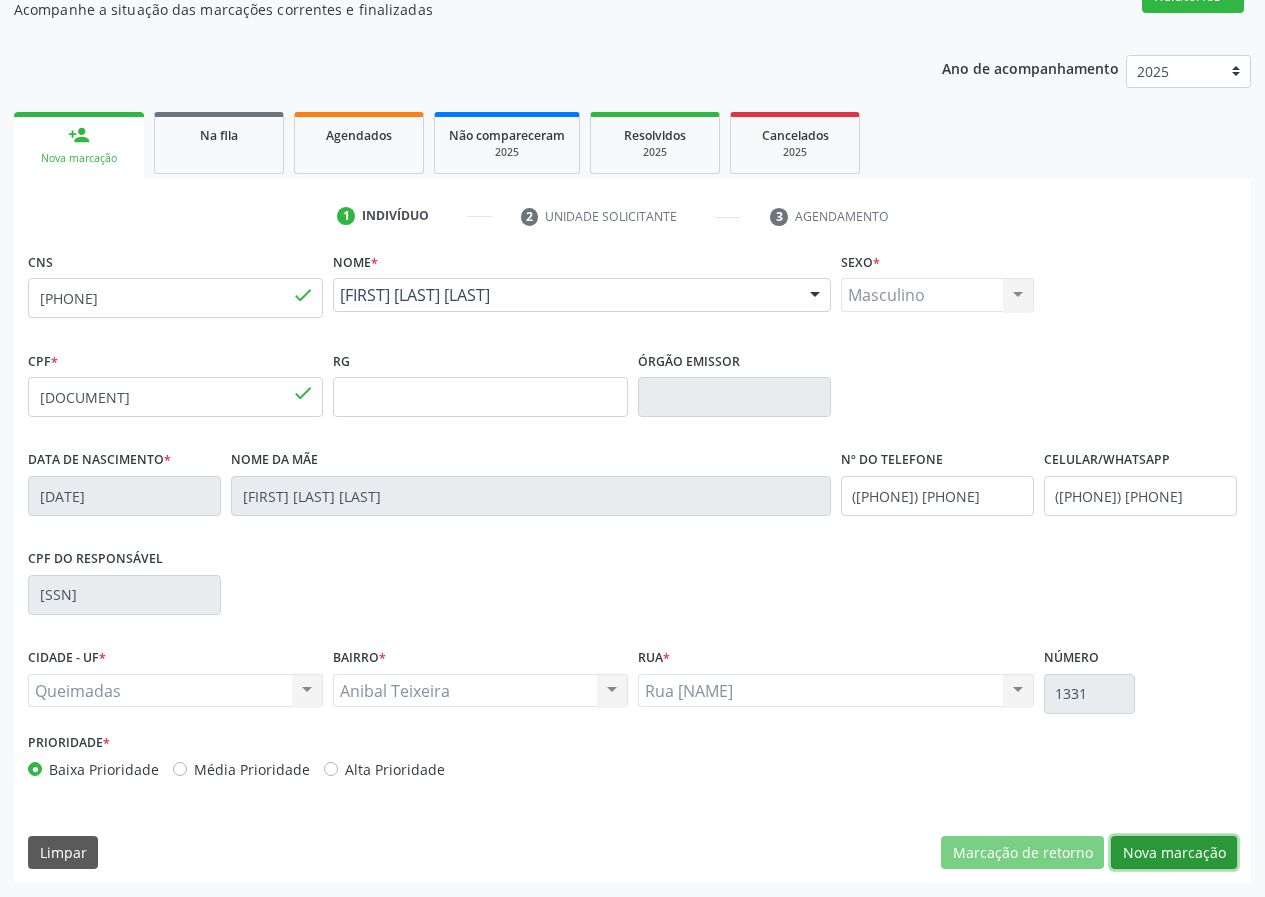 click on "Nova marcação" at bounding box center (1174, 853) 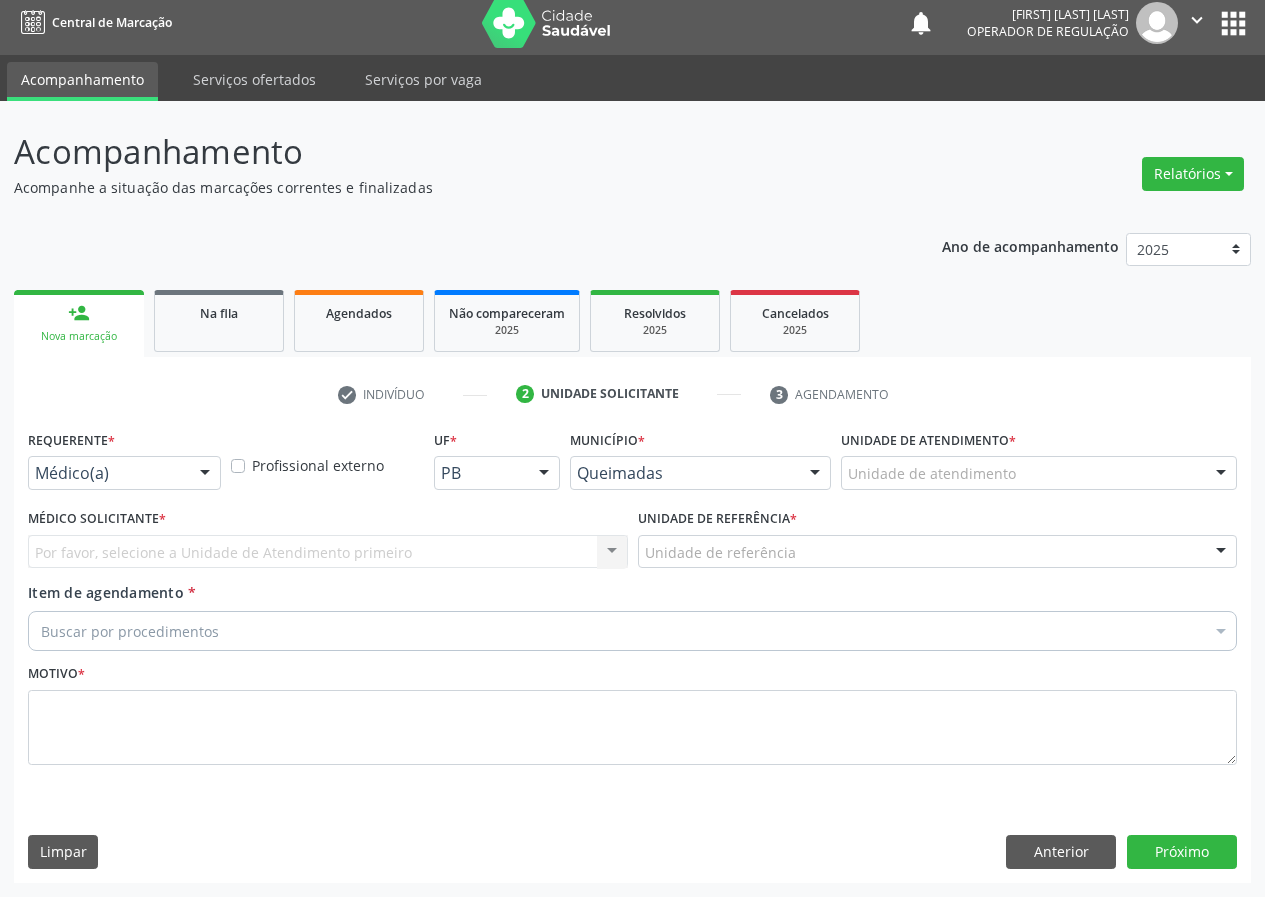 scroll, scrollTop: 9, scrollLeft: 0, axis: vertical 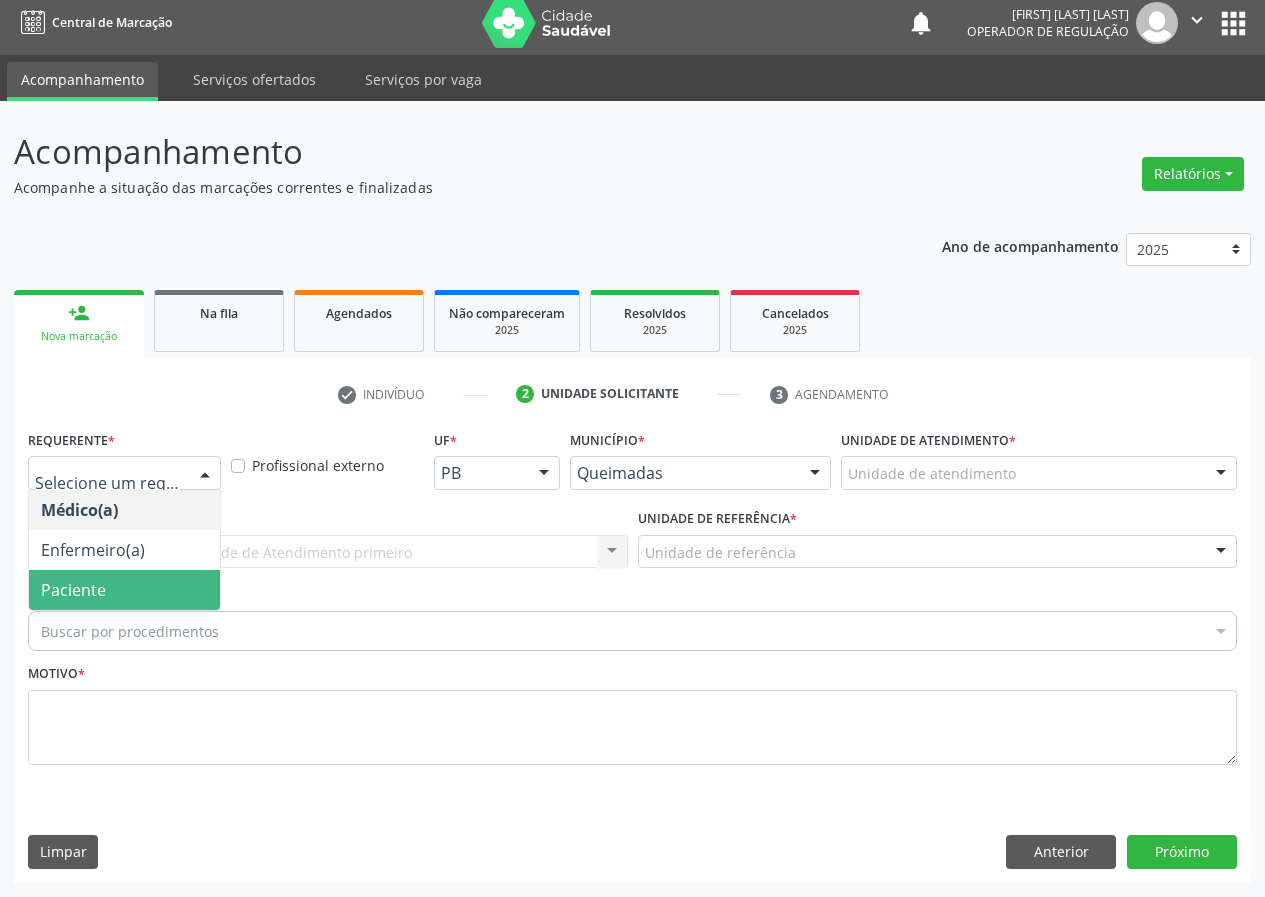click on "Paciente" at bounding box center [124, 590] 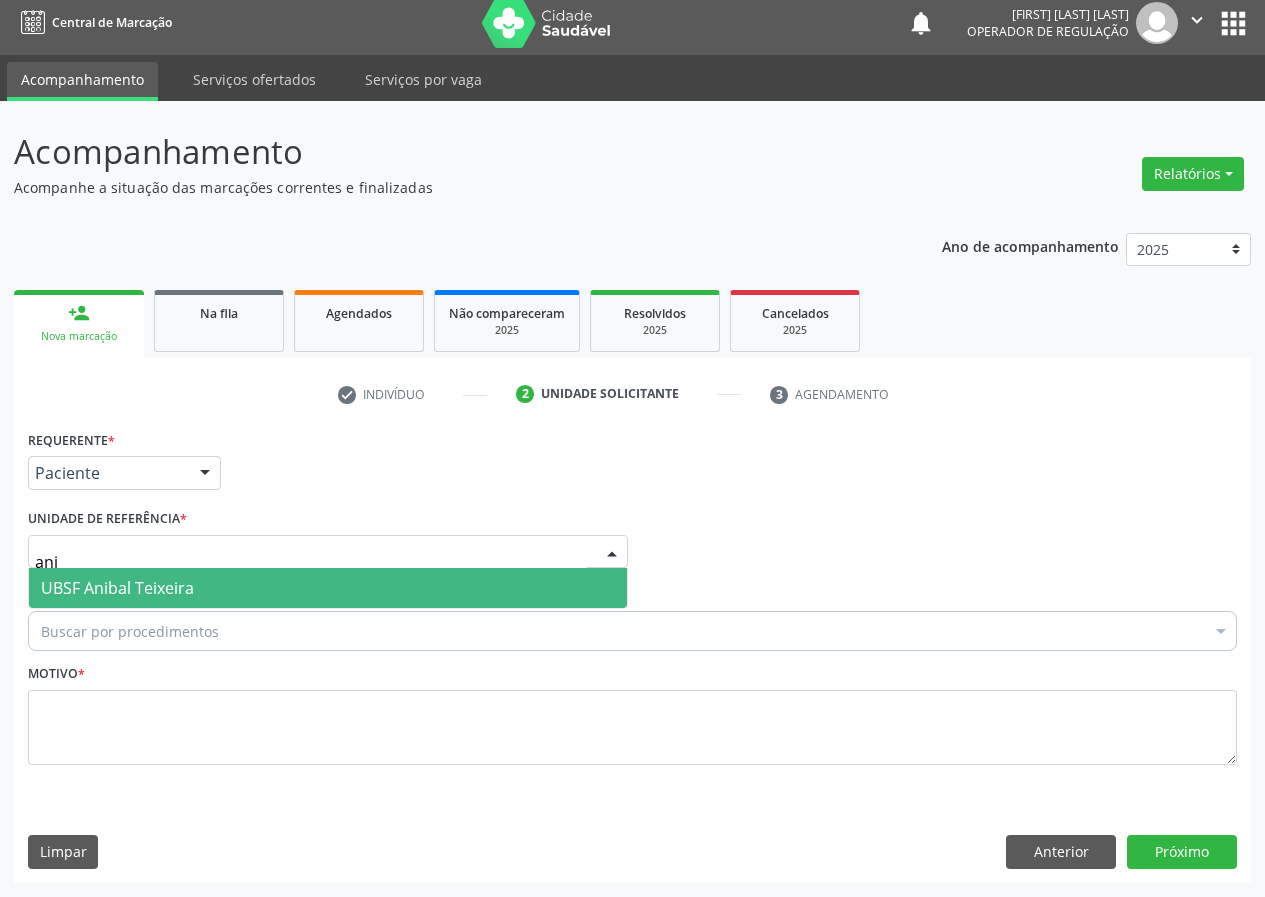 type on "anib" 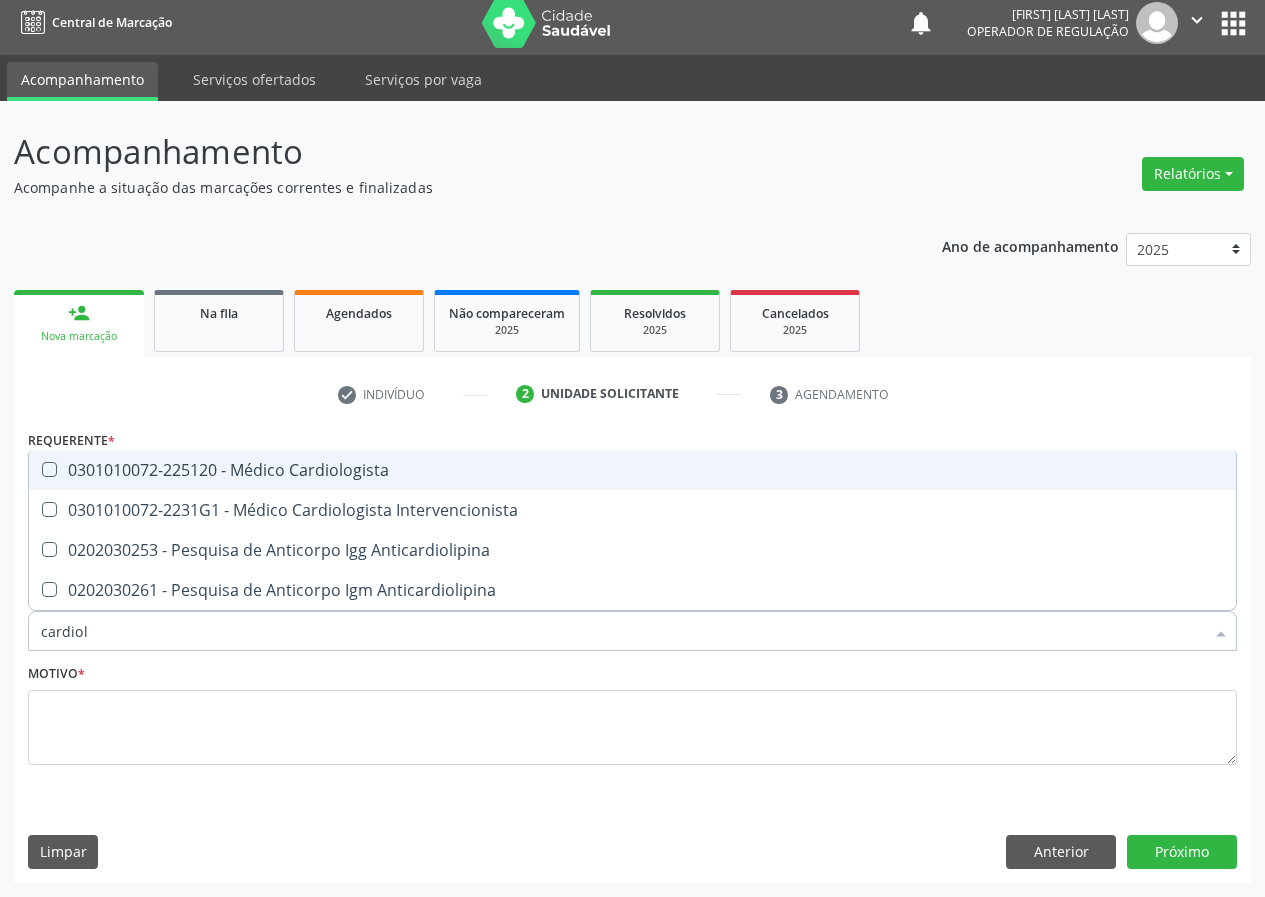 type on "cardiolo" 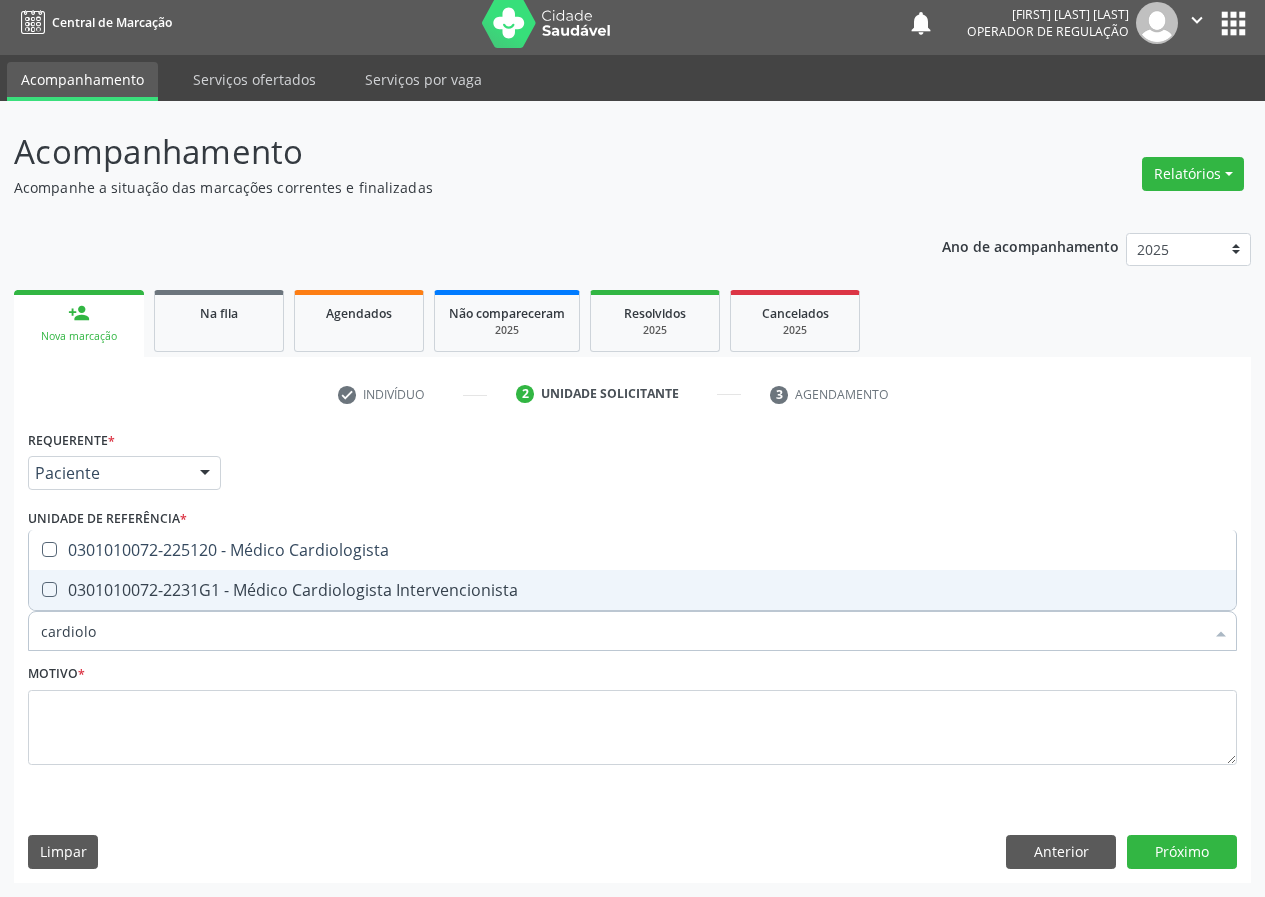 click on "0301010072-2231G1 - Médico Cardiologista Intervencionista" at bounding box center (632, 590) 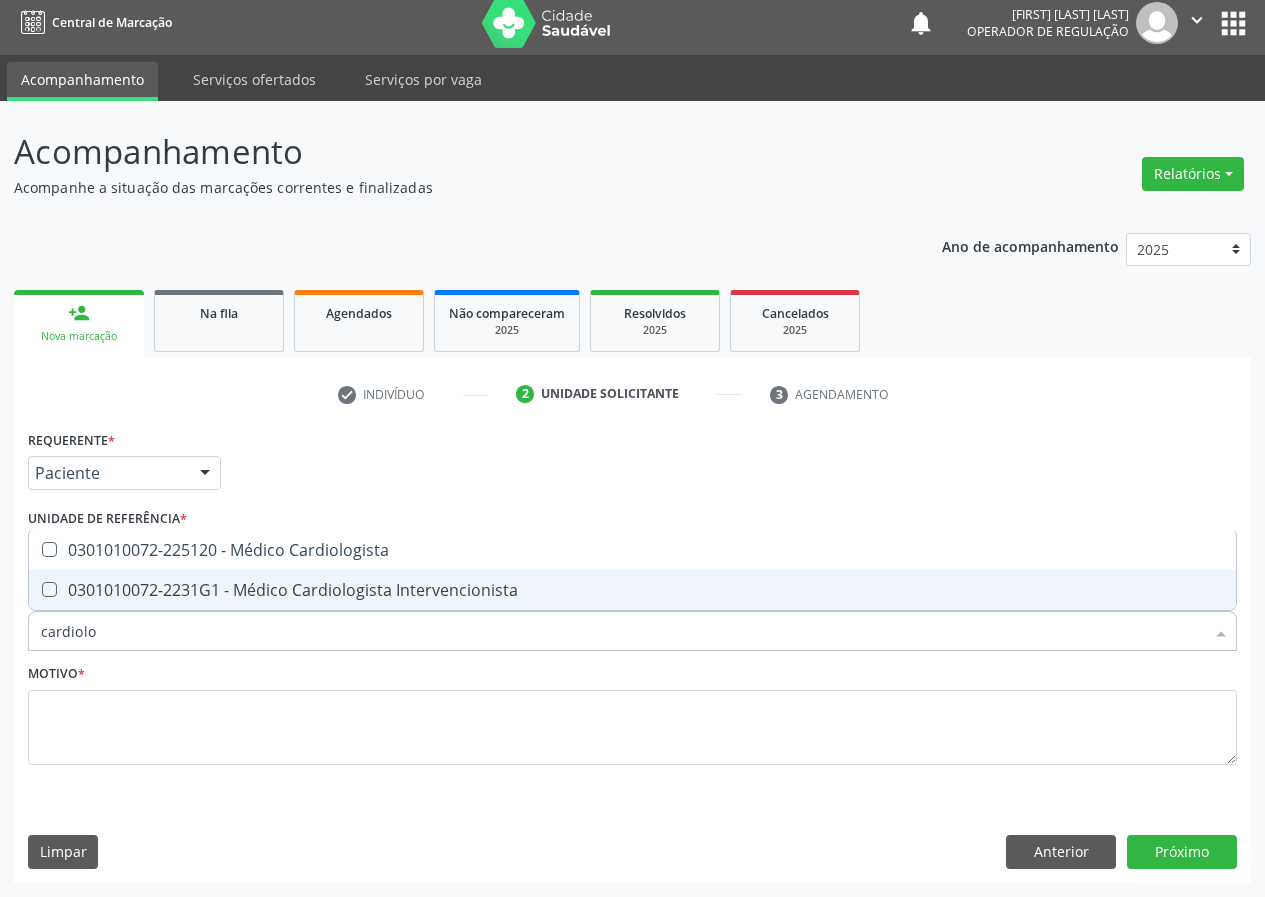 checkbox on "true" 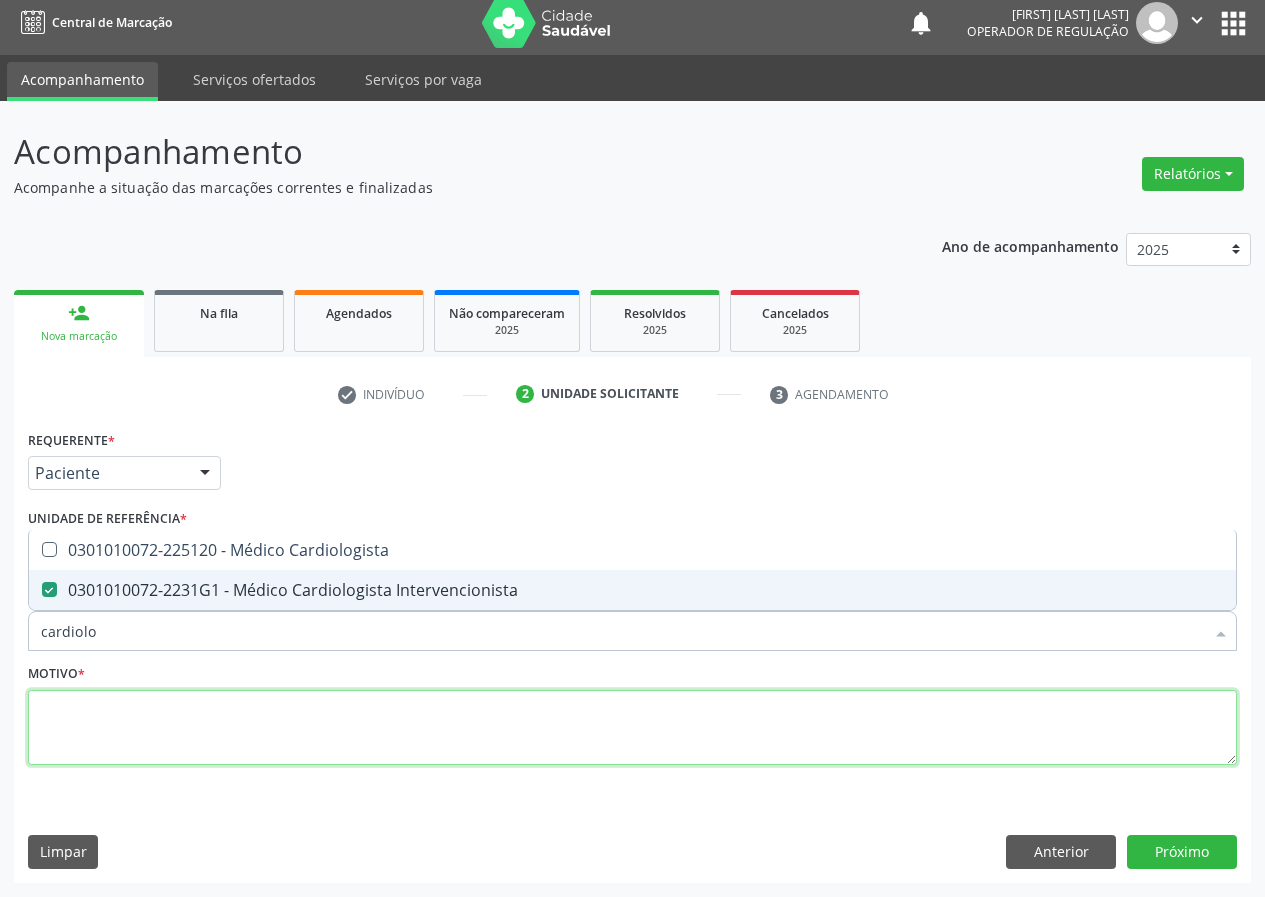 click at bounding box center (632, 728) 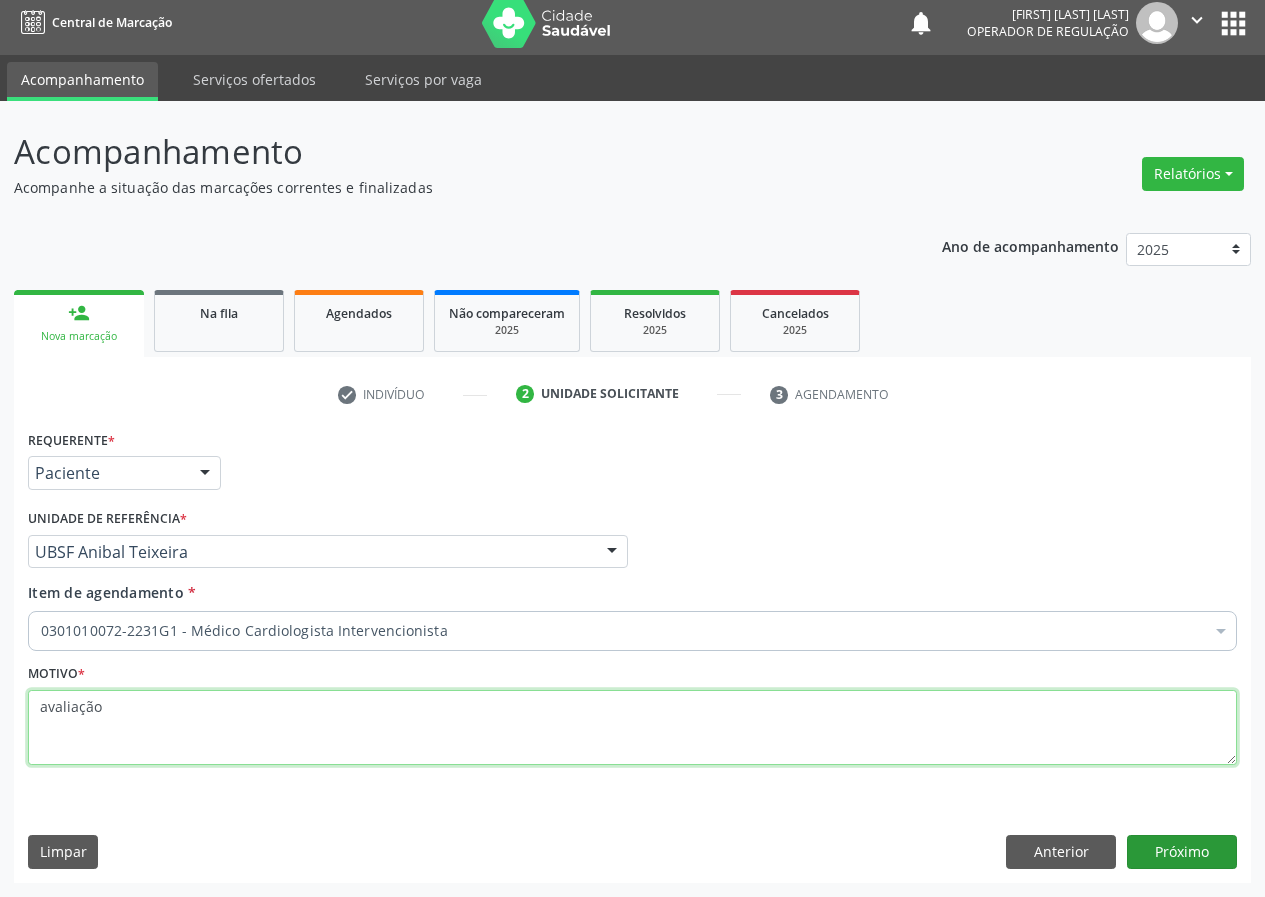 type on "avaliação" 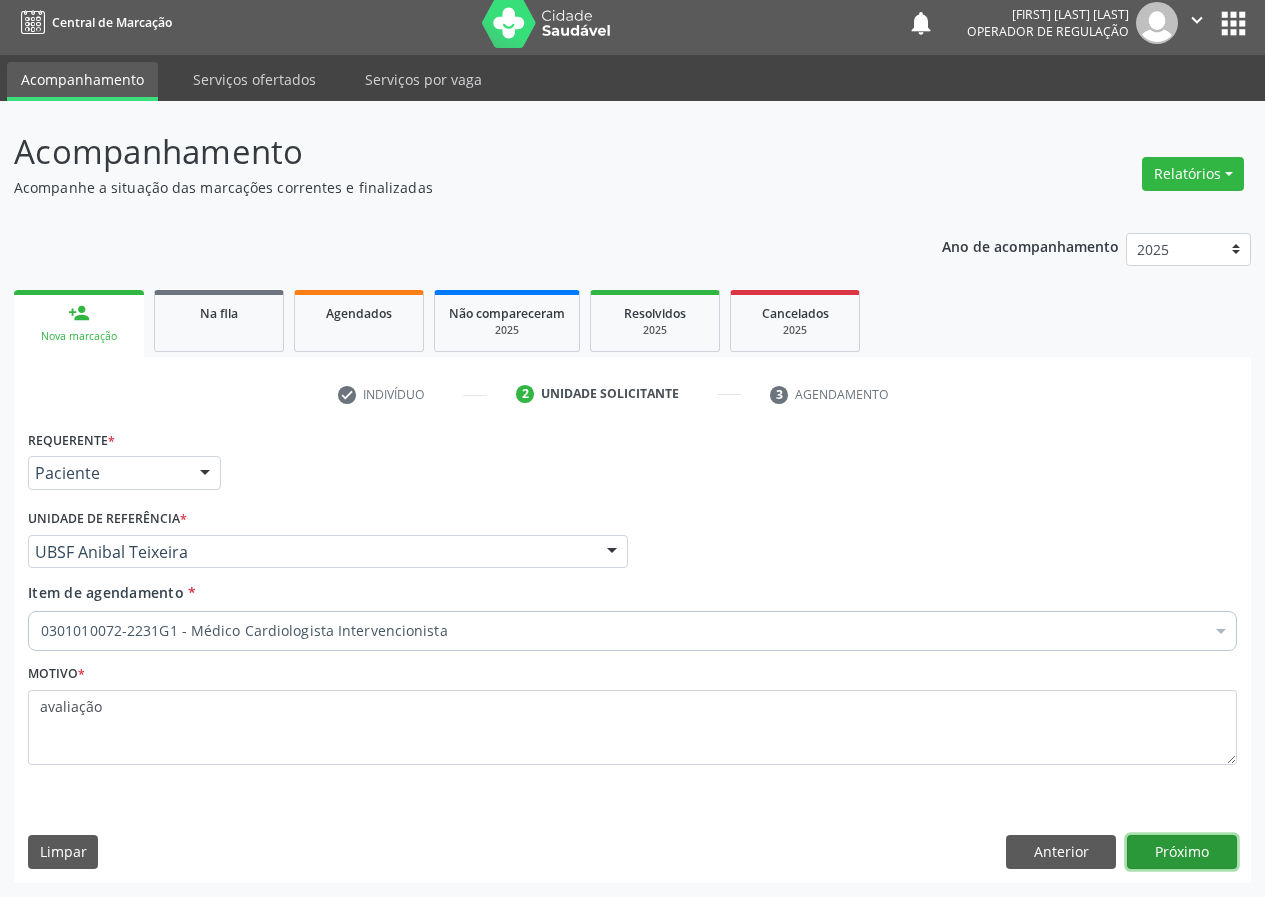 click on "Próximo" at bounding box center [1182, 852] 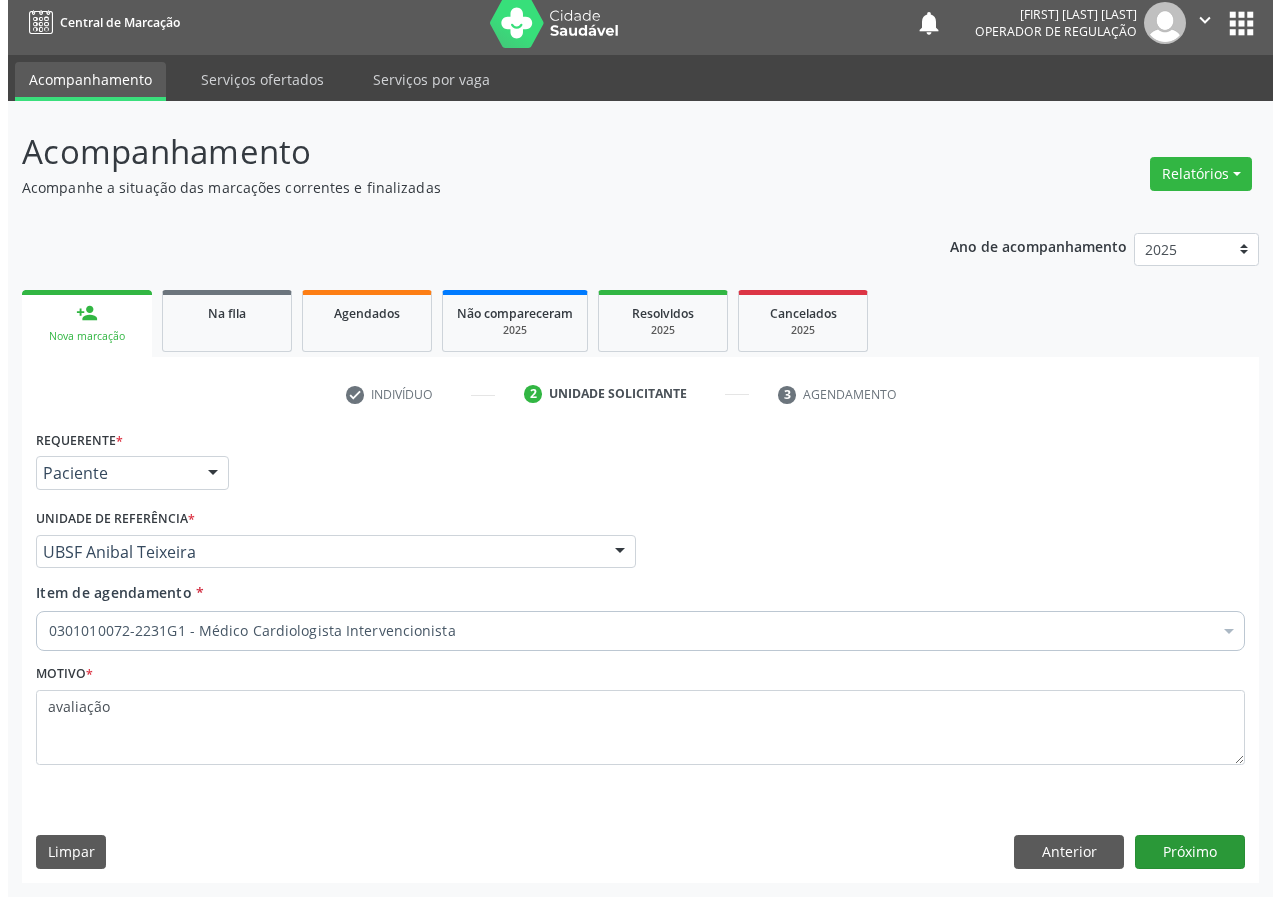 scroll, scrollTop: 0, scrollLeft: 0, axis: both 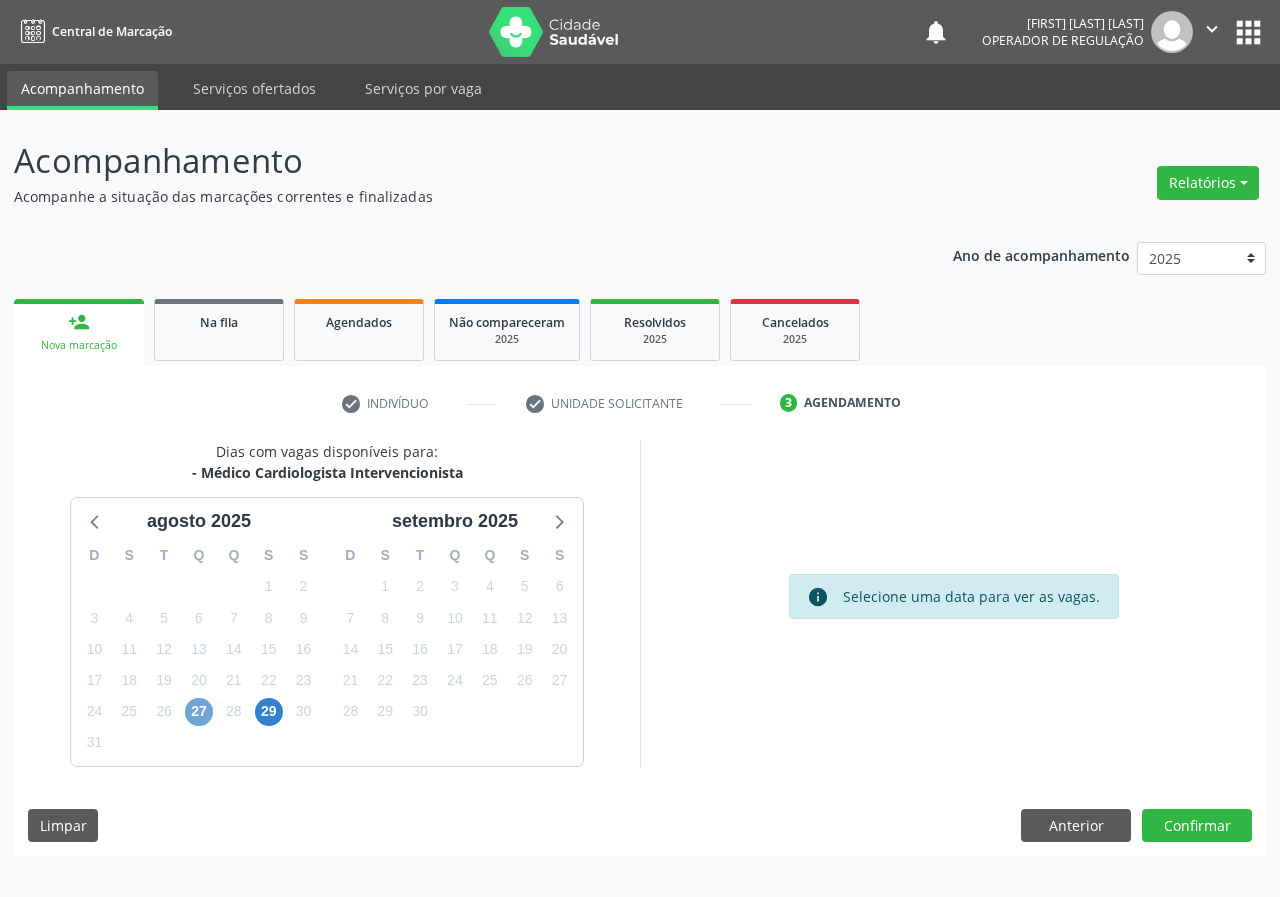 click on "27" at bounding box center [199, 712] 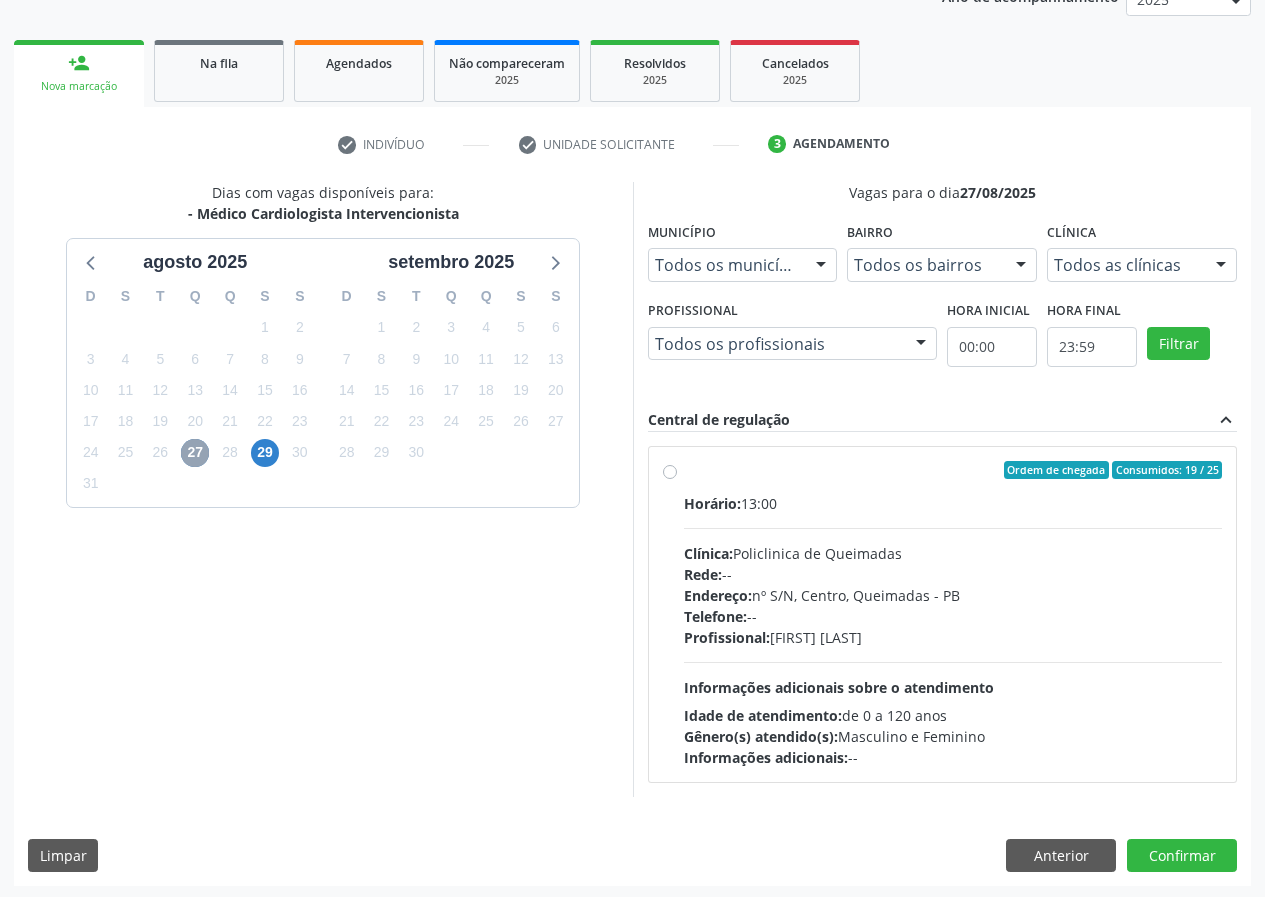 scroll, scrollTop: 262, scrollLeft: 0, axis: vertical 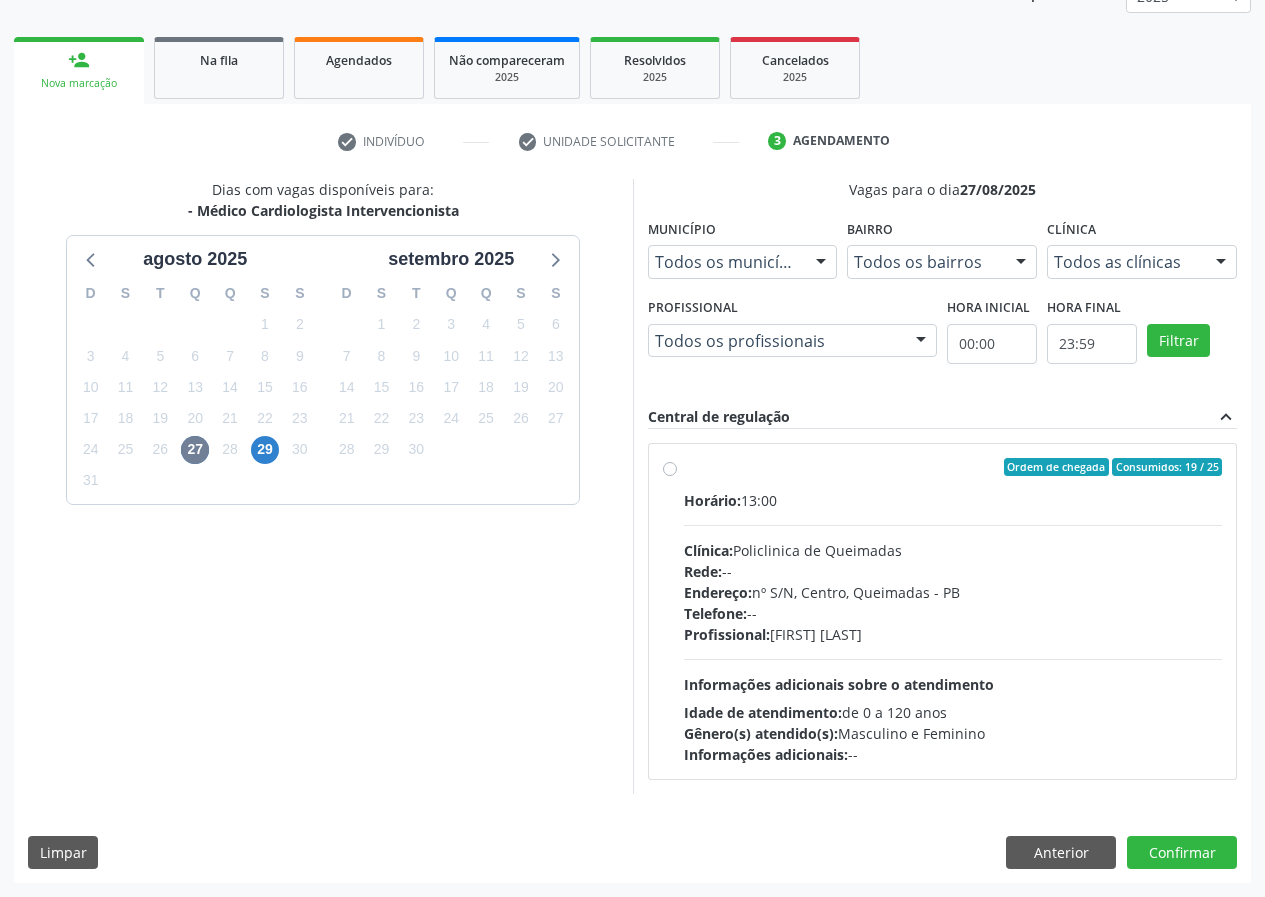 click on "Horário:   13:00" at bounding box center (953, 500) 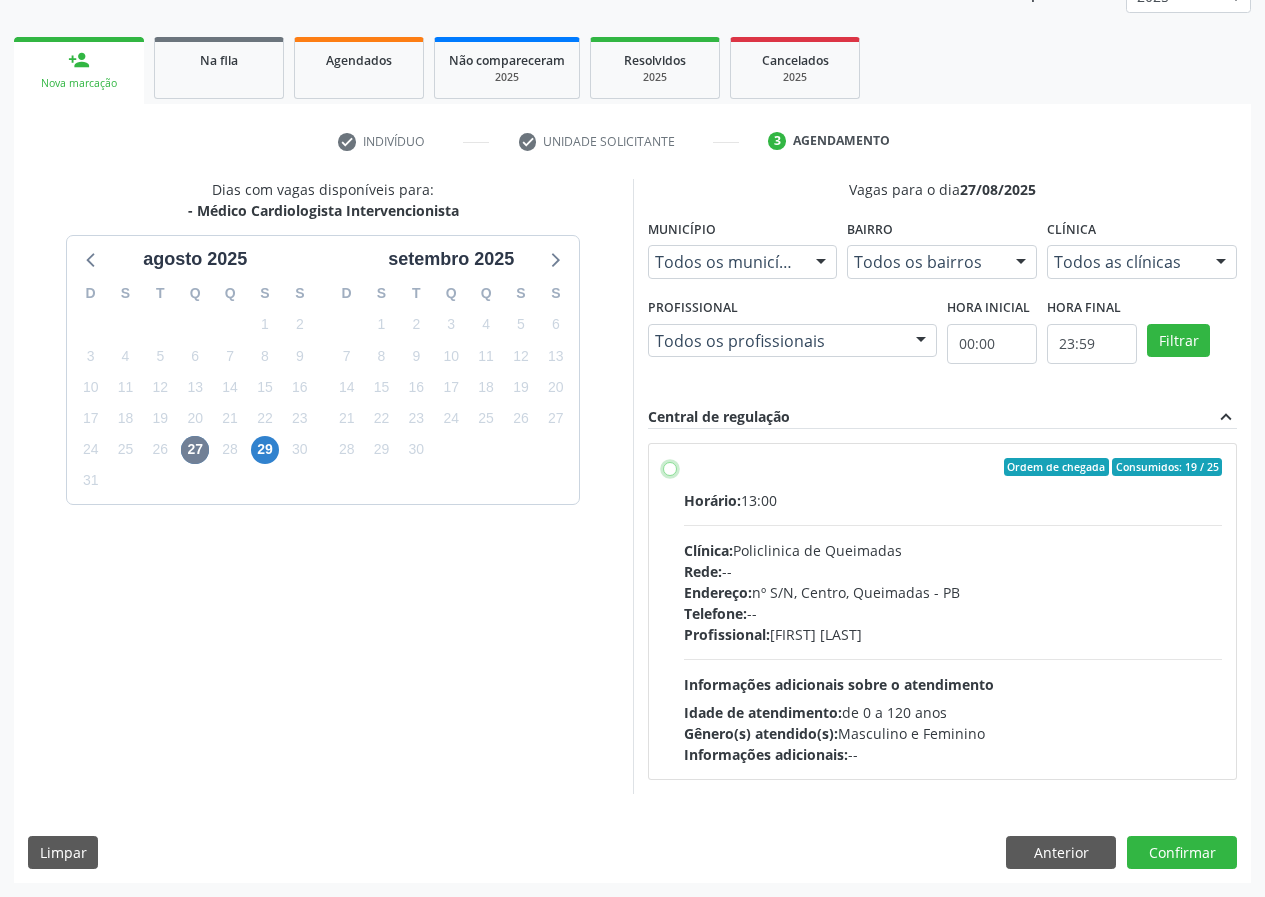 click on "Ordem de chegada
Consumidos: 19 / 25
Horário:   13:00
Clínica:  Policlinica de Queimadas
Rede:
--
Endereço:   nº S/N, Centro, [CITY] - [STATE]
Telefone:   --
Profissional:
[FIRST] [LAST]
Informações adicionais sobre o atendimento
Idade de atendimento:
de 0 a 120 anos
Gênero(s) atendido(s):
Masculino e Feminino
Informações adicionais:
--" at bounding box center (670, 467) 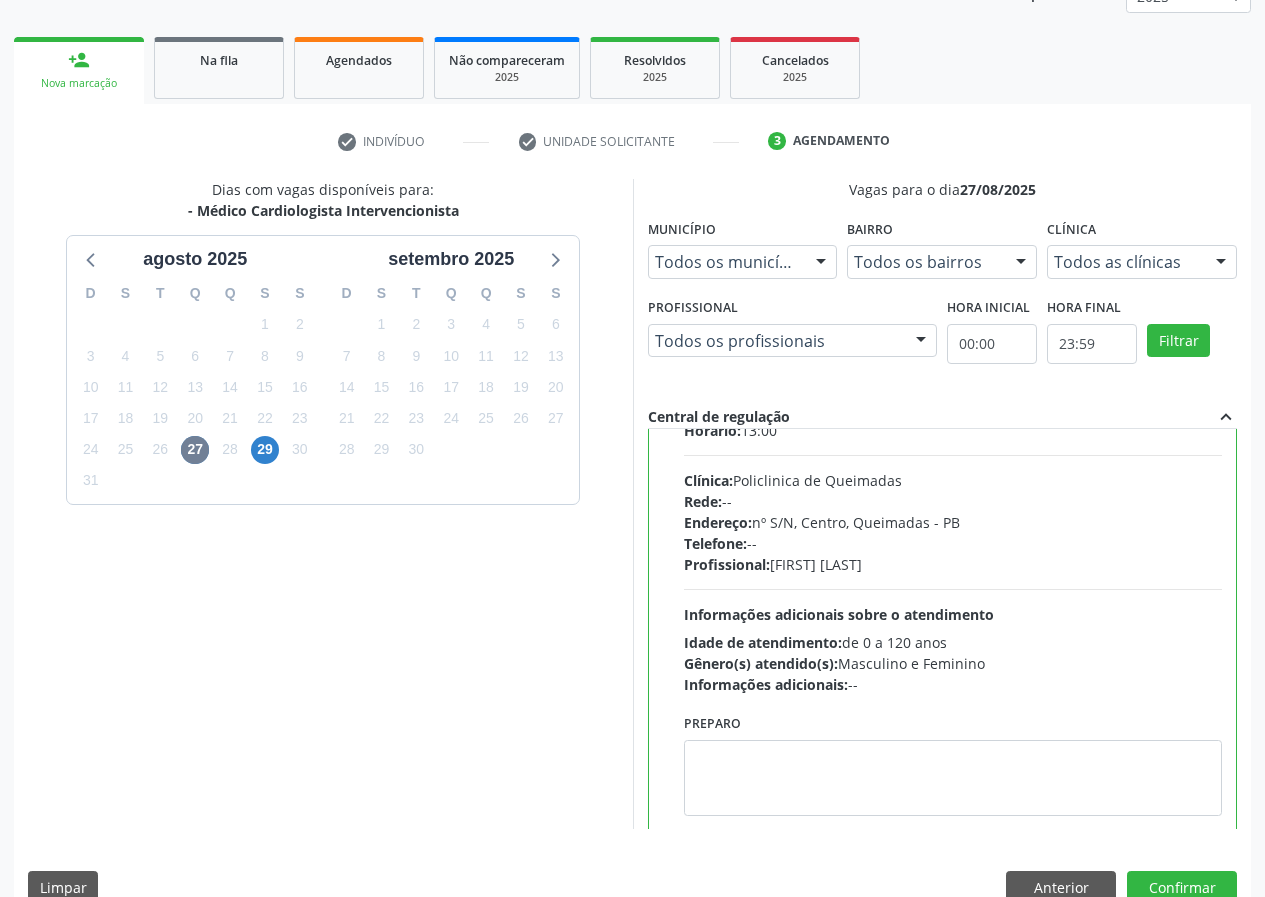 scroll, scrollTop: 99, scrollLeft: 0, axis: vertical 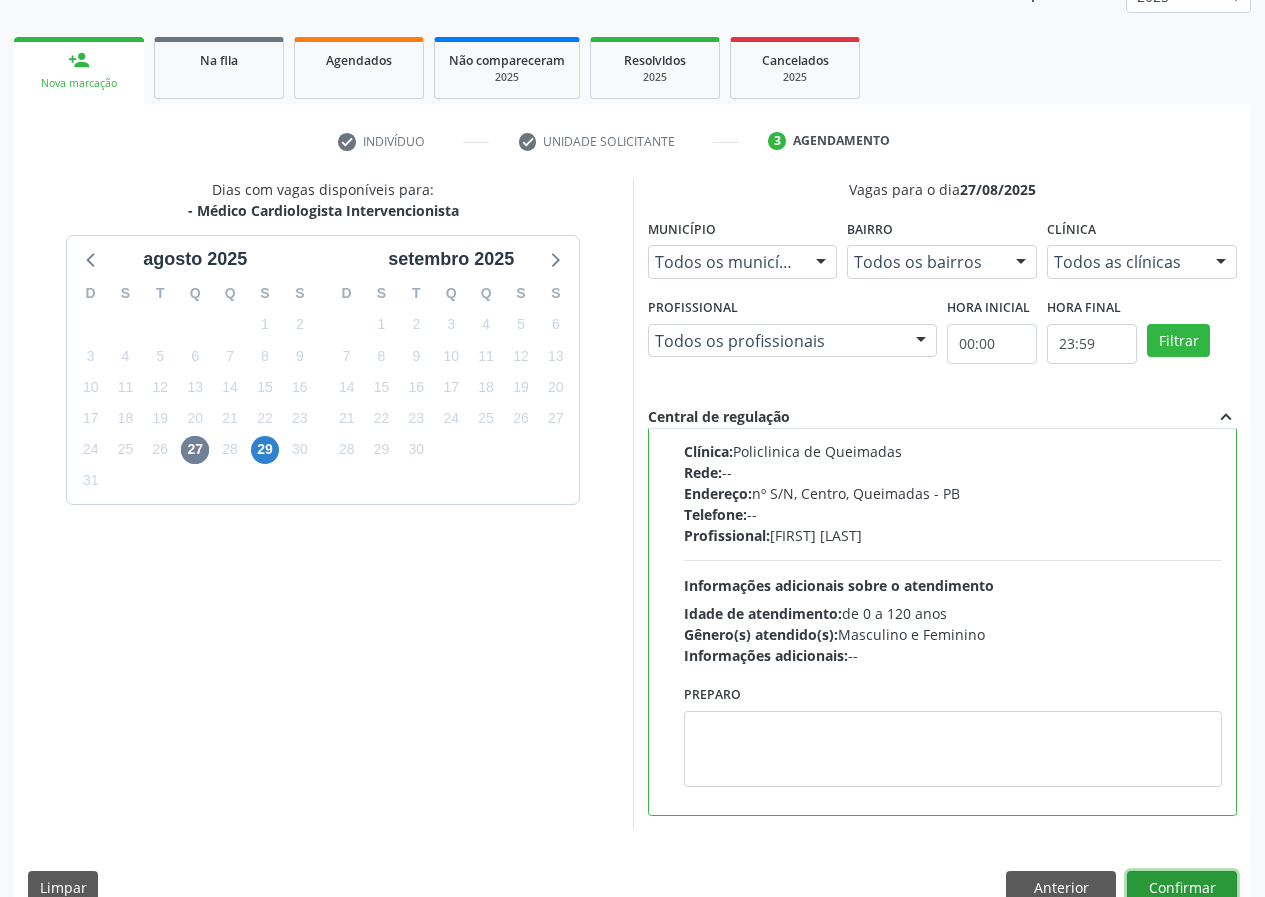 click on "Confirmar" at bounding box center [1182, 888] 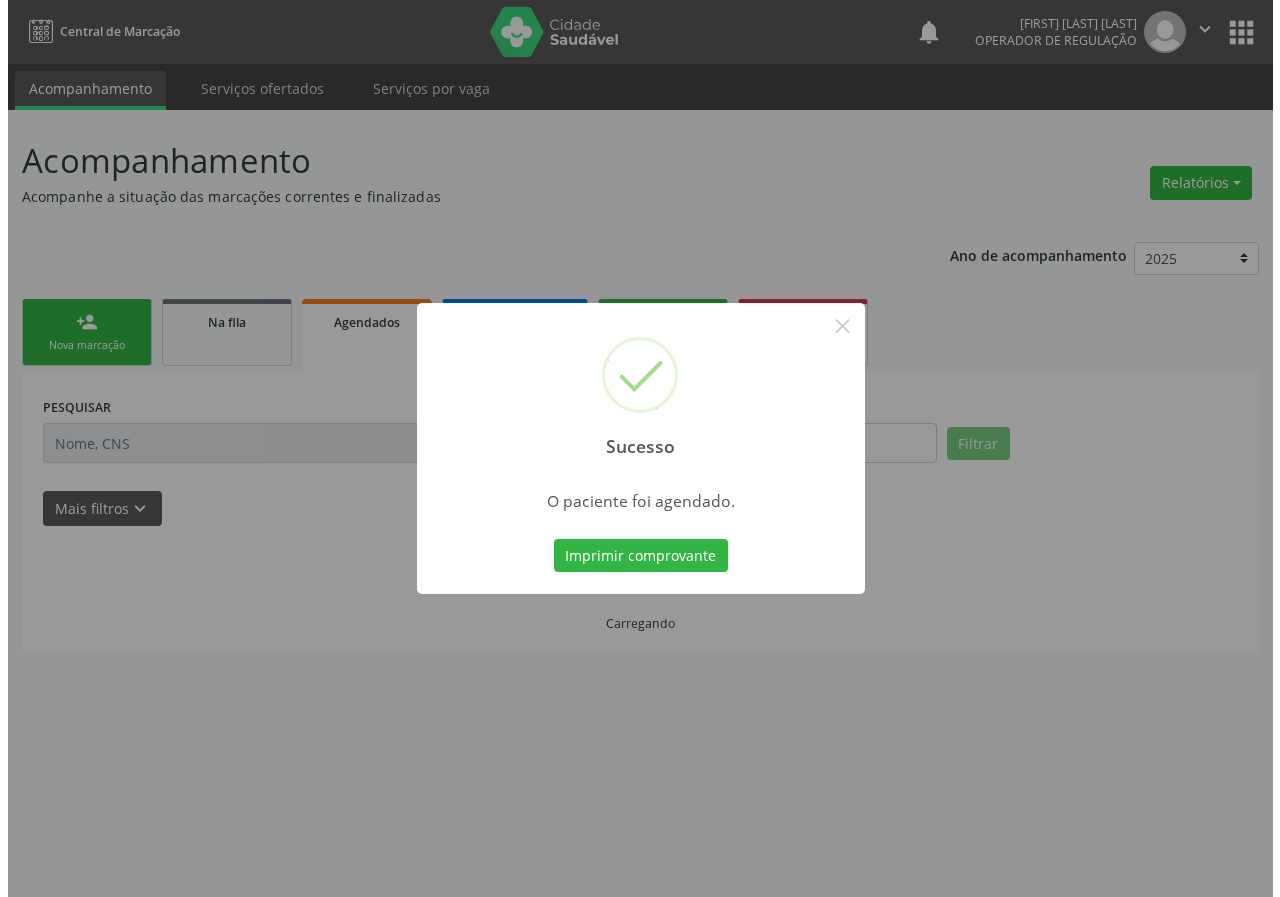 scroll, scrollTop: 0, scrollLeft: 0, axis: both 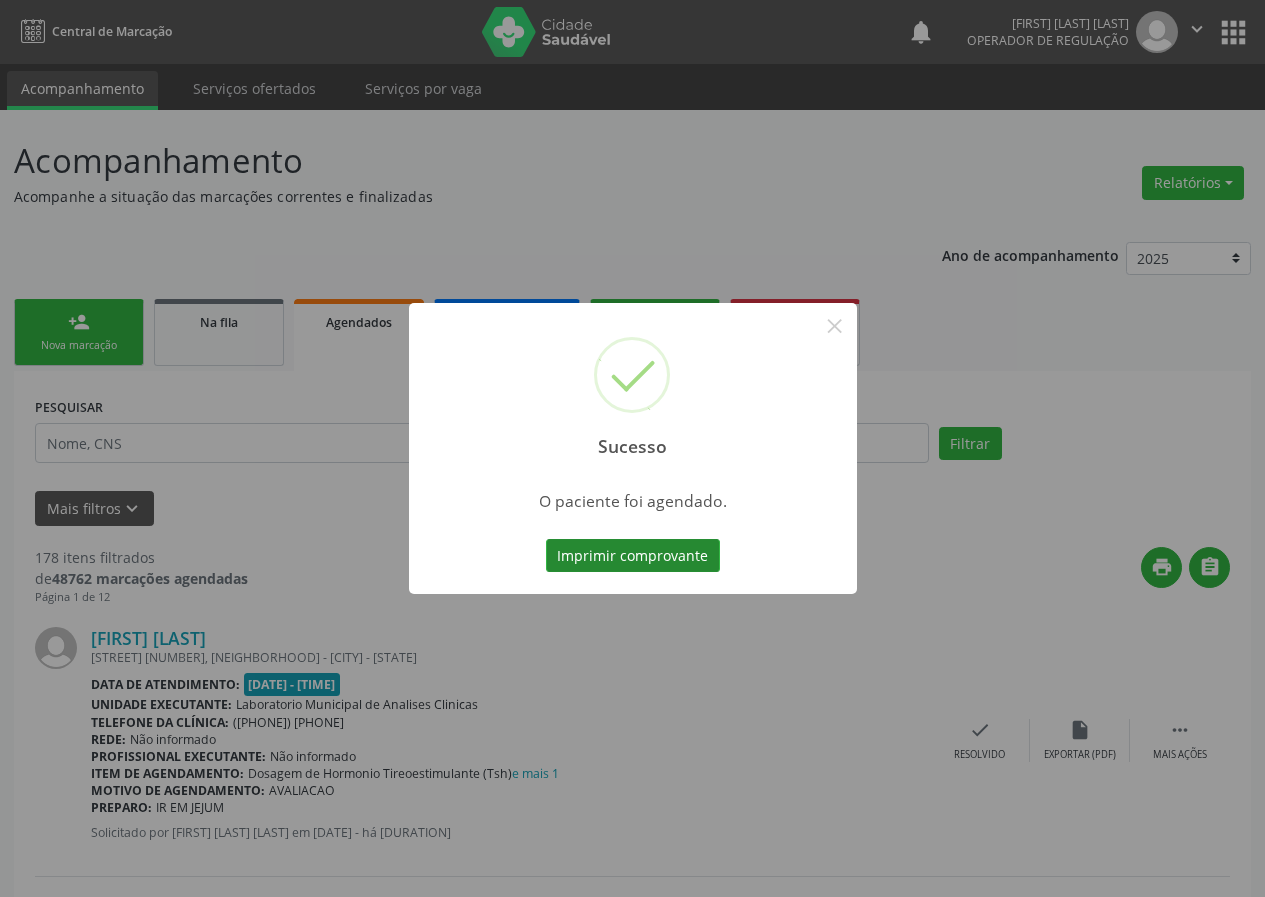 click on "Imprimir comprovante" at bounding box center (633, 556) 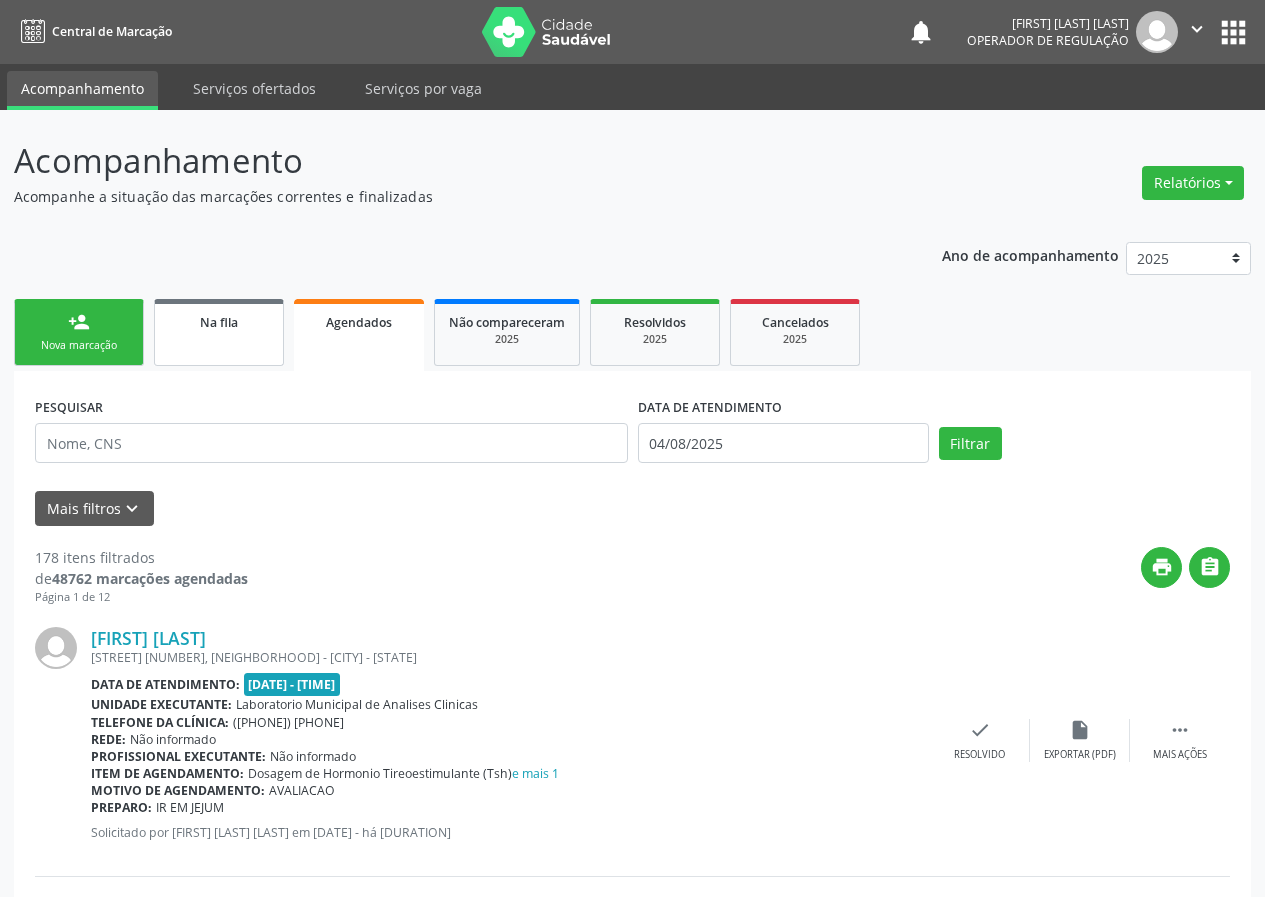 click on "Na fila" at bounding box center [219, 332] 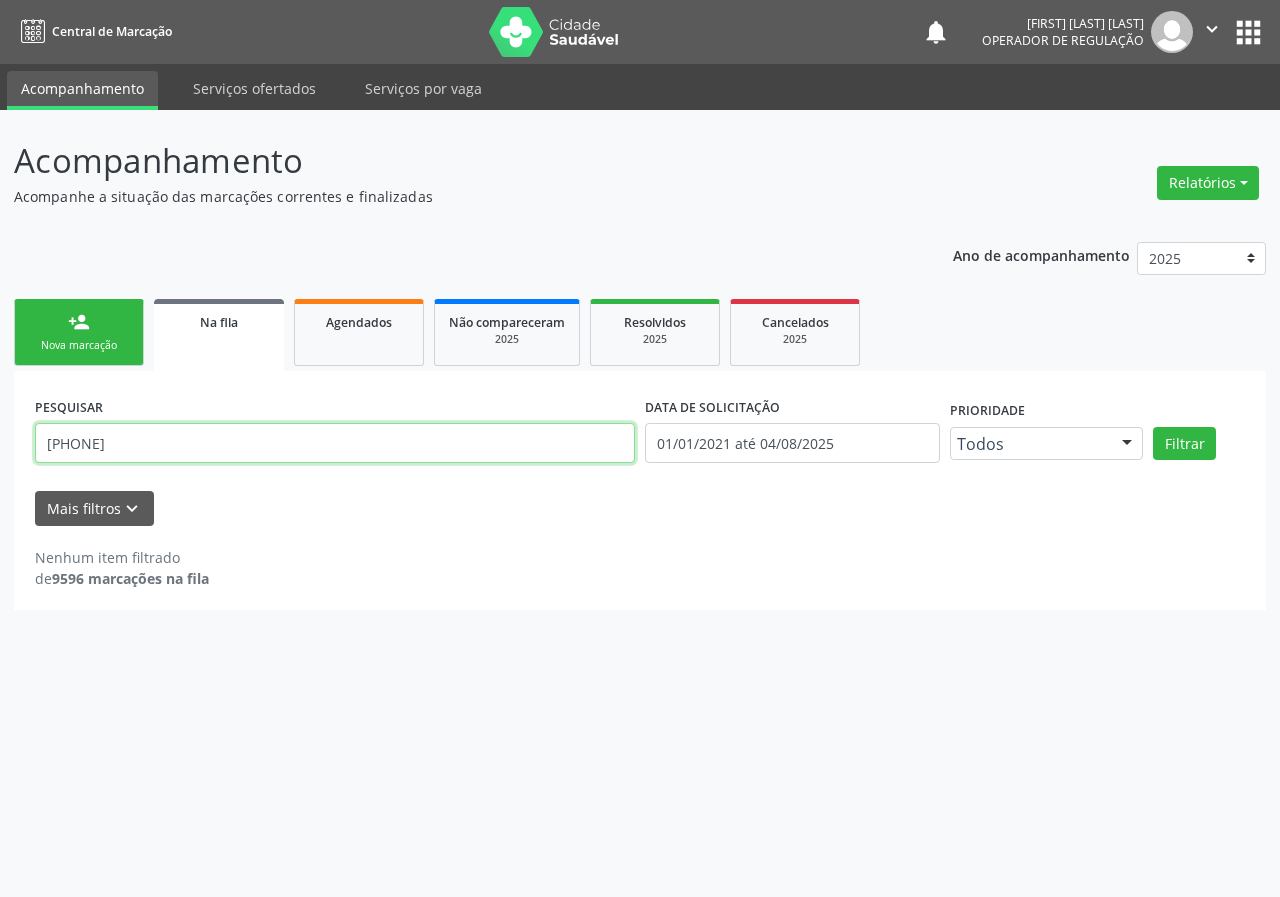 drag, startPoint x: 213, startPoint y: 449, endPoint x: 0, endPoint y: 382, distance: 223.28905 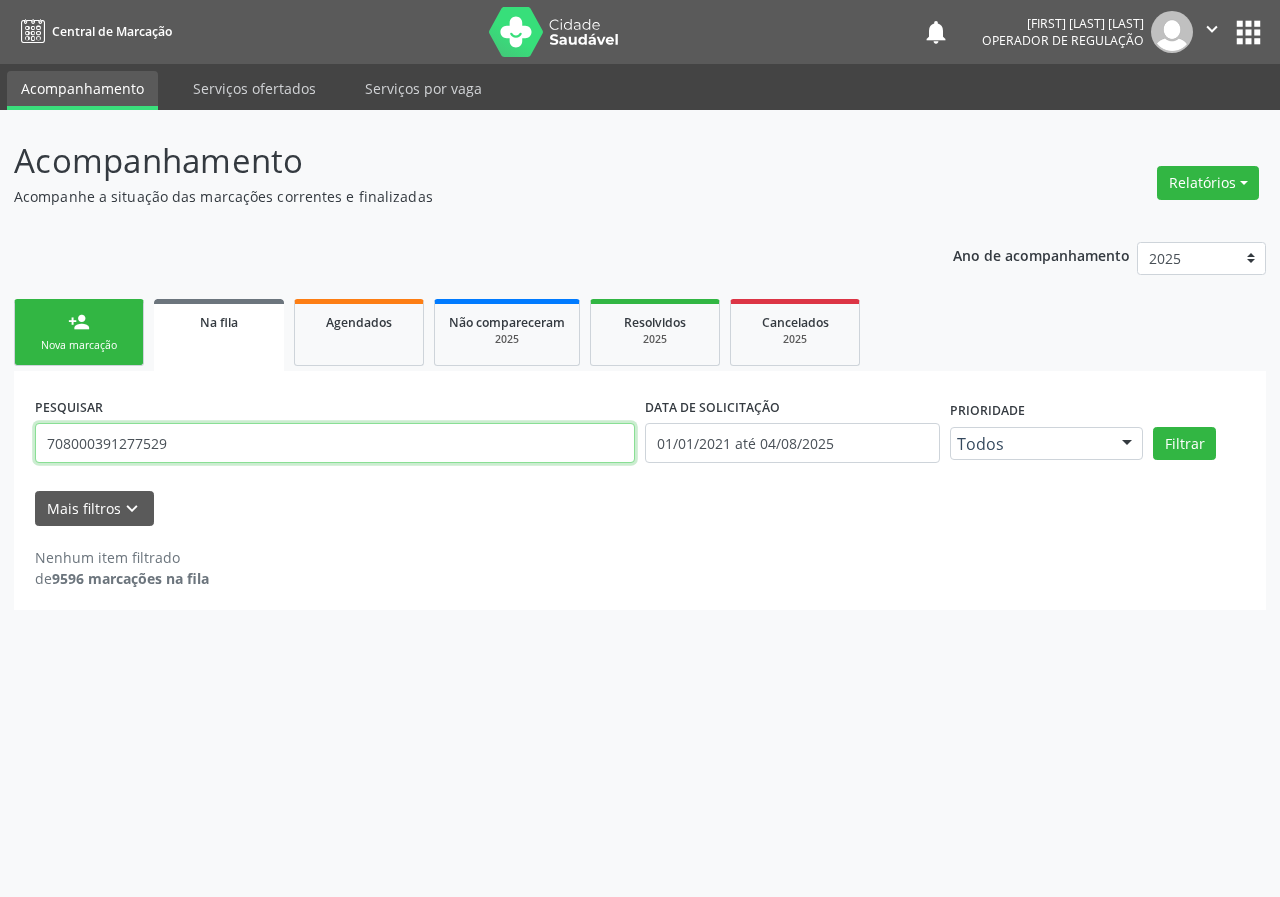 type on "708000391277529" 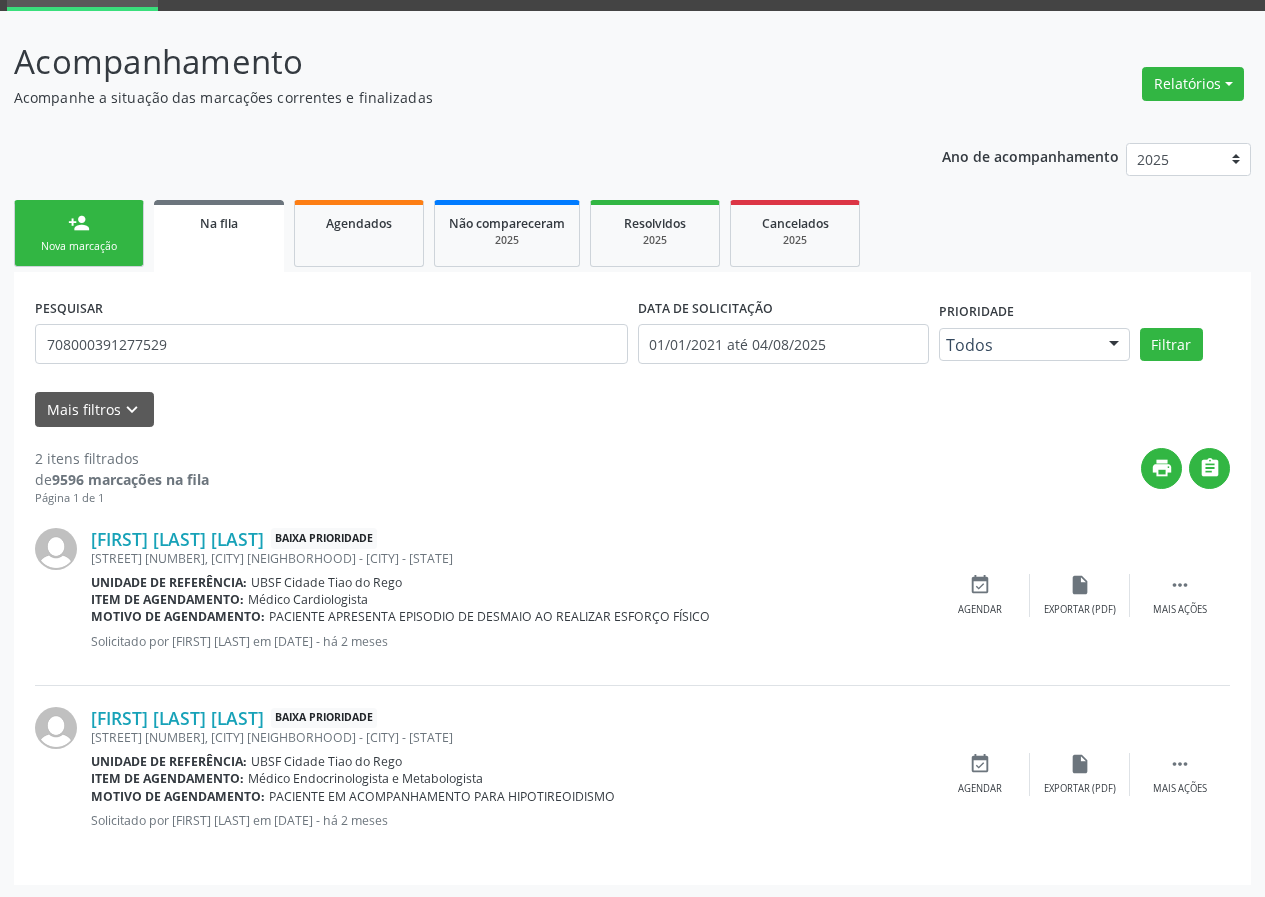 scroll, scrollTop: 101, scrollLeft: 0, axis: vertical 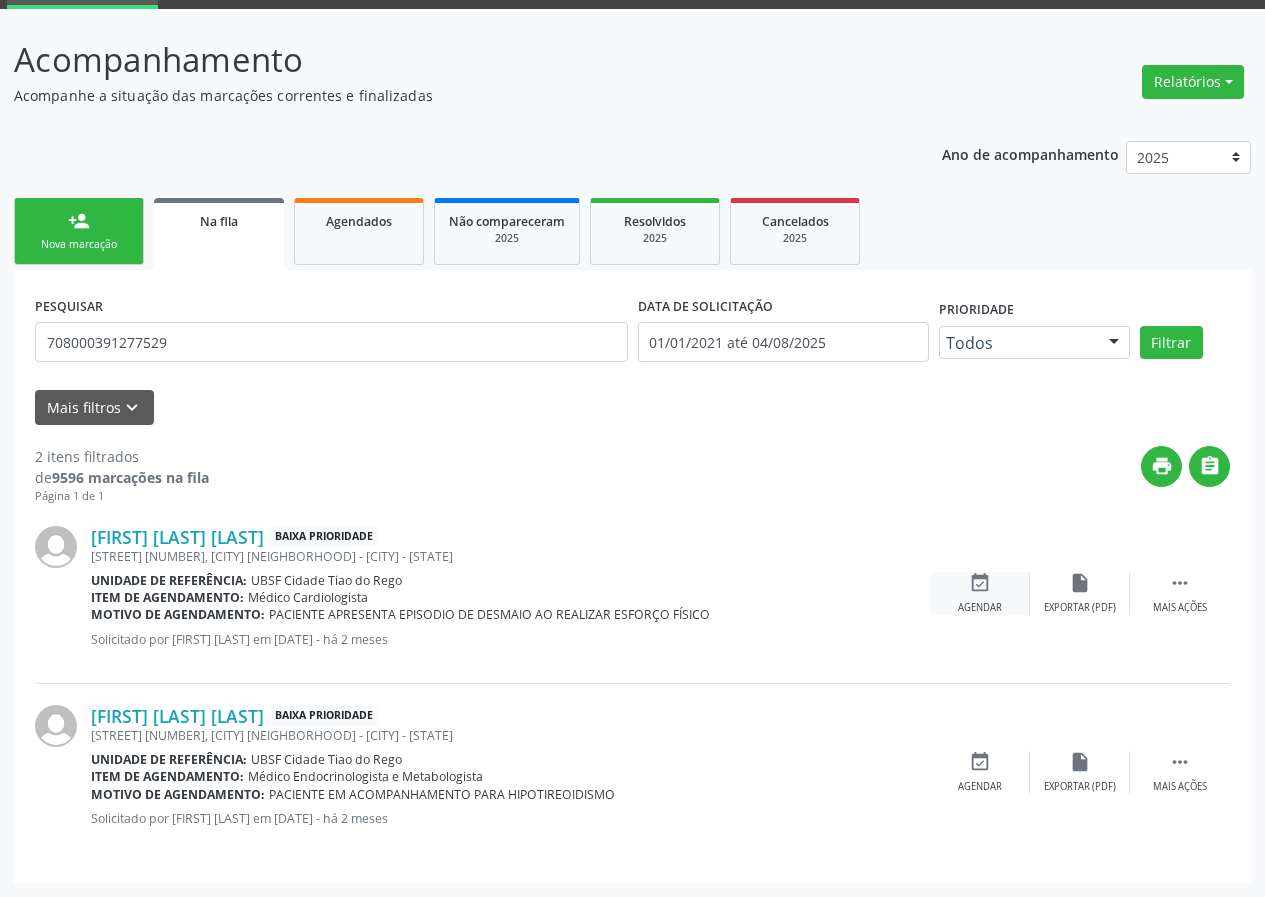 click on "event_available
Agendar" at bounding box center (980, 593) 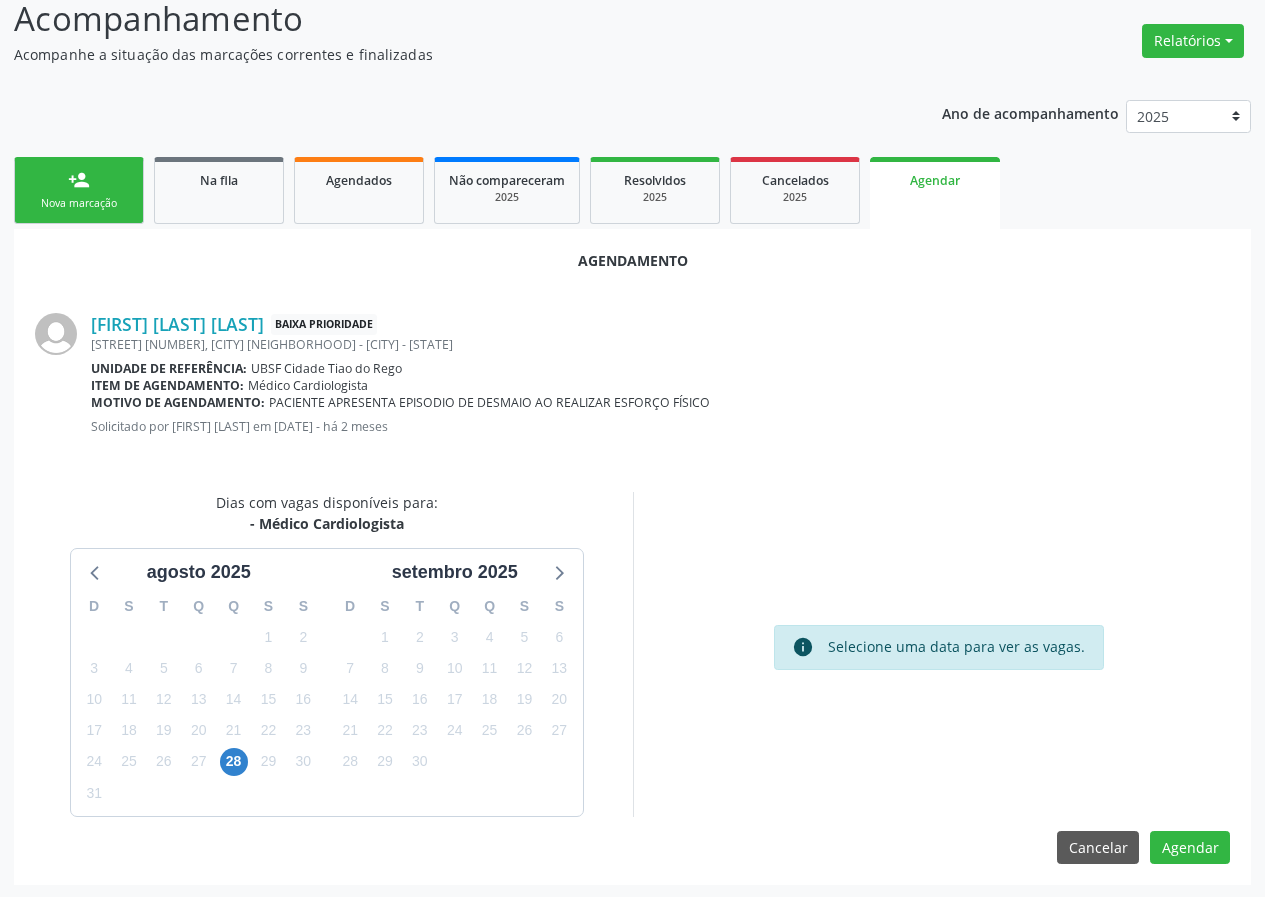 scroll, scrollTop: 144, scrollLeft: 0, axis: vertical 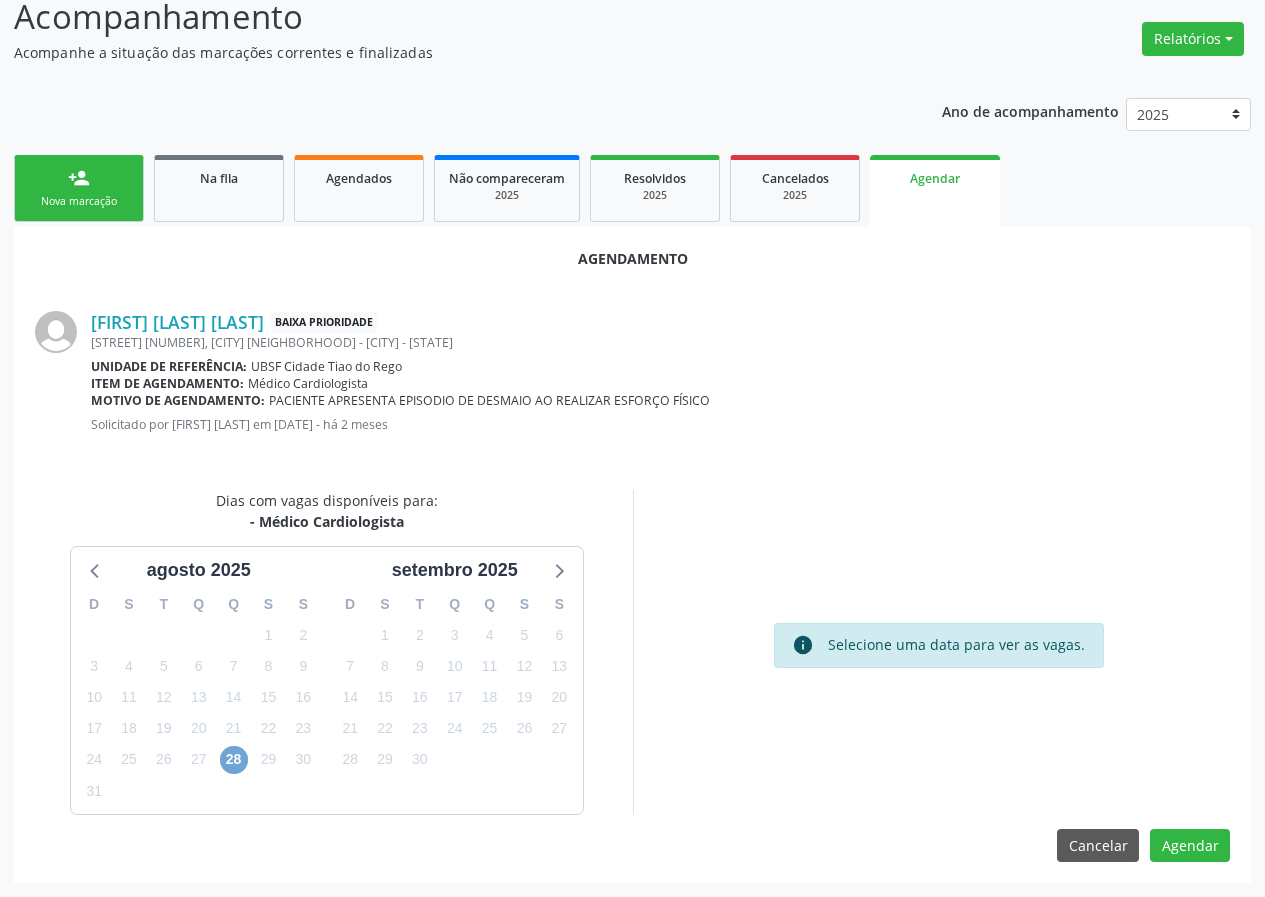 click on "28" at bounding box center (234, 760) 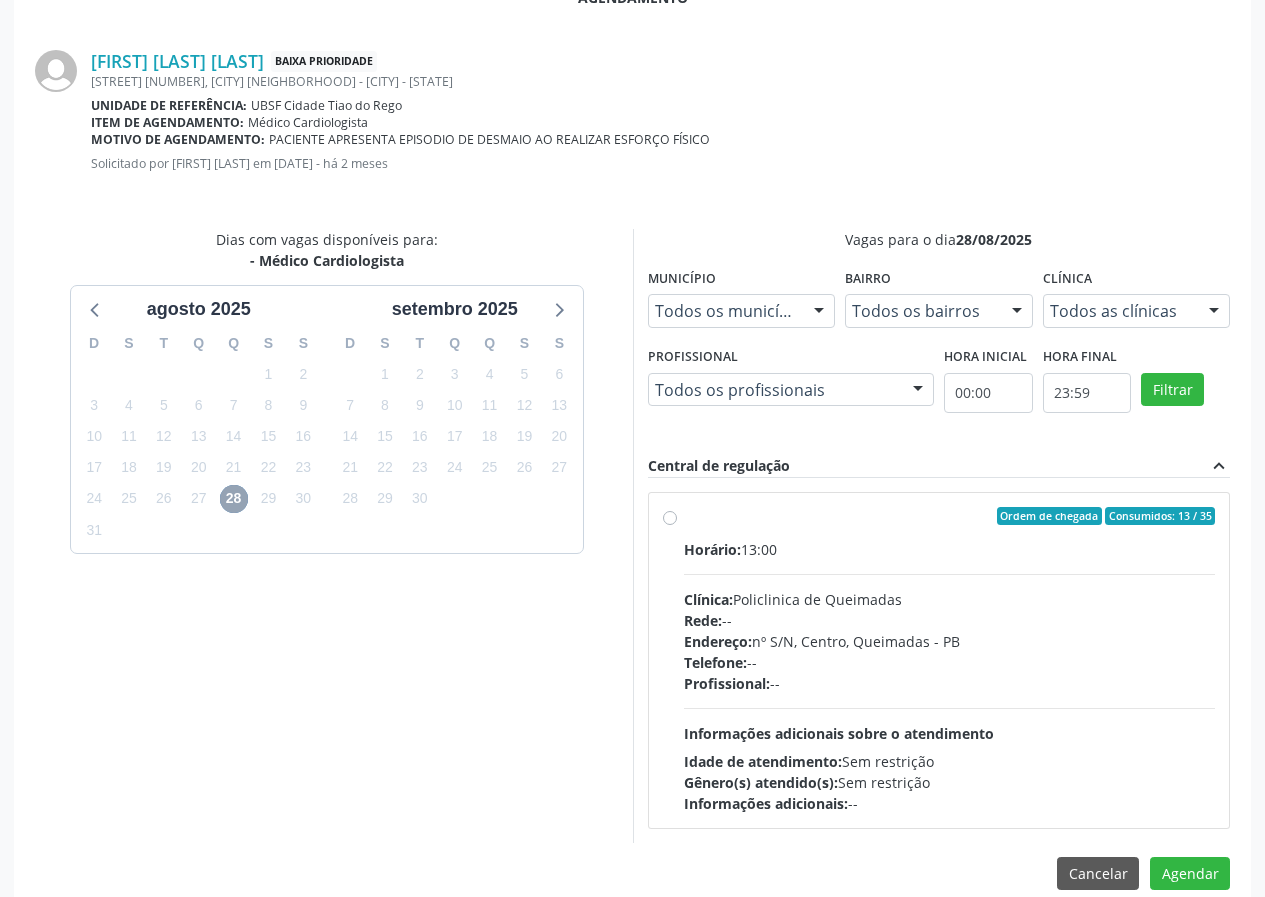 scroll, scrollTop: 433, scrollLeft: 0, axis: vertical 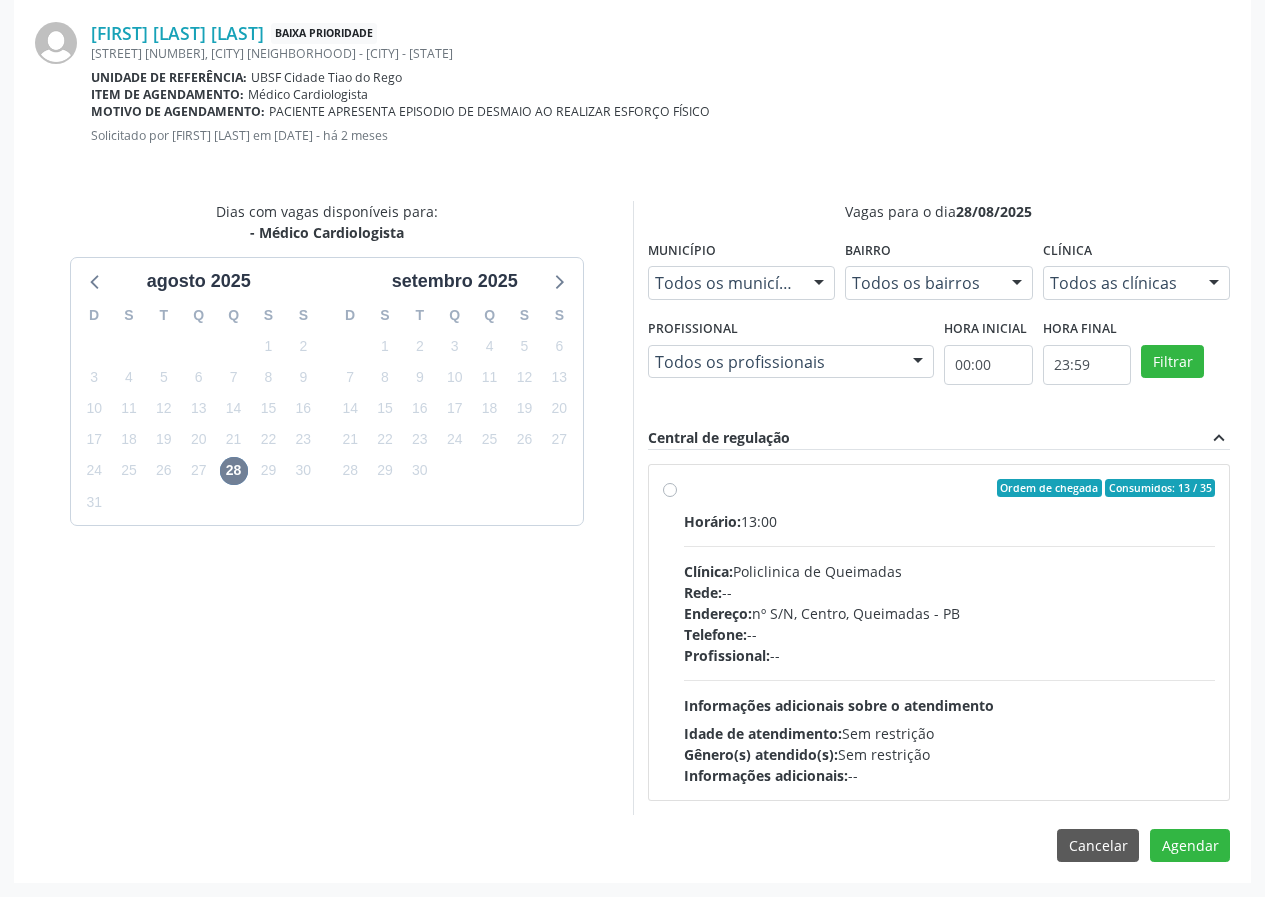 click on "Ordem de chegada
Consumidos: 13 / 35
Horário:   13:00
Clínica:  Policlinica de Queimadas
Rede:
--
Endereço:   nº S/N, [NEIGHBORHOOD], [CITY] - [STATE]
Telefone:   --
Profissional:
--
Informações adicionais sobre o atendimento
Idade de atendimento:
Sem restrição
Gênero(s) atendido(s):
Sem restrição
Informações adicionais:
--" at bounding box center [939, 632] 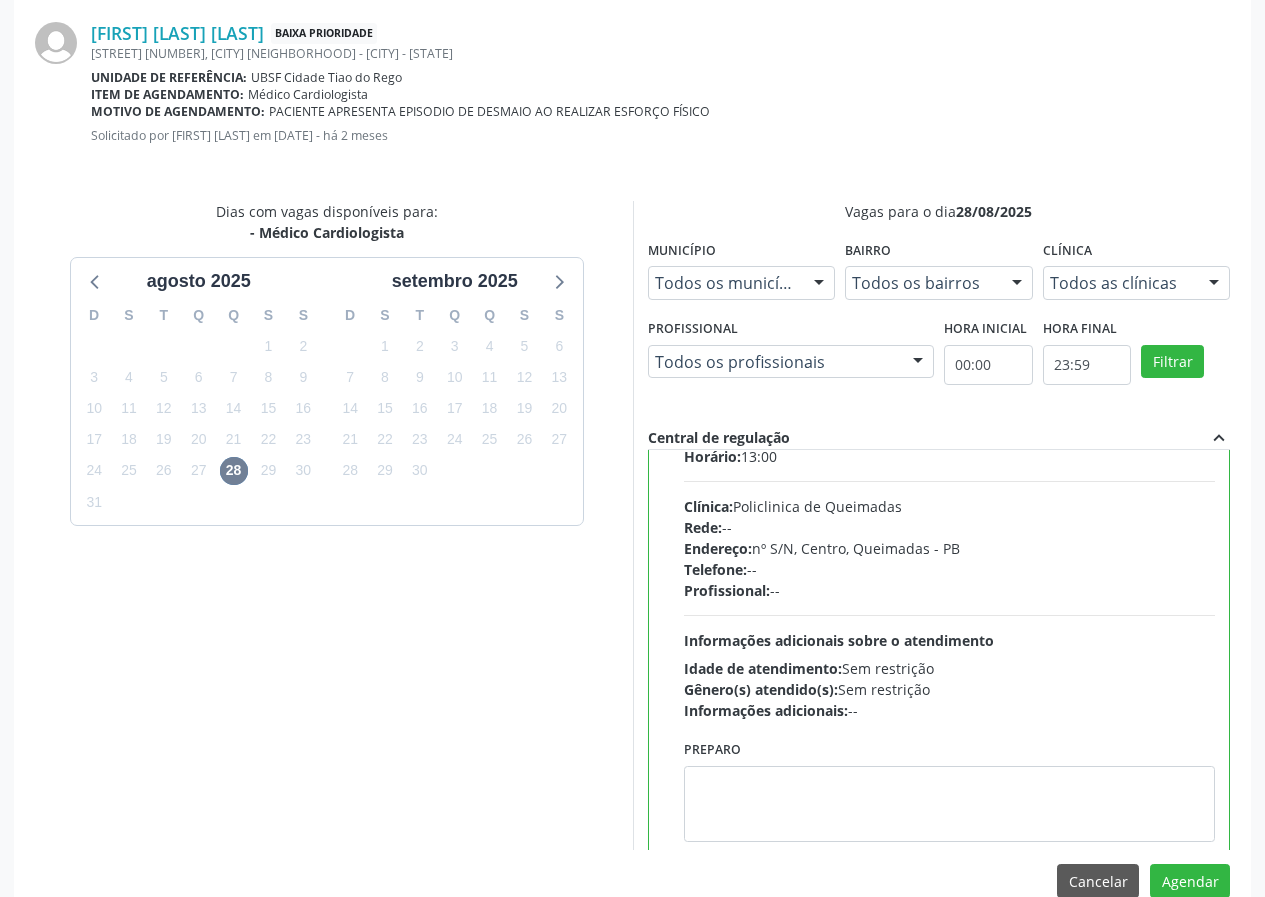scroll, scrollTop: 99, scrollLeft: 0, axis: vertical 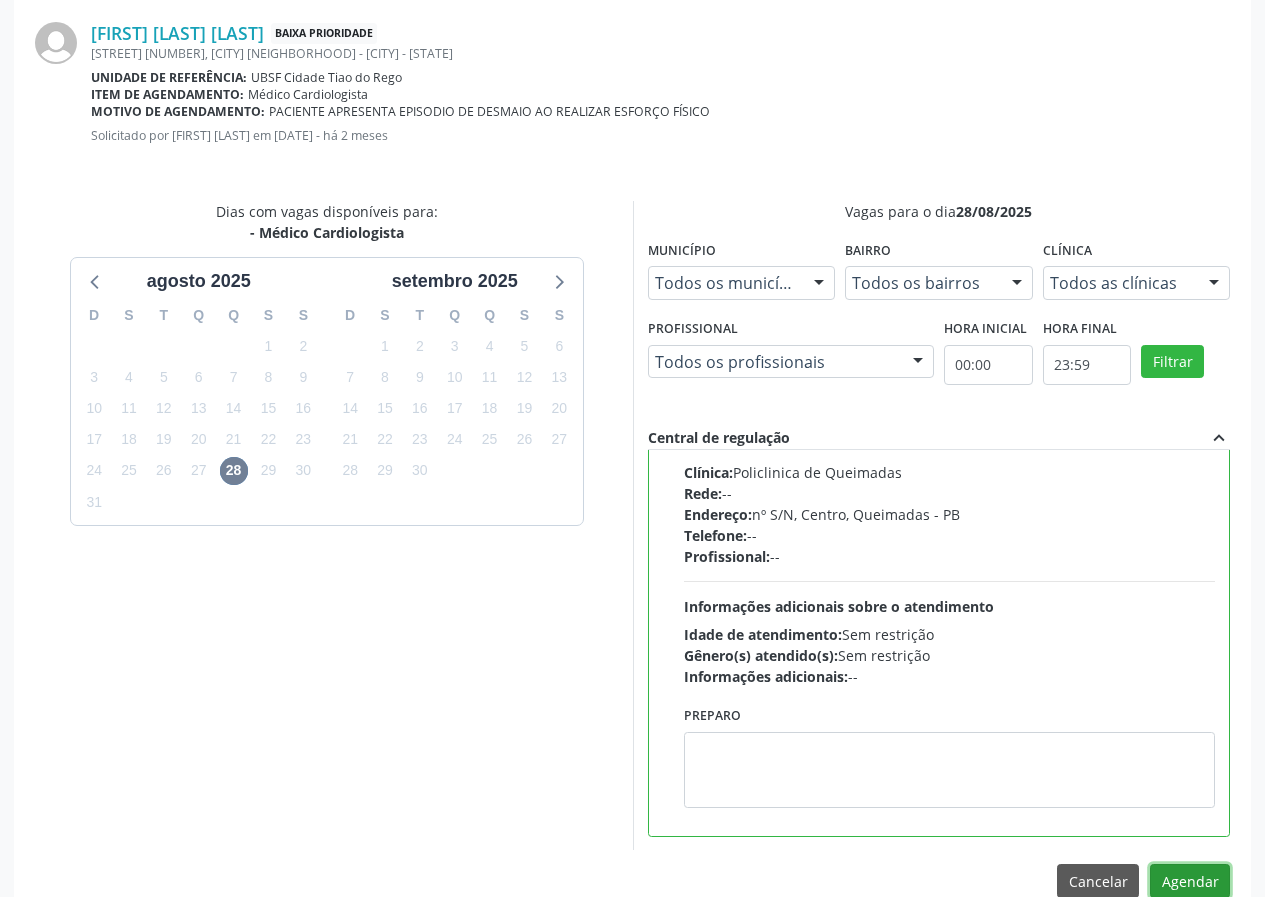 click on "Agendar" at bounding box center [1190, 881] 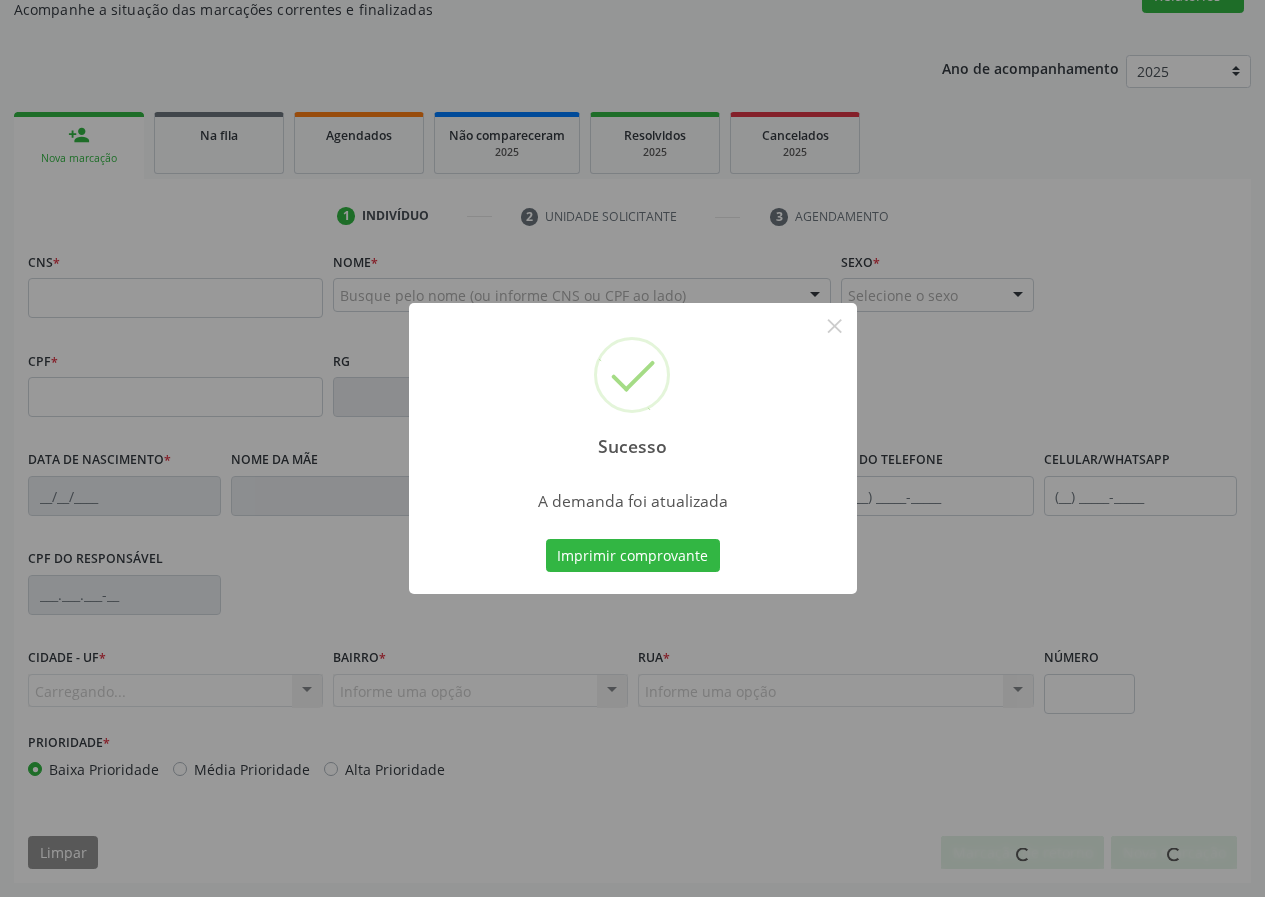 scroll, scrollTop: 187, scrollLeft: 0, axis: vertical 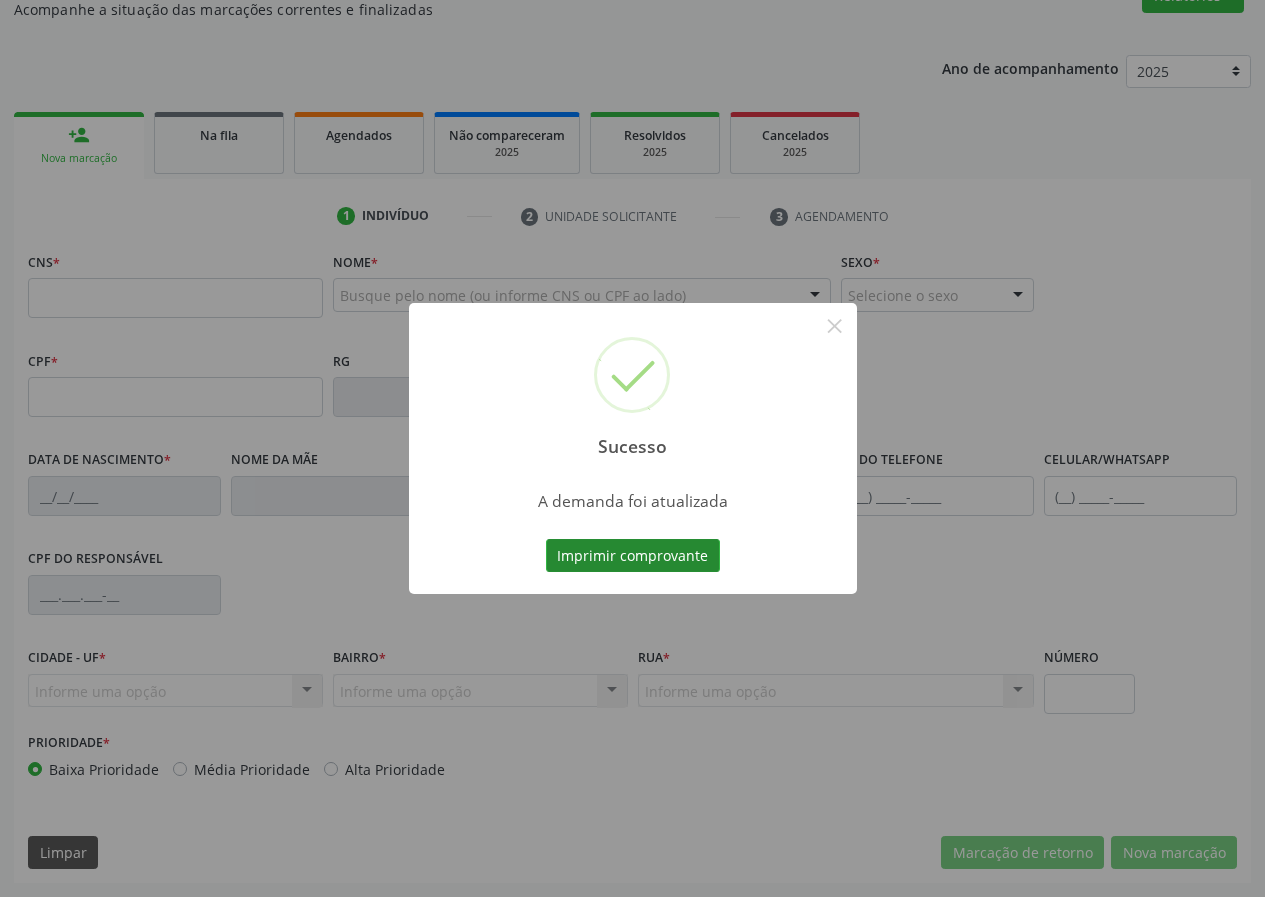 click on "Imprimir comprovante" at bounding box center (633, 556) 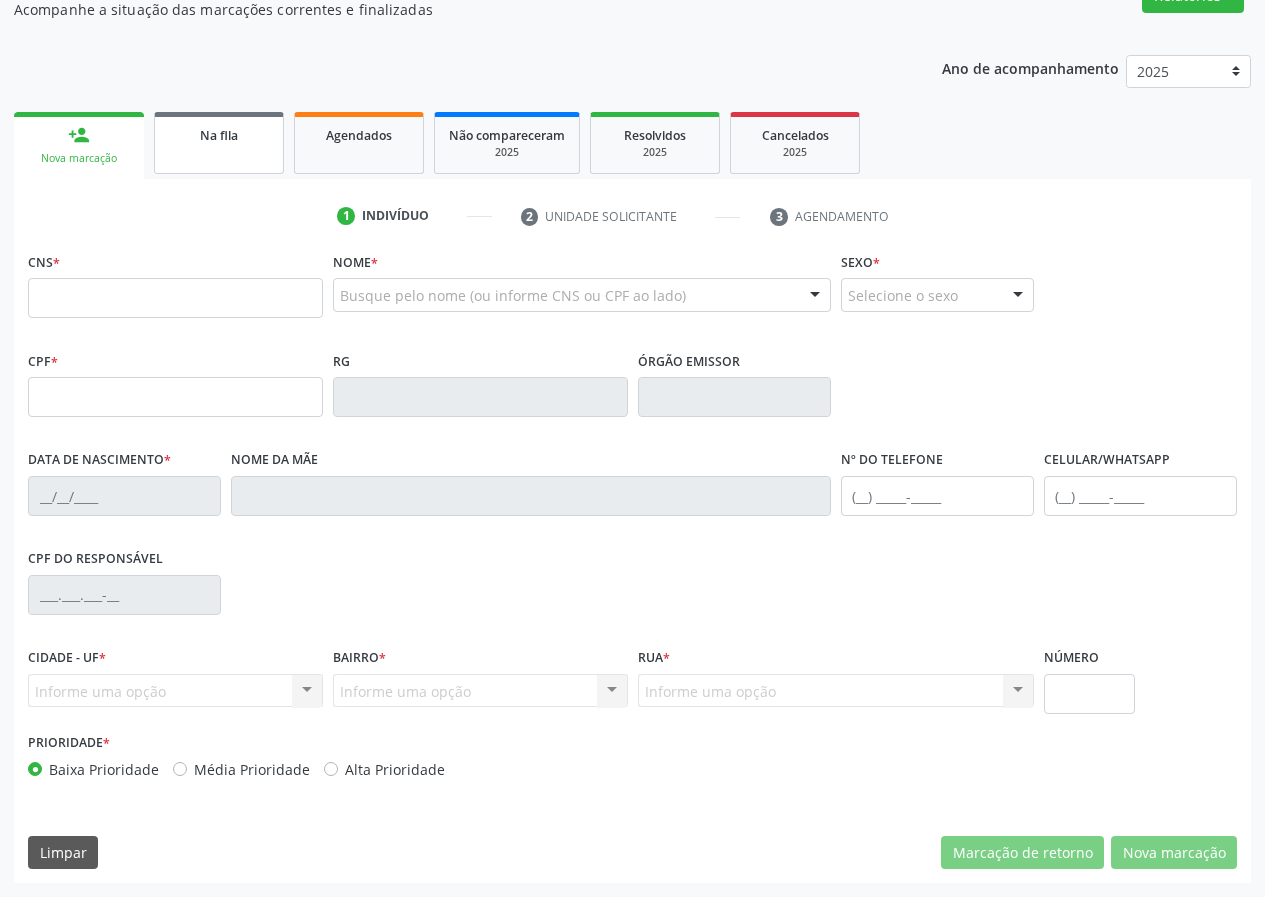 click on "Na fila" at bounding box center (219, 143) 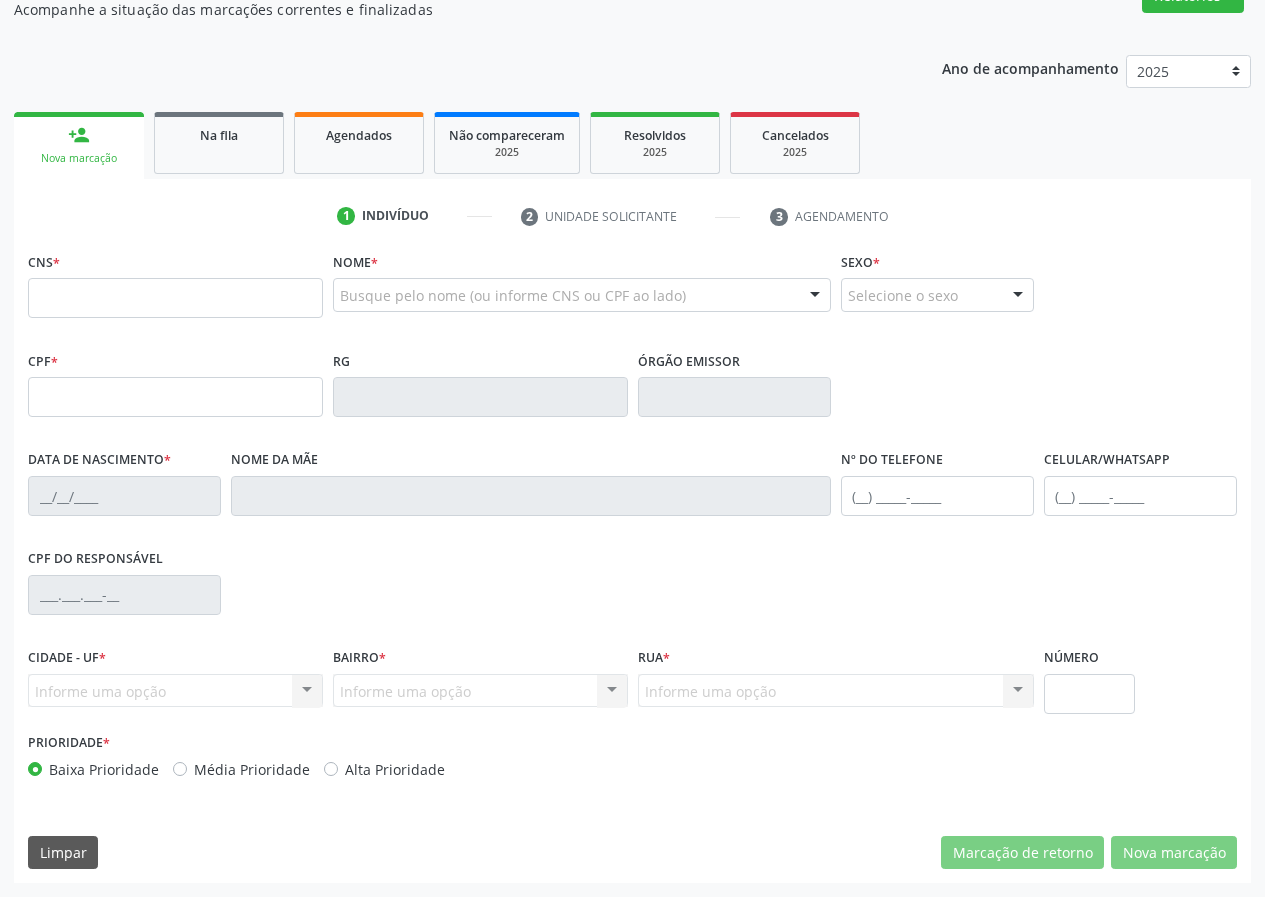 scroll, scrollTop: 0, scrollLeft: 0, axis: both 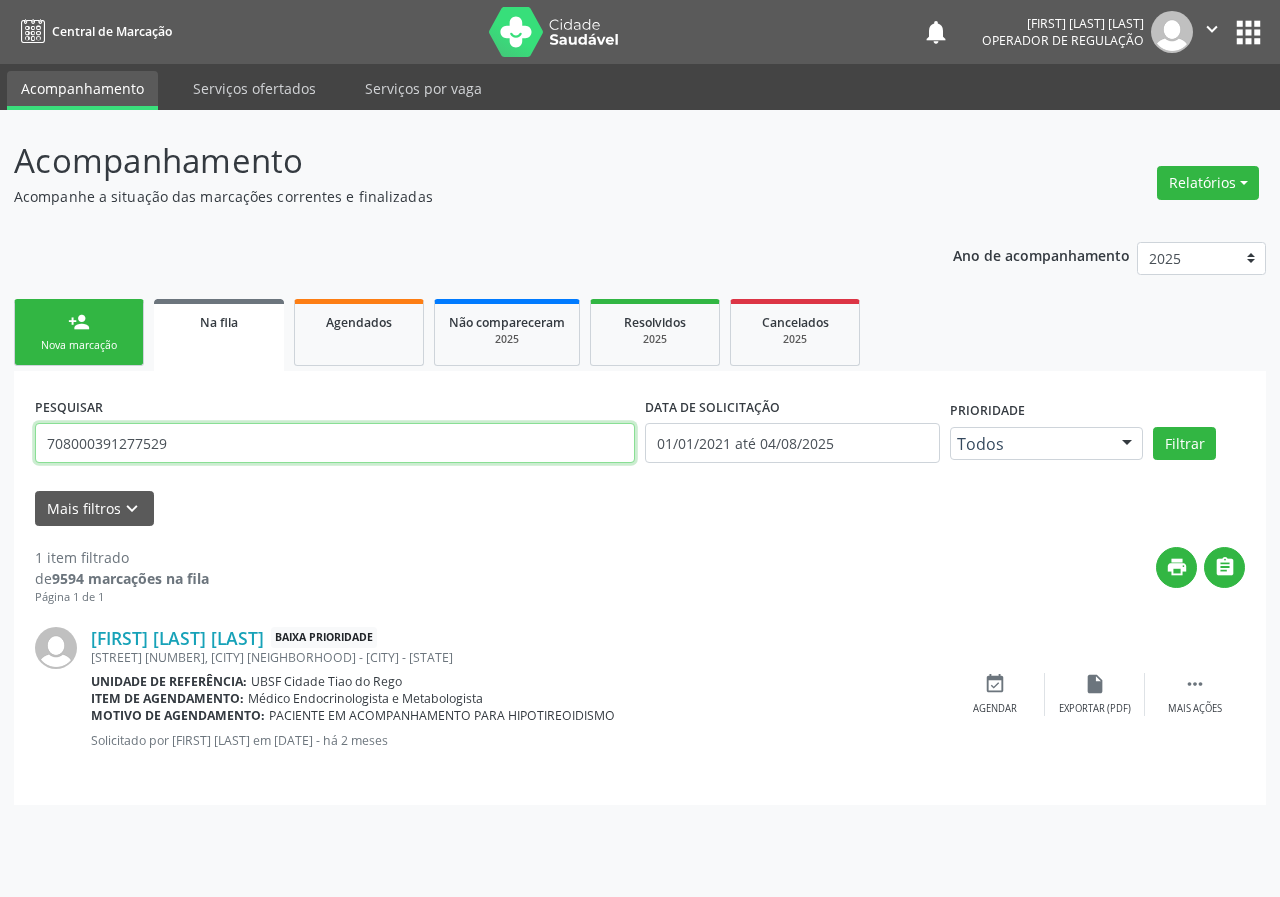 drag, startPoint x: 173, startPoint y: 436, endPoint x: 8, endPoint y: 370, distance: 177.71043 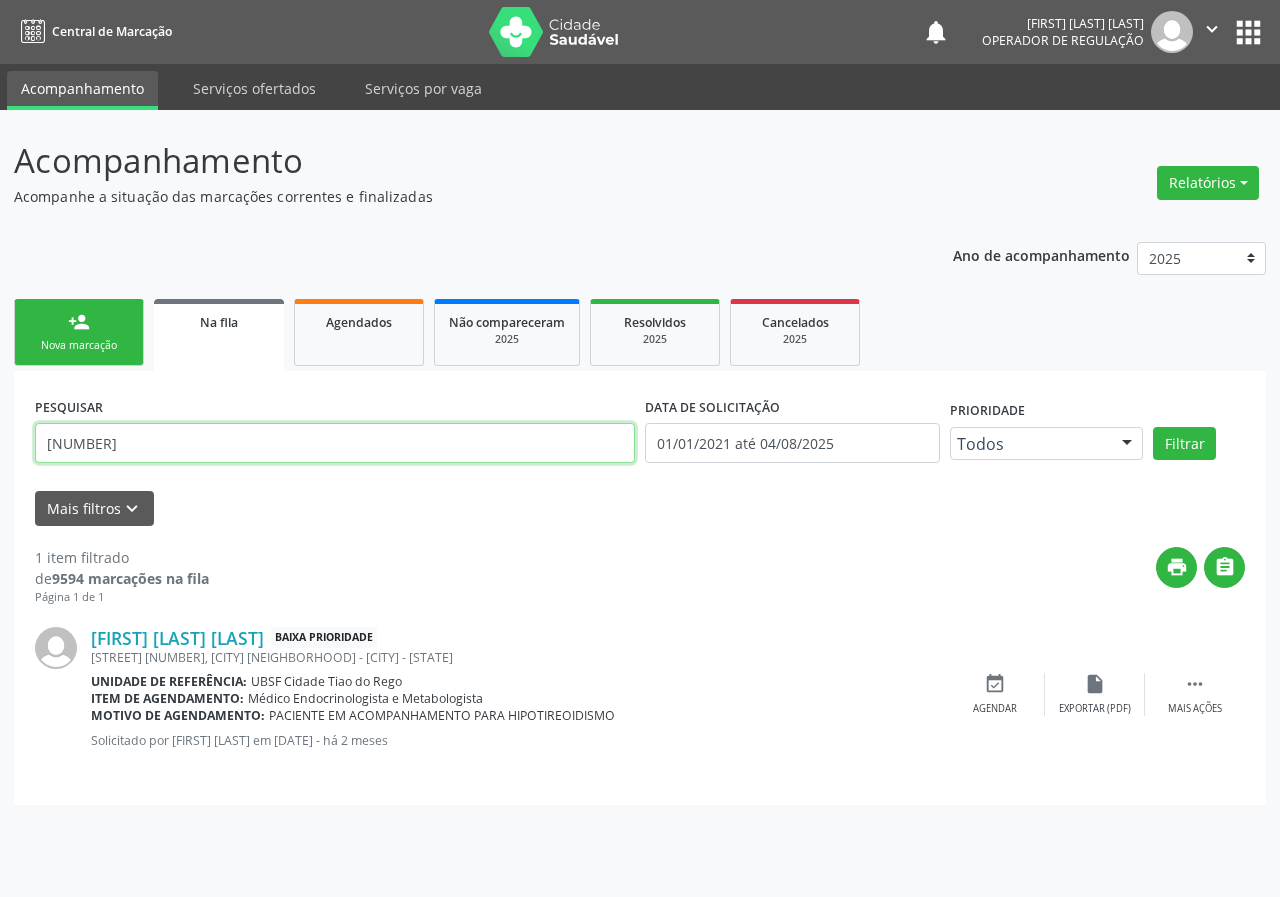 type on "[NUMBER]" 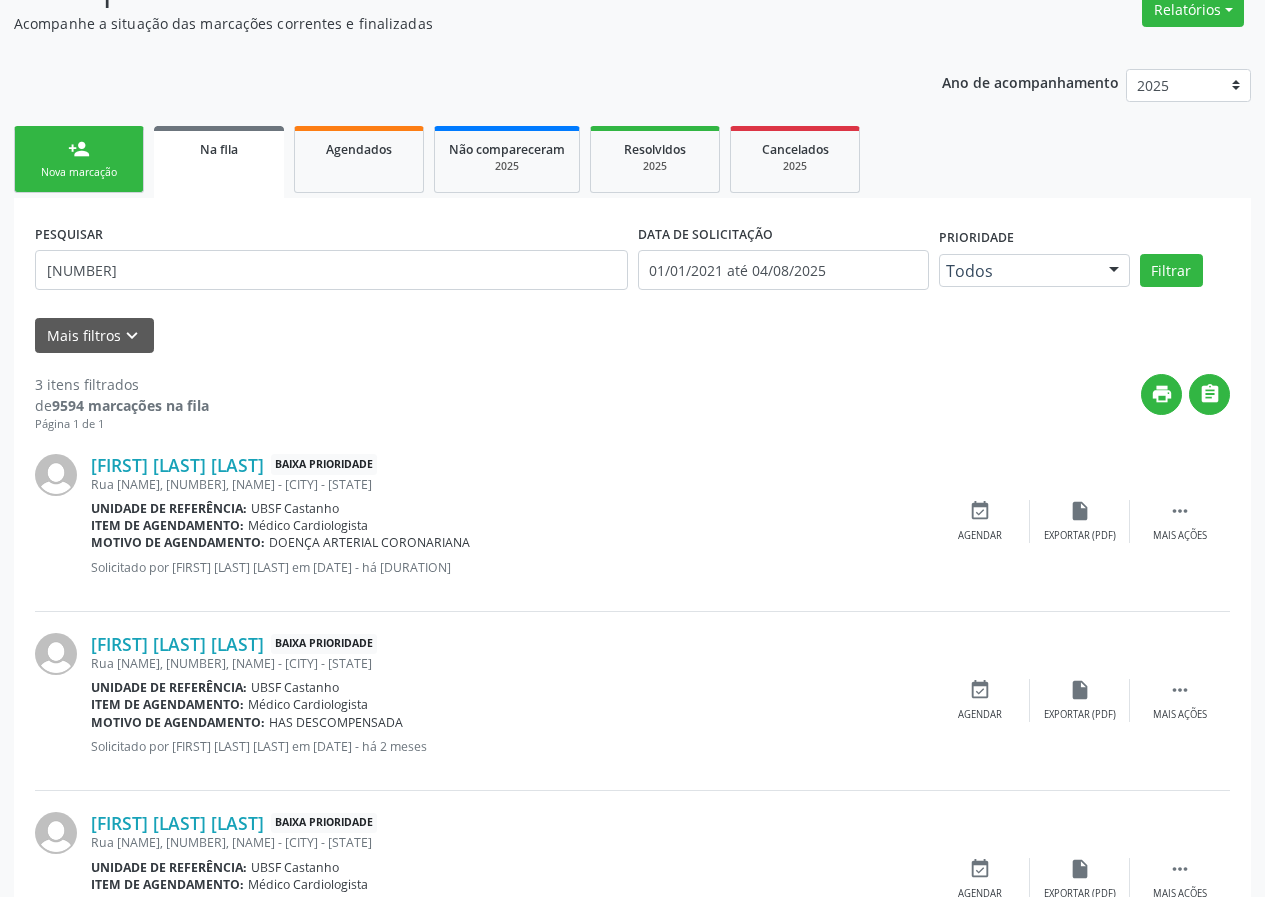 scroll, scrollTop: 280, scrollLeft: 0, axis: vertical 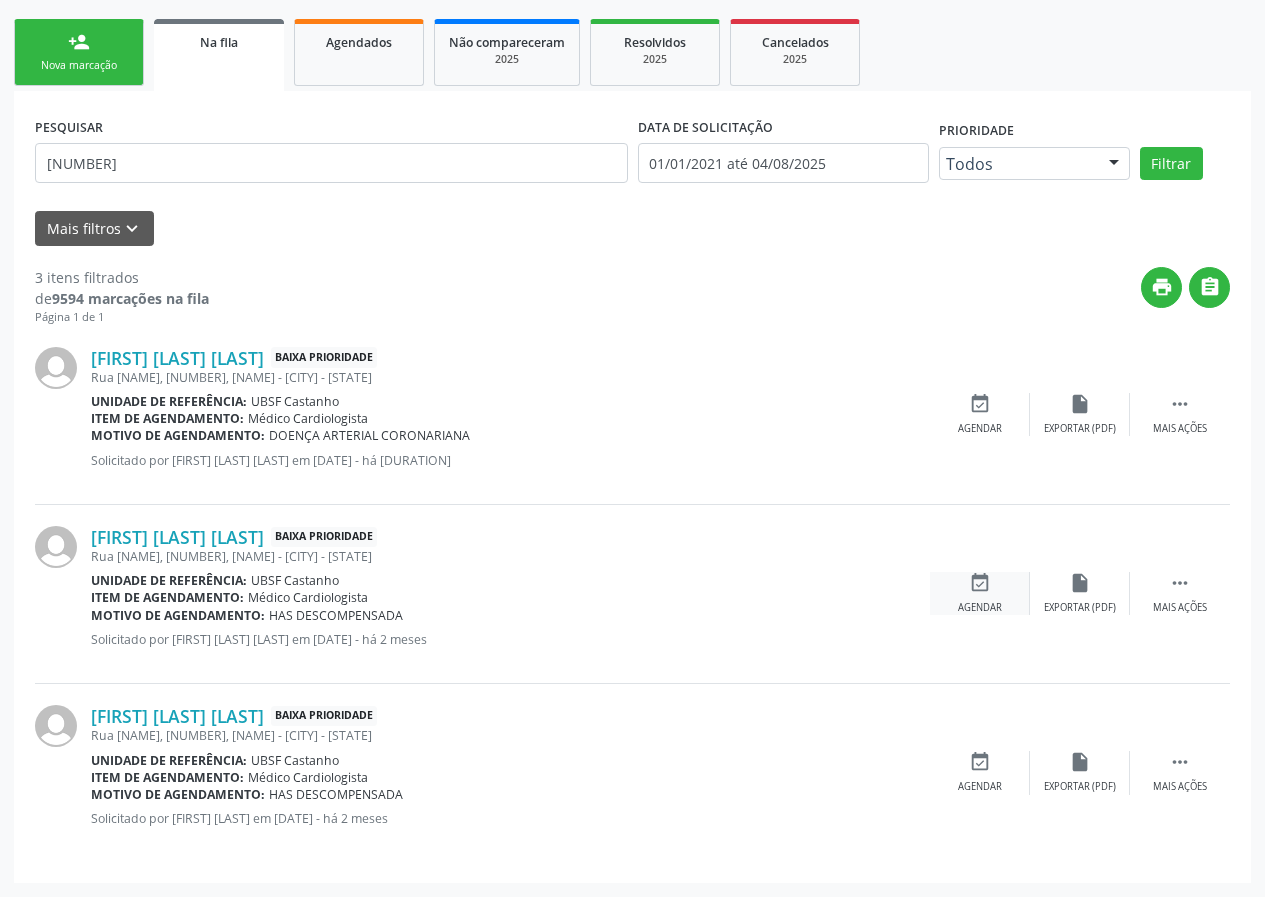 click on "event_available" at bounding box center [980, 583] 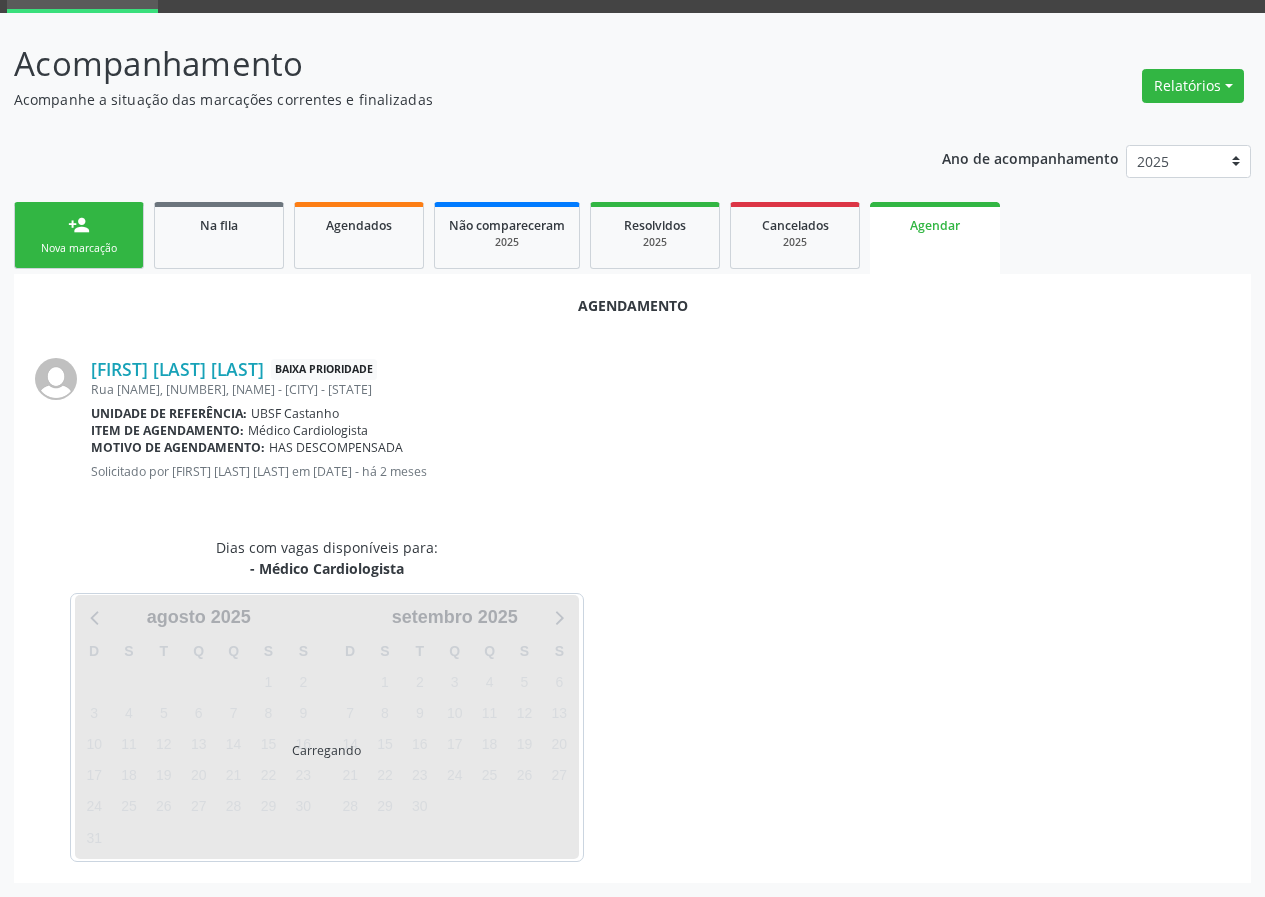 scroll, scrollTop: 144, scrollLeft: 0, axis: vertical 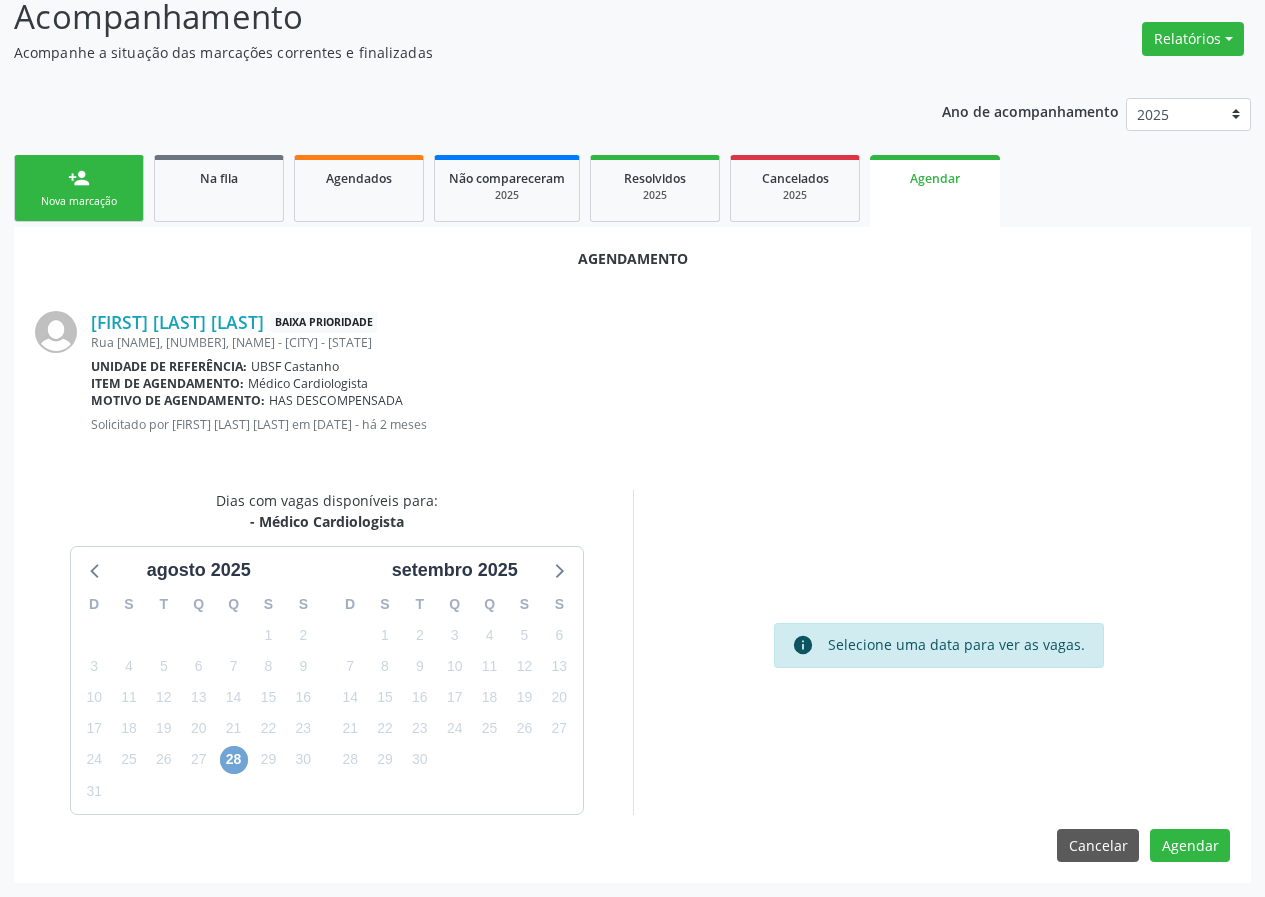click on "28" at bounding box center (234, 760) 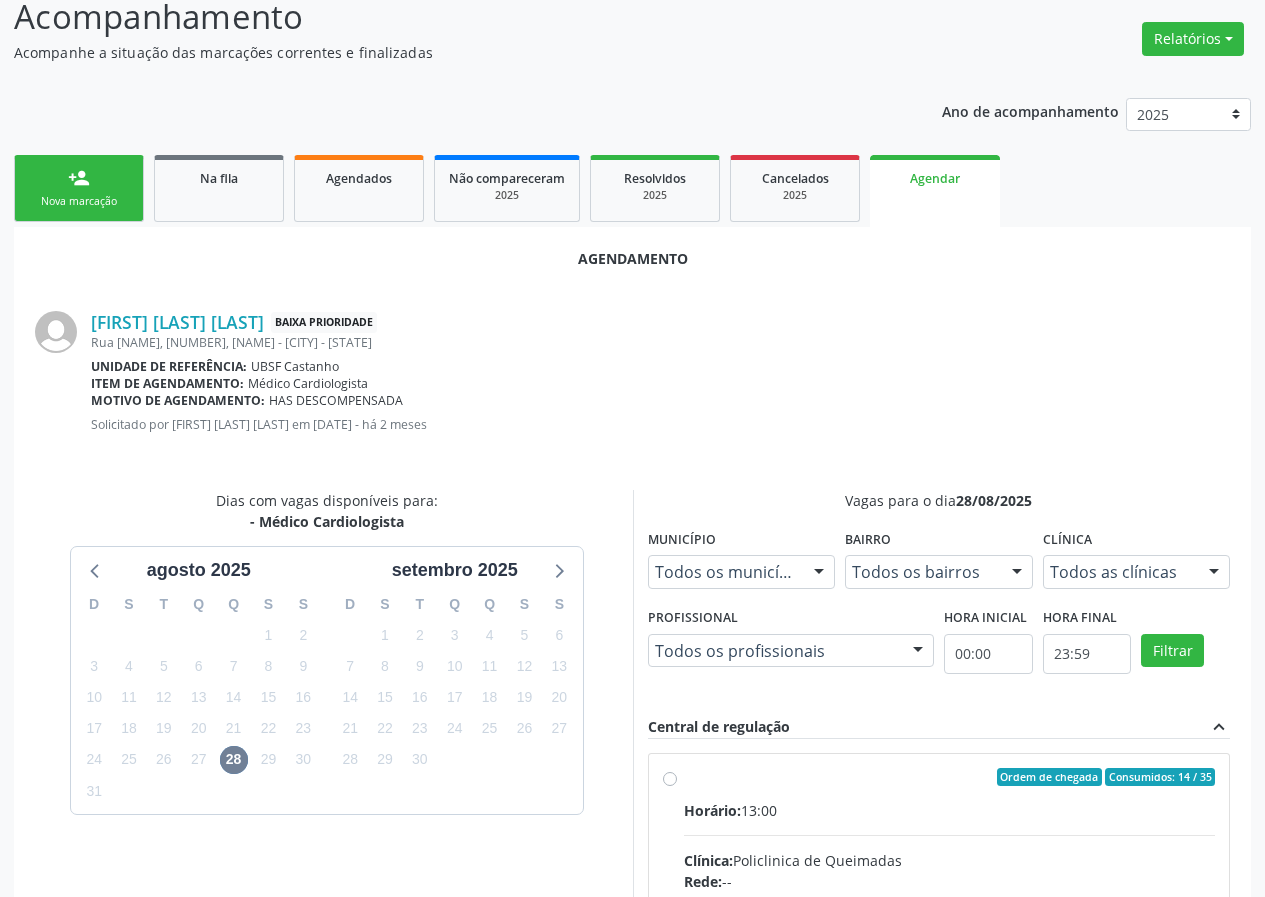 click on "Ordem de chegada
Consumidos: 14 / 35" at bounding box center (950, 777) 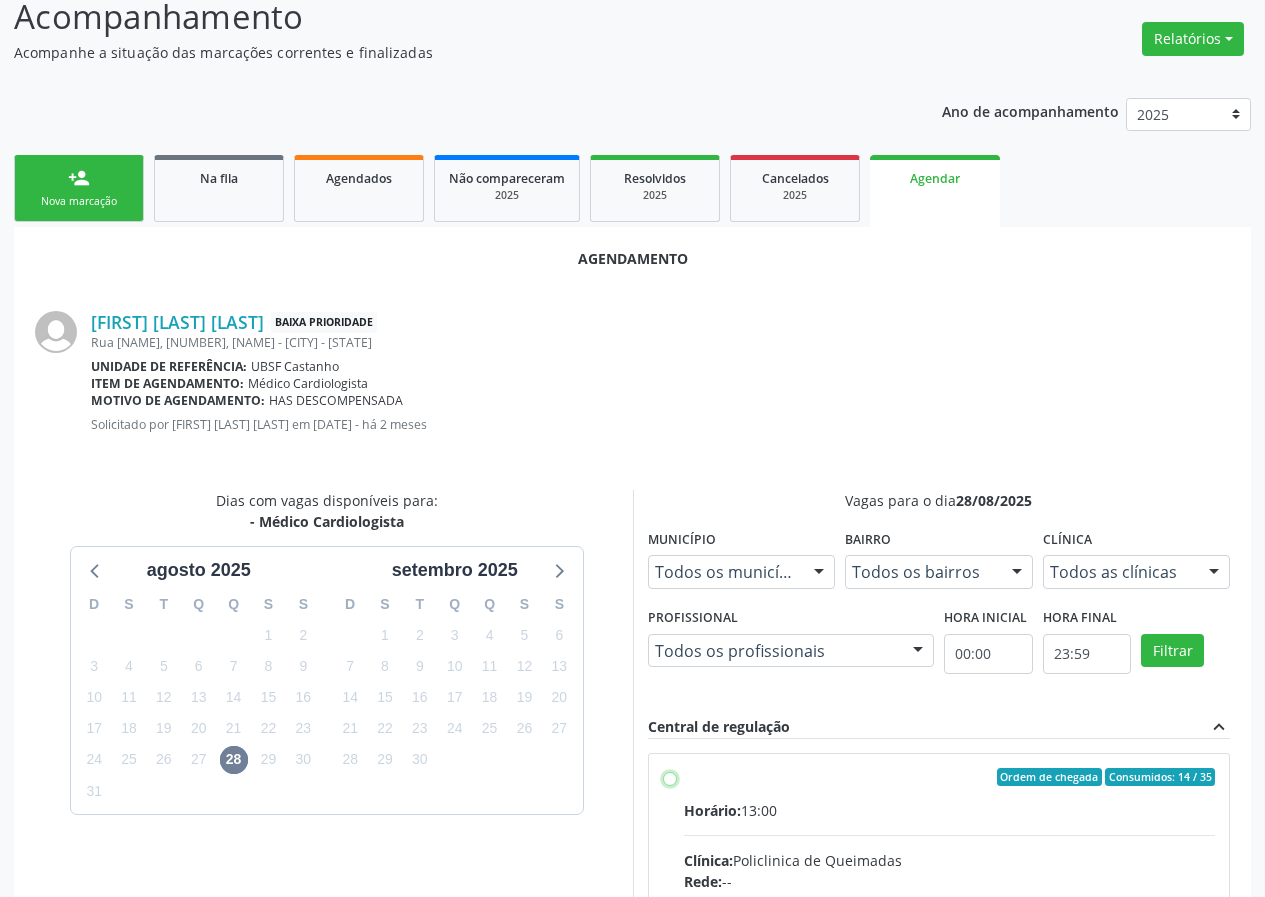 click on "Ordem de chegada
Consumidos: 14 / 35
Horário:   13:00
Clínica:  Policlinica de Queimadas
Rede:
--
Endereço:   nº S/N, Centro, [CITY] - [STATE]
Telefone:   --
Profissional:
--
Informações adicionais sobre o atendimento
Idade de atendimento:
Sem restrição
Gênero(s) atendido(s):
Sem restrição
Informações adicionais:
--" at bounding box center (670, 777) 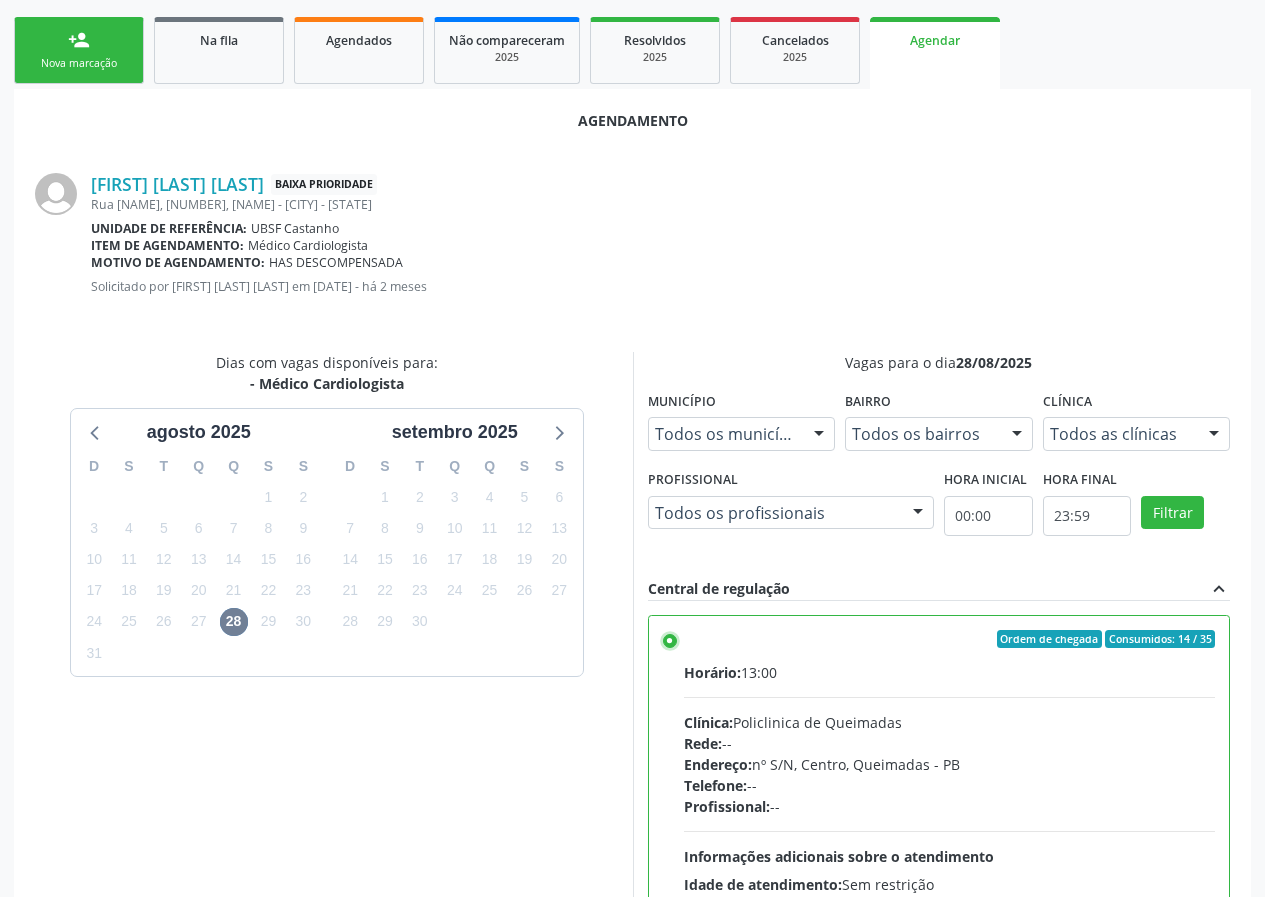 scroll, scrollTop: 469, scrollLeft: 0, axis: vertical 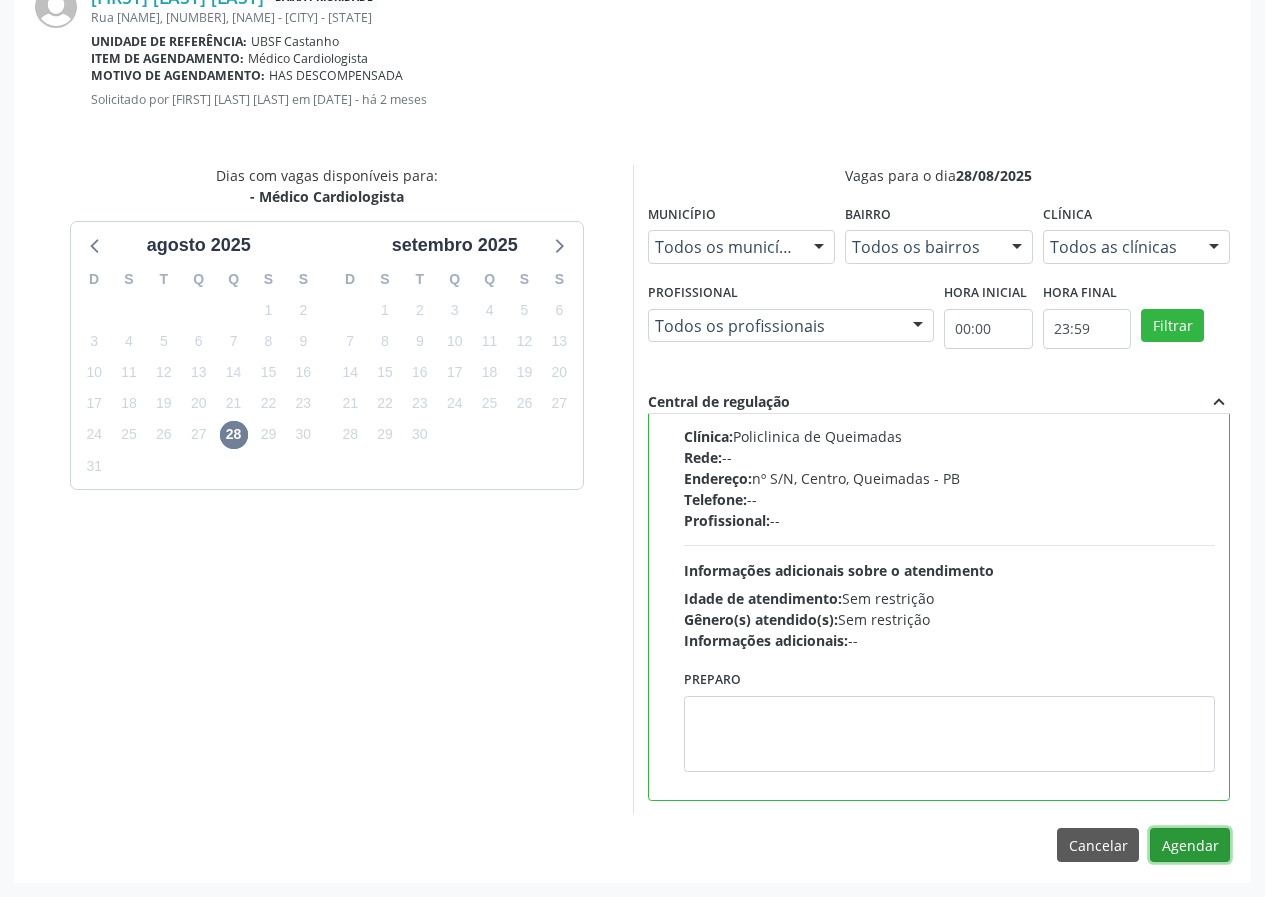 click on "Agendar" at bounding box center (1190, 845) 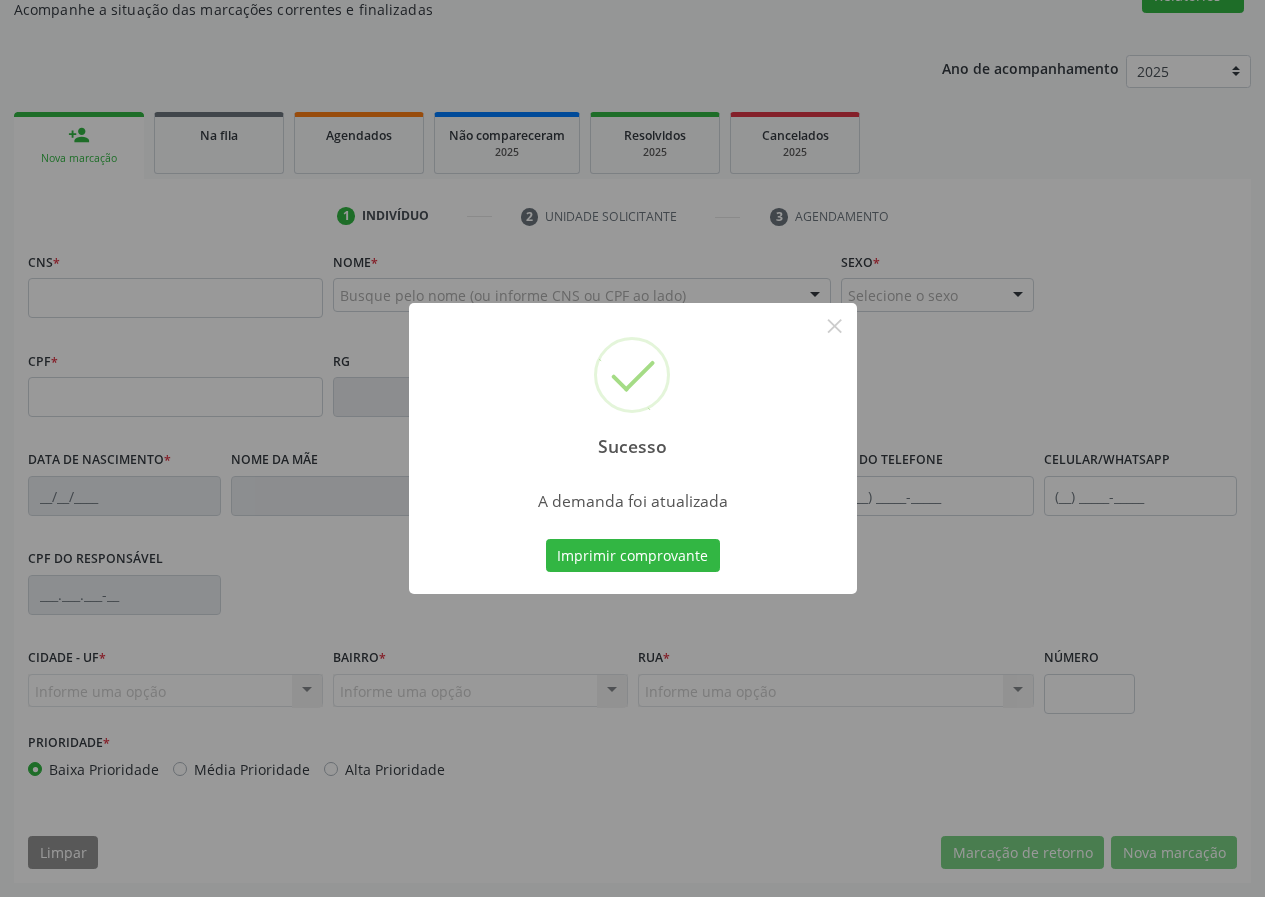 scroll, scrollTop: 187, scrollLeft: 0, axis: vertical 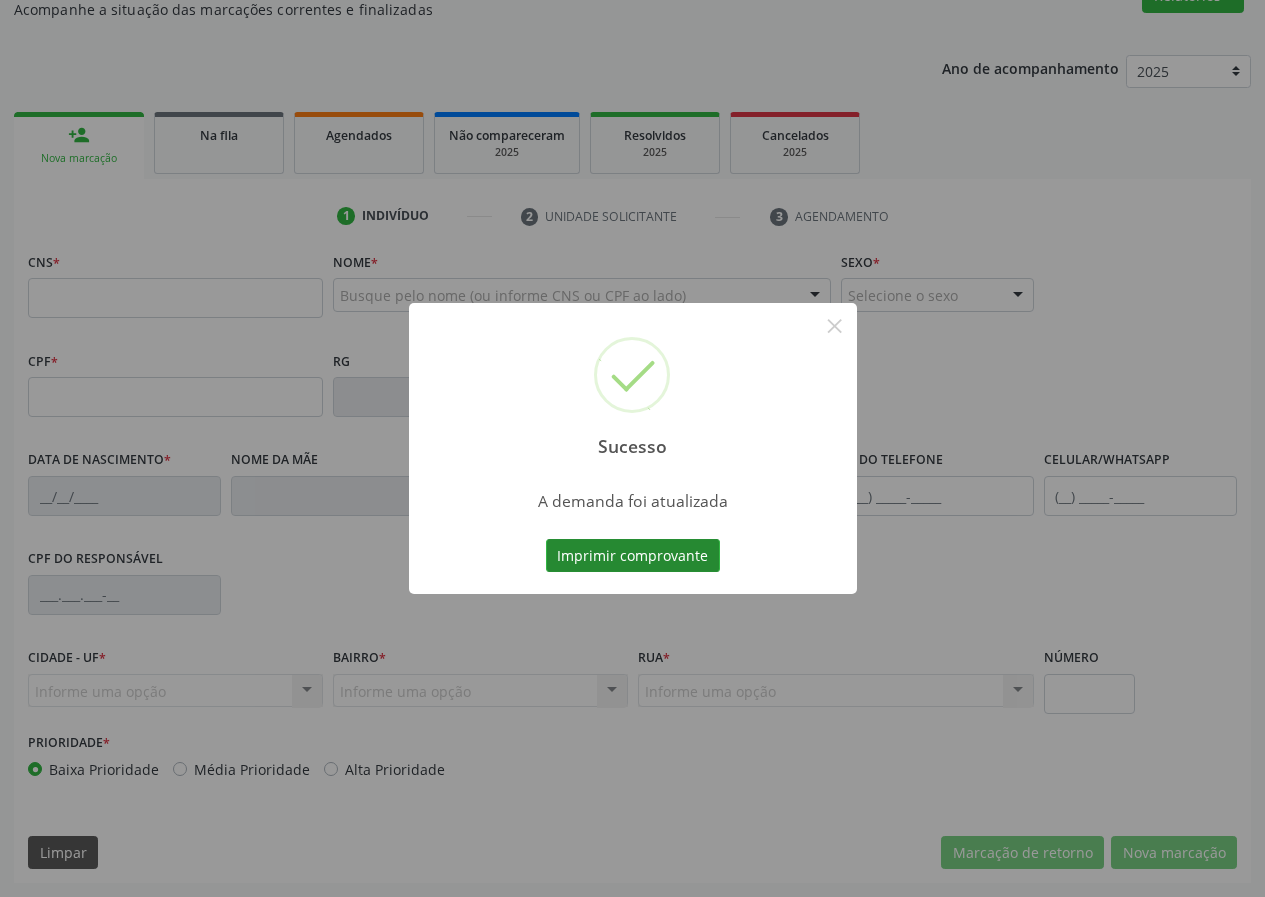 click on "Imprimir comprovante" at bounding box center [633, 556] 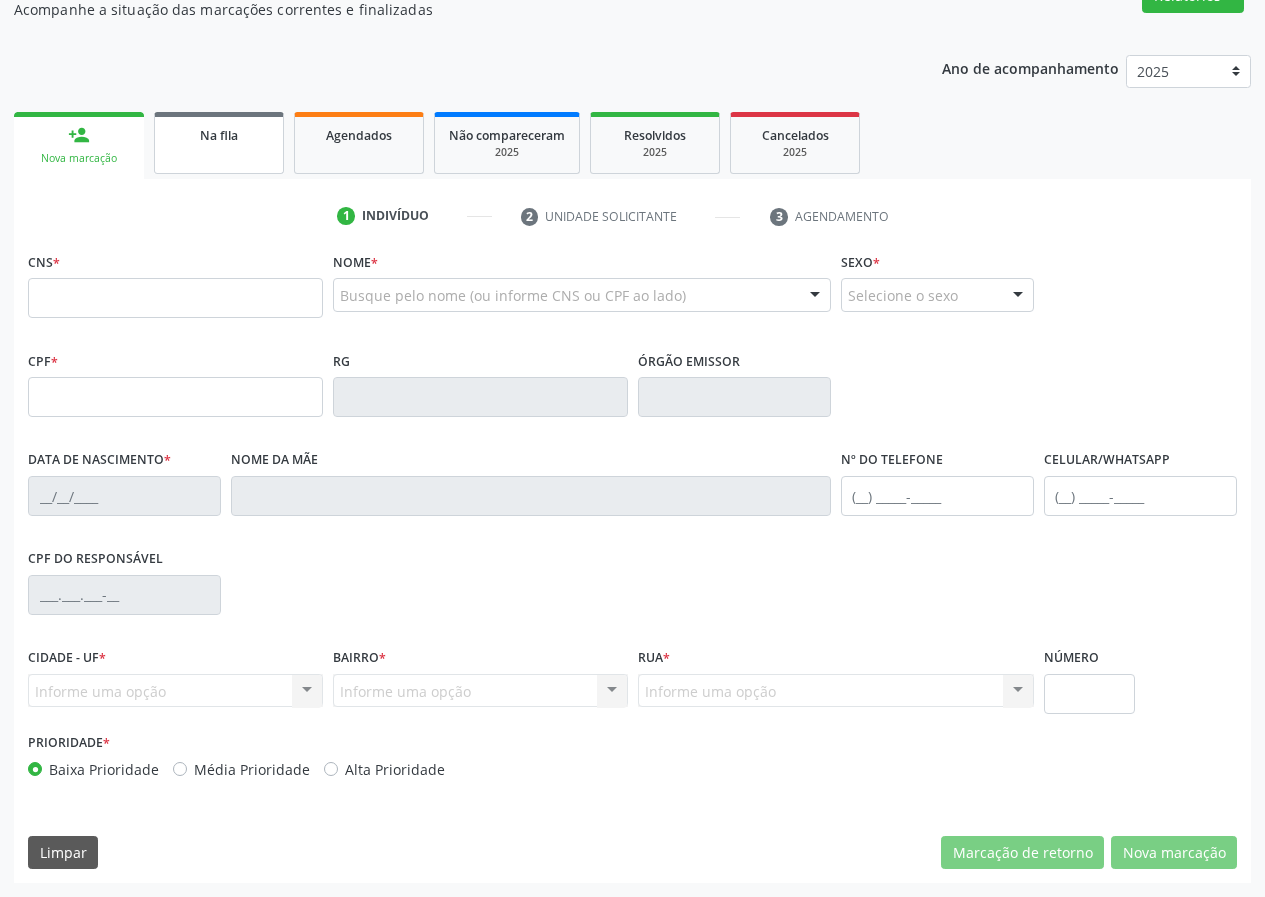 click on "Na fila" at bounding box center [219, 135] 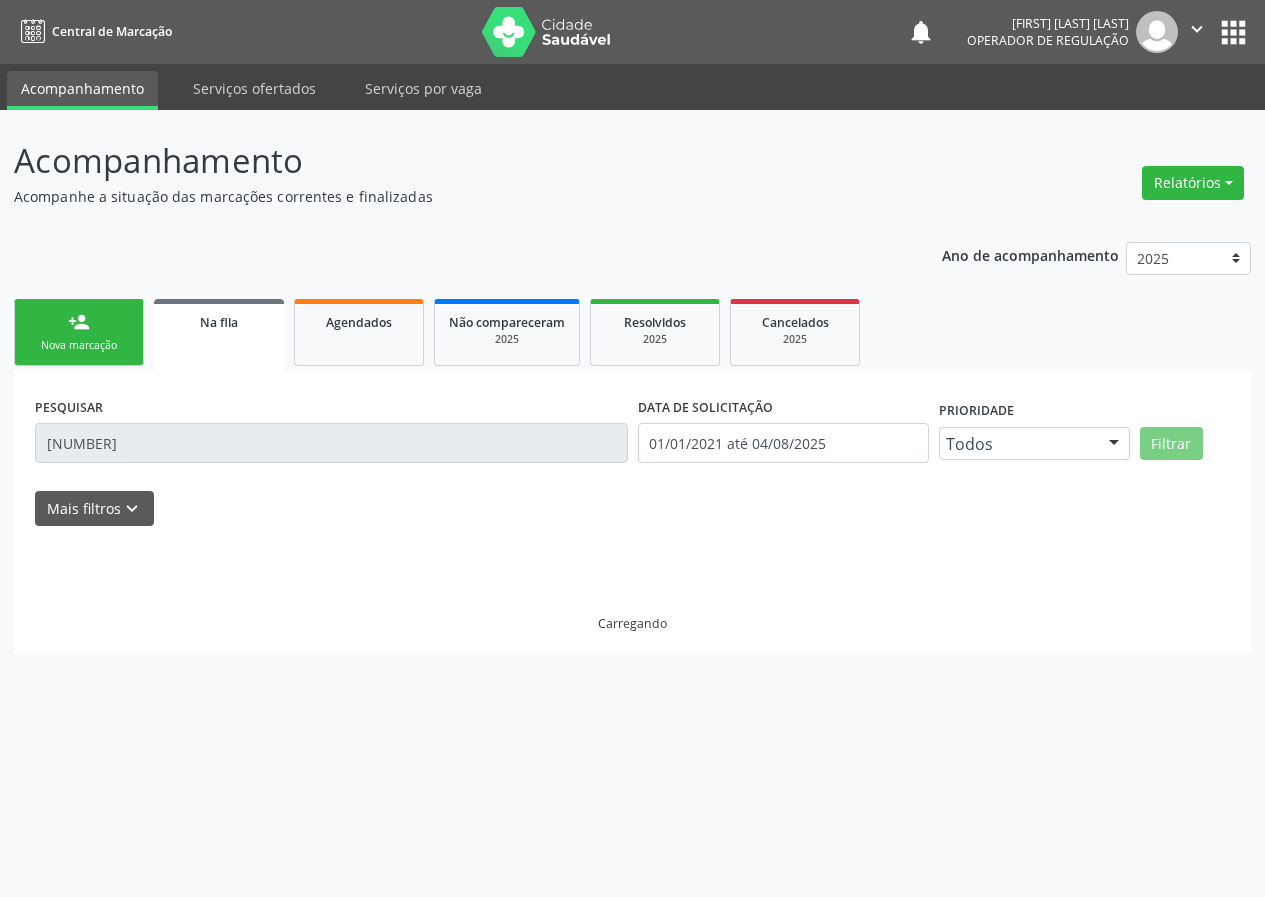 scroll, scrollTop: 0, scrollLeft: 0, axis: both 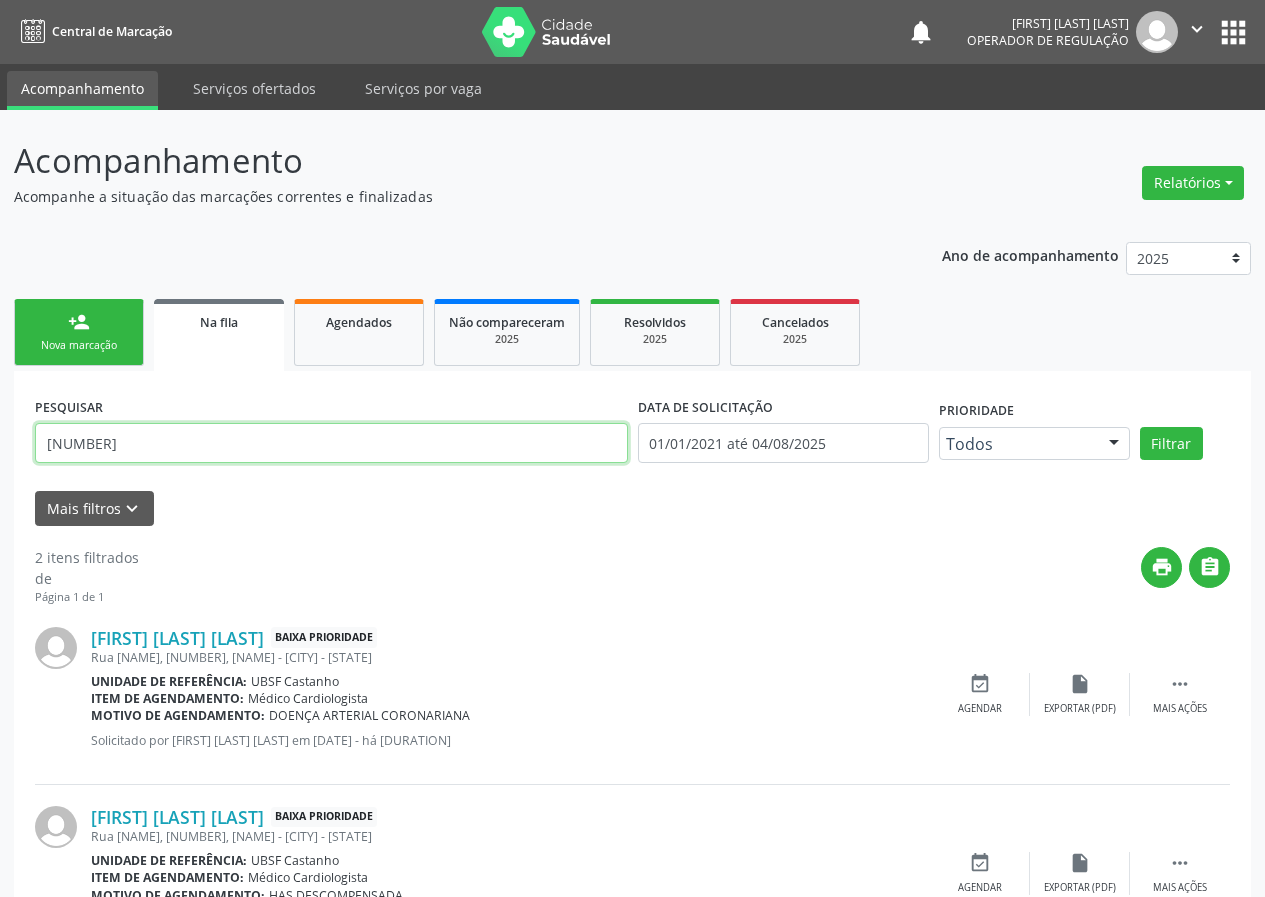 drag, startPoint x: 229, startPoint y: 450, endPoint x: 0, endPoint y: 419, distance: 231.08873 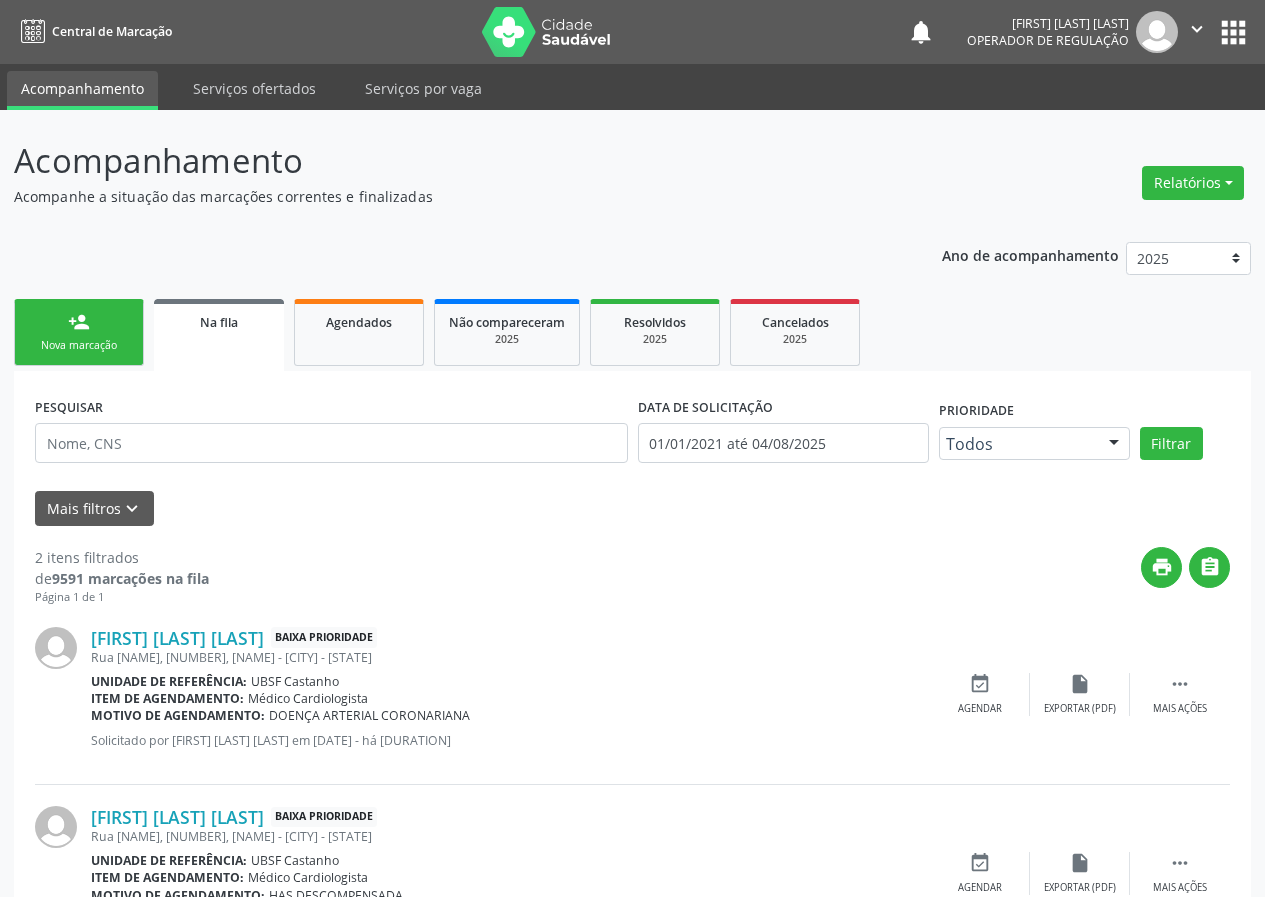click on "PESQUISAR" at bounding box center [331, 434] 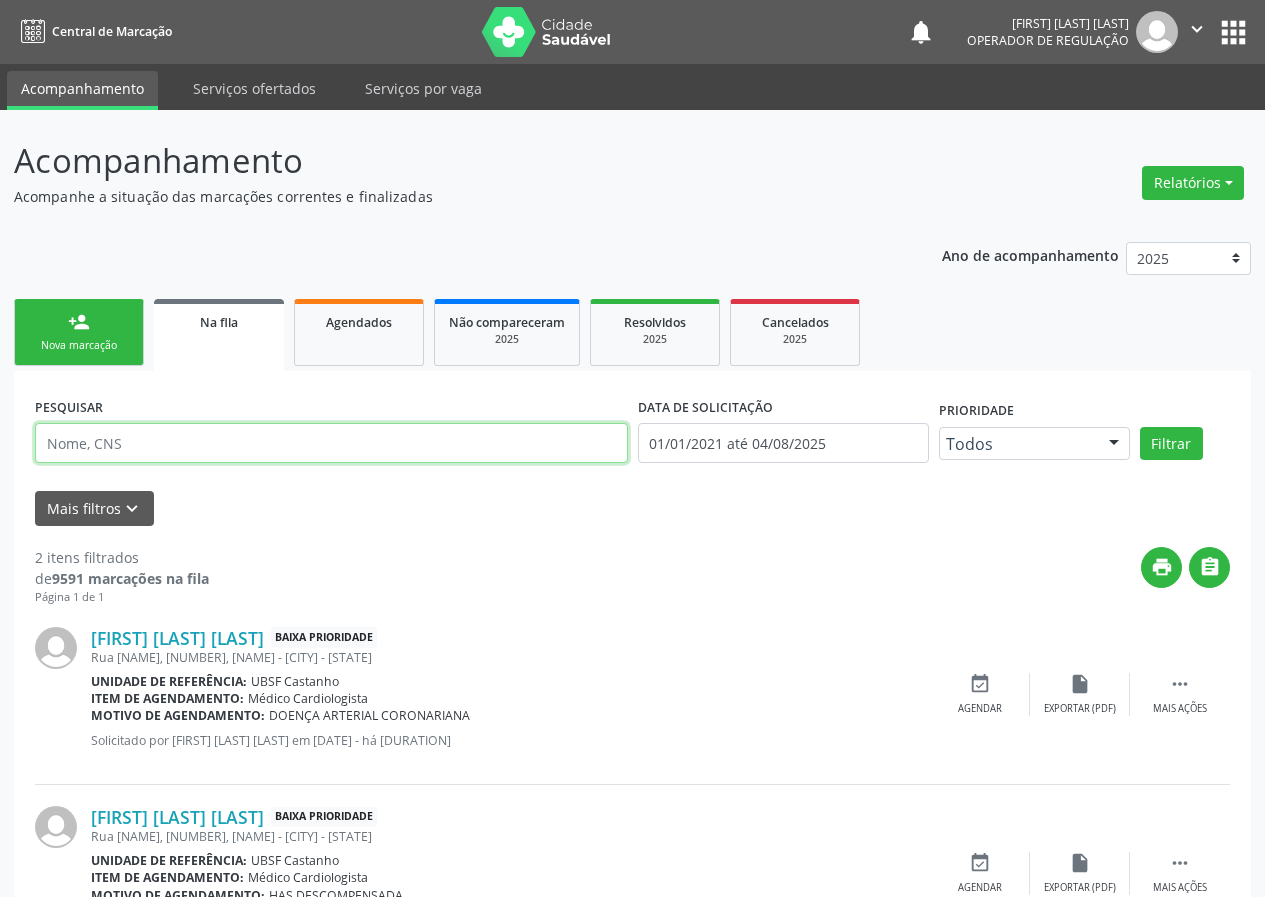 click at bounding box center (331, 443) 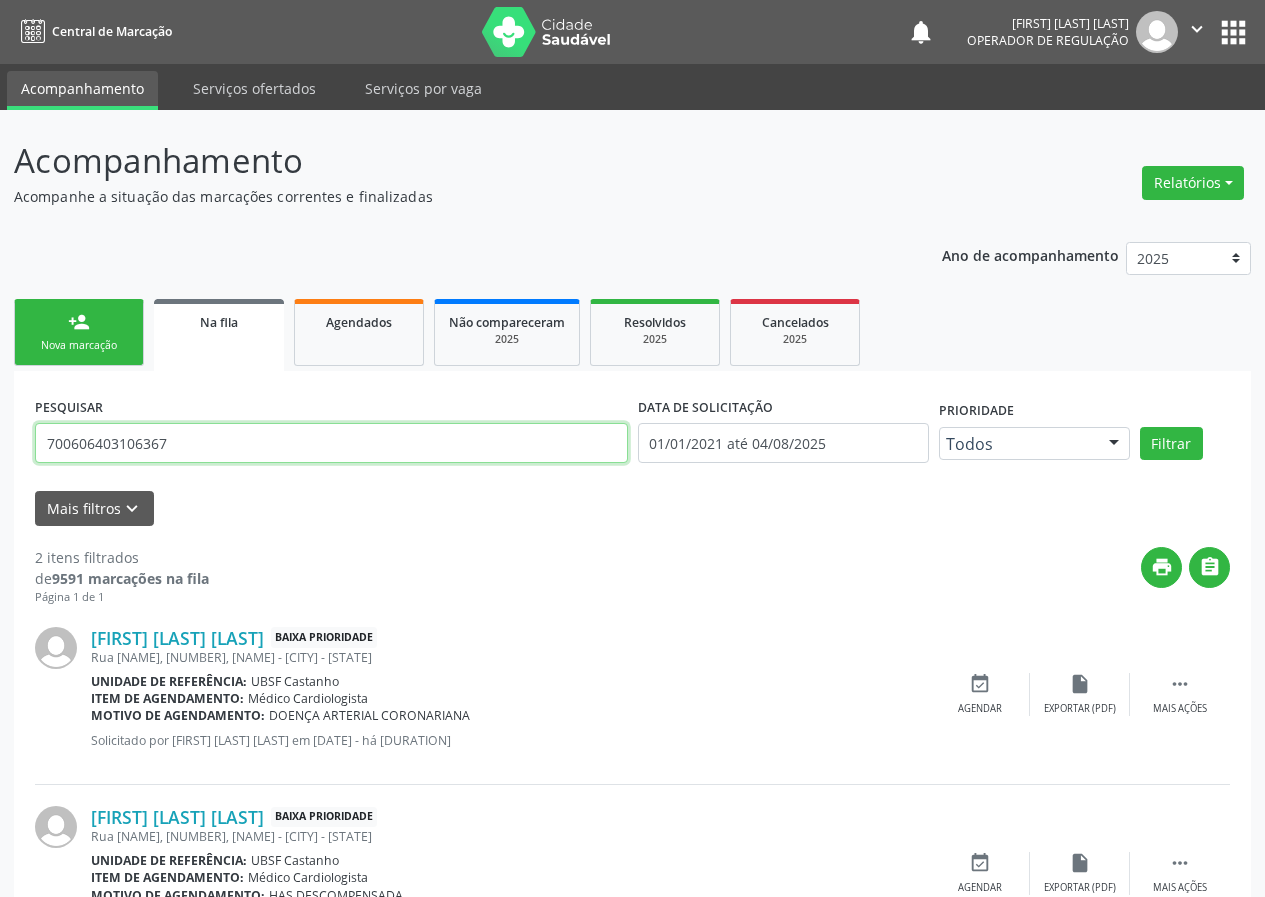 type on "700606403106367" 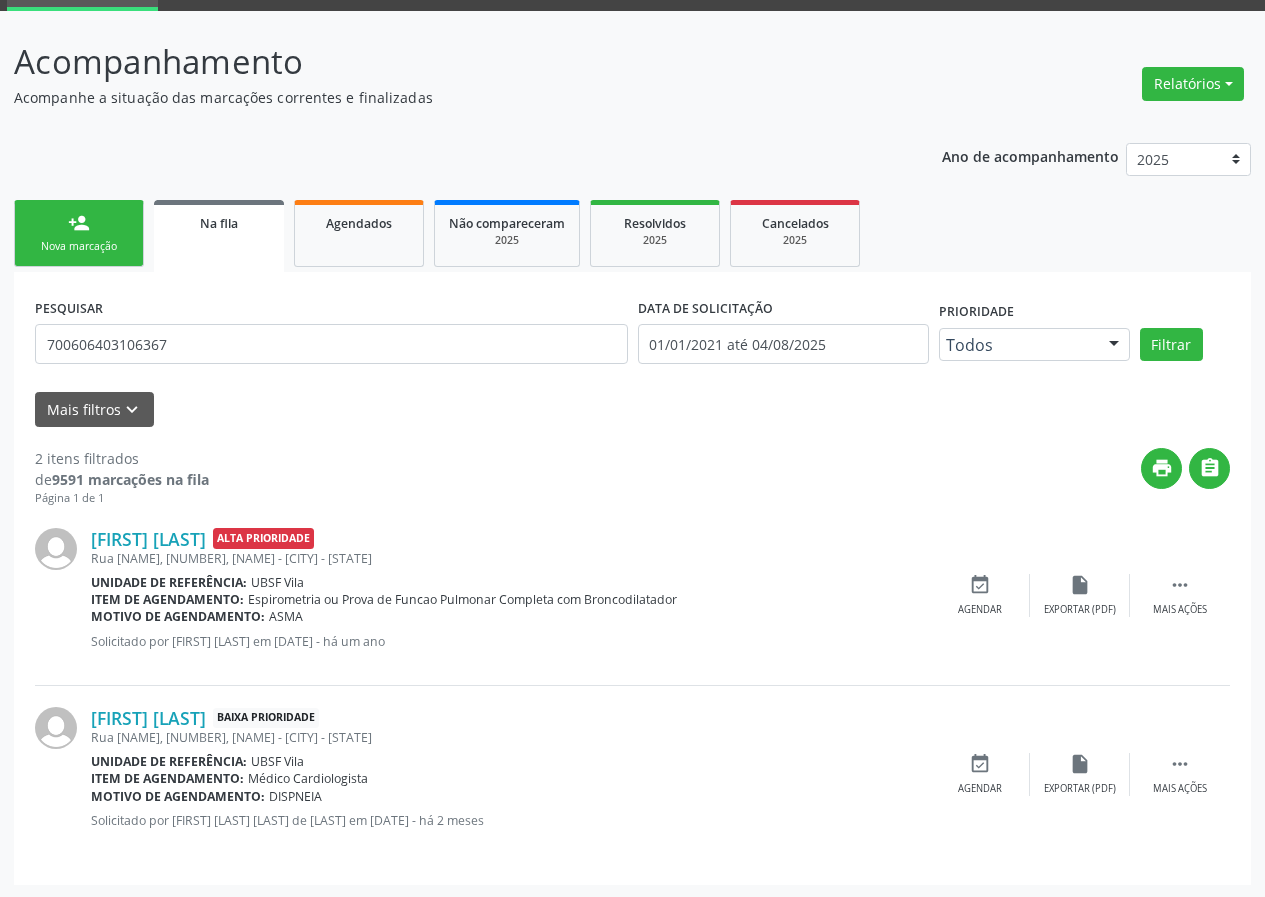 scroll, scrollTop: 101, scrollLeft: 0, axis: vertical 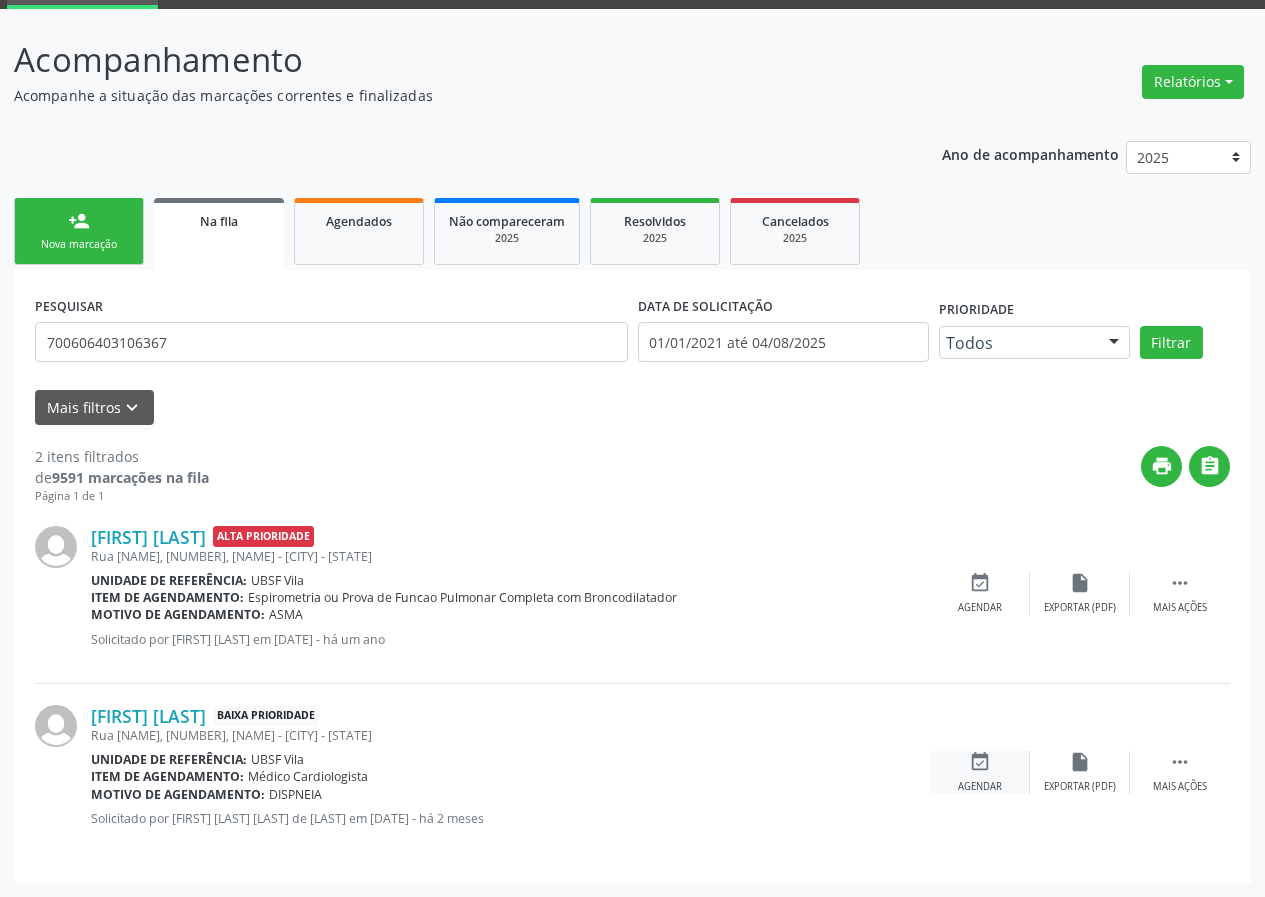click on "event_available
Agendar" at bounding box center [980, 772] 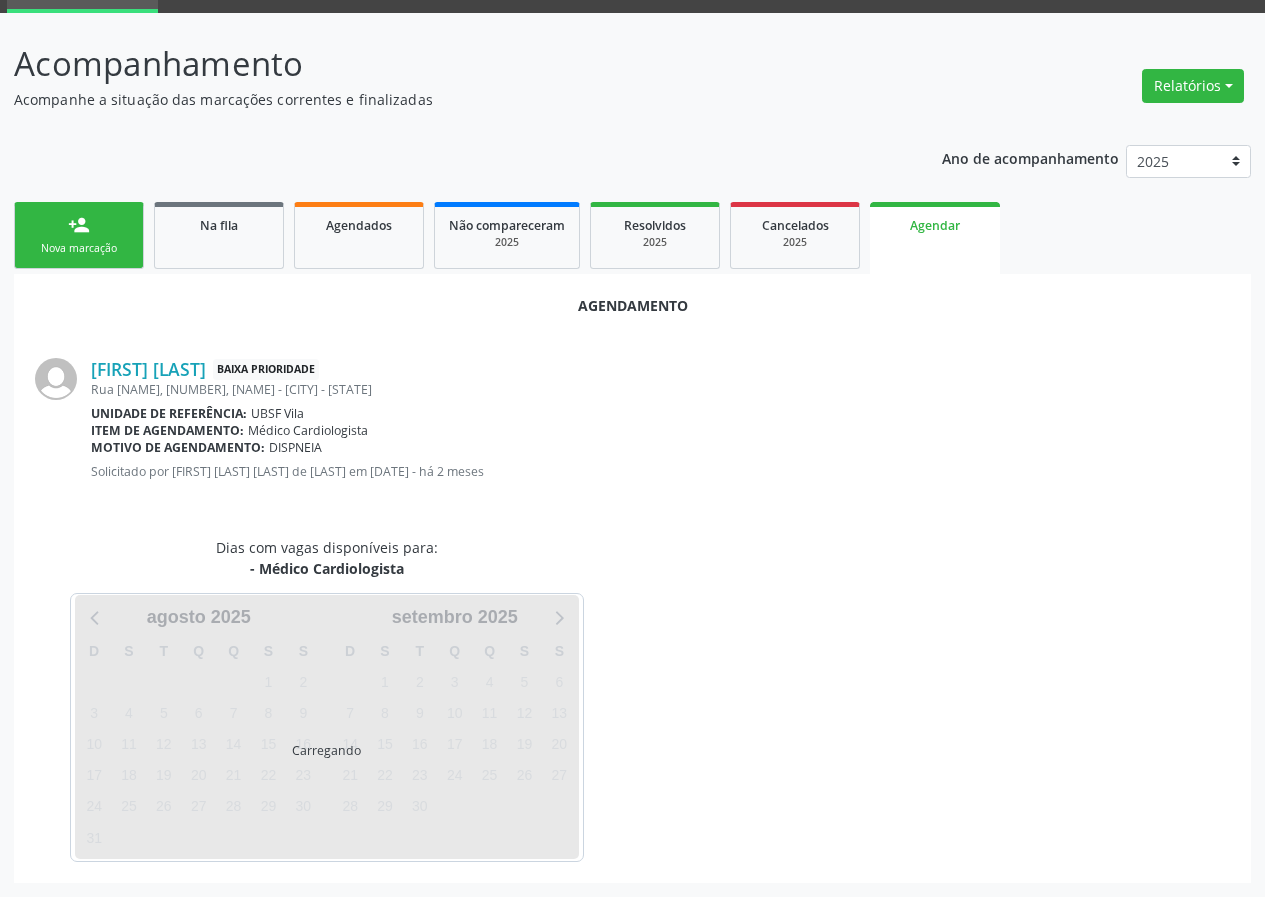 scroll, scrollTop: 101, scrollLeft: 0, axis: vertical 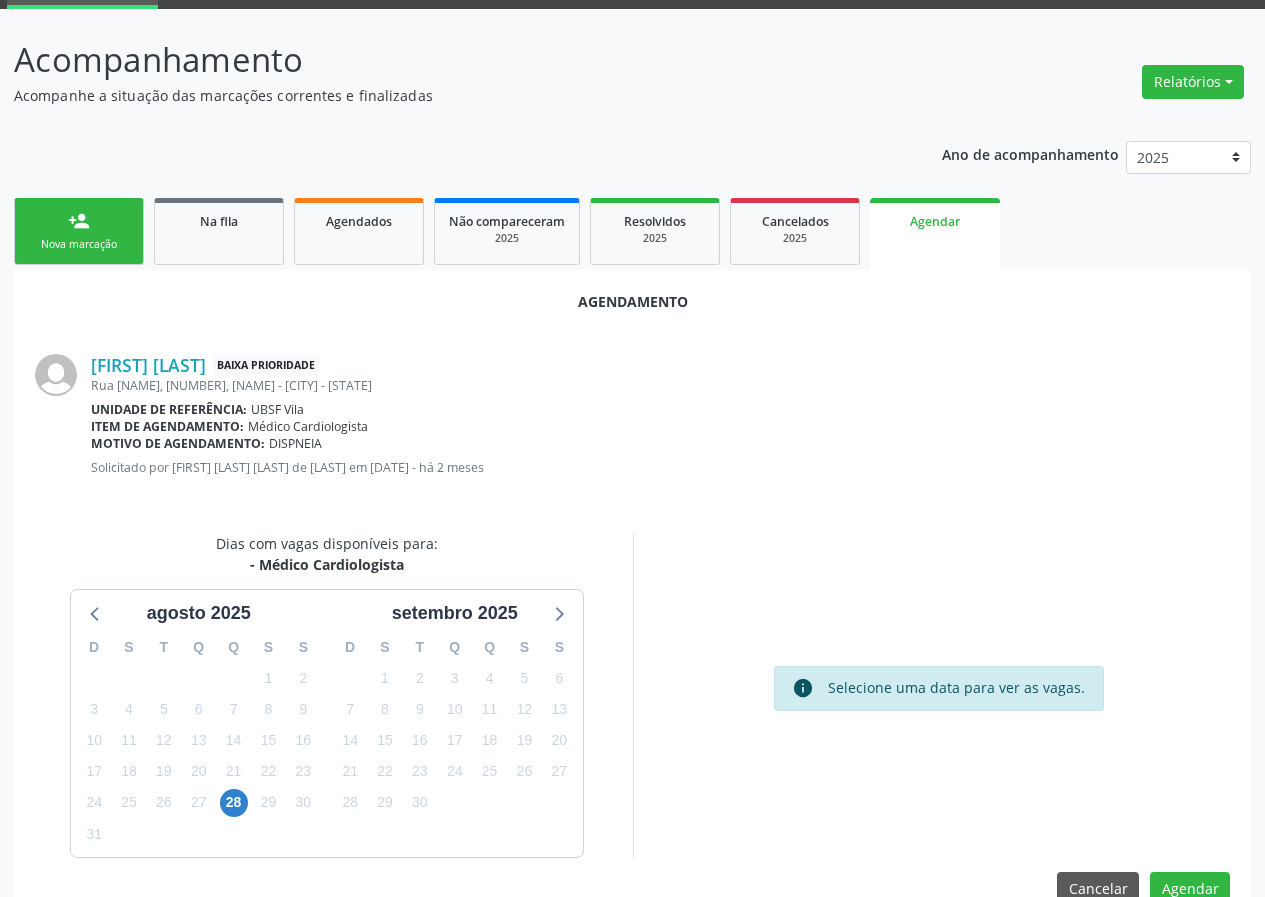 click on "28" at bounding box center (233, 802) 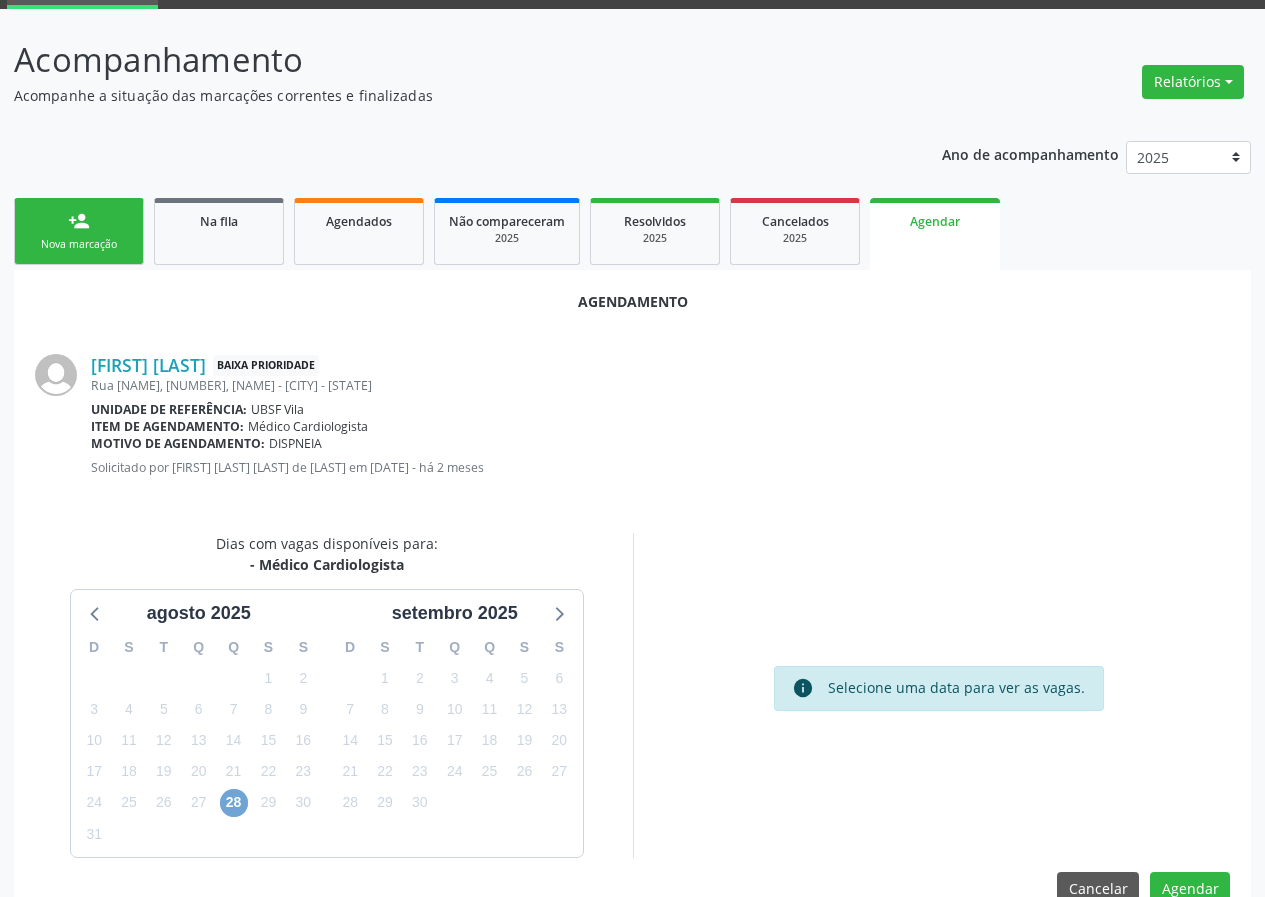 click on "28" at bounding box center (234, 803) 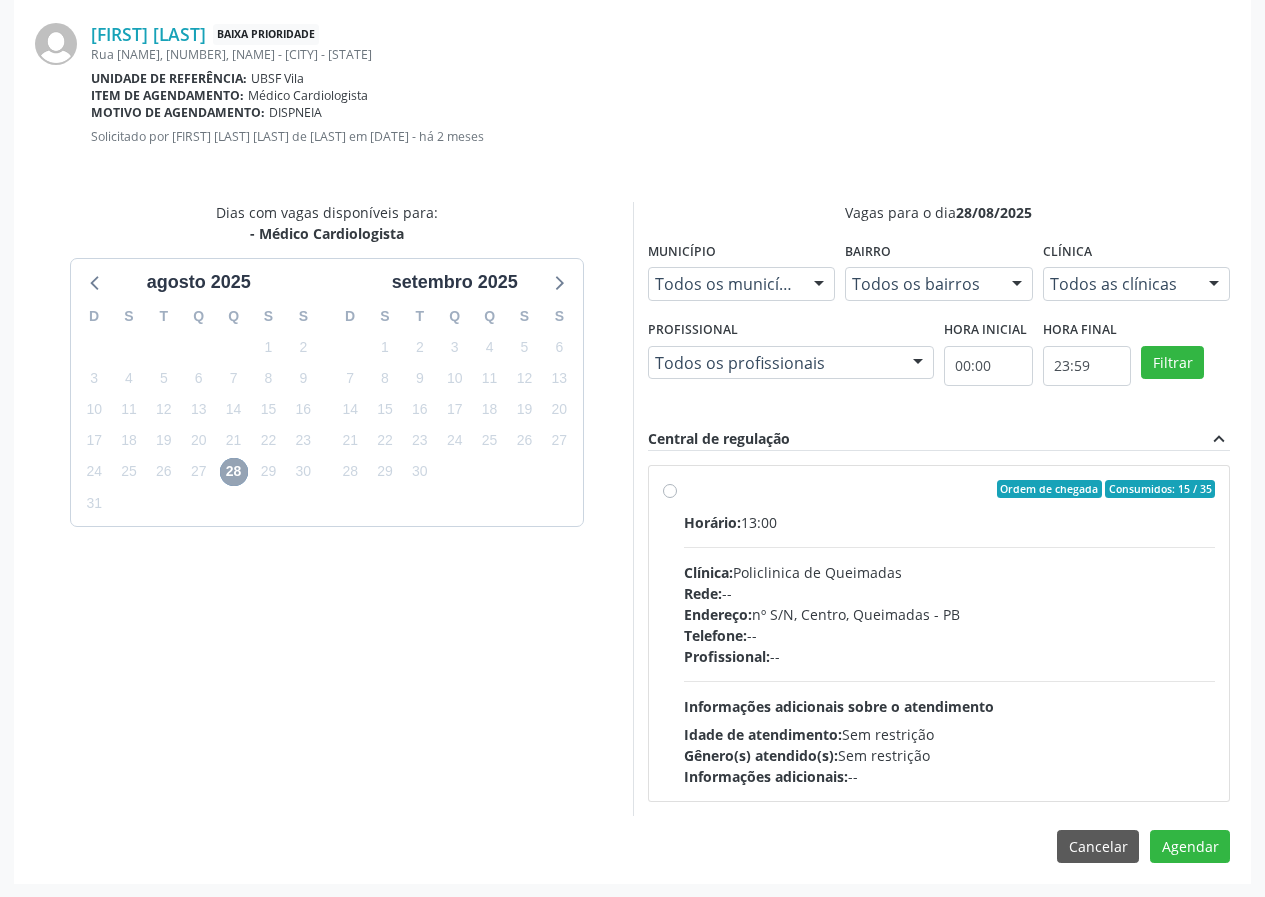 scroll, scrollTop: 433, scrollLeft: 0, axis: vertical 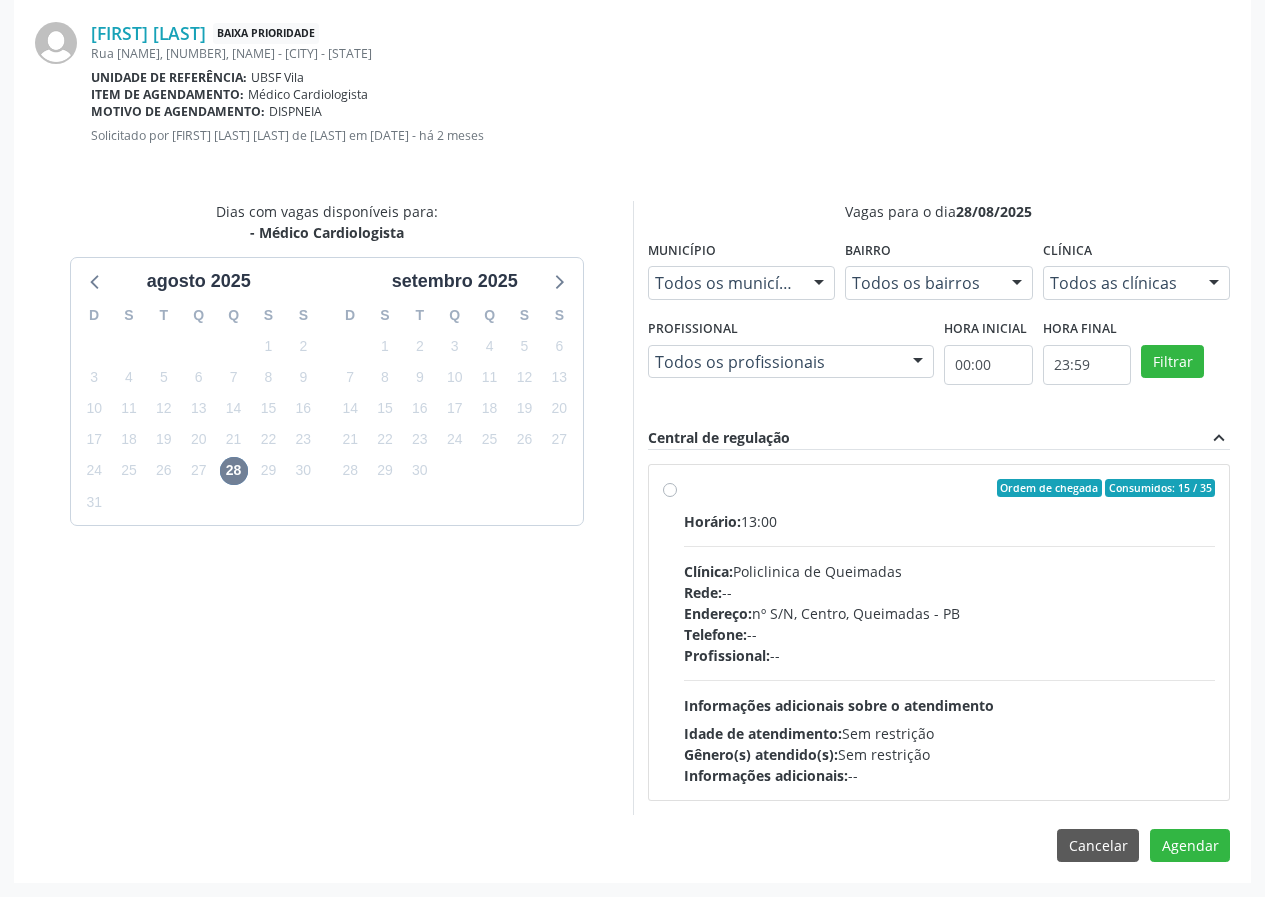 click on "Ordem de chegada
Consumidos: 15 / 35" at bounding box center [950, 488] 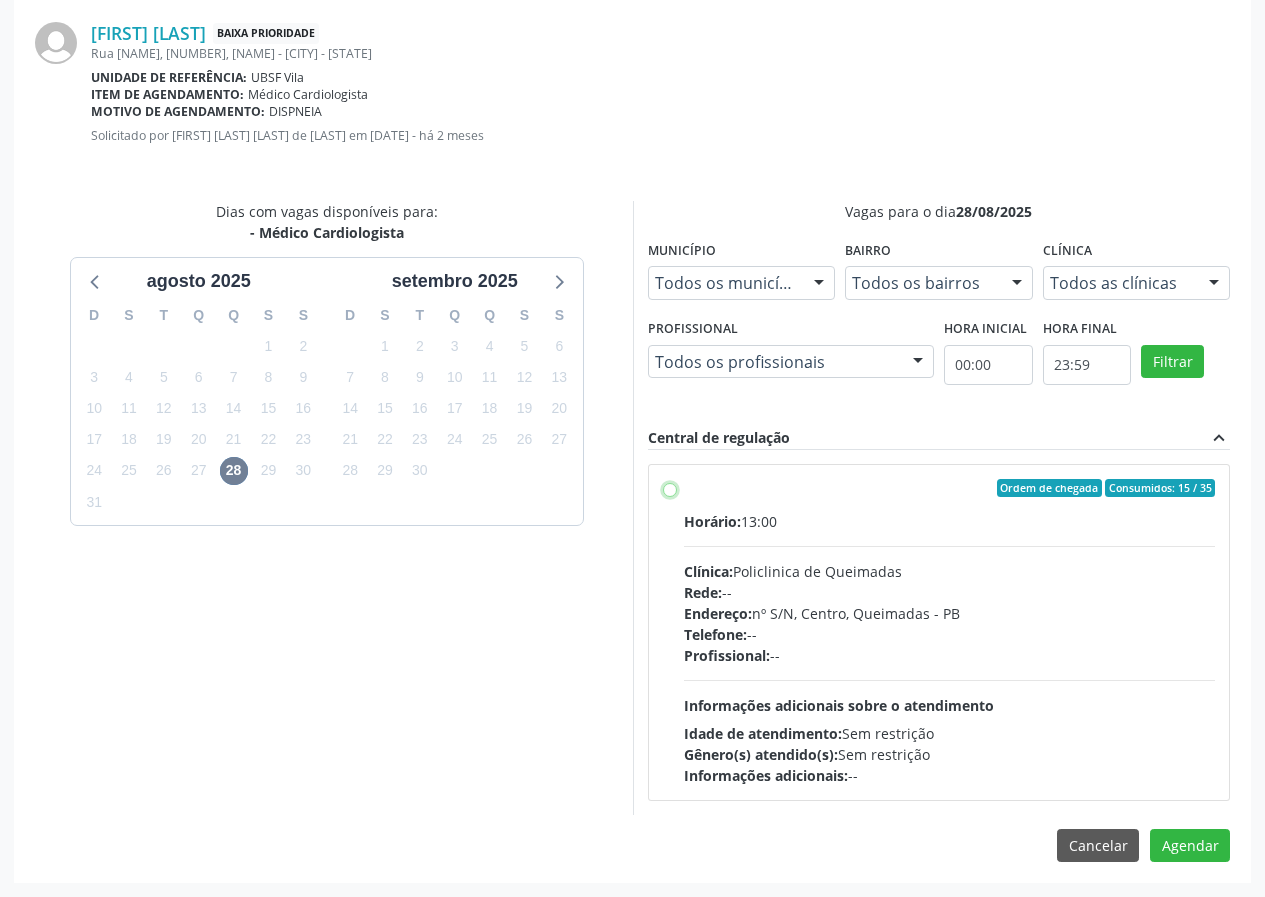 click on "Ordem de chegada
Consumidos: 15 / 35
Horário:   13:00
Clínica:  Policlinica de Queimadas
Rede:
--
Endereço:   nº S/N, Centro, [CITY] - [STATE]
Telefone:   --
Profissional:
--
Informações adicionais sobre o atendimento
Idade de atendimento:
Sem restrição
Gênero(s) atendido(s):
Sem restrição
Informações adicionais:
--" at bounding box center (670, 488) 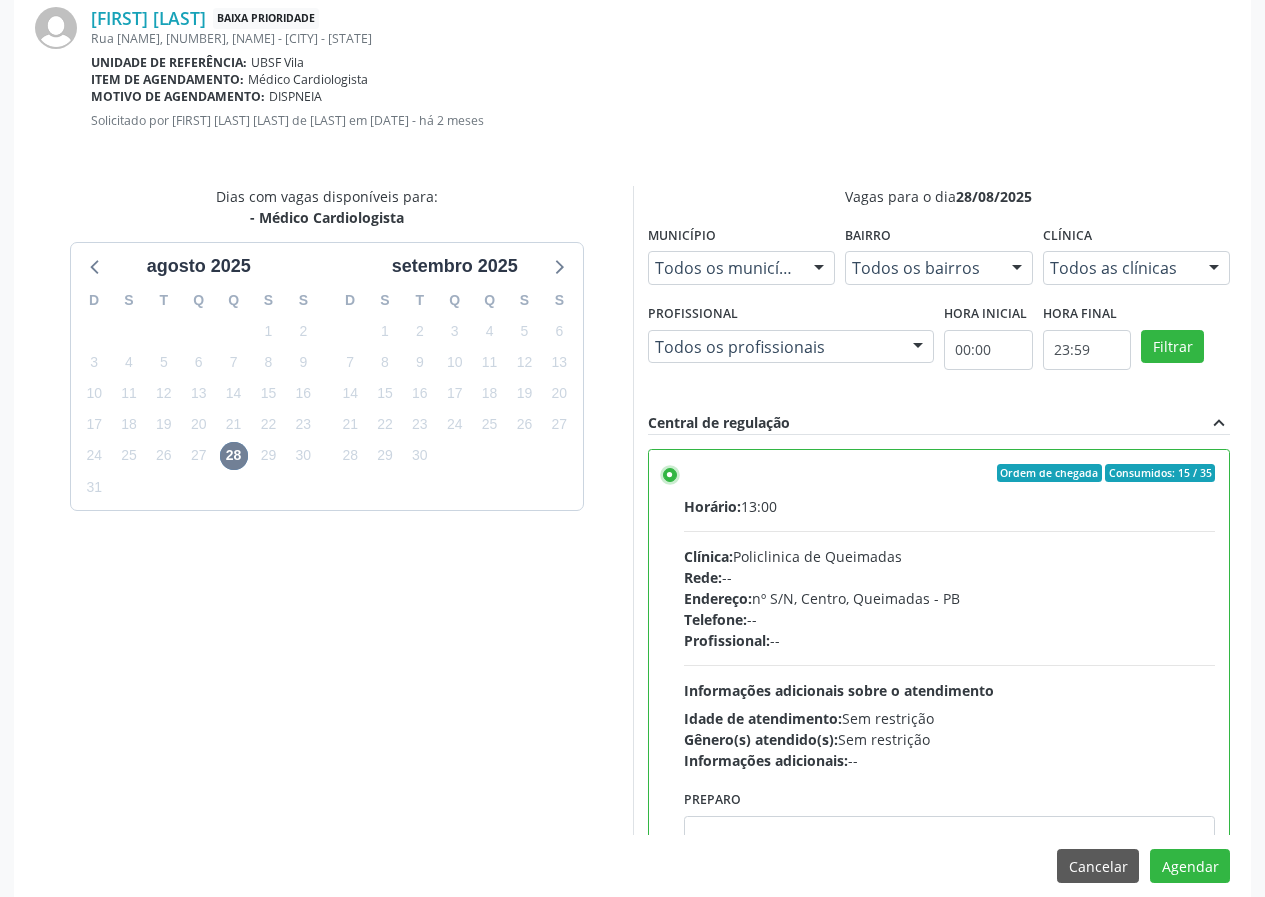 scroll, scrollTop: 469, scrollLeft: 0, axis: vertical 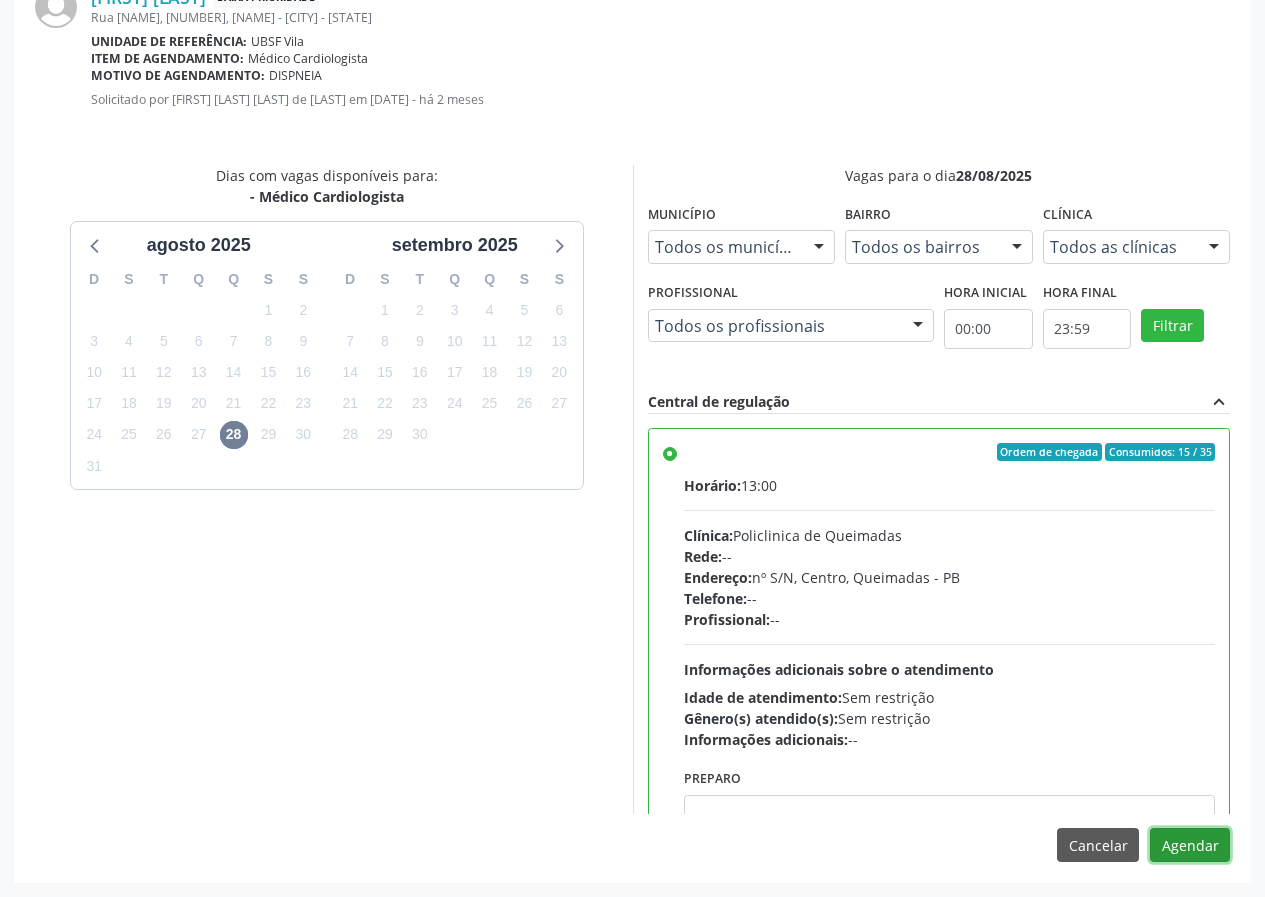 click on "Agendar" at bounding box center [1190, 845] 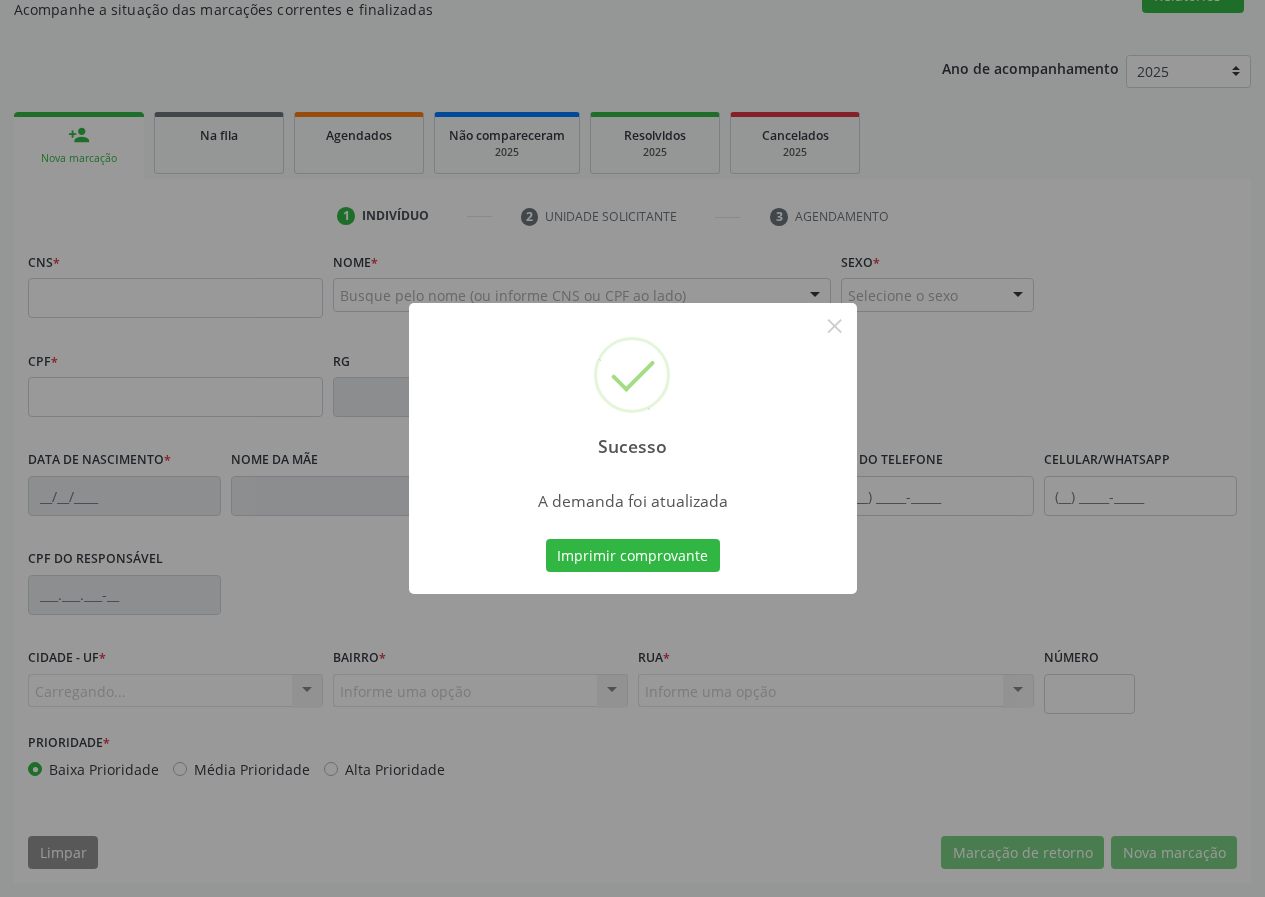 scroll, scrollTop: 187, scrollLeft: 0, axis: vertical 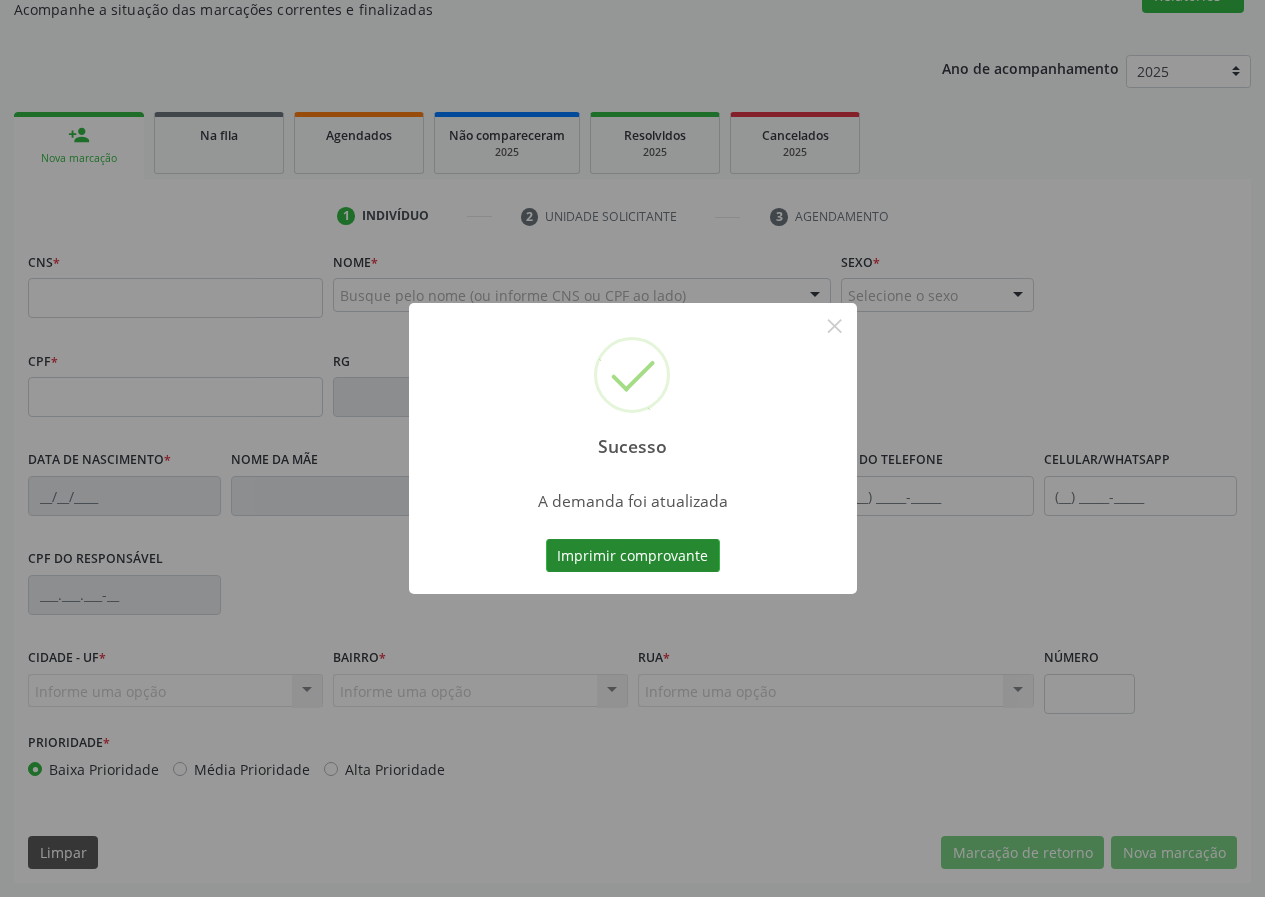 click on "Imprimir comprovante" at bounding box center [633, 556] 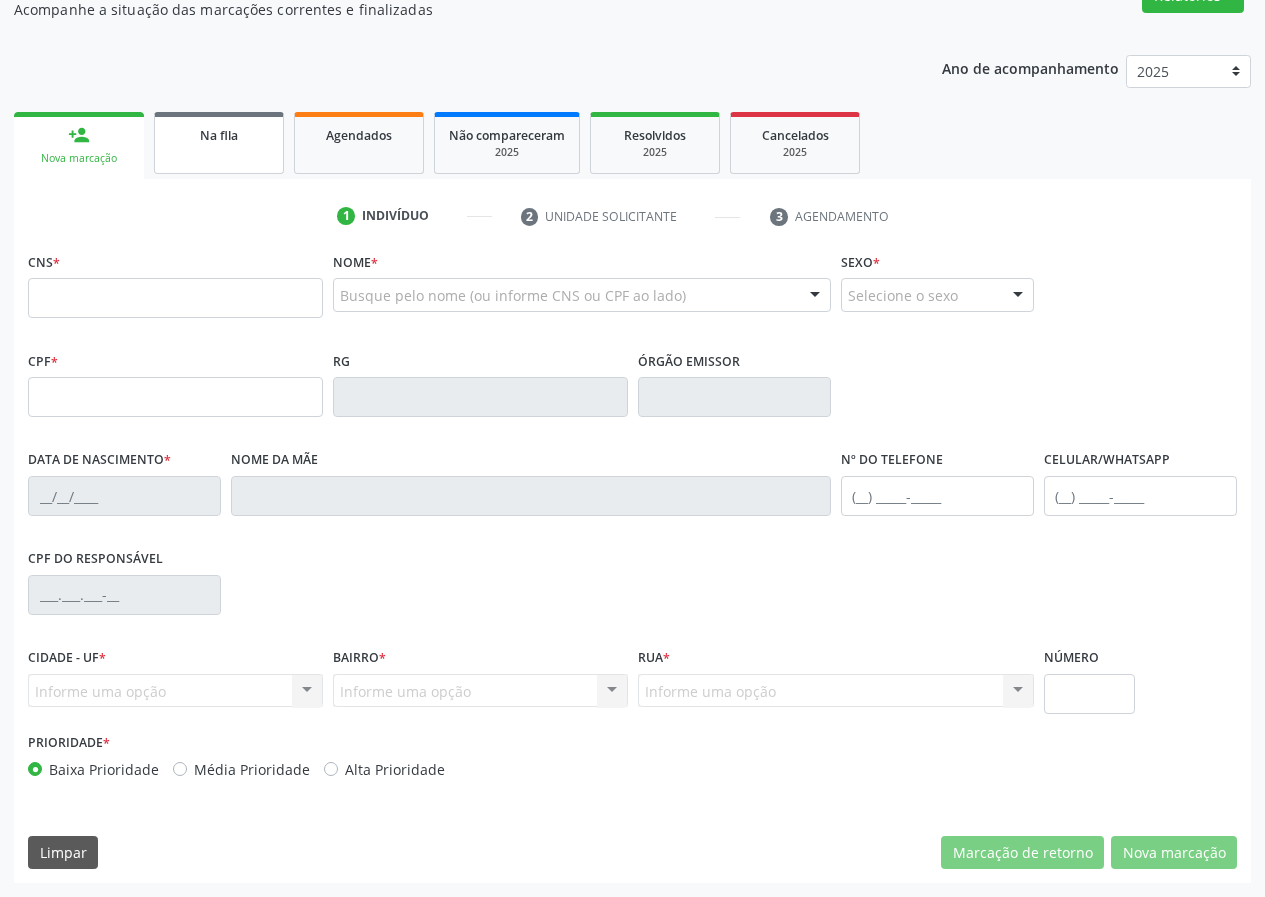 click on "Na fila" at bounding box center [219, 134] 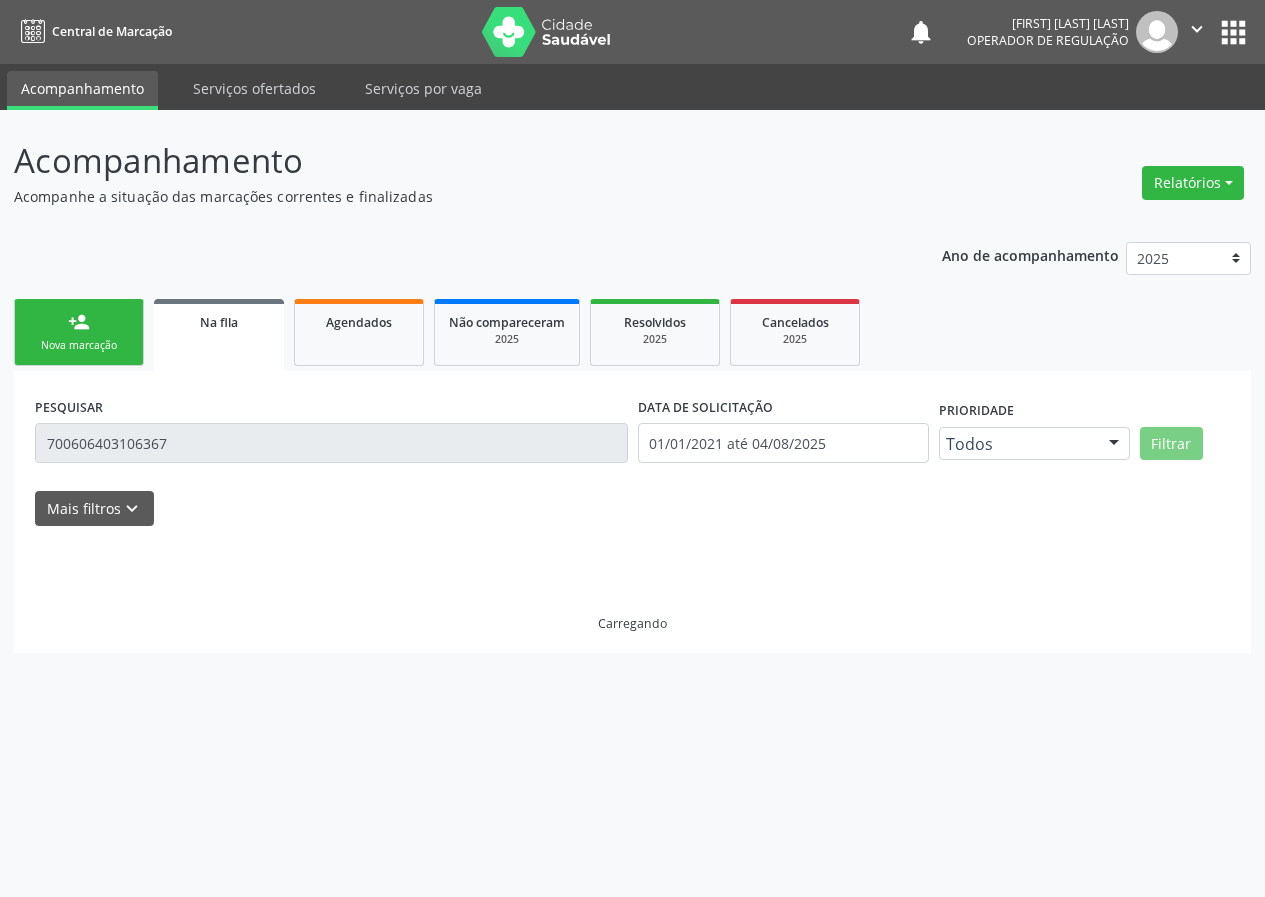scroll, scrollTop: 0, scrollLeft: 0, axis: both 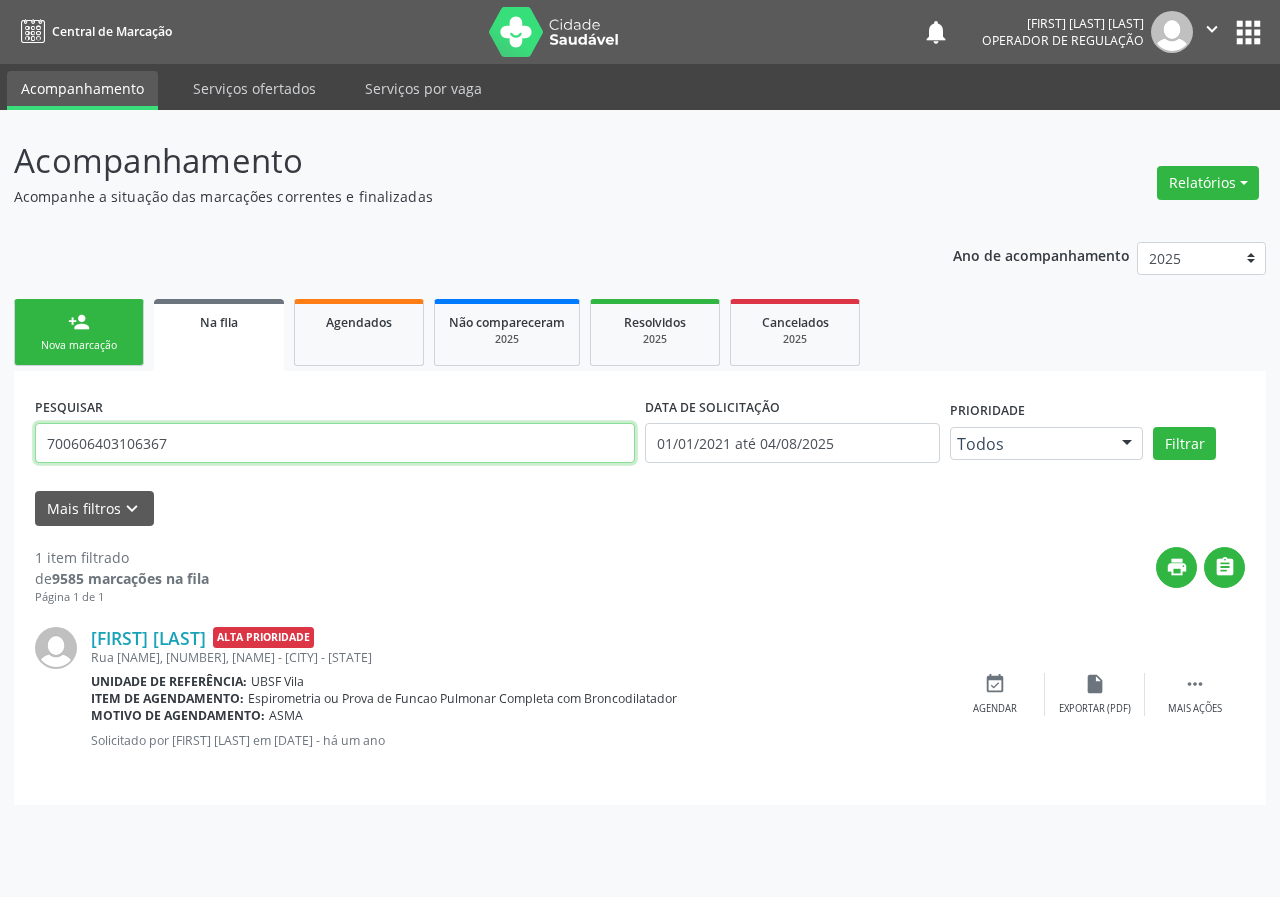 drag, startPoint x: 46, startPoint y: 430, endPoint x: 1, endPoint y: 400, distance: 54.08327 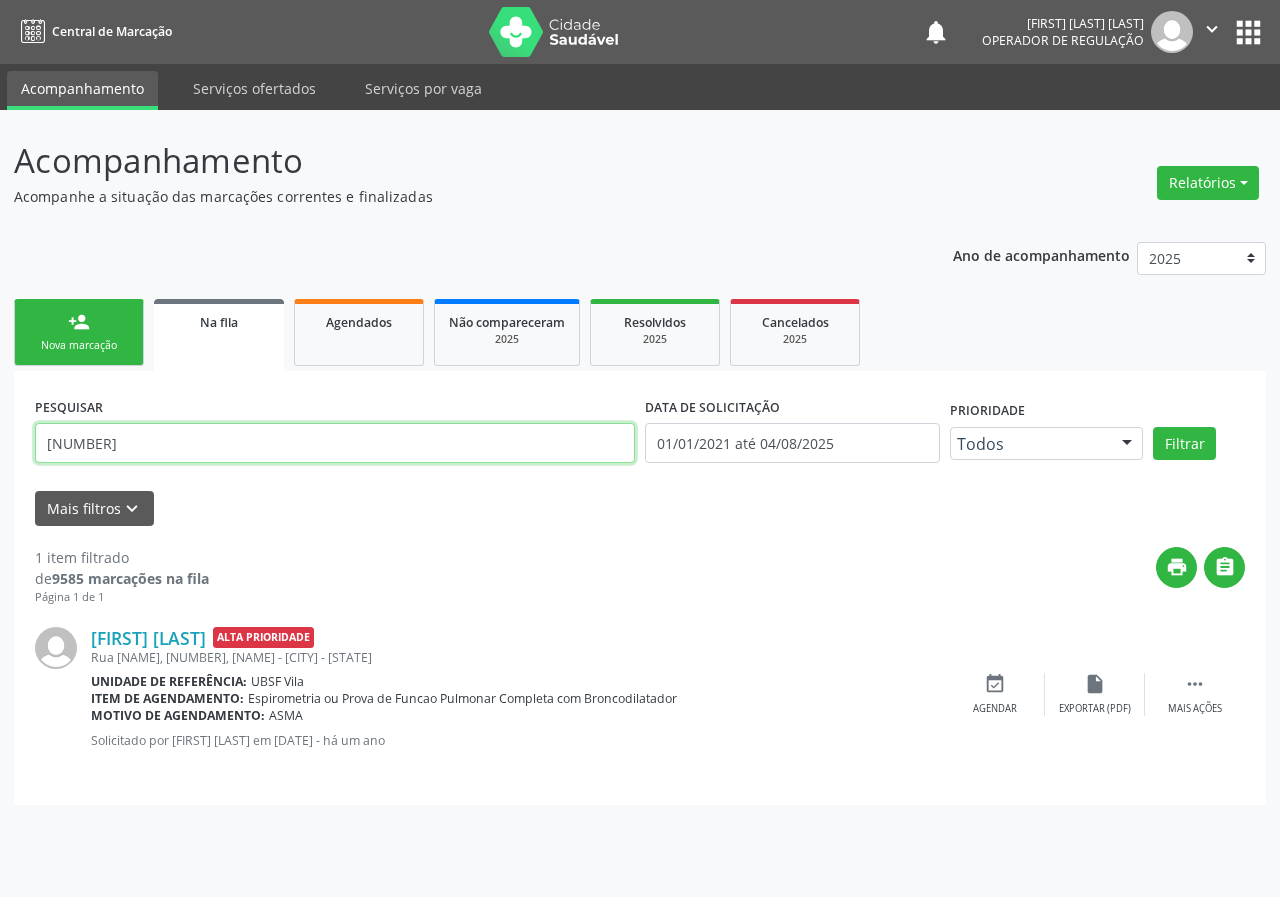 type on "[NUMBER]" 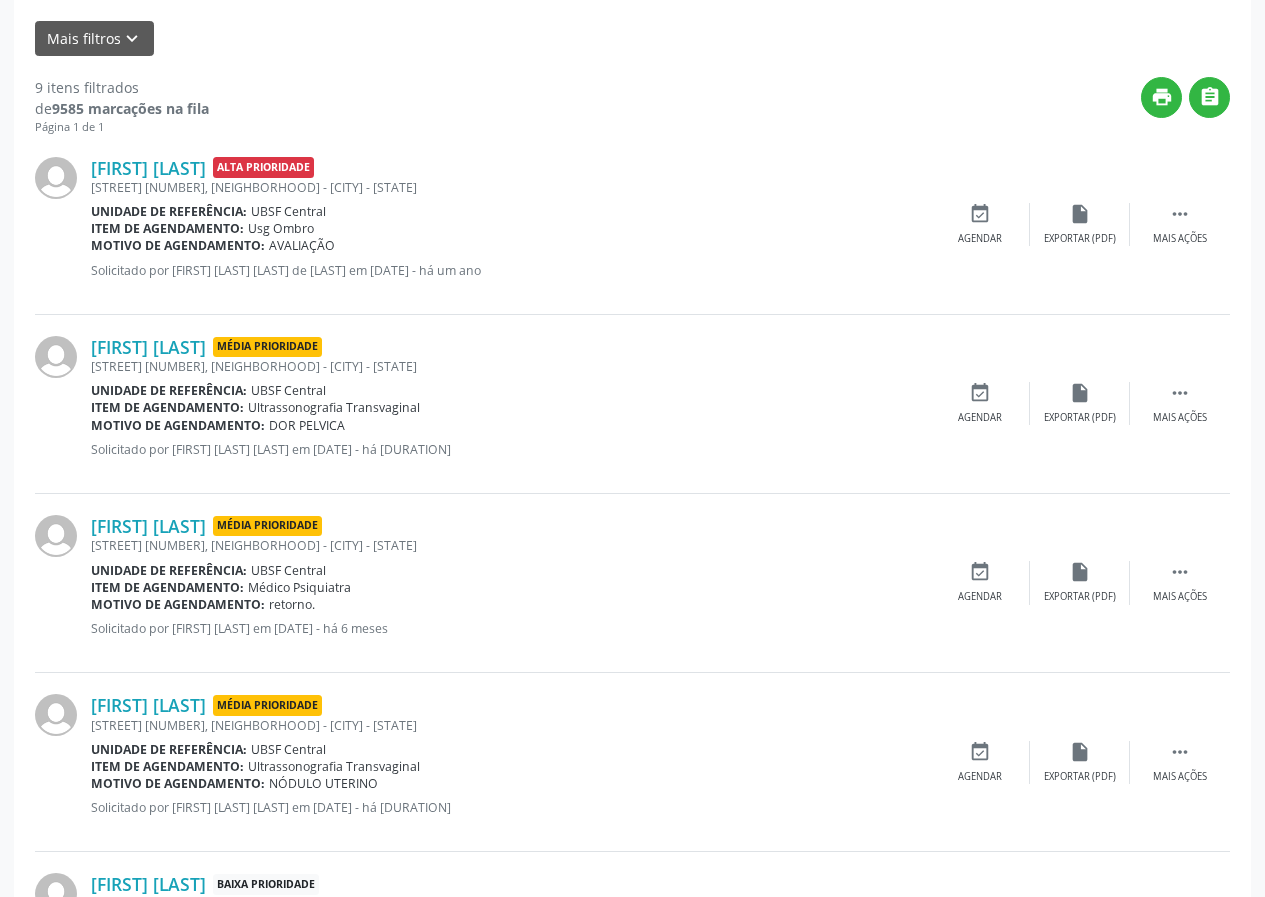 scroll, scrollTop: 500, scrollLeft: 0, axis: vertical 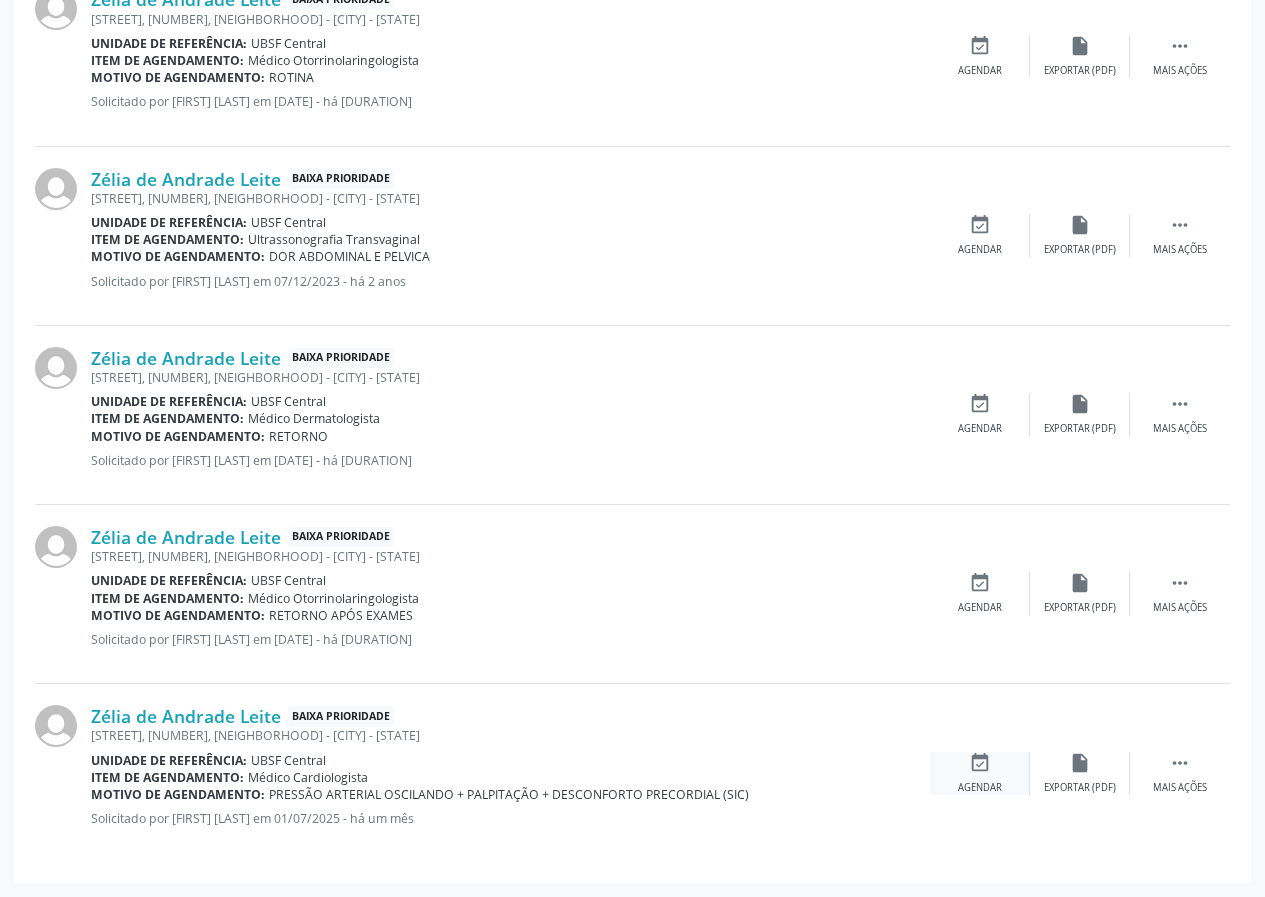 click on "Agendar" at bounding box center [980, 788] 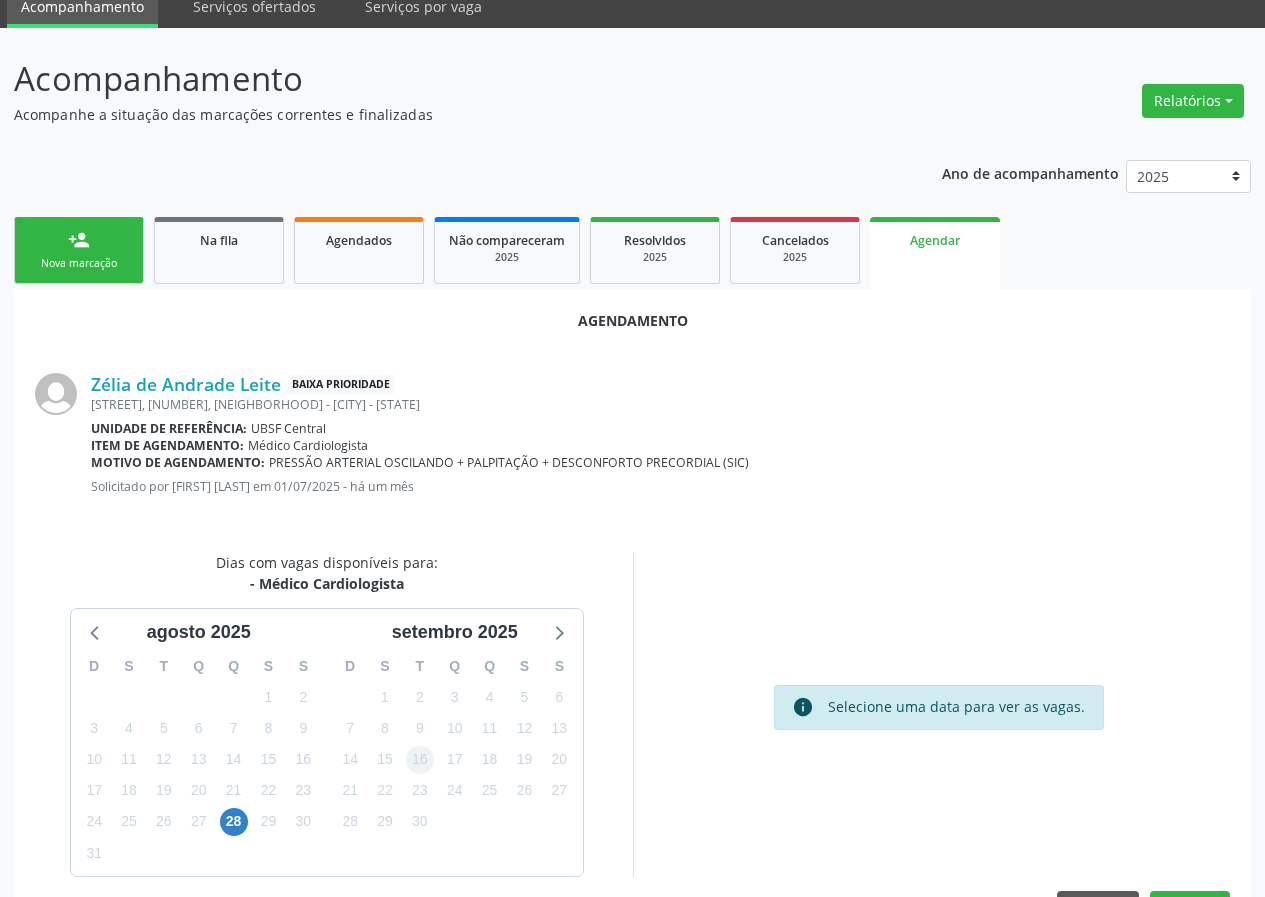 scroll, scrollTop: 144, scrollLeft: 0, axis: vertical 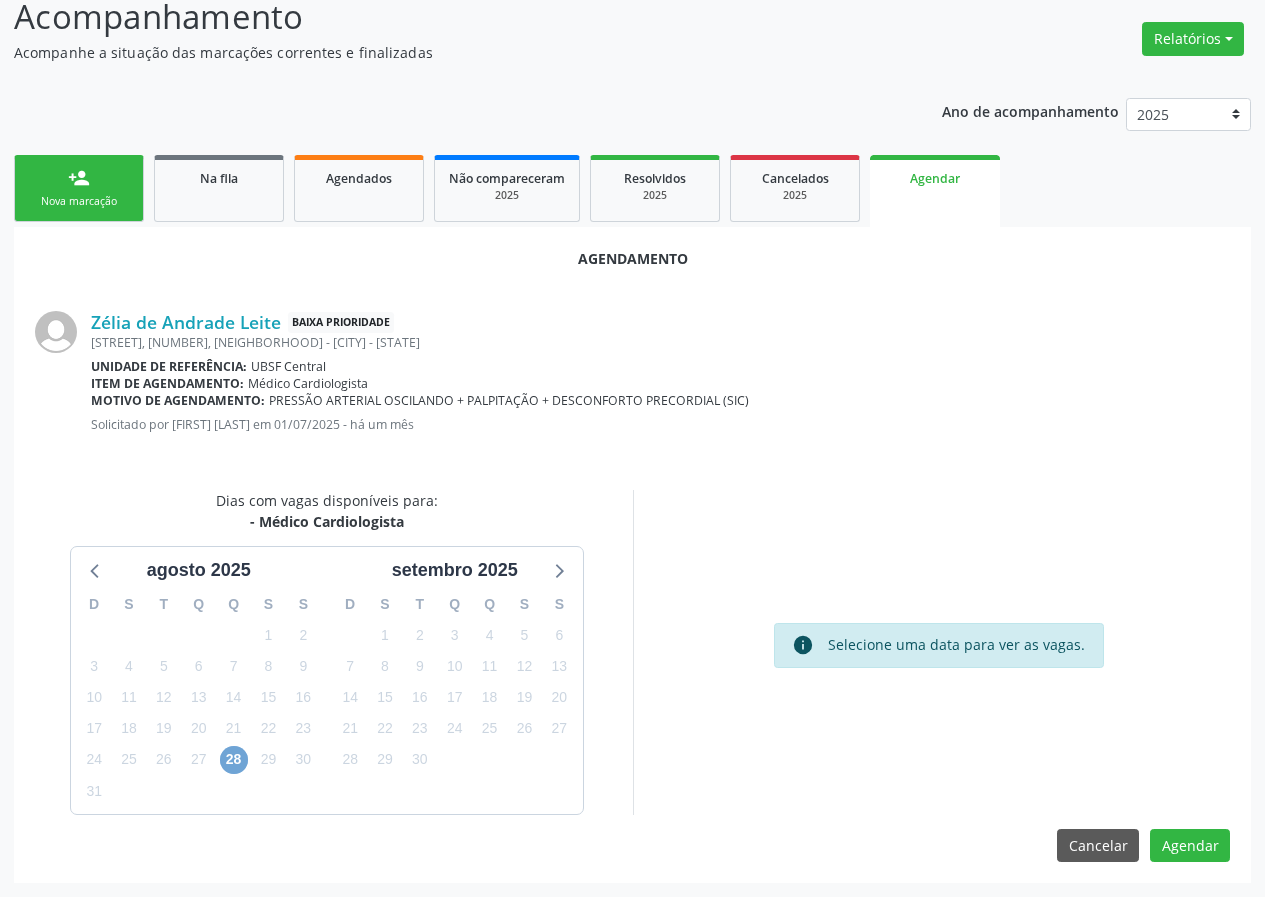 click on "28" at bounding box center [234, 760] 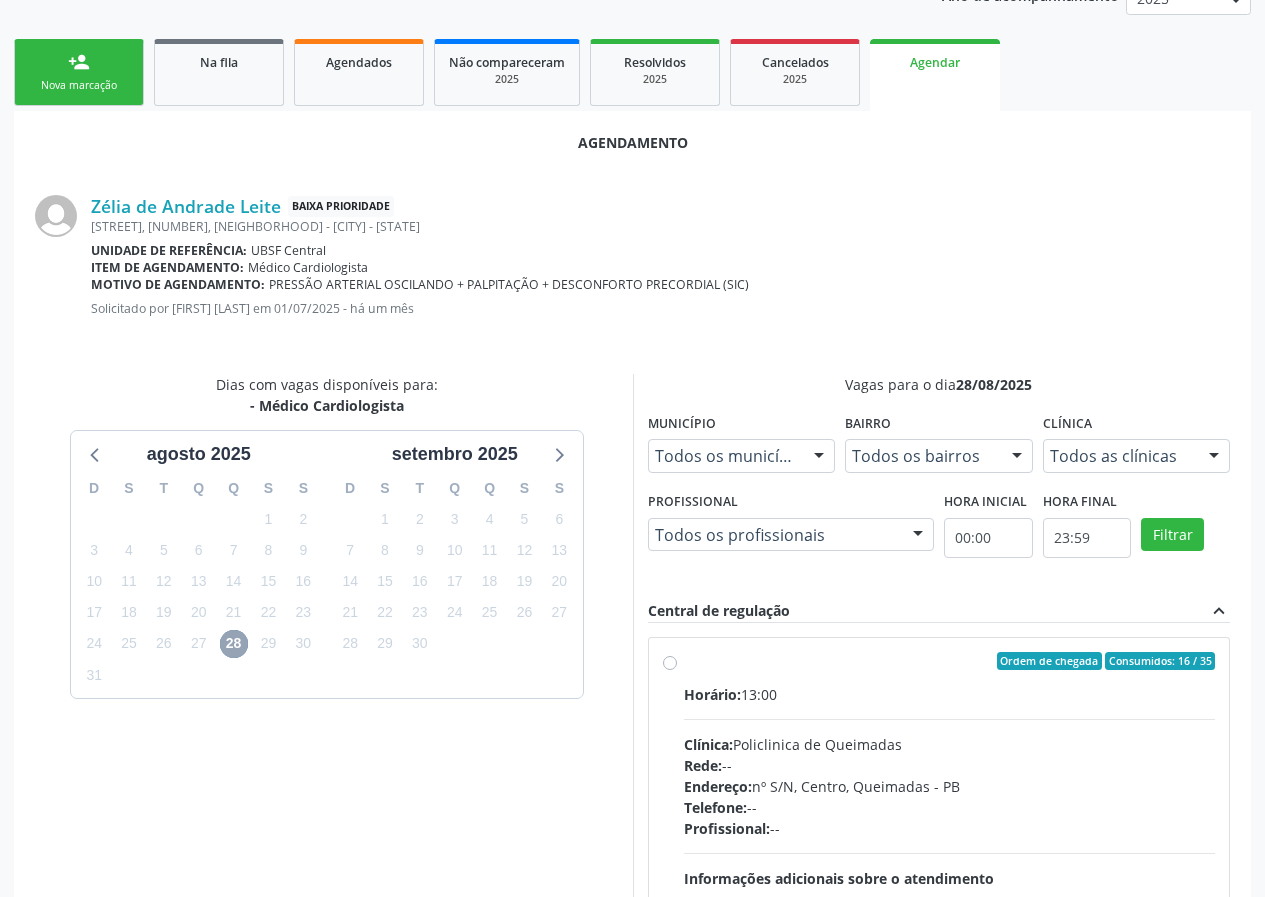 scroll, scrollTop: 433, scrollLeft: 0, axis: vertical 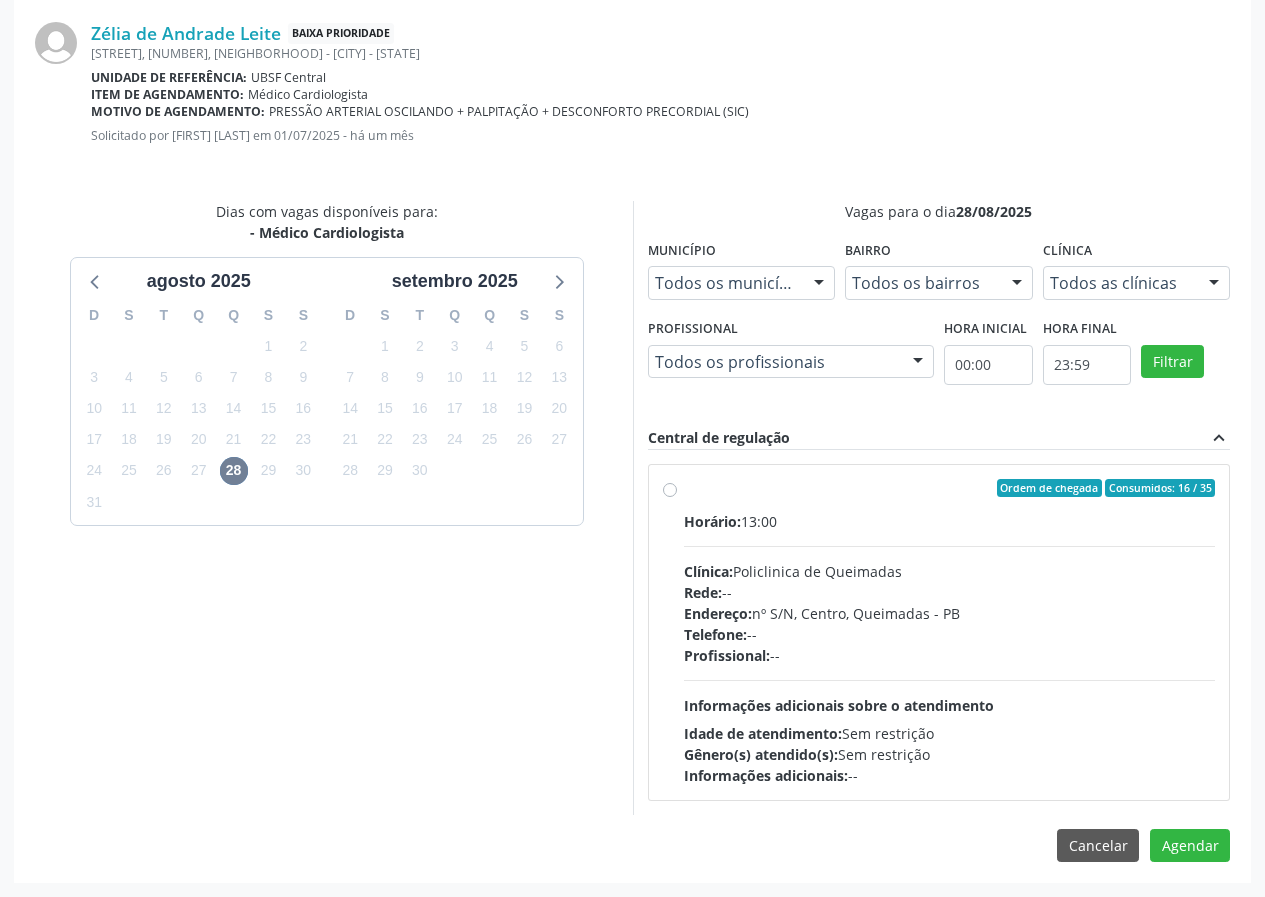 click on "Ordem de chegada
Consumidos: 16 / 35" at bounding box center (950, 488) 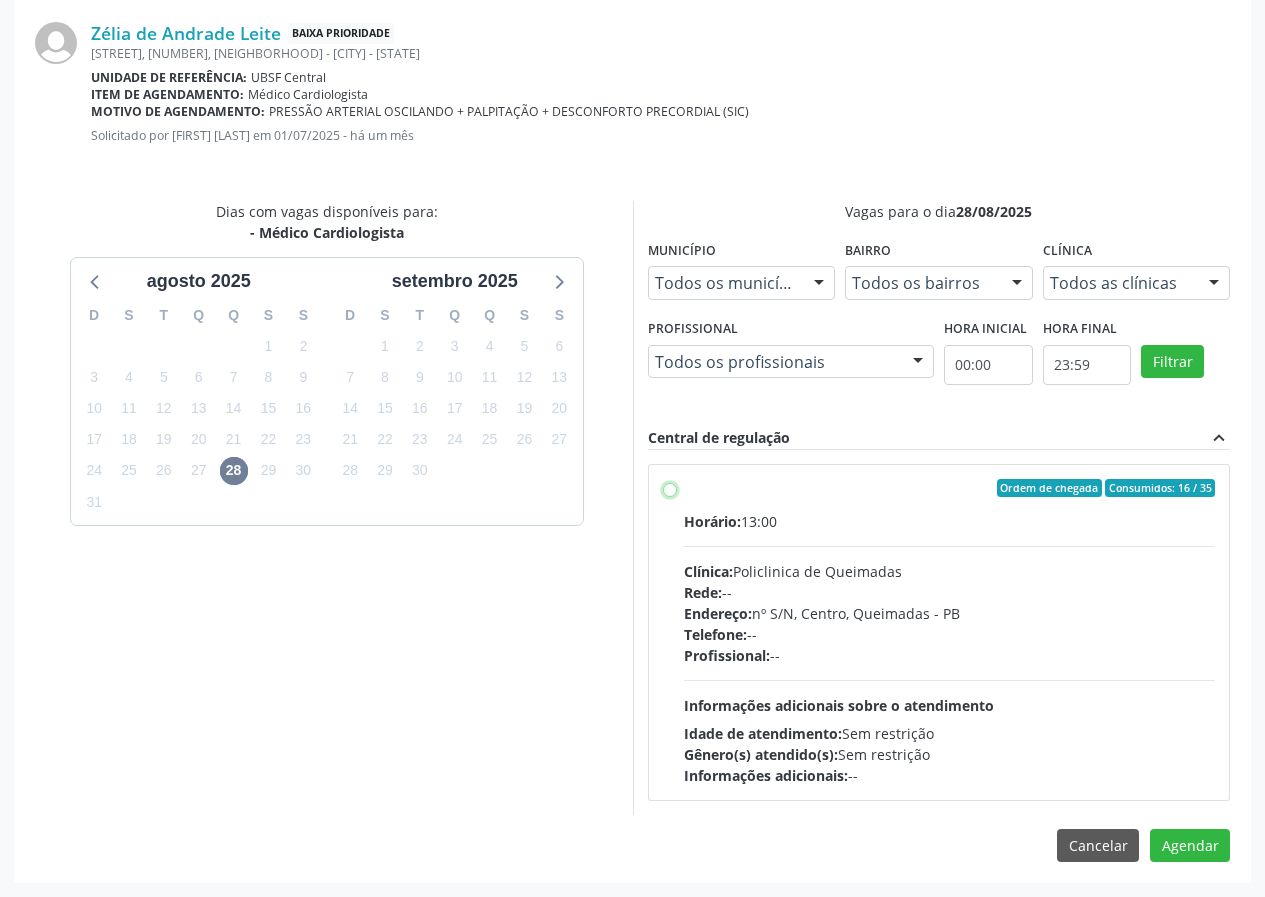 click on "Ordem de chegada
Consumidos: 16 / 35
Horário:   13:00
Clínica:  Policlinica de Queimadas
Rede:
--
Endereço:   nº S/N, Centro, [CITY] - [STATE]
Telefone:   --
Profissional:
--
Informações adicionais sobre o atendimento
Idade de atendimento:
Sem restrição
Gênero(s) atendido(s):
Sem restrição
Informações adicionais:
--" at bounding box center [670, 488] 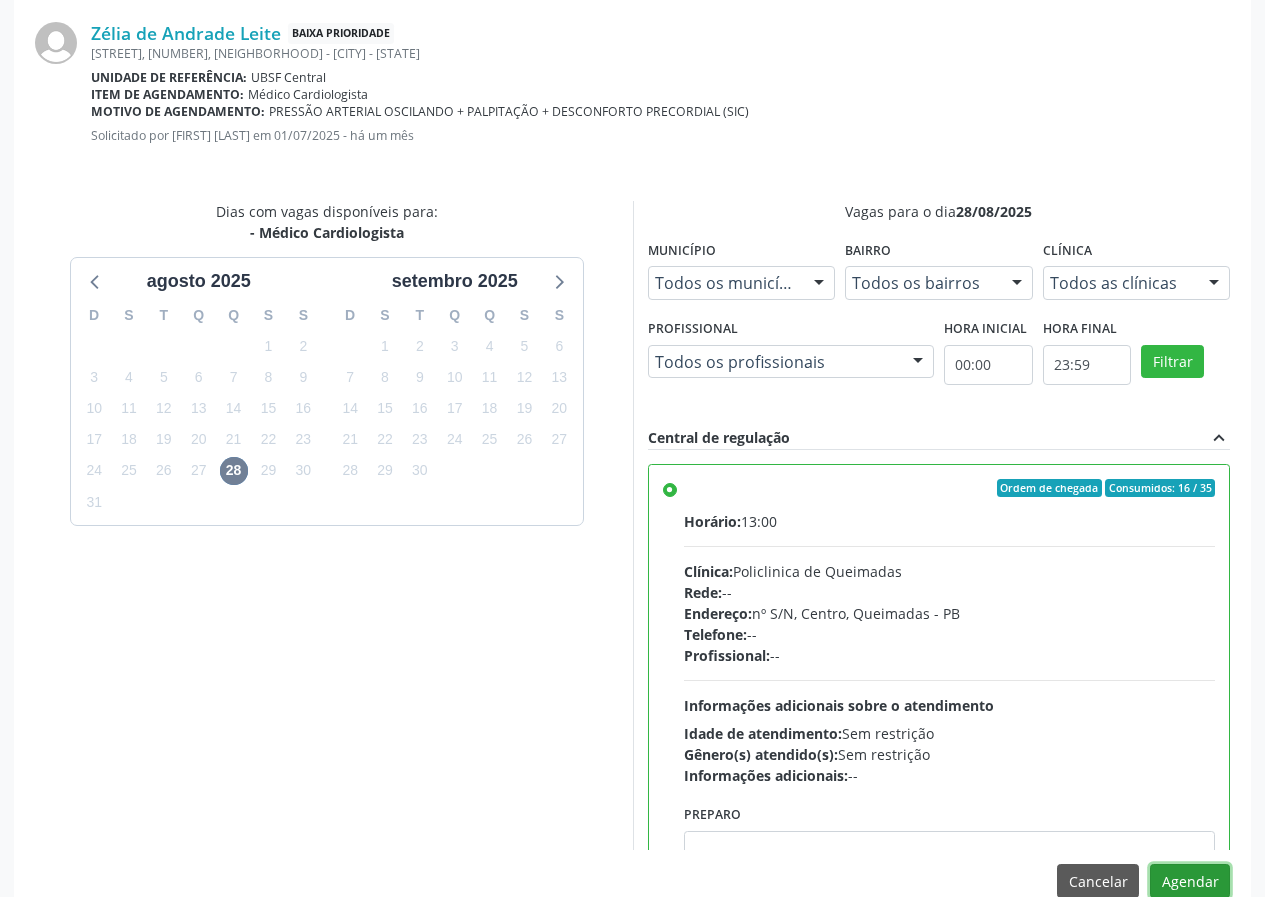 click on "Agendar" at bounding box center [1190, 881] 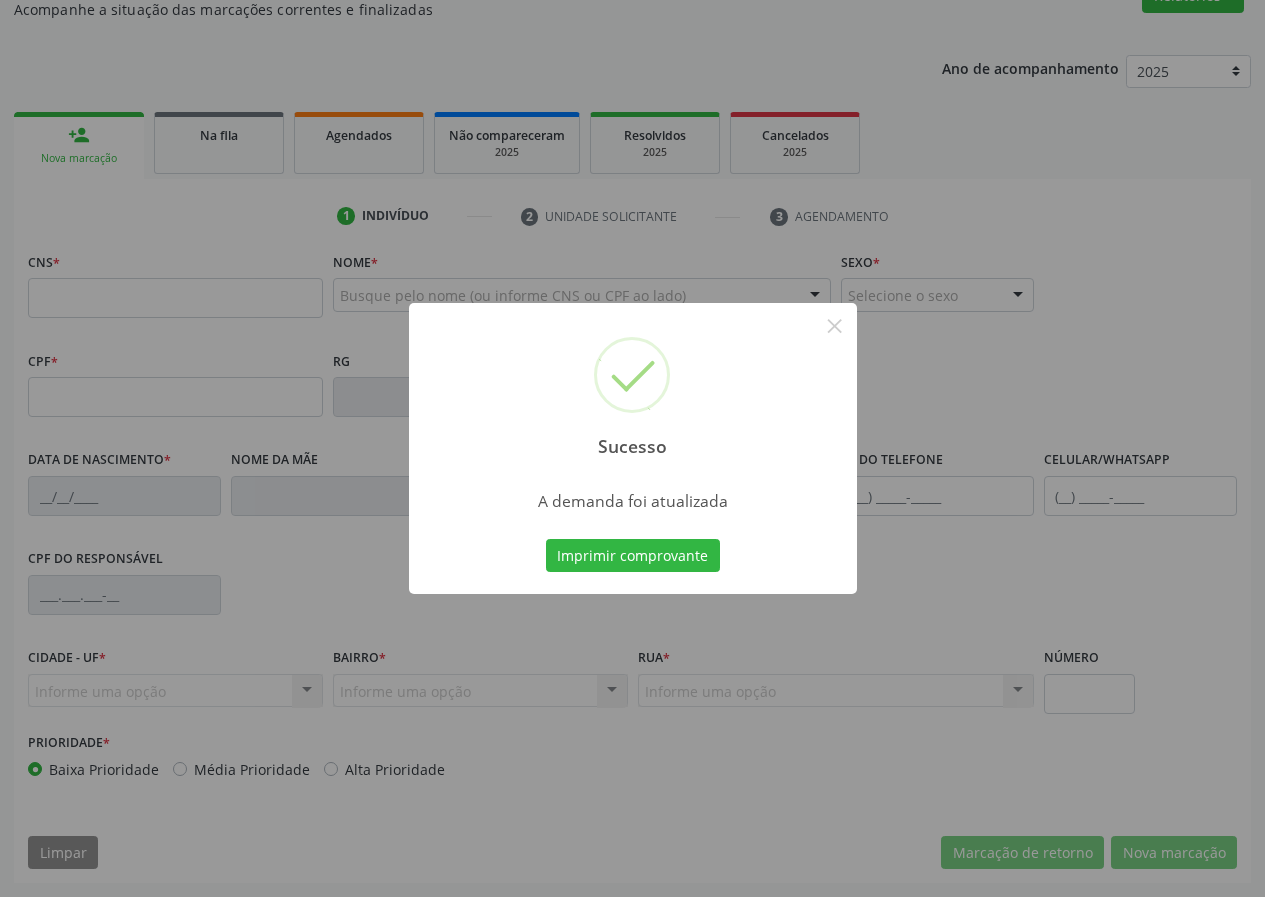 scroll, scrollTop: 187, scrollLeft: 0, axis: vertical 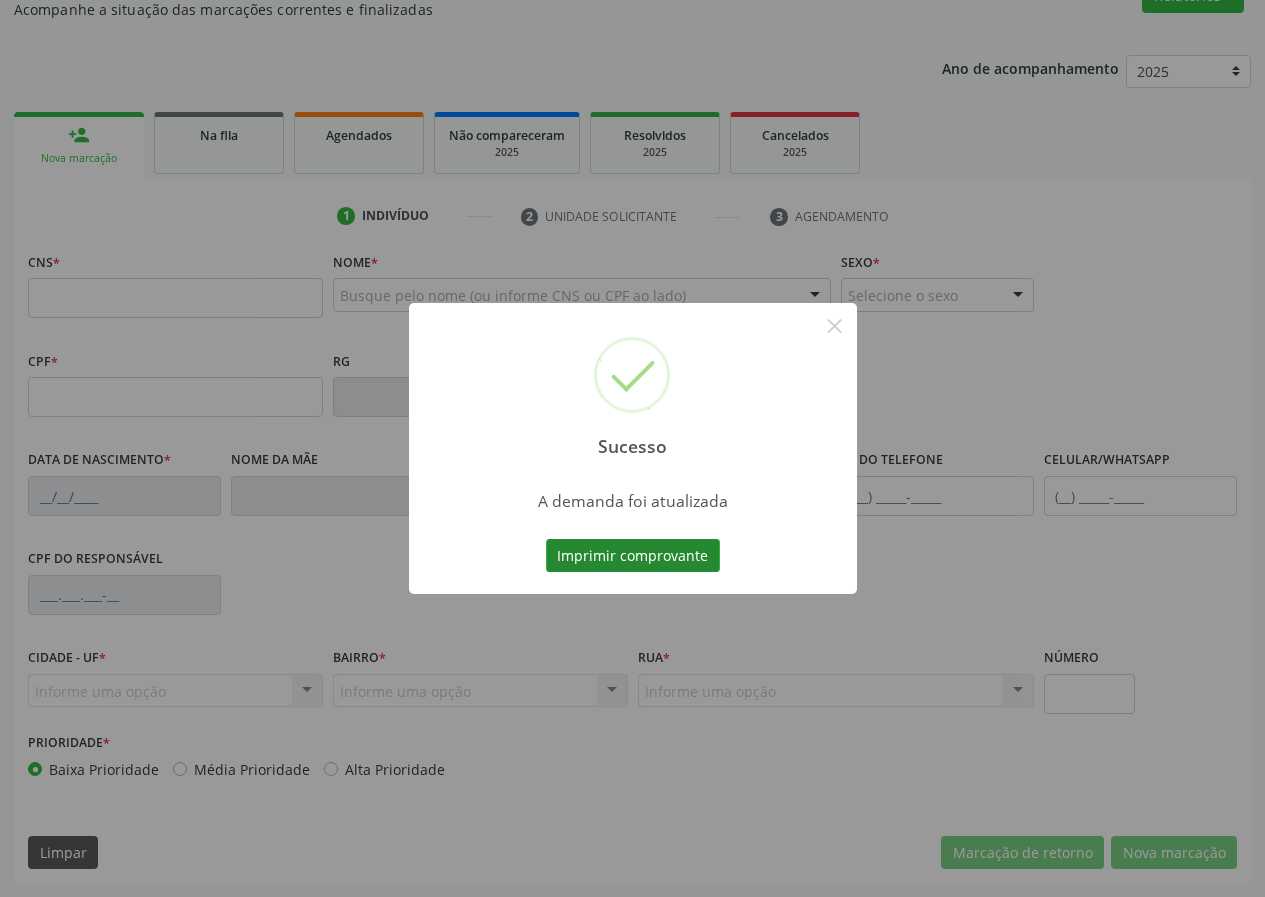 click on "Imprimir comprovante" at bounding box center (633, 556) 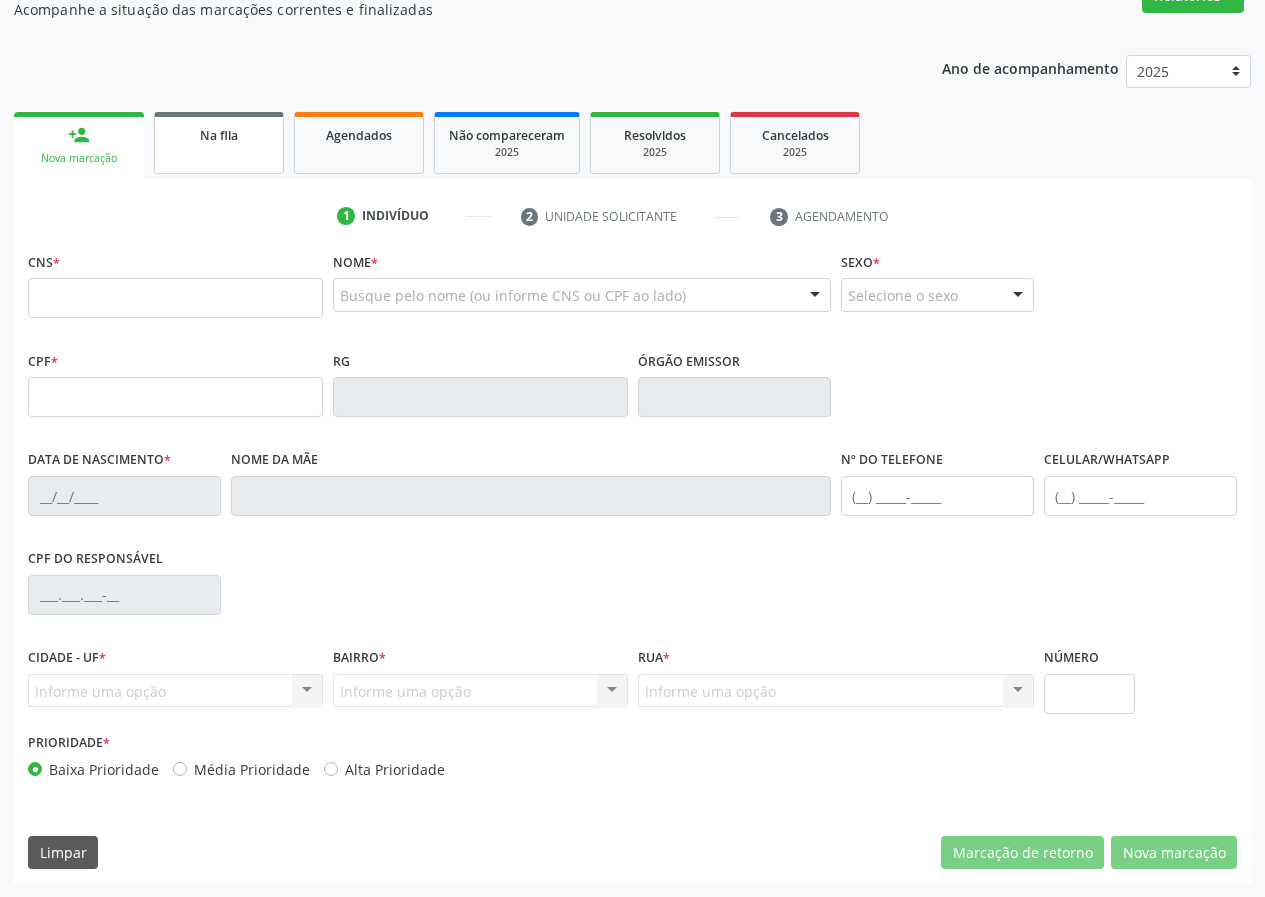 click on "Na fila" at bounding box center (219, 143) 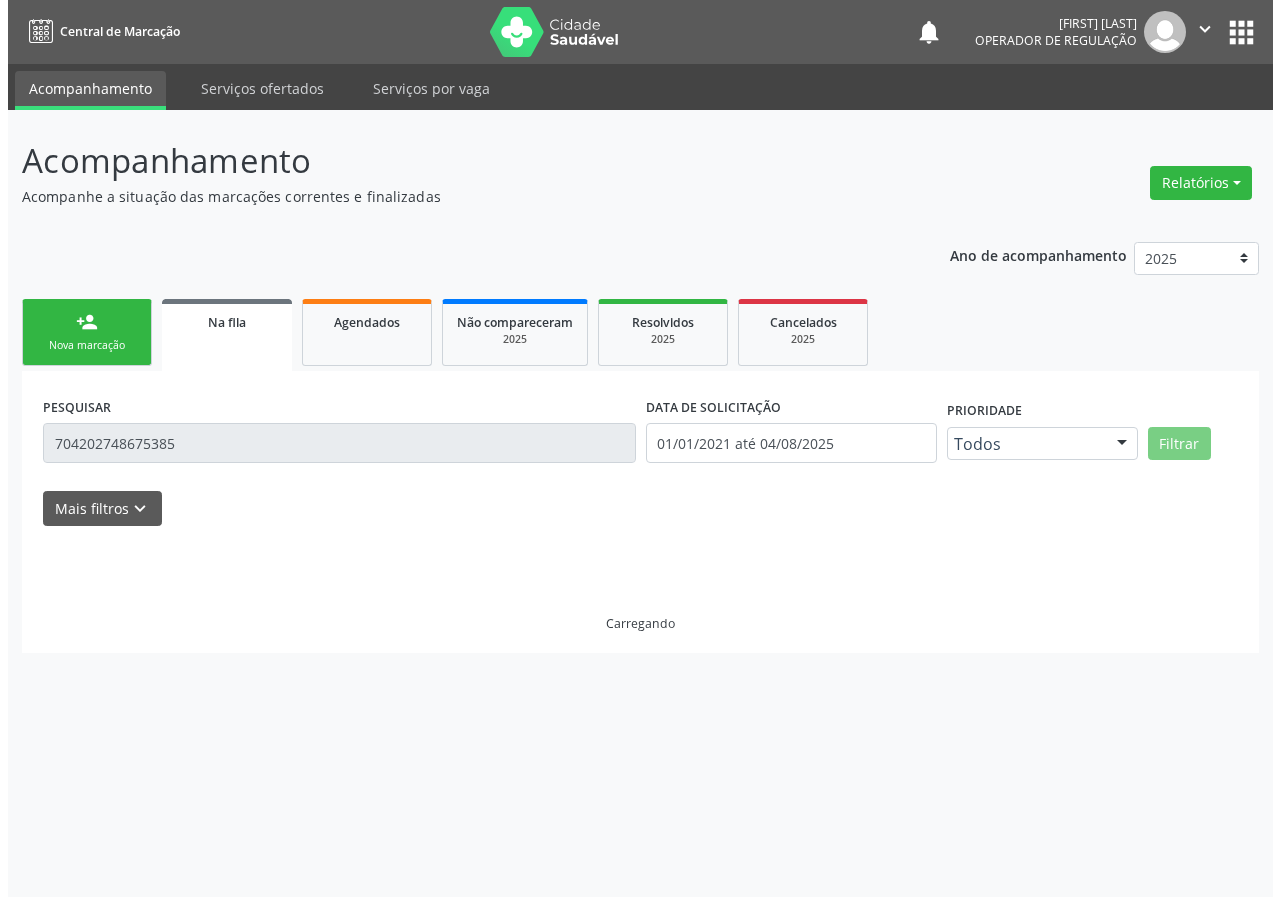 scroll, scrollTop: 0, scrollLeft: 0, axis: both 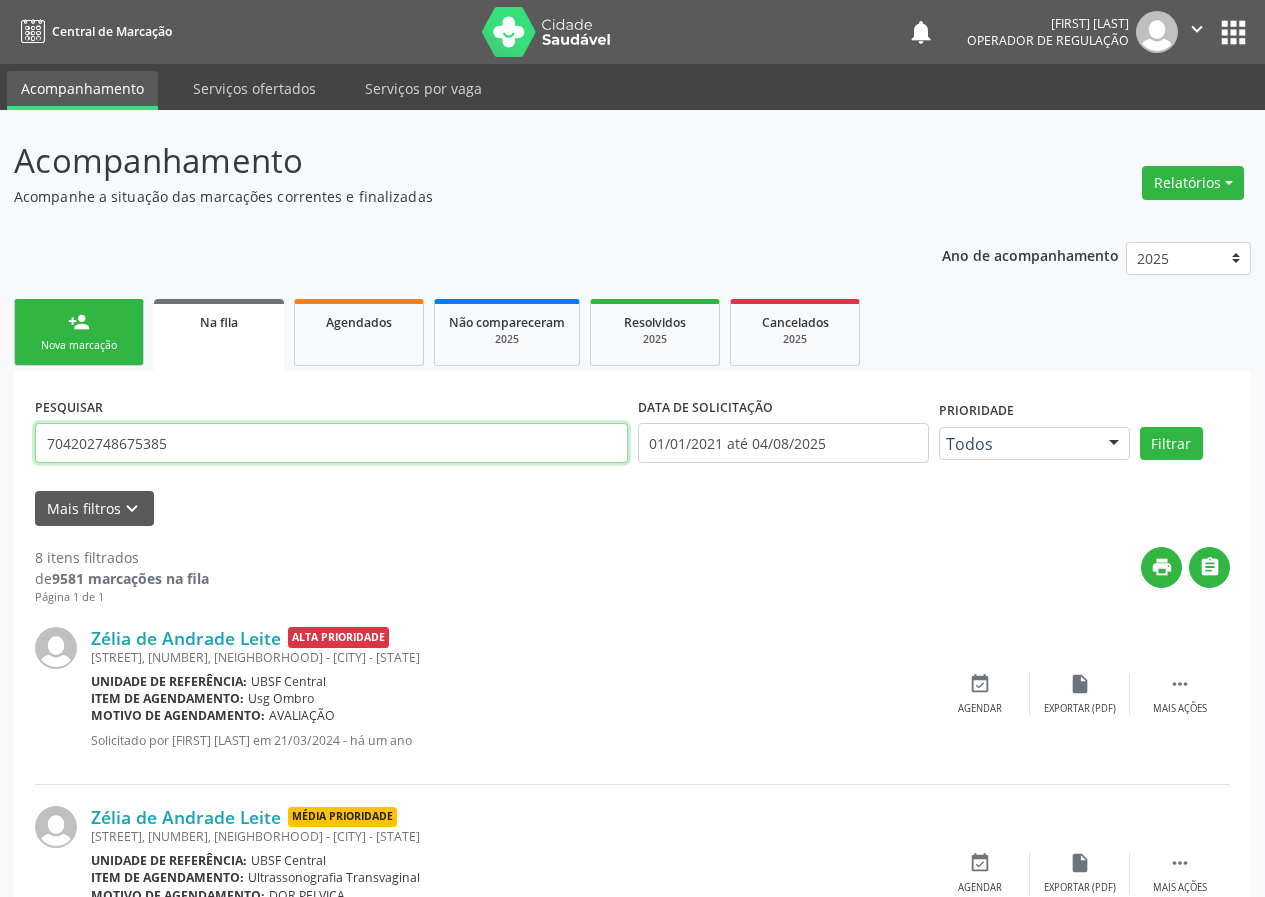 drag, startPoint x: 48, startPoint y: 453, endPoint x: 0, endPoint y: 464, distance: 49.24429 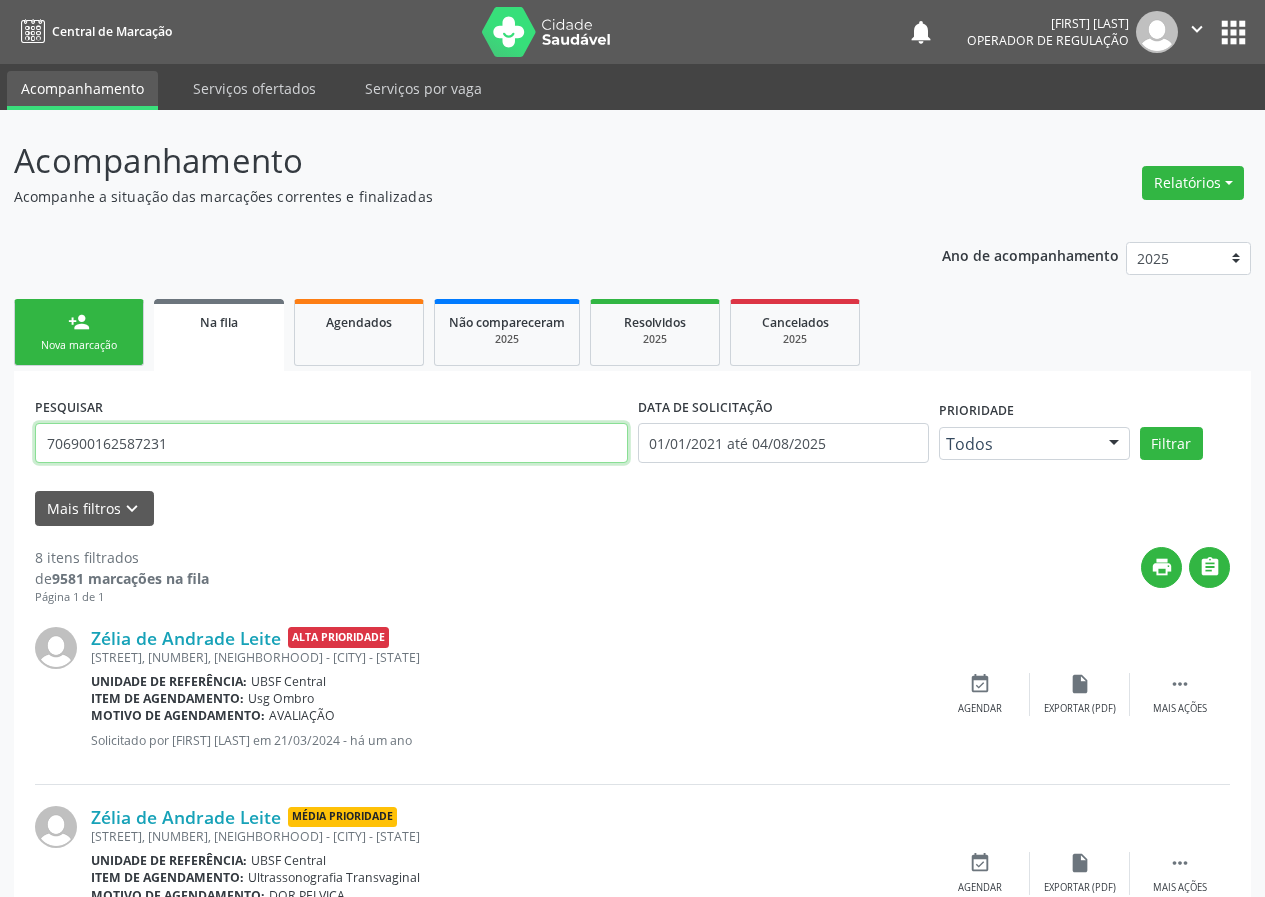type on "706900162587231" 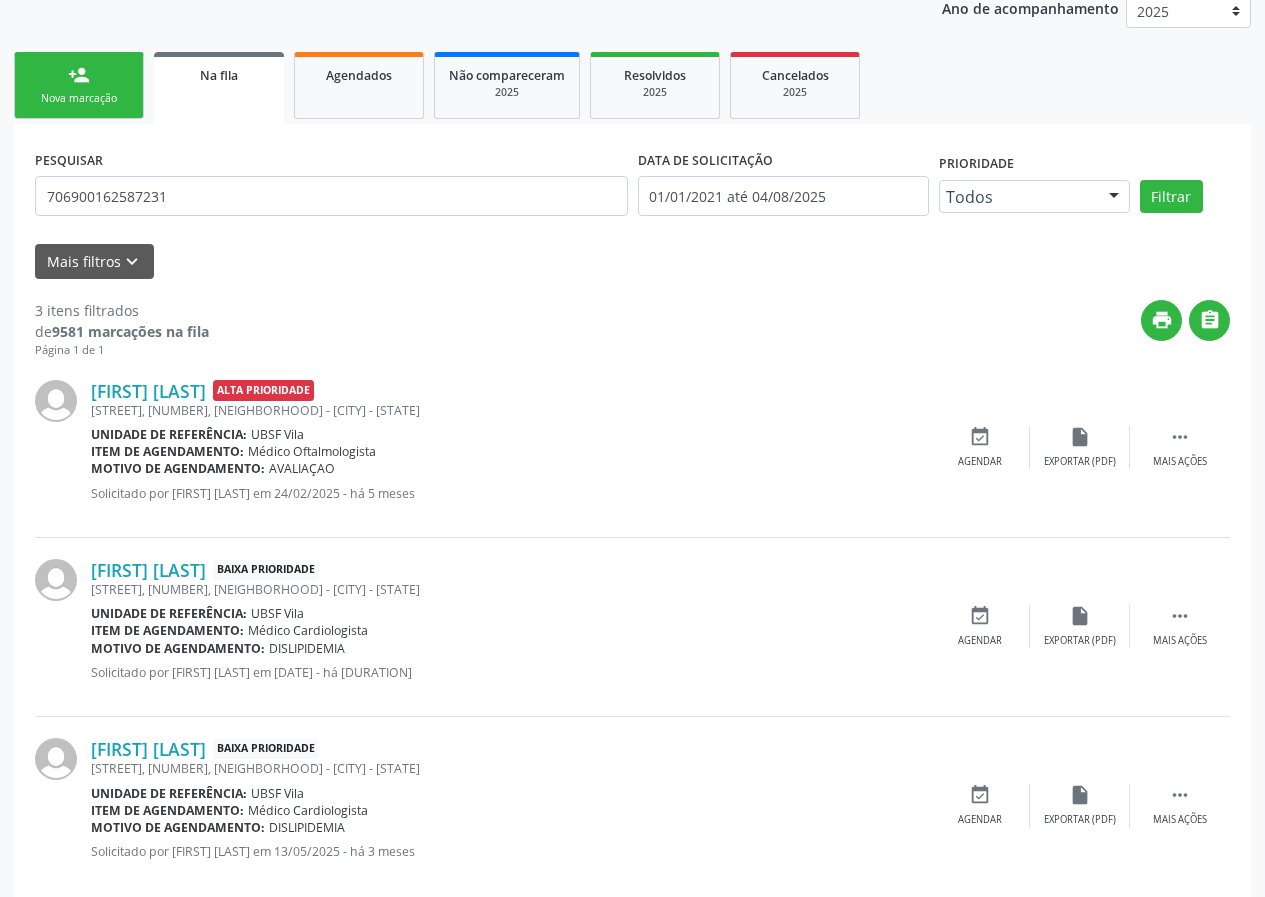 scroll, scrollTop: 280, scrollLeft: 0, axis: vertical 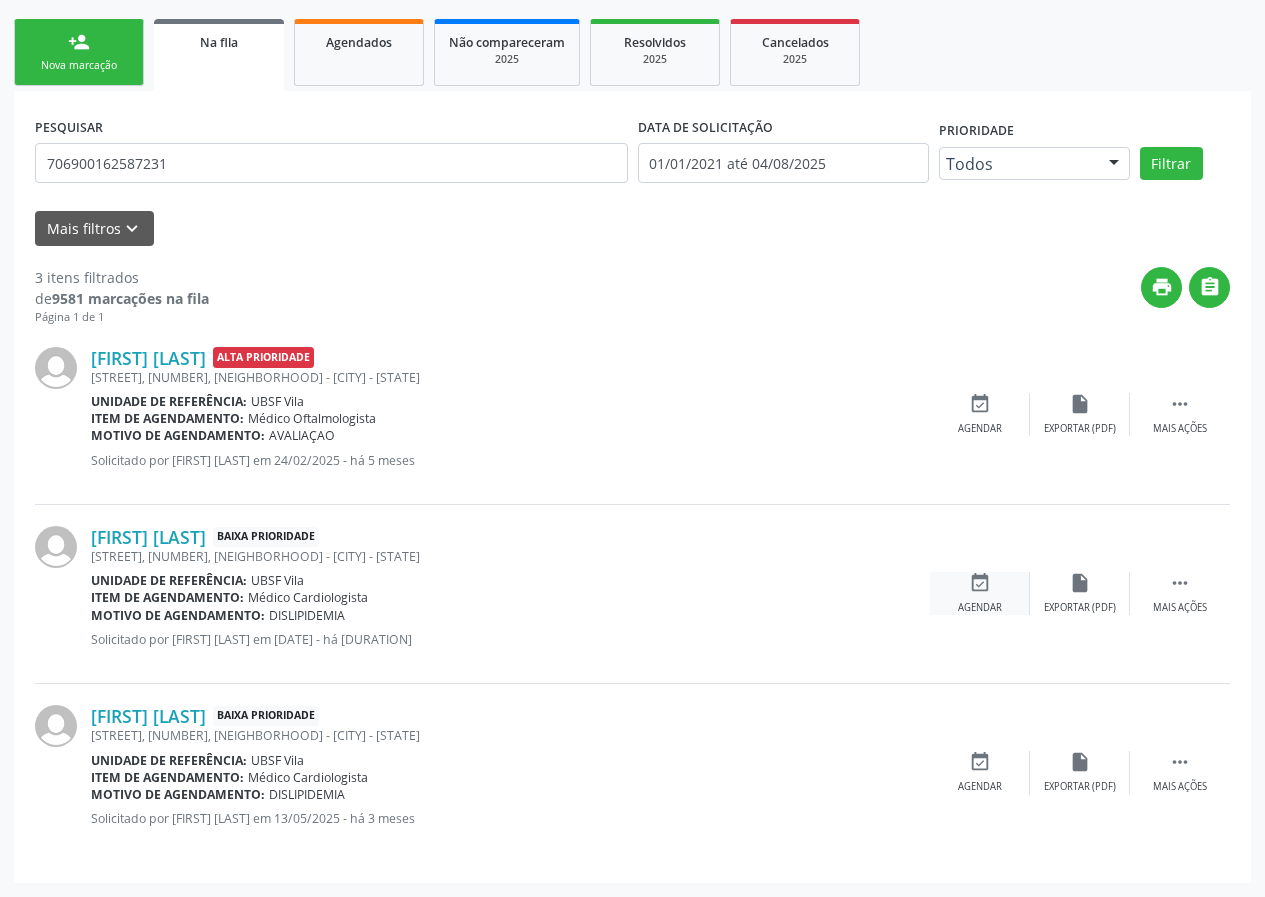 click on "Agendar" at bounding box center [980, 608] 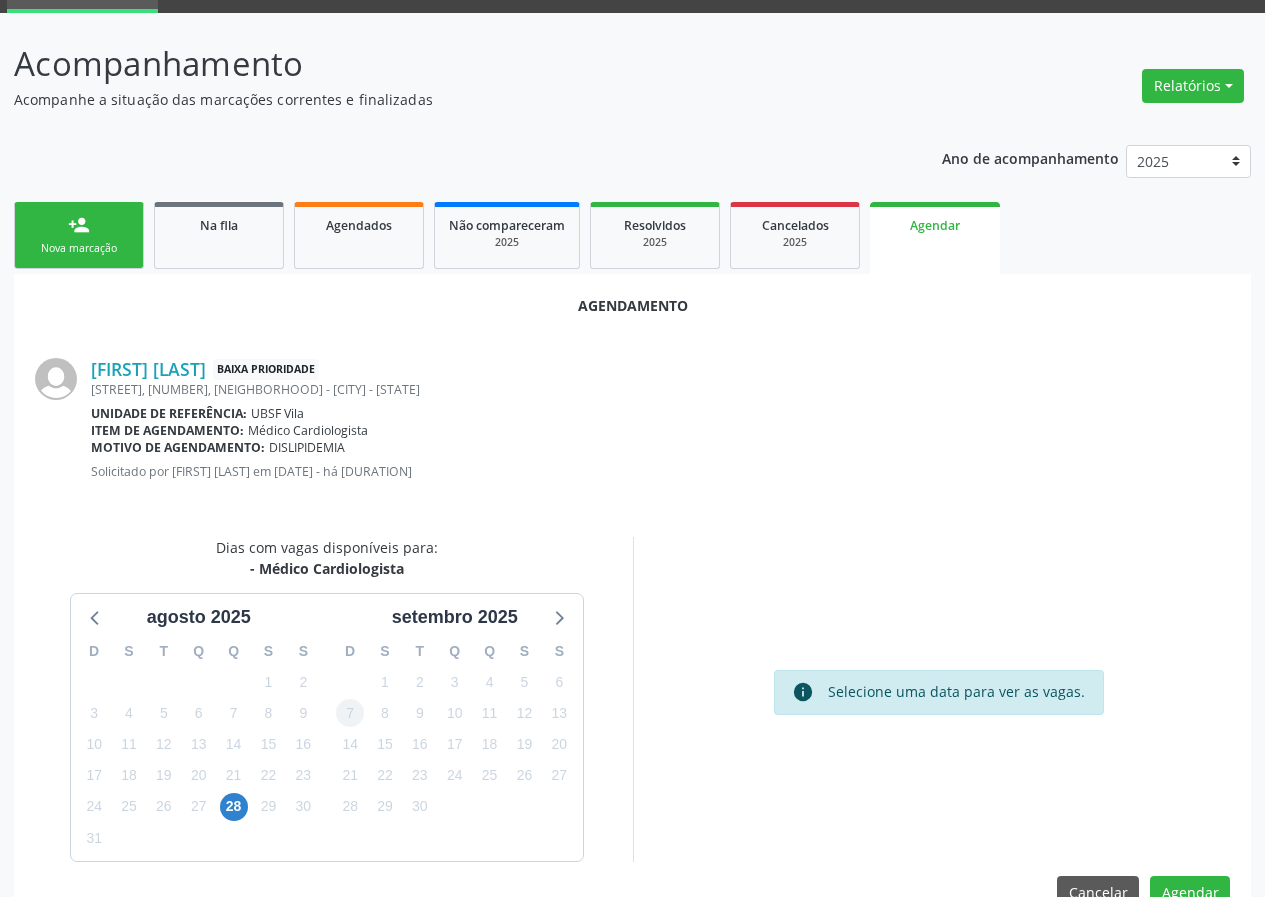 scroll, scrollTop: 144, scrollLeft: 0, axis: vertical 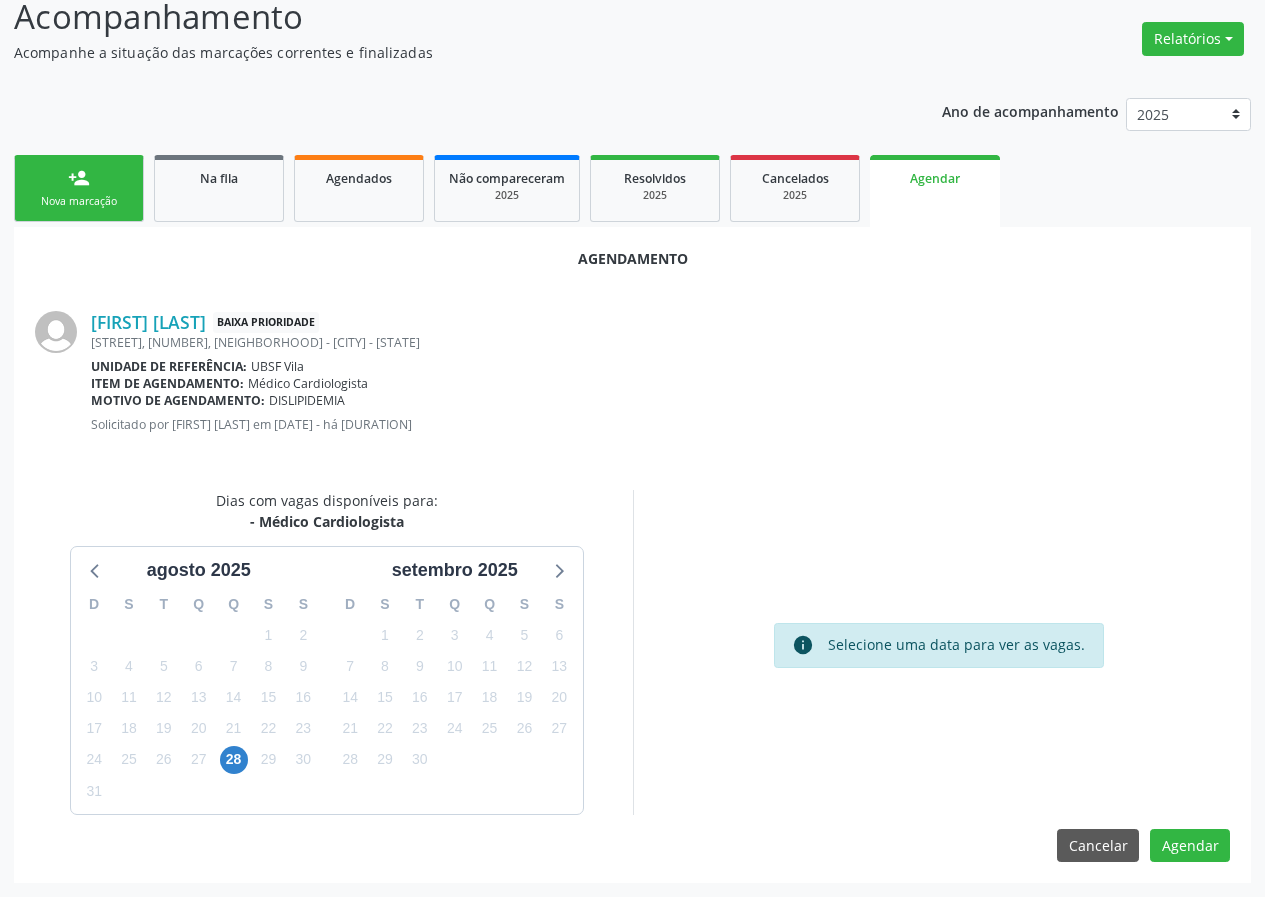 click on "28" at bounding box center (234, 759) 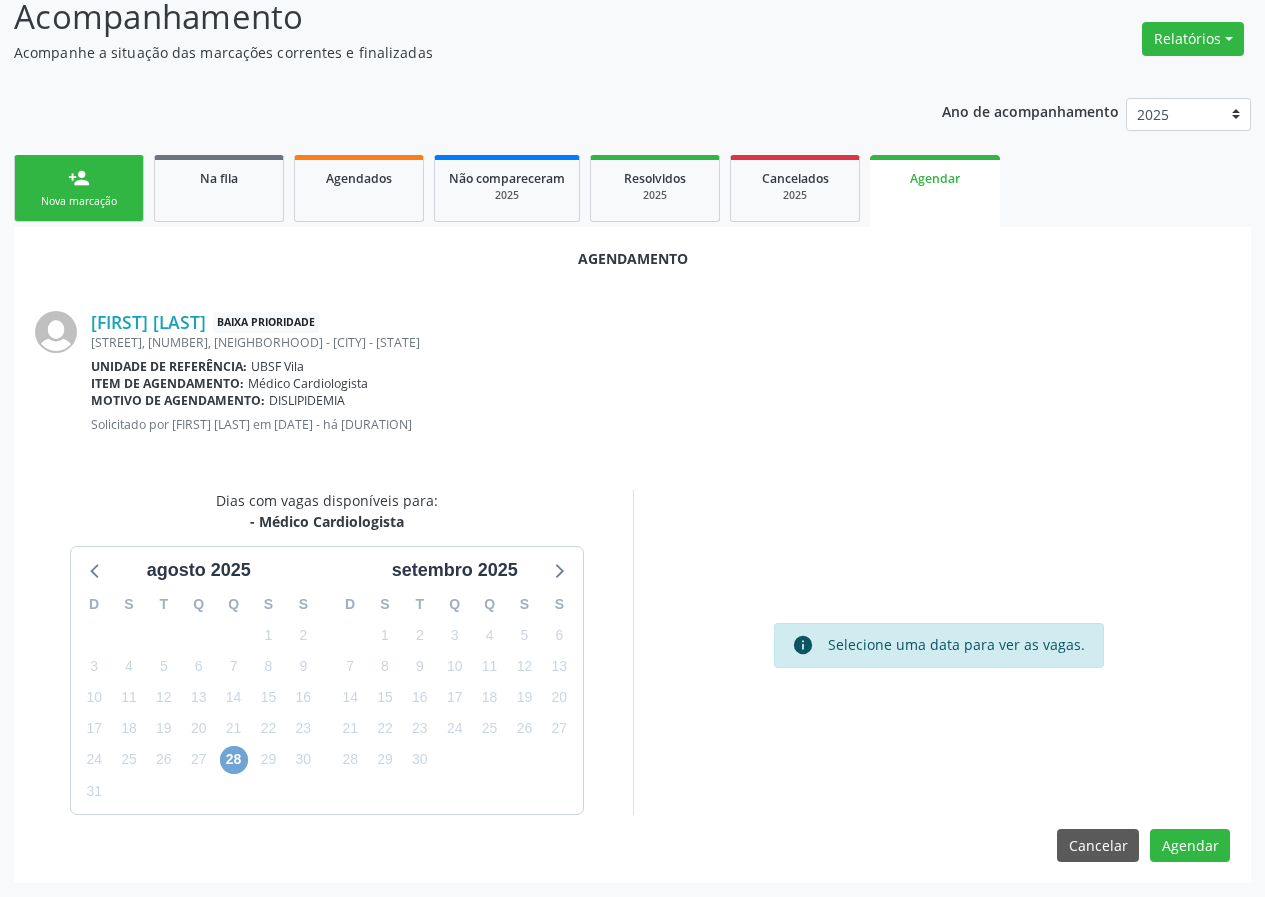 click on "28" at bounding box center [234, 760] 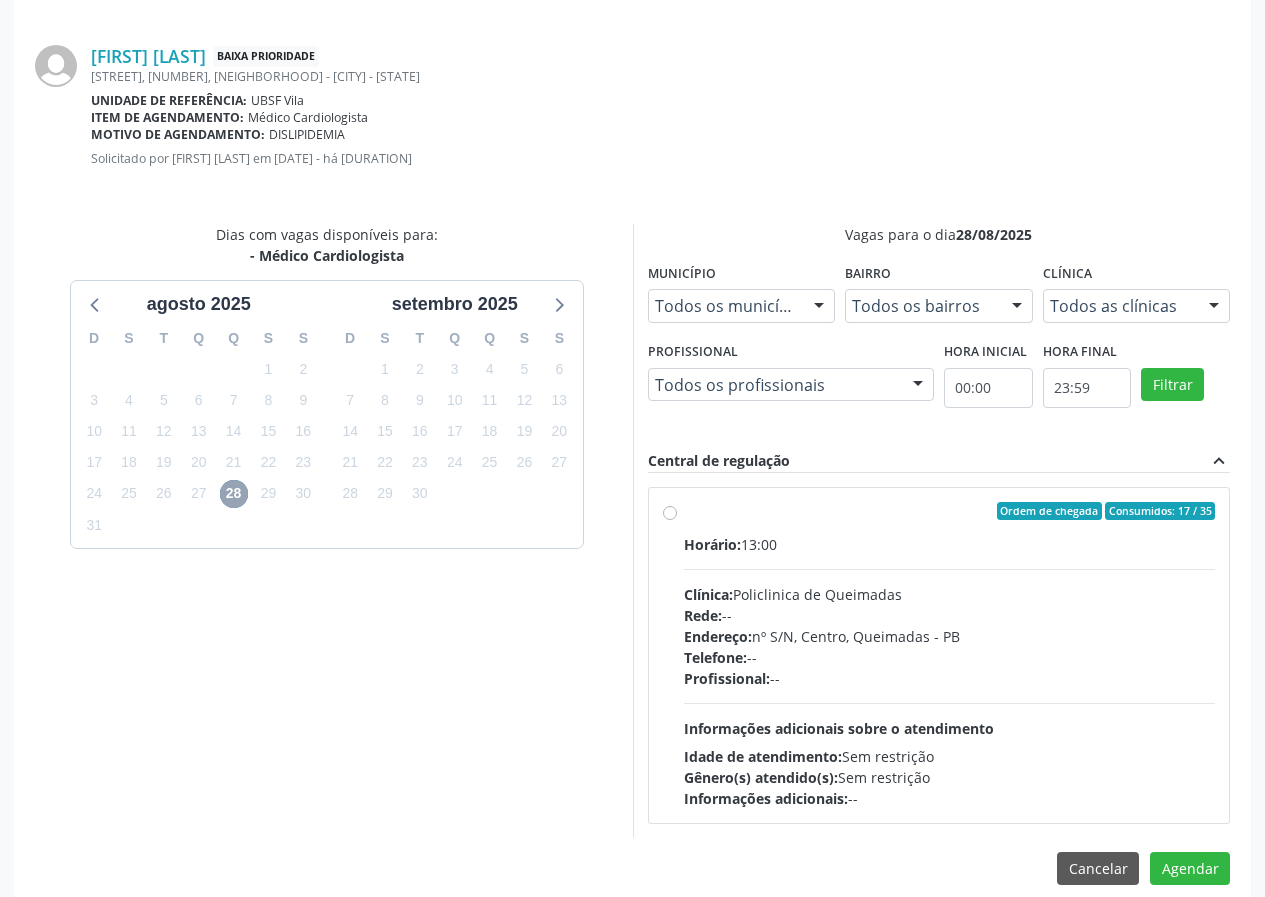 scroll, scrollTop: 433, scrollLeft: 0, axis: vertical 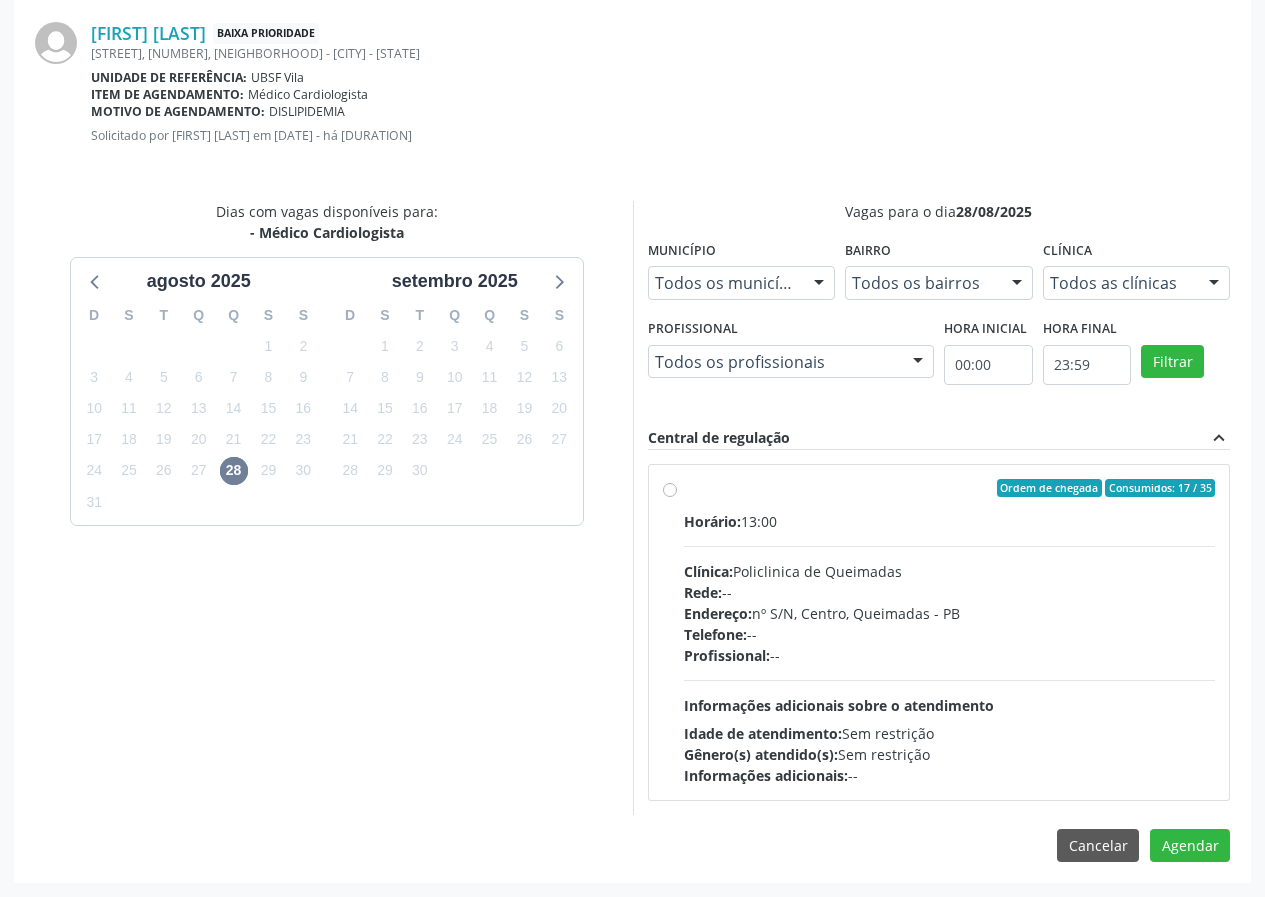 click on "Ordem de chegada
Consumidos: 17 / 35" at bounding box center (950, 488) 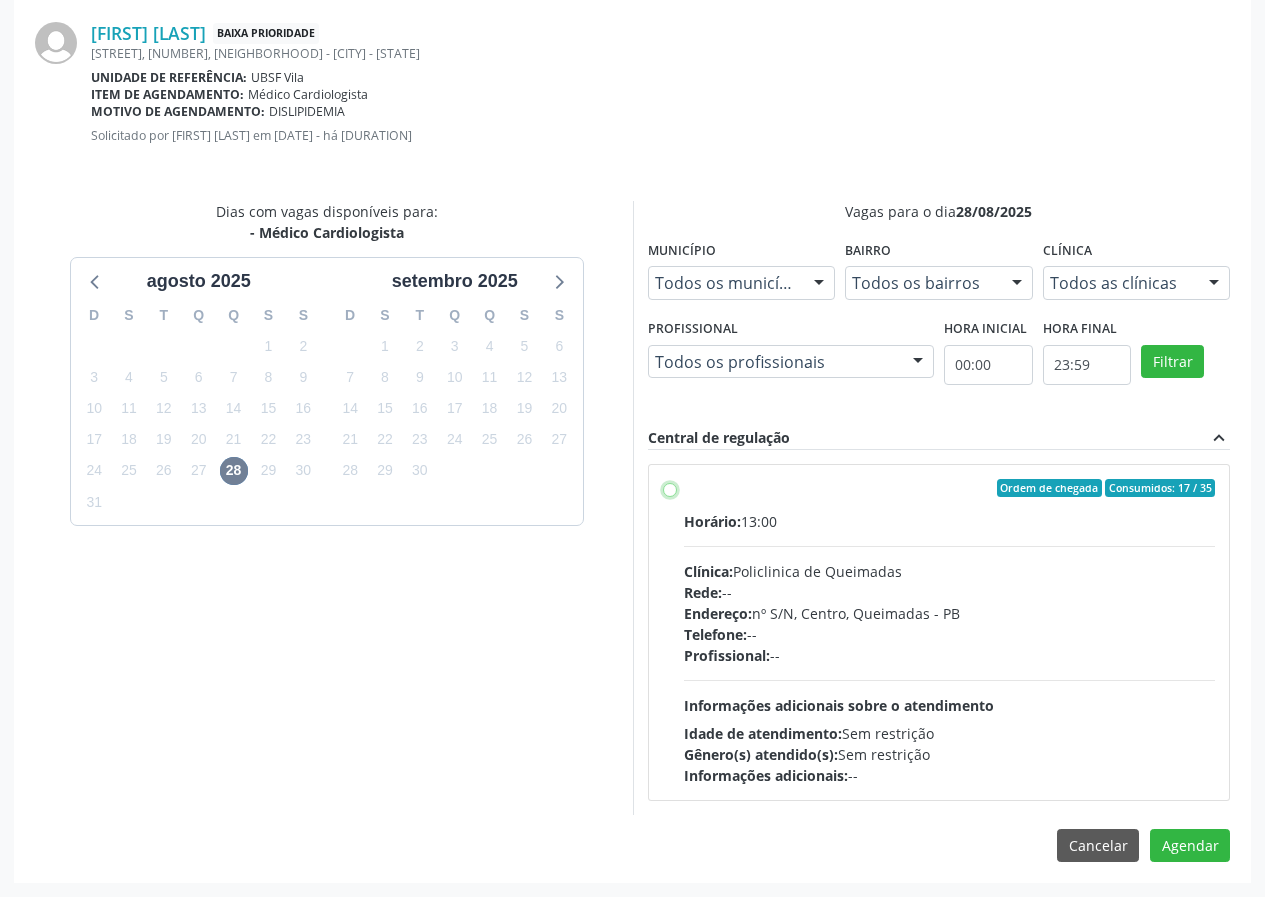 click on "Ordem de chegada
Consumidos: 17 / 35
Horário:   13:00
Clínica:  Policlinica de Queimadas
Rede:
--
Endereço:   nº S/N, Centro, Queimadas - PB
Telefone:   --
Profissional:
--
Informações adicionais sobre o atendimento
Idade de atendimento:
Sem restrição
Gênero(s) atendido(s):
Sem restrição
Informações adicionais:
--" at bounding box center [670, 488] 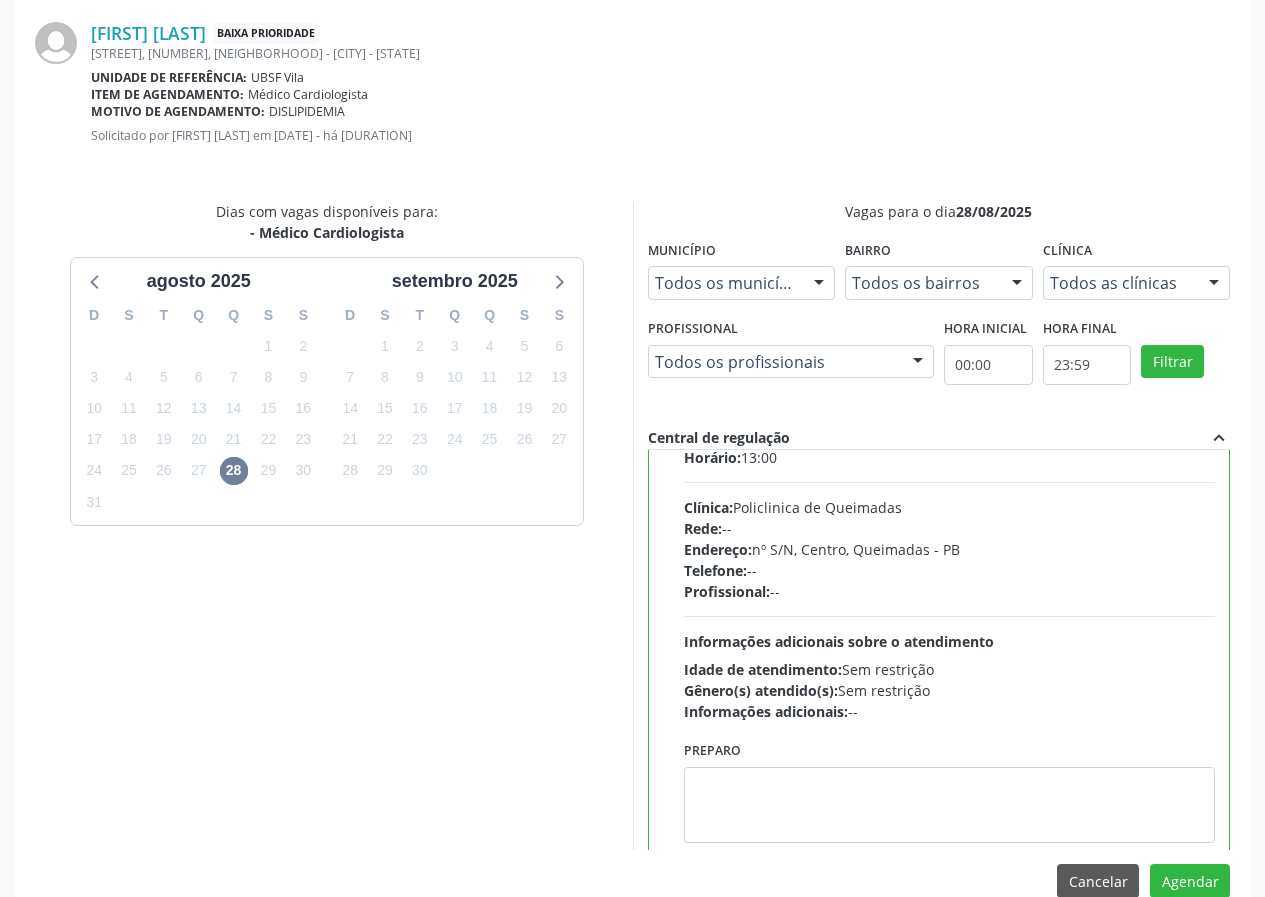 scroll, scrollTop: 99, scrollLeft: 0, axis: vertical 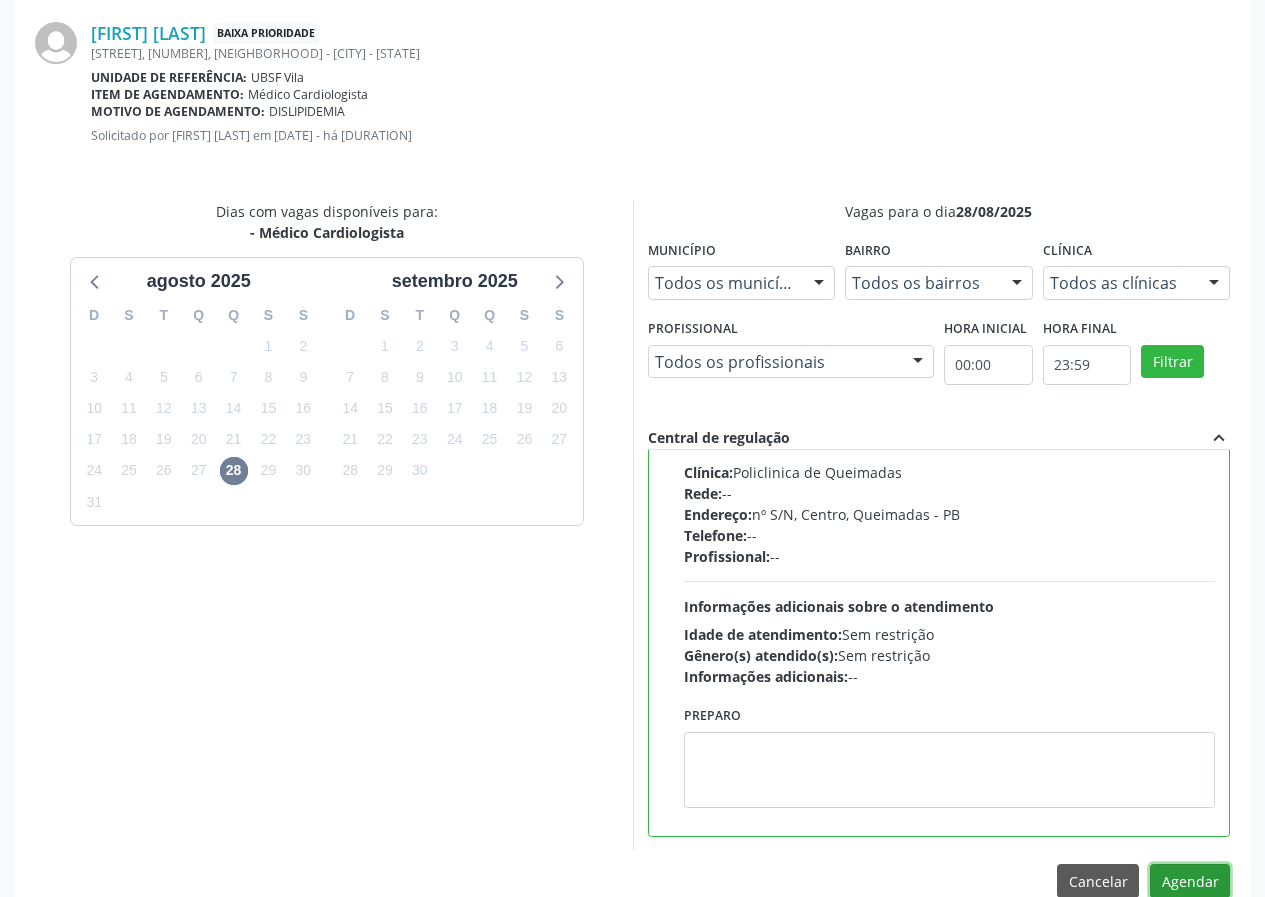 click on "Agendar" at bounding box center (1190, 881) 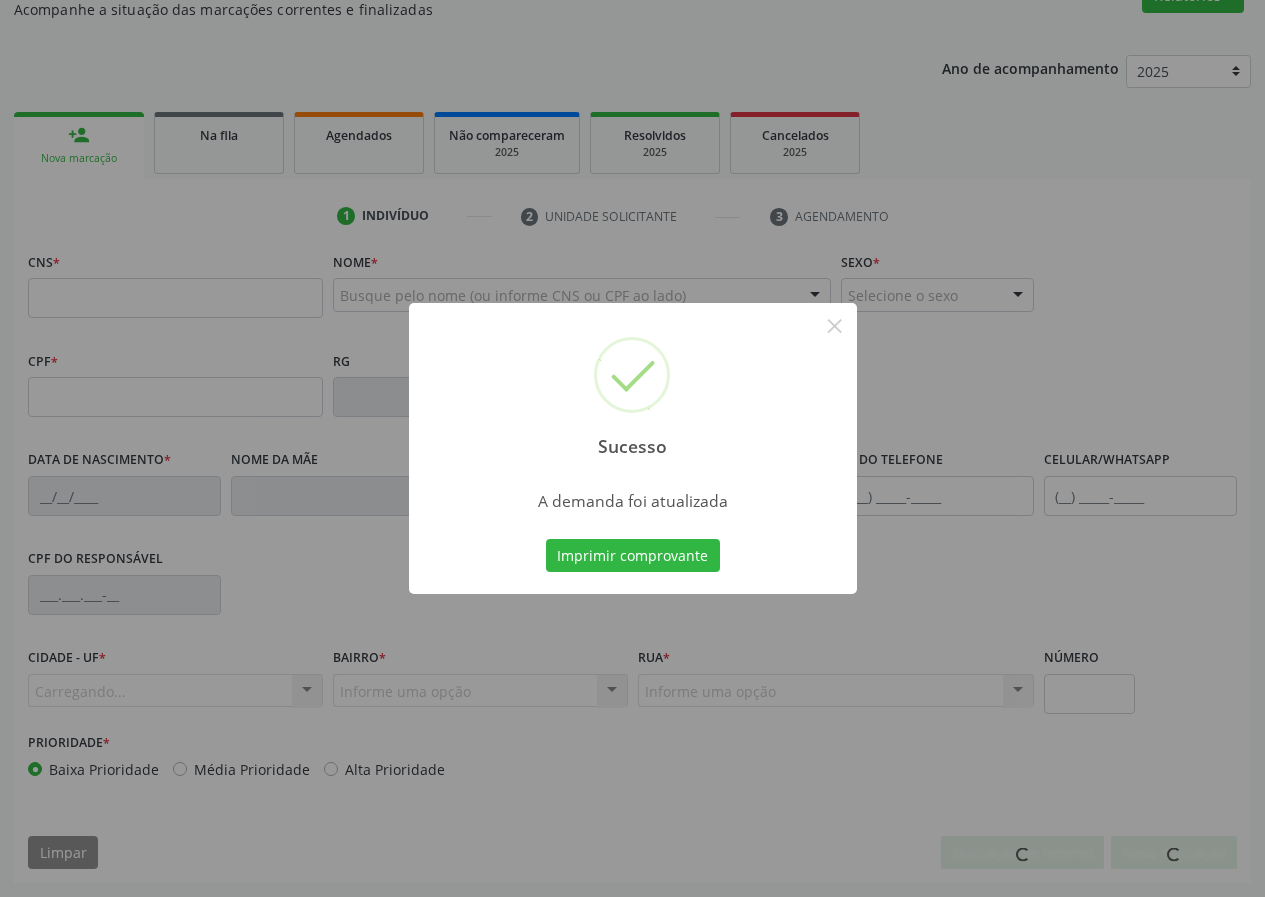 scroll, scrollTop: 187, scrollLeft: 0, axis: vertical 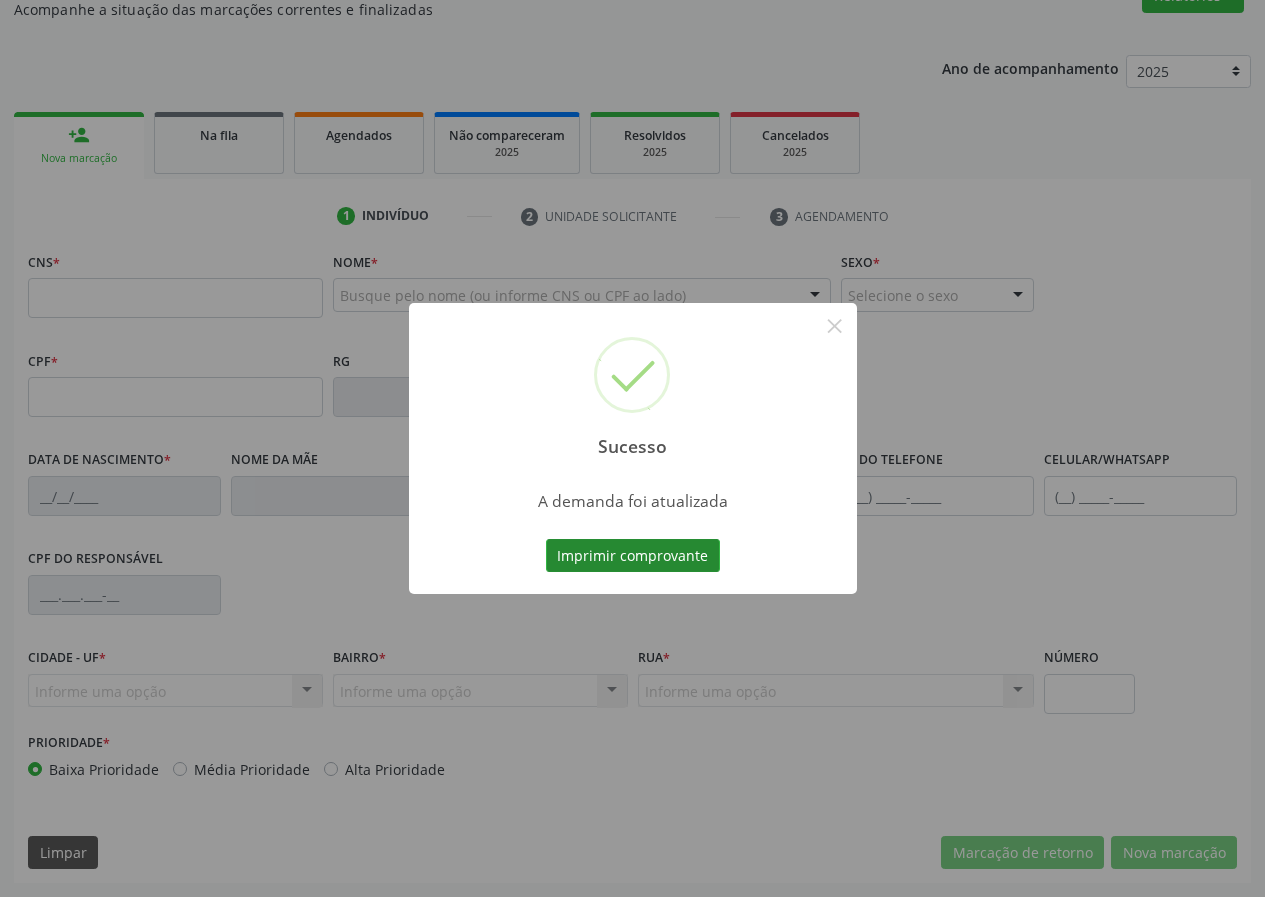 click on "Imprimir comprovante" at bounding box center (633, 556) 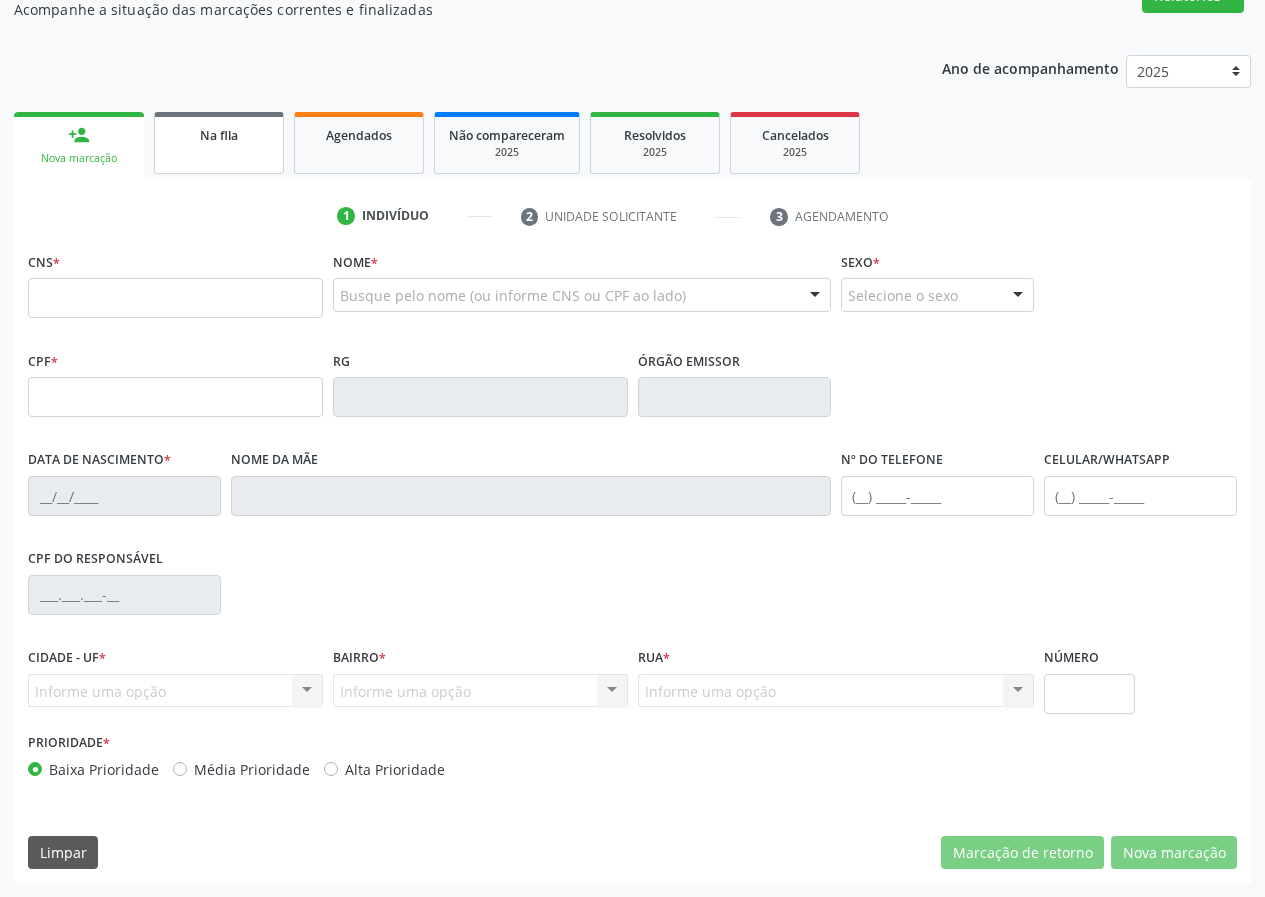 click on "Na fila" at bounding box center [219, 143] 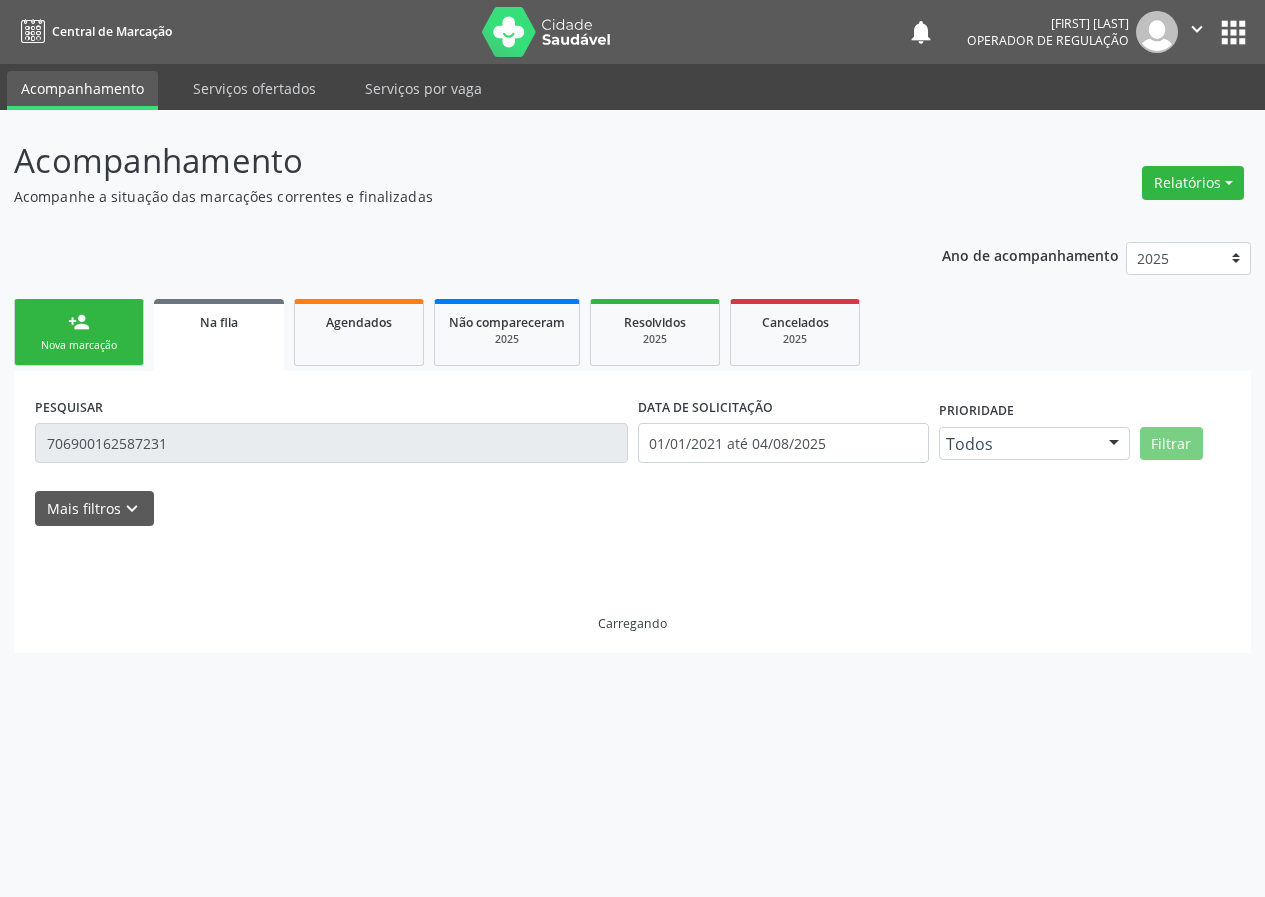 scroll, scrollTop: 0, scrollLeft: 0, axis: both 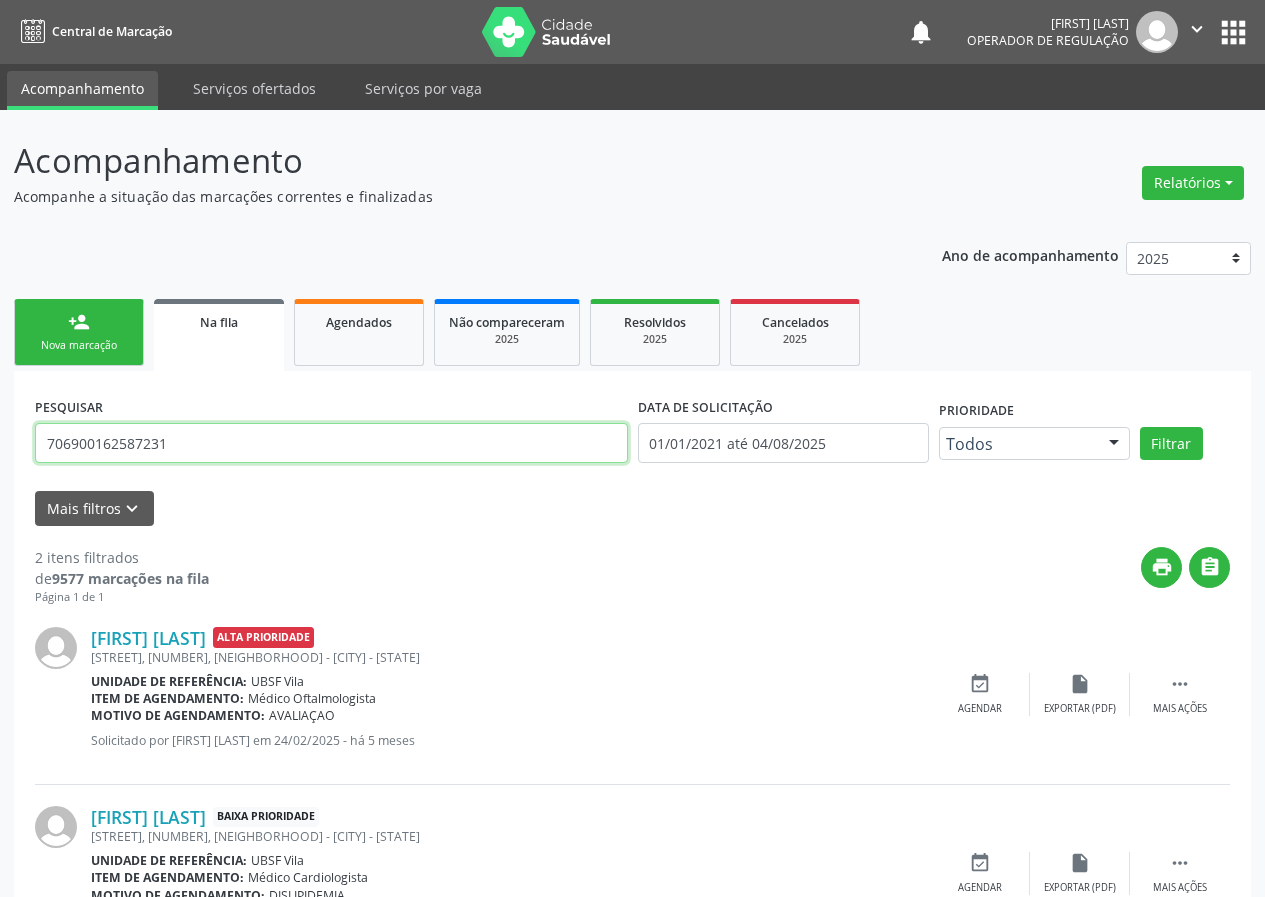 drag, startPoint x: 236, startPoint y: 444, endPoint x: 13, endPoint y: 389, distance: 229.68239 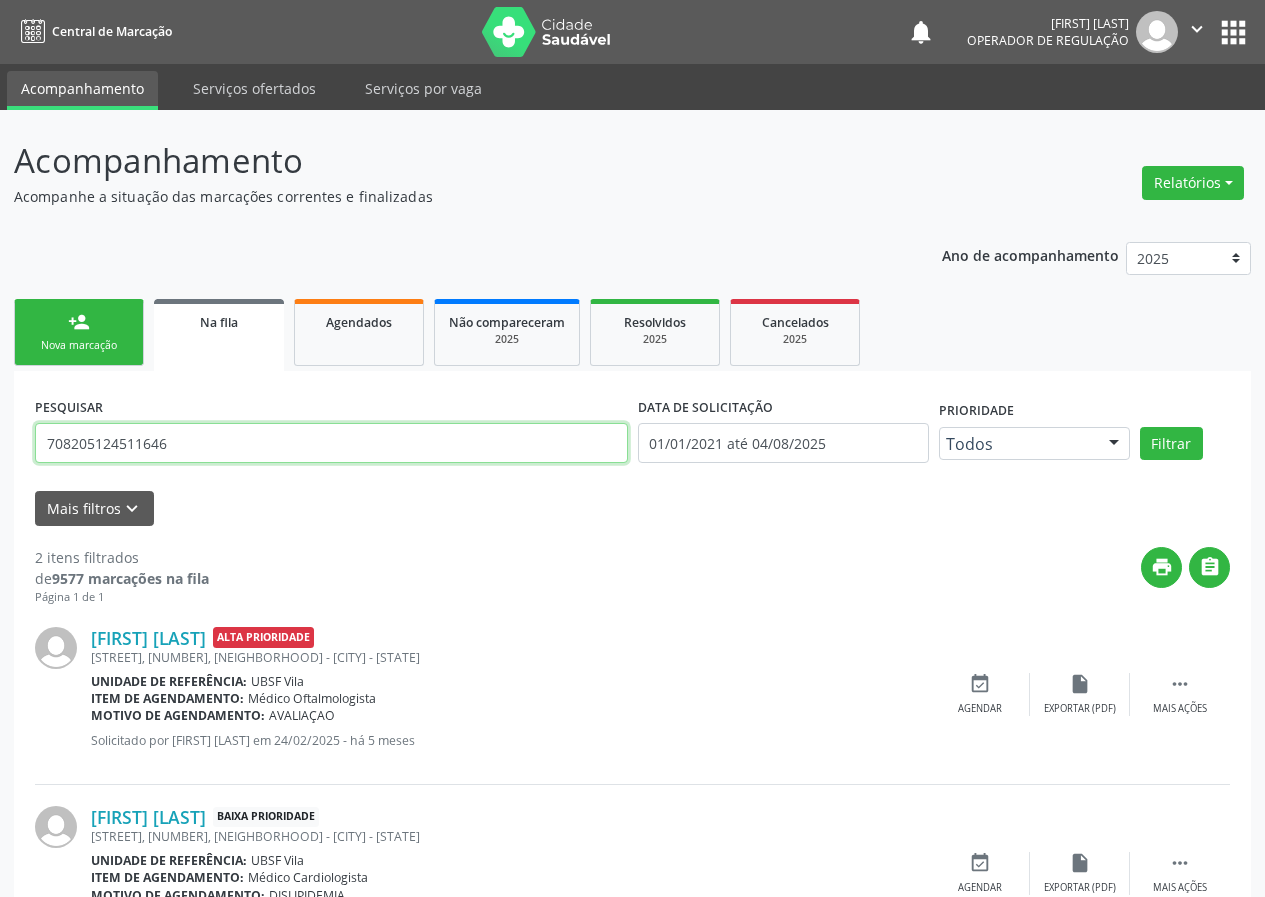 type on "708205124511646" 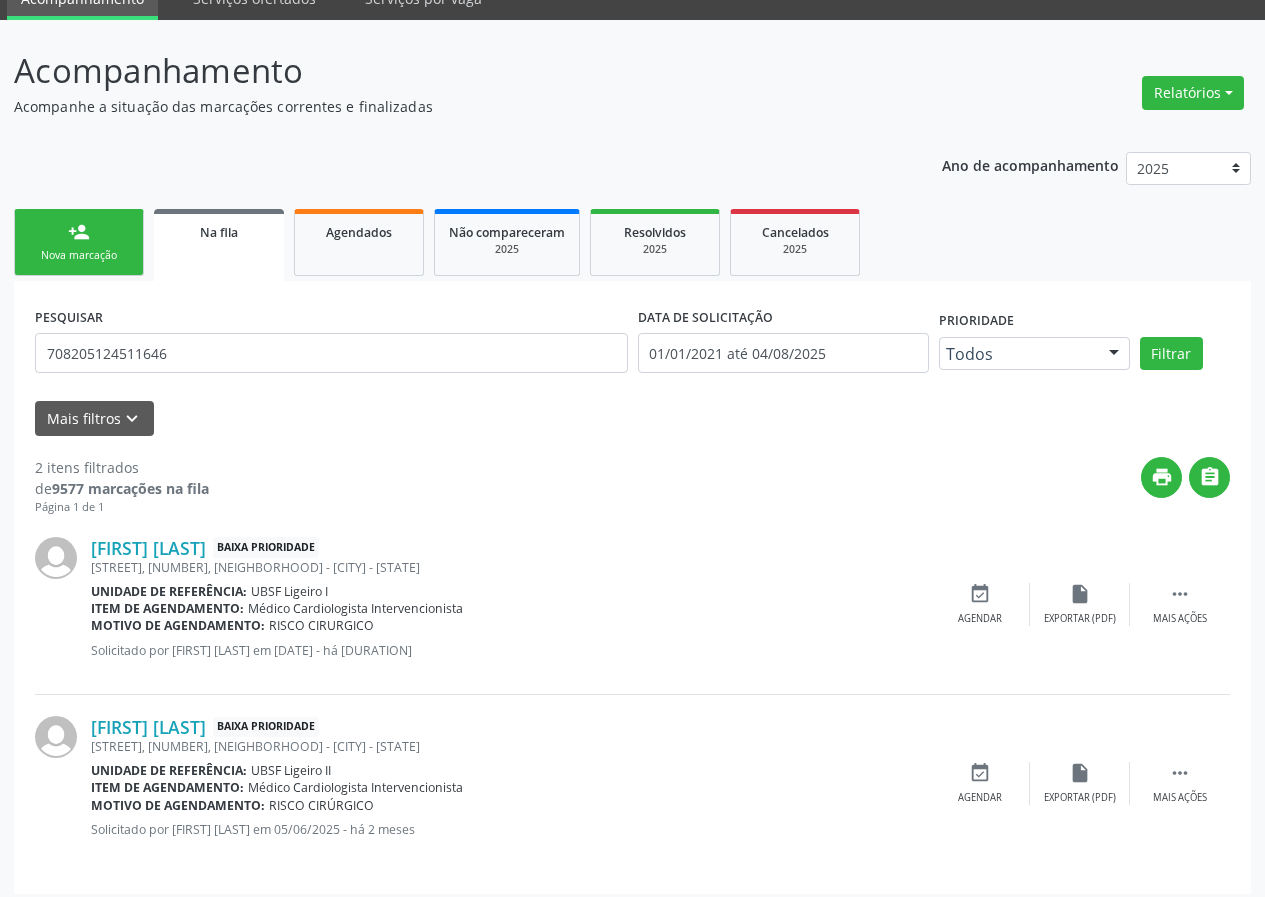 scroll, scrollTop: 101, scrollLeft: 0, axis: vertical 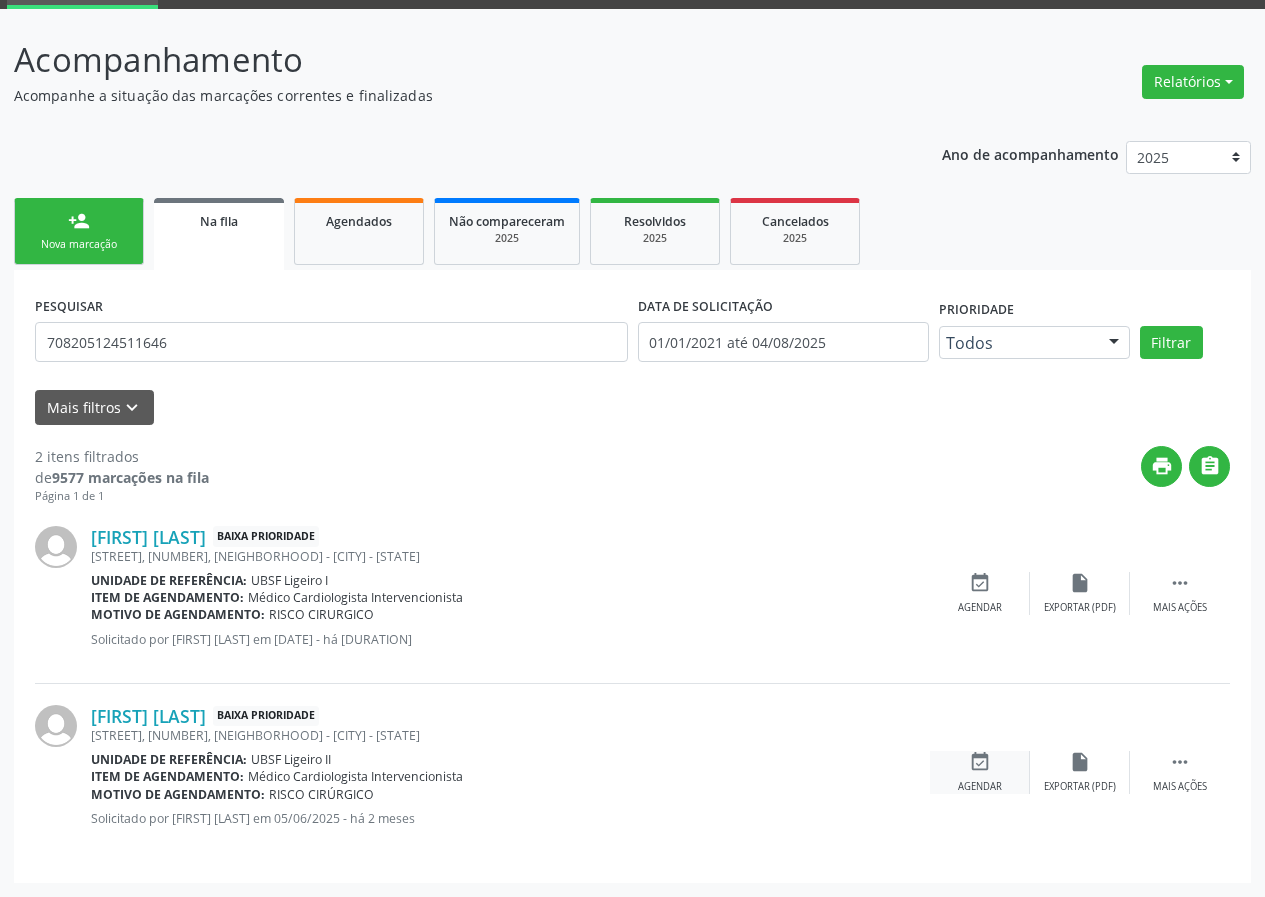 click on "event_available" at bounding box center [980, 762] 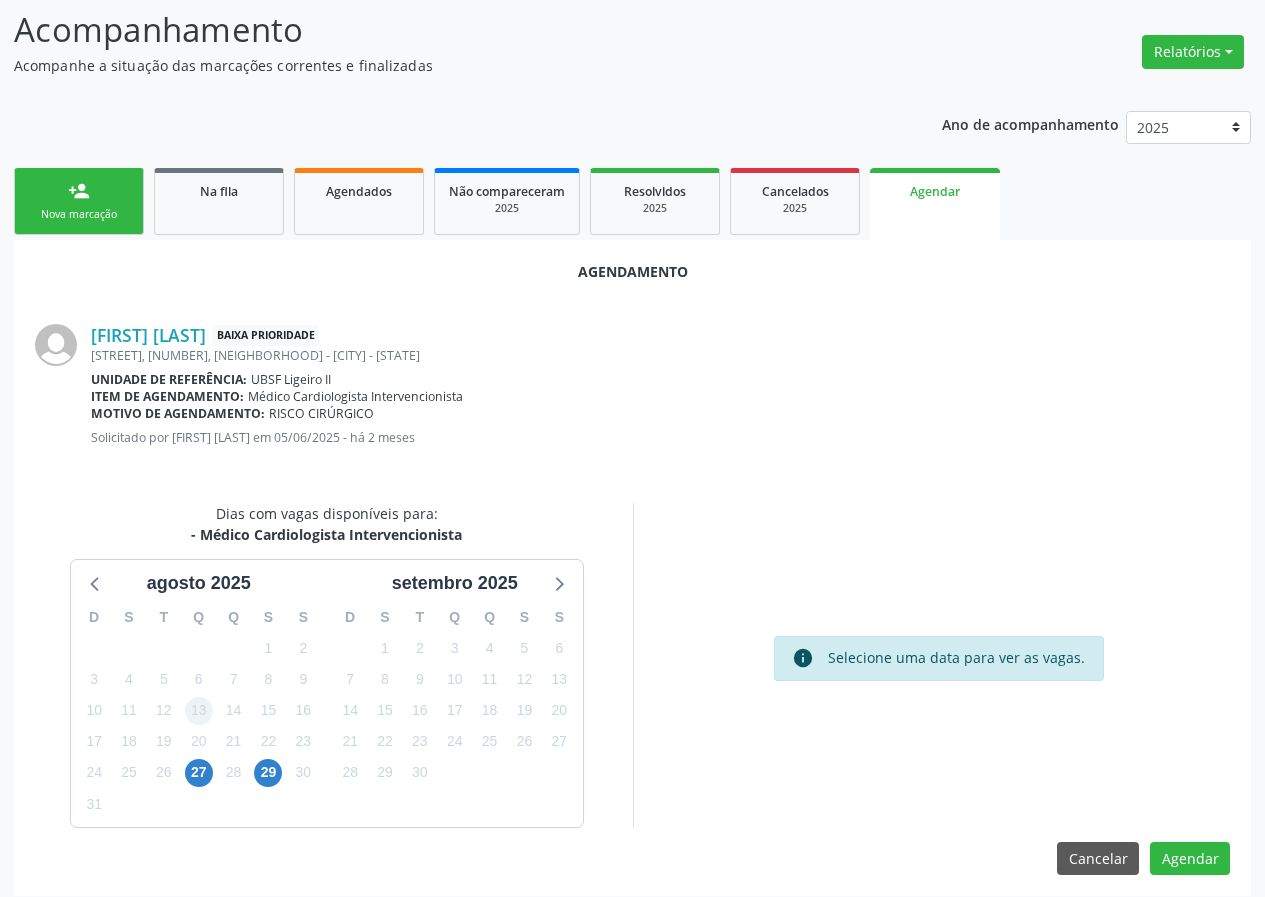 scroll, scrollTop: 144, scrollLeft: 0, axis: vertical 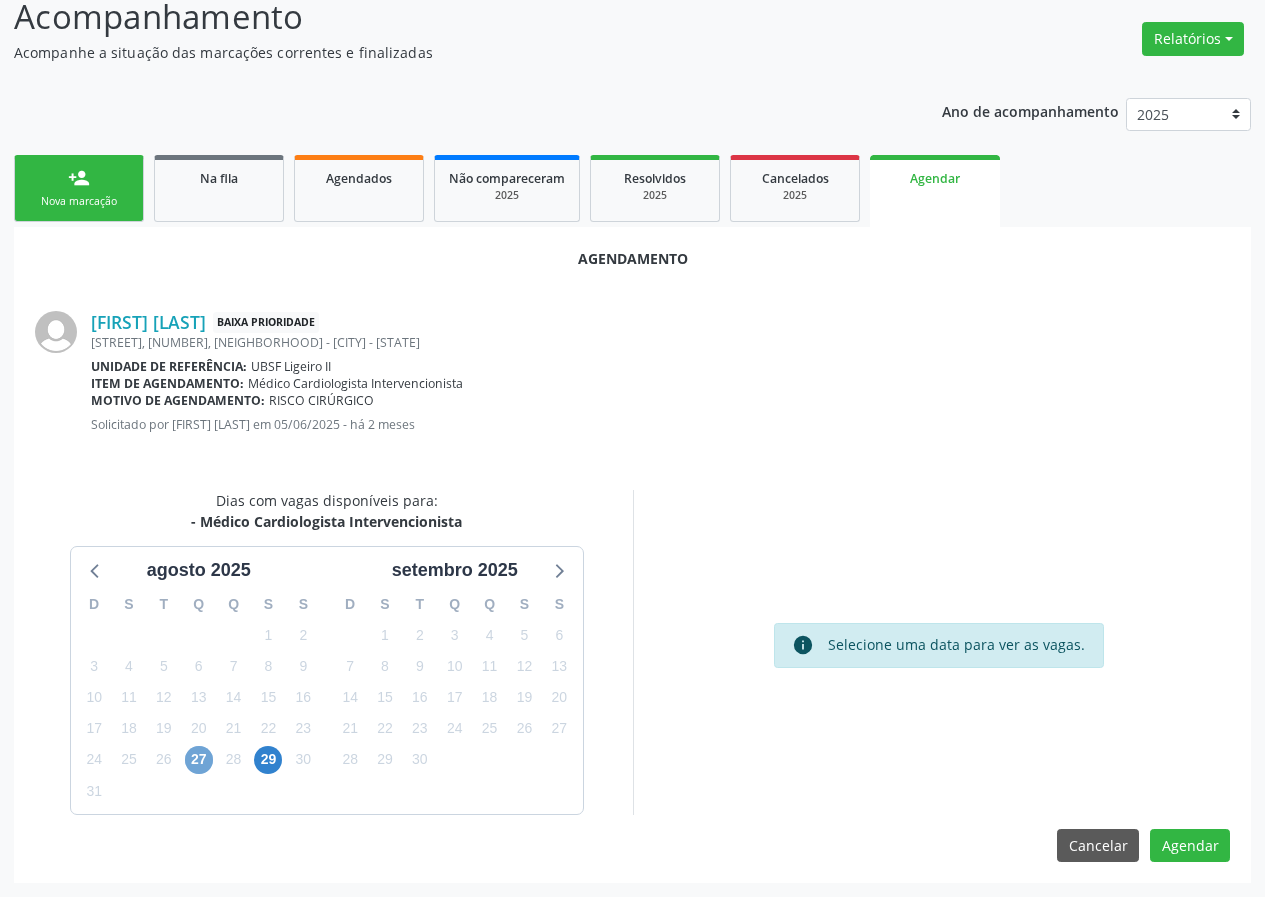 click on "27" at bounding box center (199, 760) 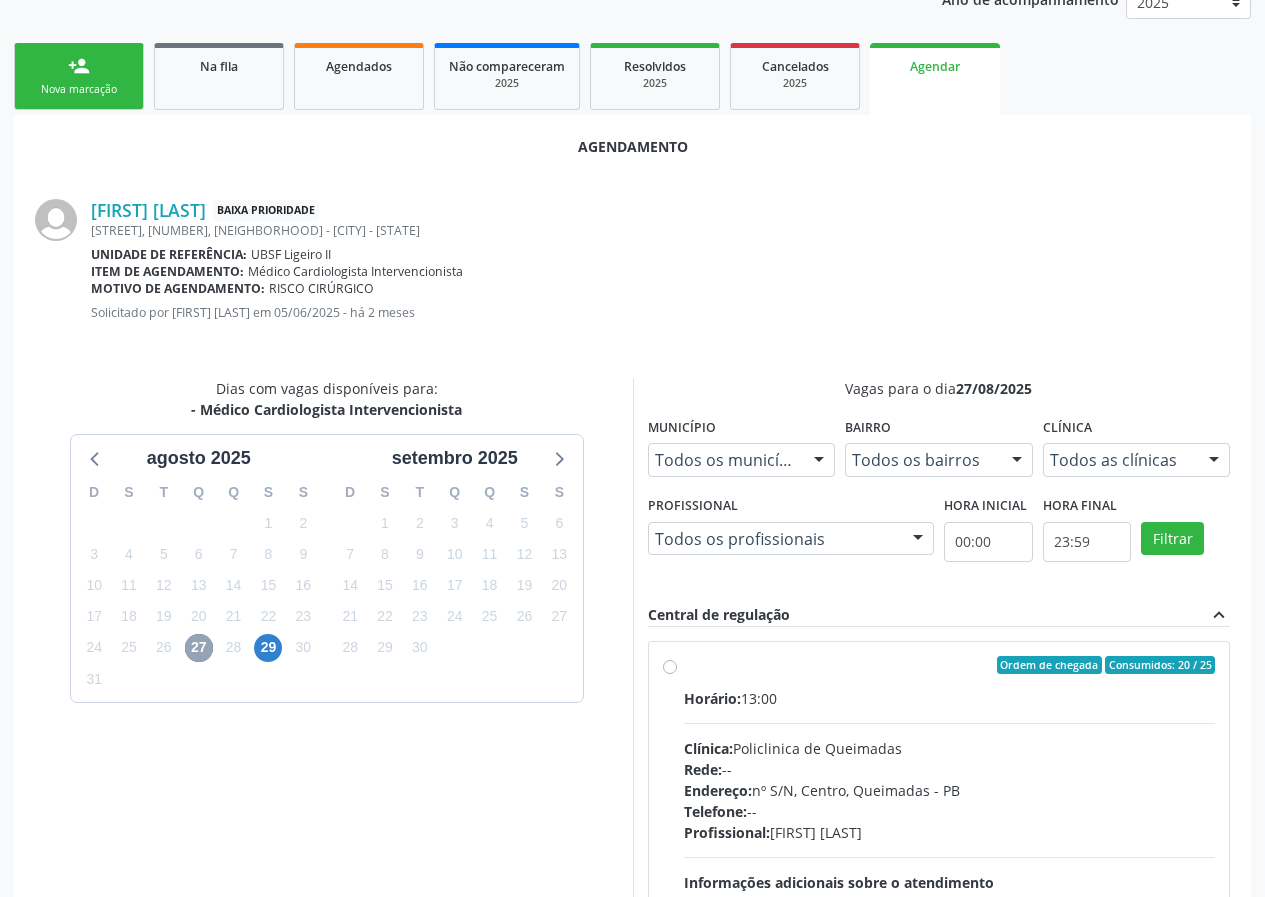 scroll, scrollTop: 433, scrollLeft: 0, axis: vertical 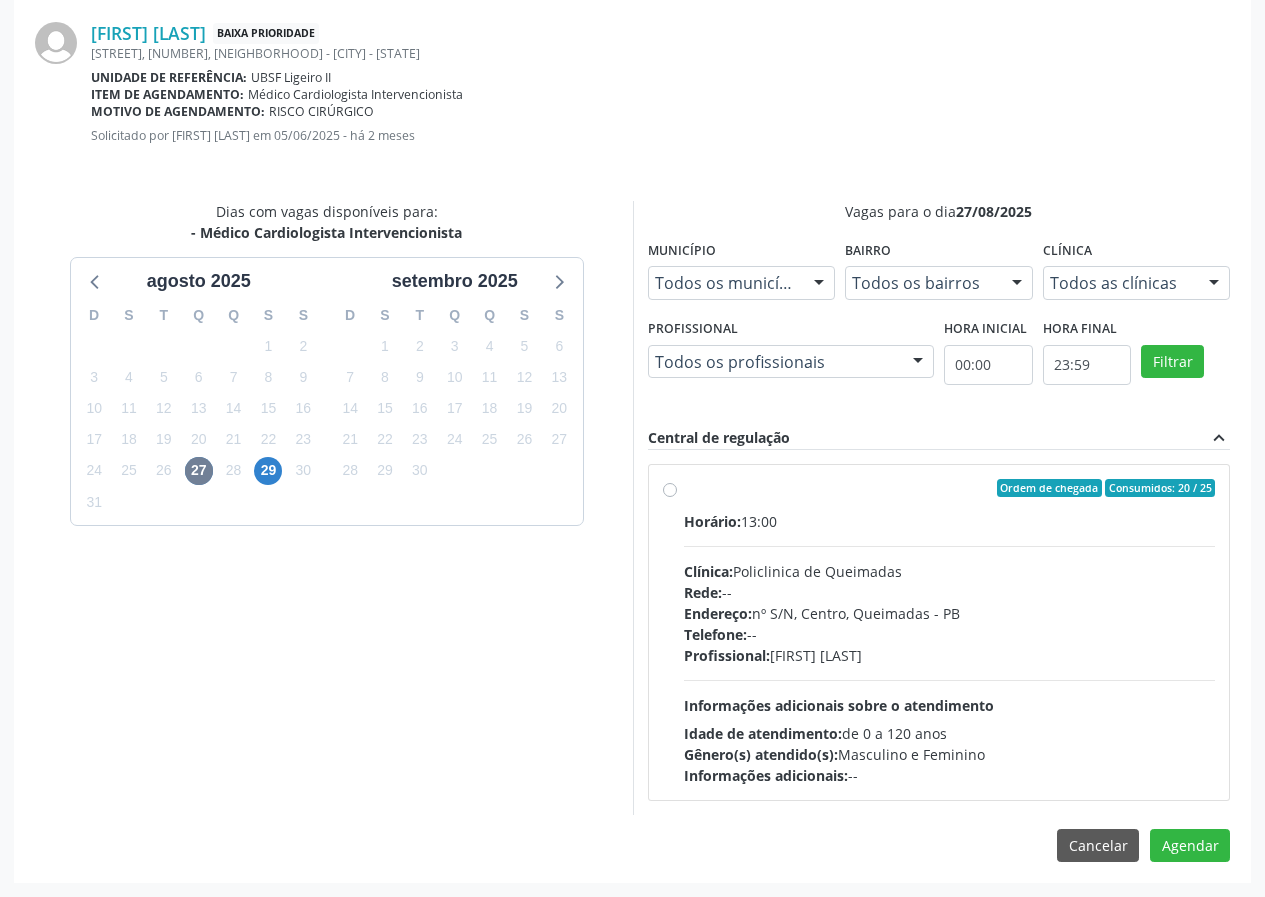 click on "Ordem de chegada
Consumidos: 20 / 25" at bounding box center [950, 488] 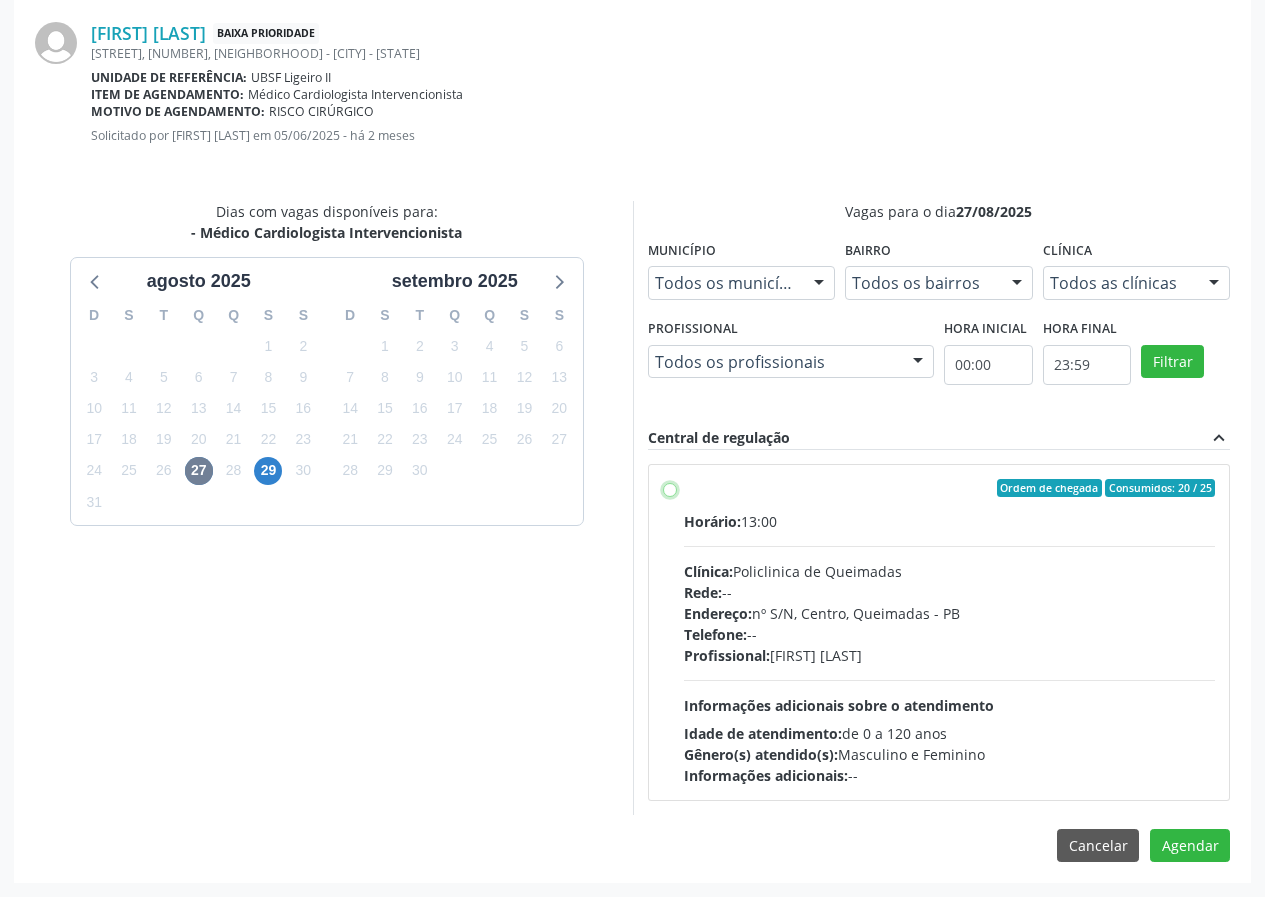 click on "Ordem de chegada
Consumidos: 20 / 25
Horário:   13:00
Clínica:  Policlinica de Queimadas
Rede:
--
Endereço:   nº S/N, Centro, Queimadas - PB
Telefone:   --
Profissional:
Filipe Rodrigues Pinto
Informações adicionais sobre o atendimento
Idade de atendimento:
de 0 a 120 anos
Gênero(s) atendido(s):
Masculino e Feminino
Informações adicionais:
--" at bounding box center [670, 488] 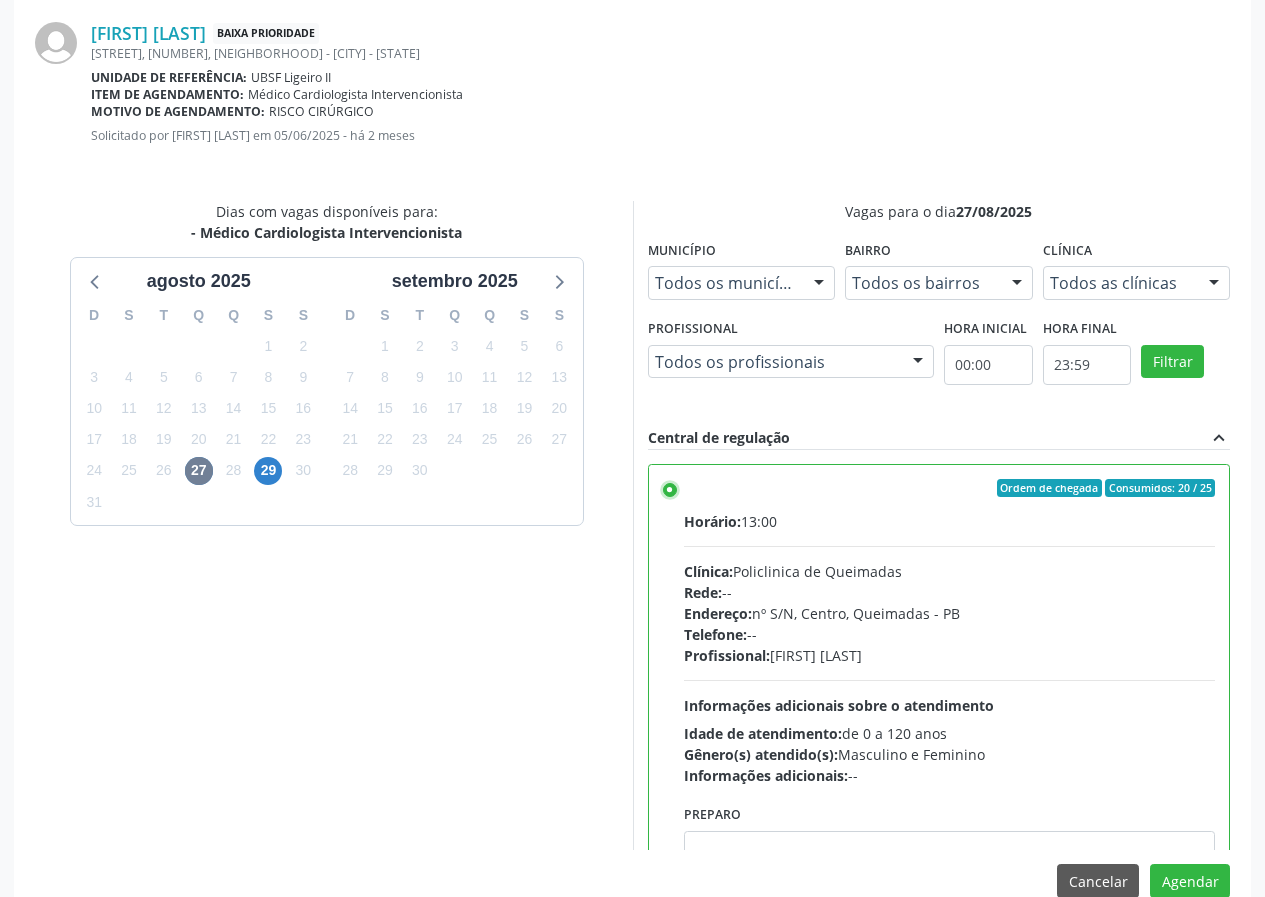 scroll, scrollTop: 99, scrollLeft: 0, axis: vertical 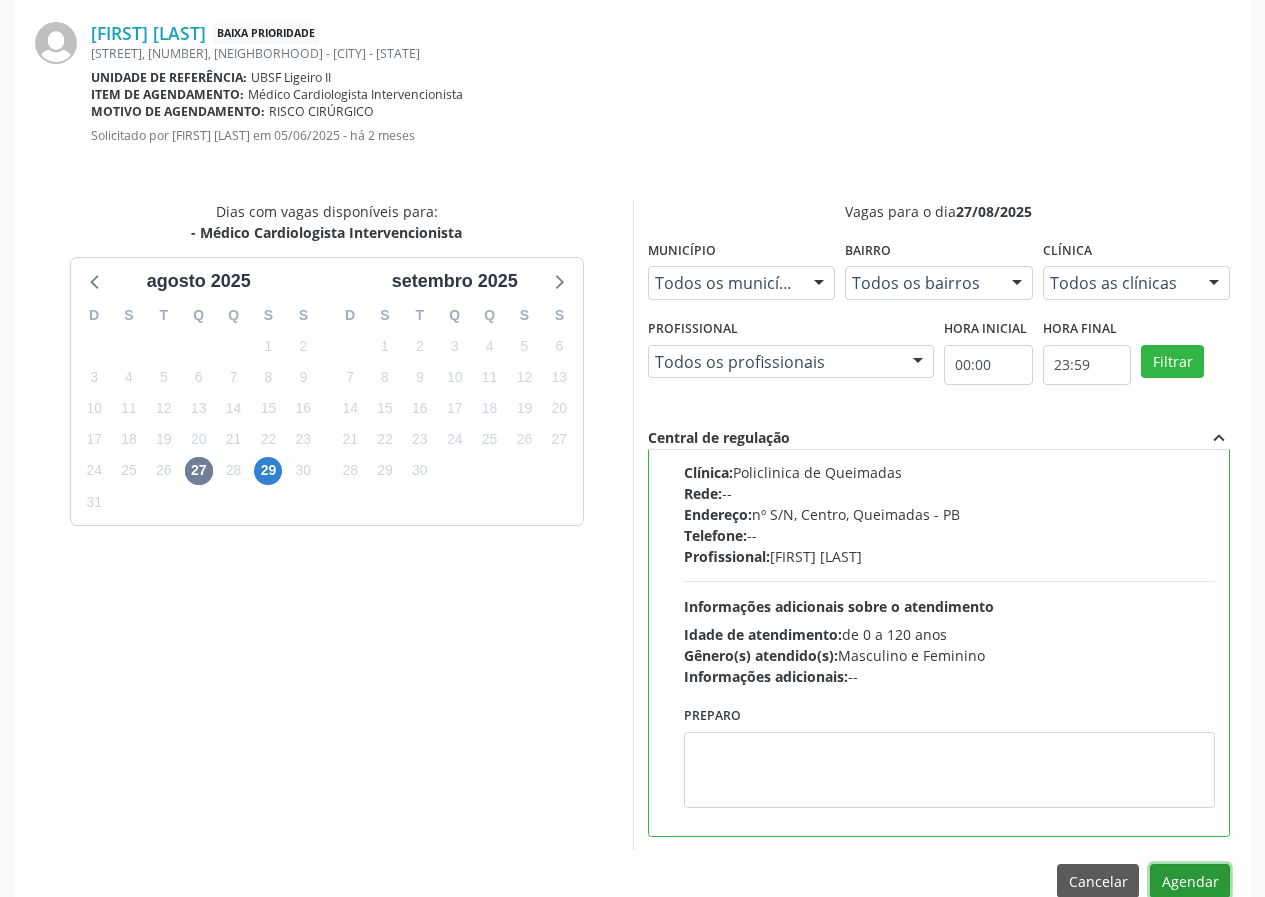 click on "Agendar" at bounding box center (1190, 881) 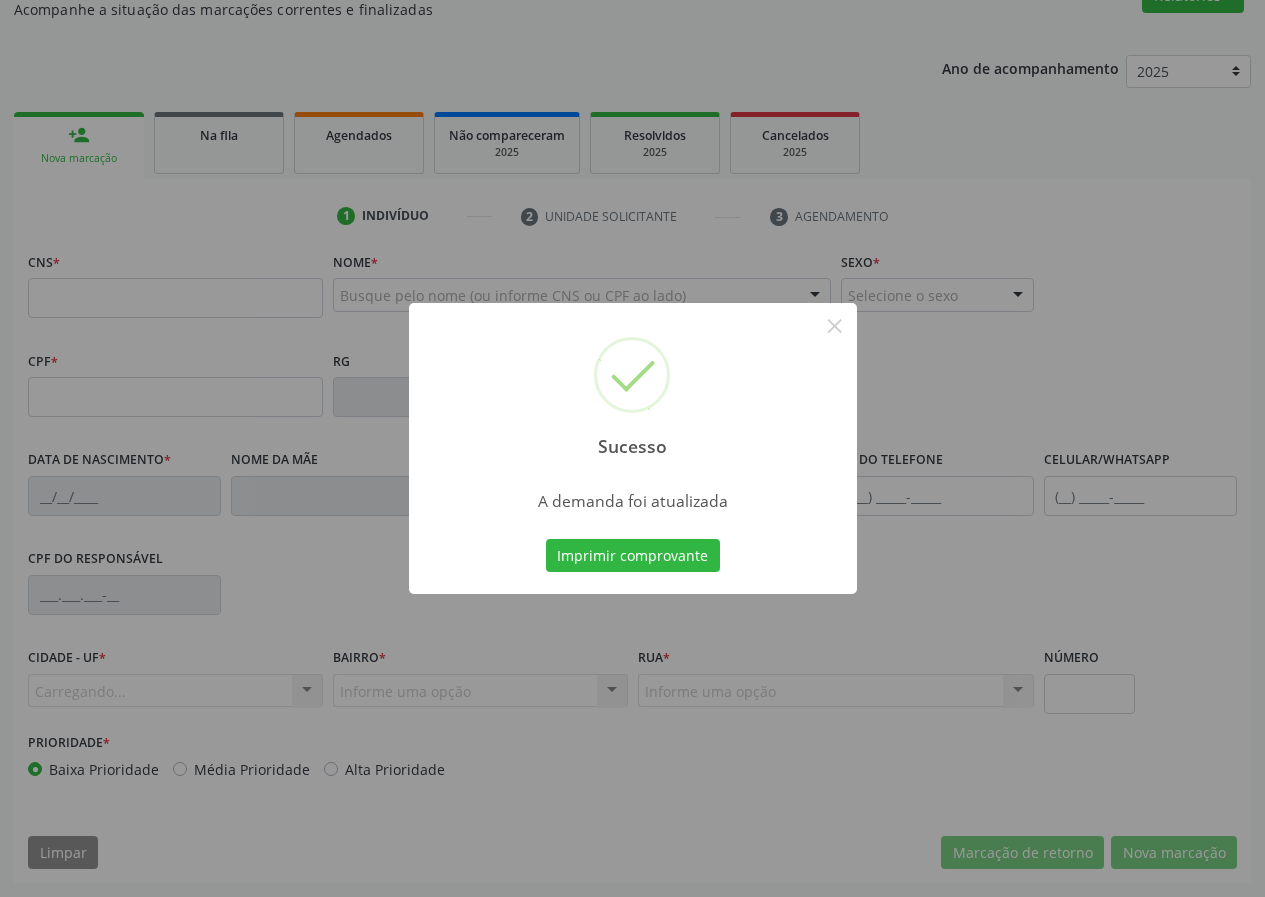 scroll, scrollTop: 187, scrollLeft: 0, axis: vertical 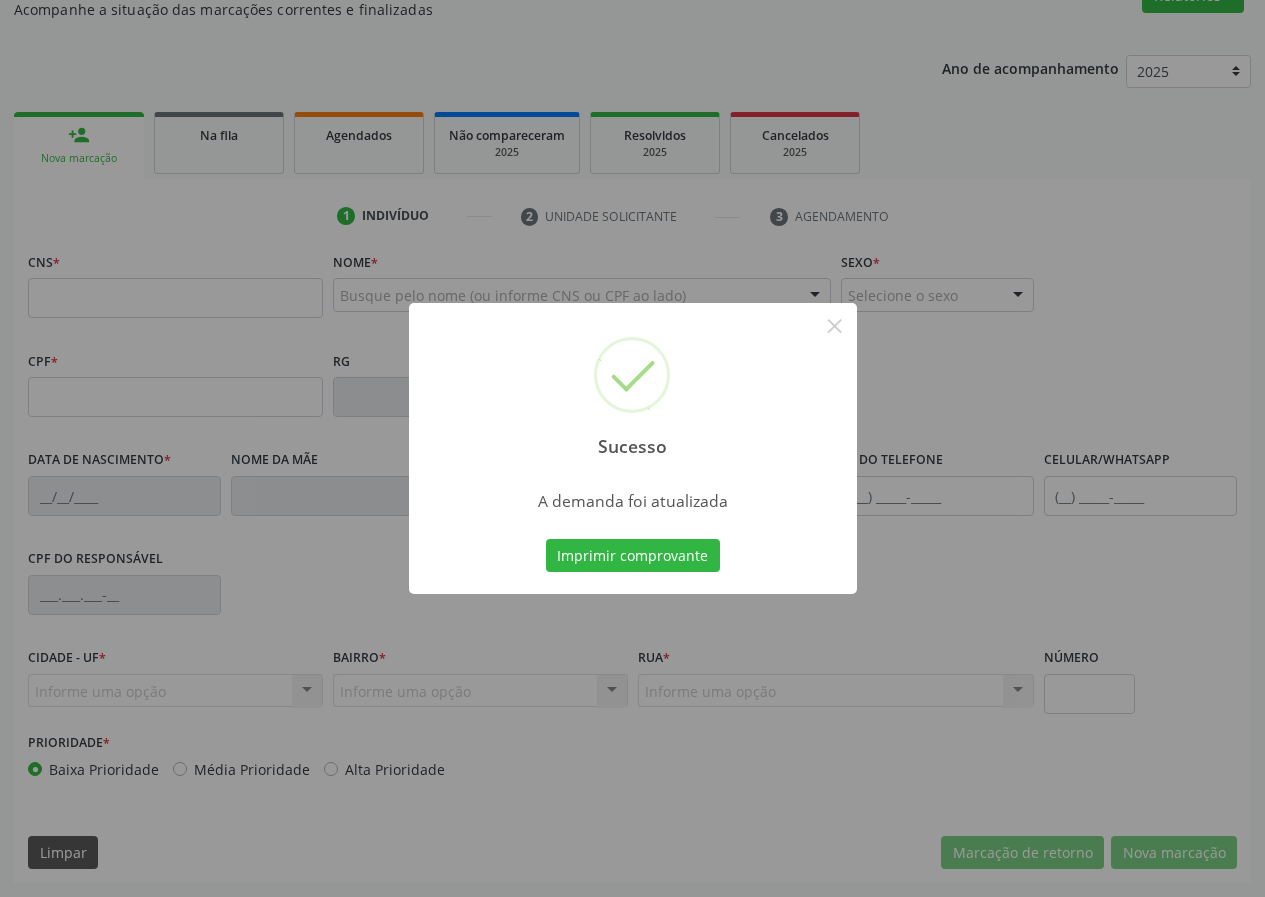 click on "Sucesso × A demanda foi atualizada Imprimir comprovante Cancel" at bounding box center [633, 449] 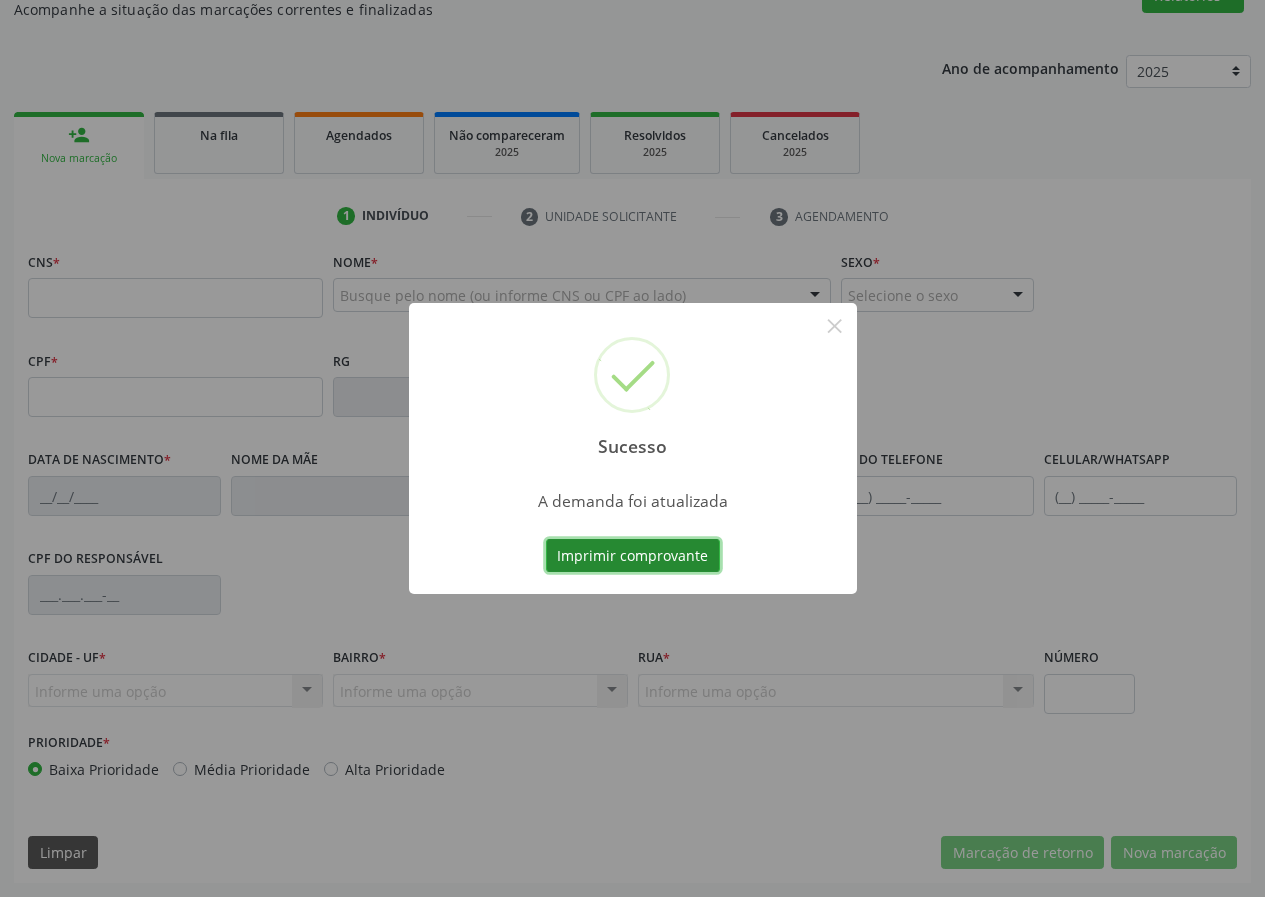 click on "Imprimir comprovante" at bounding box center (633, 556) 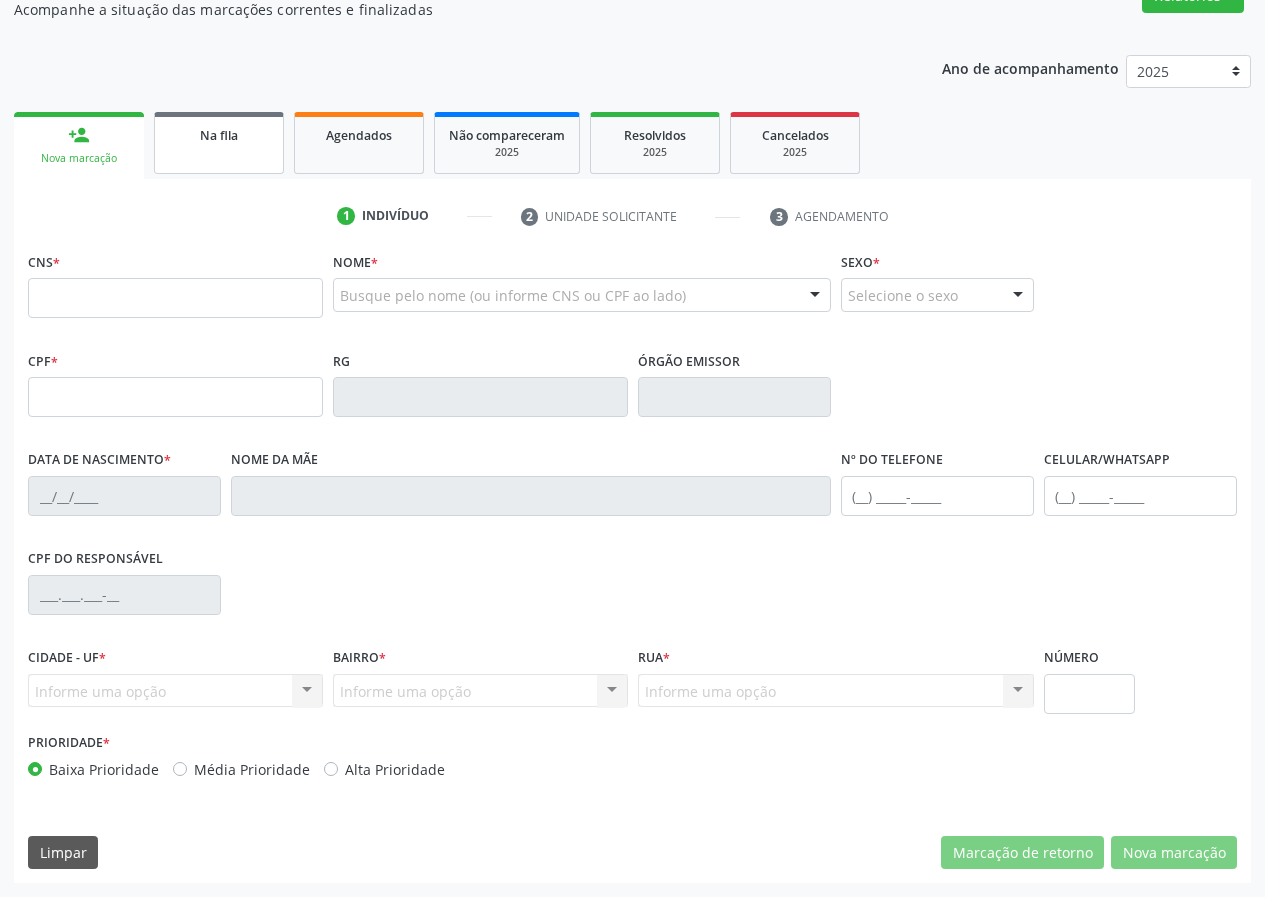 click on "Na fila" at bounding box center (219, 134) 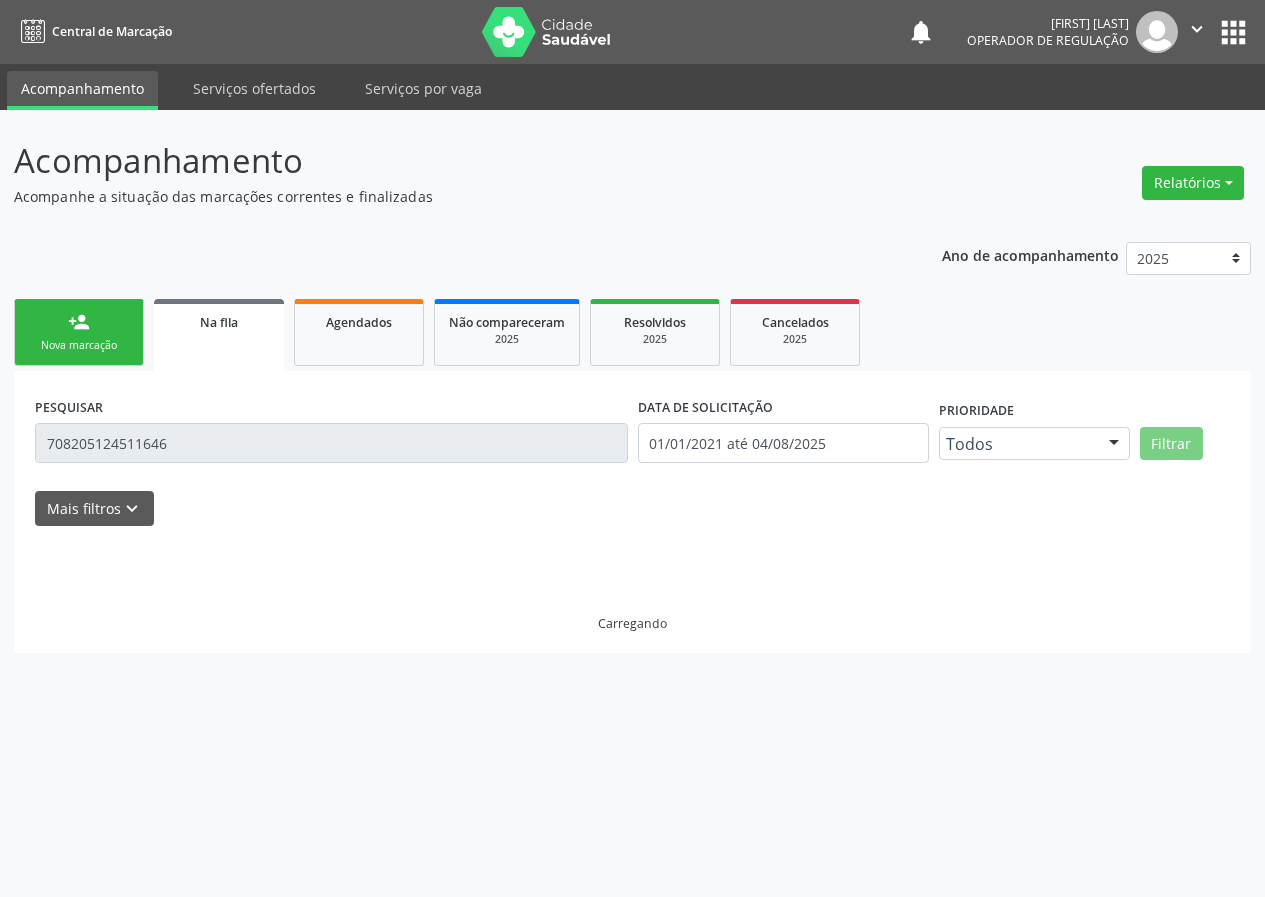 scroll, scrollTop: 0, scrollLeft: 0, axis: both 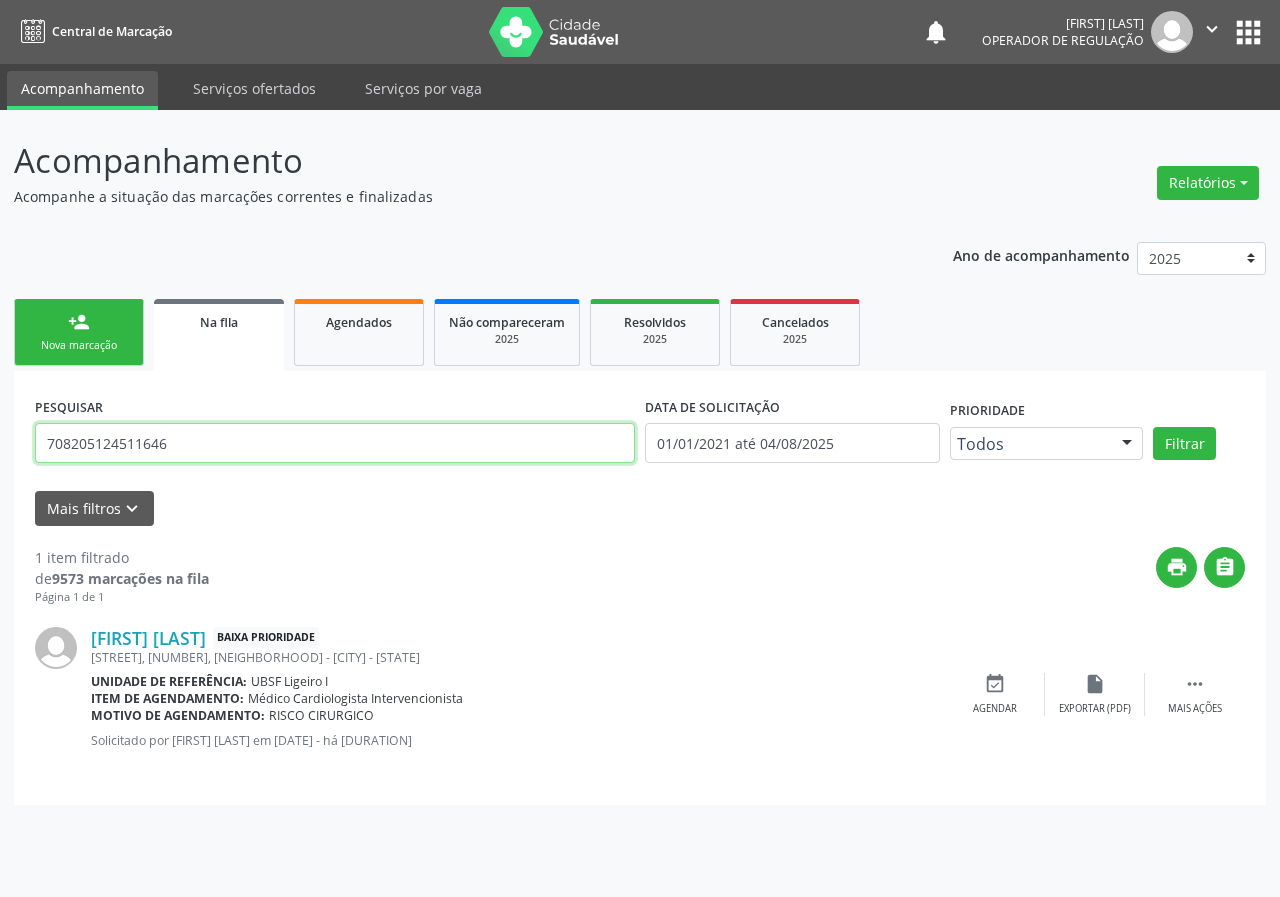 drag, startPoint x: 257, startPoint y: 428, endPoint x: 0, endPoint y: 380, distance: 261.44406 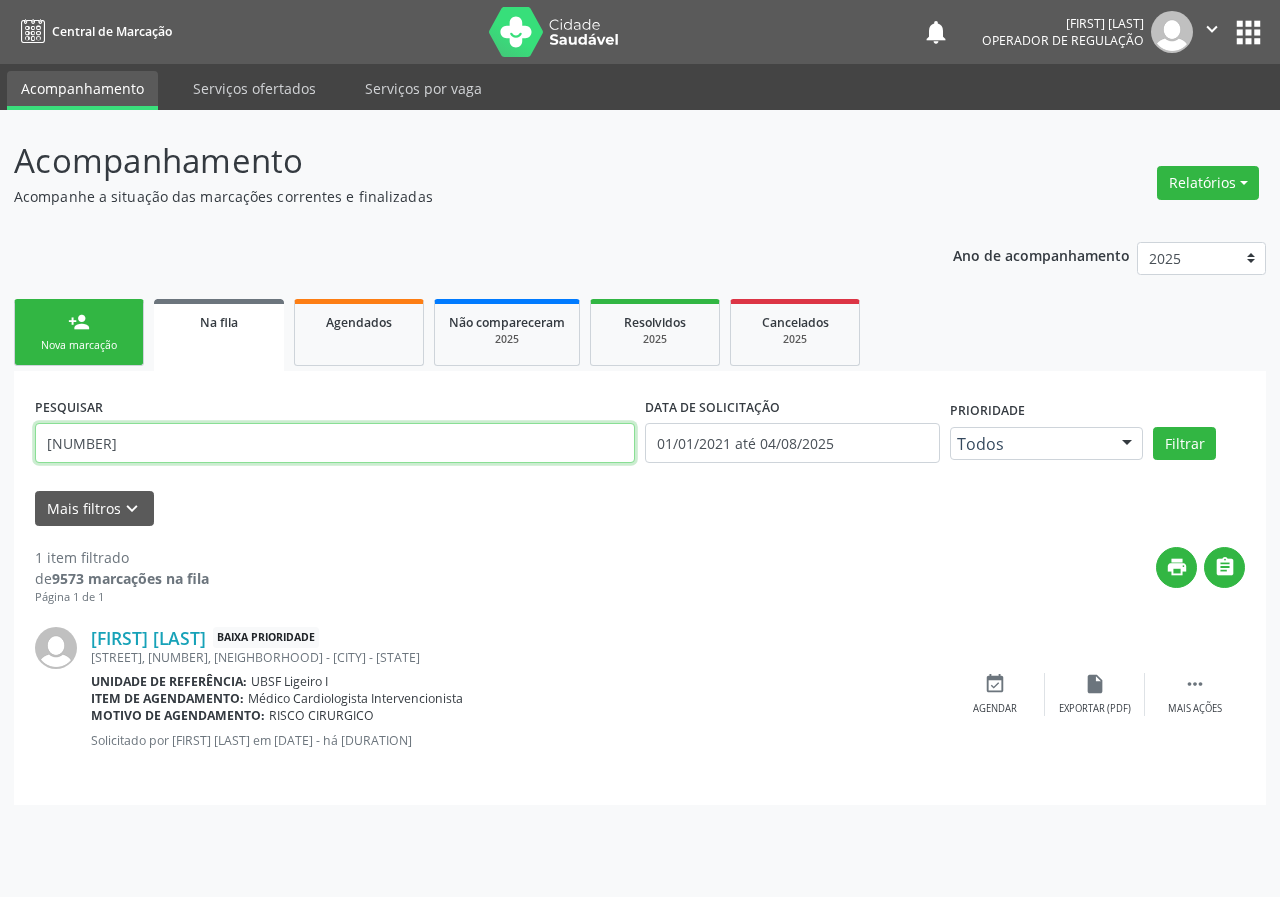 type on "700905948010097" 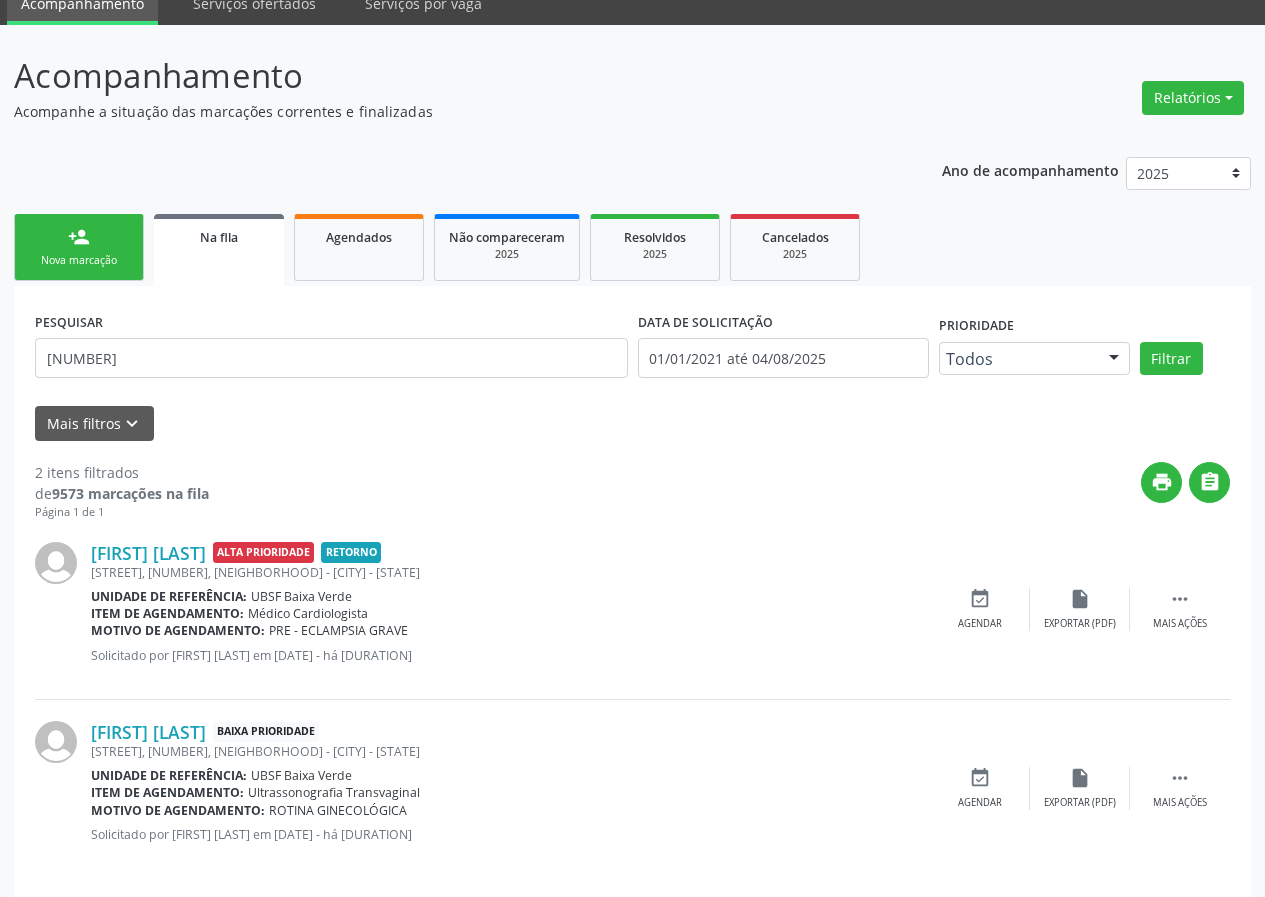 scroll, scrollTop: 101, scrollLeft: 0, axis: vertical 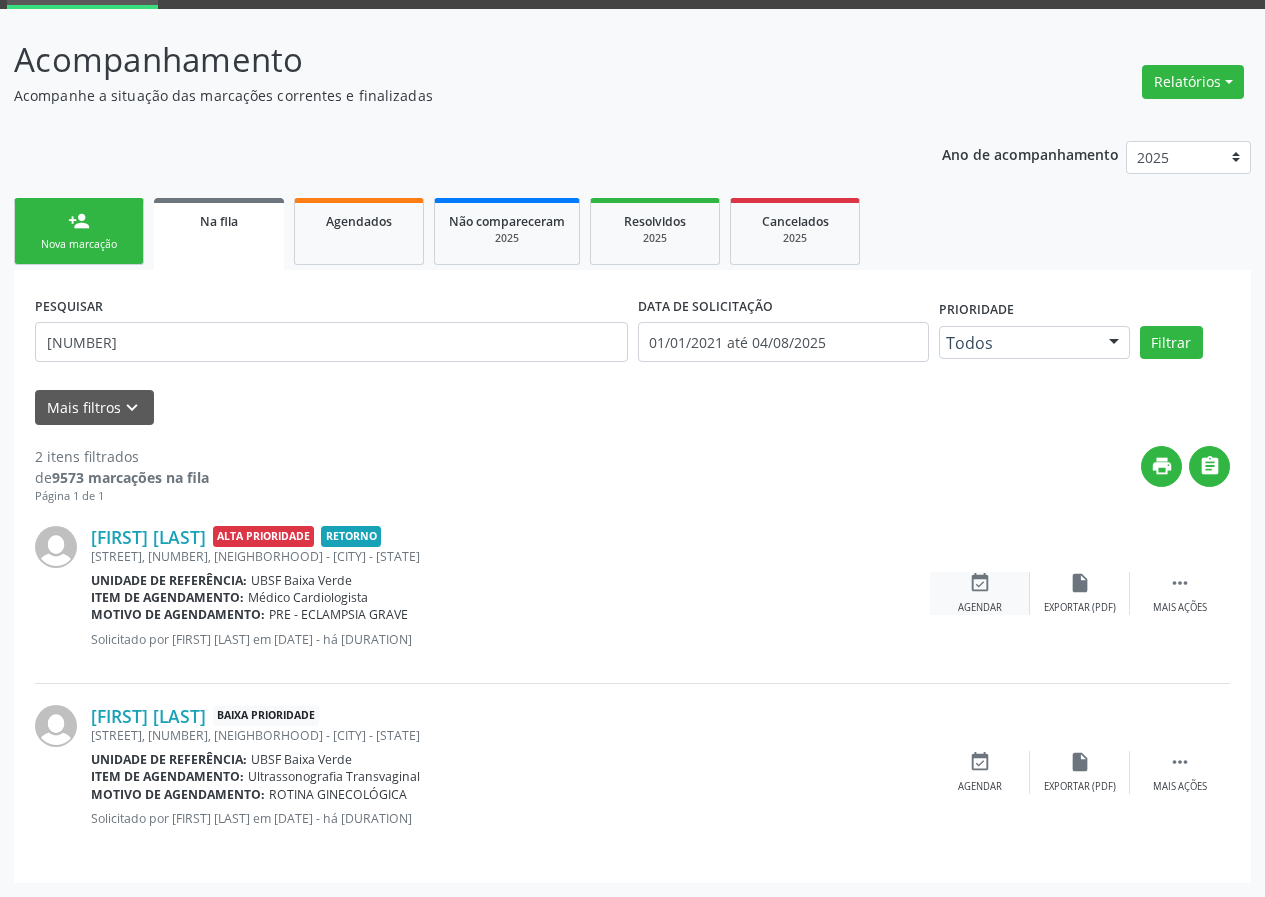 click on "event_available
Agendar" at bounding box center [980, 593] 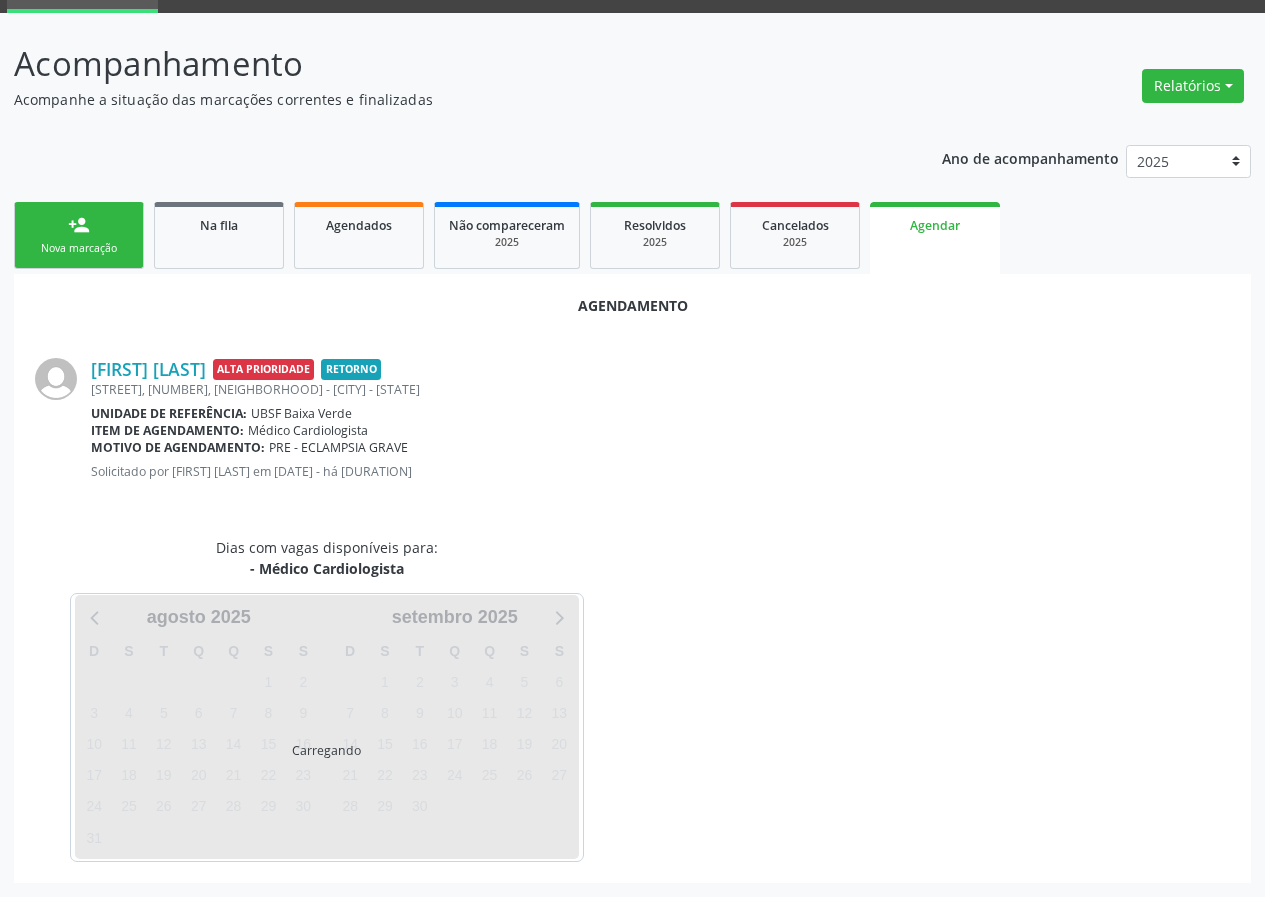scroll, scrollTop: 101, scrollLeft: 0, axis: vertical 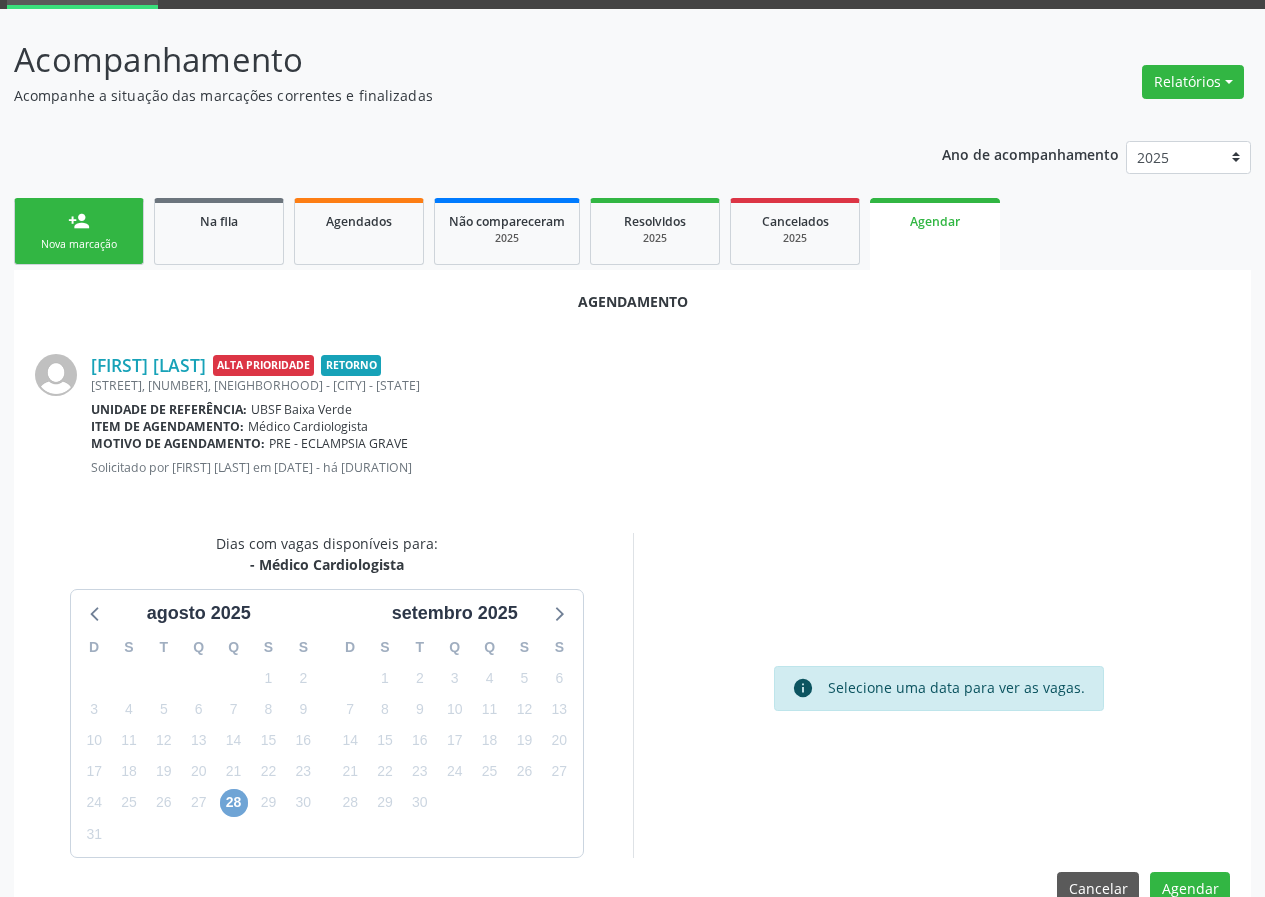 click on "28" at bounding box center (234, 803) 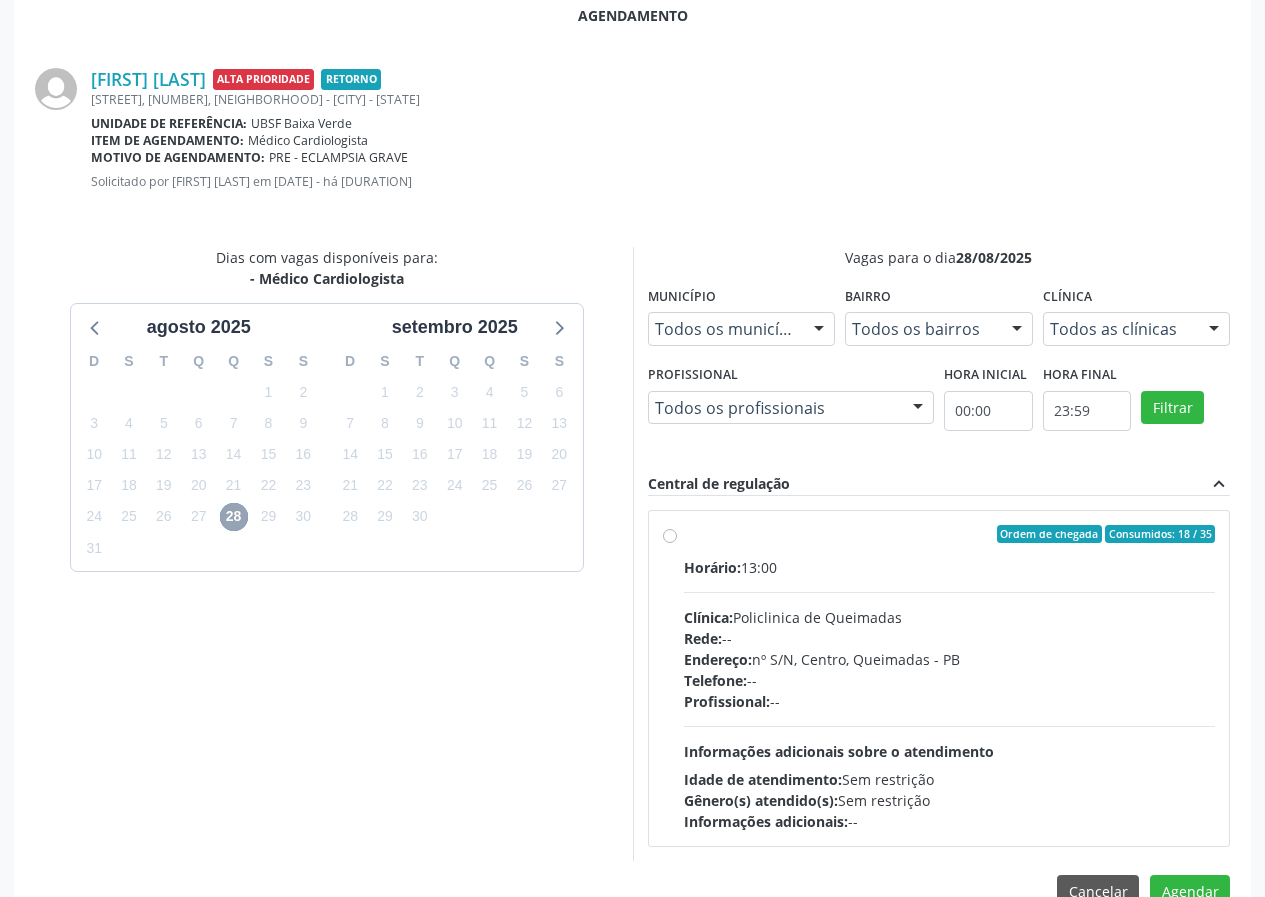 scroll, scrollTop: 433, scrollLeft: 0, axis: vertical 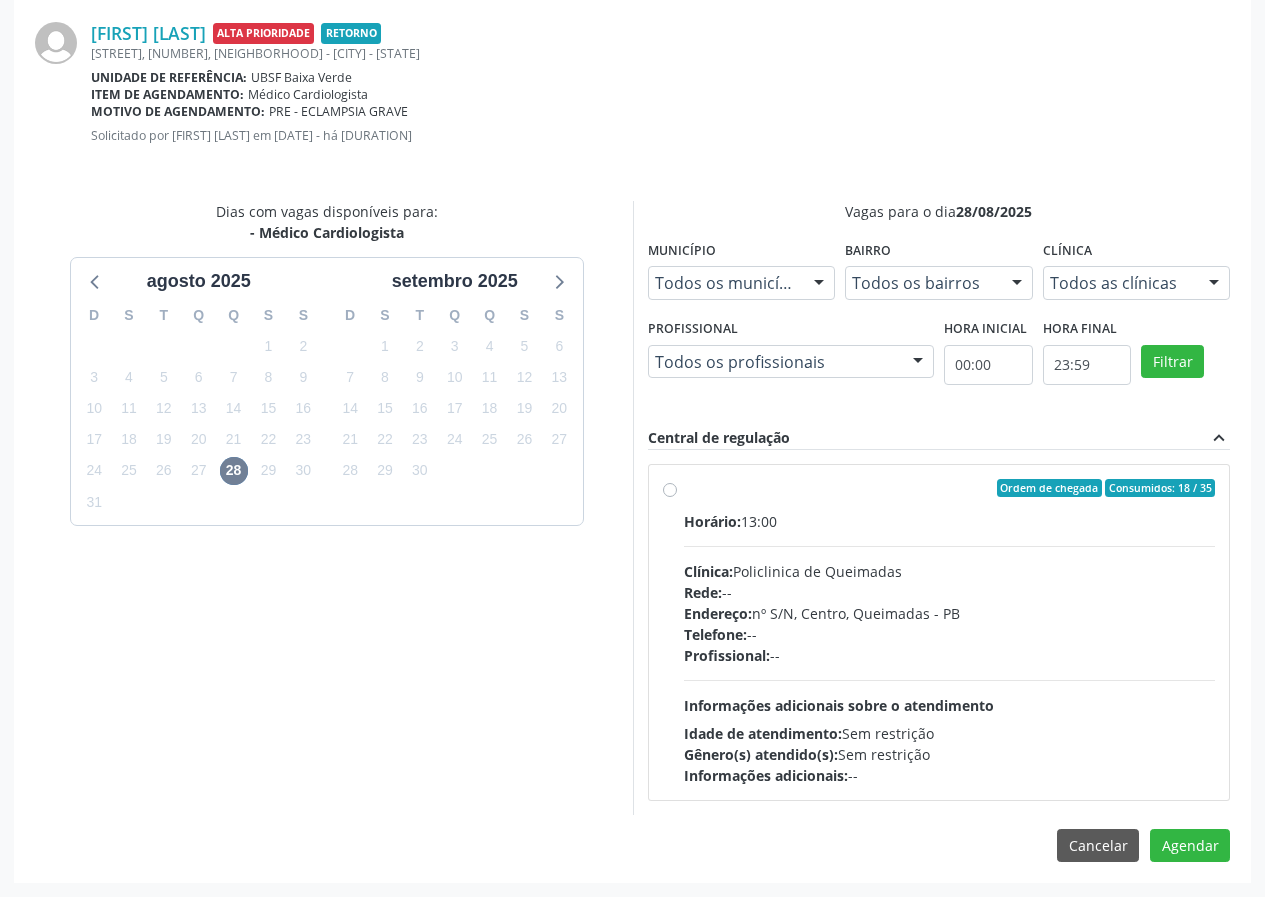 click on "Ordem de chegada
Consumidos: 18 / 35" at bounding box center [950, 488] 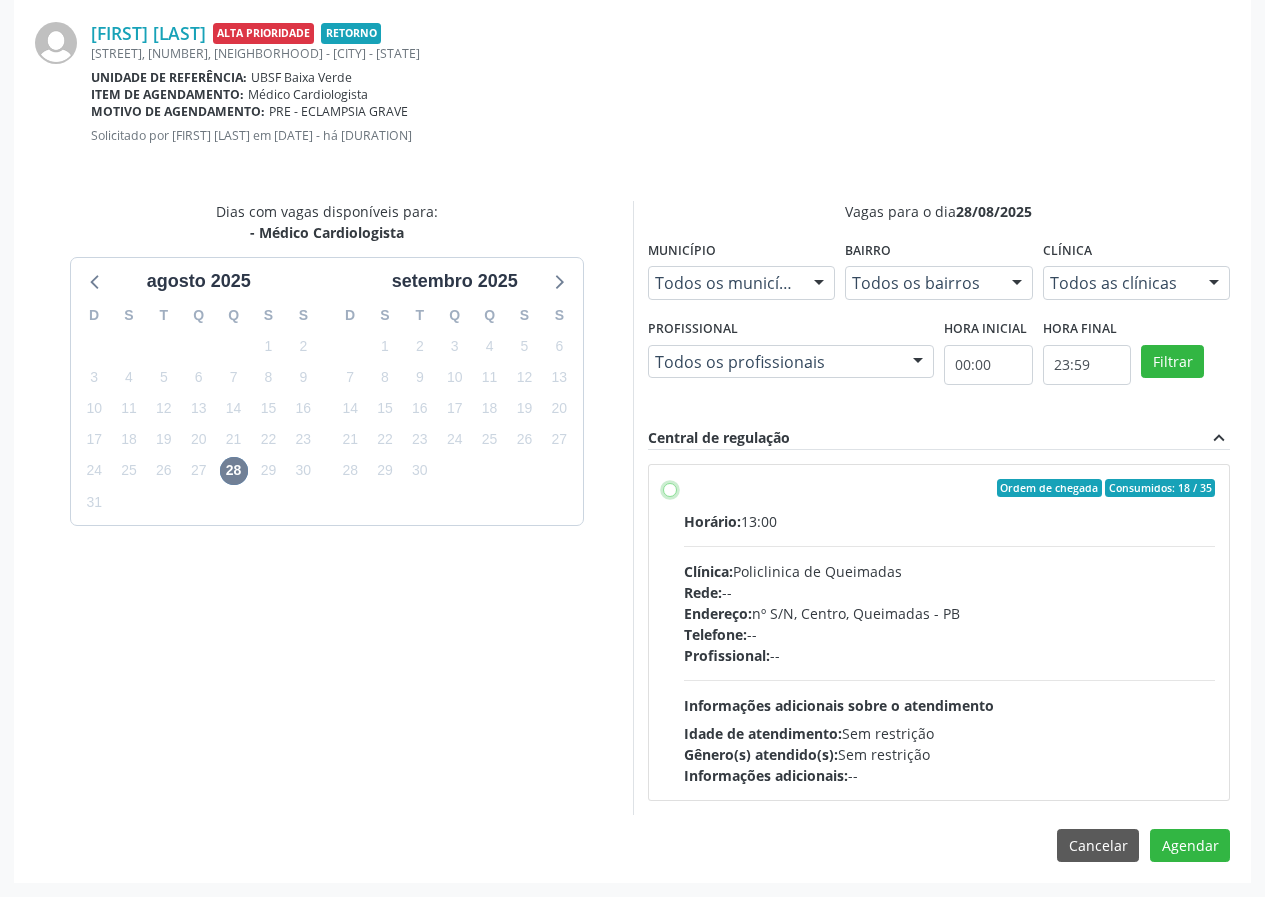 click on "Ordem de chegada
Consumidos: 18 / 35
Horário:   13:00
Clínica:  Policlinica de Queimadas
Rede:
--
Endereço:   nº S/N, Centro, Queimadas - PB
Telefone:   --
Profissional:
--
Informações adicionais sobre o atendimento
Idade de atendimento:
Sem restrição
Gênero(s) atendido(s):
Sem restrição
Informações adicionais:
--" at bounding box center (670, 488) 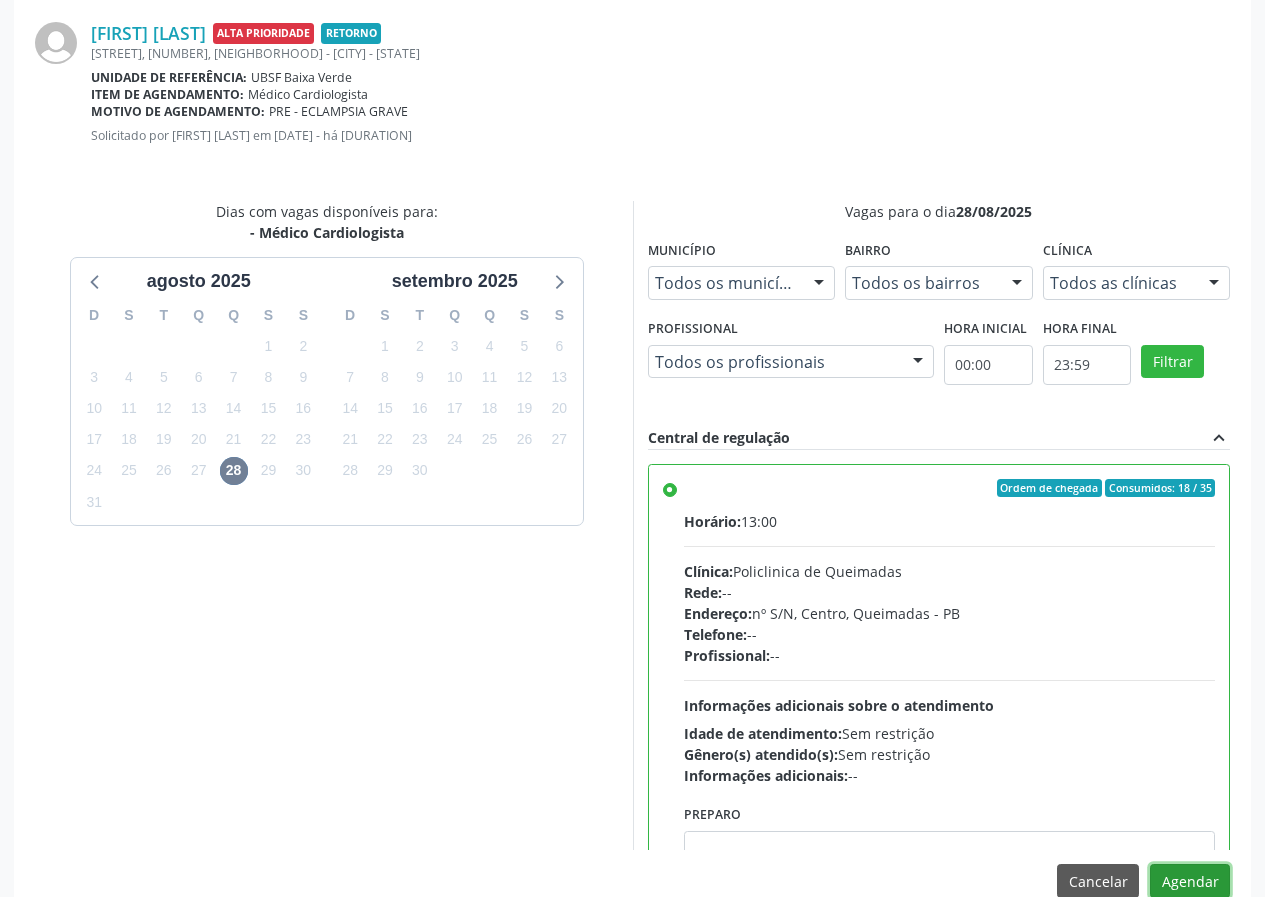 click on "Agendar" at bounding box center [1190, 881] 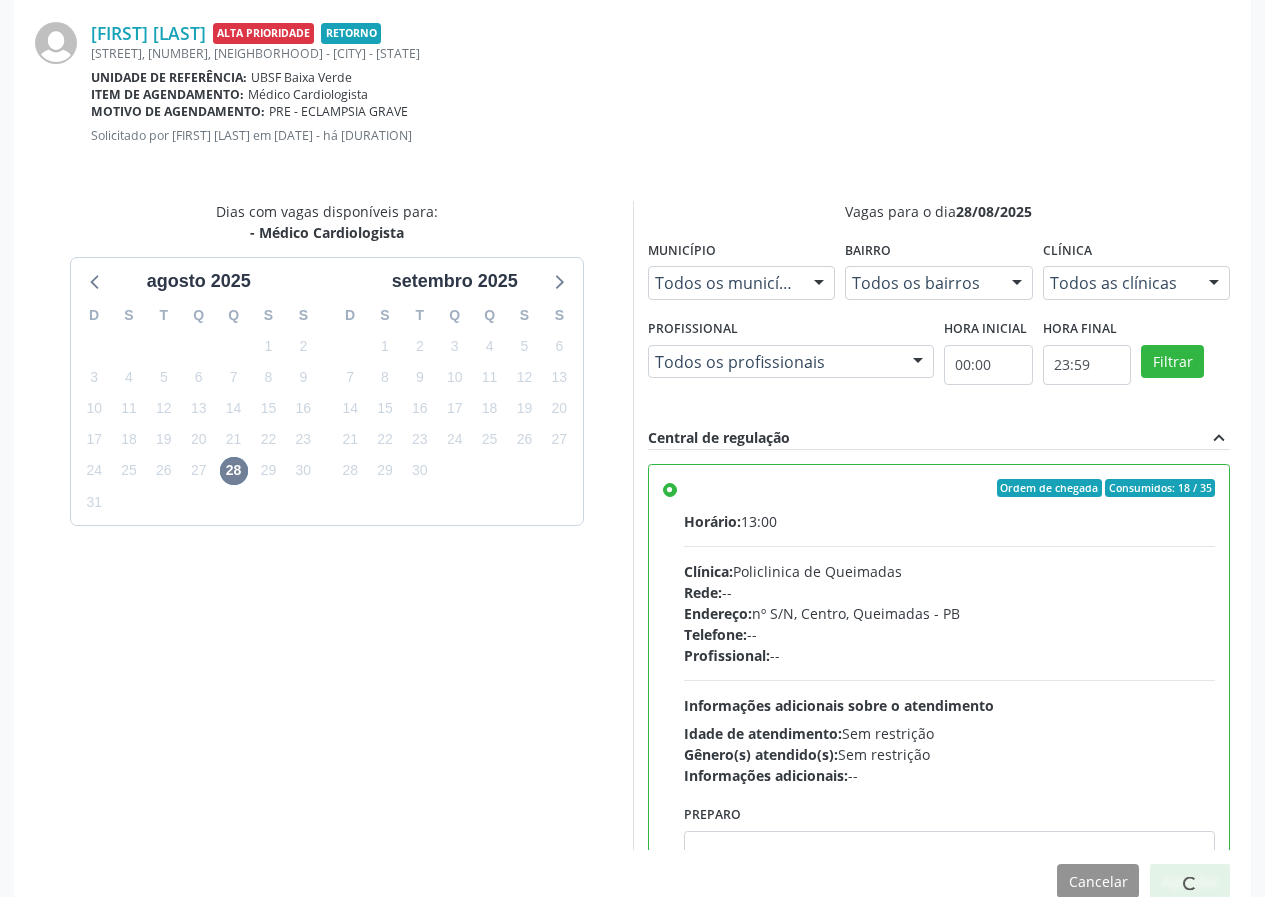scroll, scrollTop: 187, scrollLeft: 0, axis: vertical 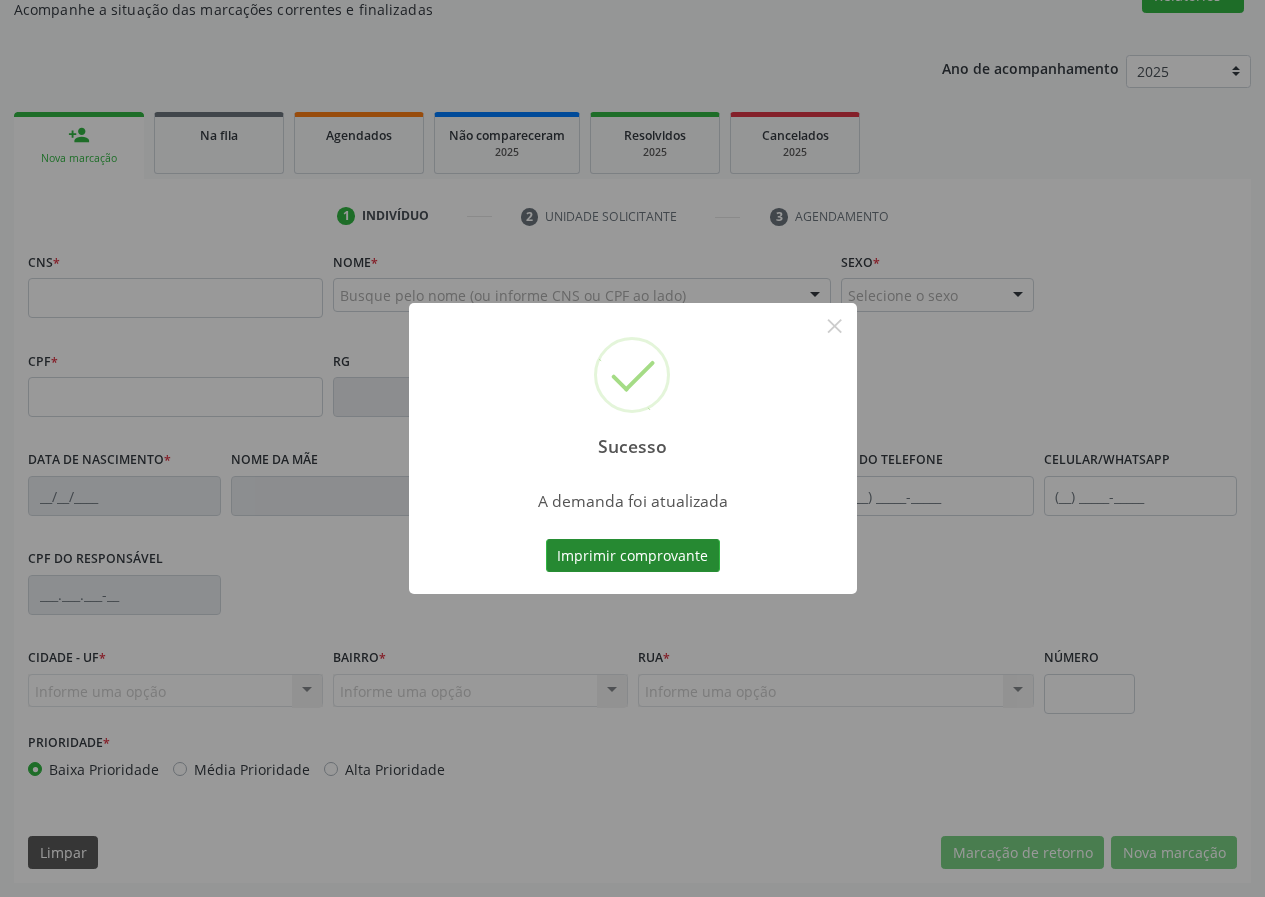 click on "Imprimir comprovante" at bounding box center (633, 556) 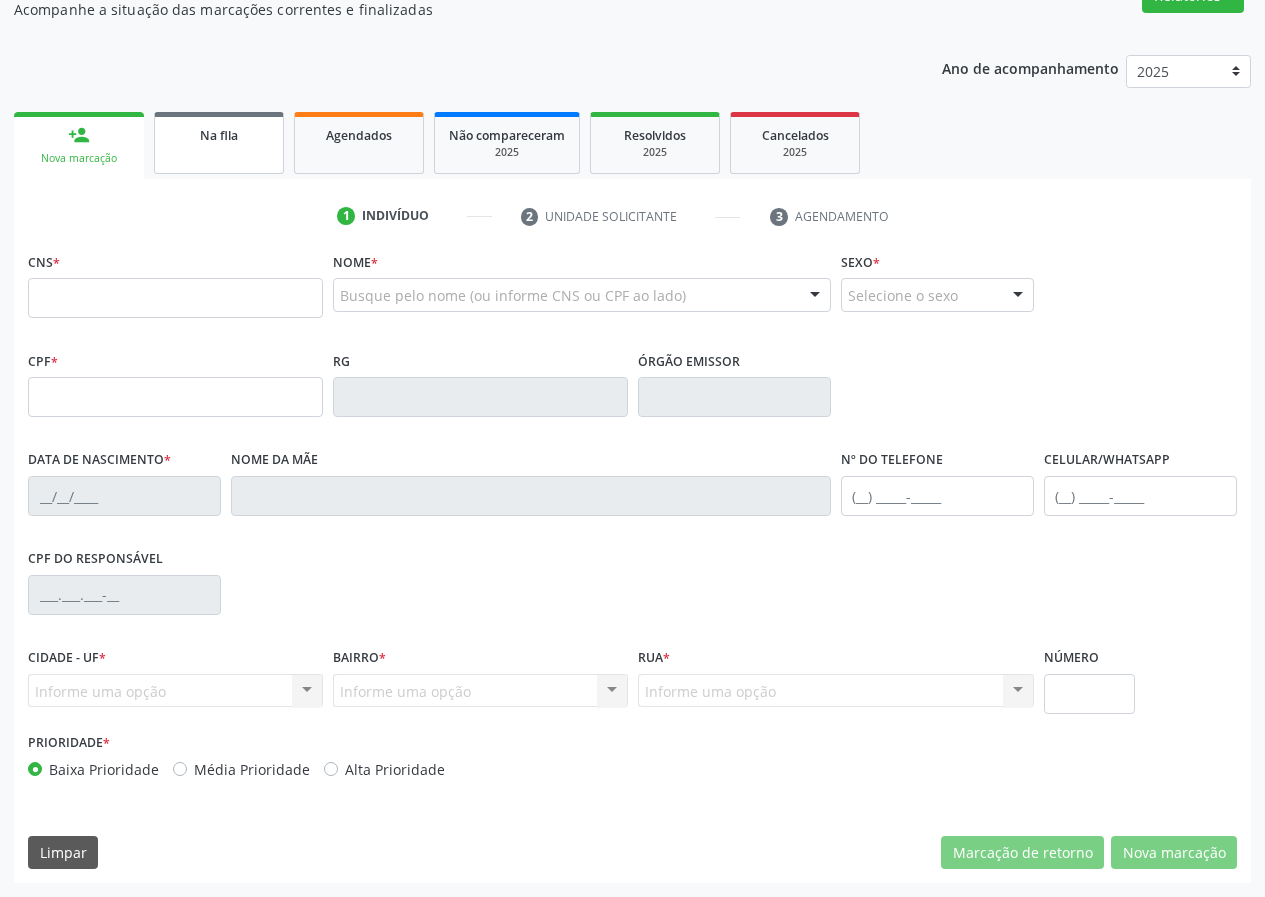 click on "person_add
Nova marcação
Na fila   Agendados   Não compareceram
2025
Resolvidos
2025
Cancelados
2025" at bounding box center [632, 143] 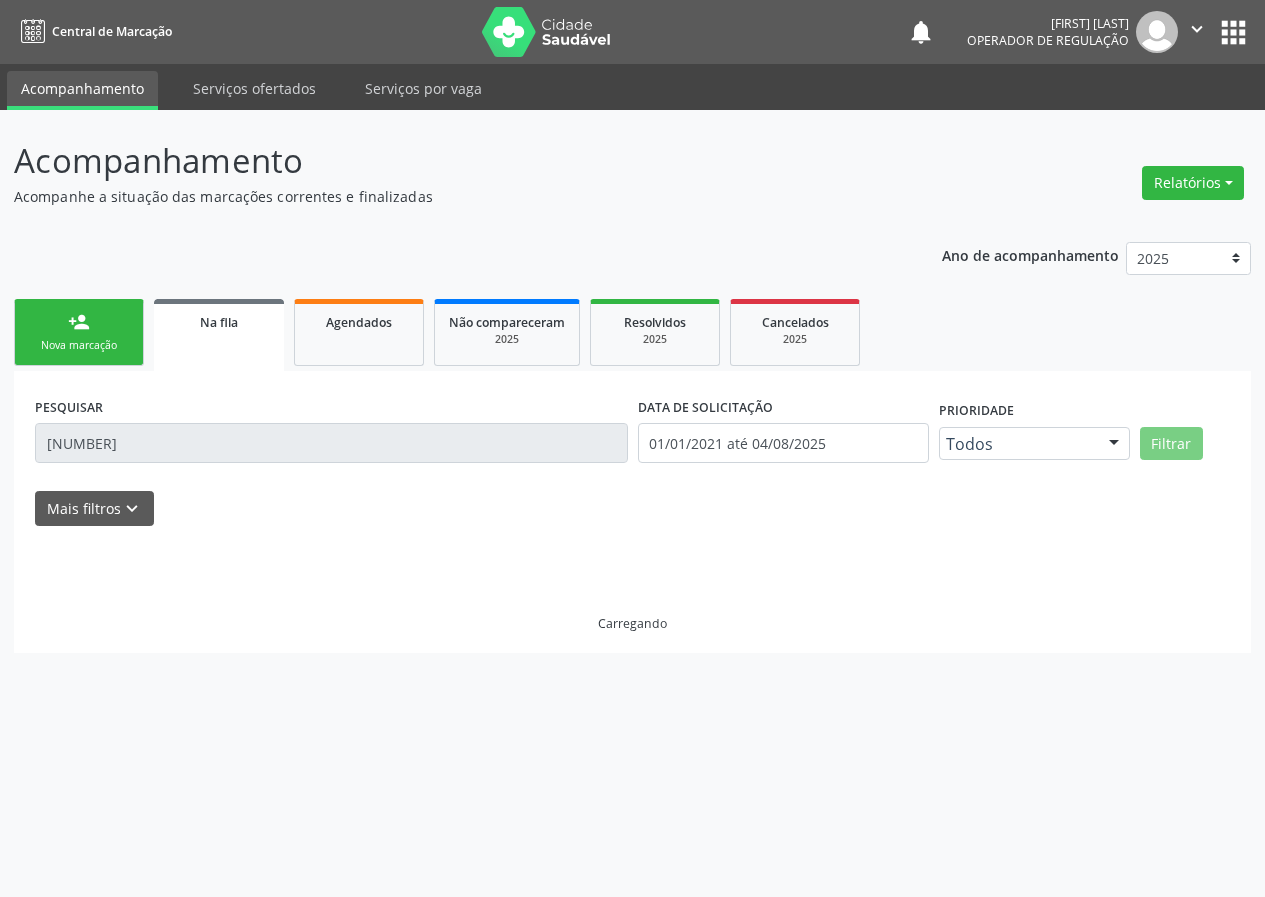 scroll, scrollTop: 0, scrollLeft: 0, axis: both 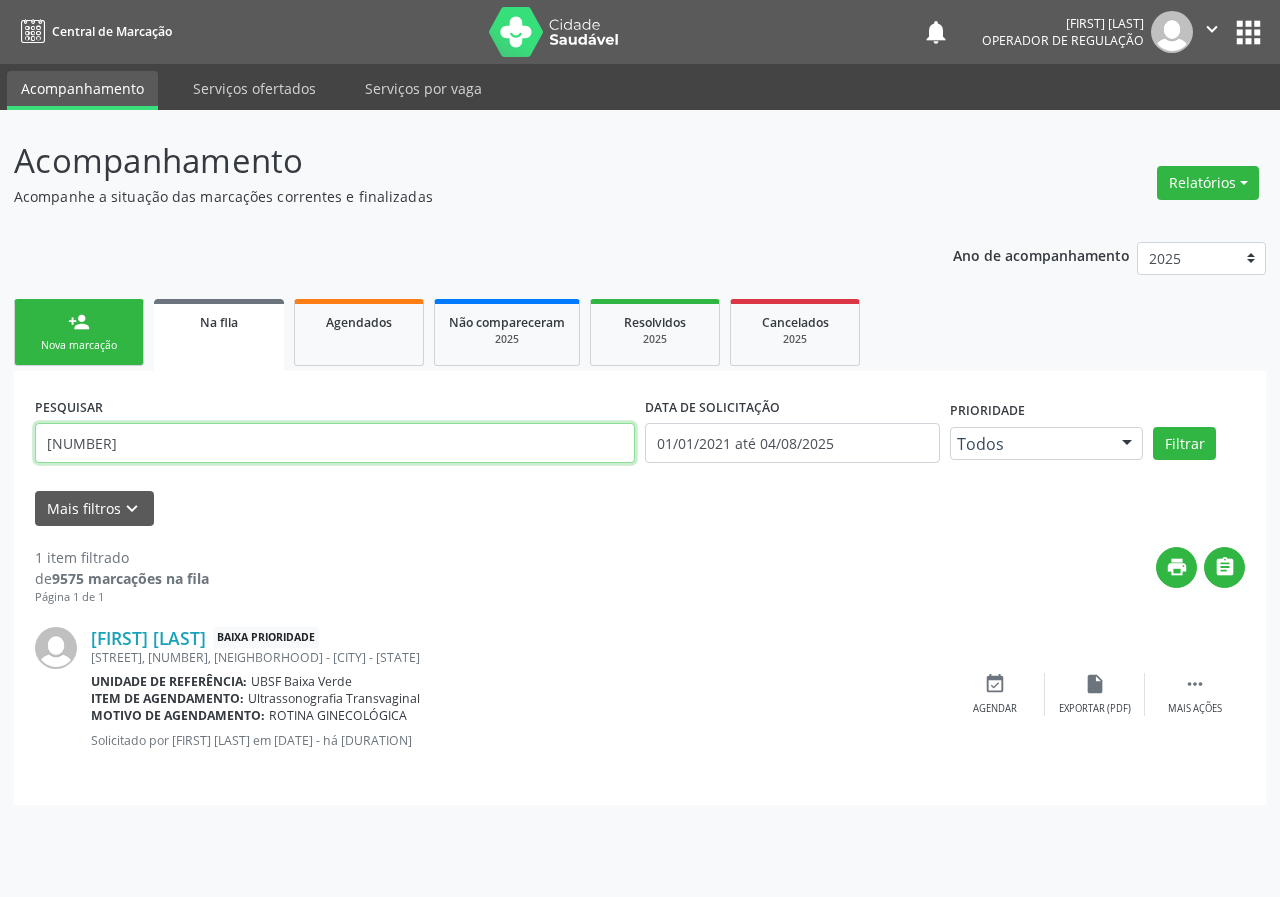 drag, startPoint x: 219, startPoint y: 443, endPoint x: 9, endPoint y: 431, distance: 210.34258 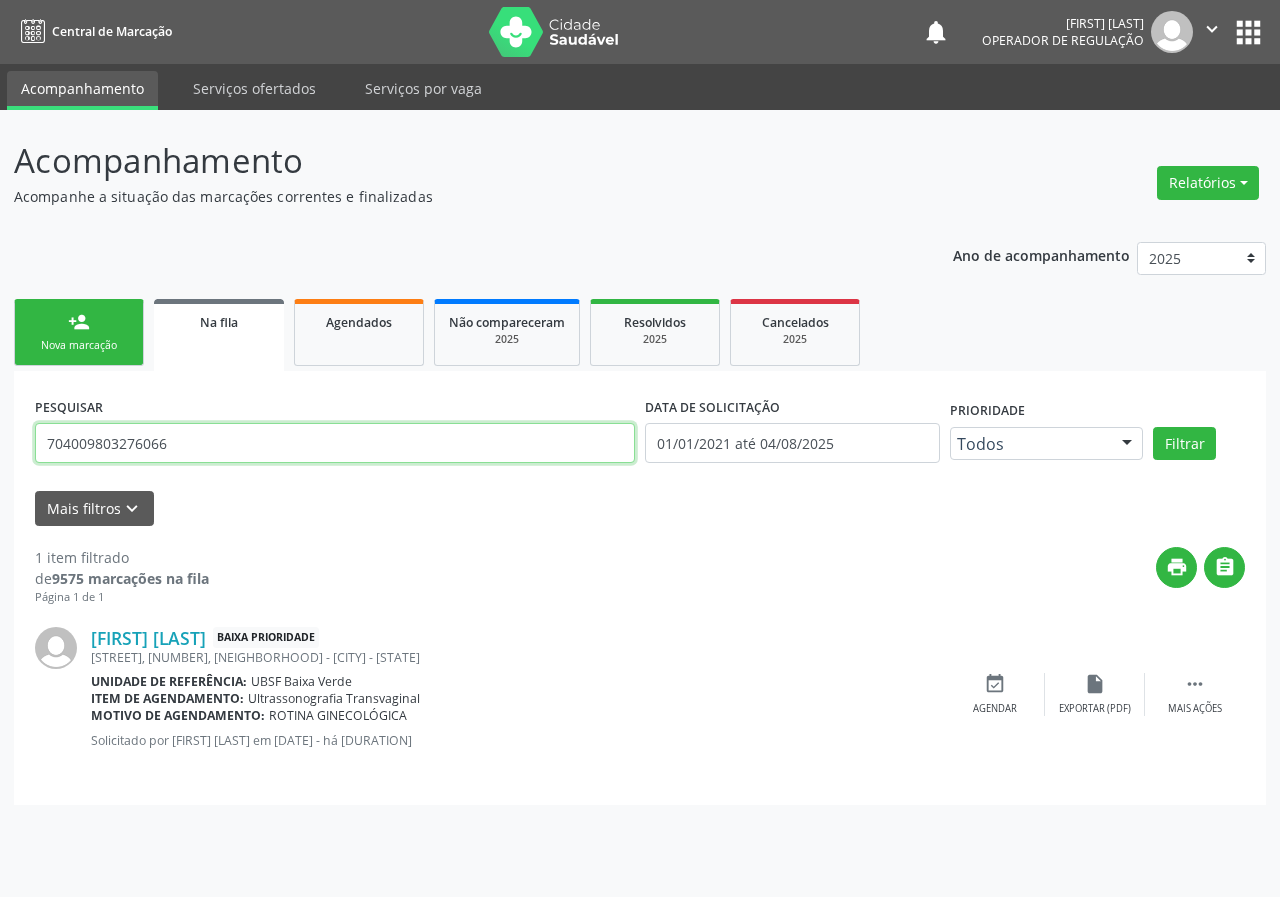 type on "704009803276066" 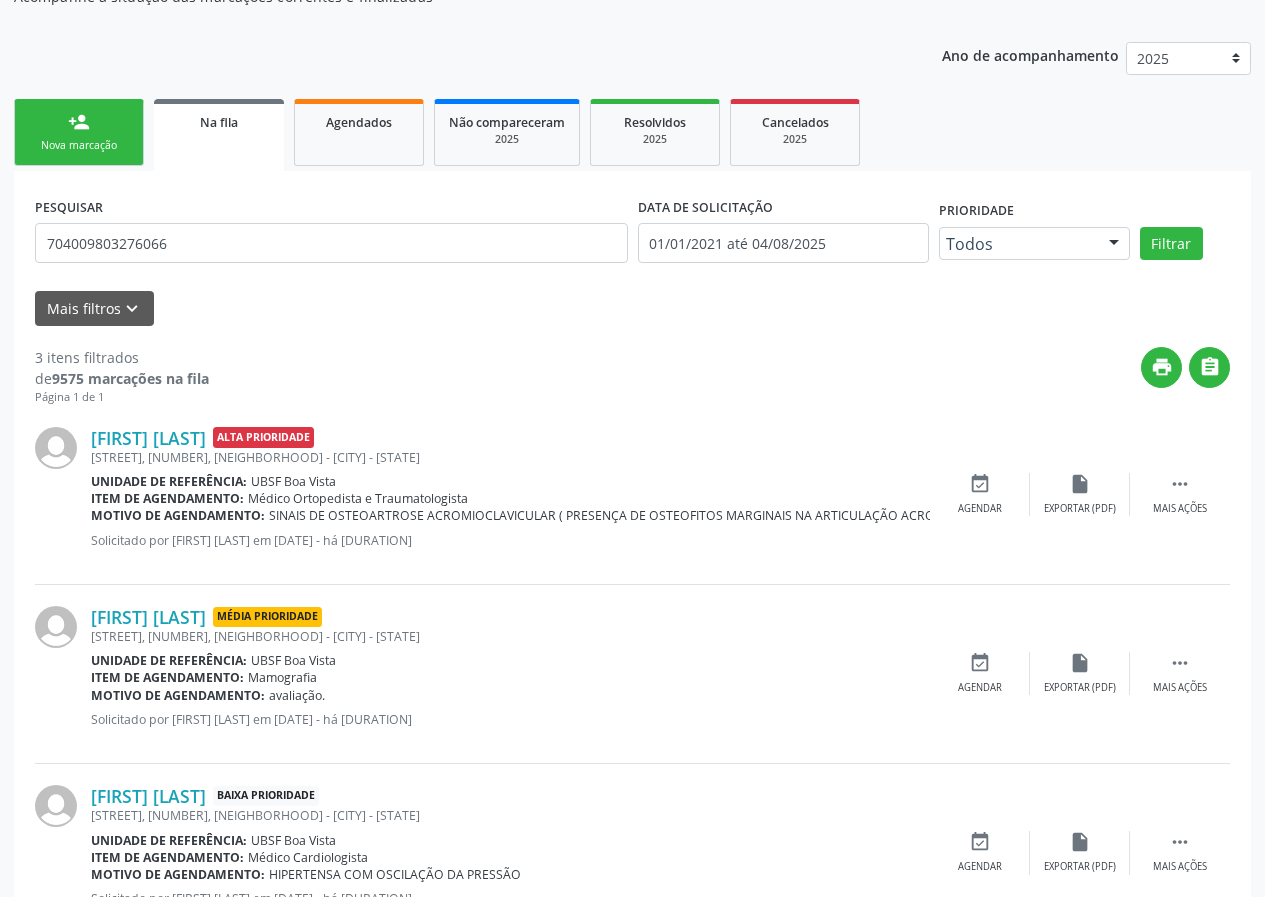 scroll, scrollTop: 280, scrollLeft: 0, axis: vertical 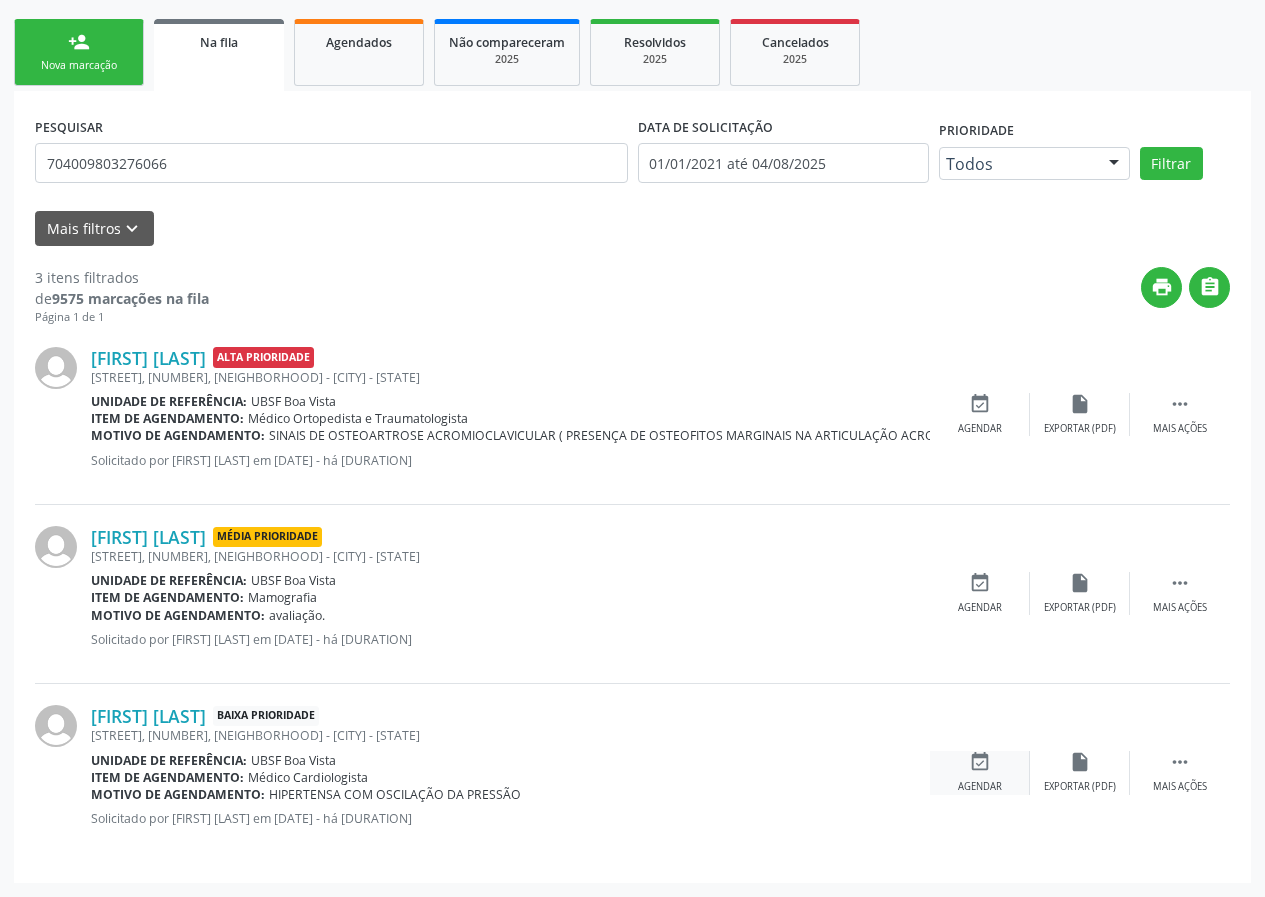 click on "event_available" at bounding box center (980, 762) 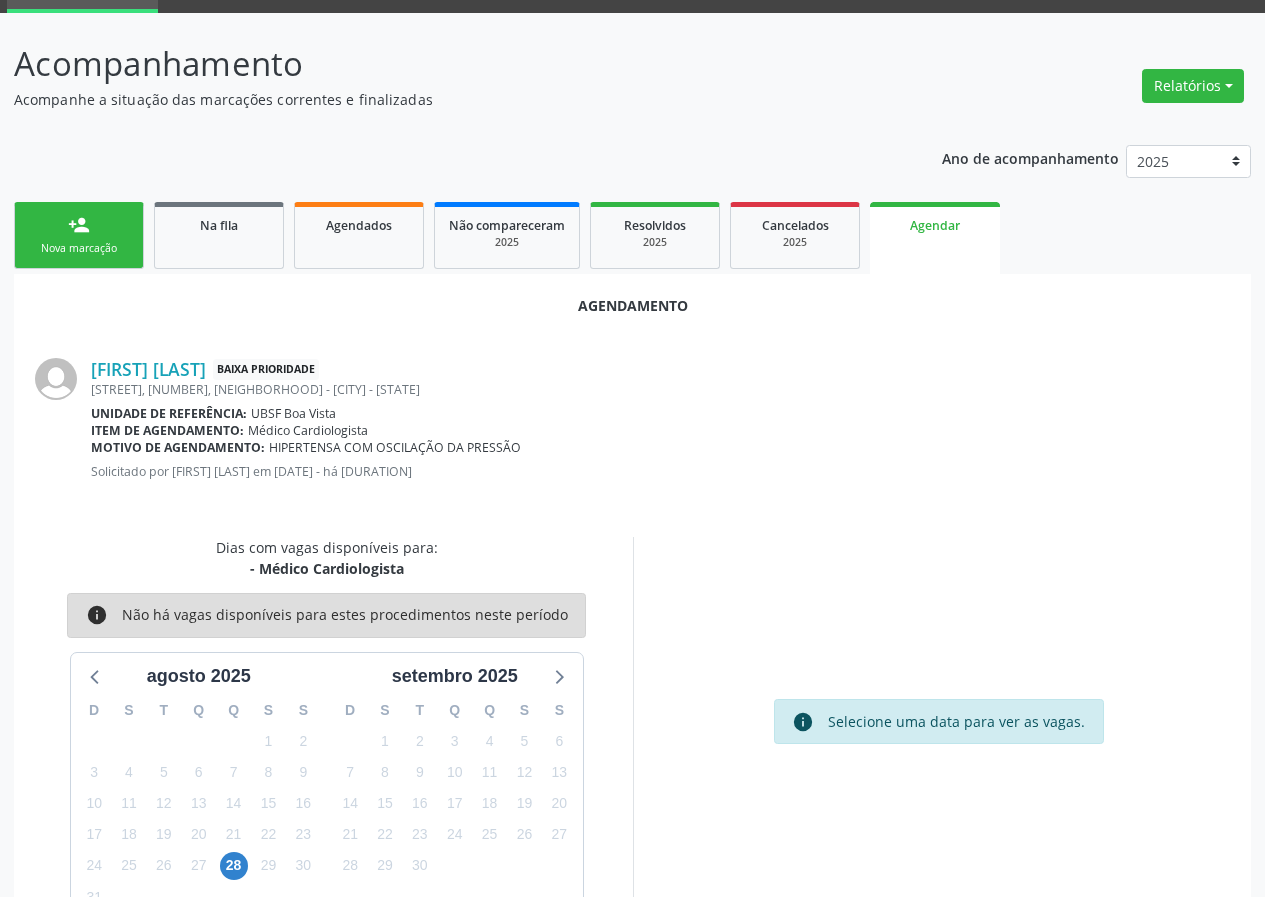 scroll, scrollTop: 144, scrollLeft: 0, axis: vertical 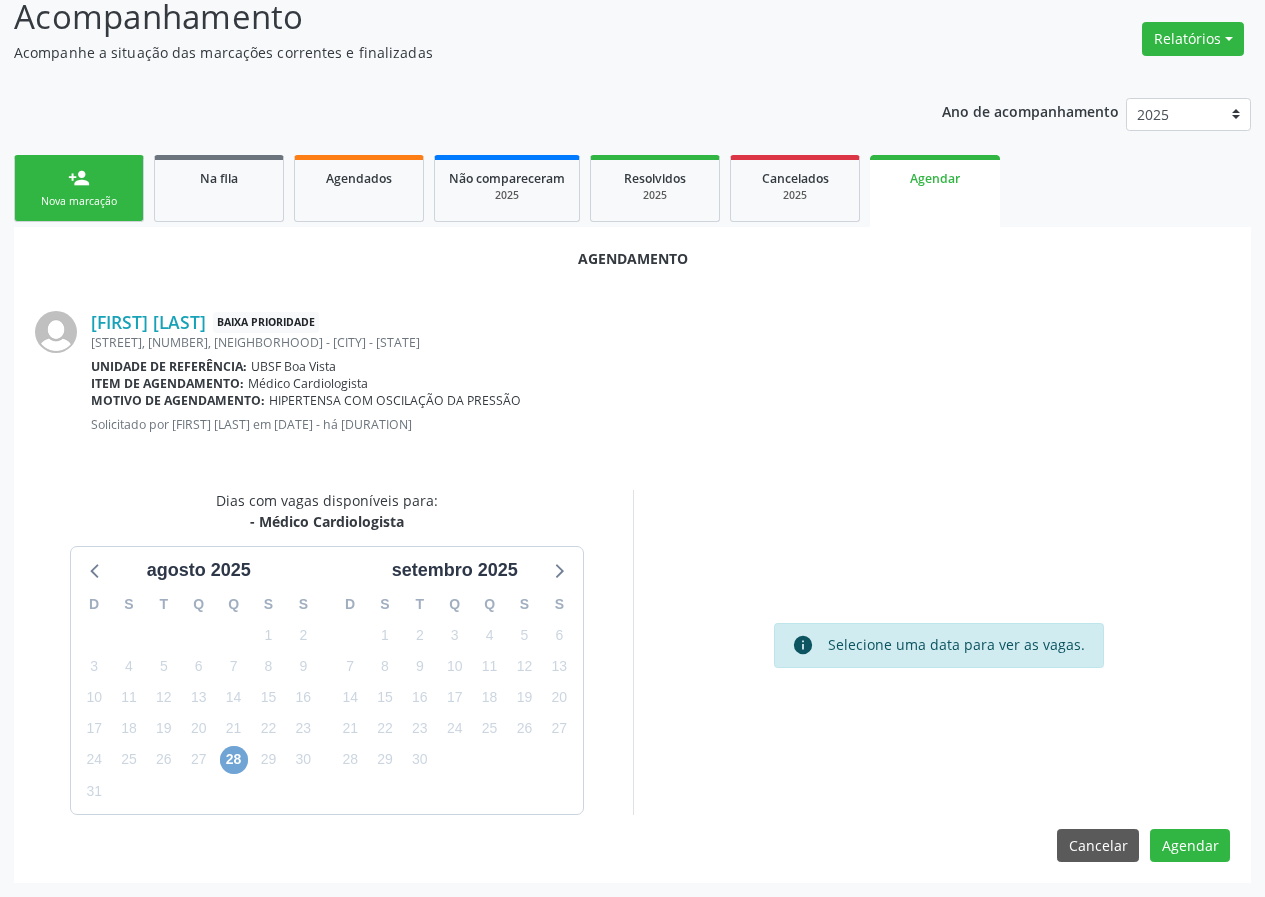 click on "28" at bounding box center (234, 760) 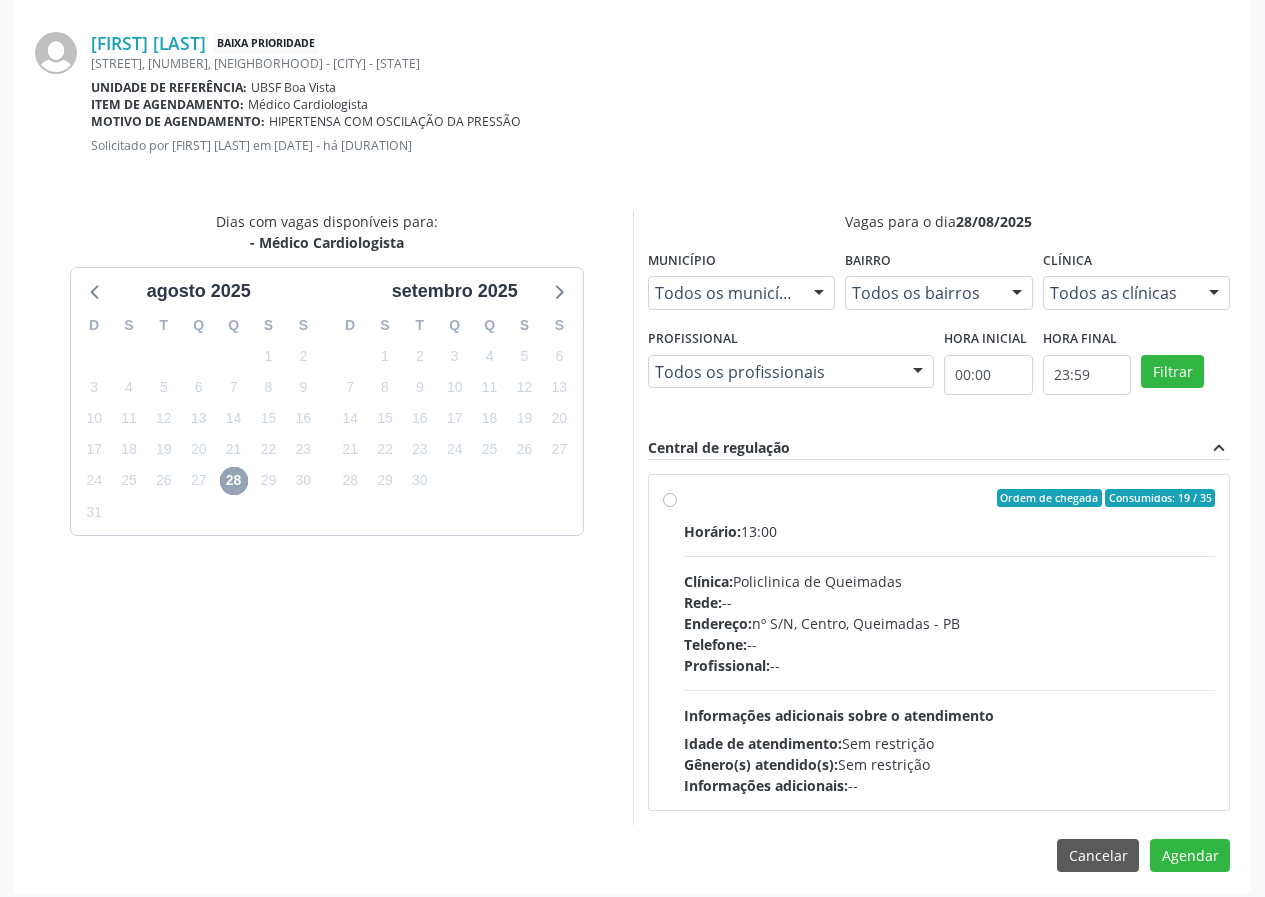 scroll, scrollTop: 433, scrollLeft: 0, axis: vertical 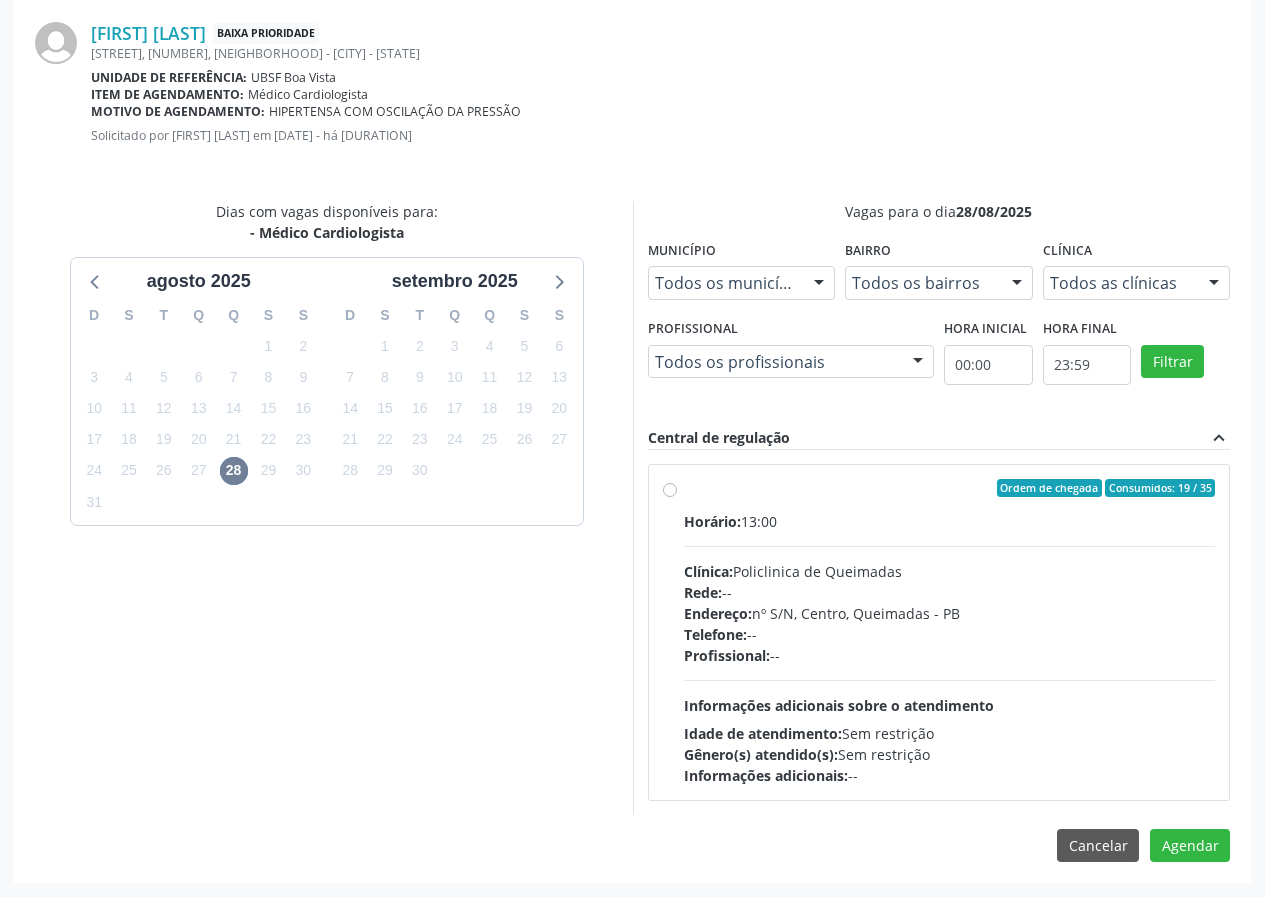 click on "Ordem de chegada
Consumidos: 19 / 35
Horário:   13:00
Clínica:  Policlinica de Queimadas
Rede:
--
Endereço:   nº S/N, Centro, Queimadas - PB
Telefone:   --
Profissional:
--
Informações adicionais sobre o atendimento
Idade de atendimento:
Sem restrição
Gênero(s) atendido(s):
Sem restrição
Informações adicionais:
--" at bounding box center [950, 632] 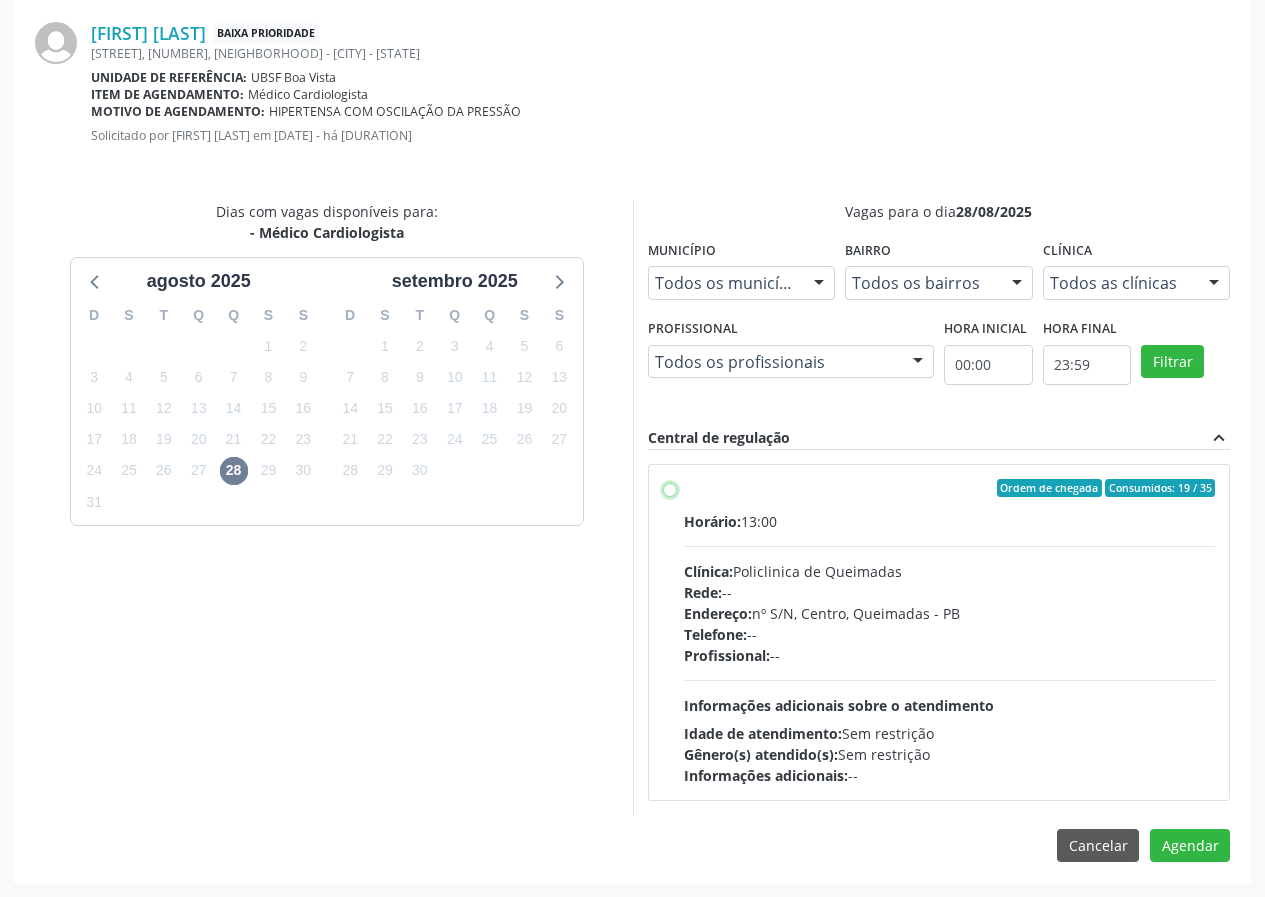 click on "Ordem de chegada
Consumidos: 19 / 35
Horário:   13:00
Clínica:  Policlinica de Queimadas
Rede:
--
Endereço:   nº S/N, Centro, Queimadas - PB
Telefone:   --
Profissional:
--
Informações adicionais sobre o atendimento
Idade de atendimento:
Sem restrição
Gênero(s) atendido(s):
Sem restrição
Informações adicionais:
--" at bounding box center [670, 488] 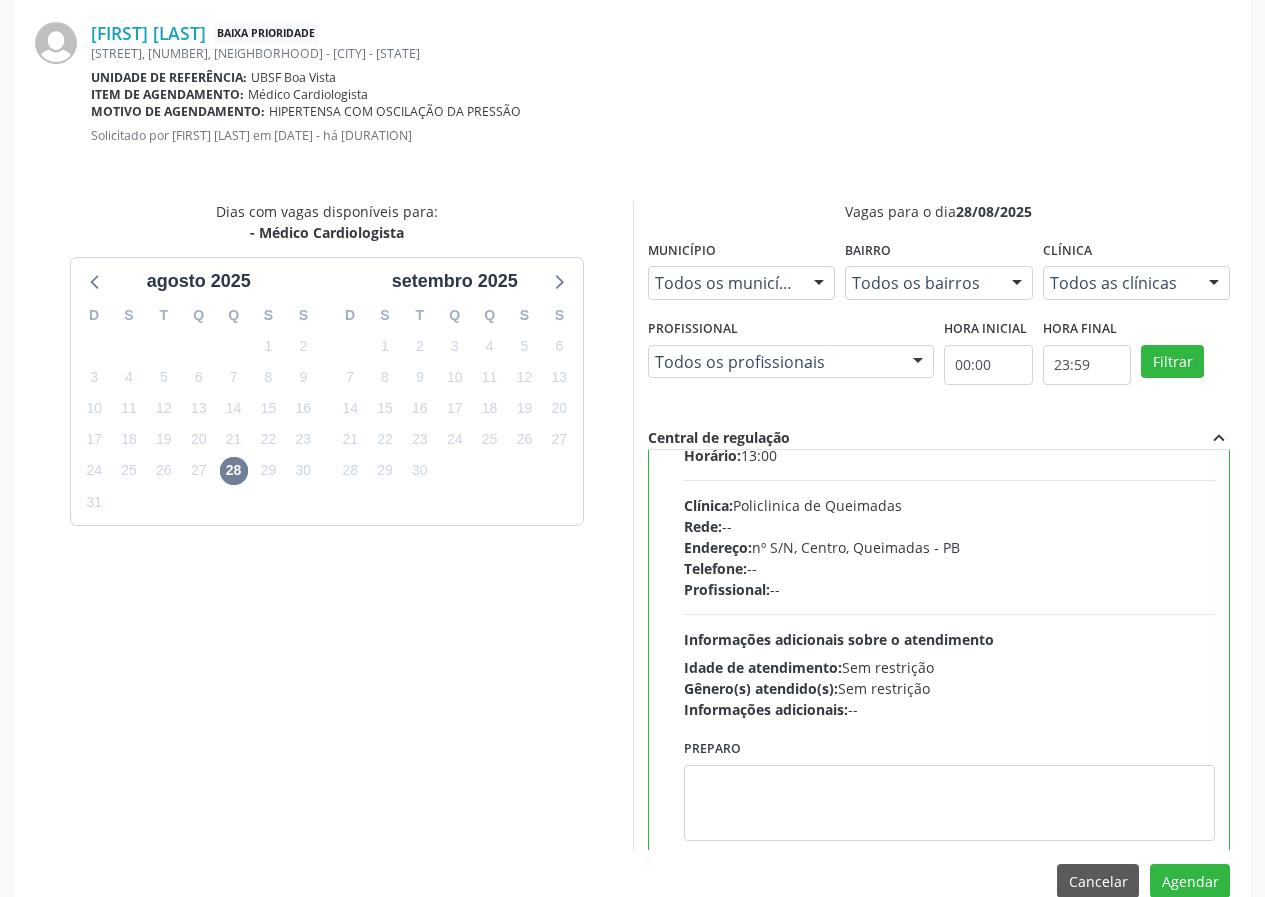 scroll, scrollTop: 99, scrollLeft: 0, axis: vertical 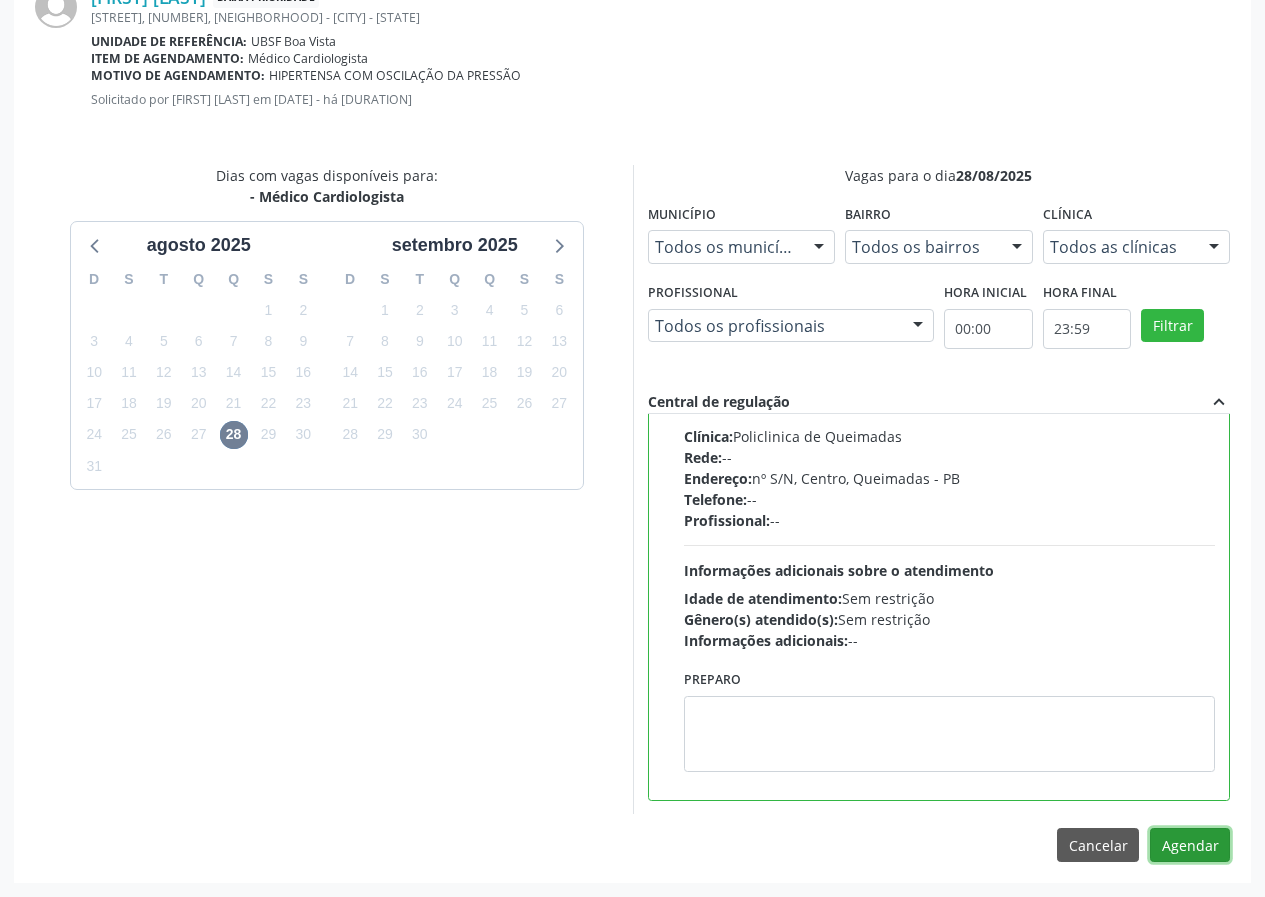 click on "Agendar" at bounding box center (1190, 845) 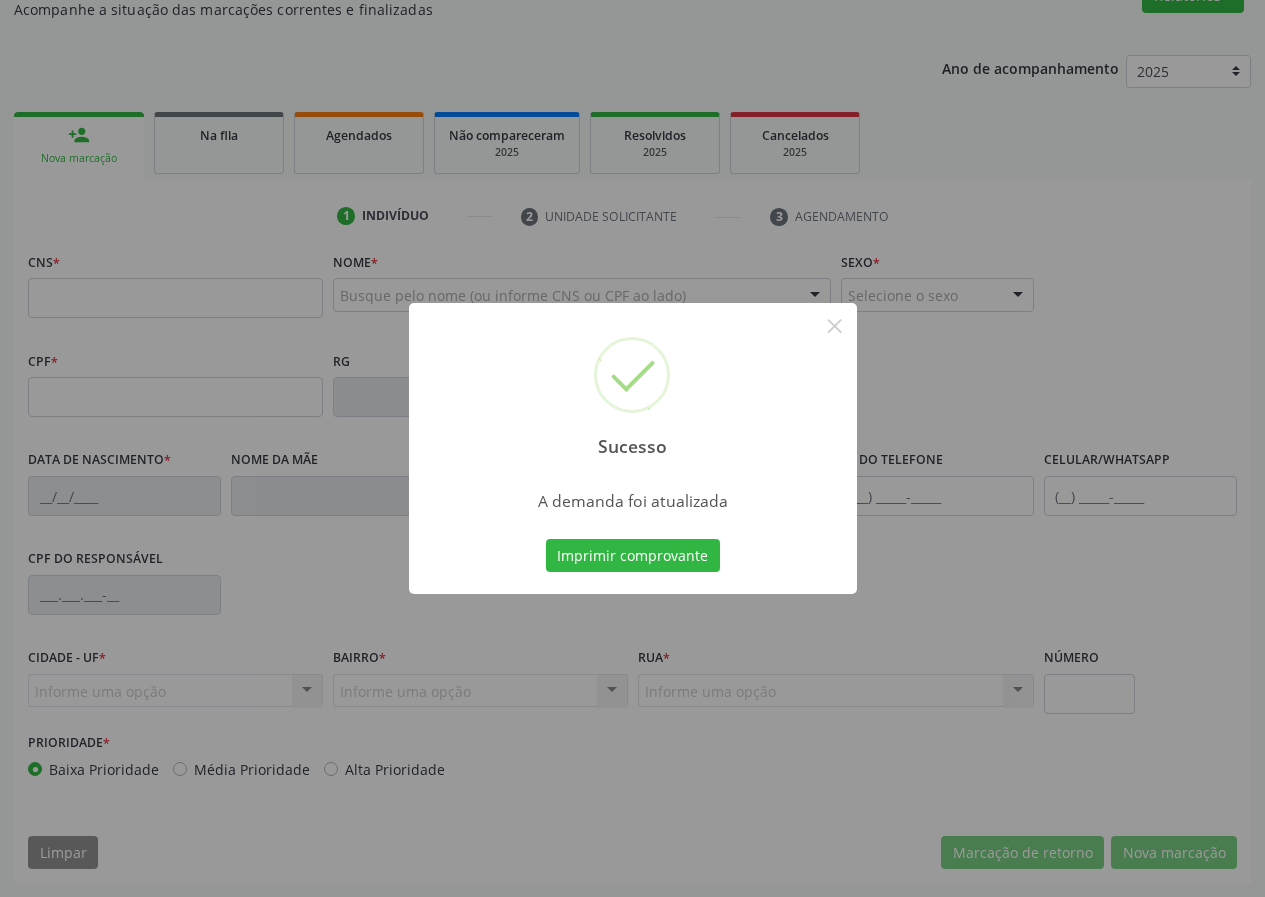 scroll, scrollTop: 187, scrollLeft: 0, axis: vertical 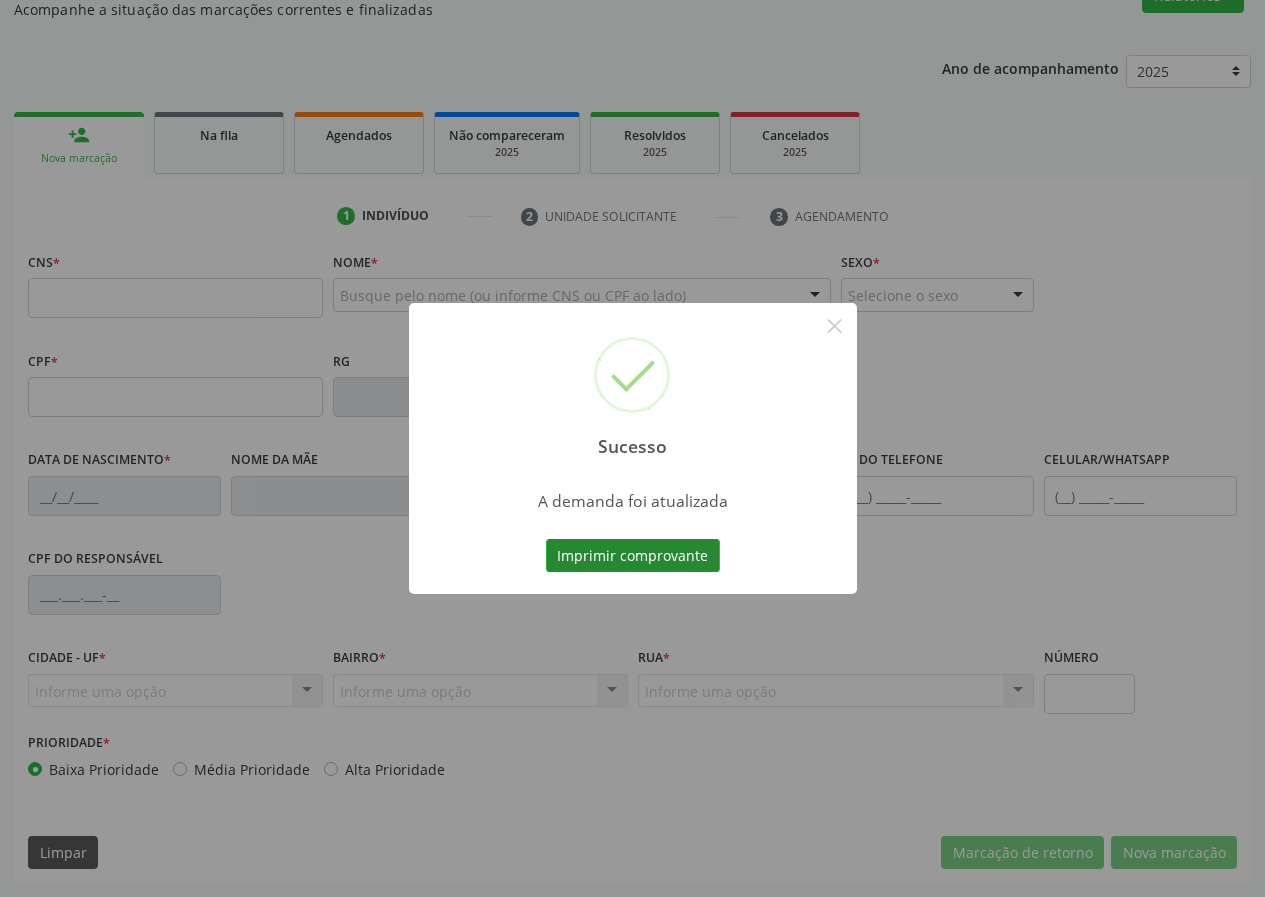 click on "Imprimir comprovante" at bounding box center (633, 556) 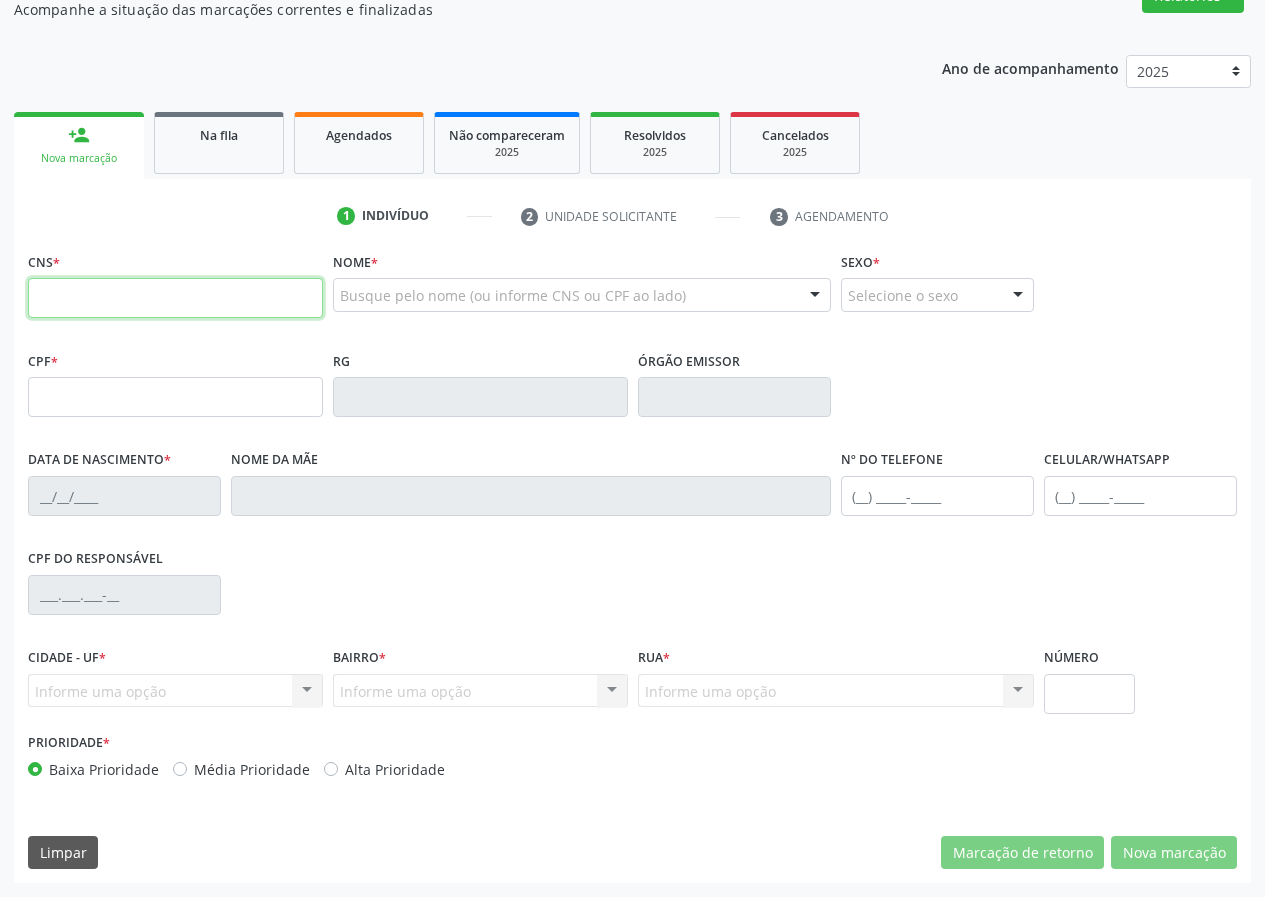 click at bounding box center [175, 298] 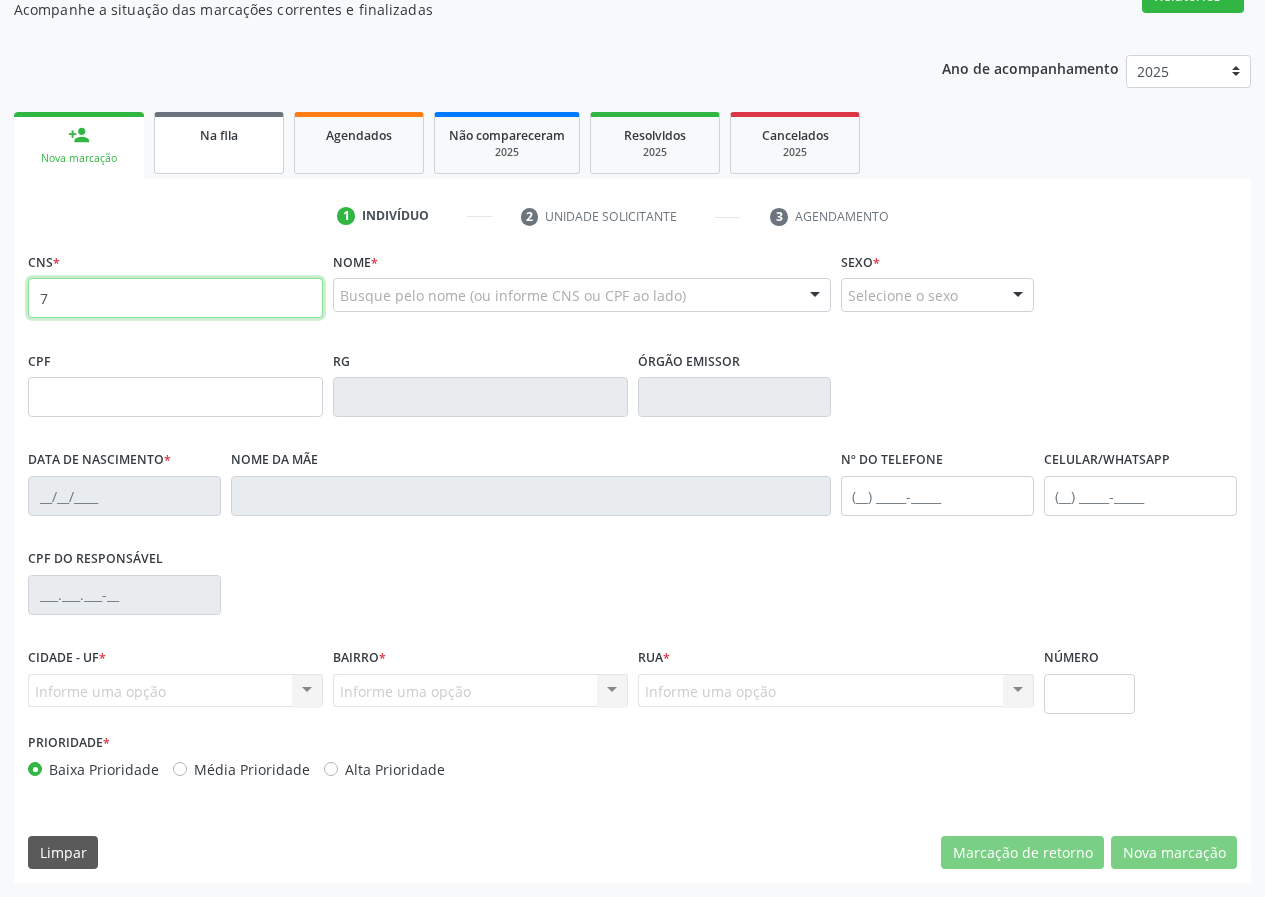 type on "7" 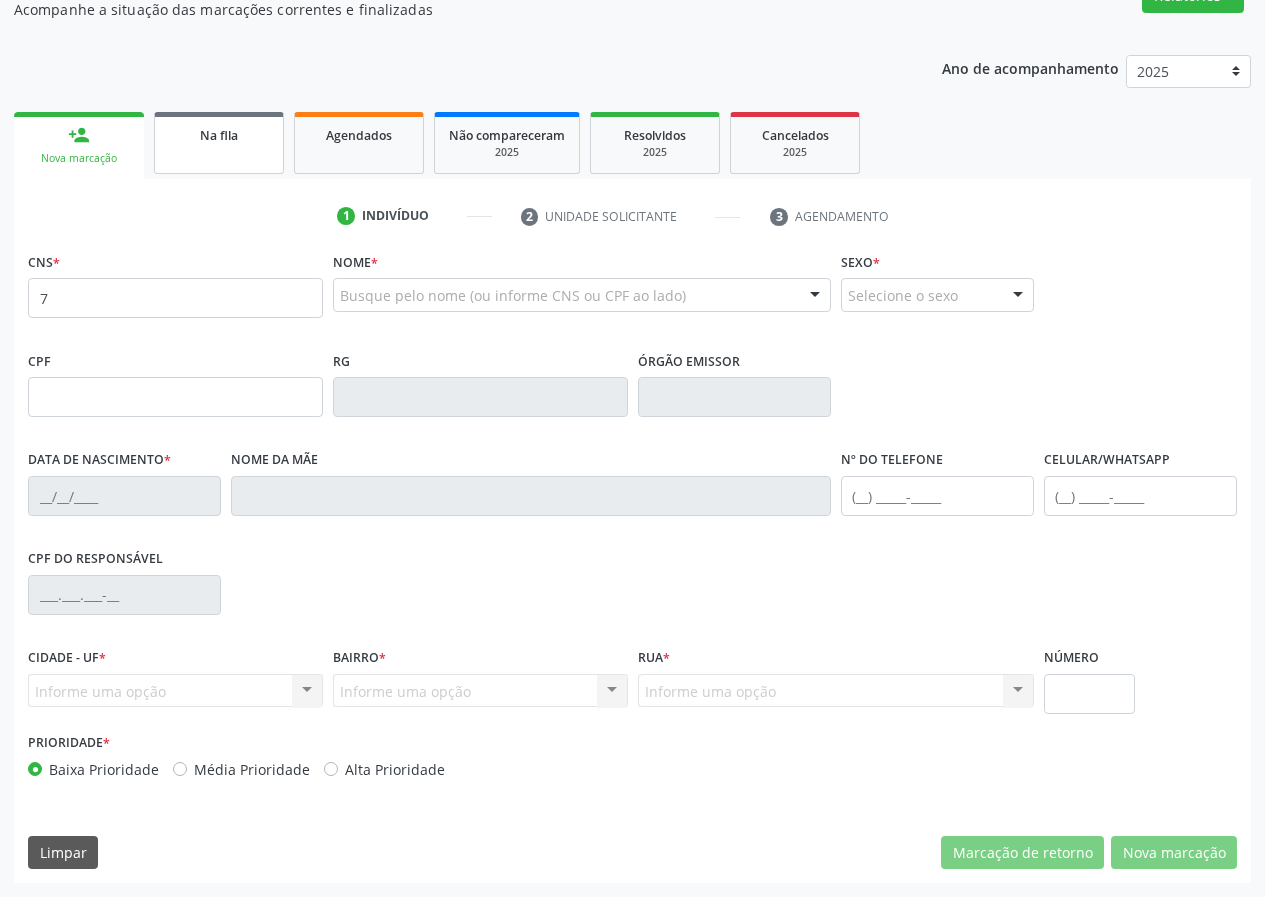 click on "Na fila" at bounding box center [219, 143] 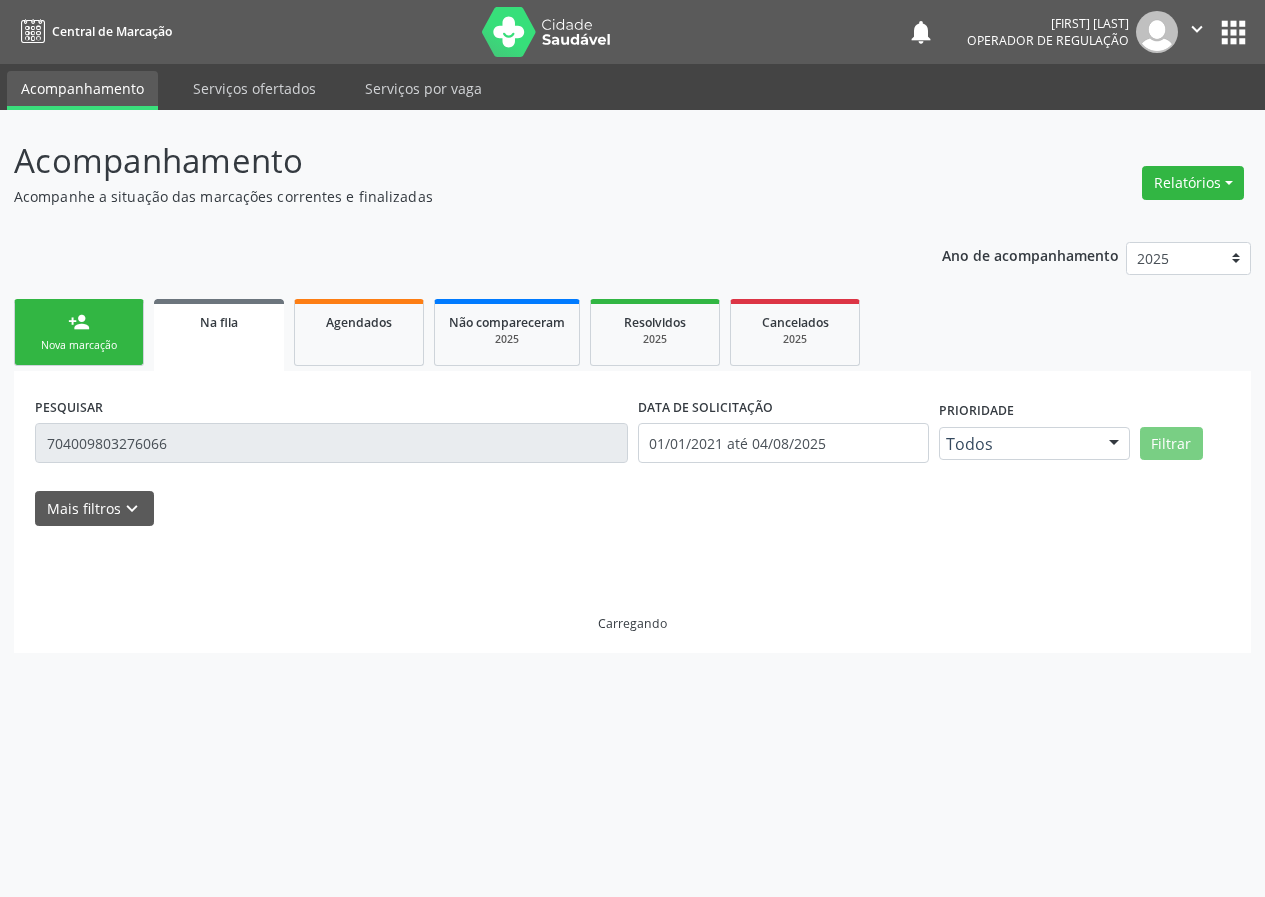 scroll, scrollTop: 0, scrollLeft: 0, axis: both 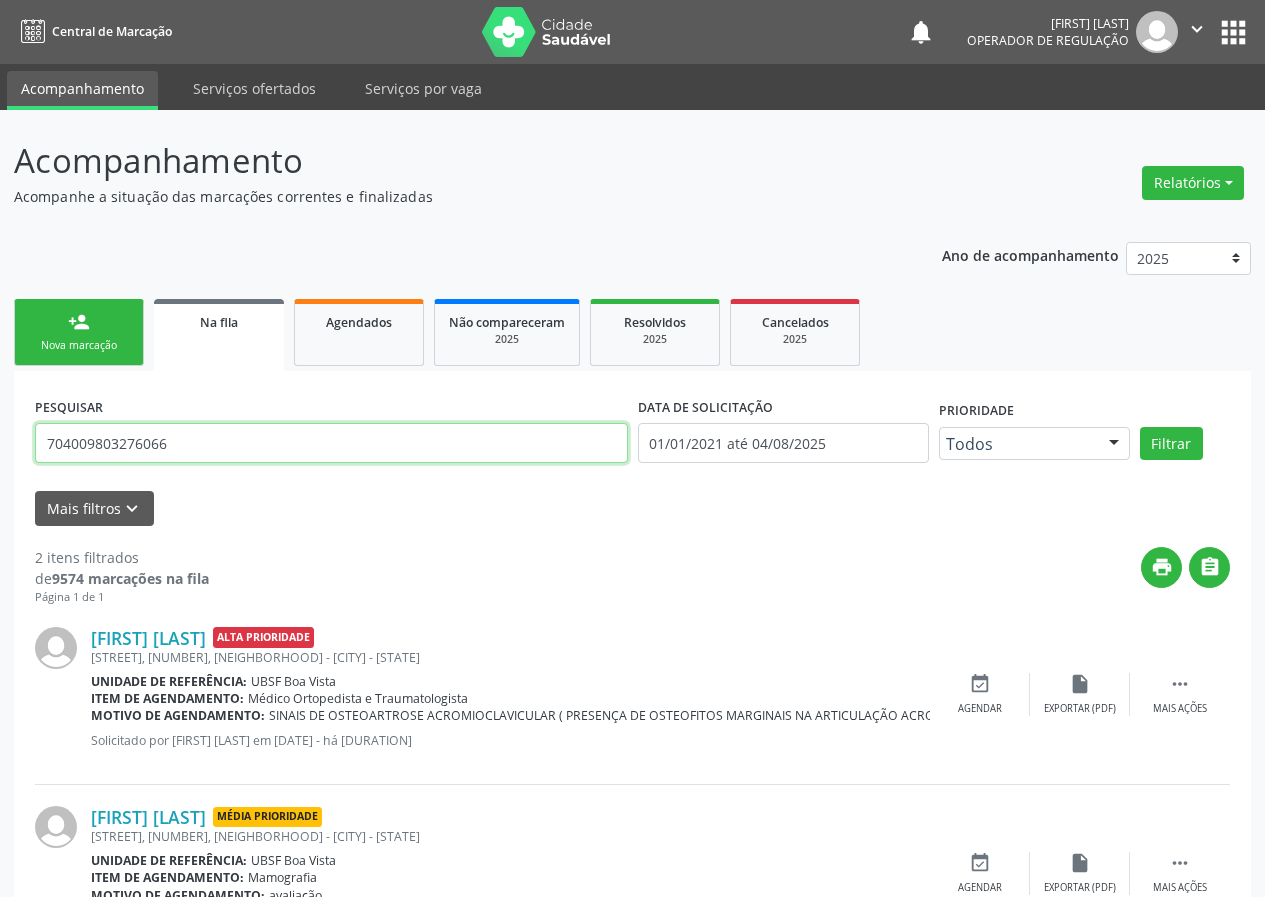 drag, startPoint x: 199, startPoint y: 453, endPoint x: 0, endPoint y: 482, distance: 201.10196 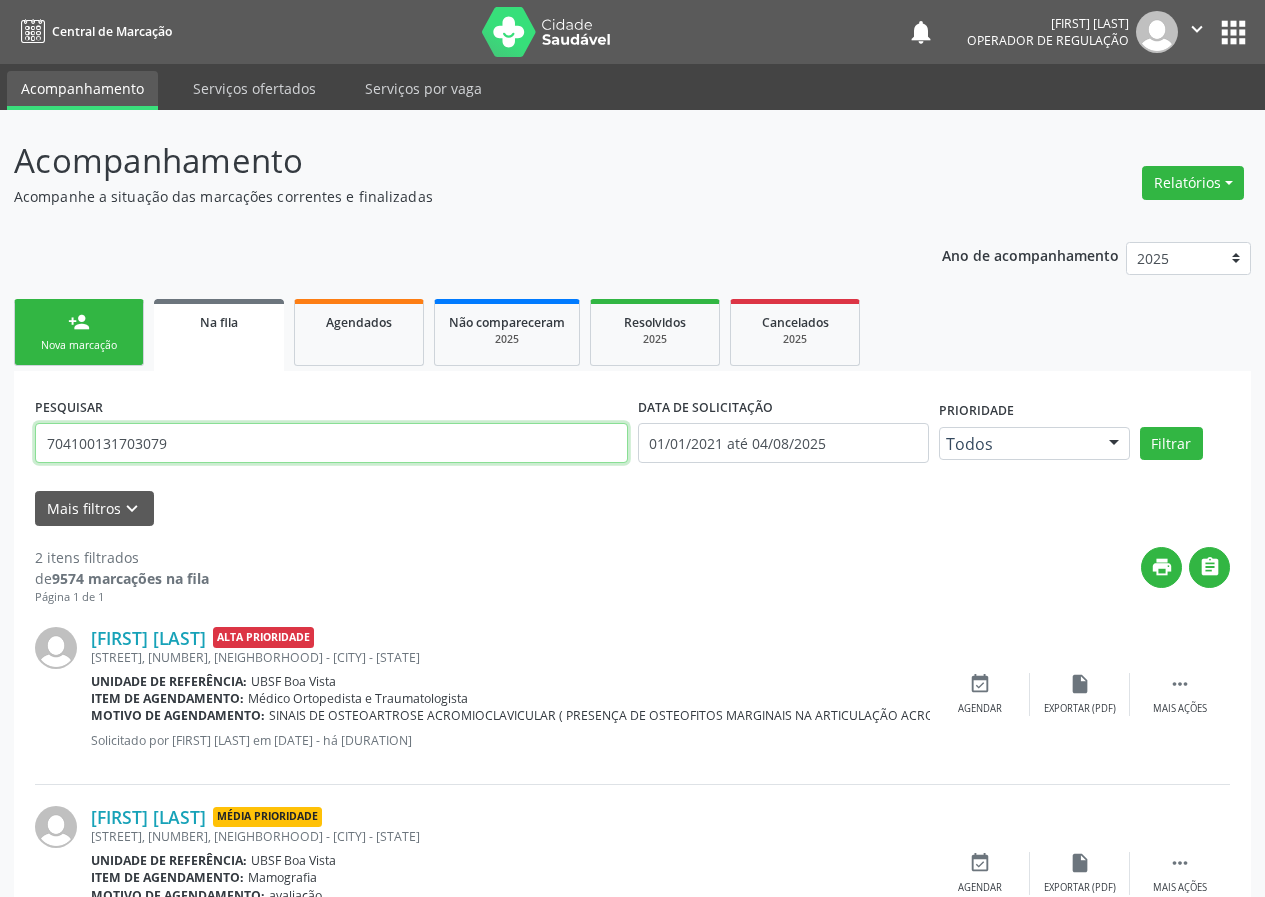 type on "704100131703079" 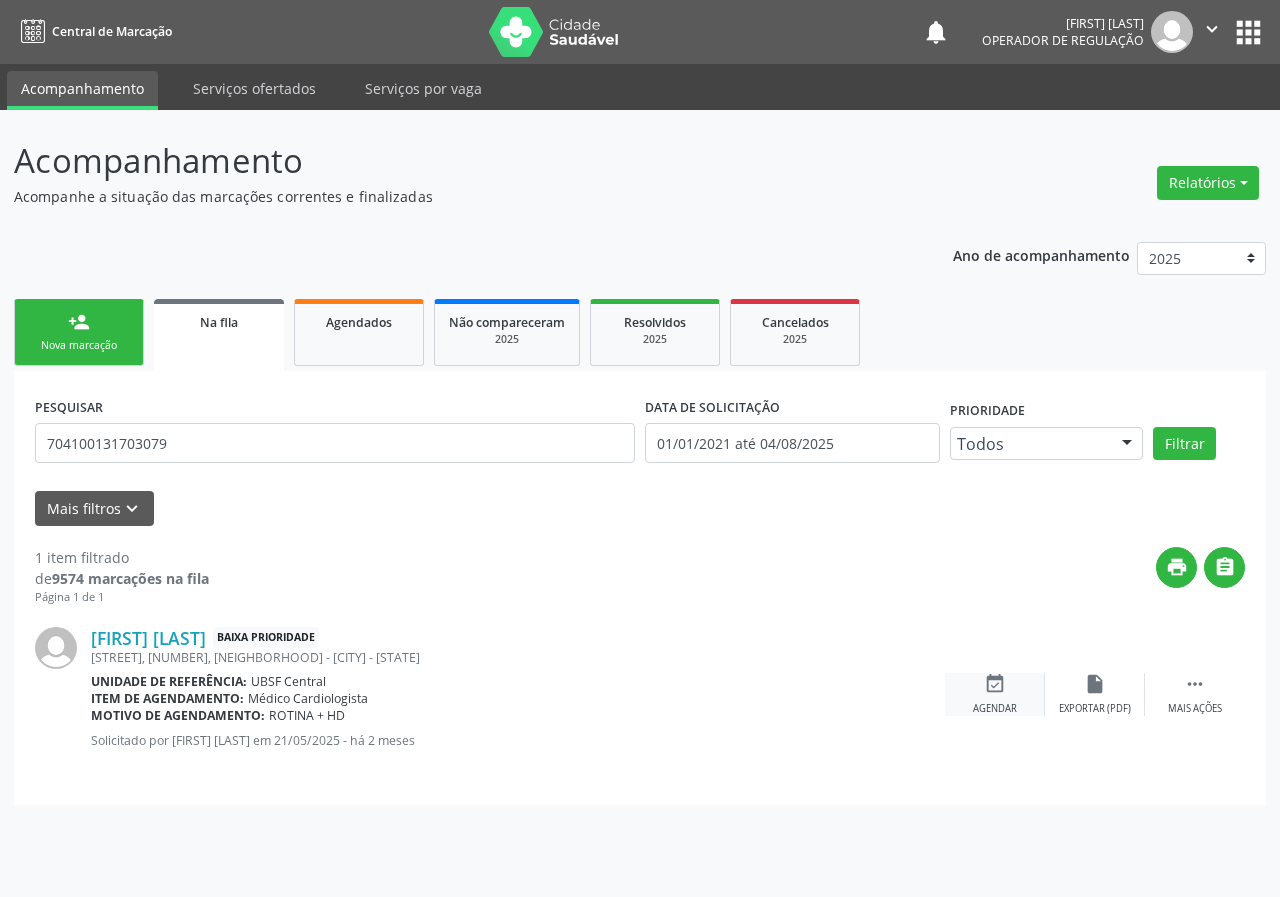 click on "event_available
Agendar" at bounding box center [995, 694] 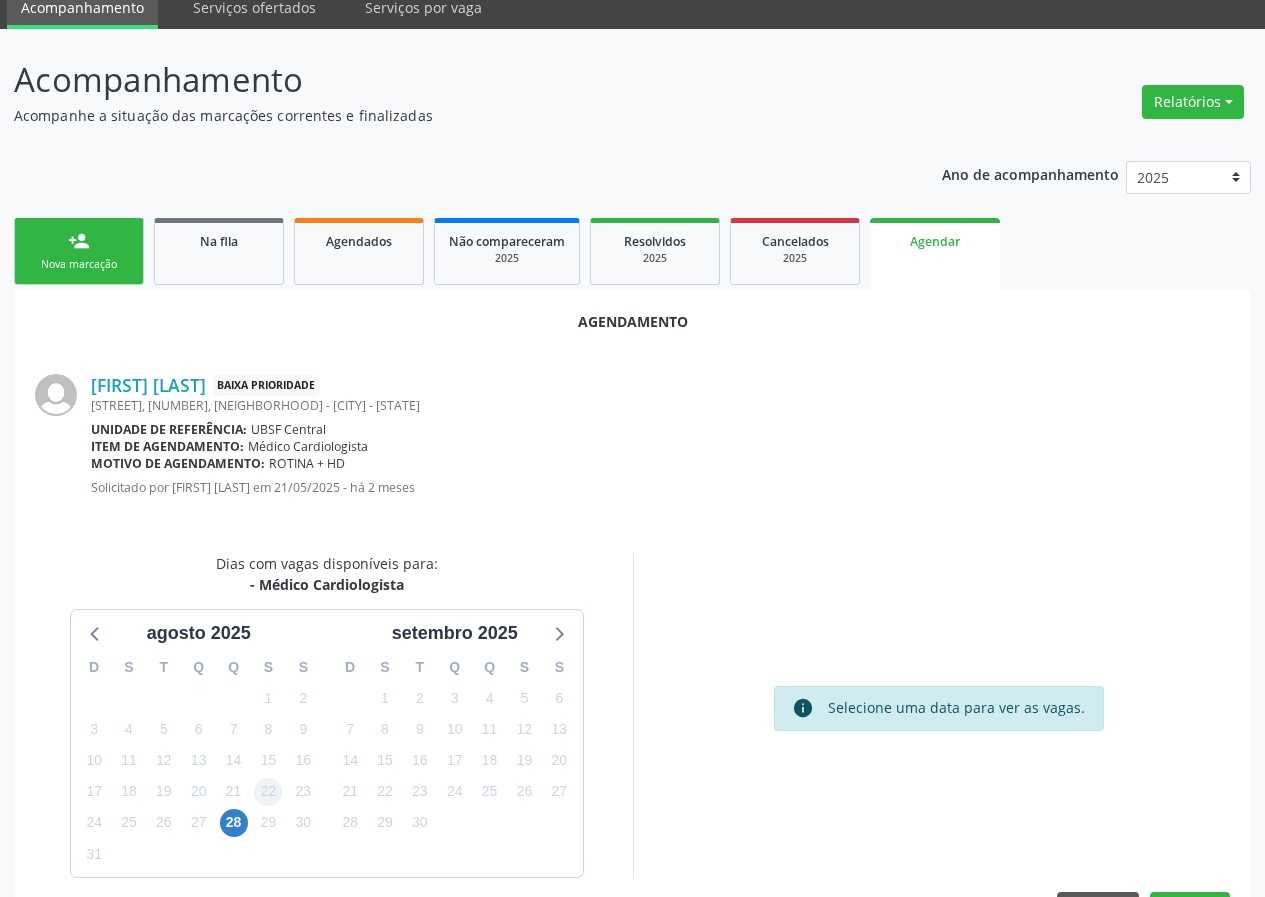 scroll, scrollTop: 144, scrollLeft: 0, axis: vertical 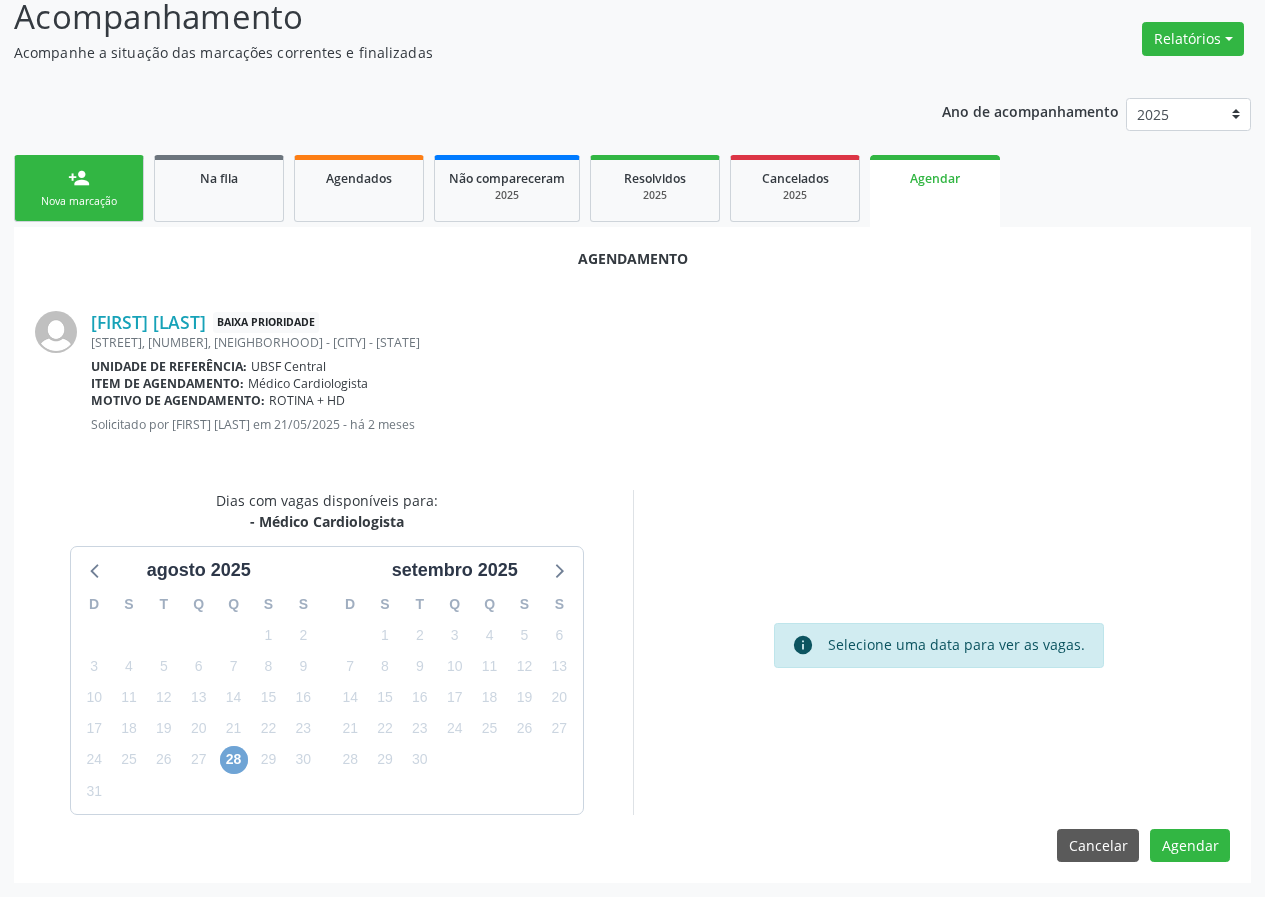 click on "28" at bounding box center [234, 760] 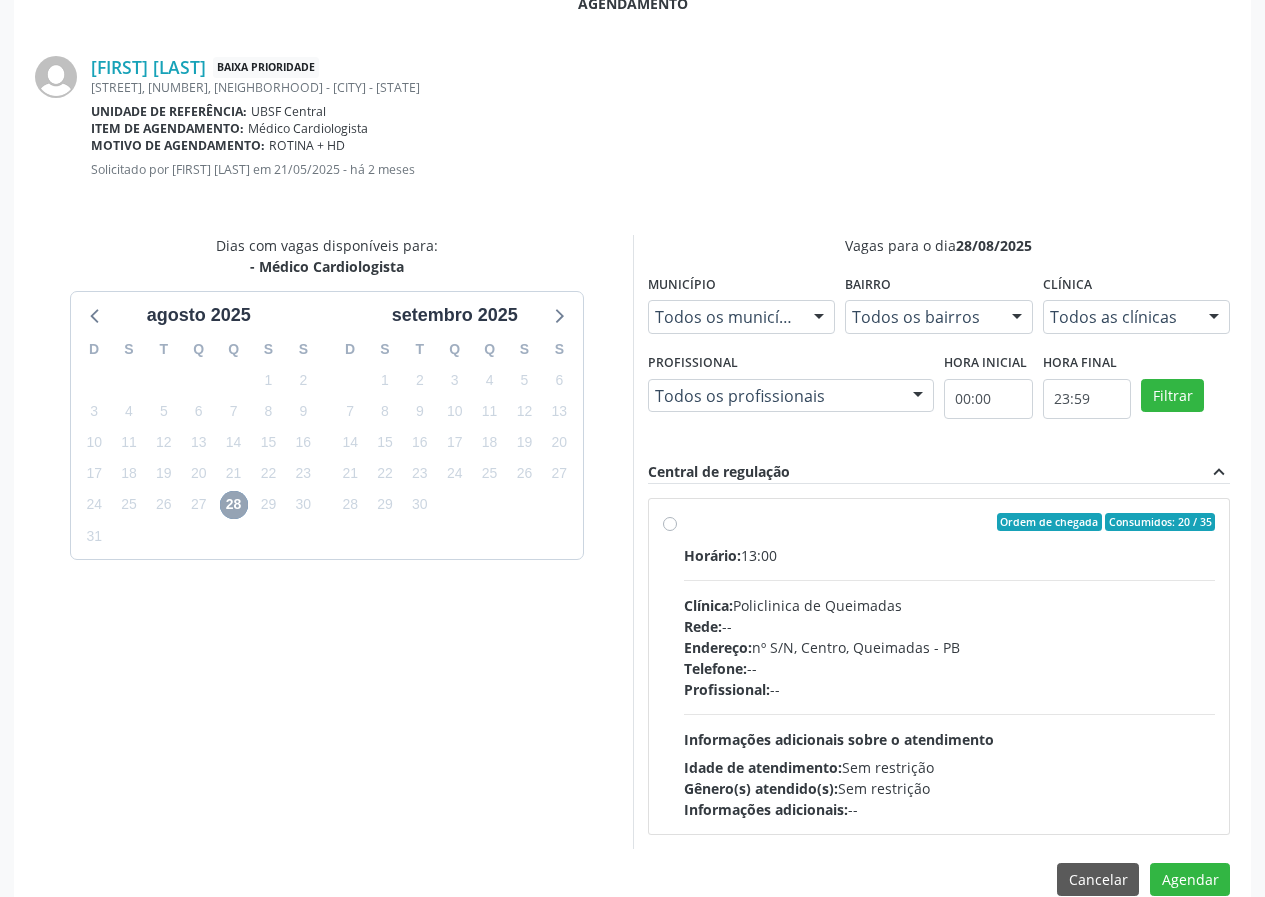scroll, scrollTop: 433, scrollLeft: 0, axis: vertical 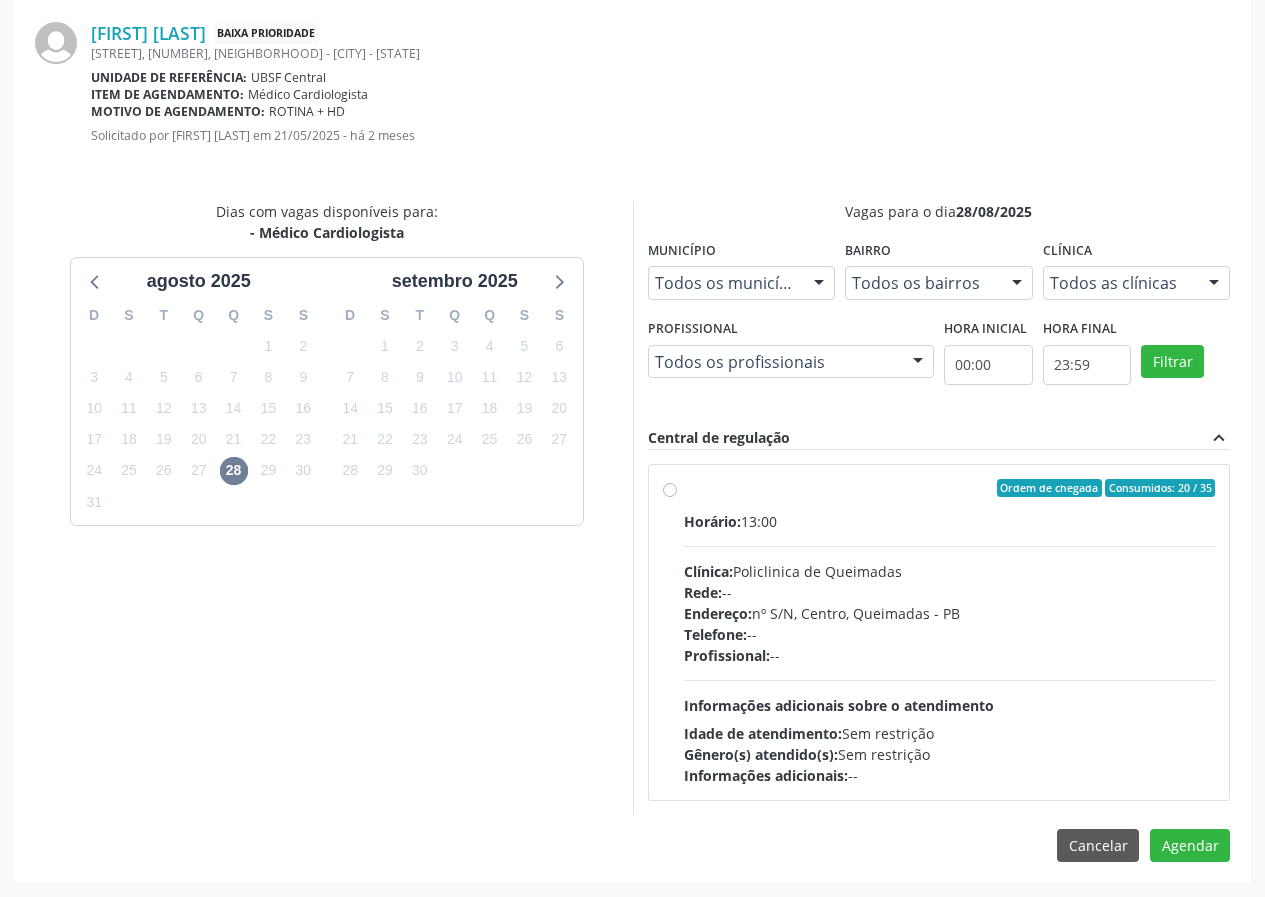 click on "Ordem de chegada
Consumidos: 20 / 35" at bounding box center (950, 488) 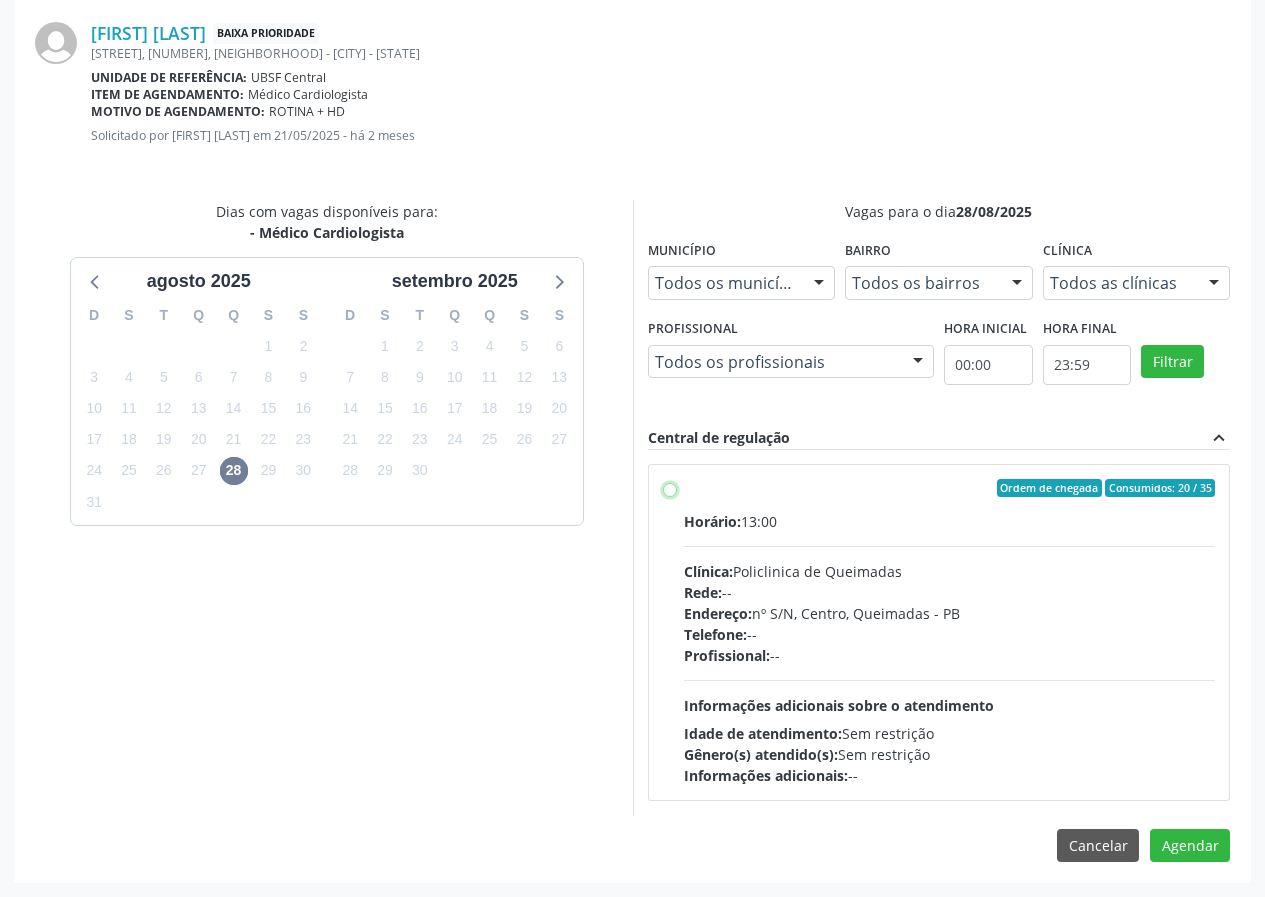 click on "Ordem de chegada
Consumidos: 20 / 35
Horário:   13:00
Clínica:  Policlinica de Queimadas
Rede:
--
Endereço:   nº S/N, Centro, Queimadas - PB
Telefone:   --
Profissional:
--
Informações adicionais sobre o atendimento
Idade de atendimento:
Sem restrição
Gênero(s) atendido(s):
Sem restrição
Informações adicionais:
--" at bounding box center (670, 488) 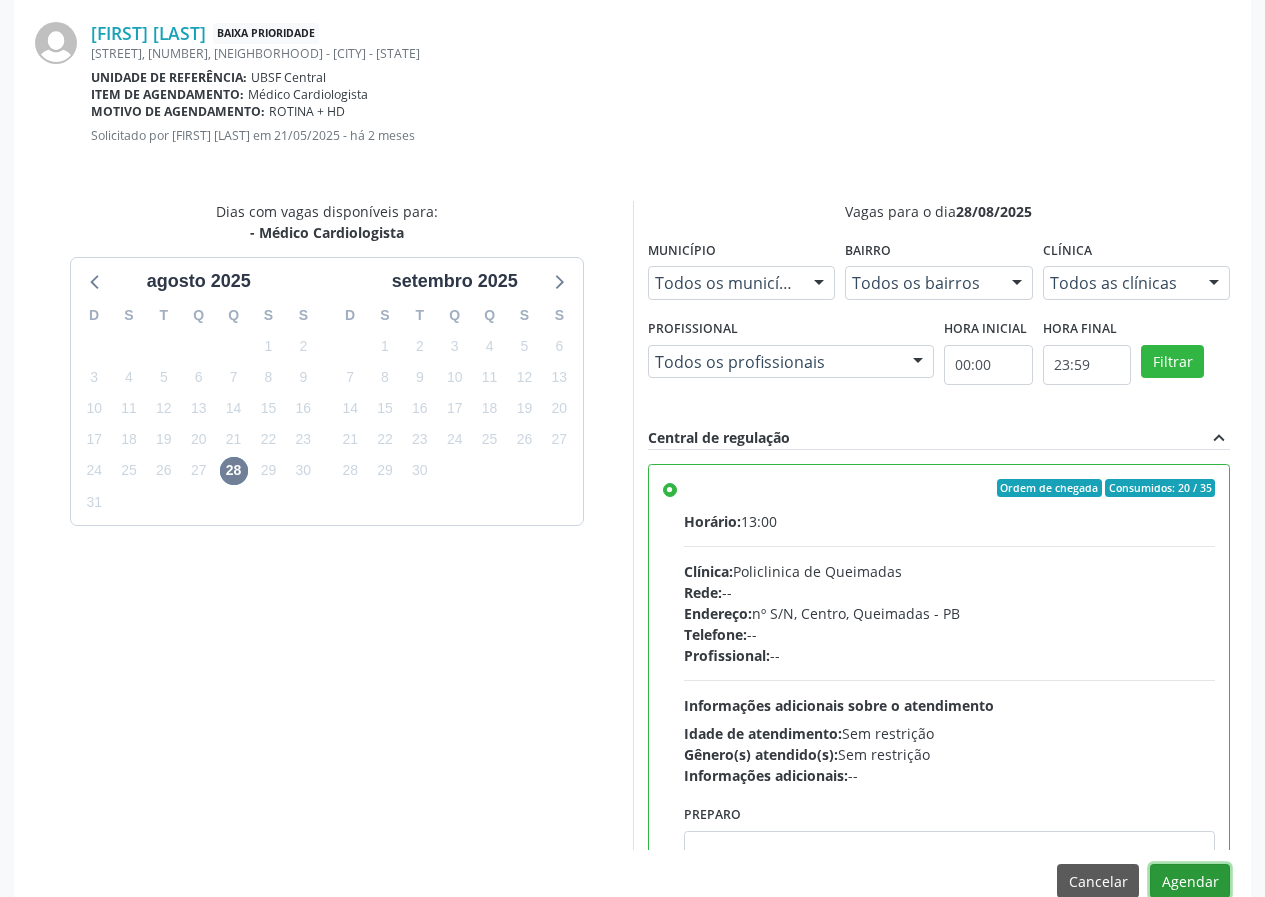 click on "Agendar" at bounding box center [1190, 881] 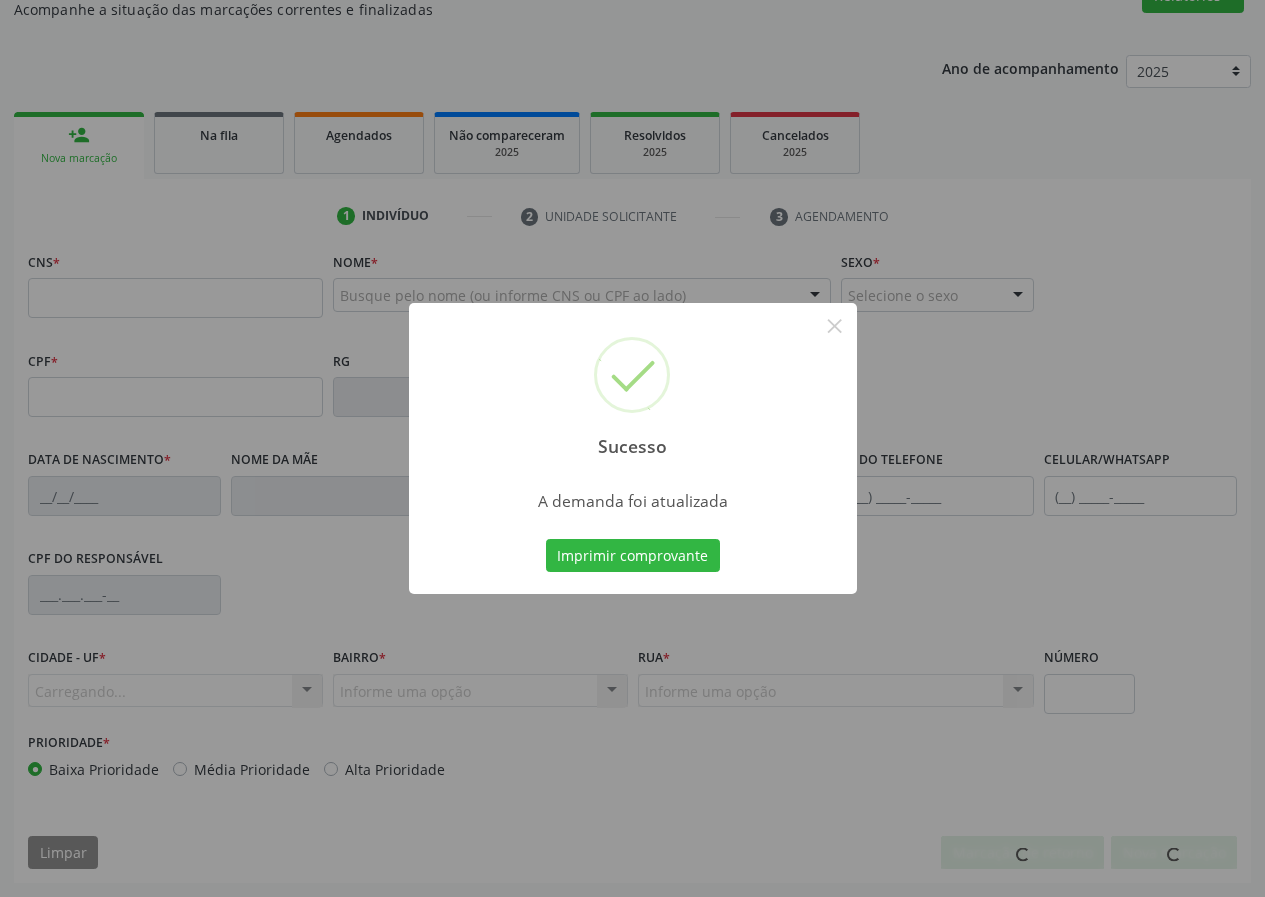 scroll, scrollTop: 187, scrollLeft: 0, axis: vertical 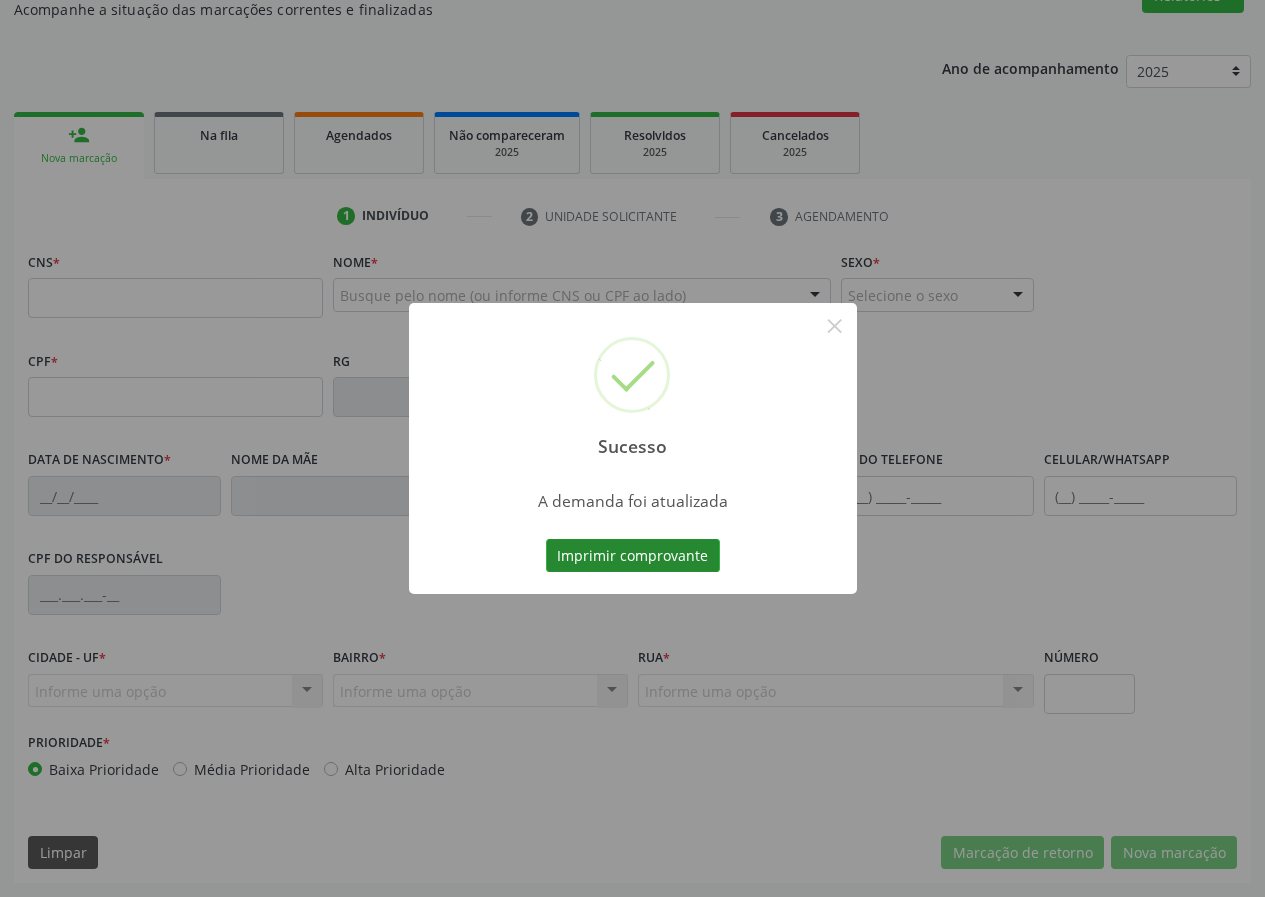 click on "Imprimir comprovante" at bounding box center [633, 556] 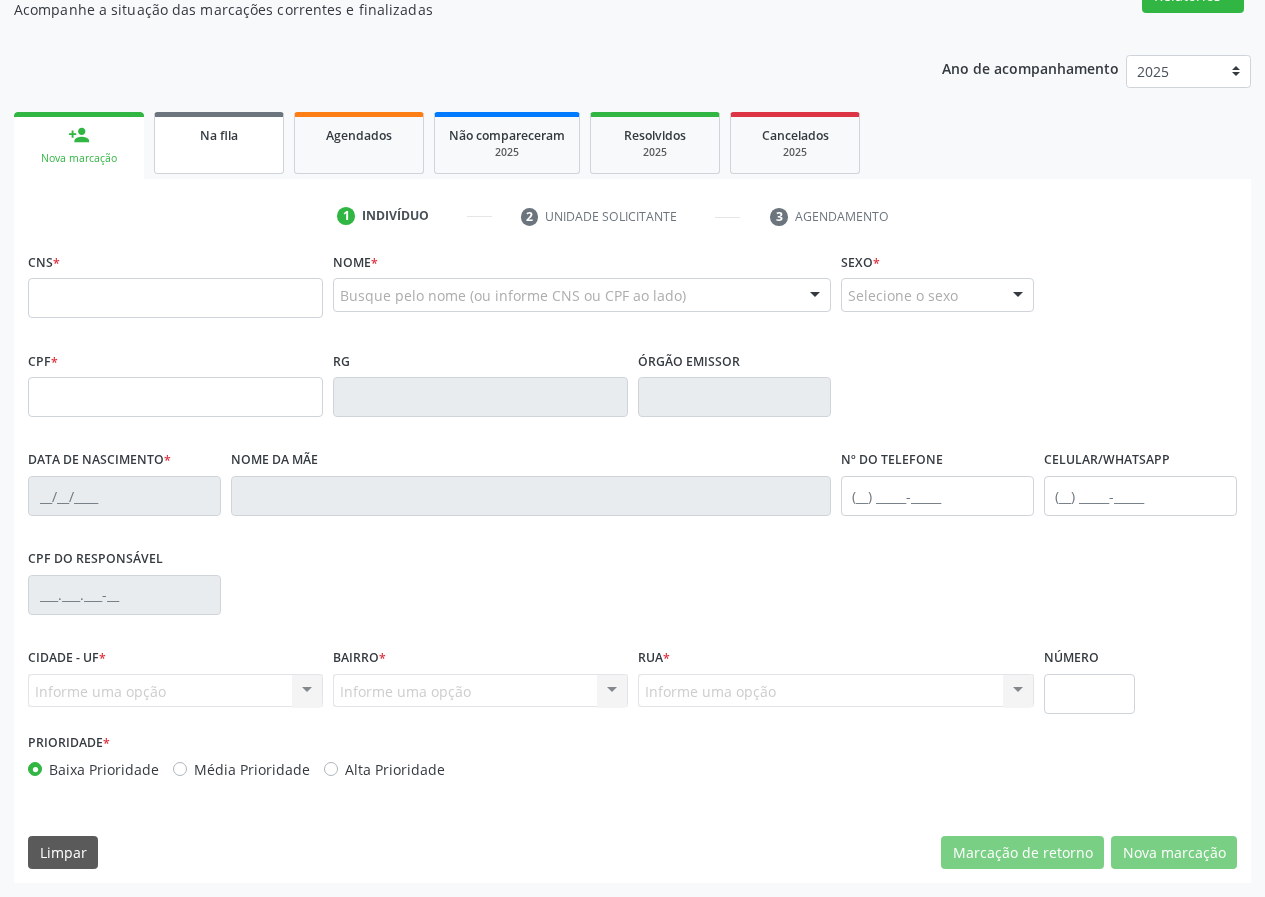 click on "Na fila" at bounding box center (219, 134) 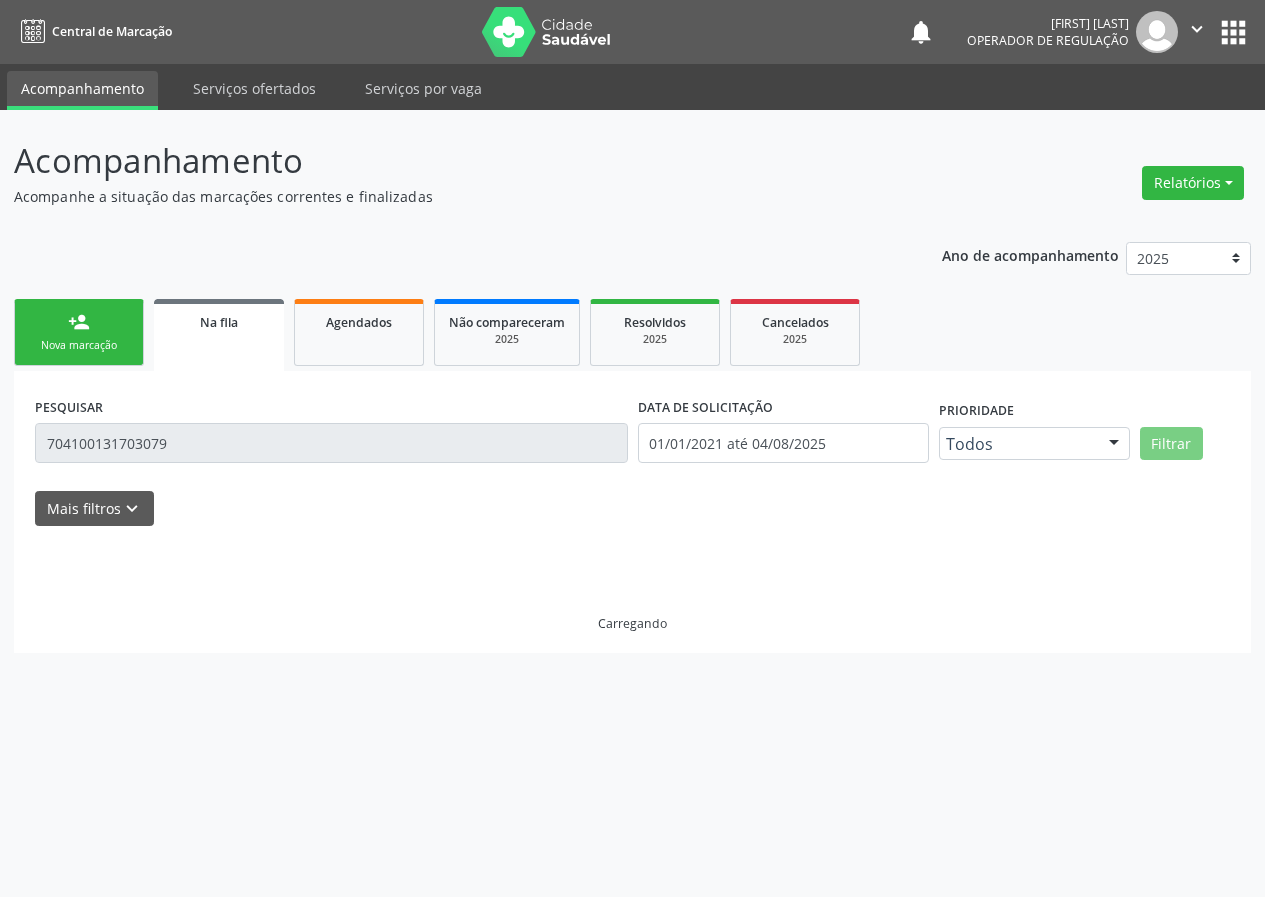 scroll, scrollTop: 0, scrollLeft: 0, axis: both 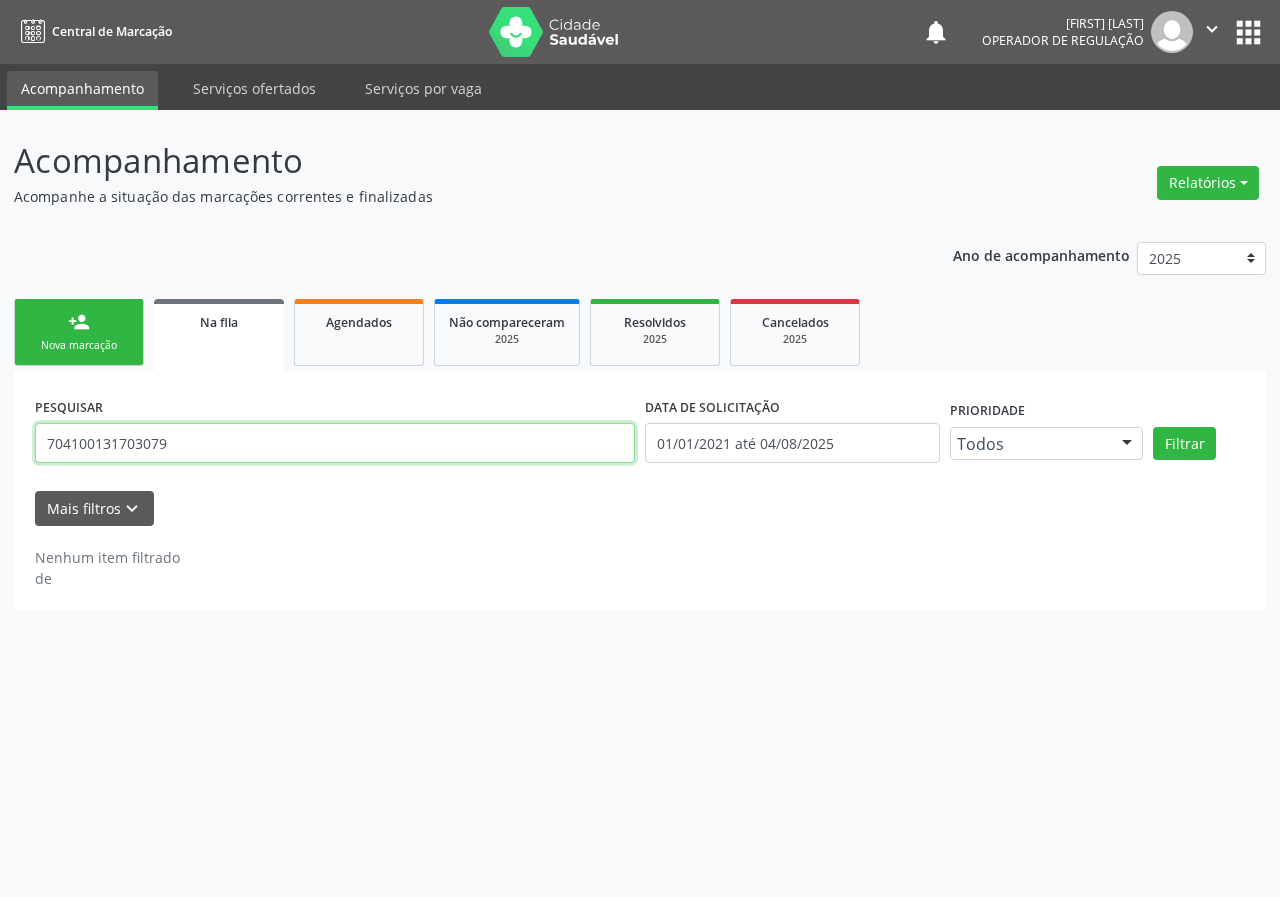 drag, startPoint x: 77, startPoint y: 452, endPoint x: 0, endPoint y: 434, distance: 79.07591 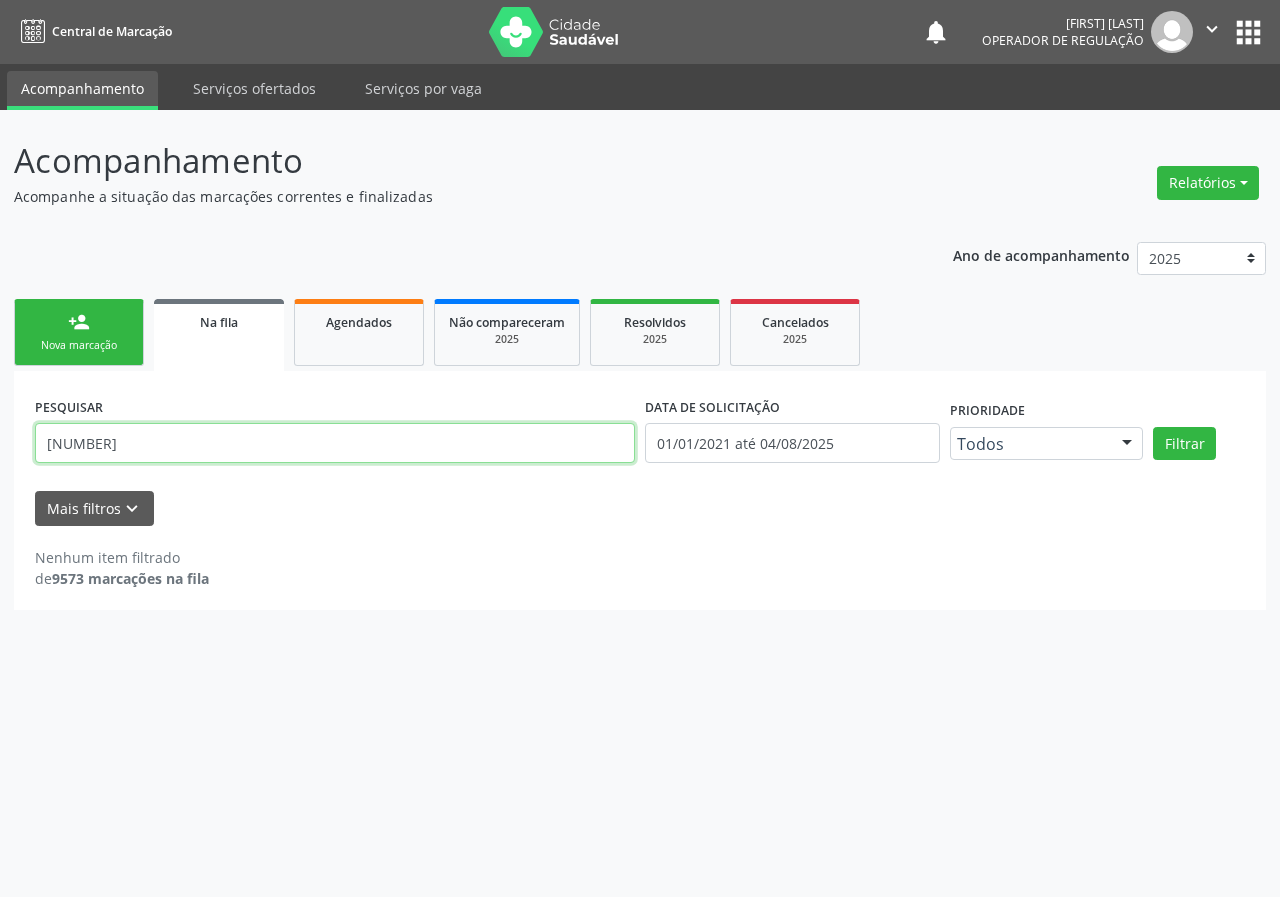 type on "704802089648341" 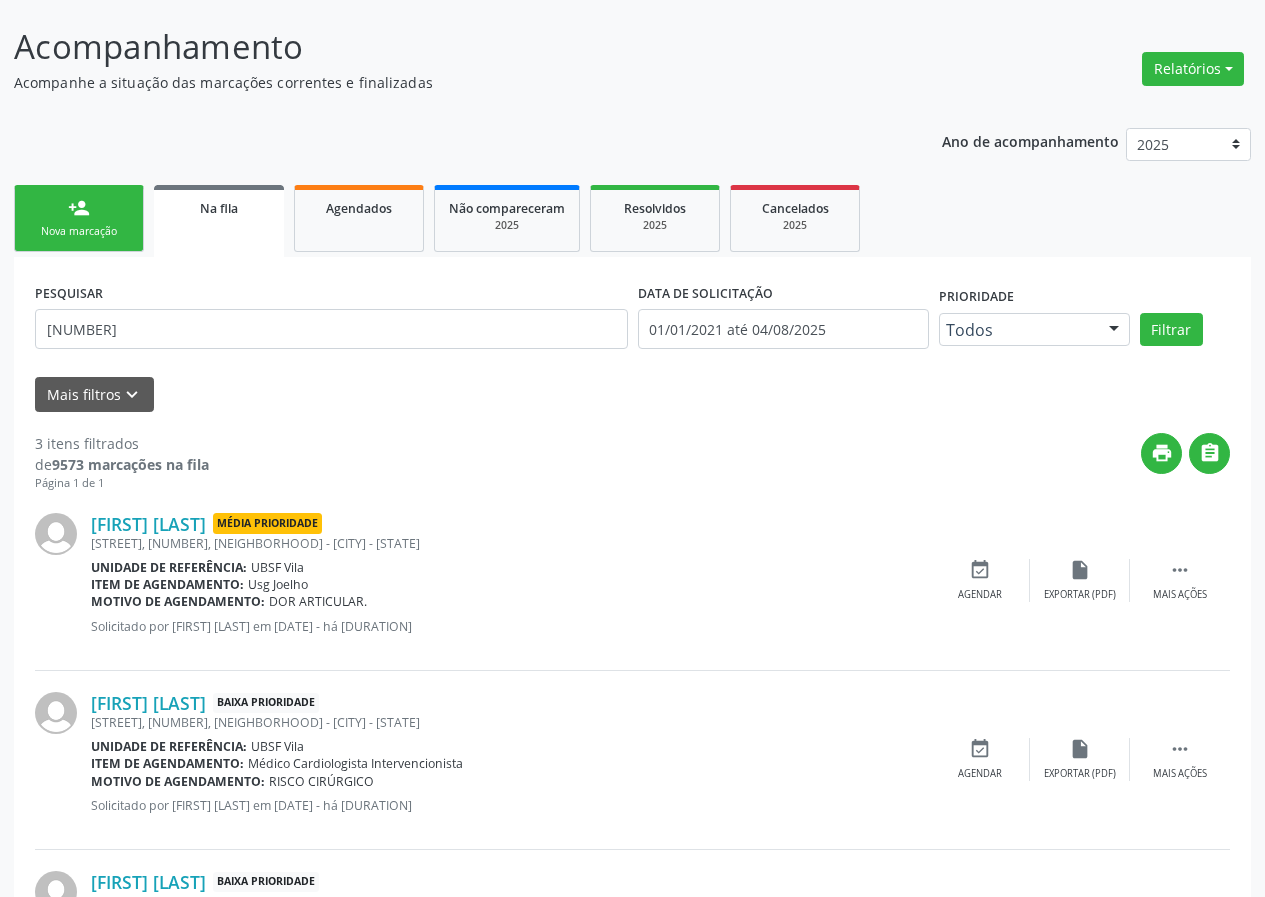 scroll, scrollTop: 280, scrollLeft: 0, axis: vertical 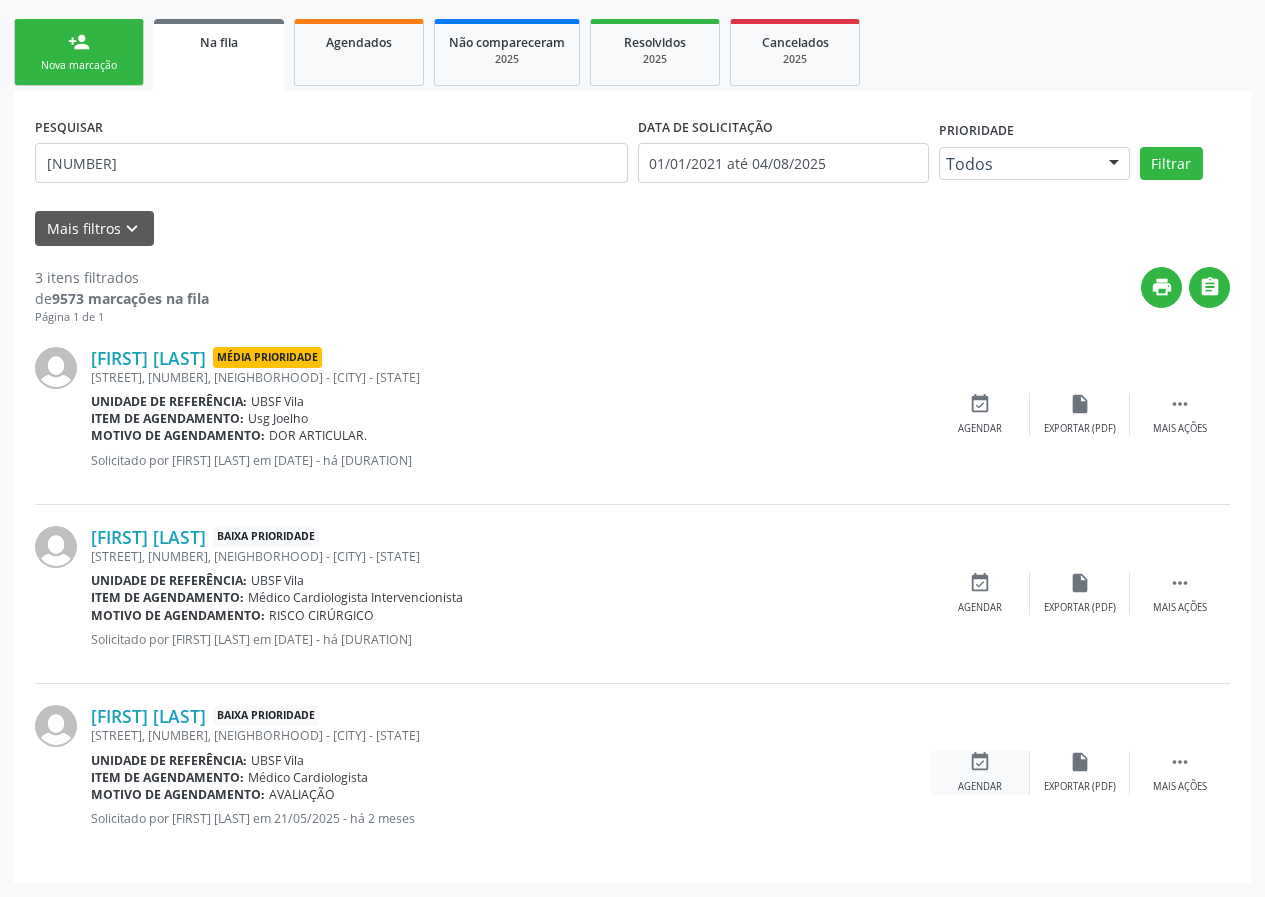 click on "event_available" at bounding box center [980, 762] 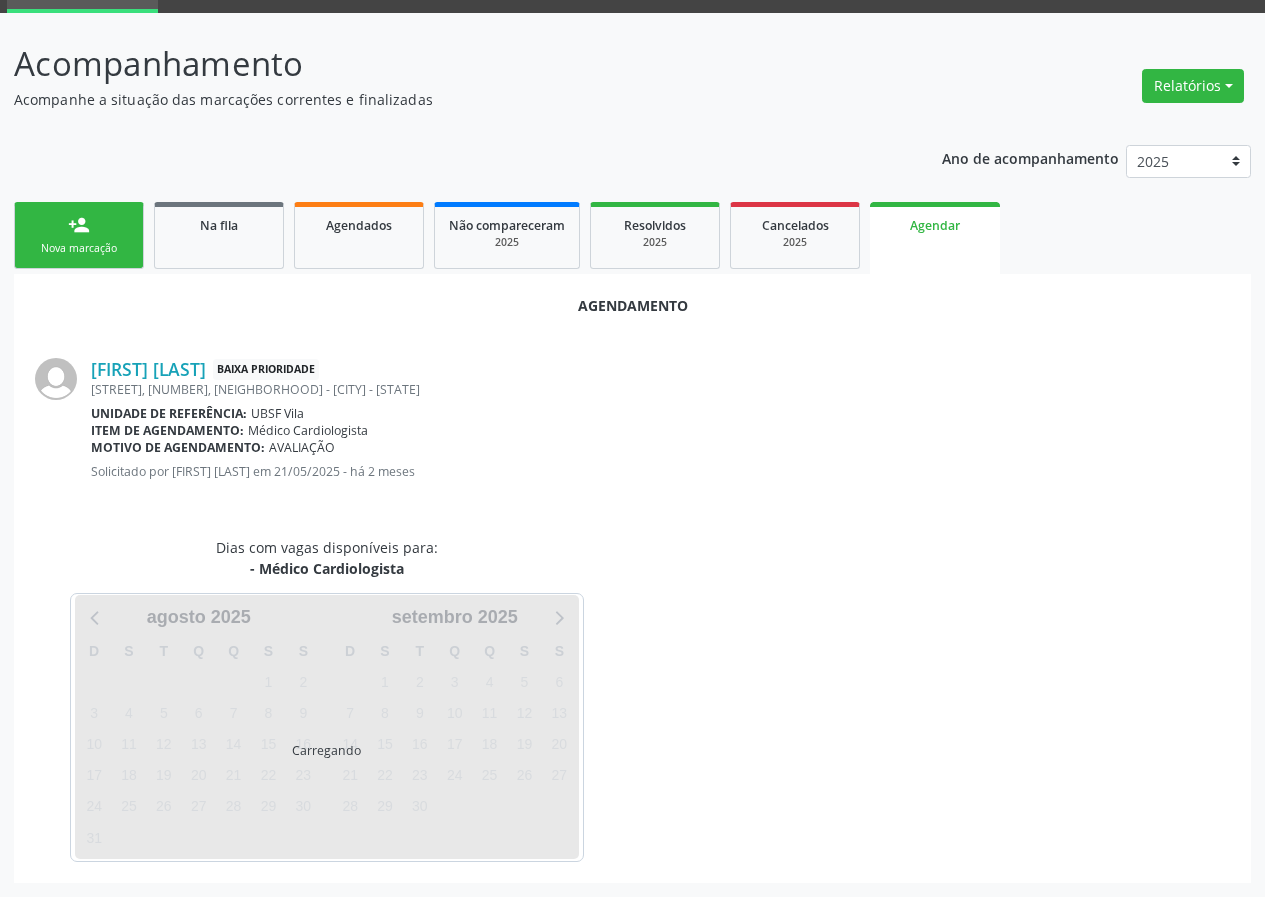 scroll, scrollTop: 144, scrollLeft: 0, axis: vertical 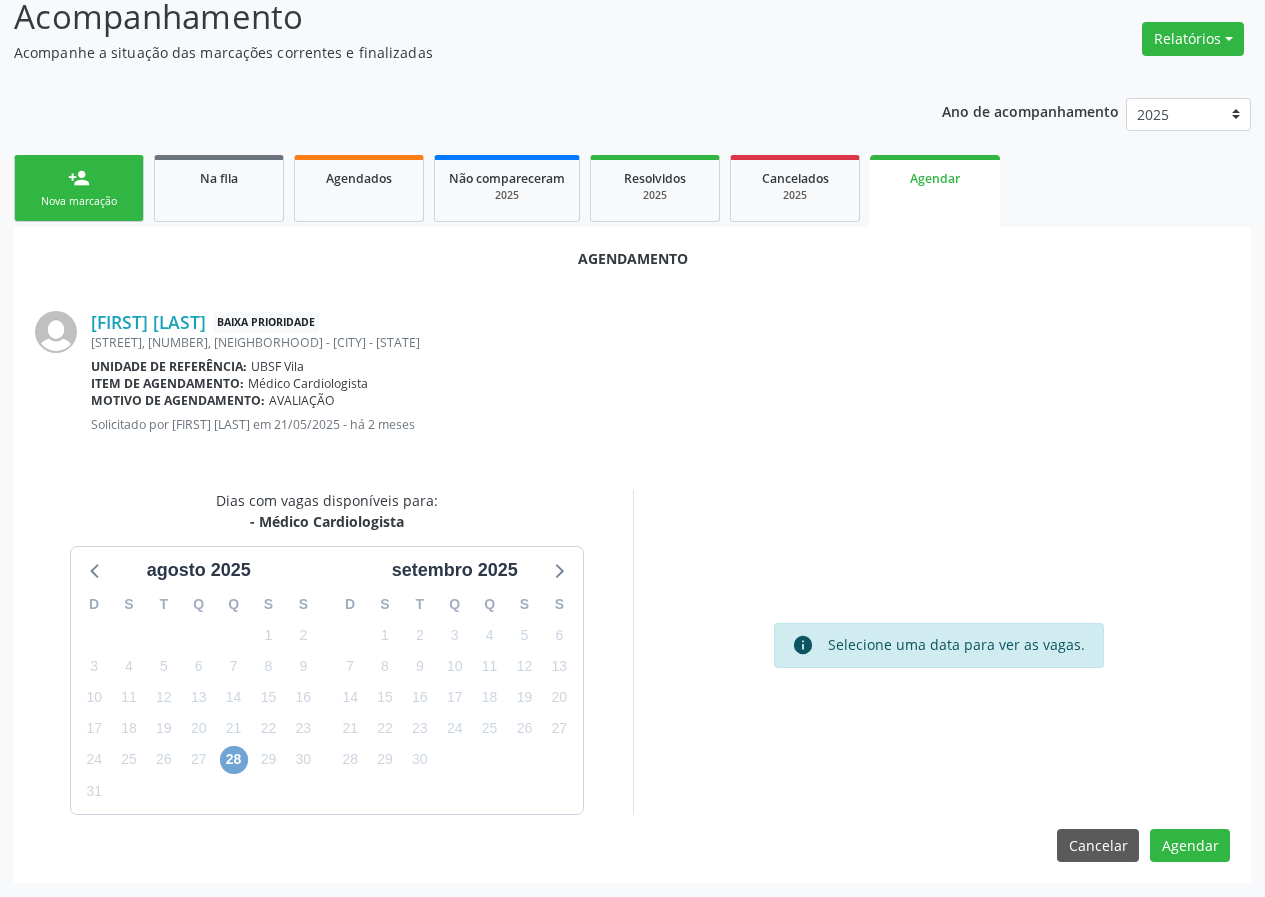 click on "28" at bounding box center [234, 760] 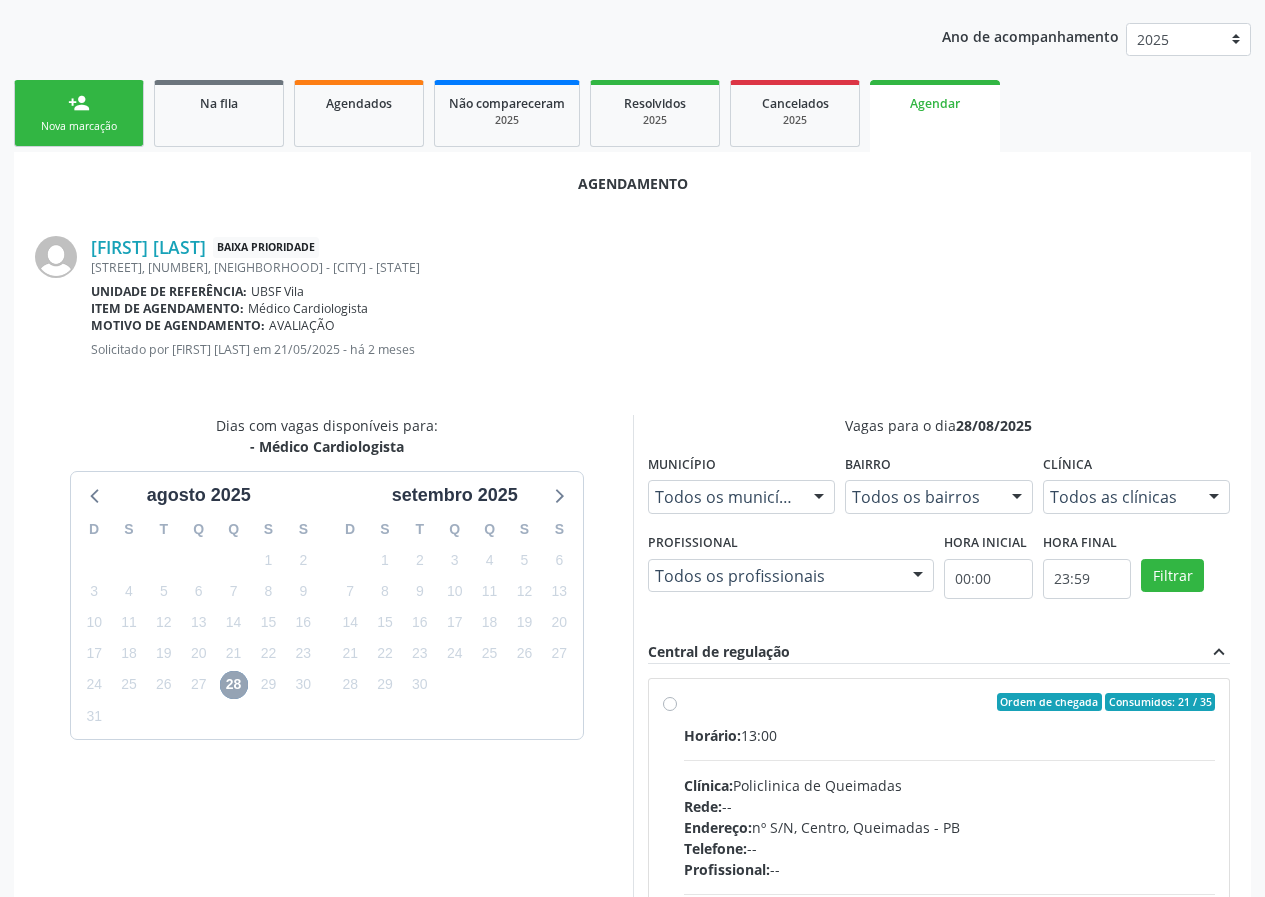 scroll, scrollTop: 433, scrollLeft: 0, axis: vertical 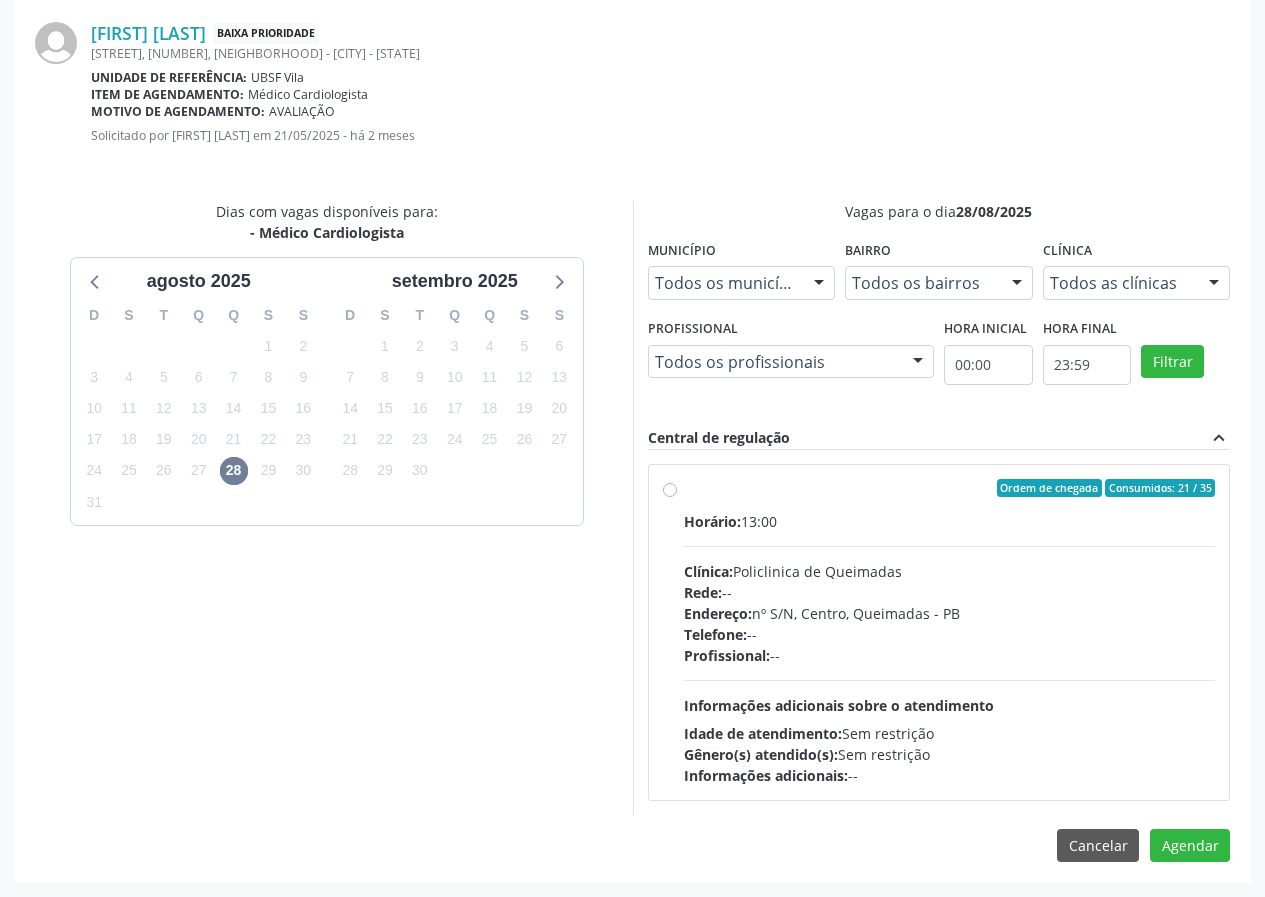 click on "Ordem de chegada
Consumidos: 21 / 35
Horário:   13:00
Clínica:  Policlinica de Queimadas
Rede:
--
Endereço:   nº S/N, Centro, Queimadas - PB
Telefone:   --
Profissional:
--
Informações adicionais sobre o atendimento
Idade de atendimento:
Sem restrição
Gênero(s) atendido(s):
Sem restrição
Informações adicionais:
--" at bounding box center [950, 632] 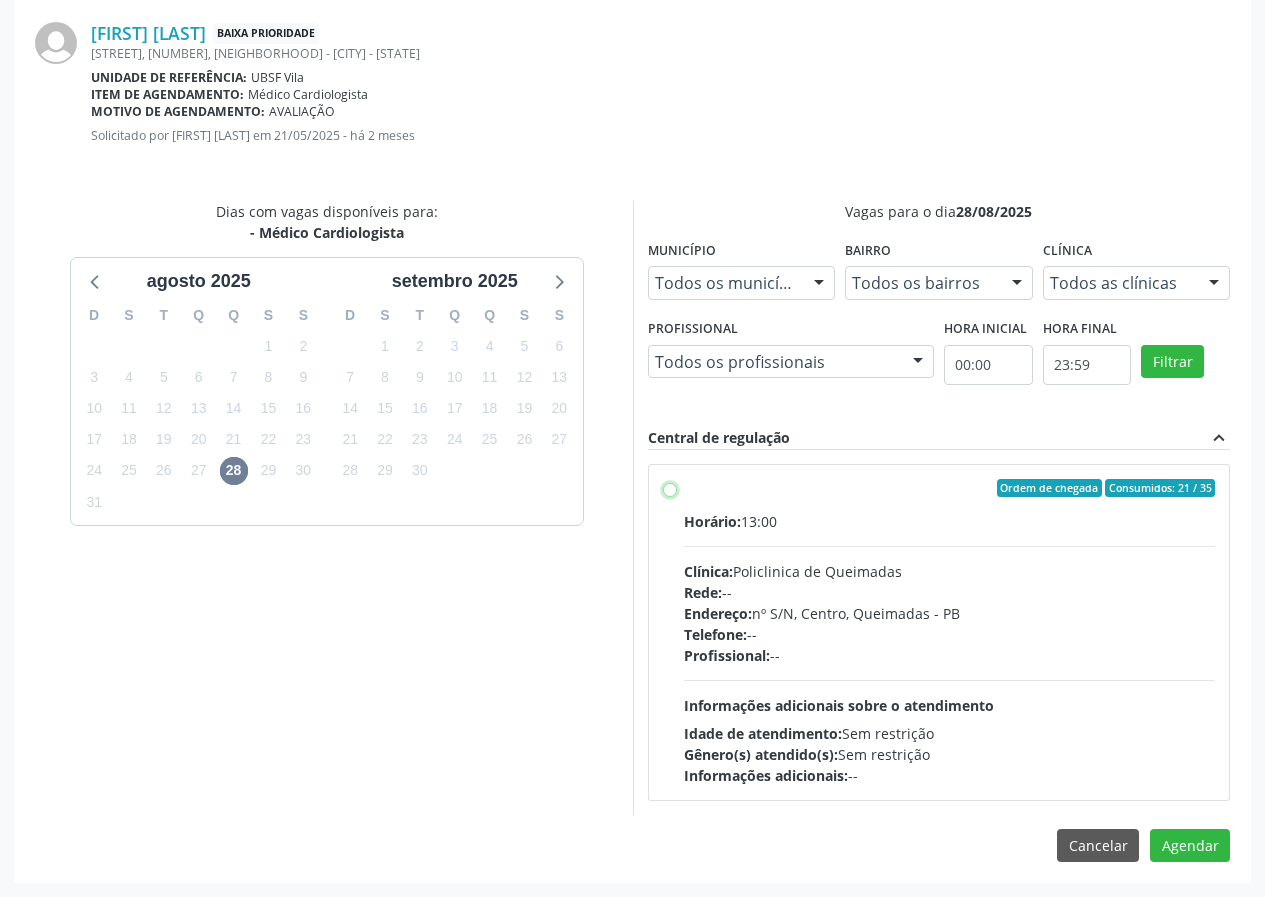 radio on "true" 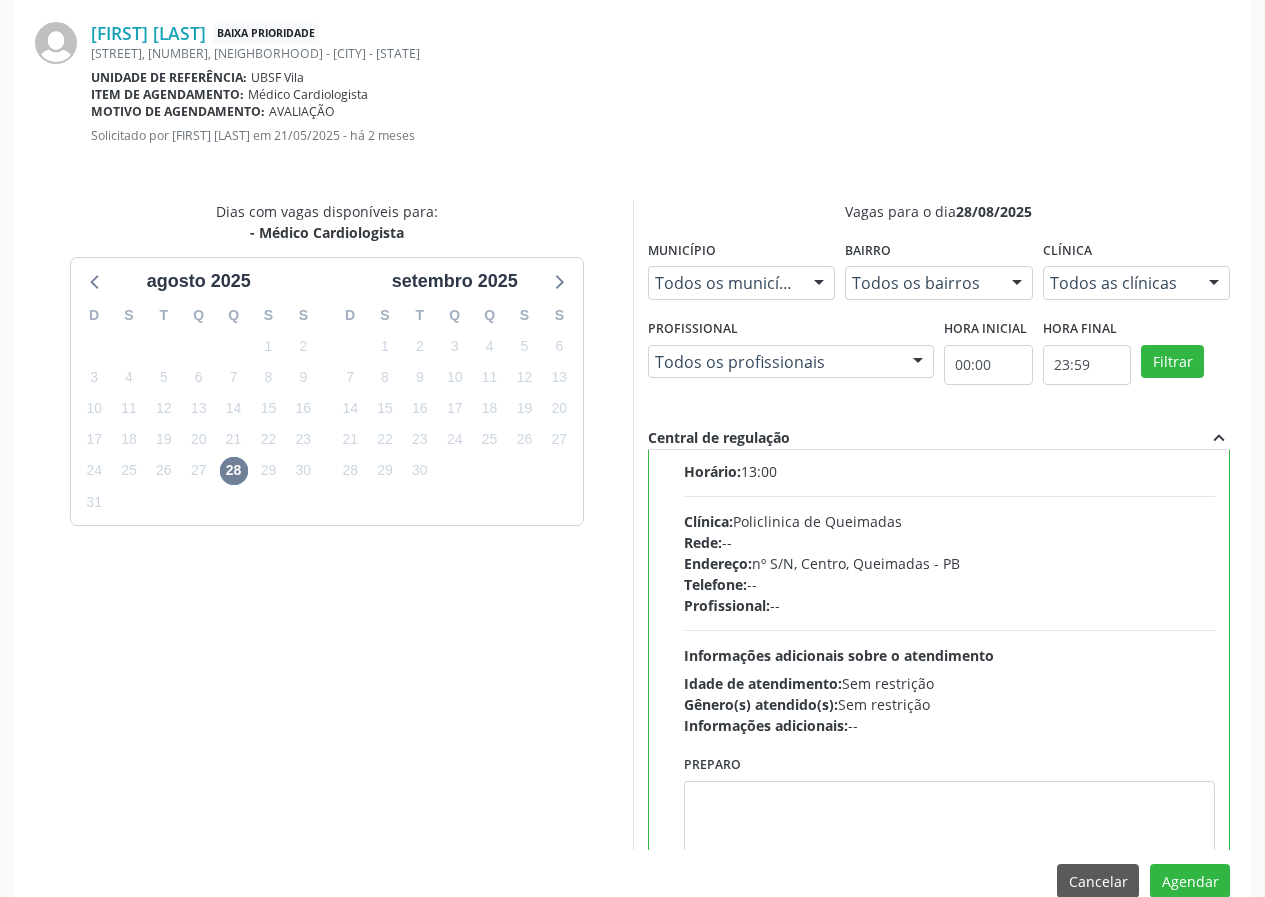 scroll, scrollTop: 99, scrollLeft: 0, axis: vertical 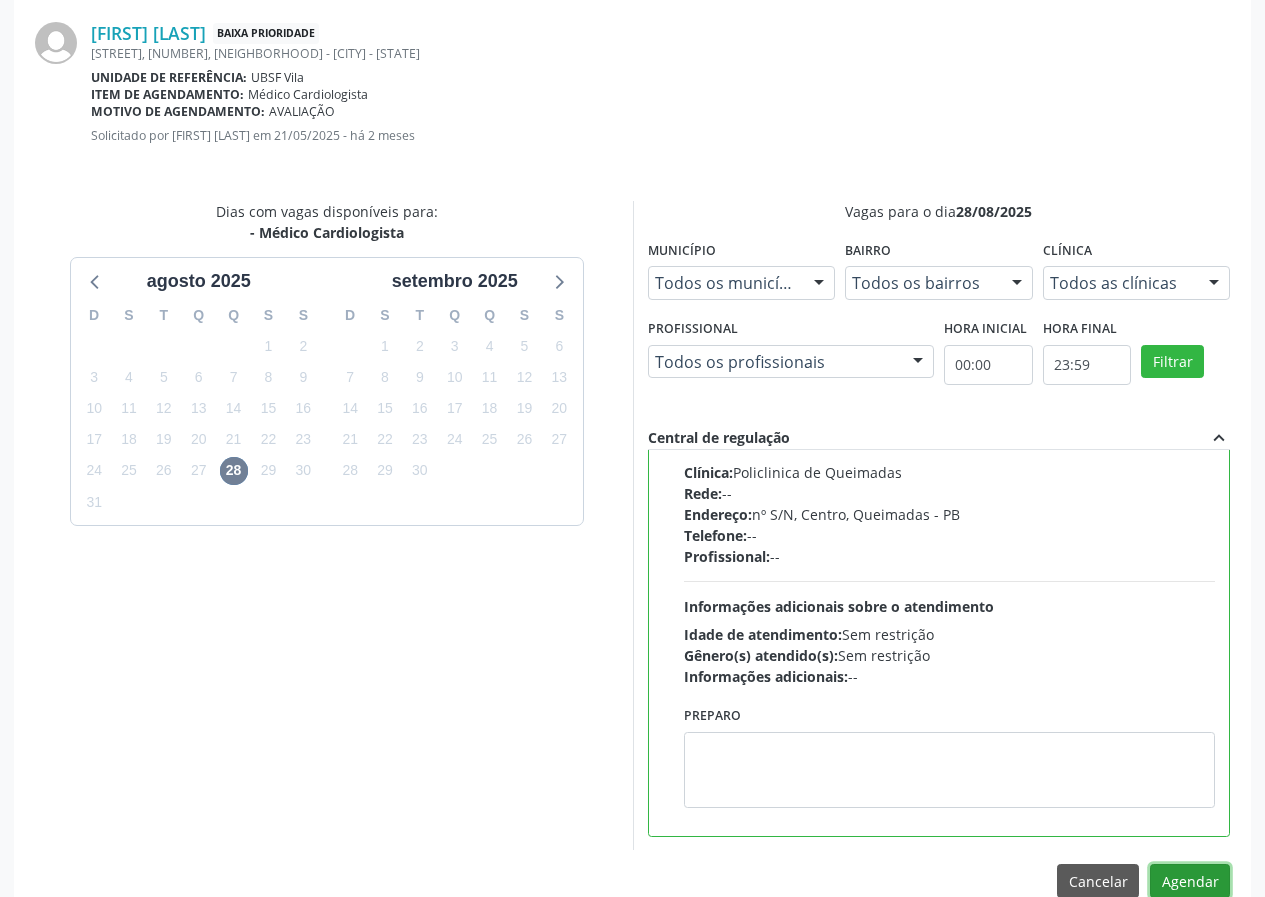 click on "Agendar" at bounding box center (1190, 881) 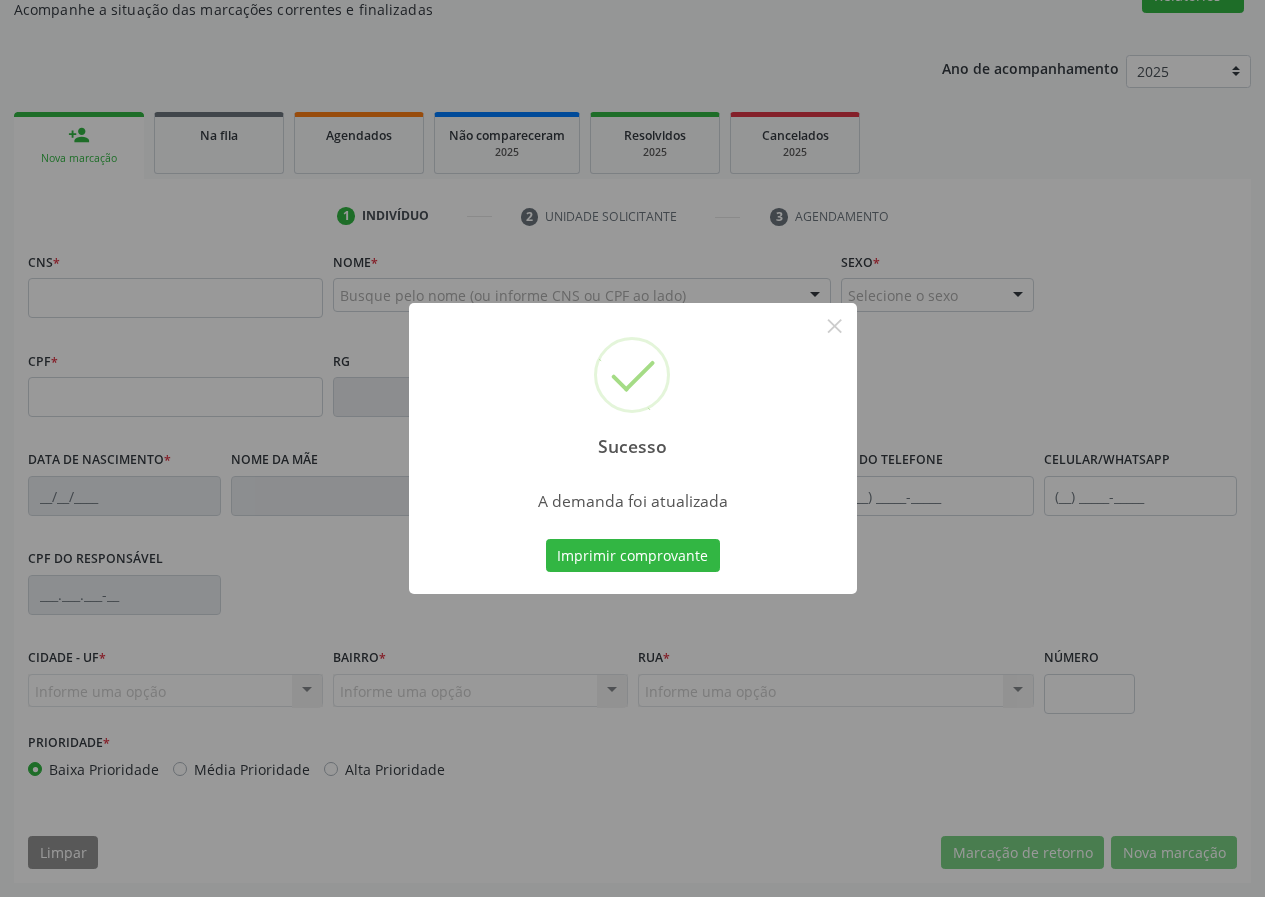 scroll, scrollTop: 187, scrollLeft: 0, axis: vertical 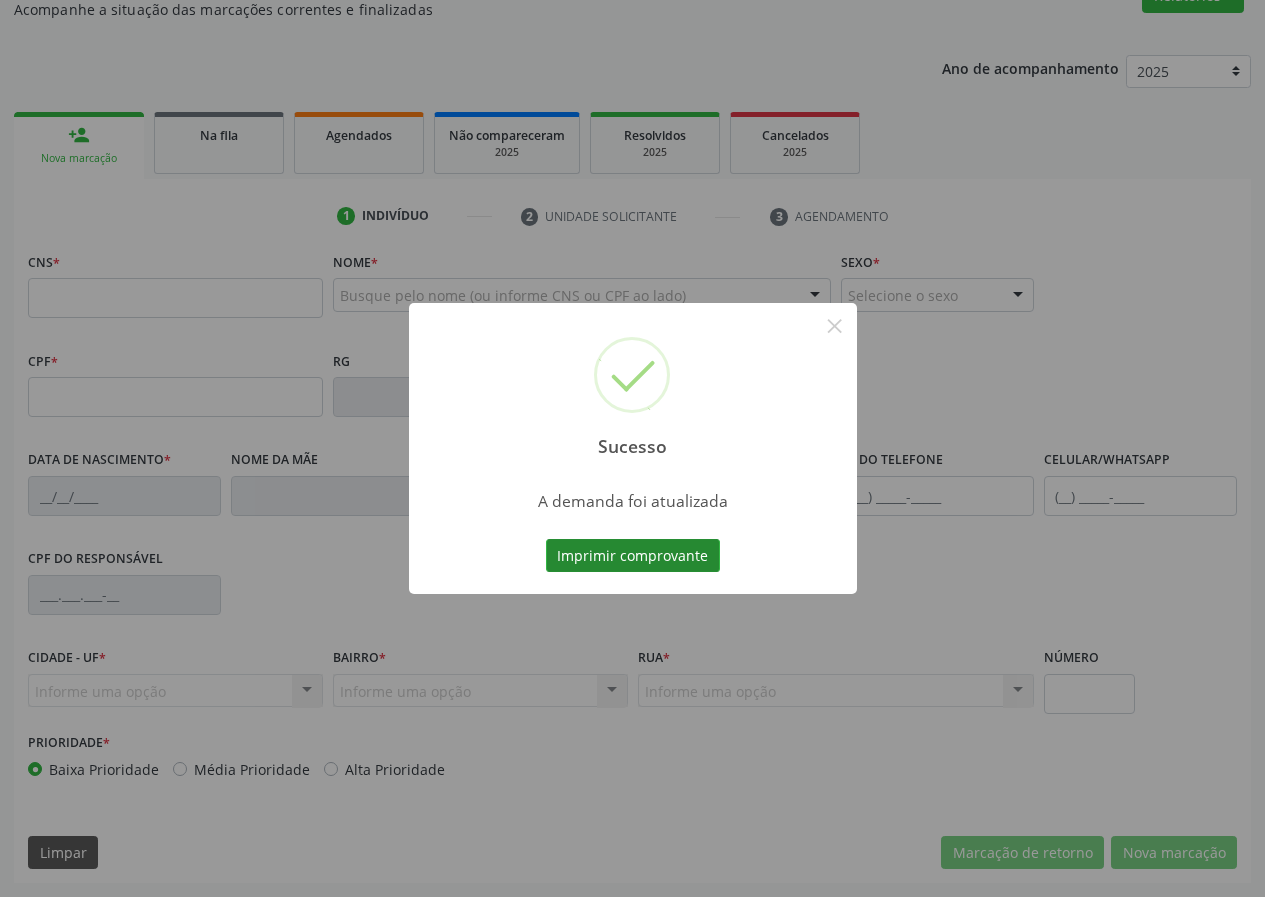 click on "Imprimir comprovante" at bounding box center (633, 556) 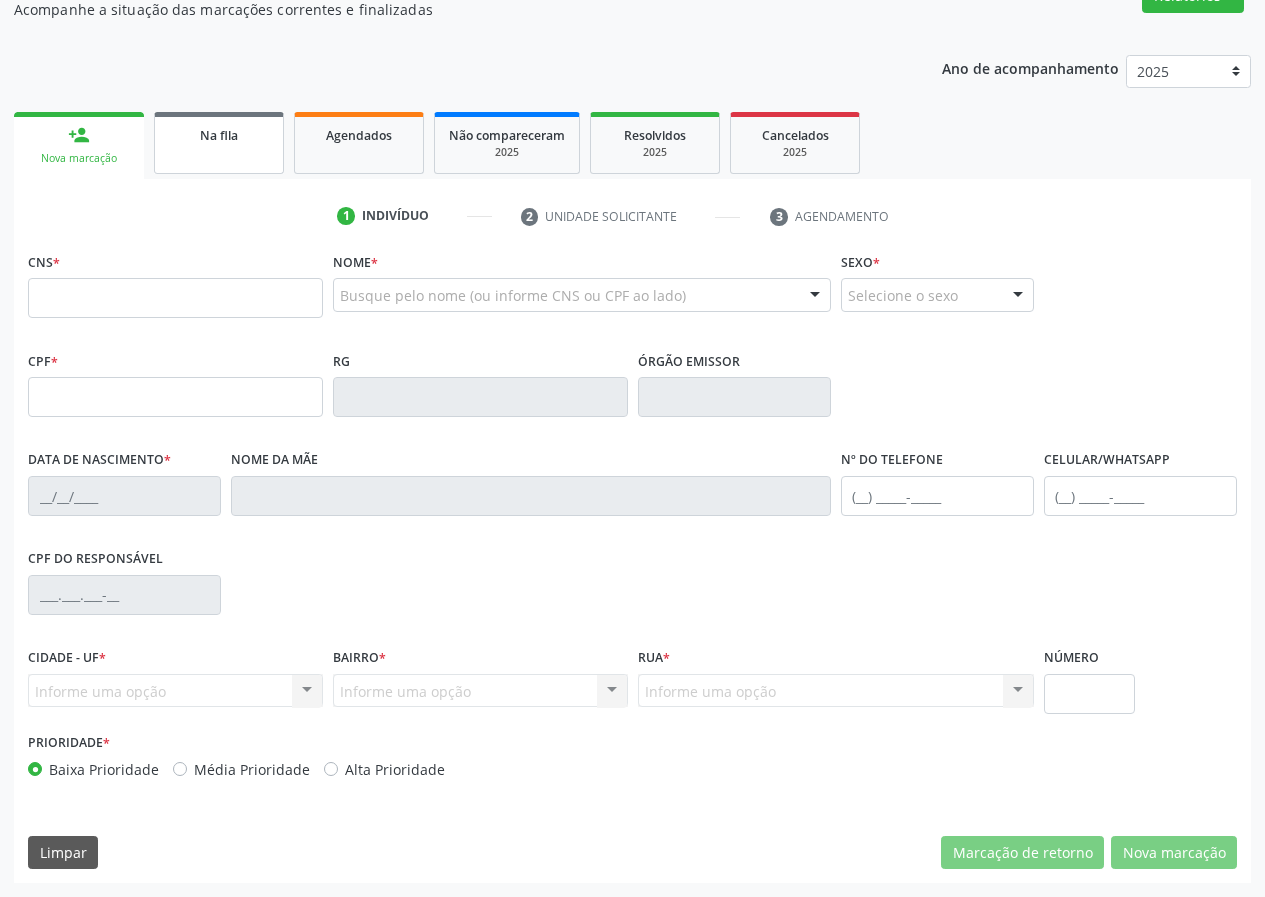 click on "Na fila" at bounding box center (219, 143) 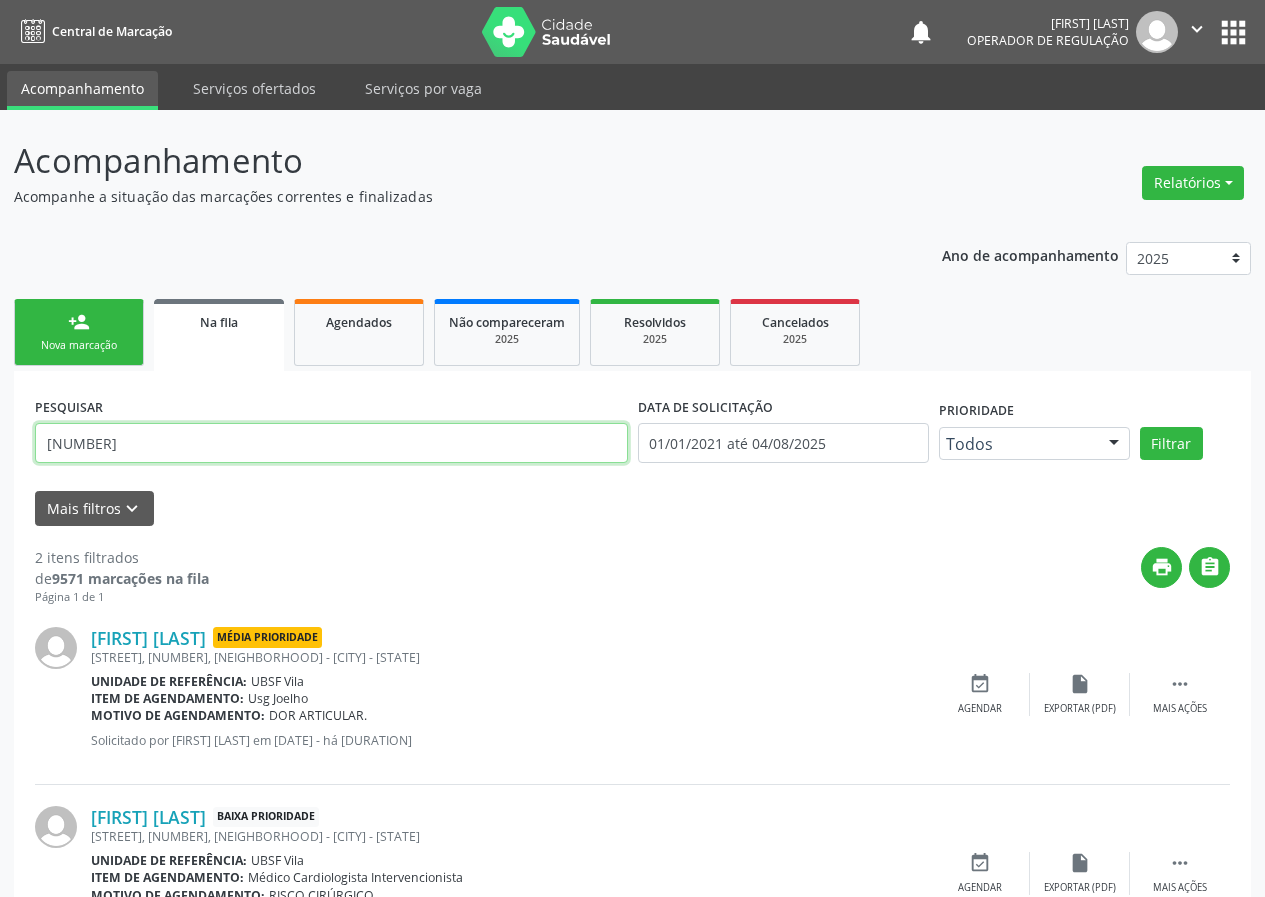 drag, startPoint x: 0, startPoint y: 459, endPoint x: 0, endPoint y: 412, distance: 47 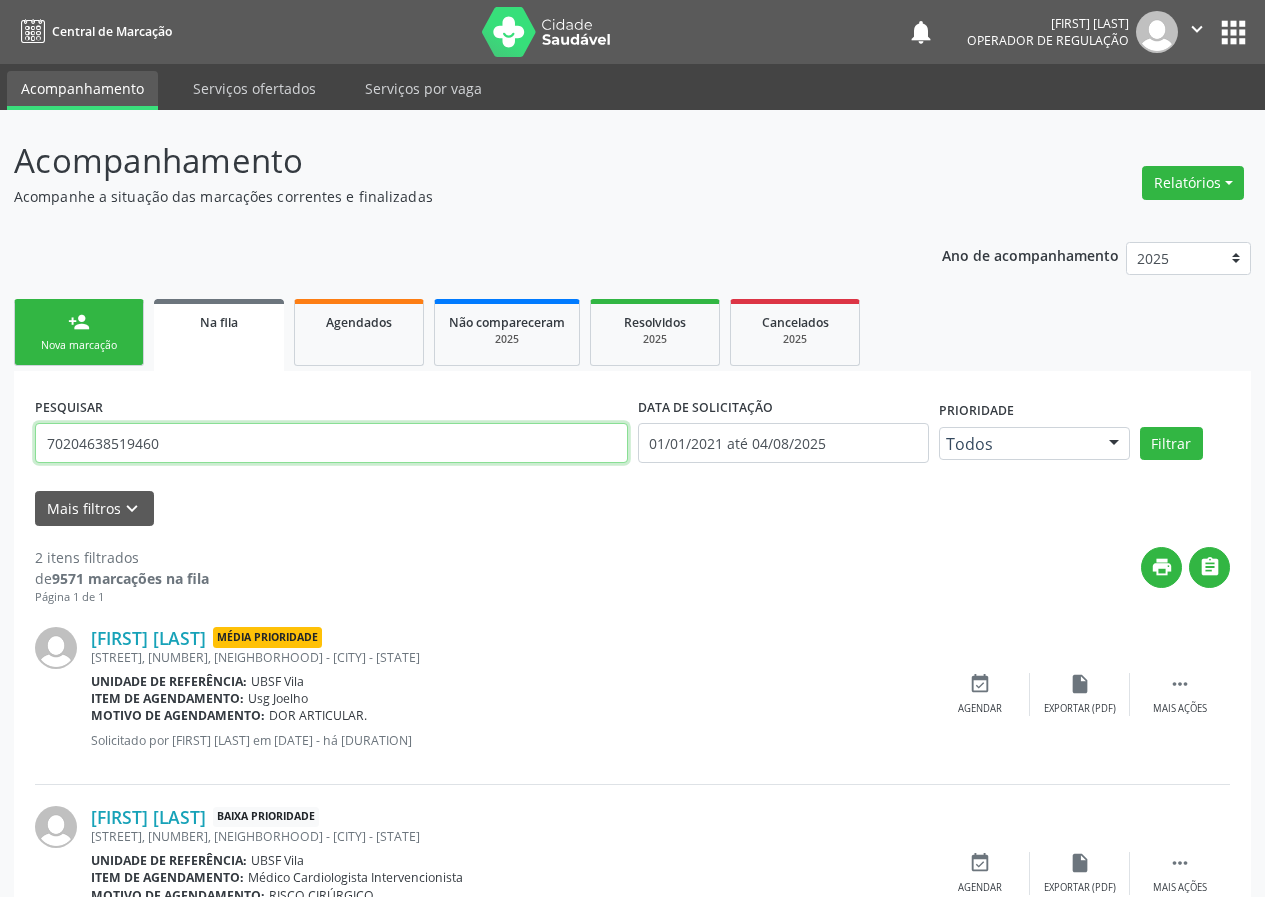 type on "70204638519460" 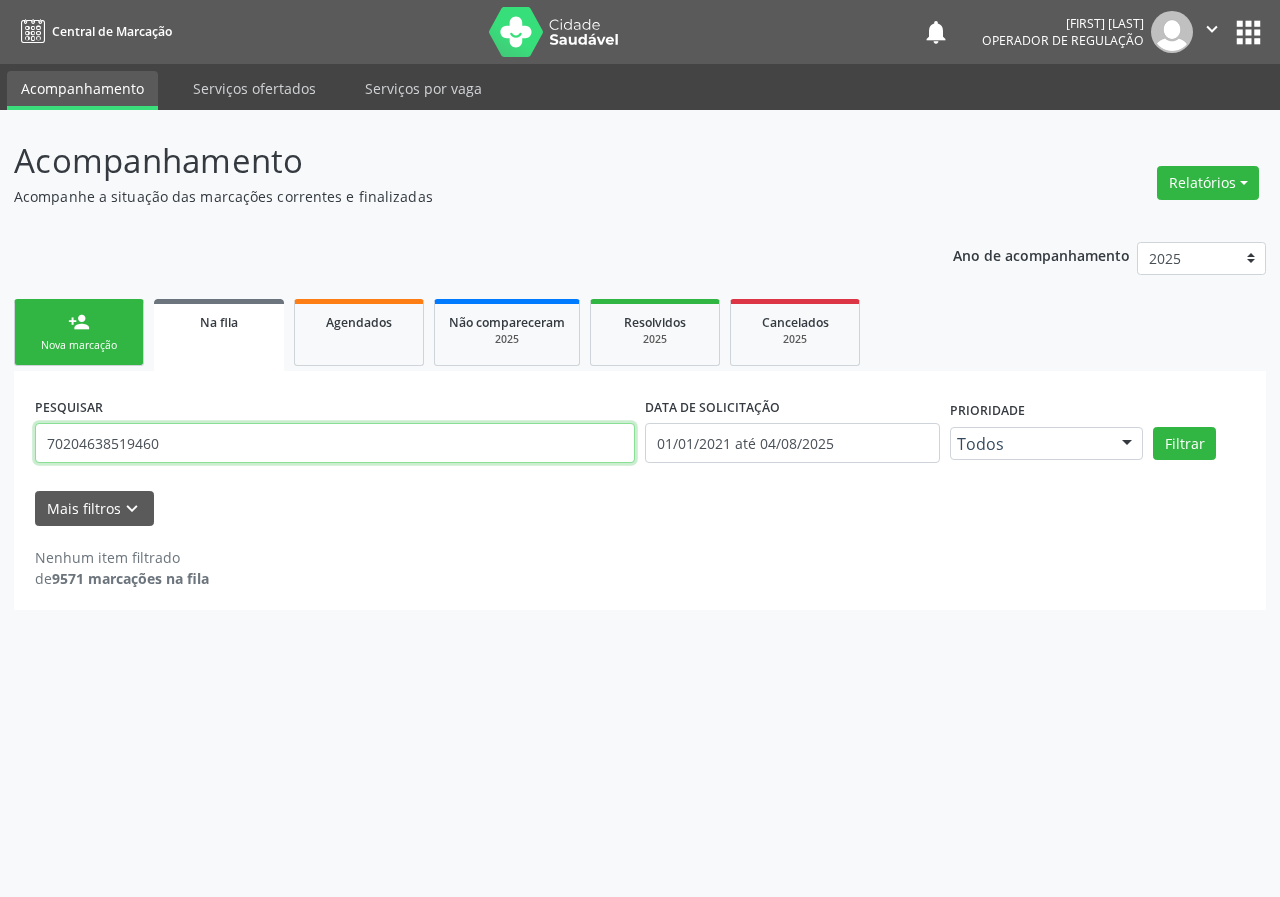 drag, startPoint x: 278, startPoint y: 436, endPoint x: 40, endPoint y: 449, distance: 238.35478 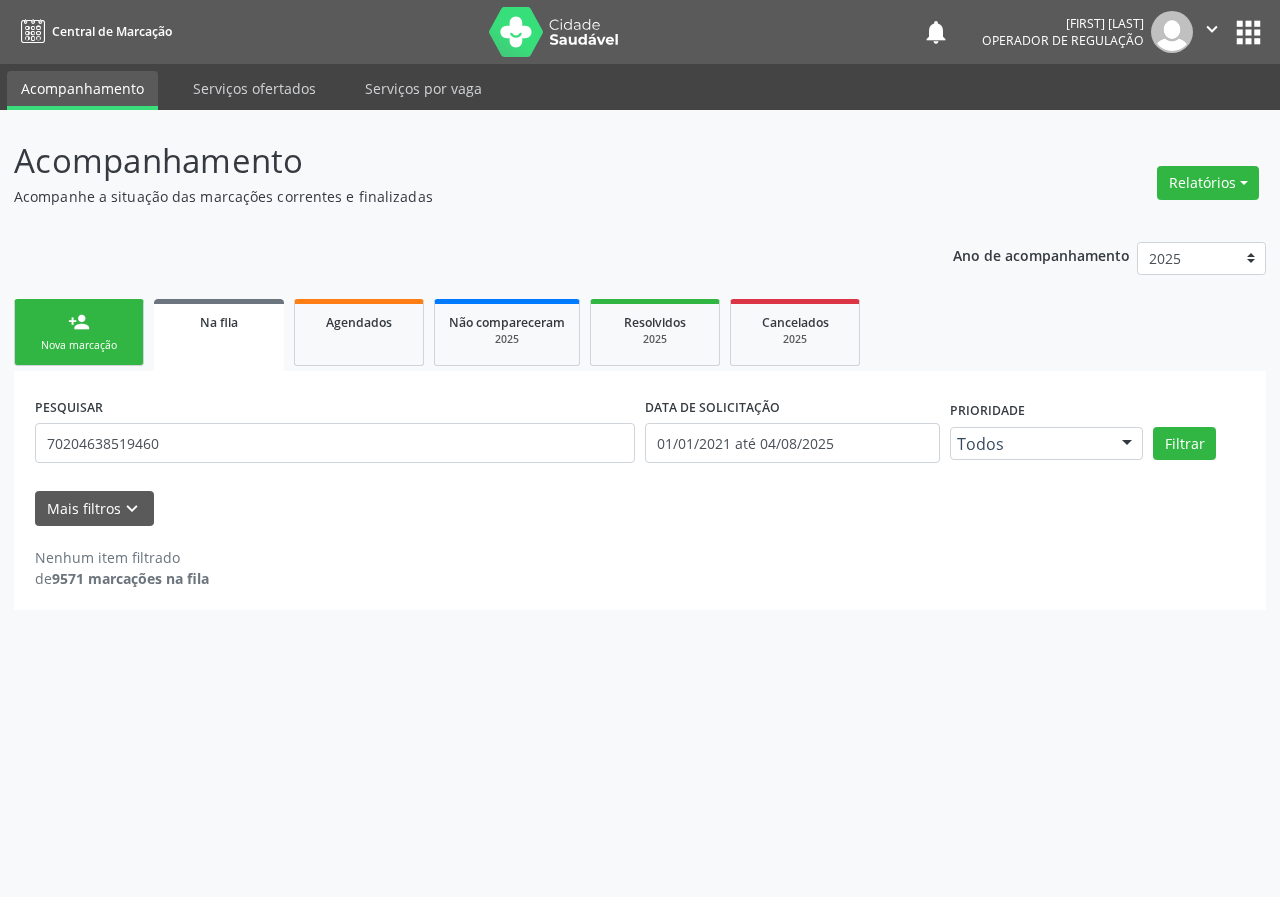 click on "Nova marcação" at bounding box center [79, 345] 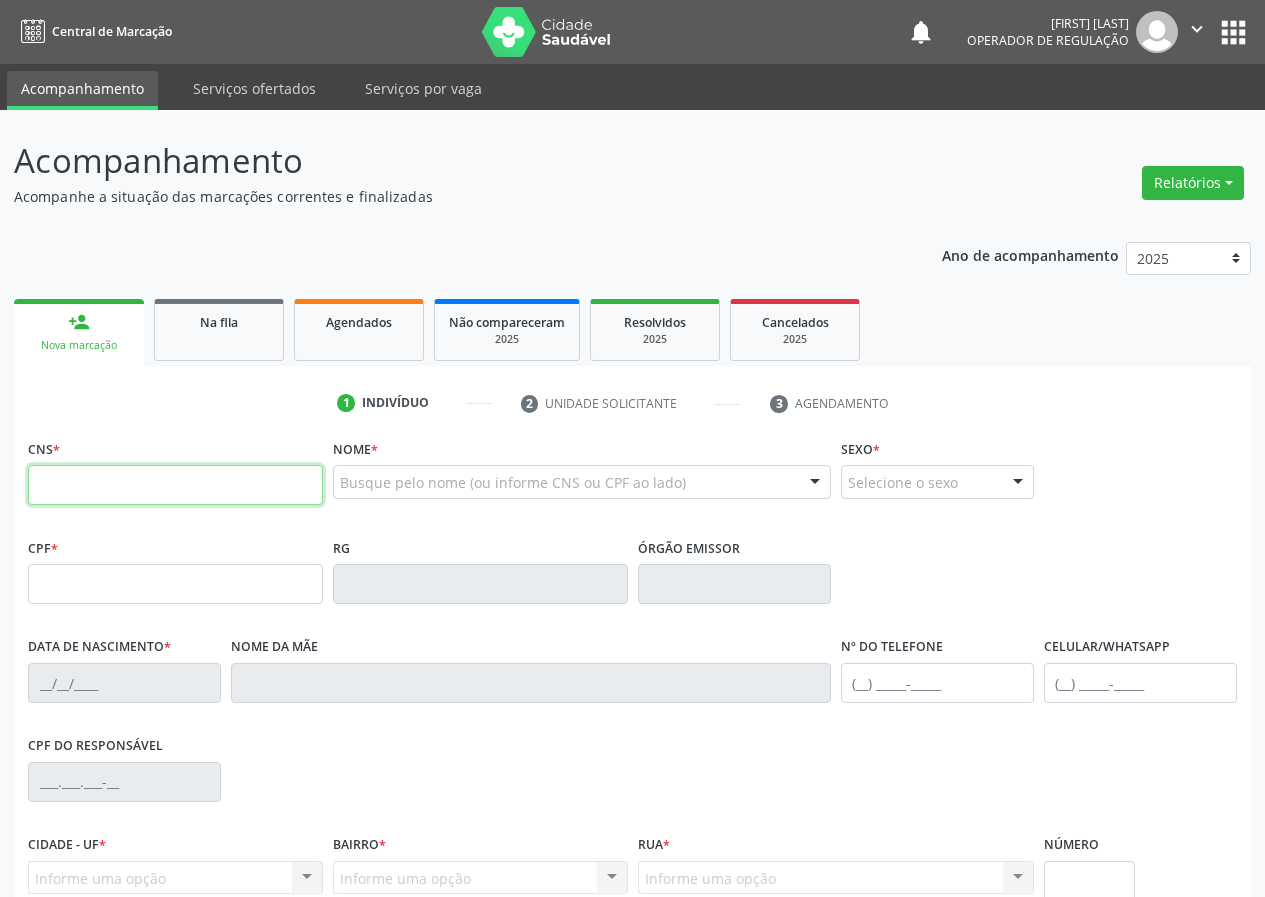 click at bounding box center (175, 485) 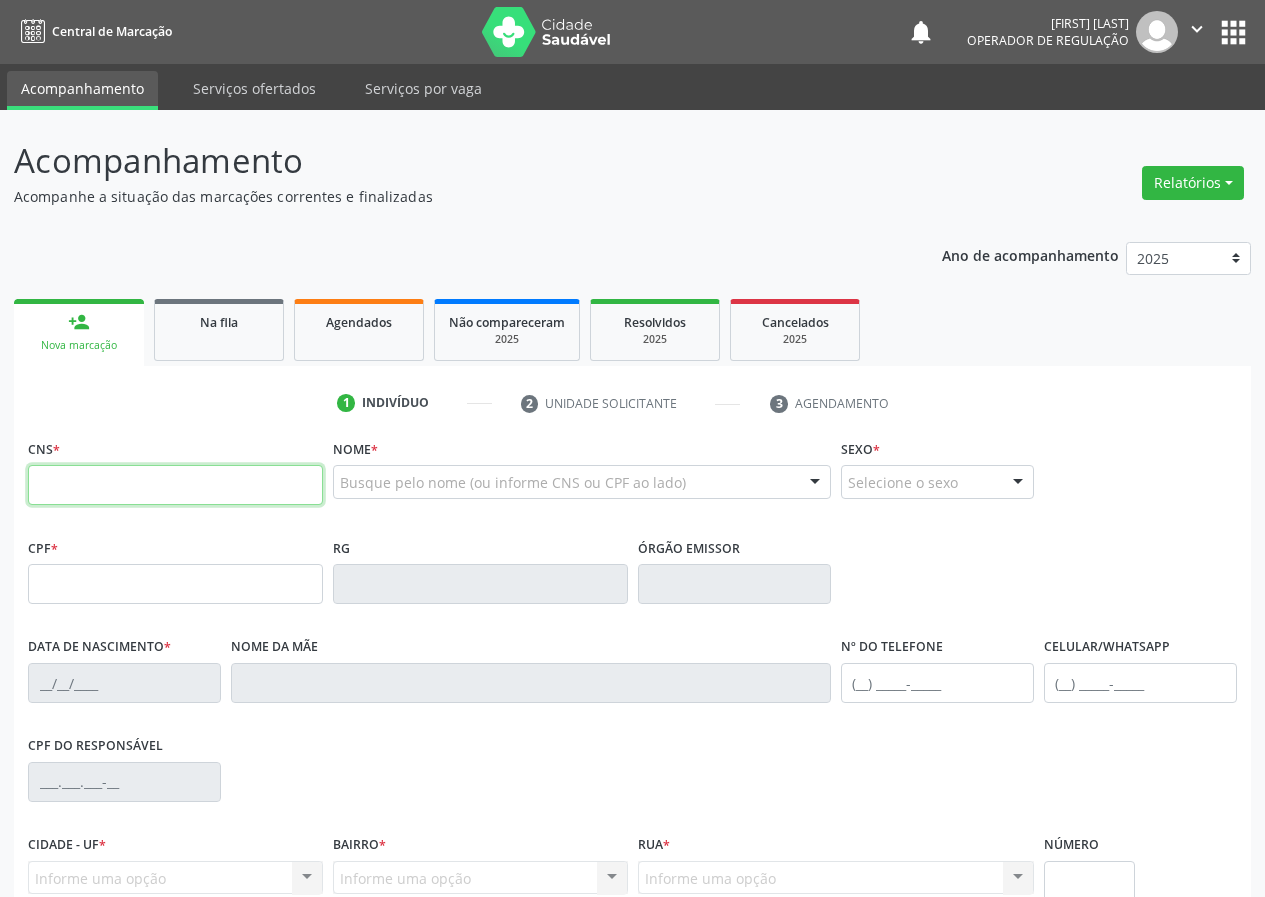 paste on "702 0463 8519 460" 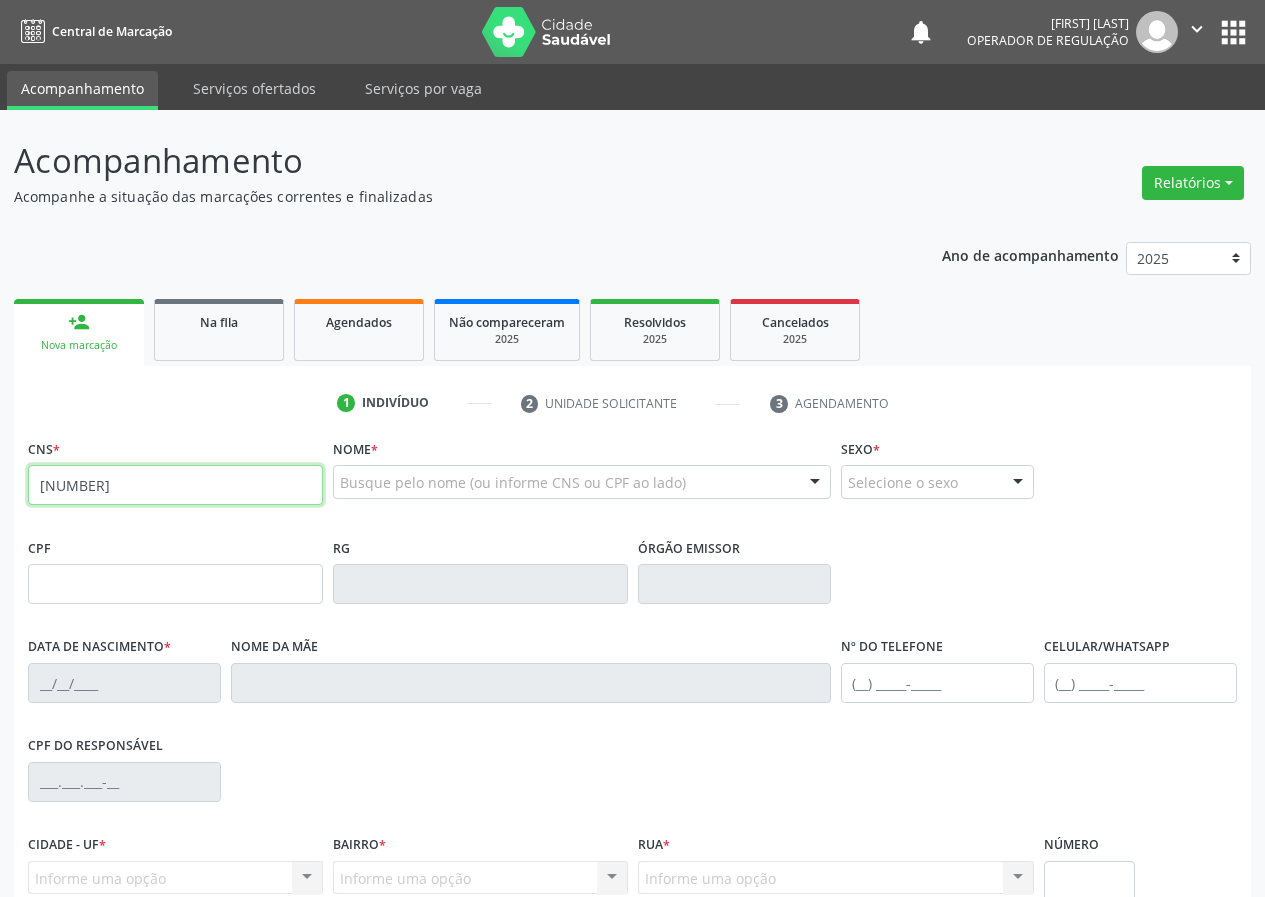 type on "702 0463 8519 460" 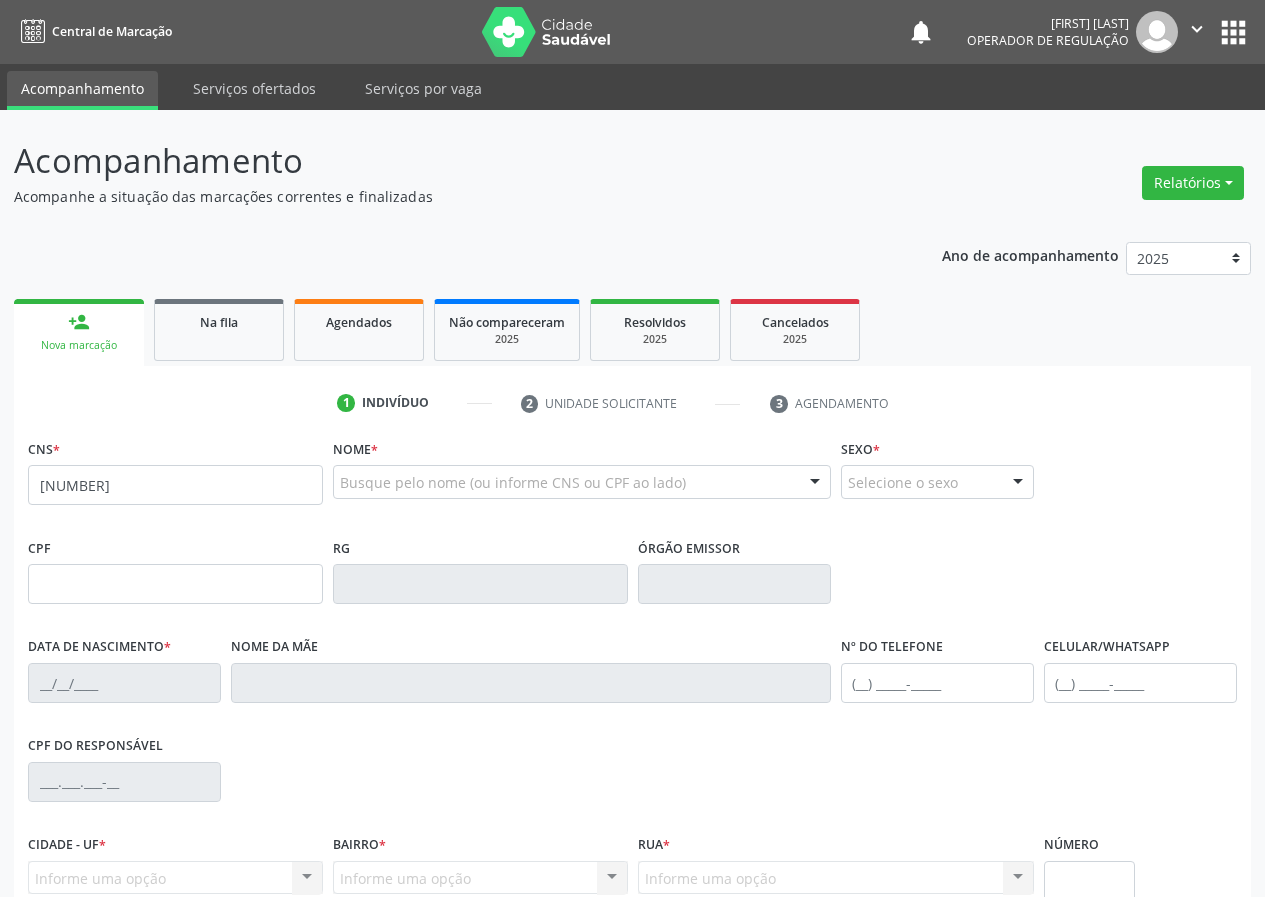 click on "person_add
Nova marcação
Na fila   Agendados   Não compareceram
2025
Resolvidos
2025
Cancelados
2025" at bounding box center [632, 330] 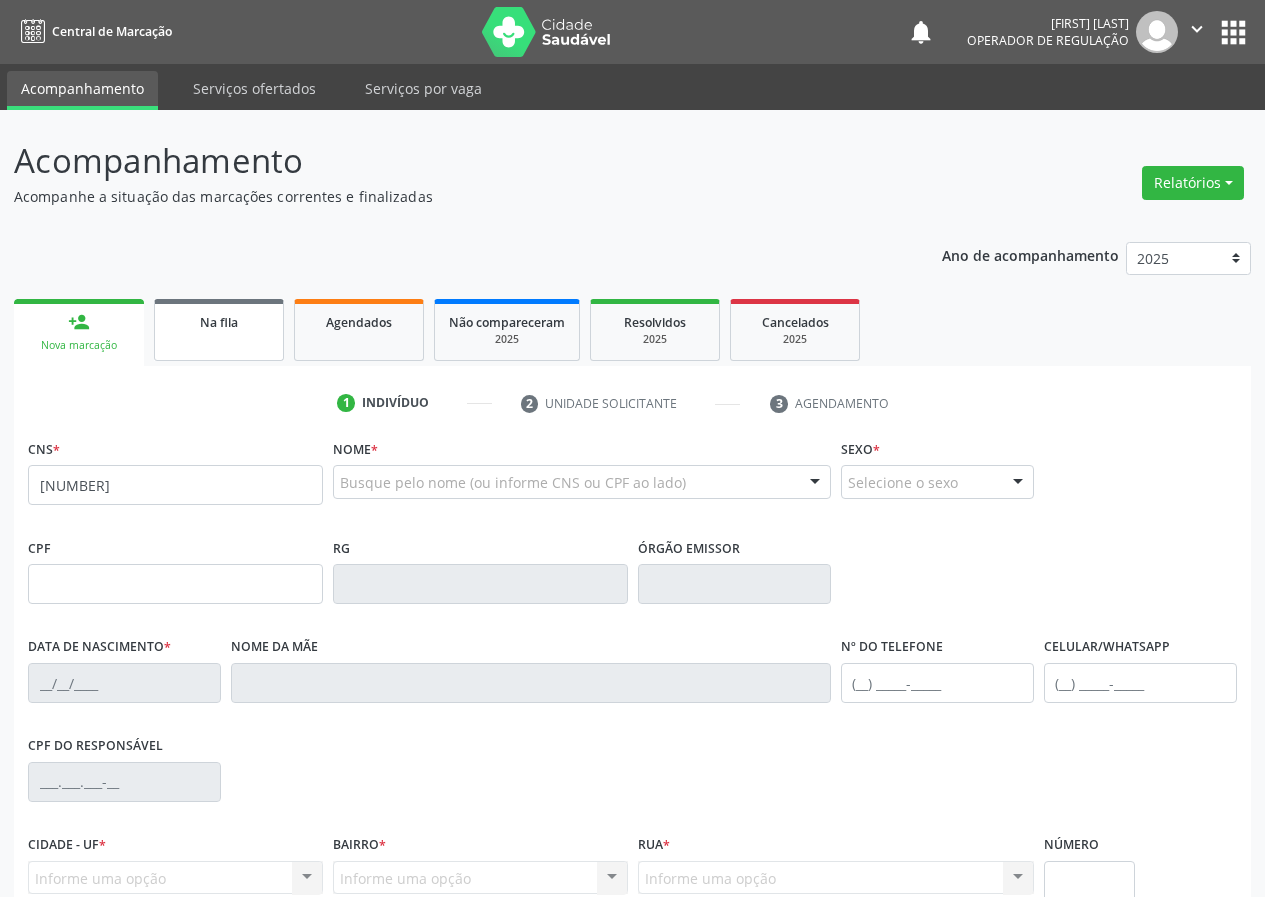 click on "Na fila" at bounding box center (219, 321) 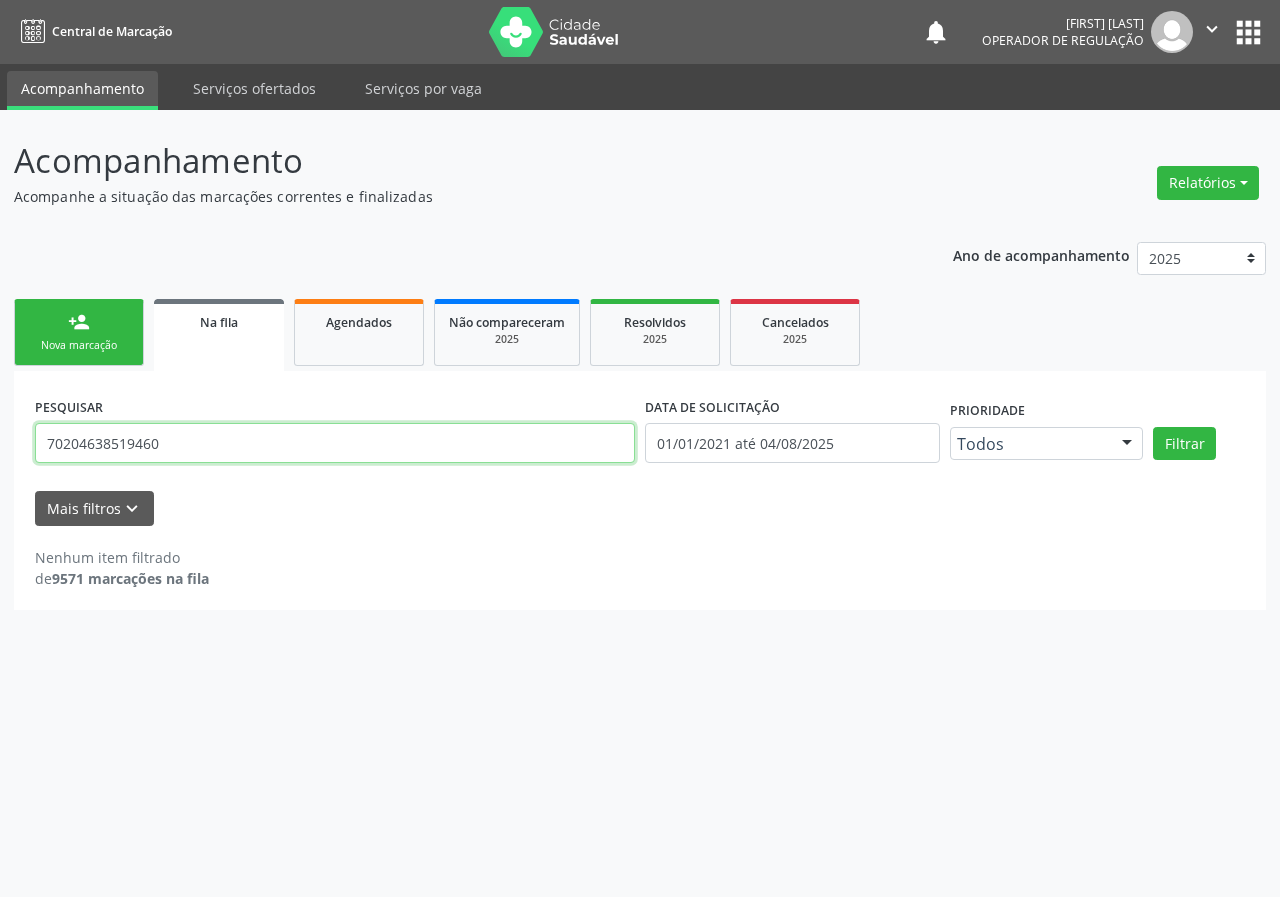 drag, startPoint x: 103, startPoint y: 449, endPoint x: 16, endPoint y: 419, distance: 92.02717 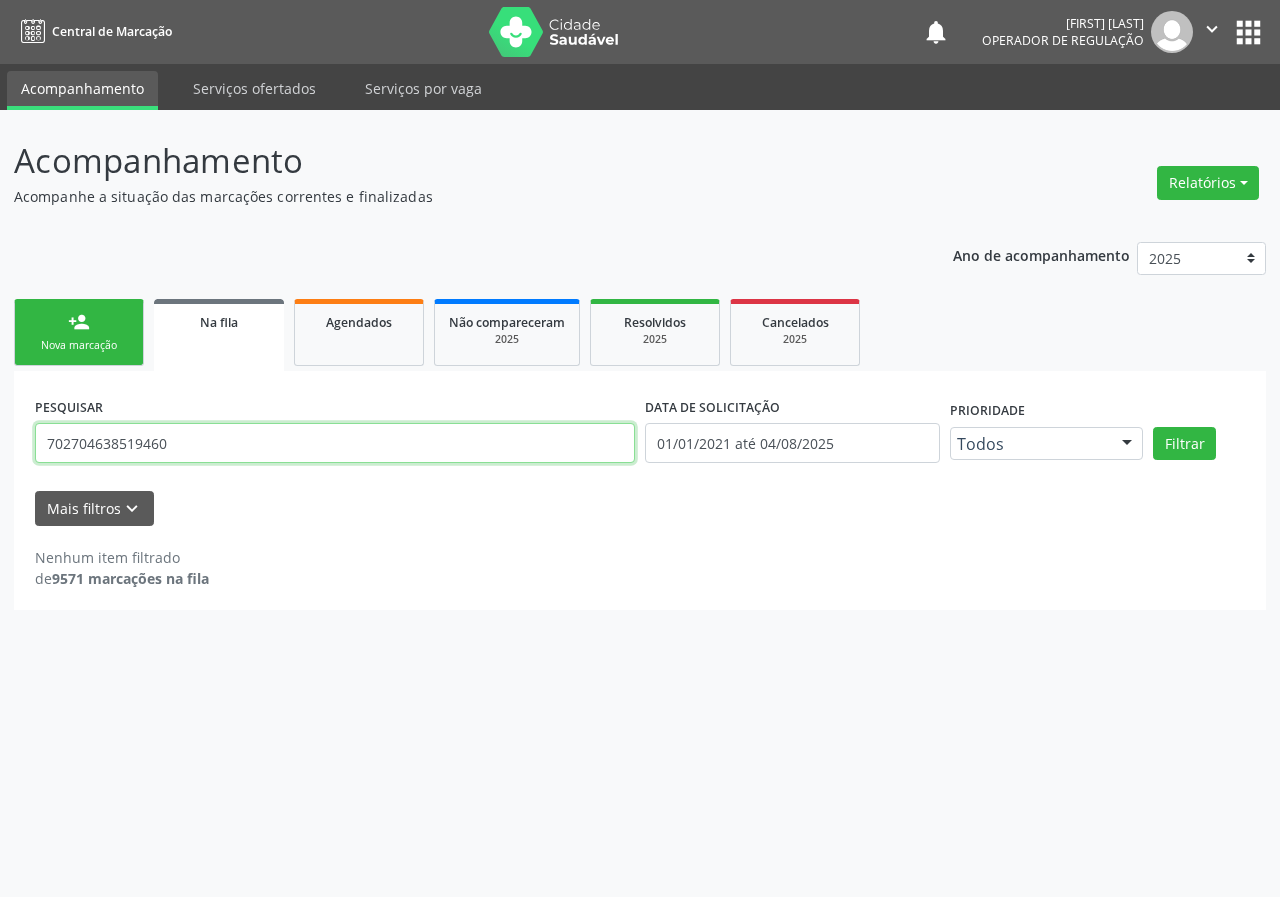 type on "702704638519460" 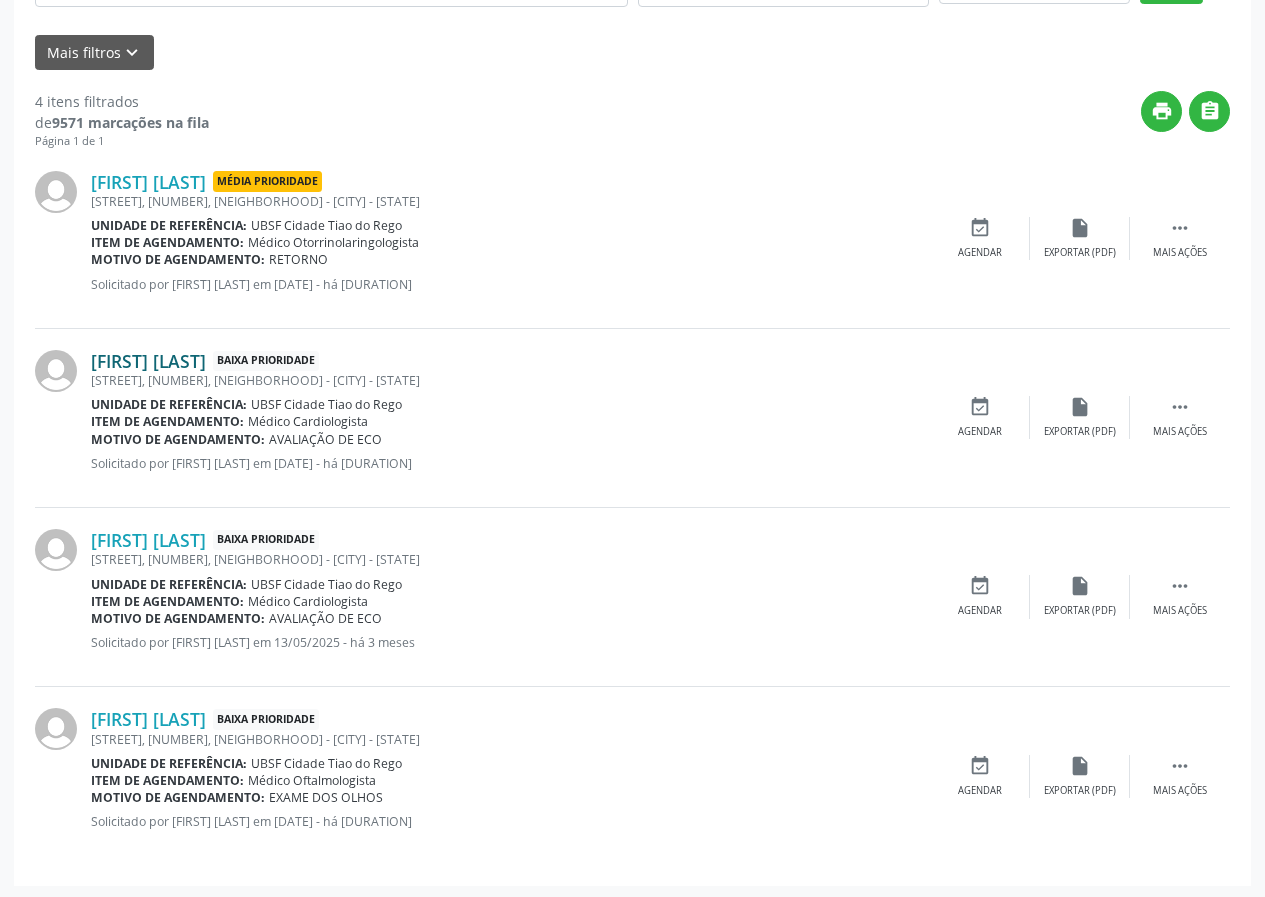 scroll, scrollTop: 459, scrollLeft: 0, axis: vertical 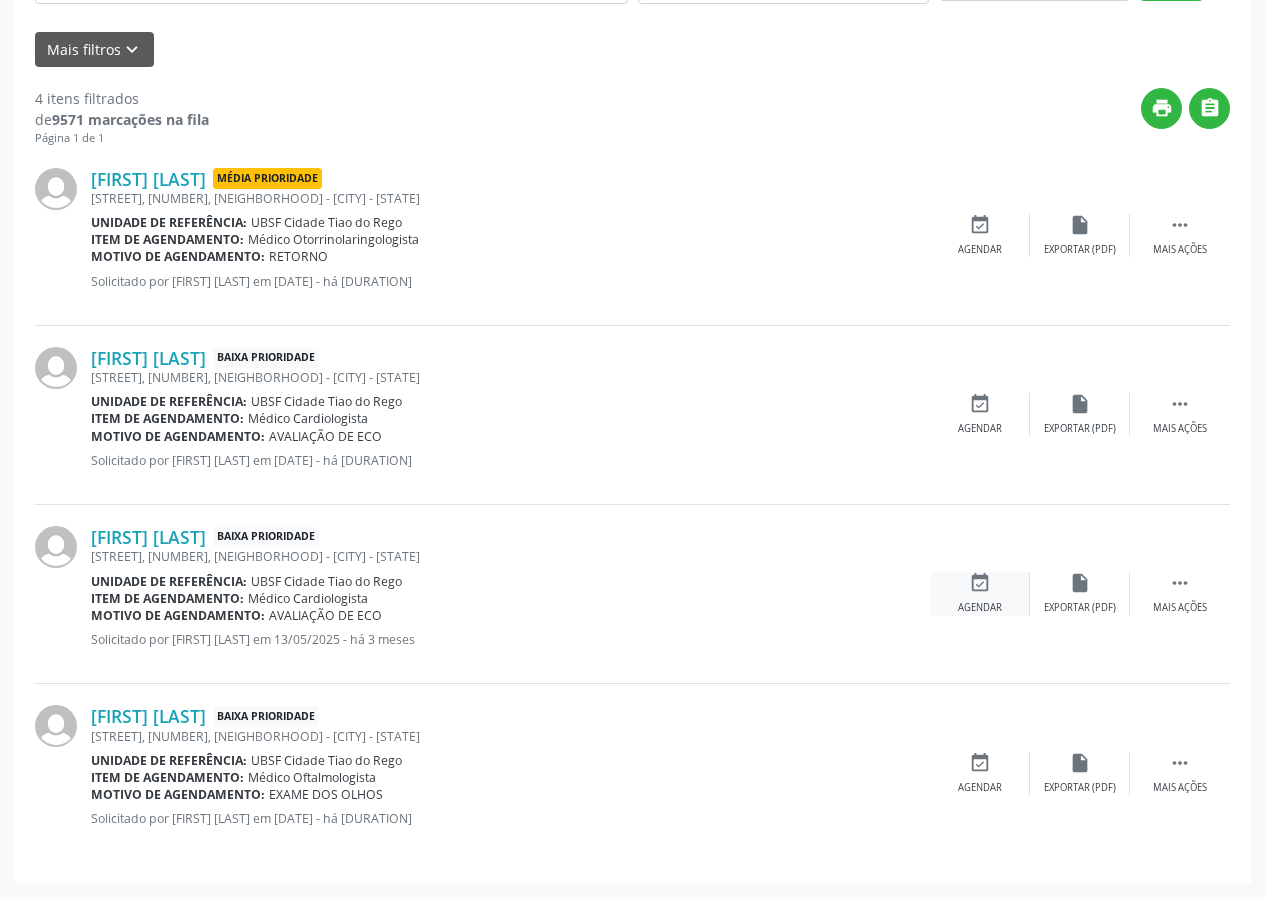 click on "event_available" at bounding box center [980, 583] 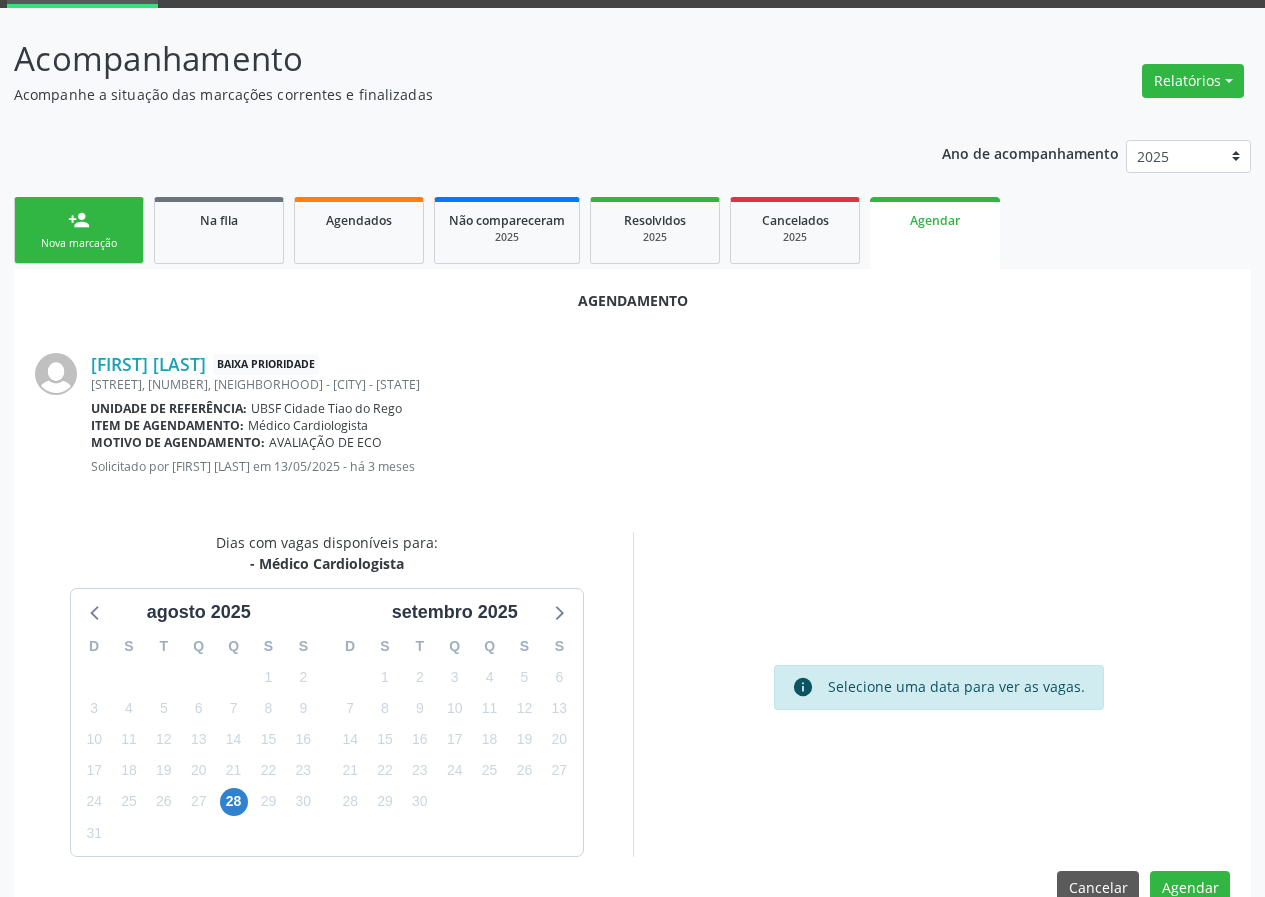 scroll, scrollTop: 144, scrollLeft: 0, axis: vertical 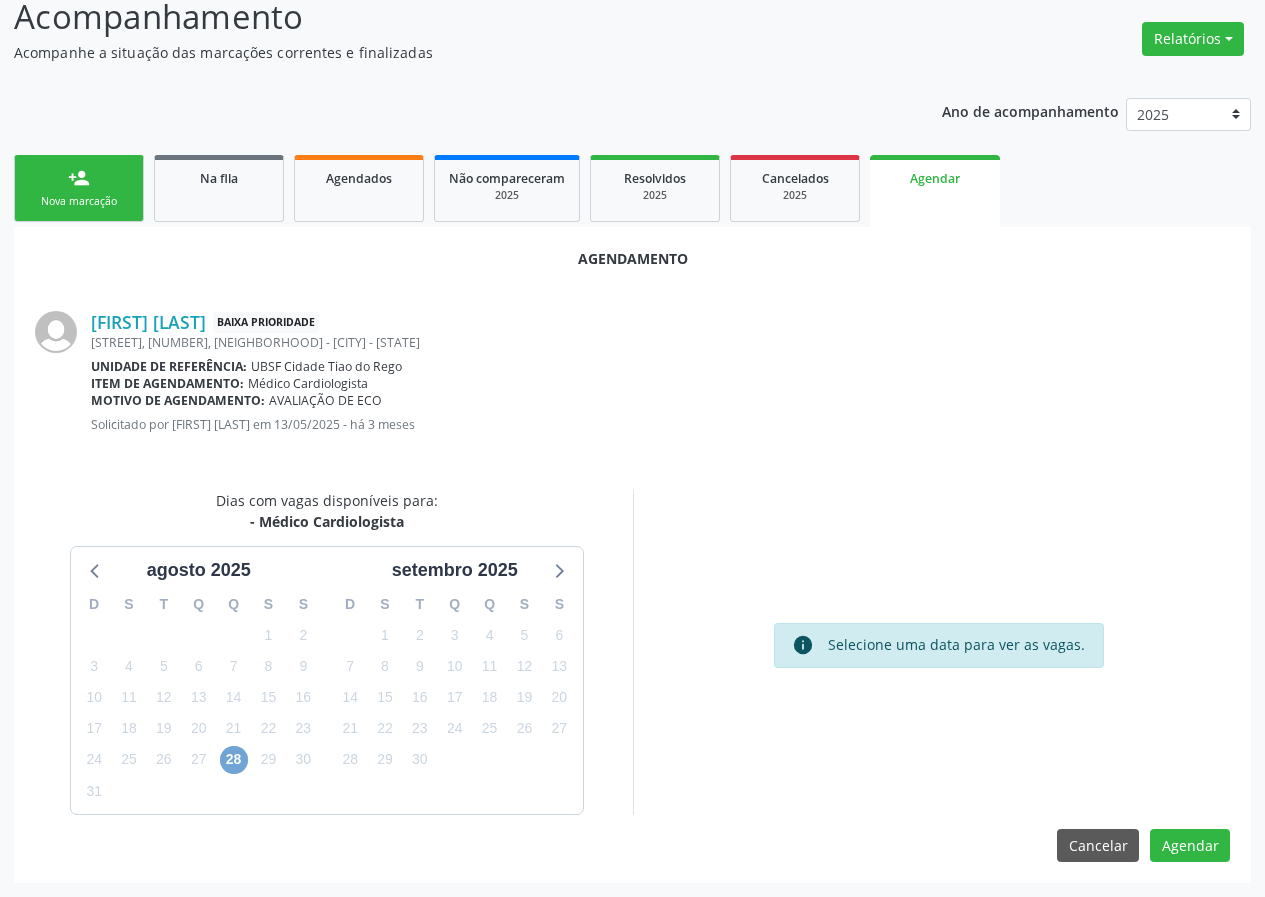 click on "28" at bounding box center (234, 760) 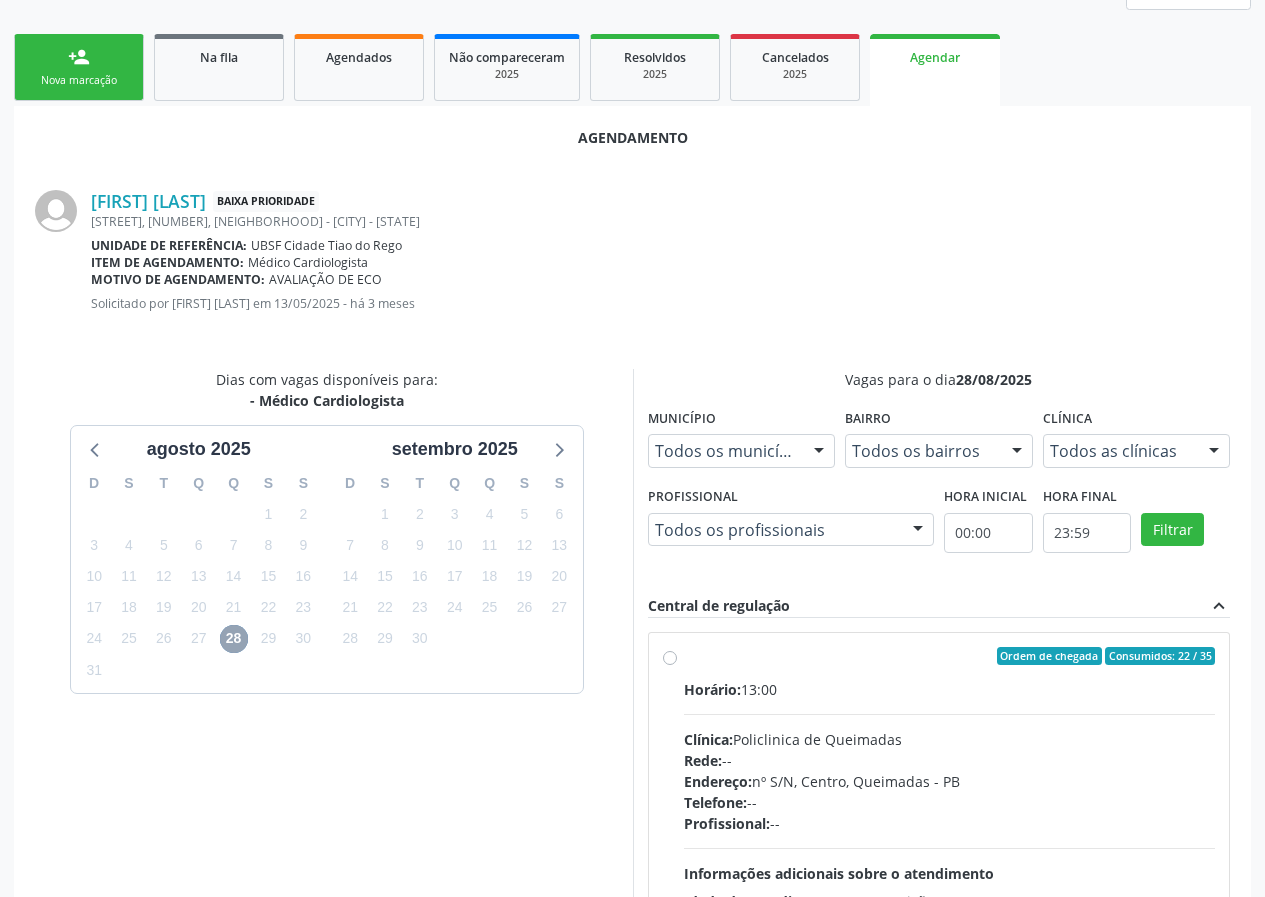 scroll, scrollTop: 433, scrollLeft: 0, axis: vertical 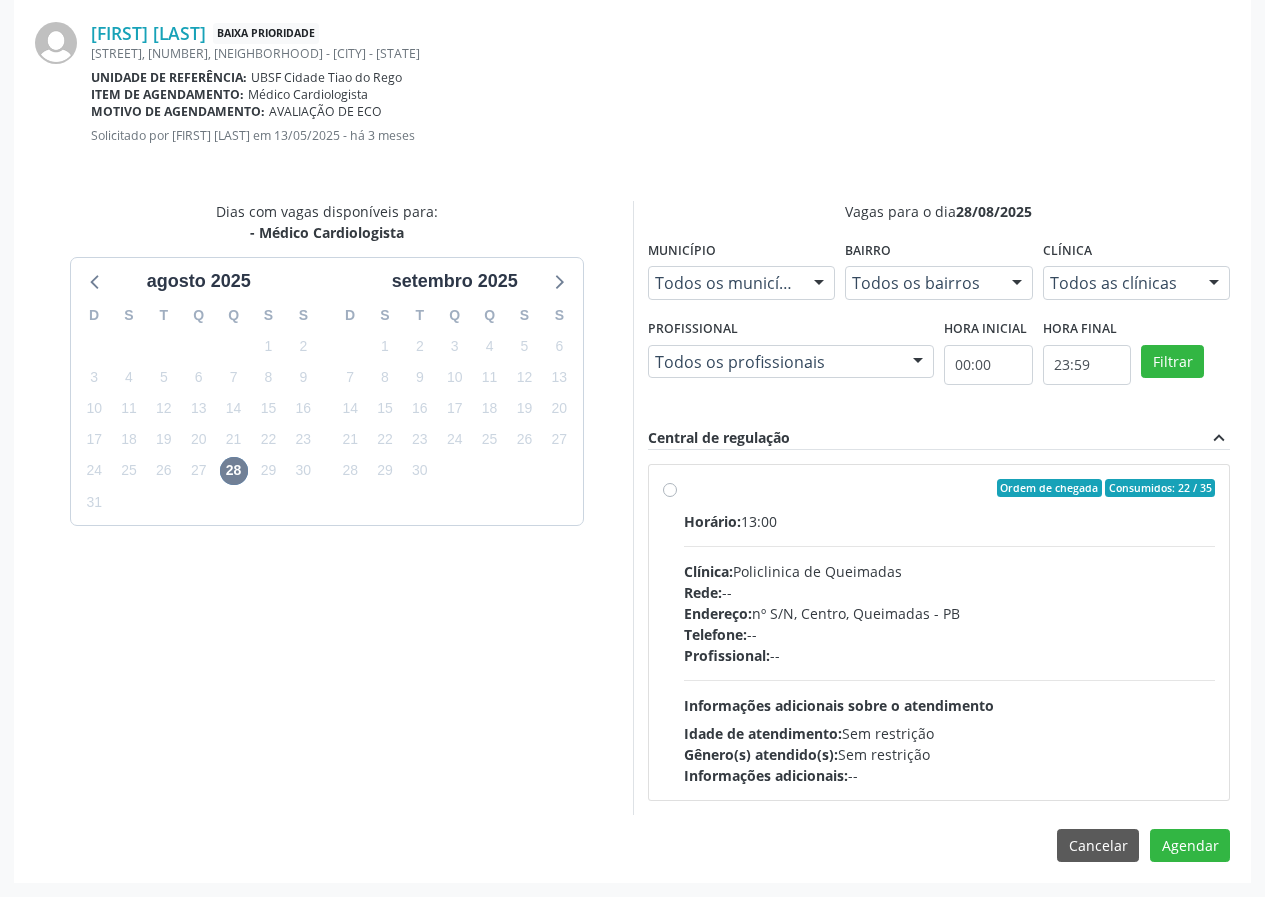 click on "Ordem de chegada
Consumidos: 22 / 35" at bounding box center (950, 488) 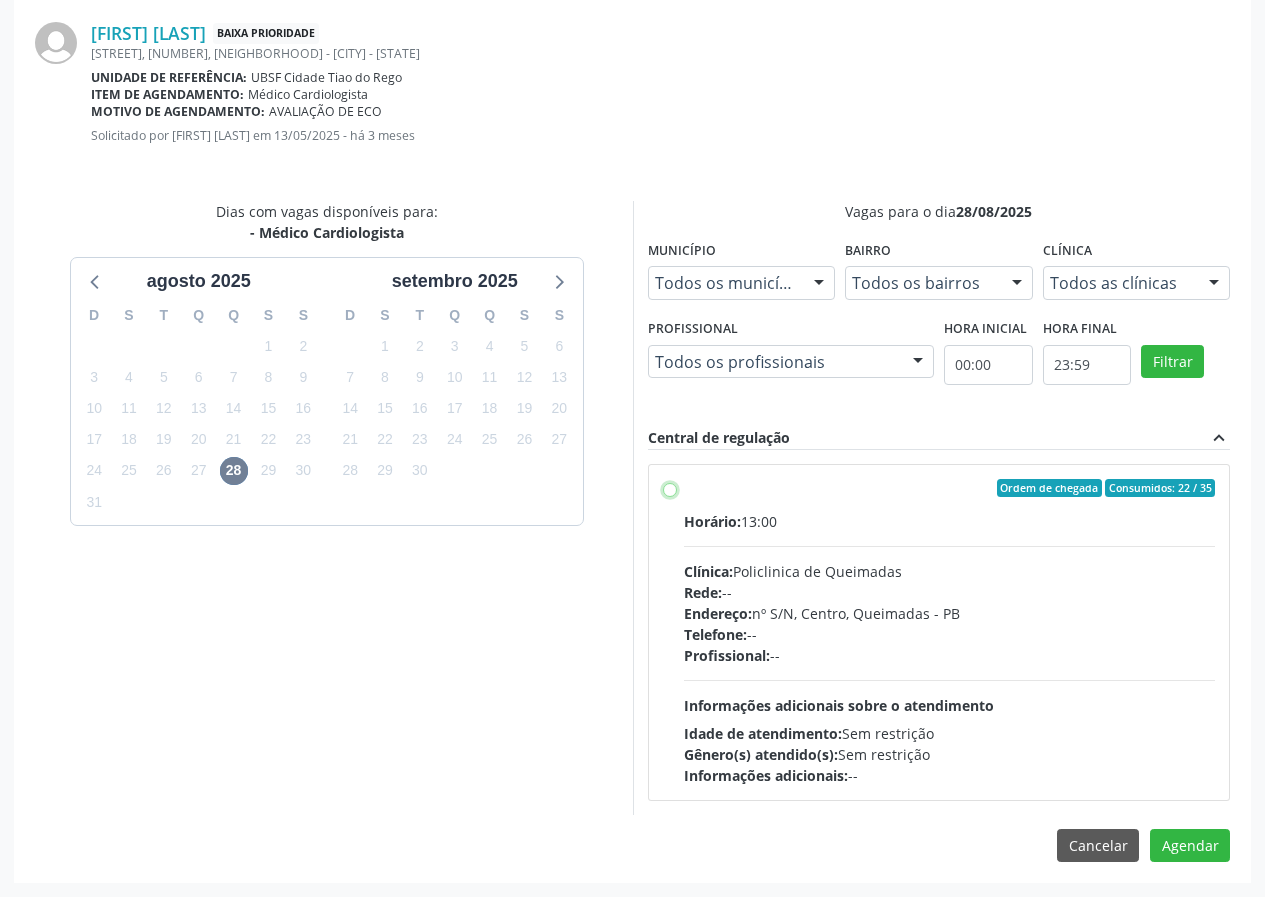 click on "Ordem de chegada
Consumidos: 22 / 35
Horário:   13:00
Clínica:  Policlinica de Queimadas
Rede:
--
Endereço:   nº S/N, Centro, Queimadas - PB
Telefone:   --
Profissional:
--
Informações adicionais sobre o atendimento
Idade de atendimento:
Sem restrição
Gênero(s) atendido(s):
Sem restrição
Informações adicionais:
--" at bounding box center [670, 488] 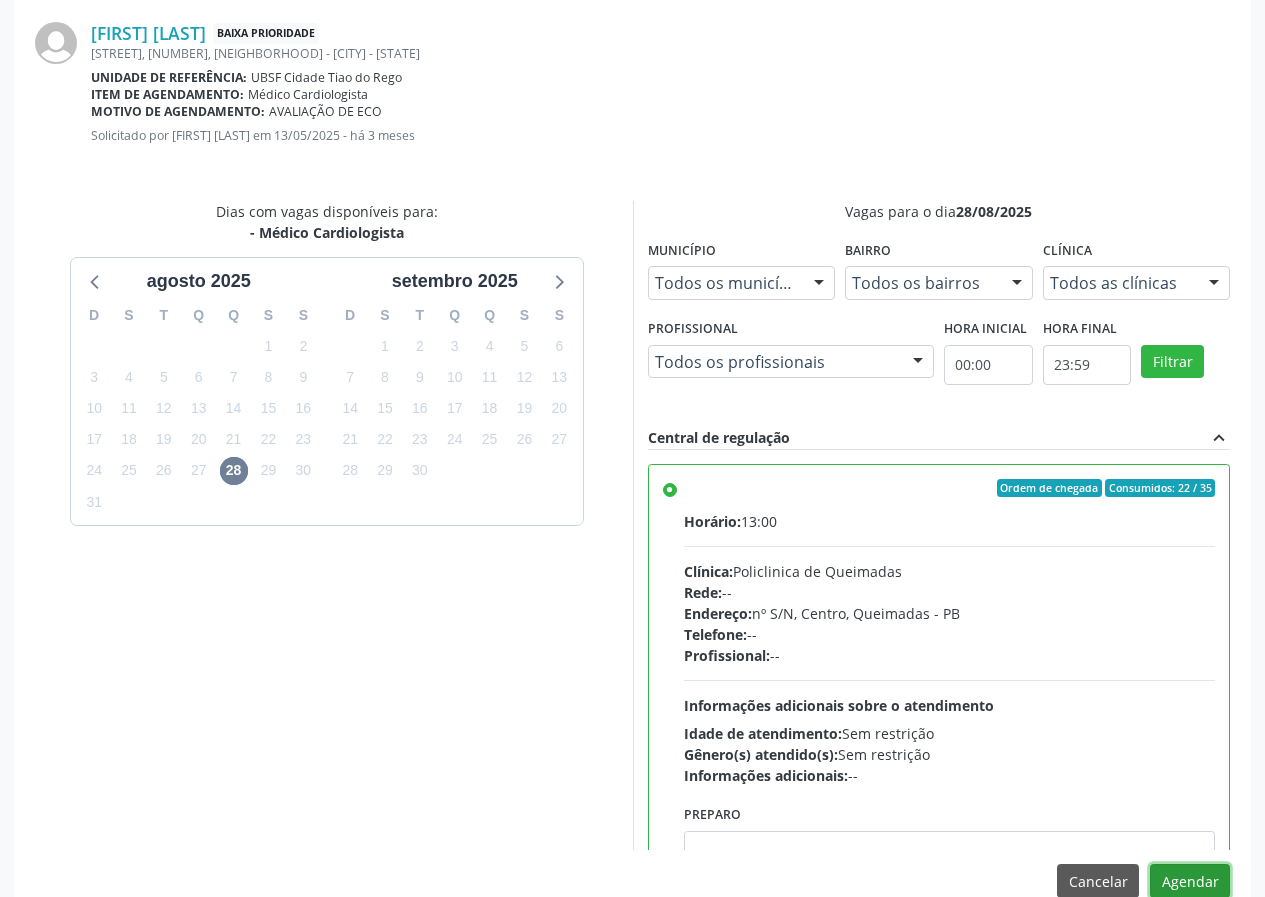 click on "Agendar" at bounding box center [1190, 881] 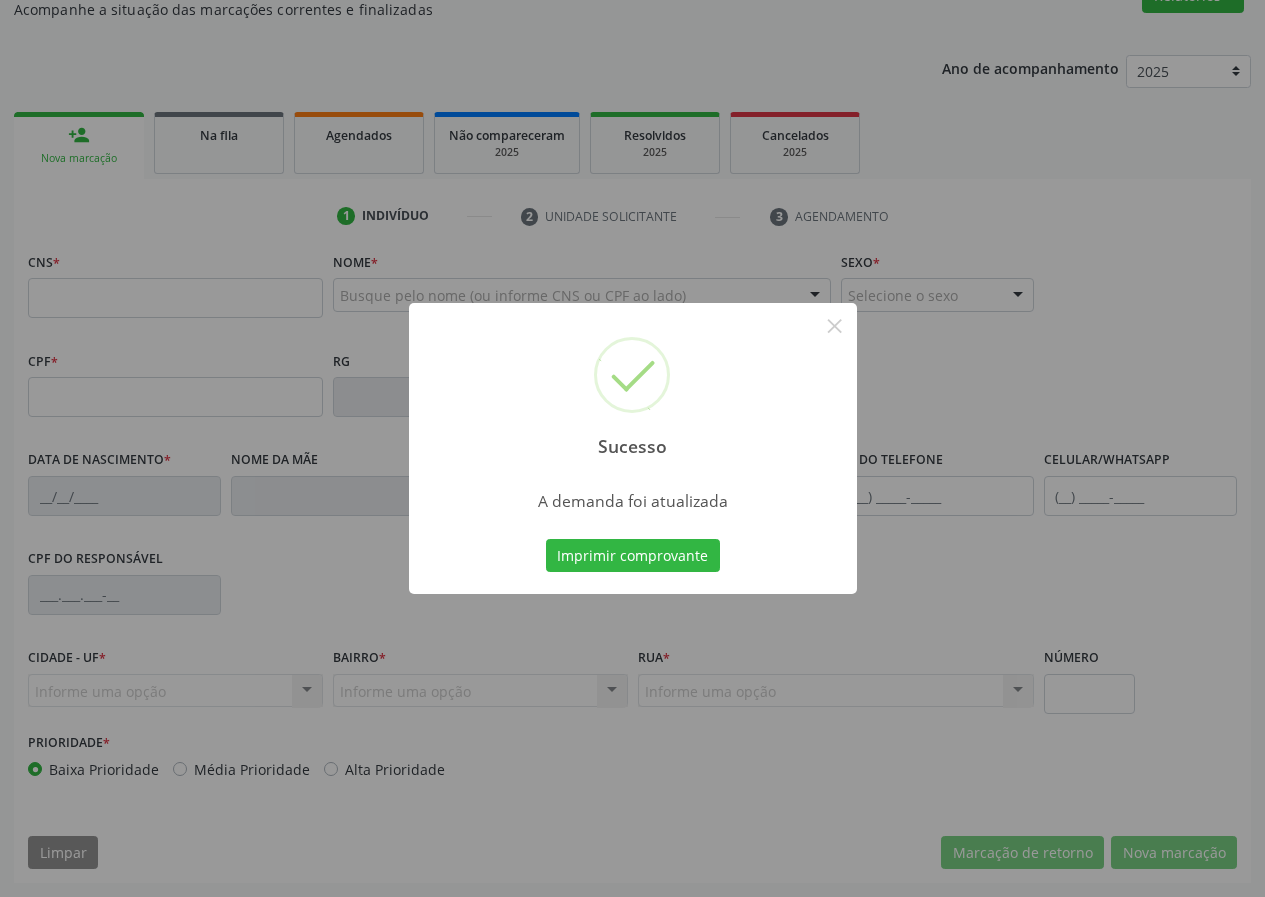 scroll, scrollTop: 187, scrollLeft: 0, axis: vertical 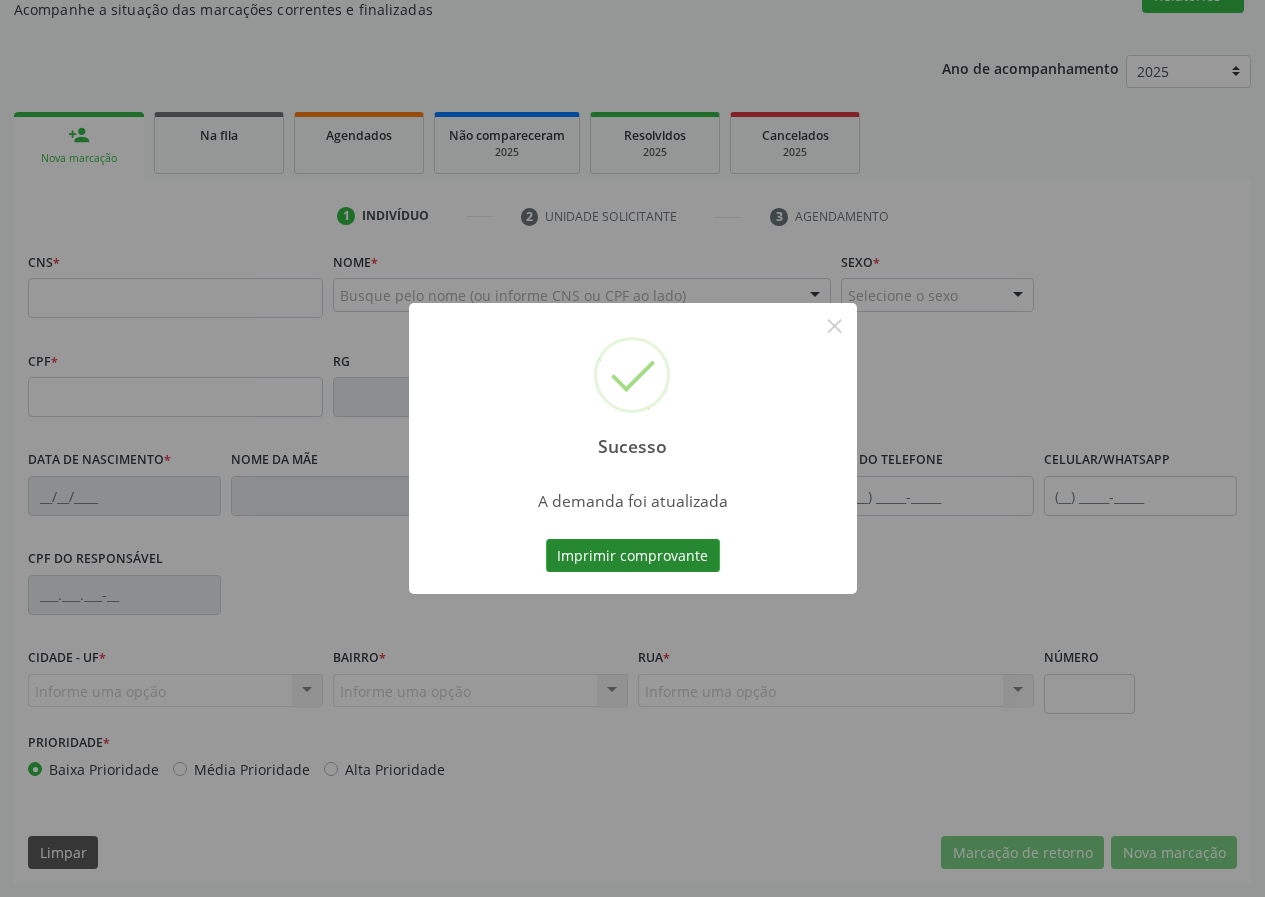 click on "Imprimir comprovante" at bounding box center (633, 556) 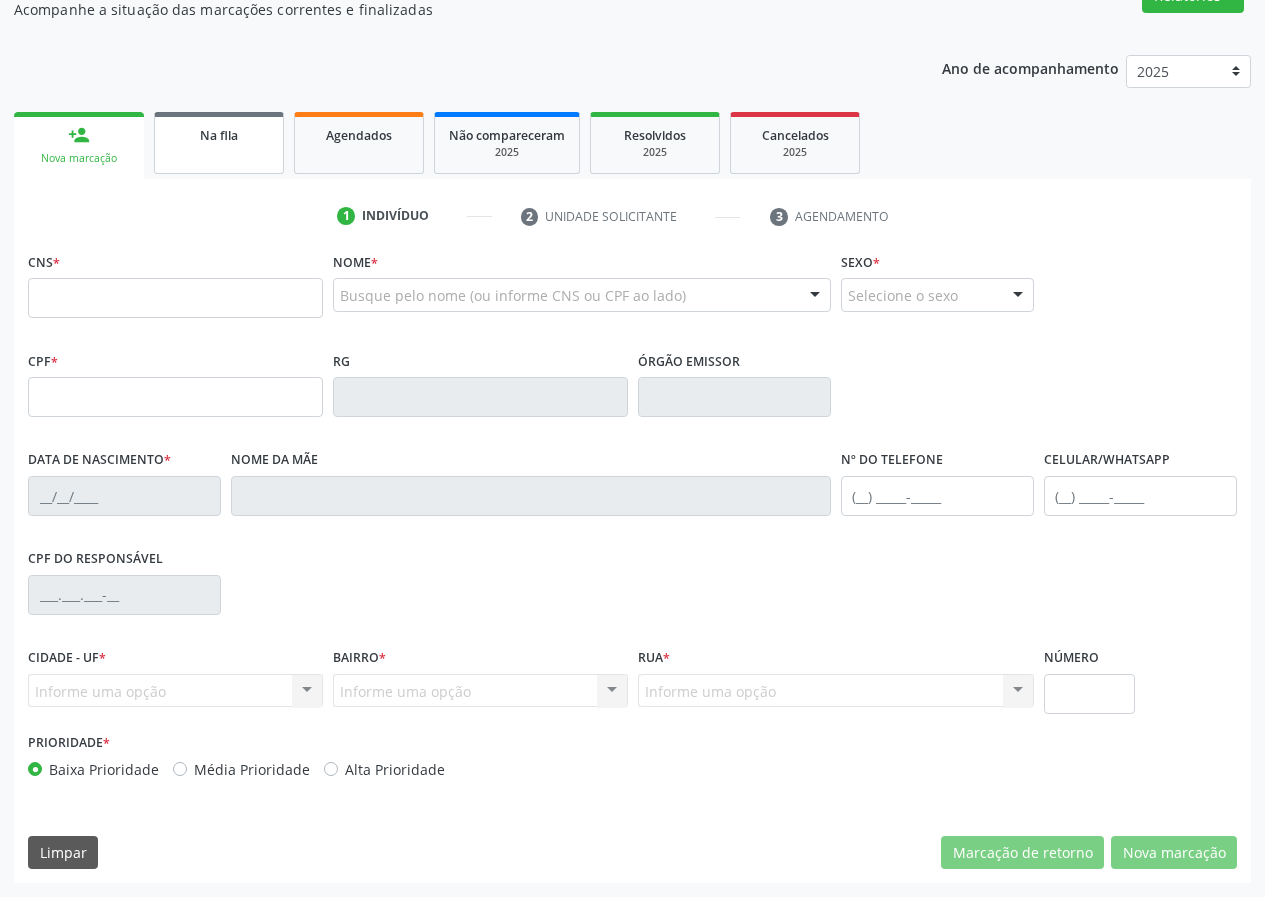click on "Na fila" at bounding box center (219, 143) 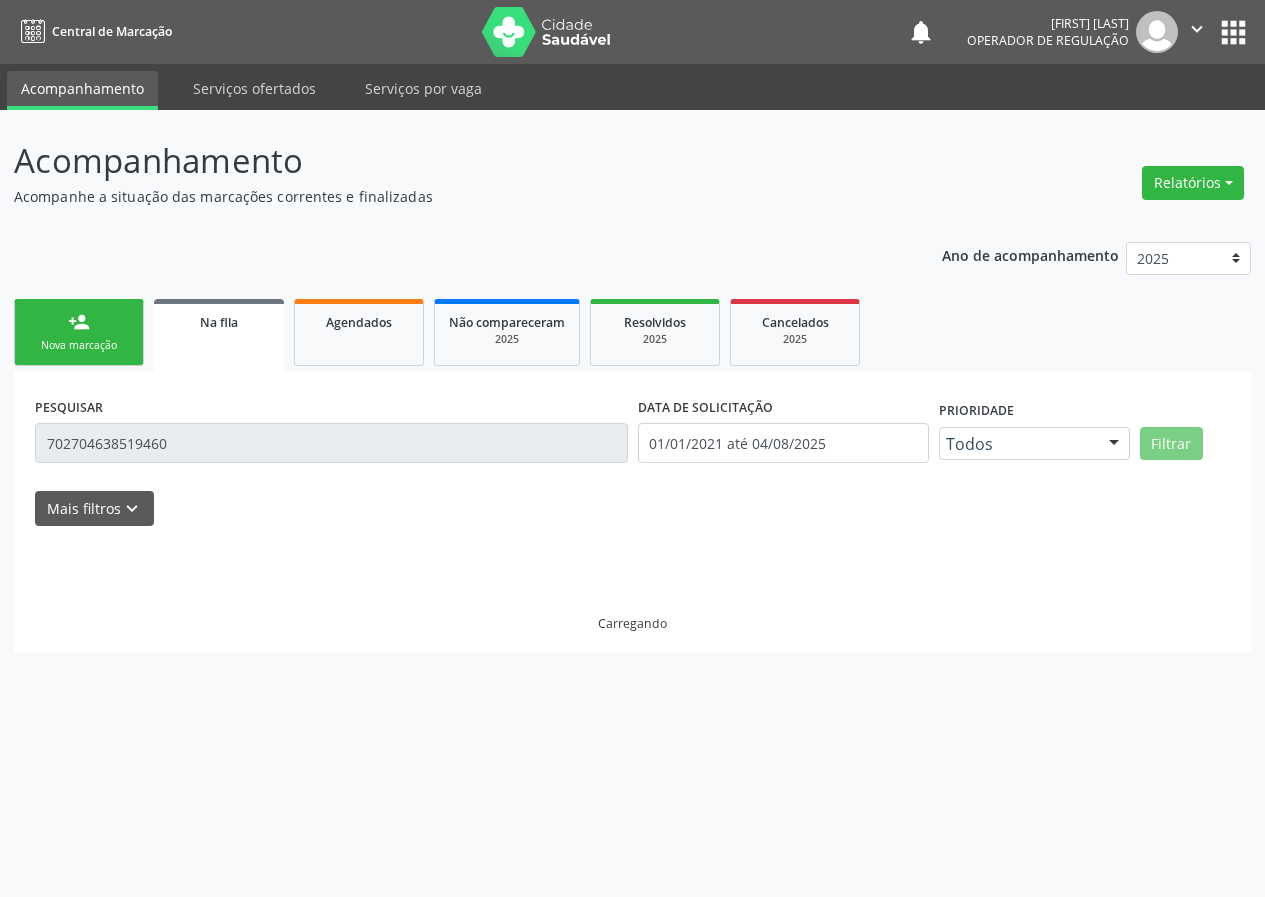 scroll, scrollTop: 0, scrollLeft: 0, axis: both 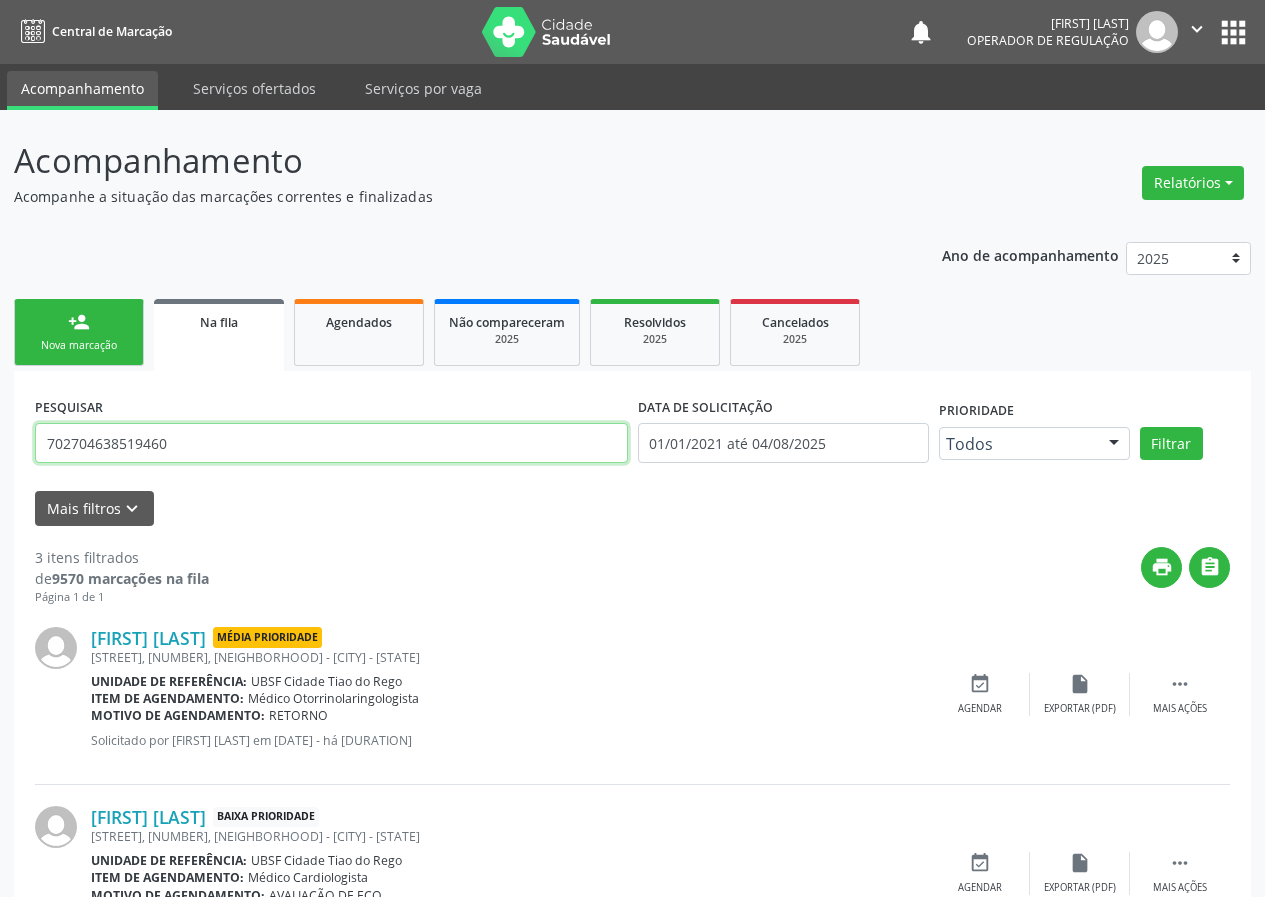 click on "702704638519460" at bounding box center [331, 443] 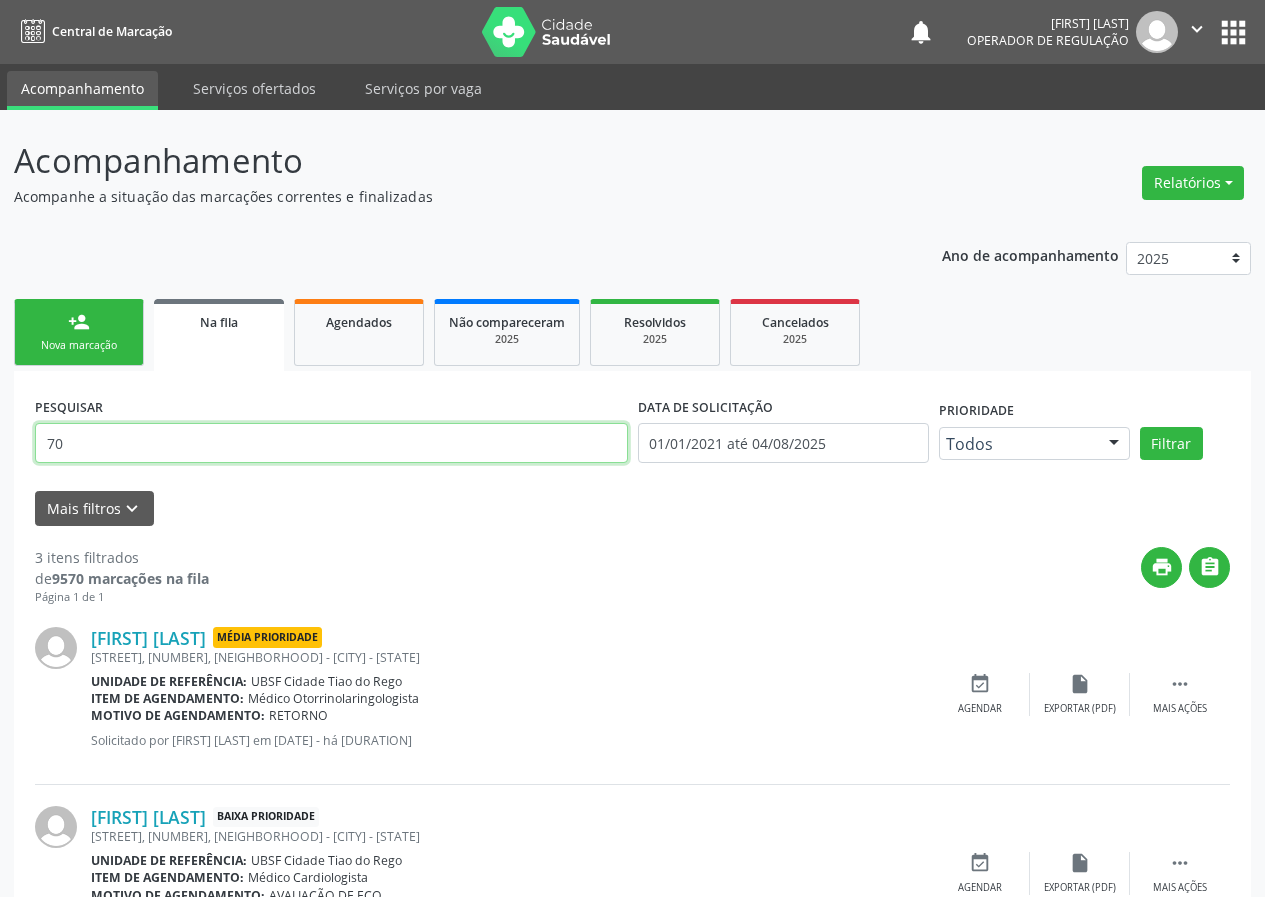 type on "7" 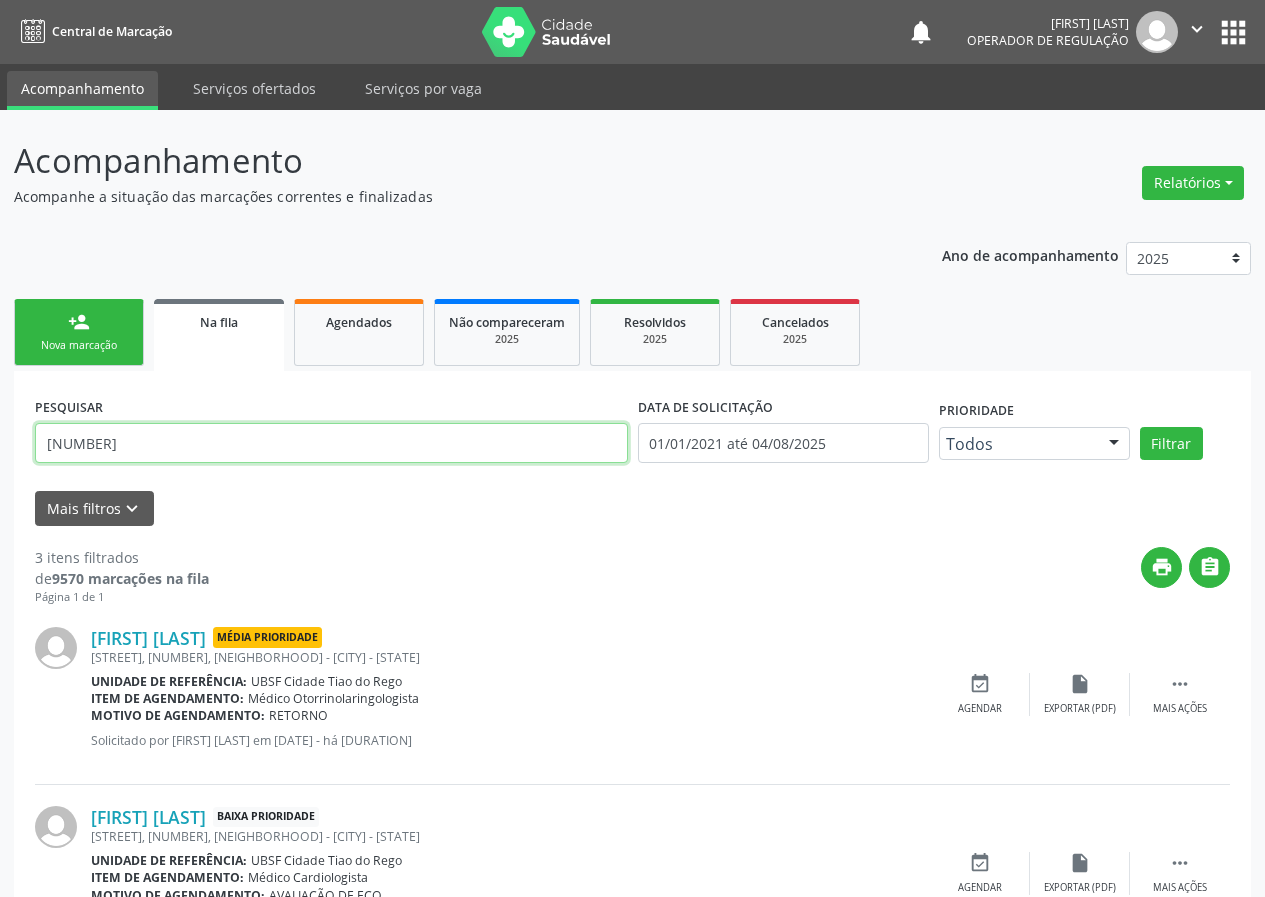 type on "704607634706223" 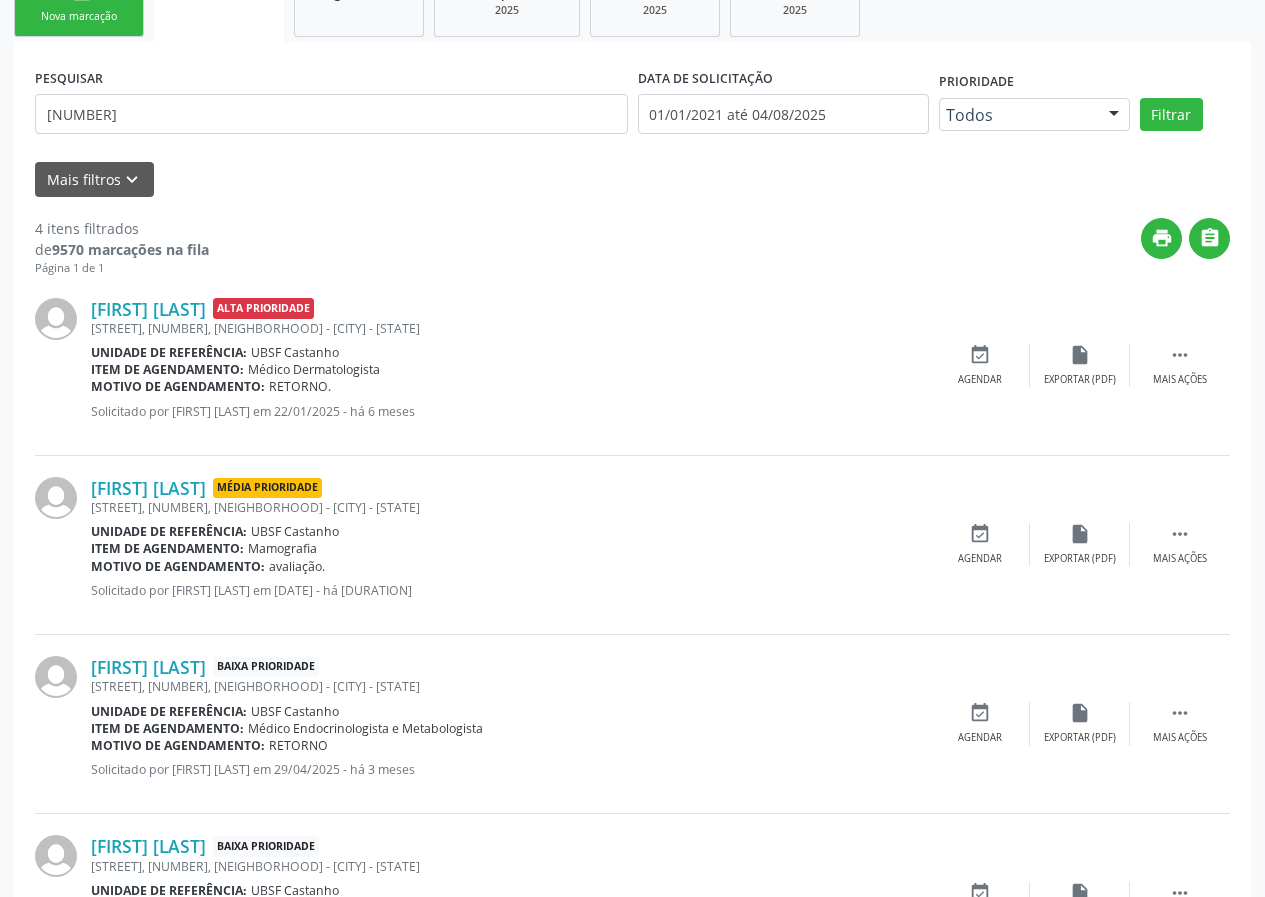 scroll, scrollTop: 459, scrollLeft: 0, axis: vertical 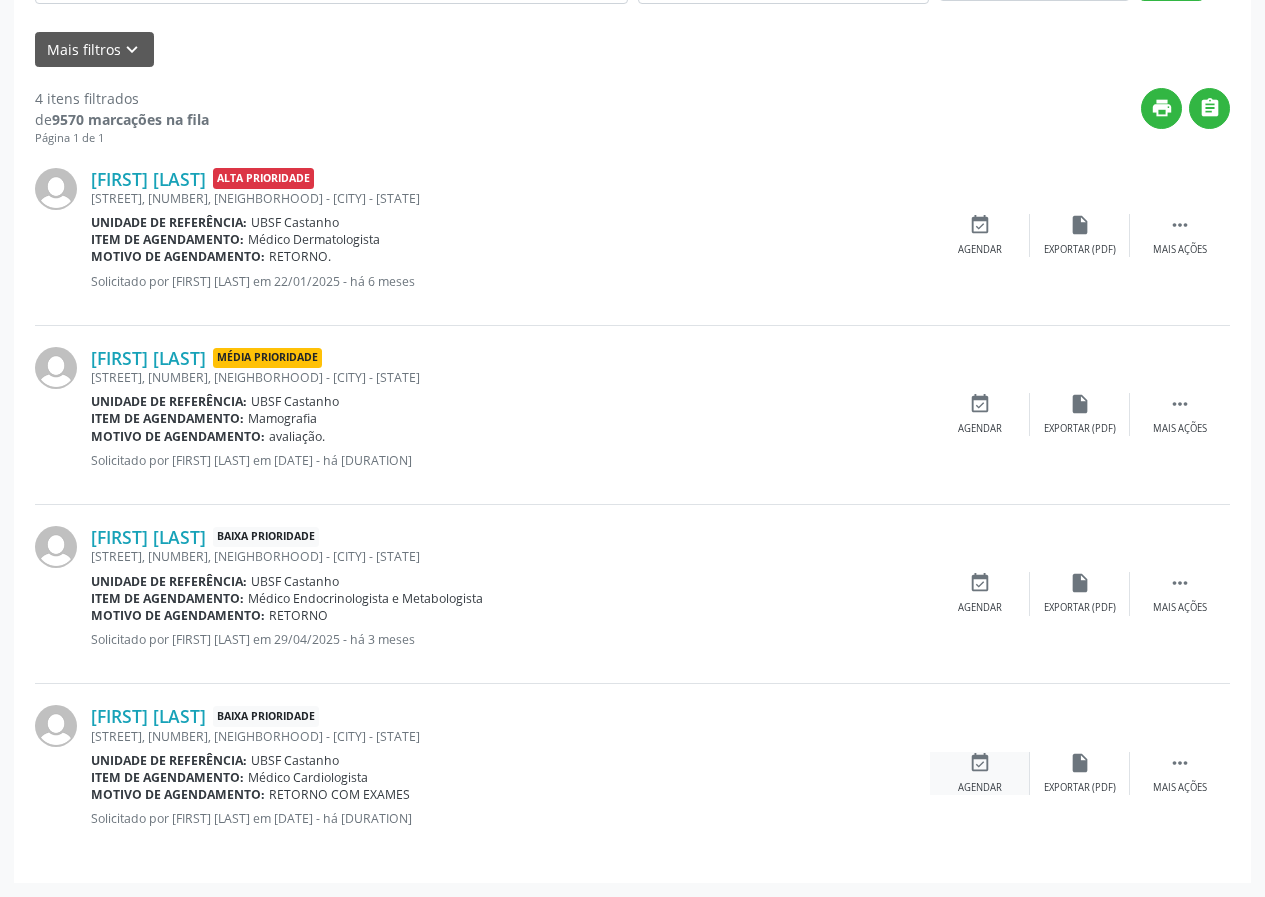 click on "event_available
Agendar" at bounding box center (980, 773) 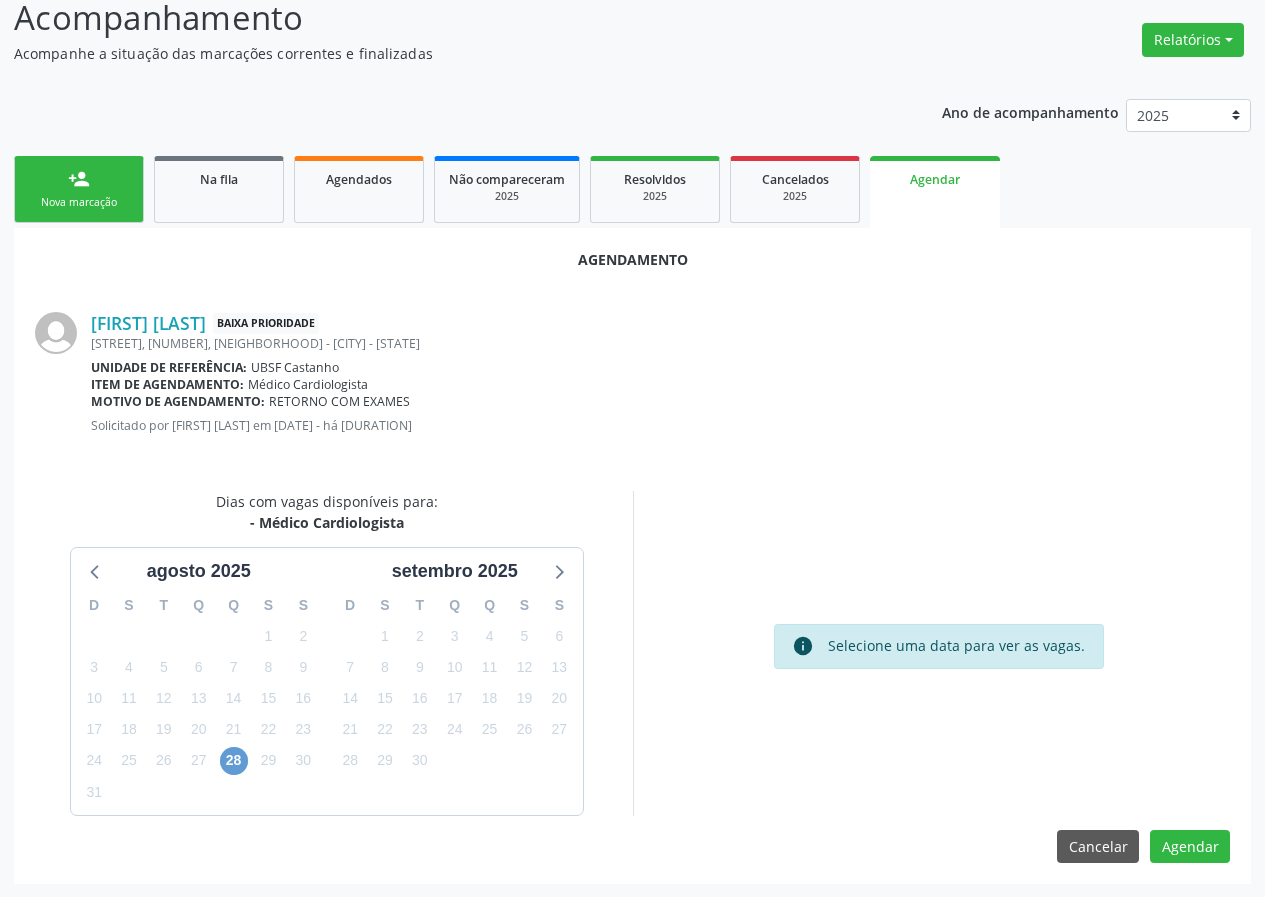 scroll, scrollTop: 144, scrollLeft: 0, axis: vertical 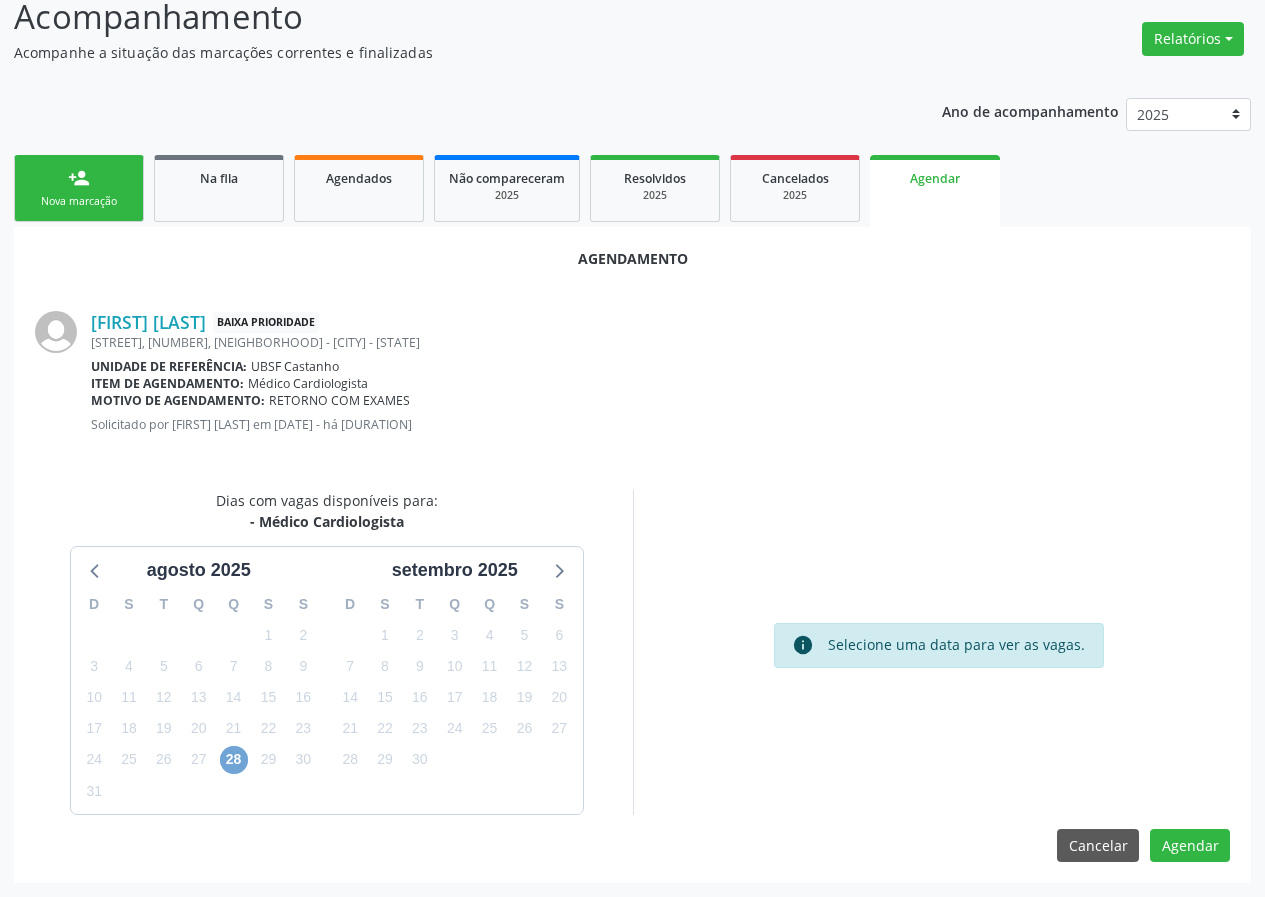 click on "28" at bounding box center [234, 760] 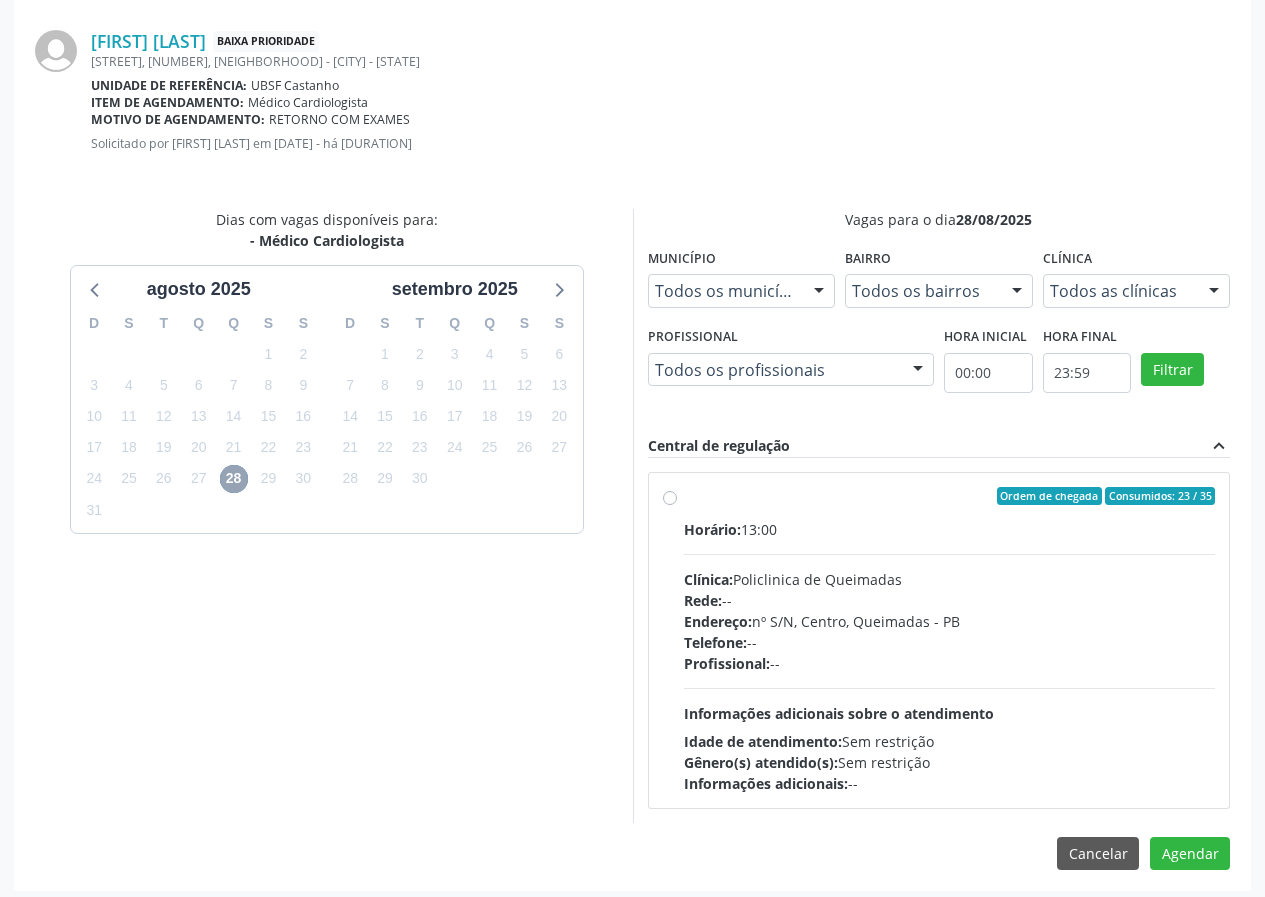 scroll, scrollTop: 433, scrollLeft: 0, axis: vertical 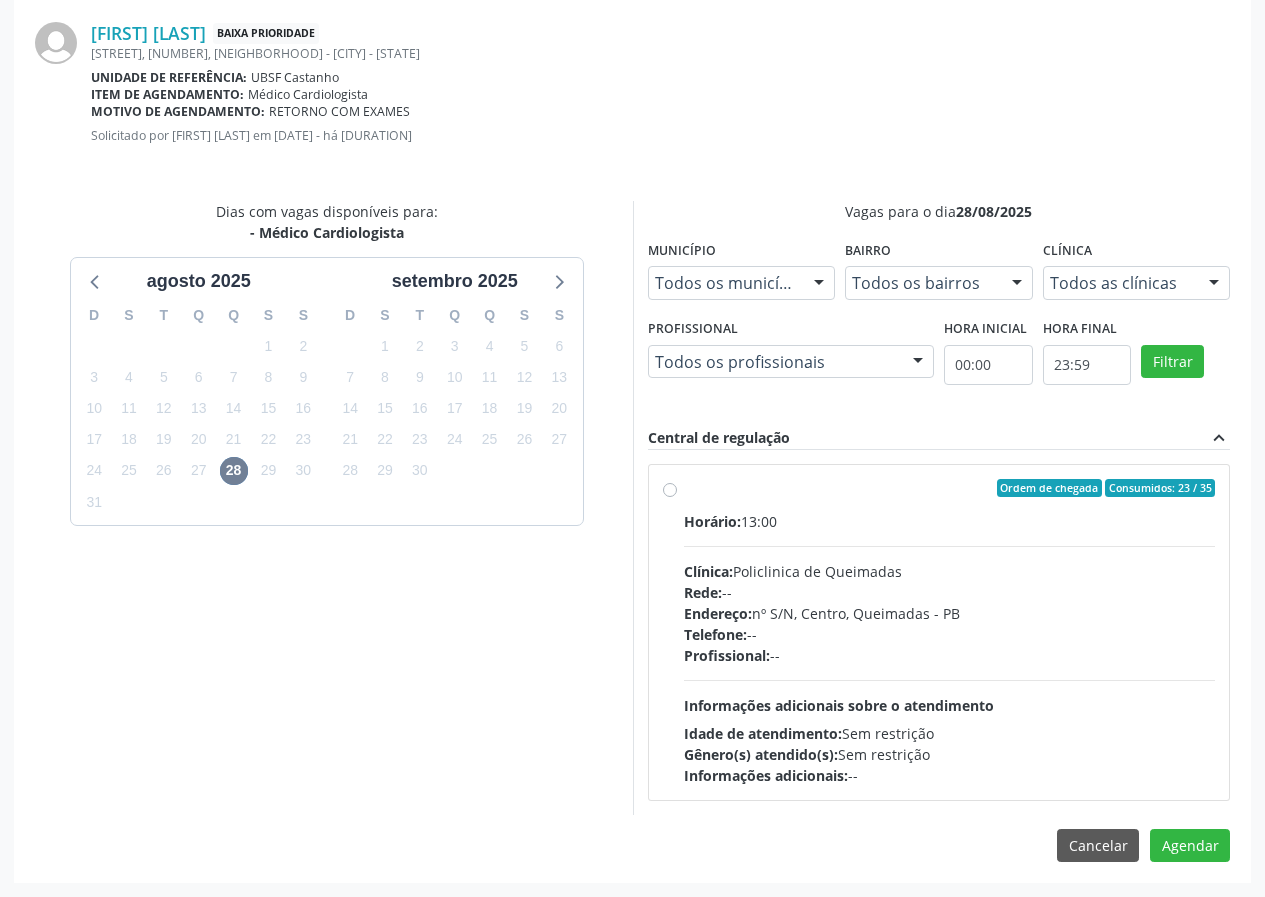 click on "Ordem de chegada
Consumidos: 23 / 35" at bounding box center [950, 488] 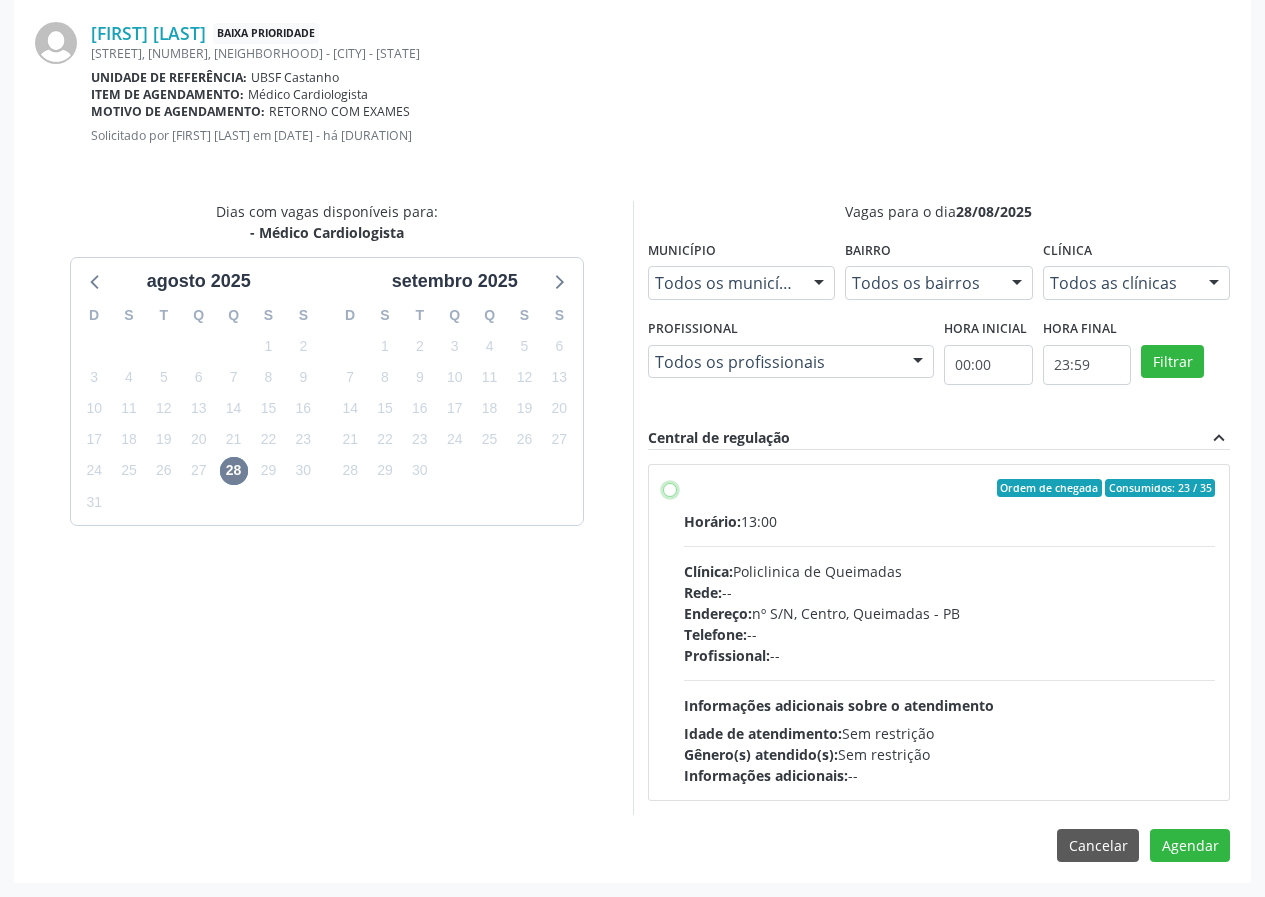 click on "Ordem de chegada
Consumidos: 23 / 35
Horário:   13:00
Clínica:  Policlinica de Queimadas
Rede:
--
Endereço:   nº S/N, Centro, Queimadas - PB
Telefone:   --
Profissional:
--
Informações adicionais sobre o atendimento
Idade de atendimento:
Sem restrição
Gênero(s) atendido(s):
Sem restrição
Informações adicionais:
--" at bounding box center [670, 488] 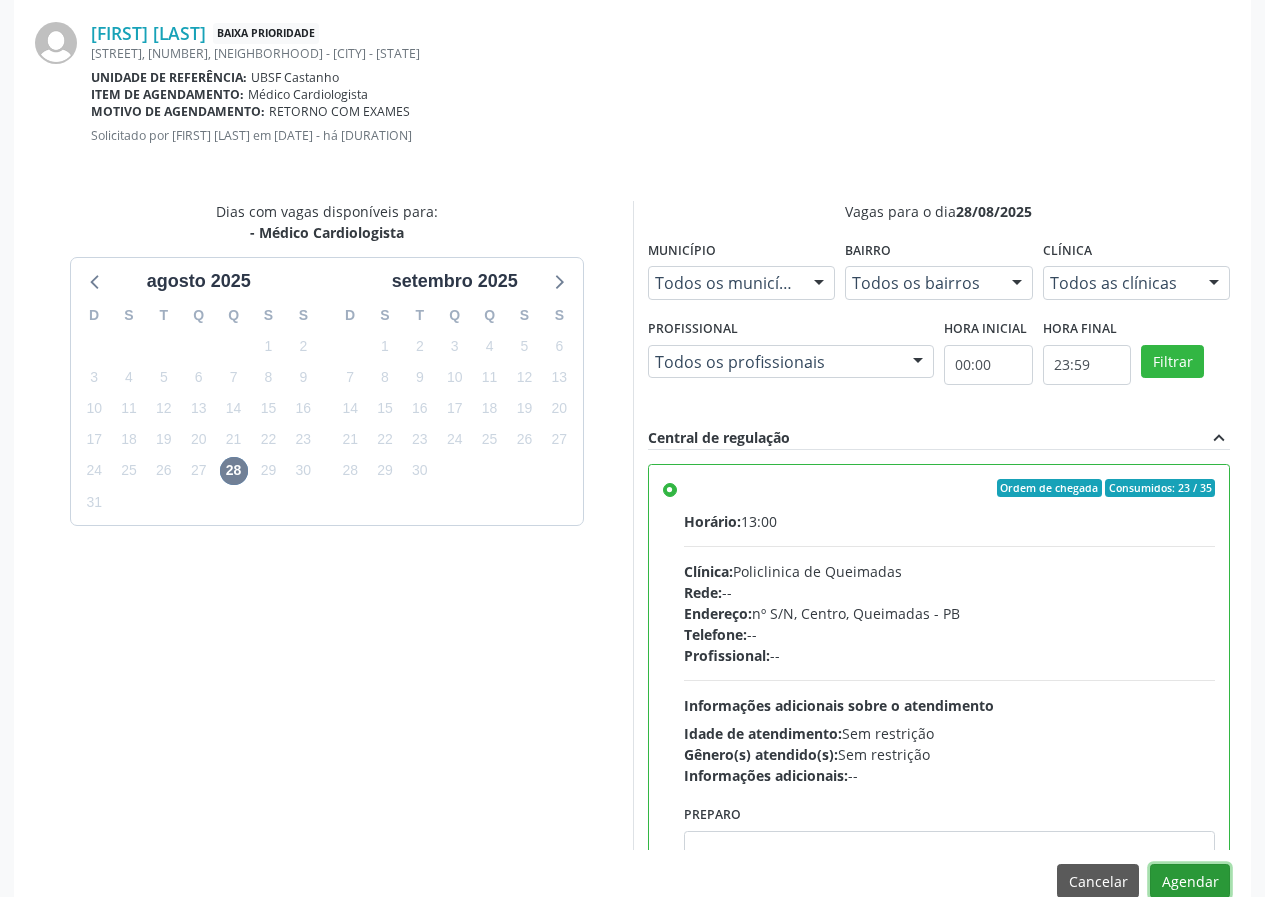 click on "Agendar" at bounding box center (1190, 881) 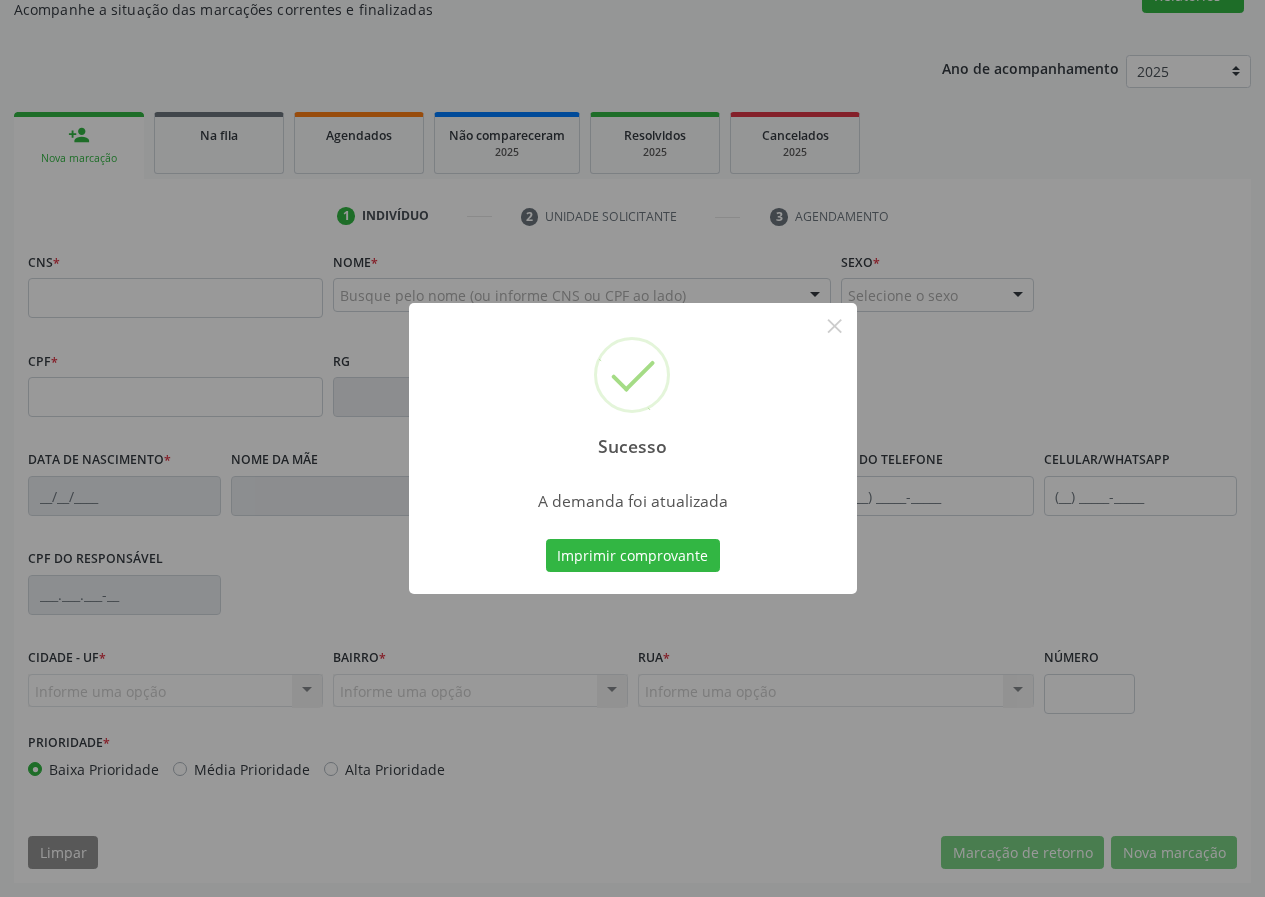 scroll, scrollTop: 187, scrollLeft: 0, axis: vertical 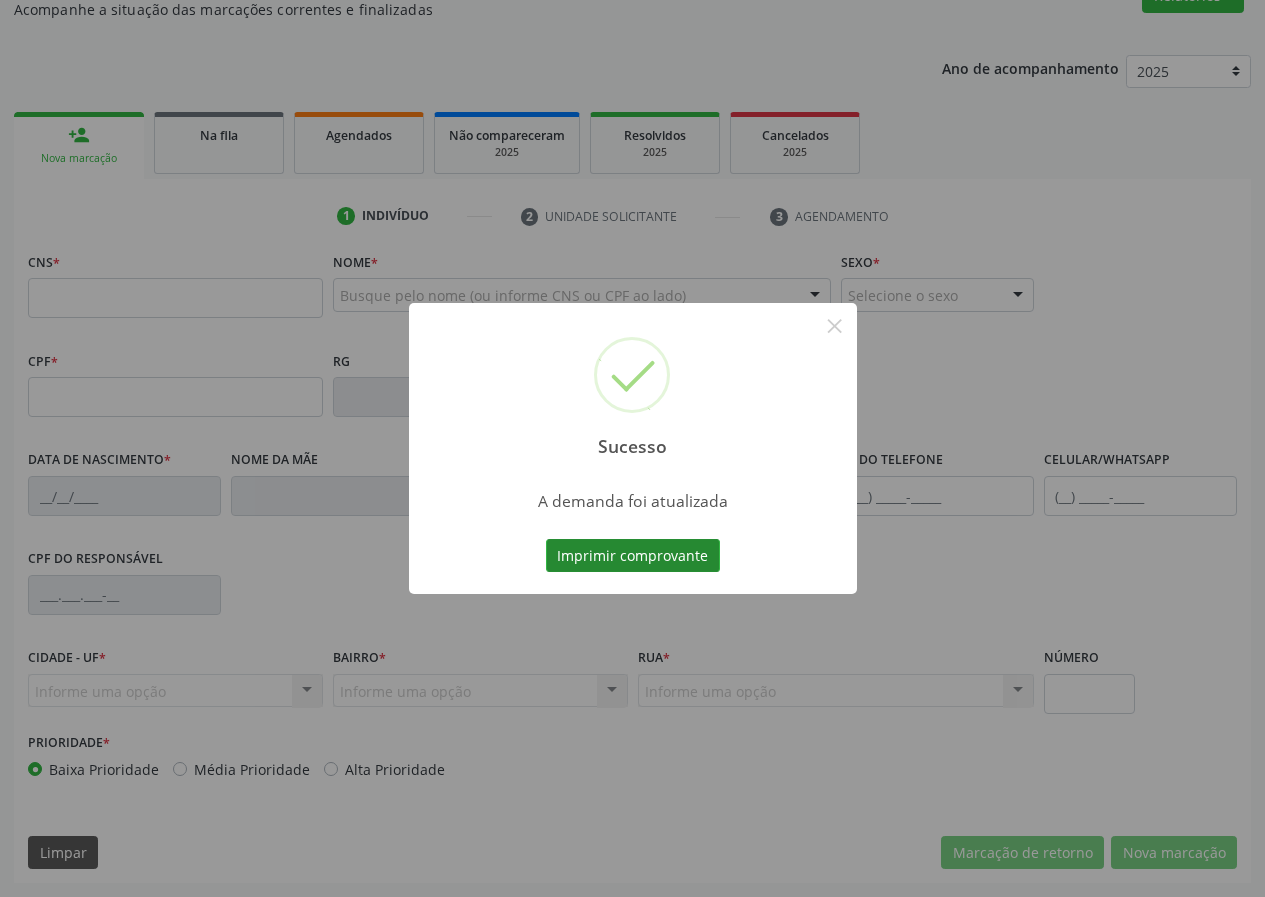 click on "Imprimir comprovante" at bounding box center [633, 556] 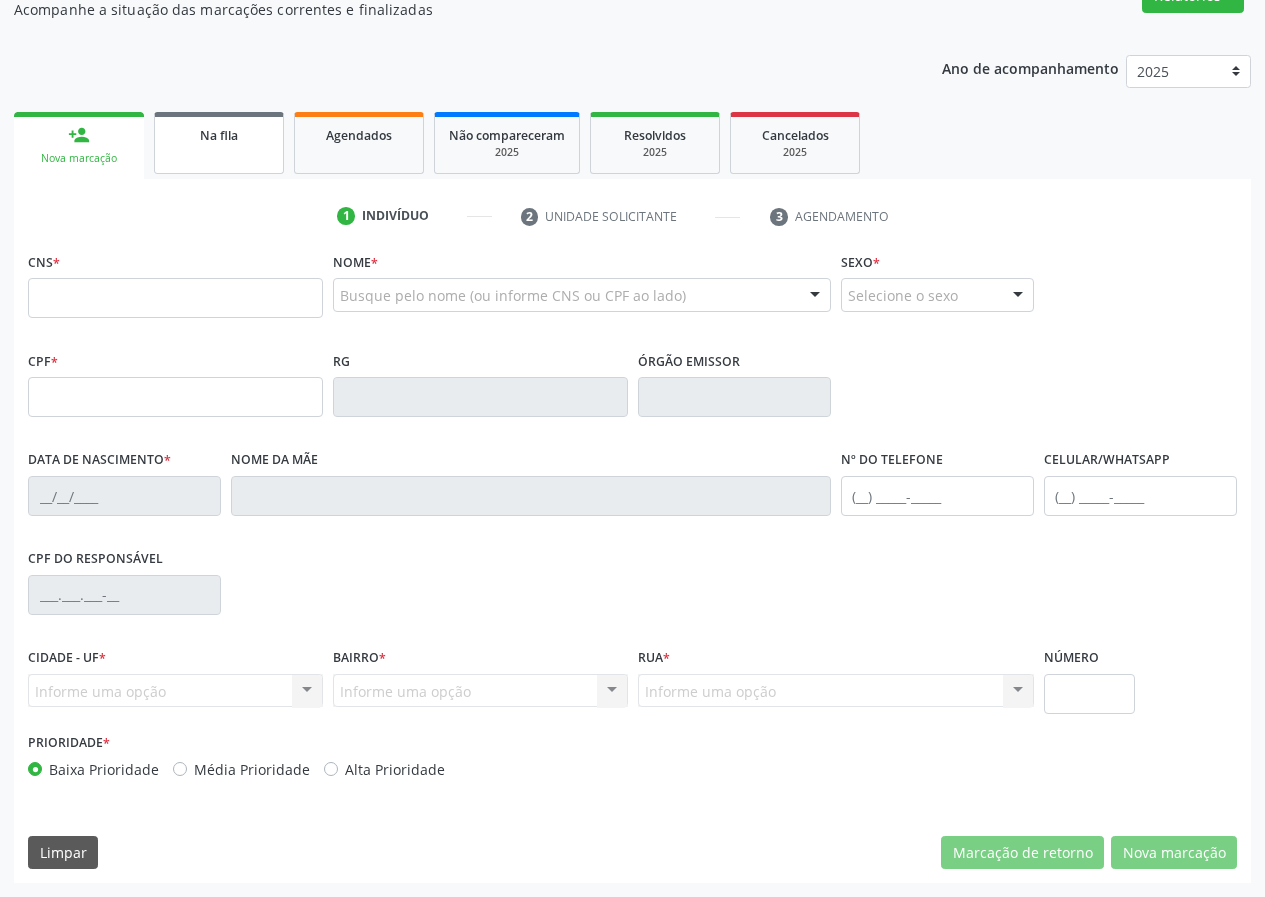 click on "Na fila" at bounding box center (219, 143) 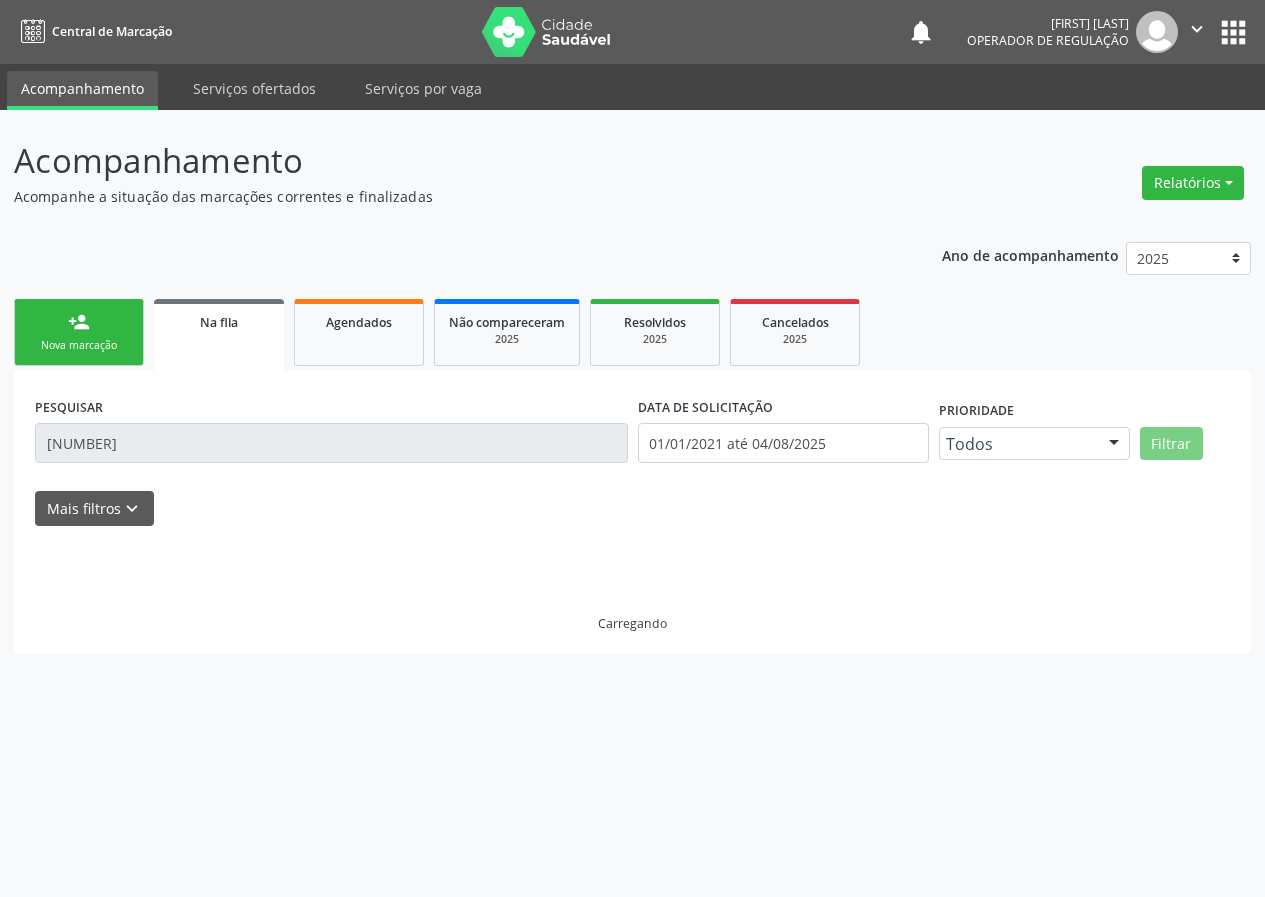 scroll, scrollTop: 0, scrollLeft: 0, axis: both 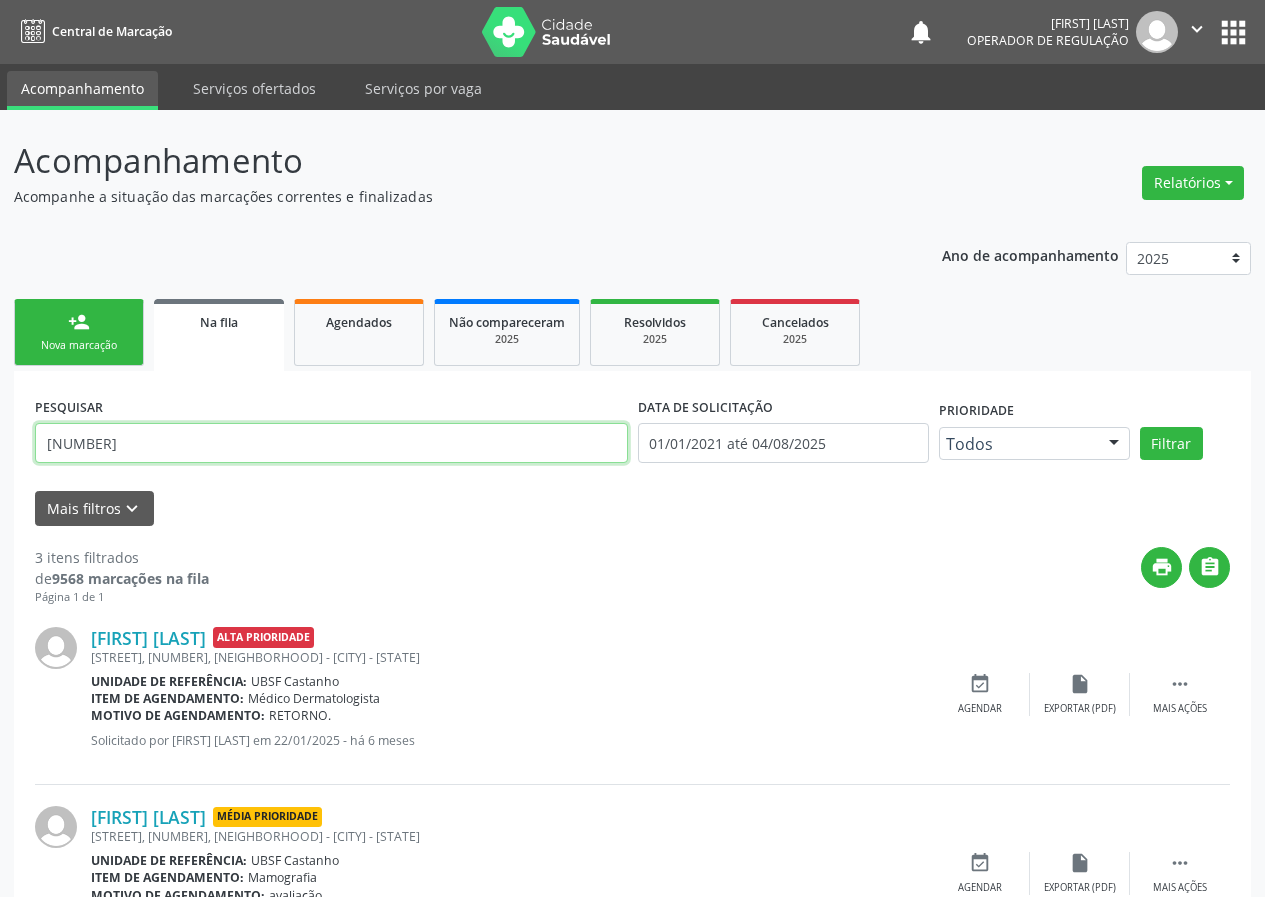 drag, startPoint x: 196, startPoint y: 454, endPoint x: 0, endPoint y: 469, distance: 196.57314 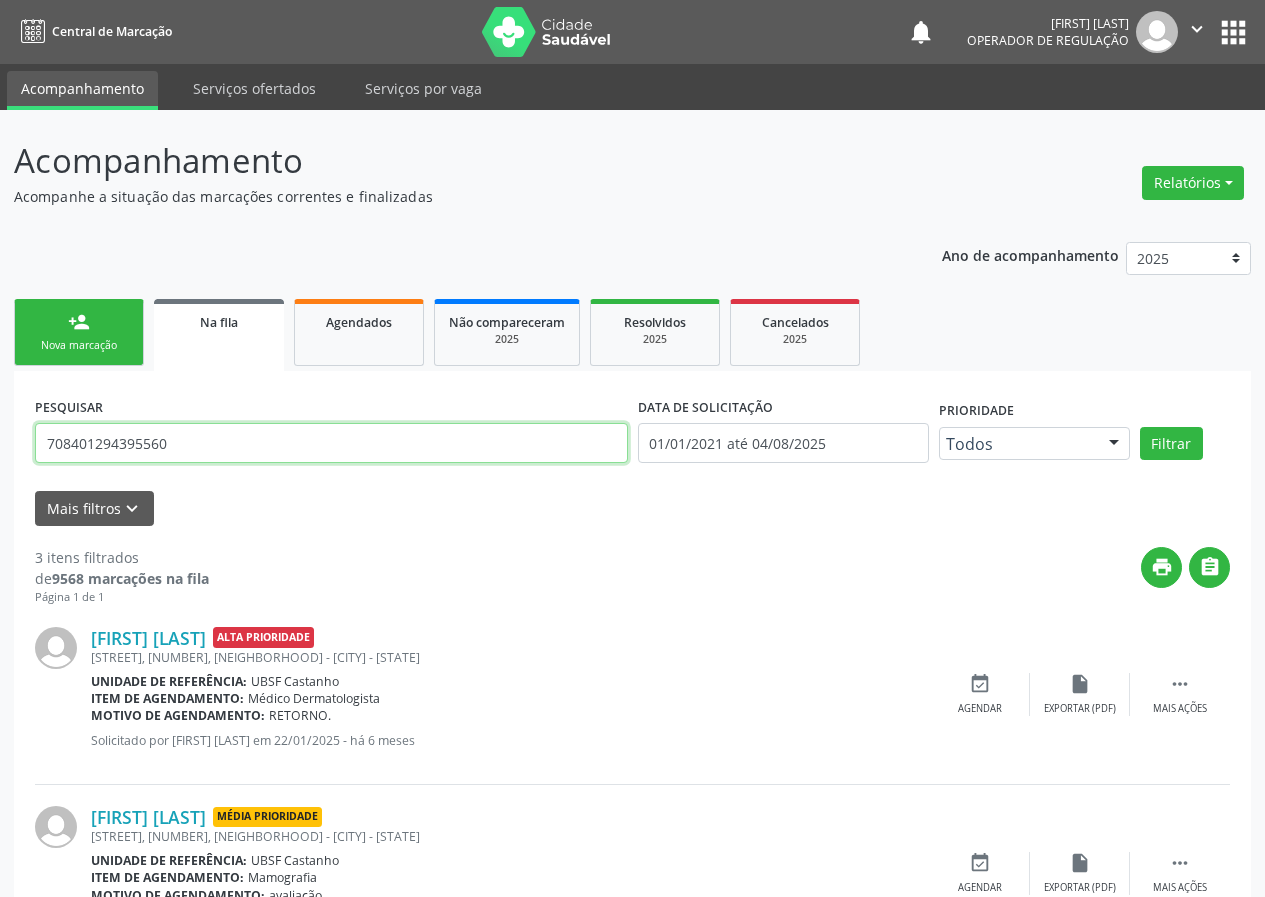 type on "708401294395560" 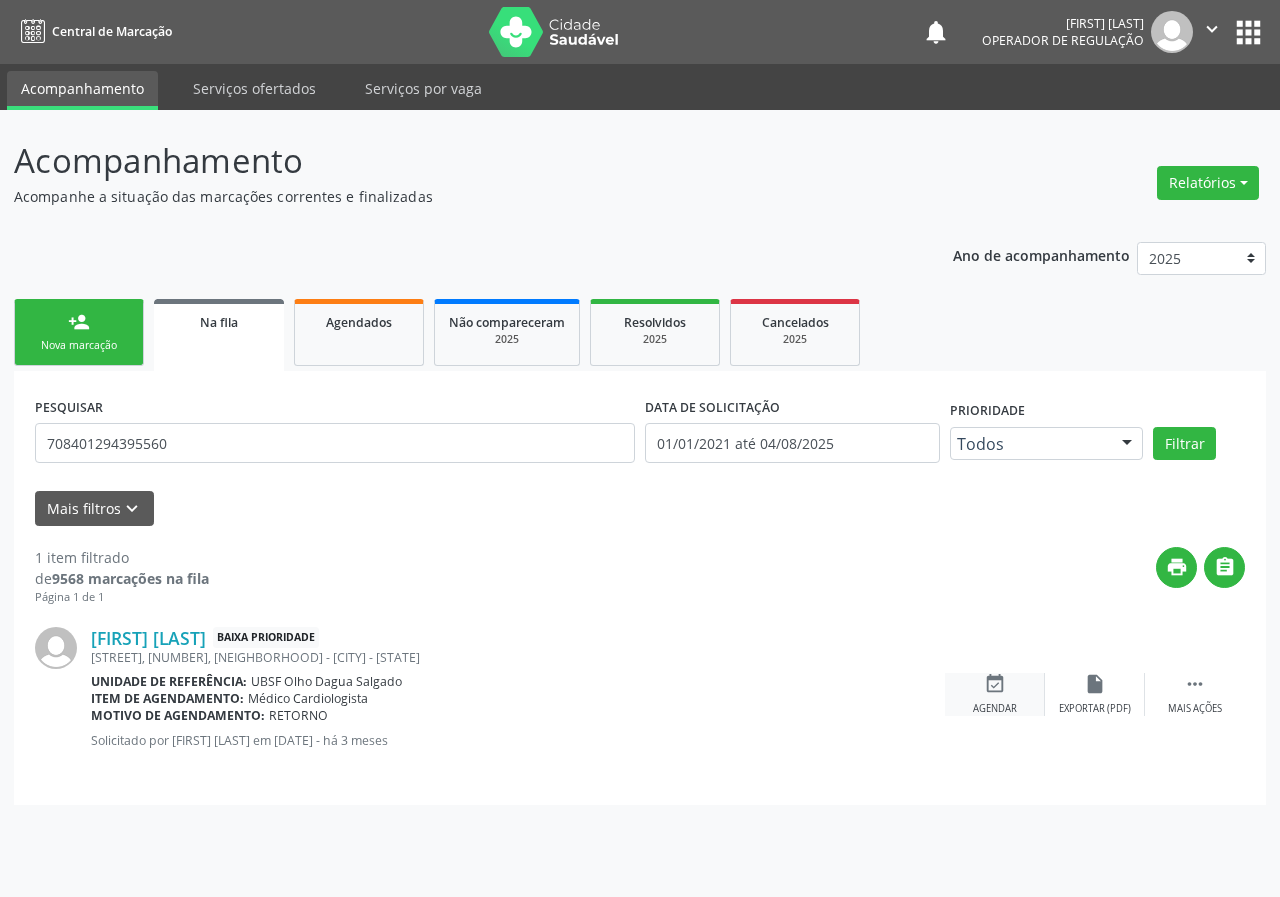 click on "event_available" at bounding box center [995, 684] 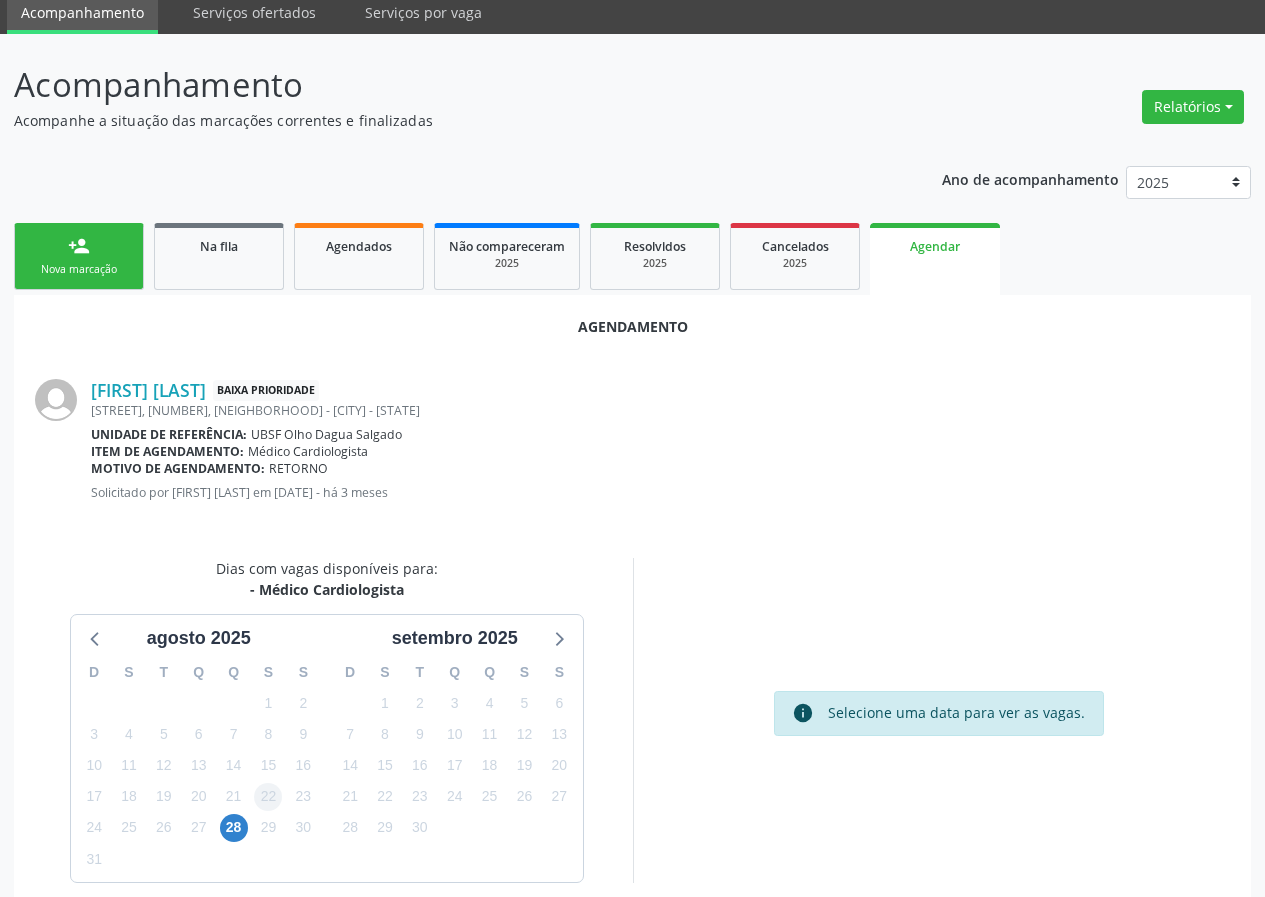 scroll, scrollTop: 144, scrollLeft: 0, axis: vertical 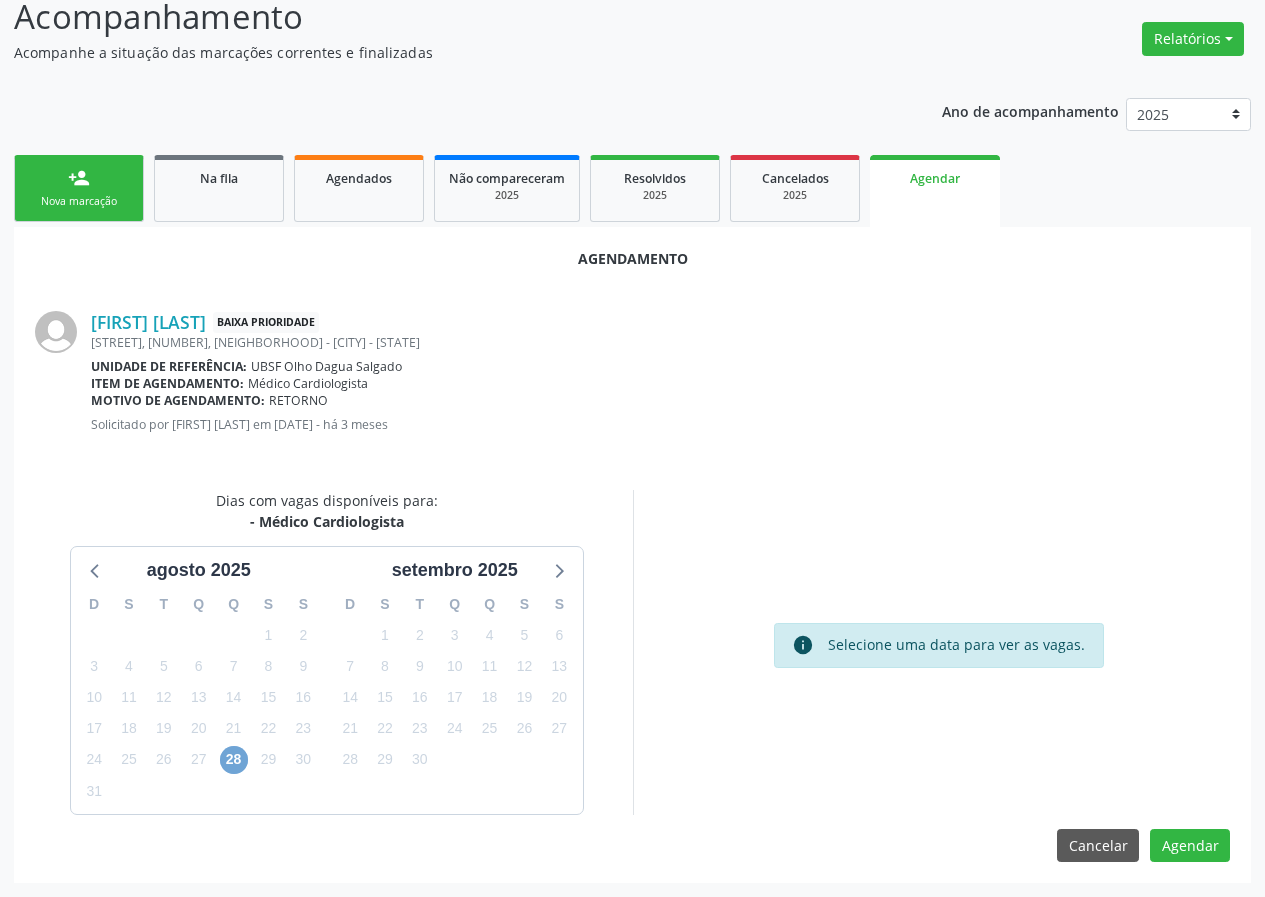 click on "28" at bounding box center (234, 760) 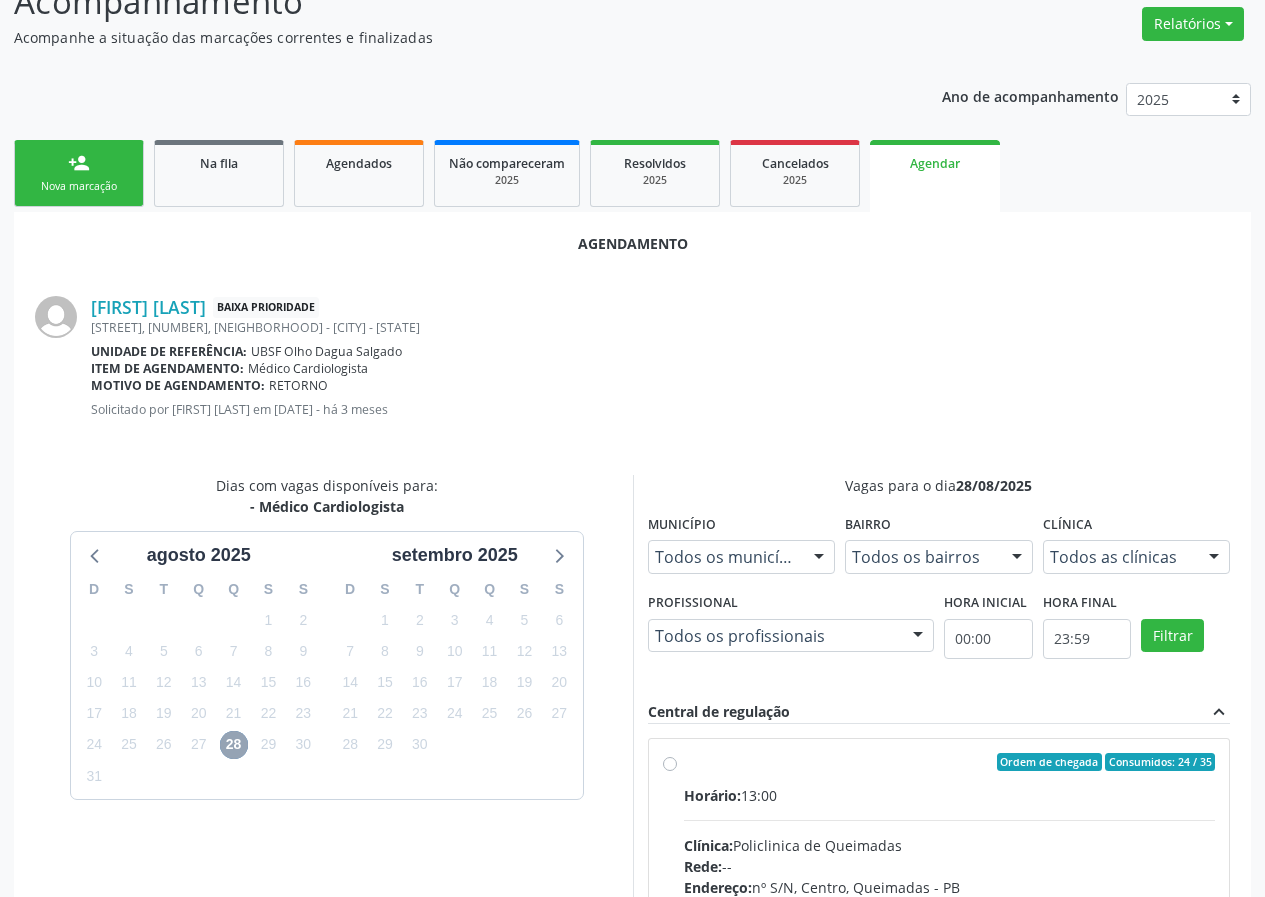 scroll, scrollTop: 433, scrollLeft: 0, axis: vertical 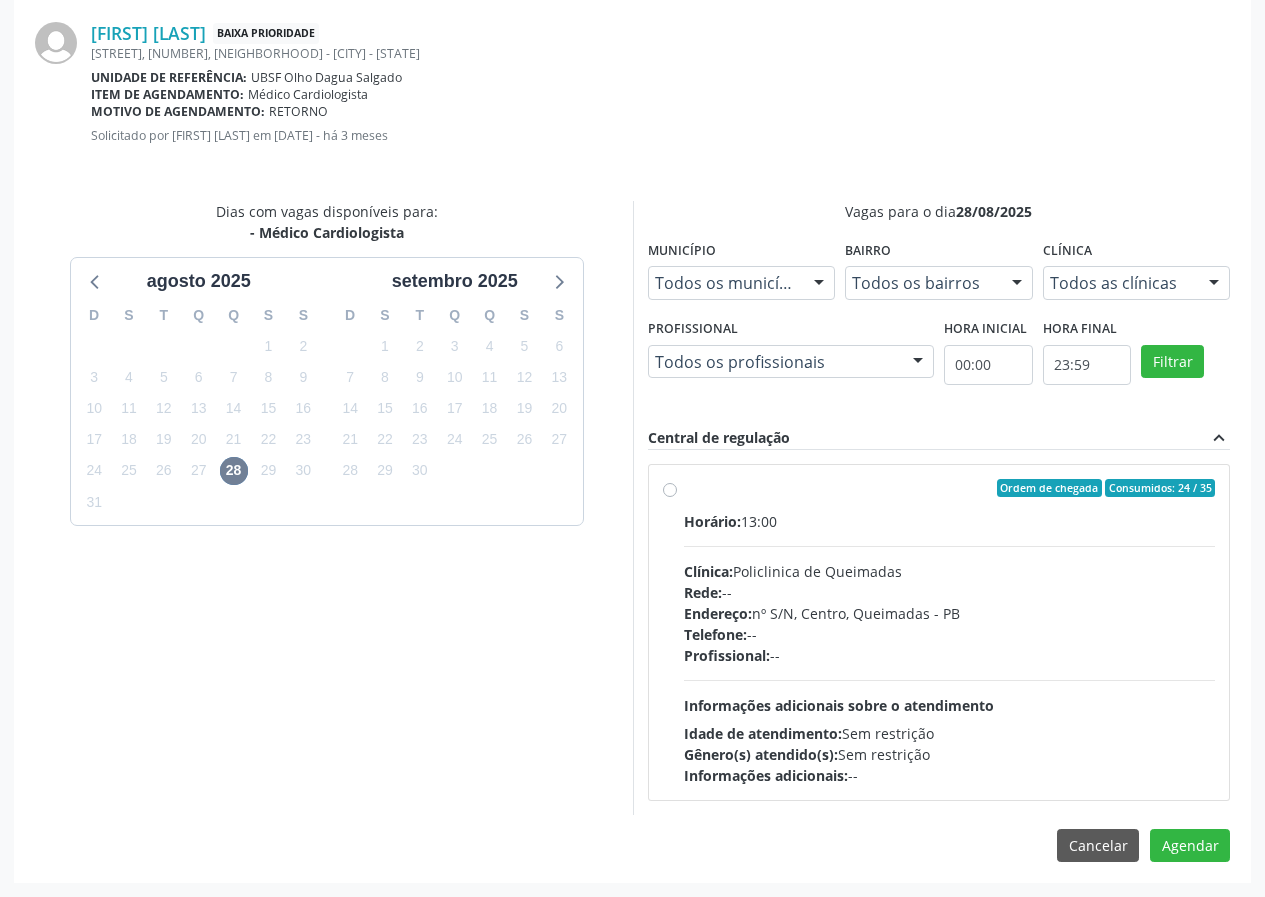 click on "Ordem de chegada
Consumidos: 24 / 35" at bounding box center (950, 488) 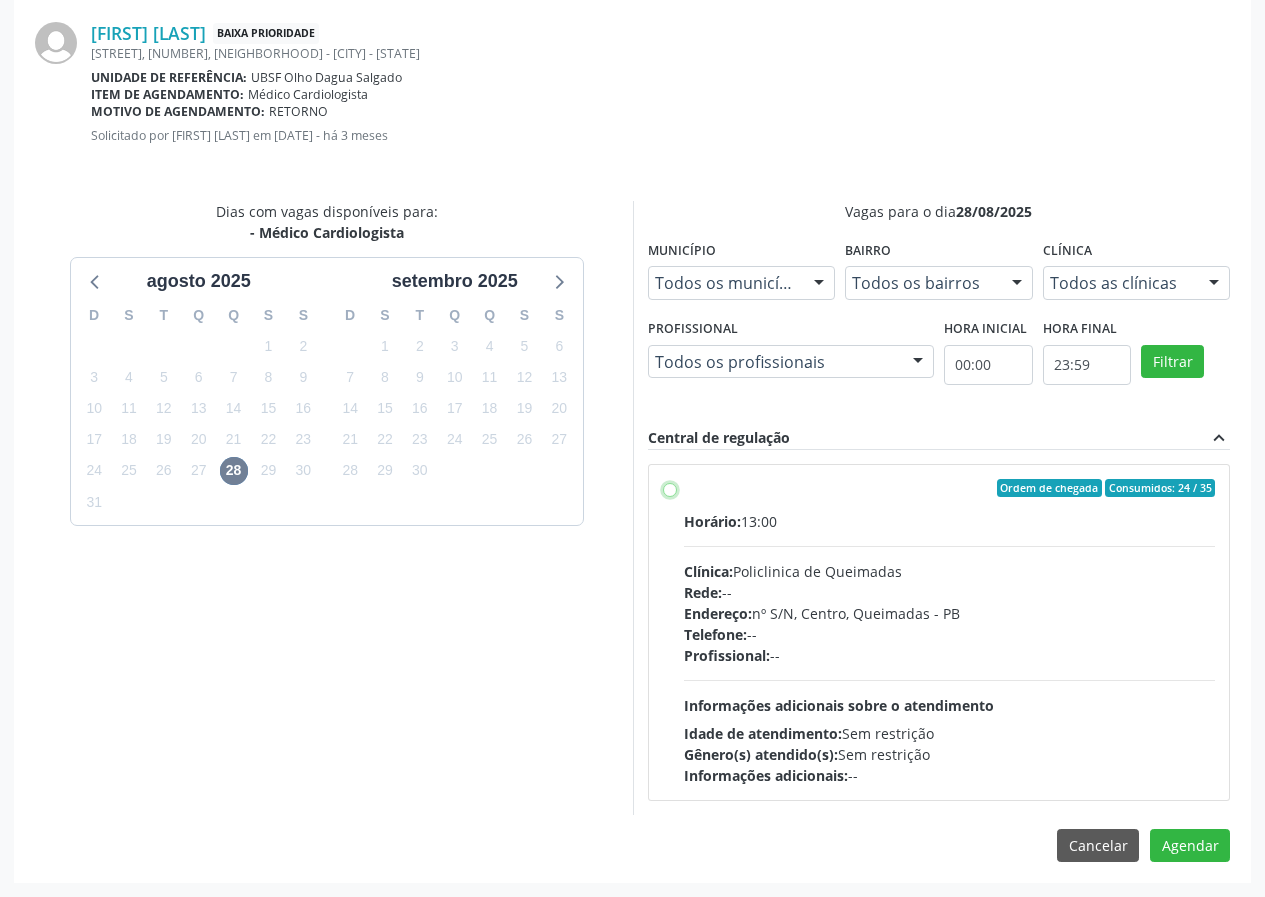 click on "Ordem de chegada
Consumidos: 24 / 35
Horário:   13:00
Clínica:  Policlinica de Queimadas
Rede:
--
Endereço:   nº S/N, Centro, Queimadas - PB
Telefone:   --
Profissional:
--
Informações adicionais sobre o atendimento
Idade de atendimento:
Sem restrição
Gênero(s) atendido(s):
Sem restrição
Informações adicionais:
--" at bounding box center [670, 488] 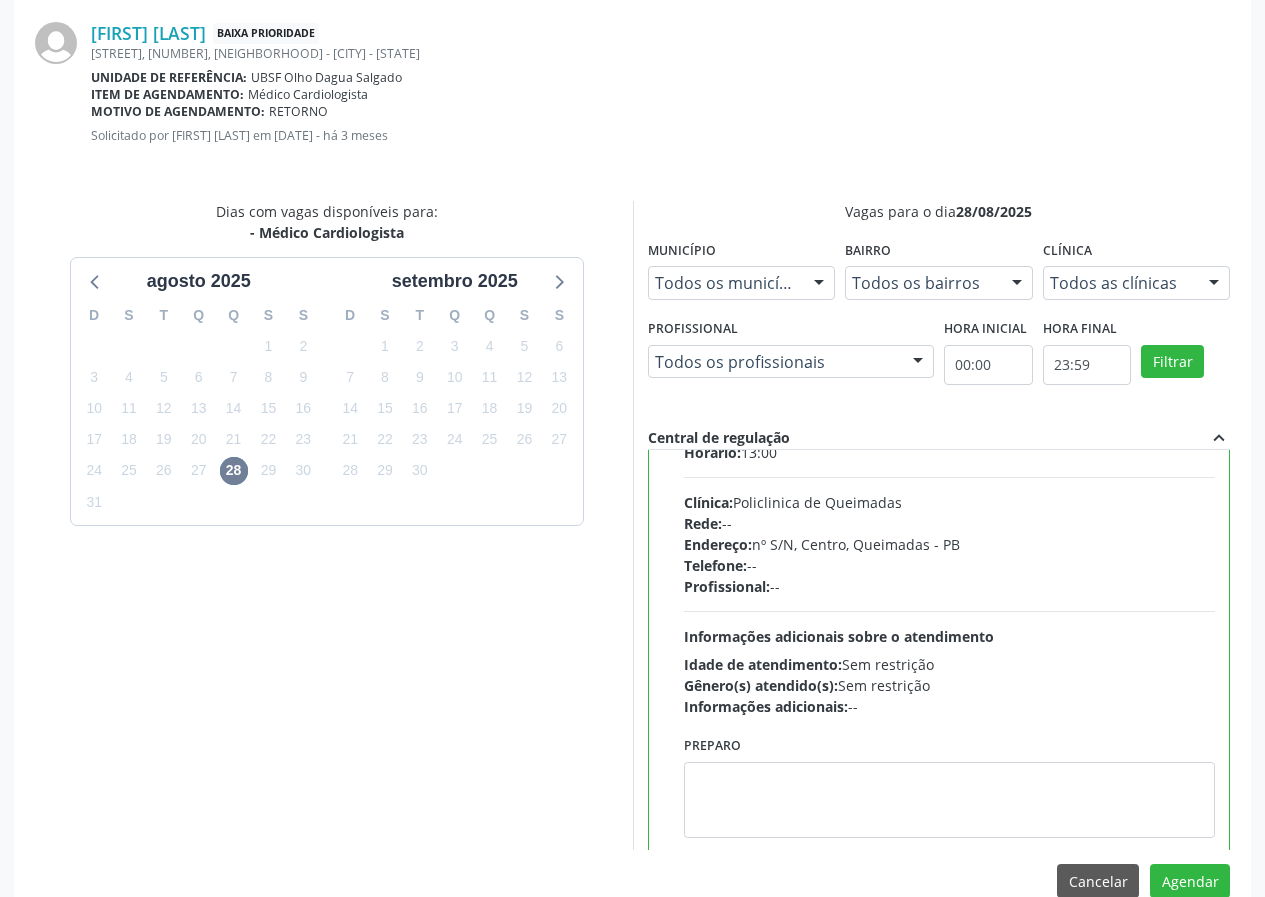scroll, scrollTop: 99, scrollLeft: 0, axis: vertical 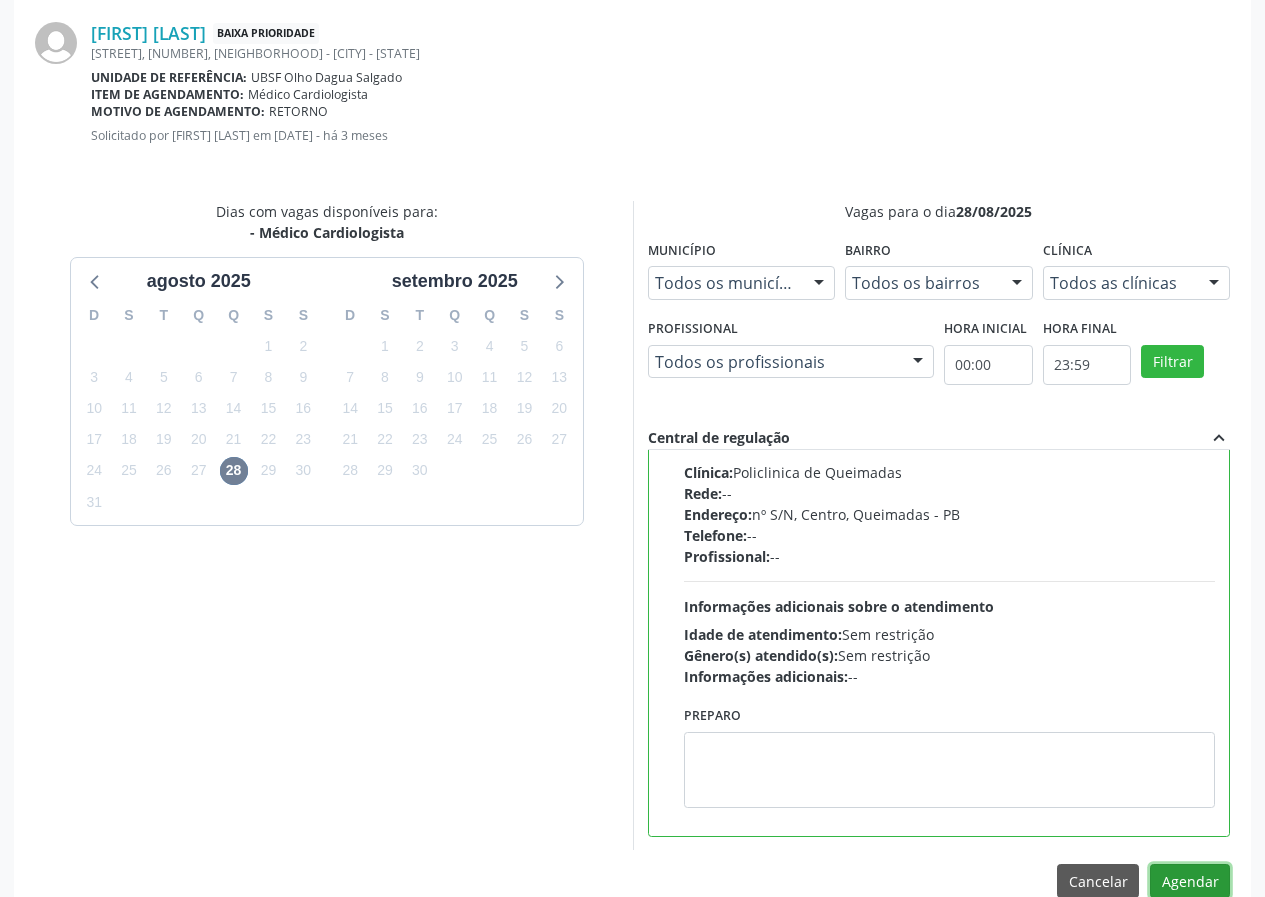 click on "Agendar" at bounding box center (1190, 881) 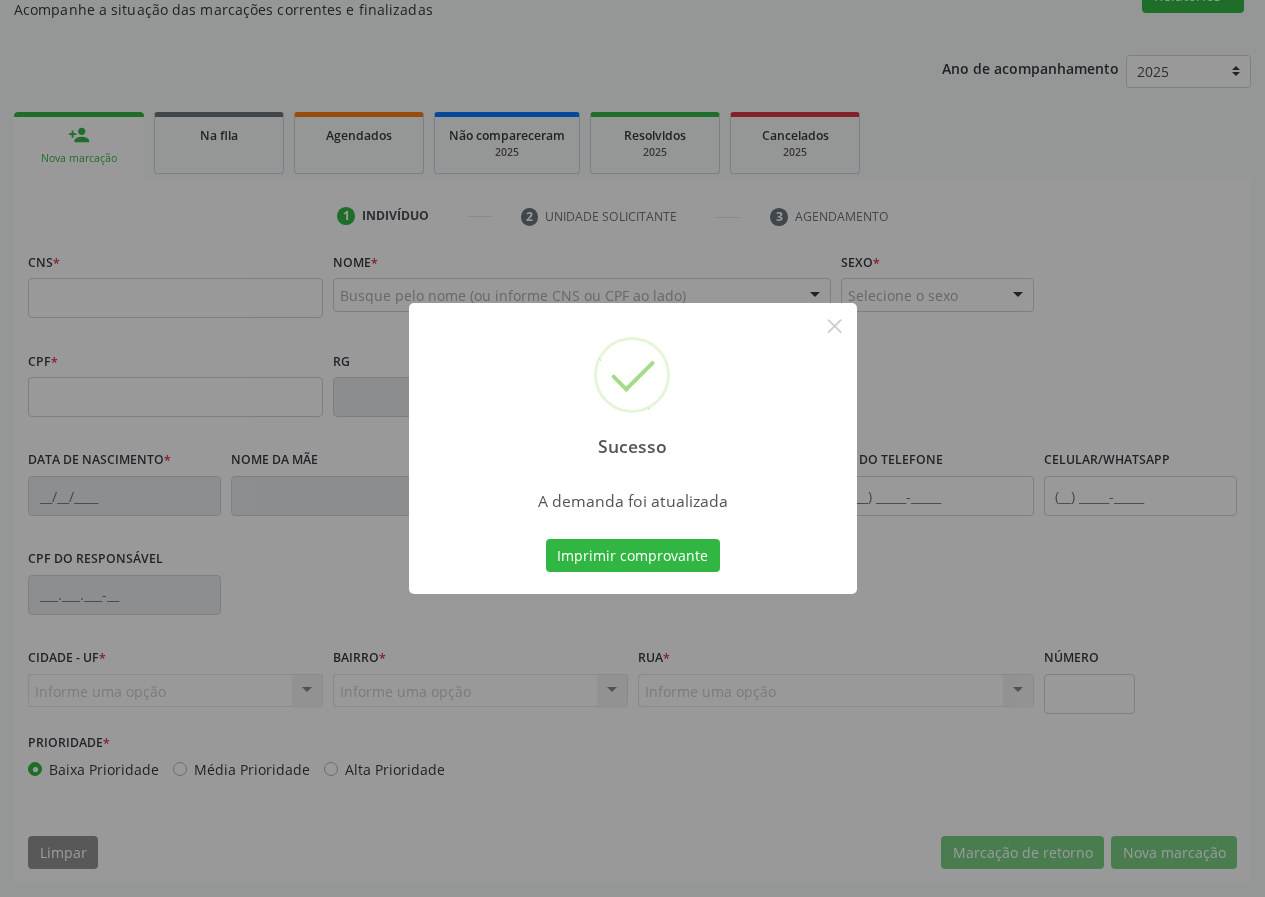 scroll, scrollTop: 187, scrollLeft: 0, axis: vertical 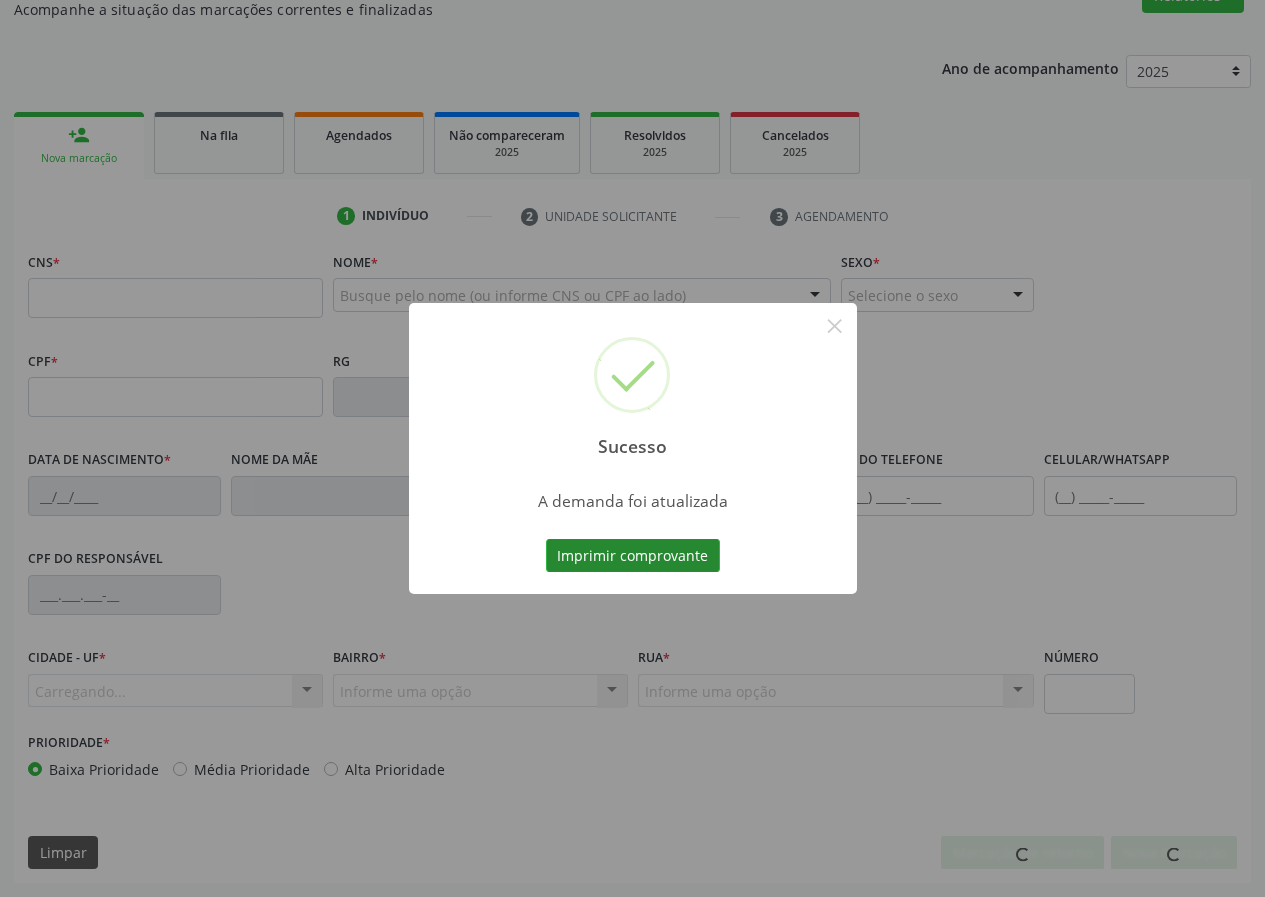 click on "Imprimir comprovante" at bounding box center (633, 556) 